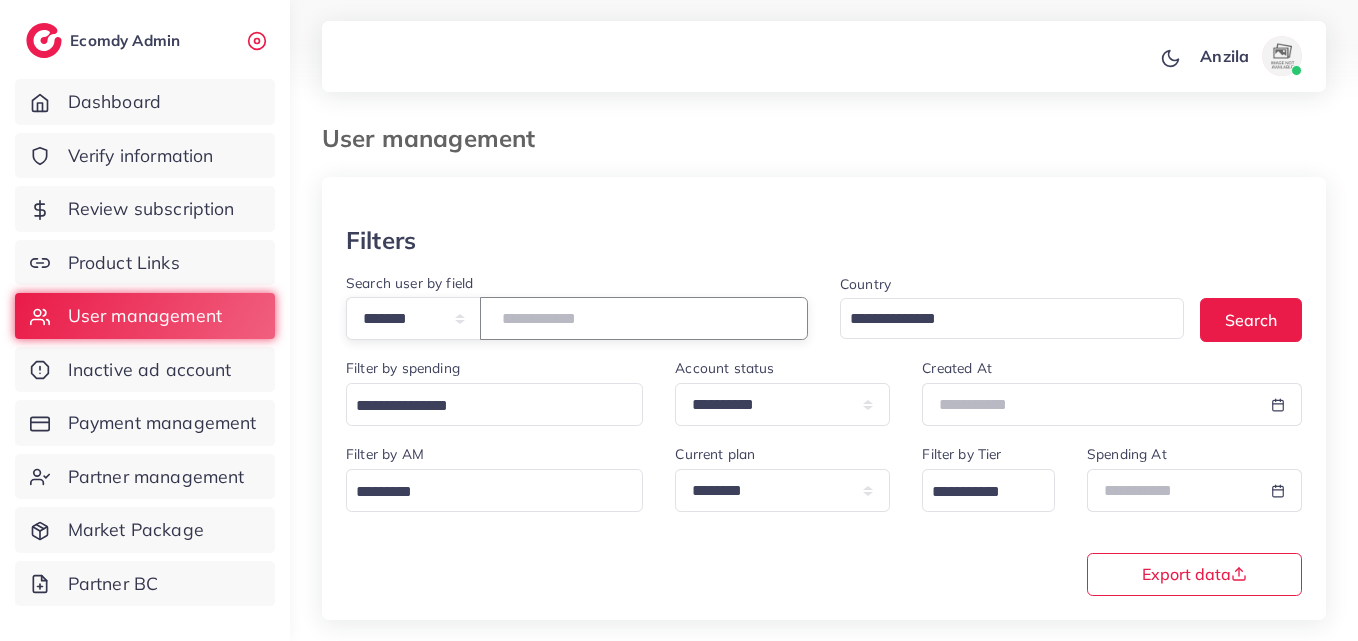 click on "*******" at bounding box center [644, 318] 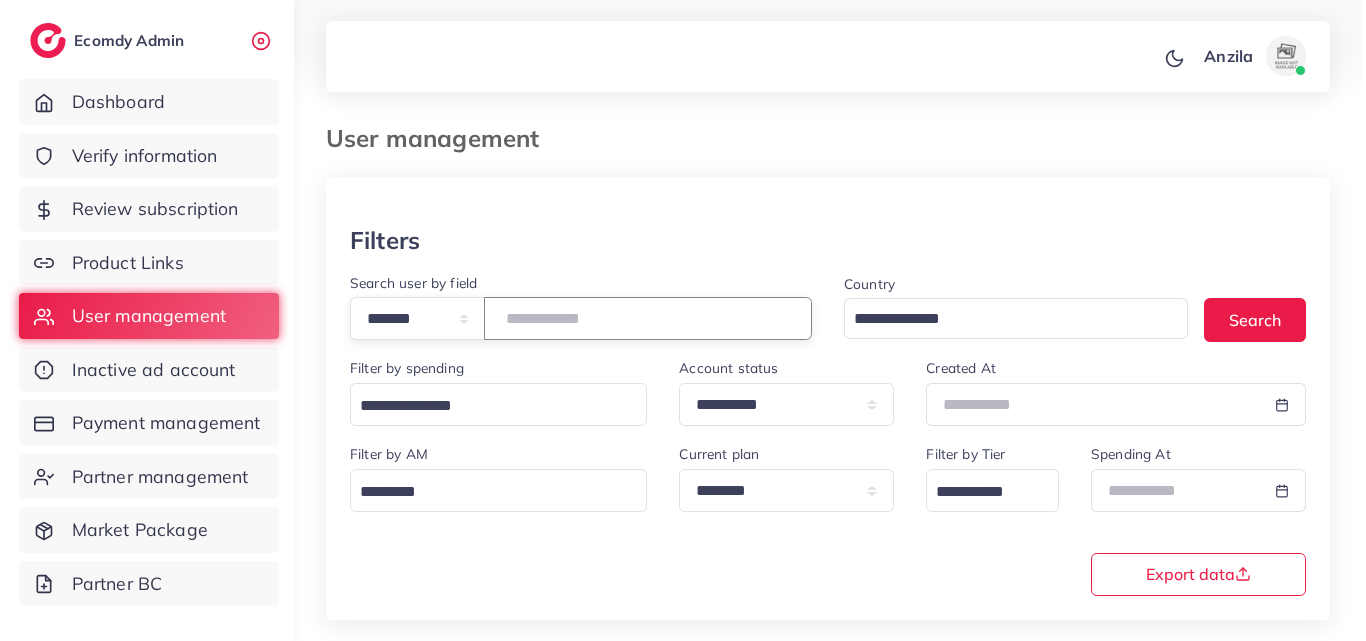 scroll, scrollTop: 202, scrollLeft: 0, axis: vertical 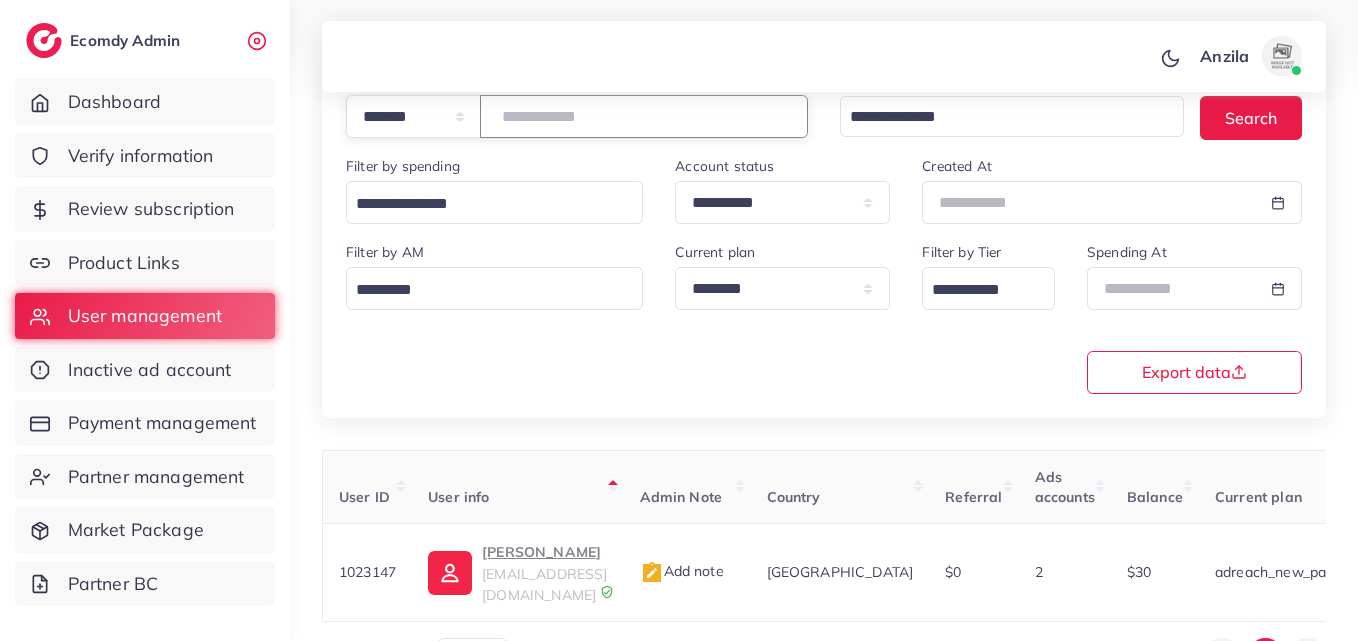 click on "*******" at bounding box center (644, 116) 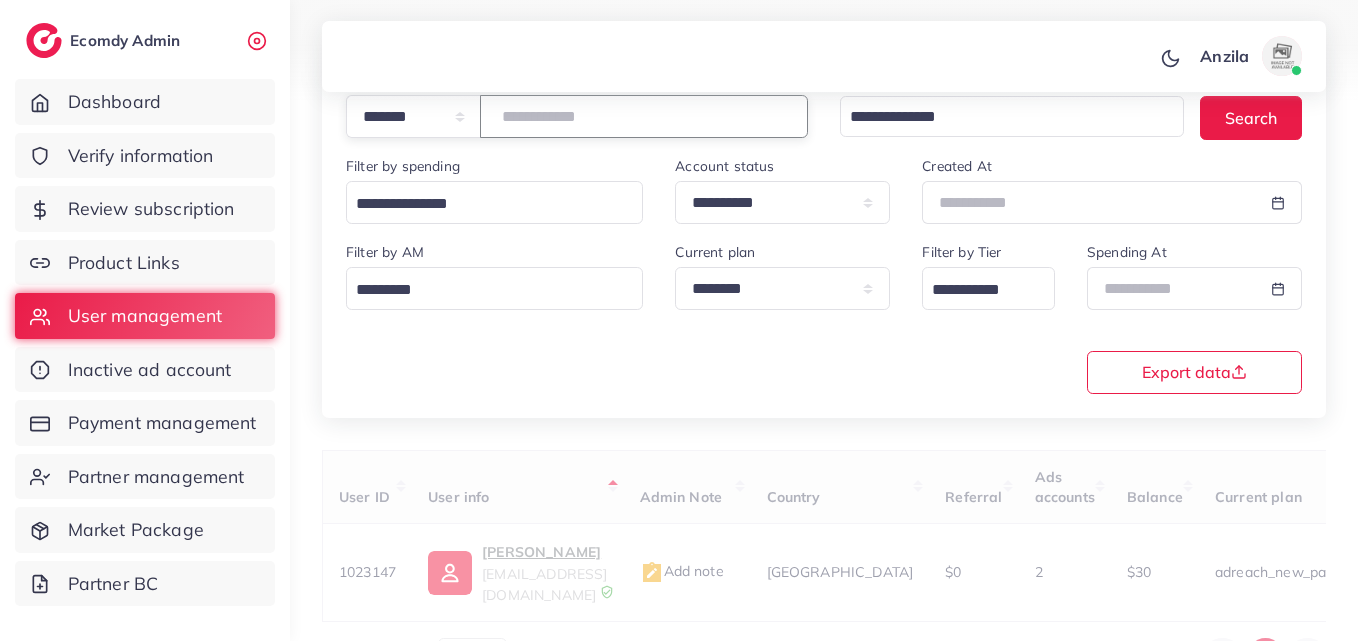 paste on "*******" 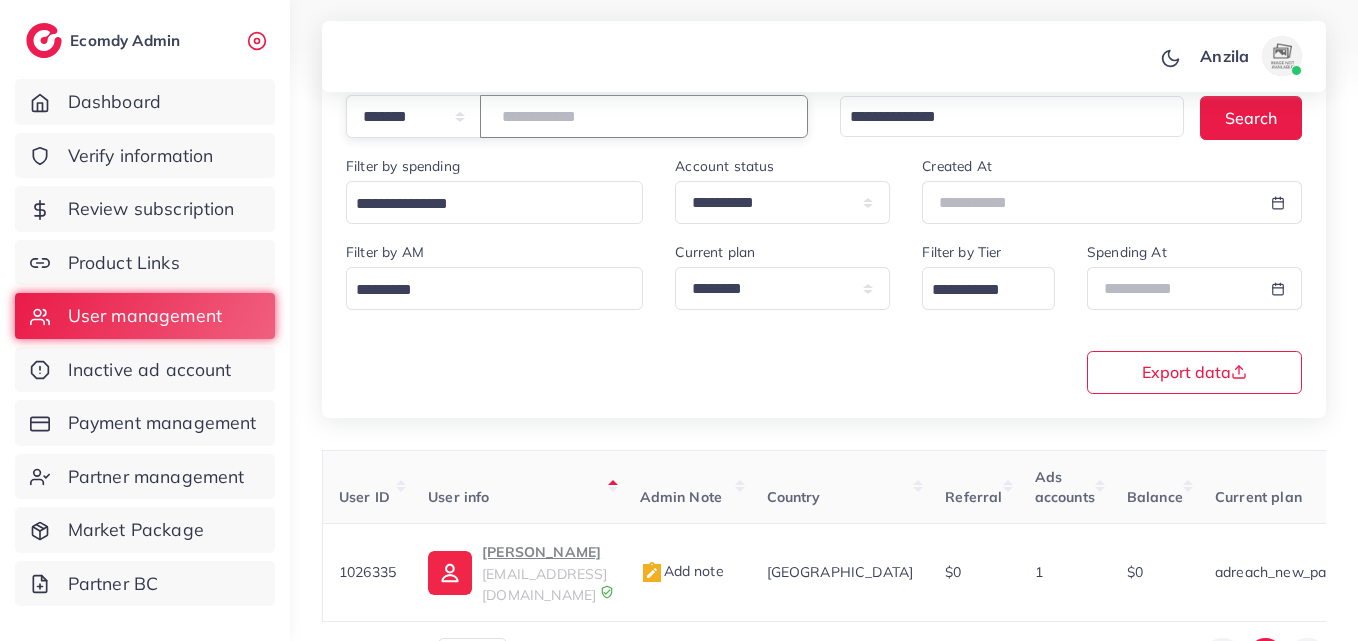 type on "*******" 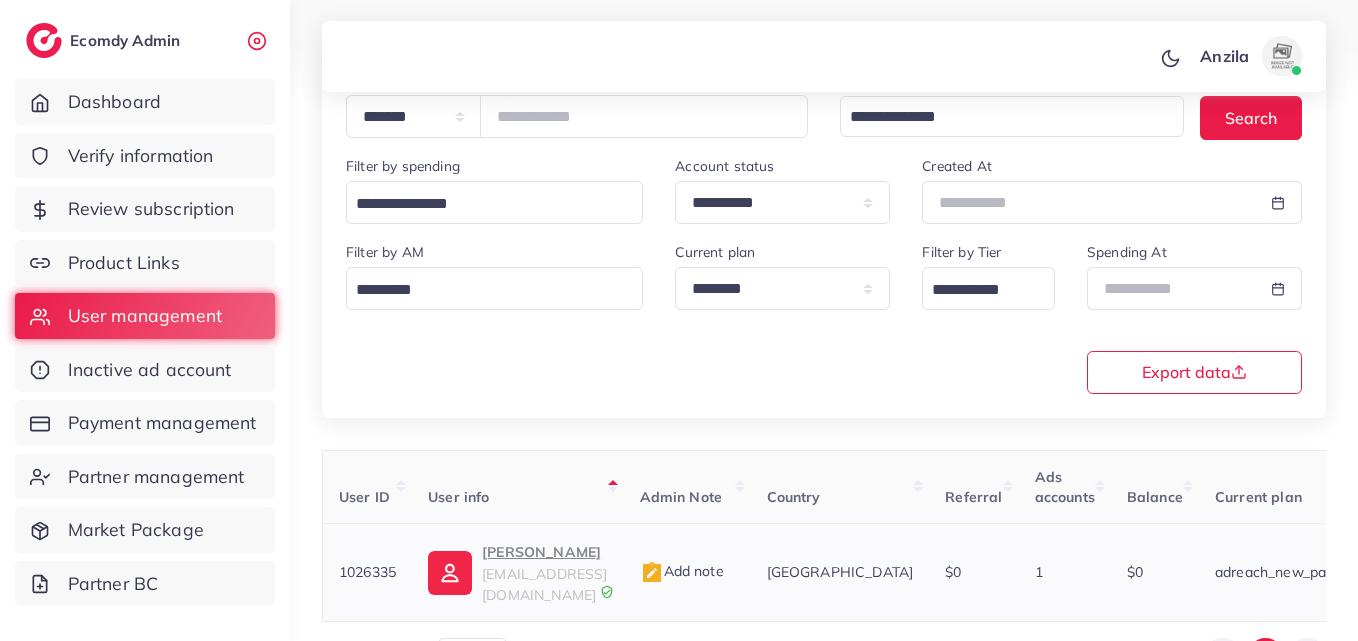 click on "Mustafa Magsi" at bounding box center [544, 552] 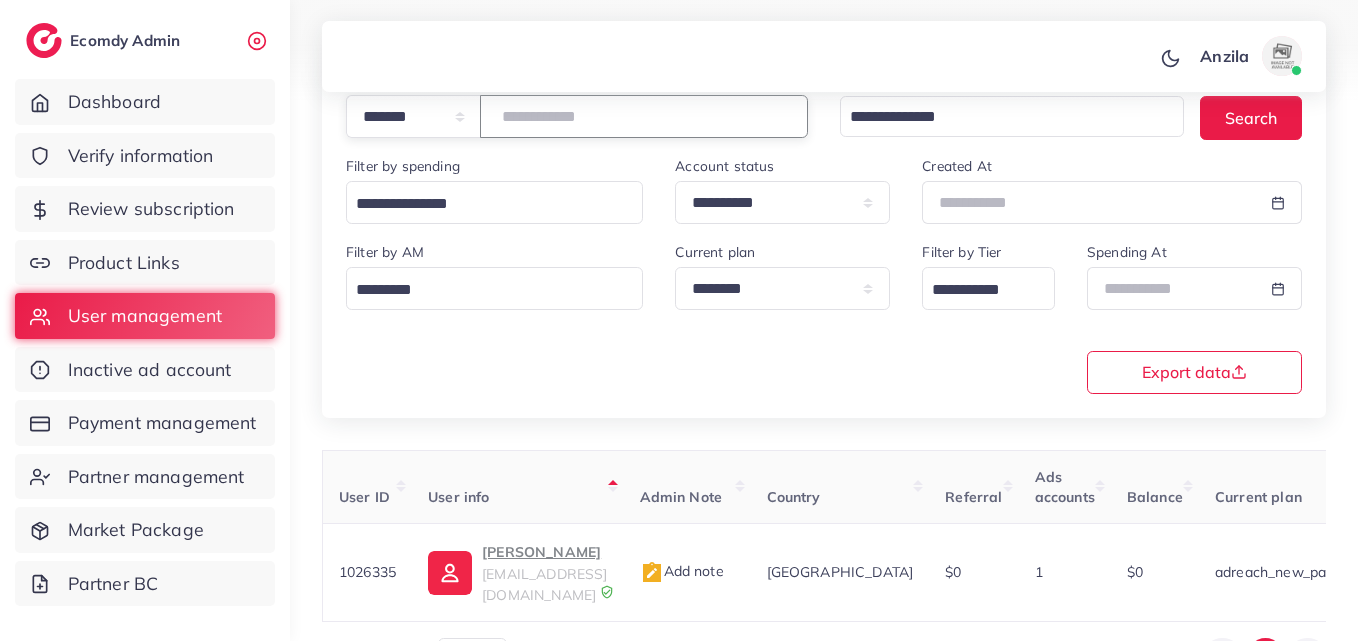 click on "*******" at bounding box center [644, 116] 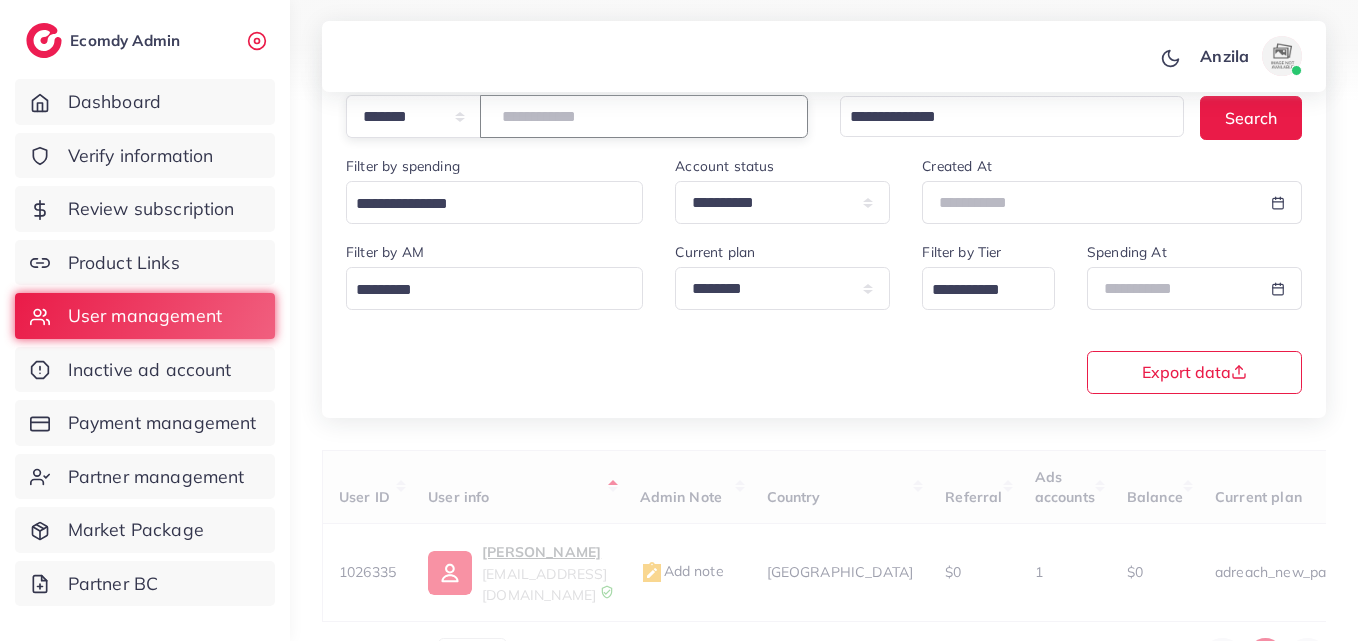 click at bounding box center [644, 116] 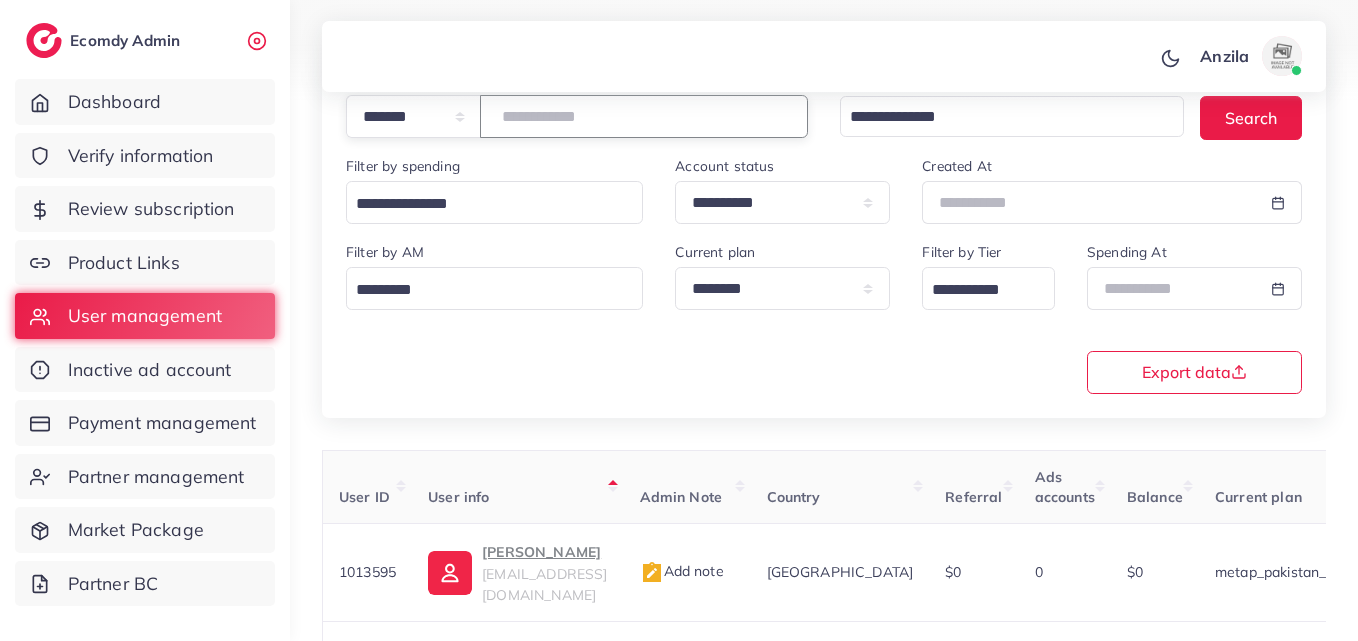 paste on "*******" 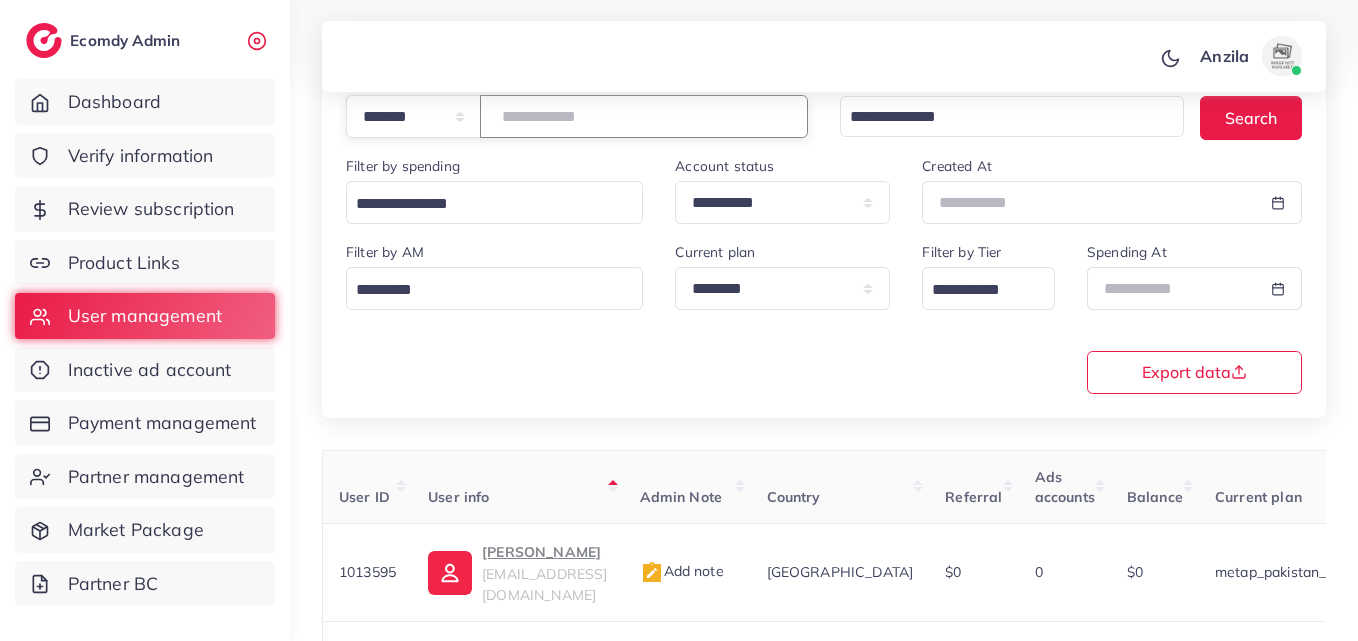 type on "*******" 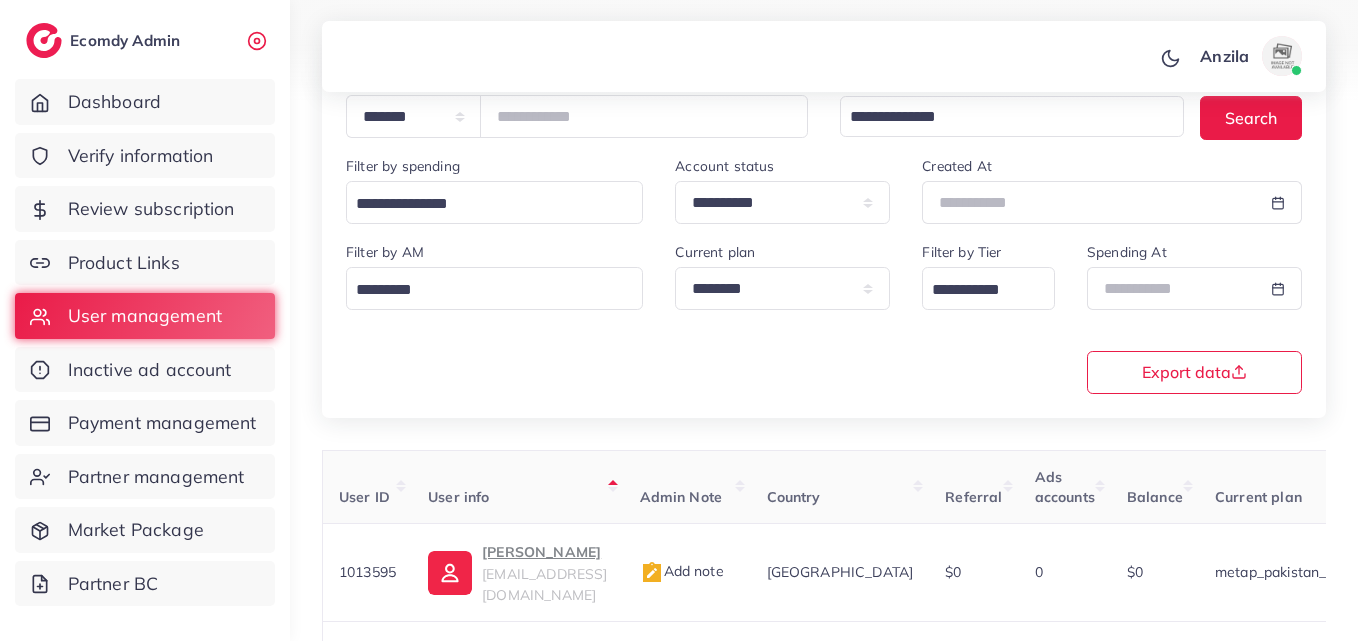 click on "**********" at bounding box center (824, 316) 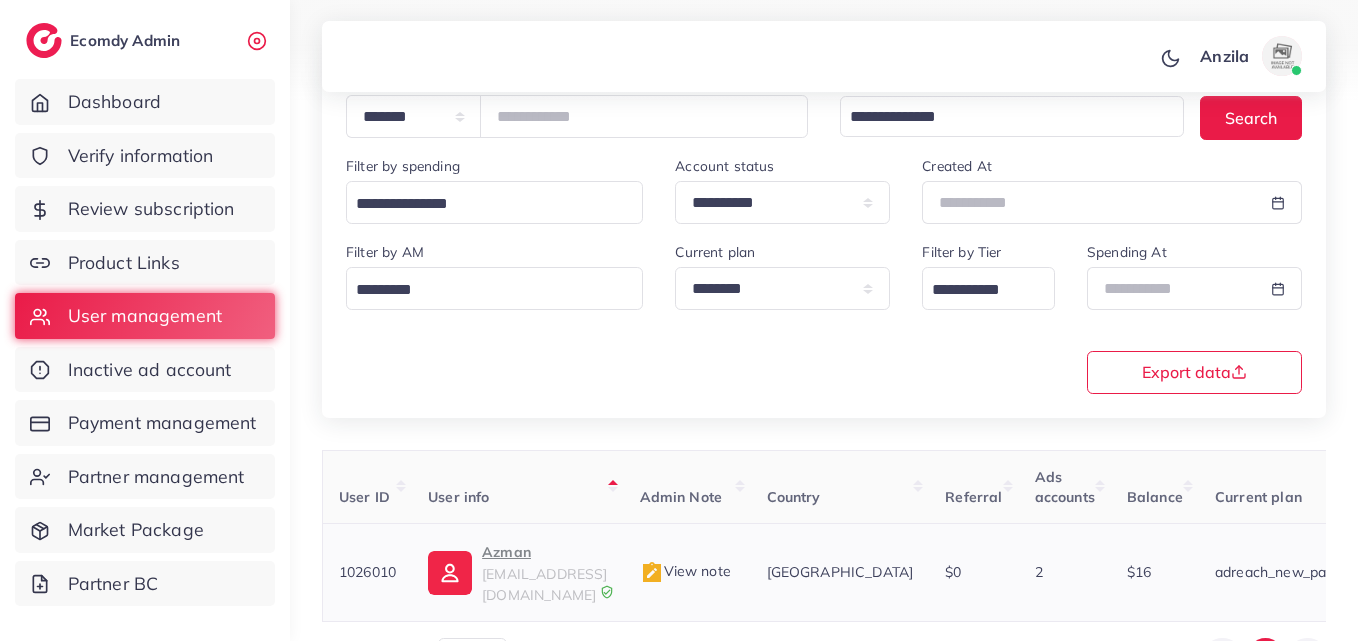 click on "Azman" at bounding box center [544, 552] 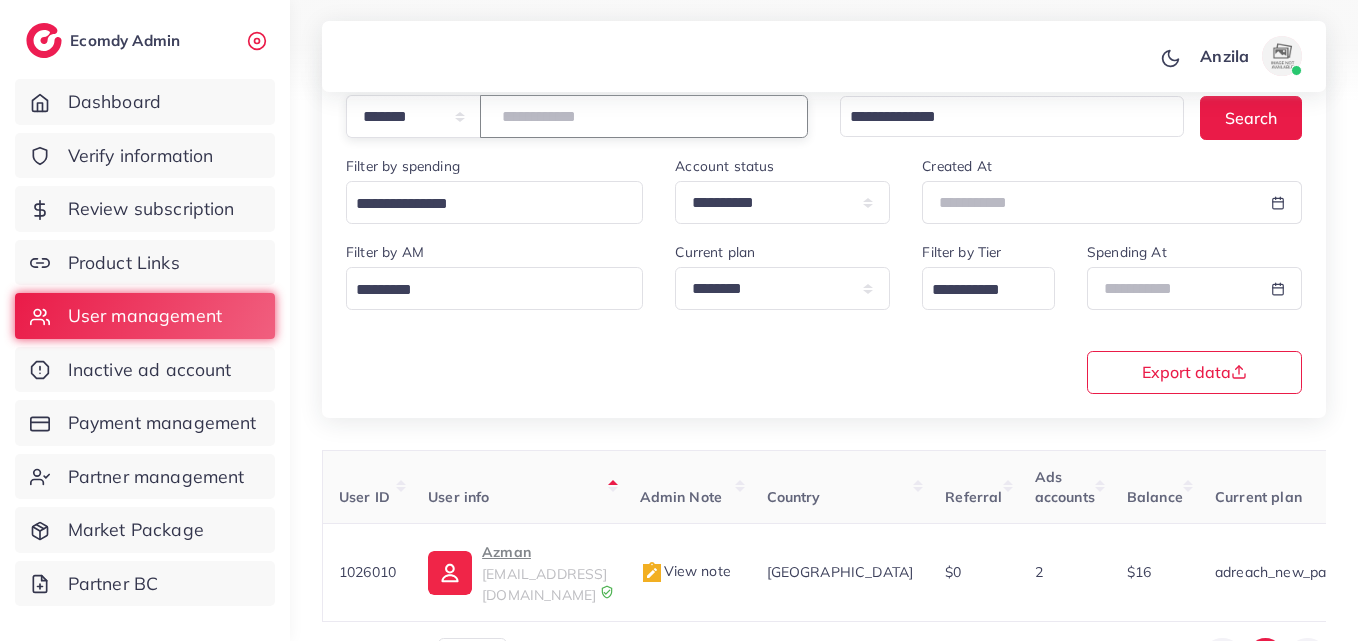 click on "*******" at bounding box center (644, 116) 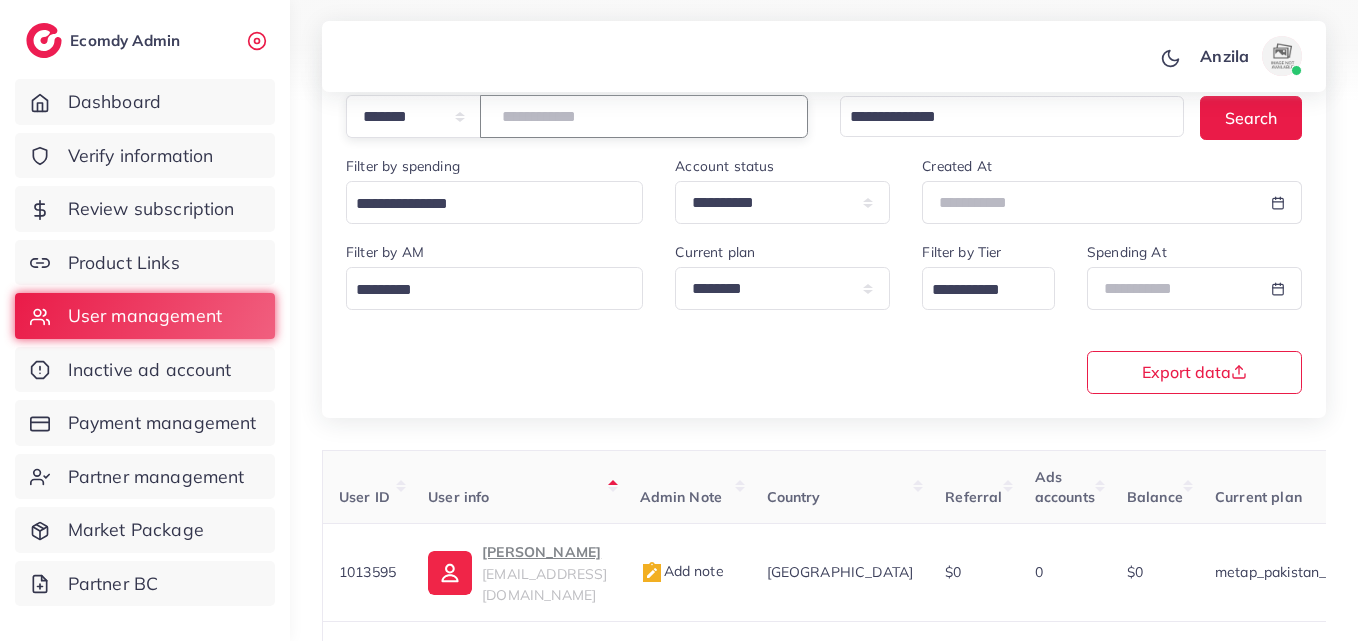 paste on "*******" 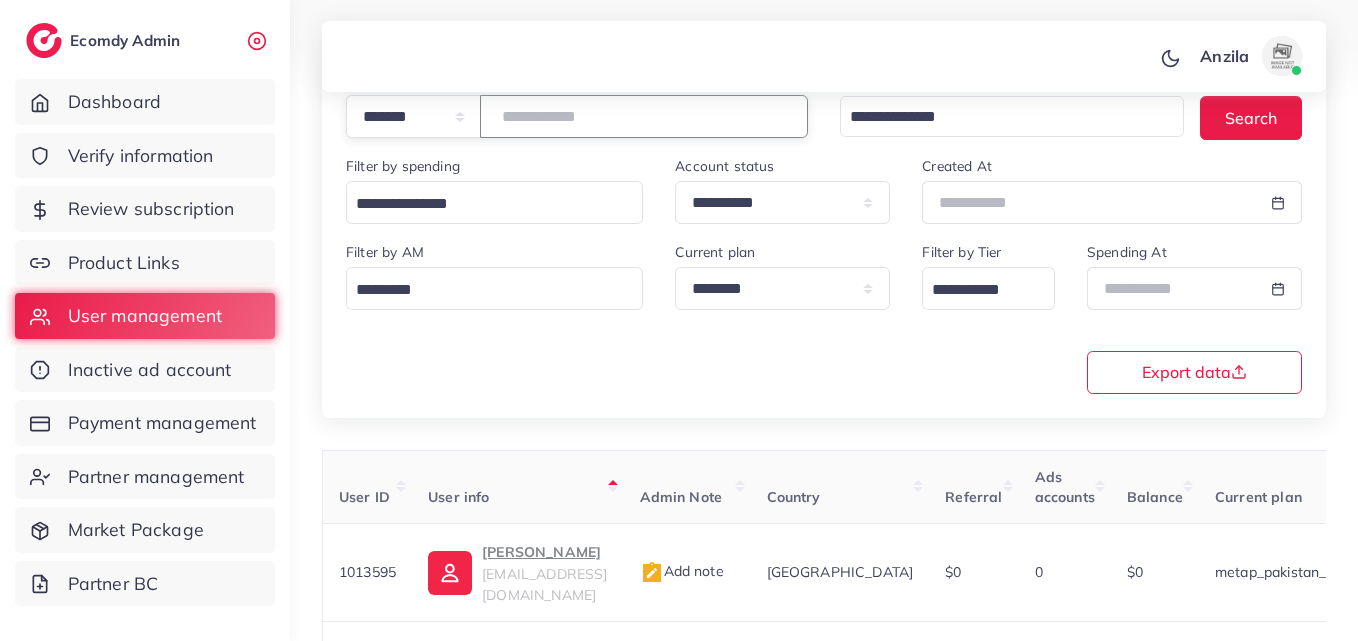 type on "*******" 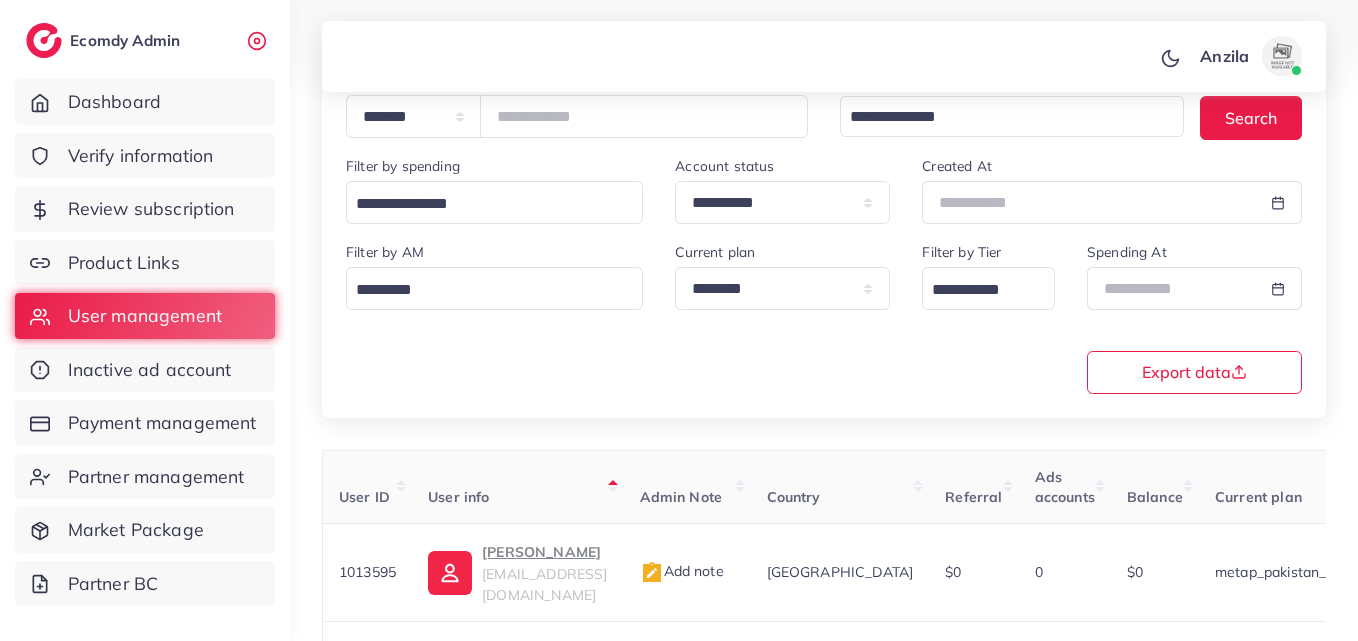 click on "**********" at bounding box center (824, 316) 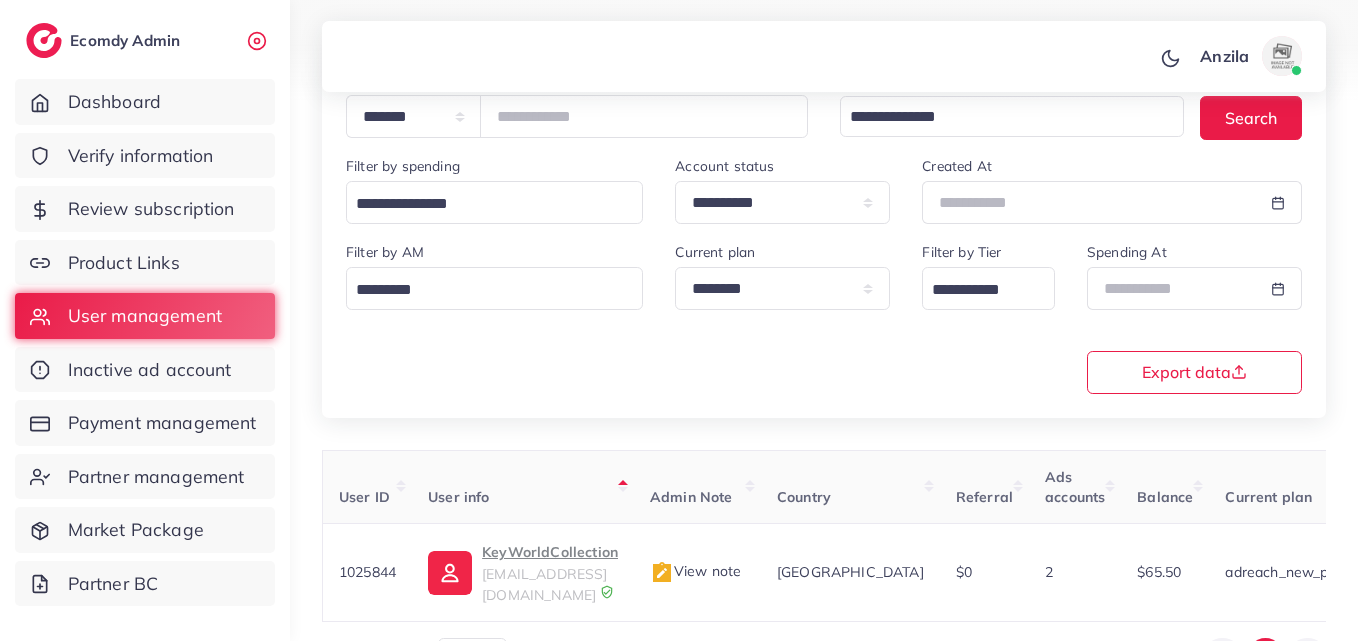 click on "KeyWorldCollection" at bounding box center (550, 552) 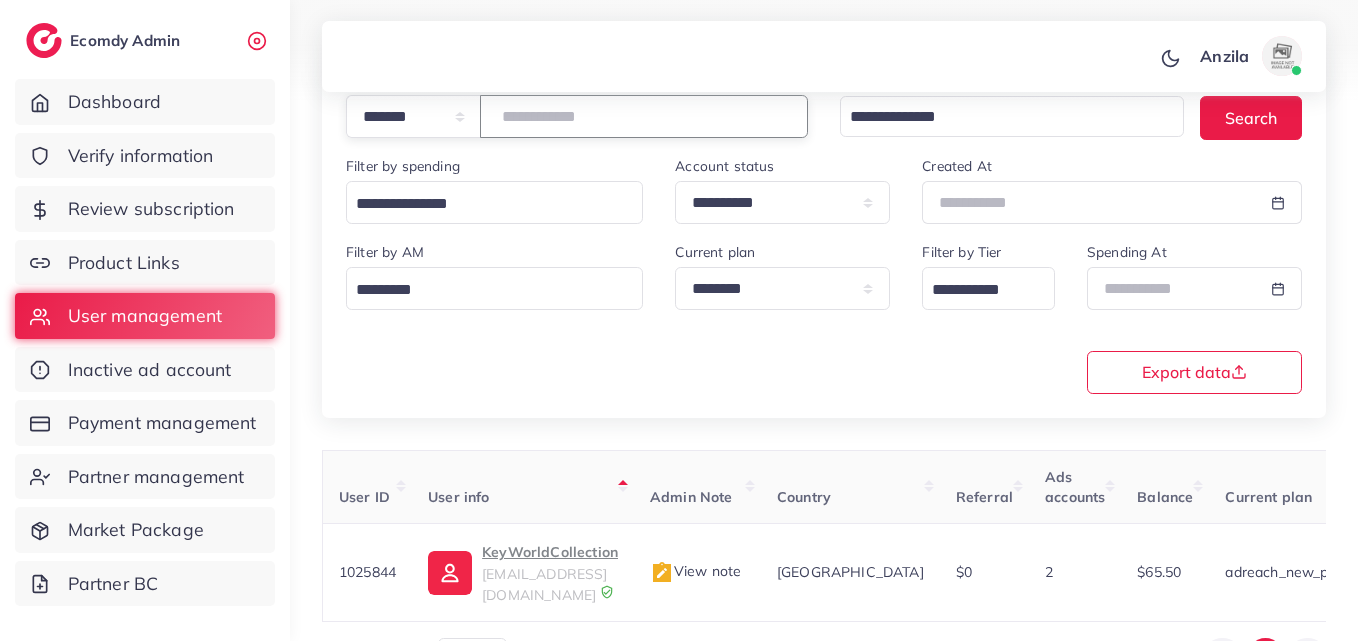 click on "*******" at bounding box center (644, 116) 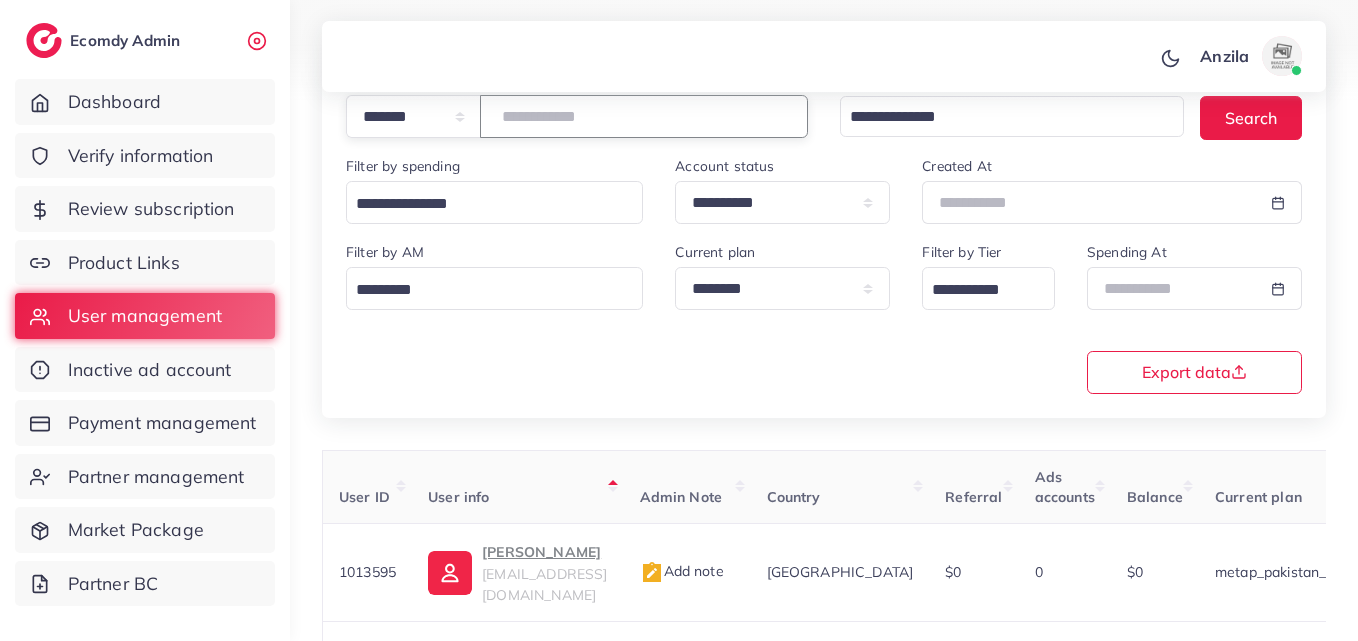 paste on "*******" 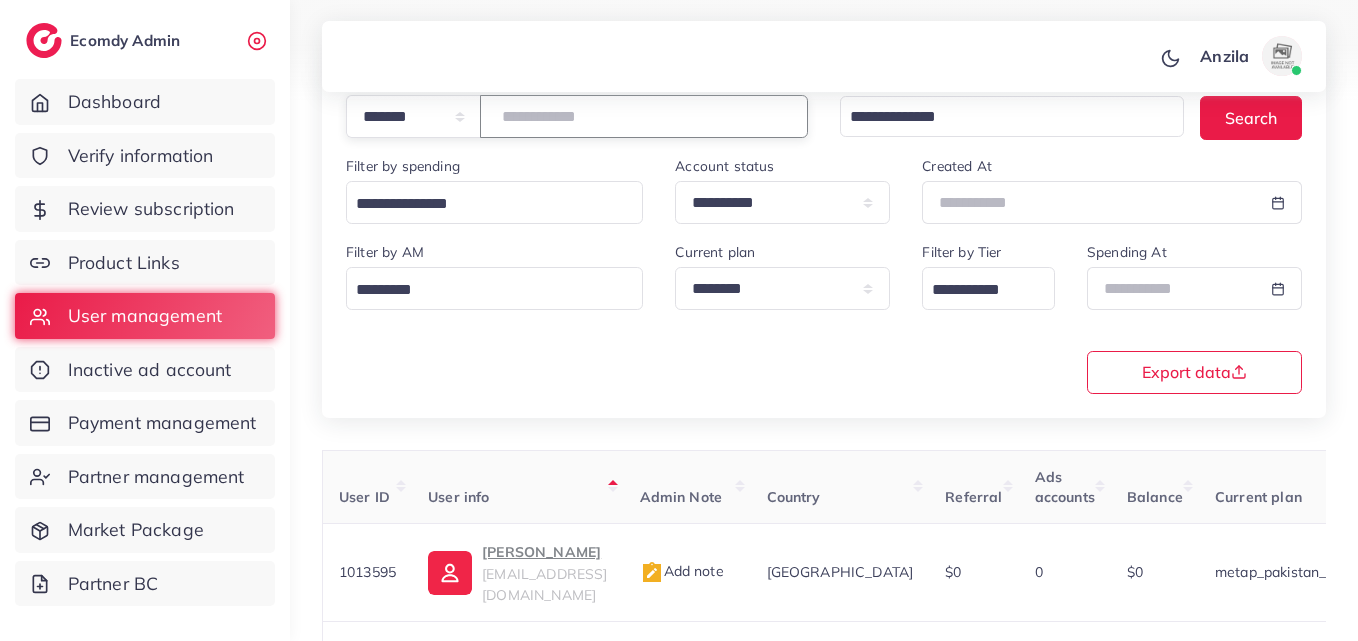 type on "*******" 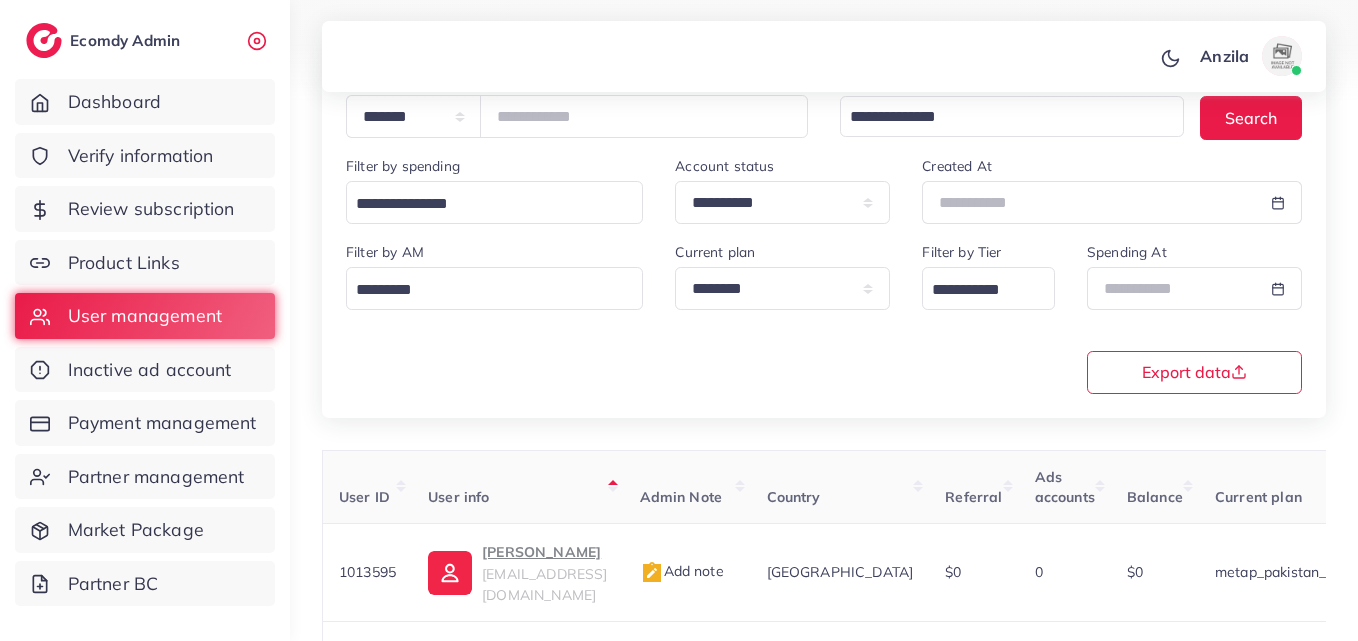 click on "**********" at bounding box center [824, 316] 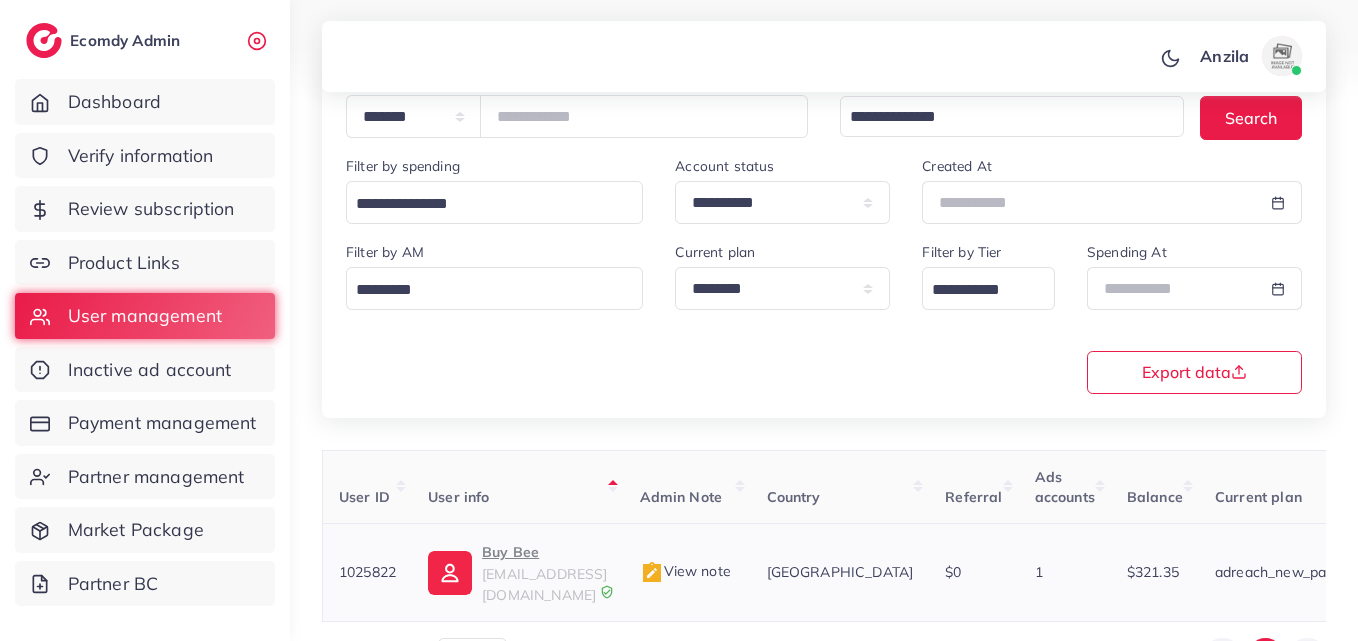 click on "Buy Bee" at bounding box center [544, 552] 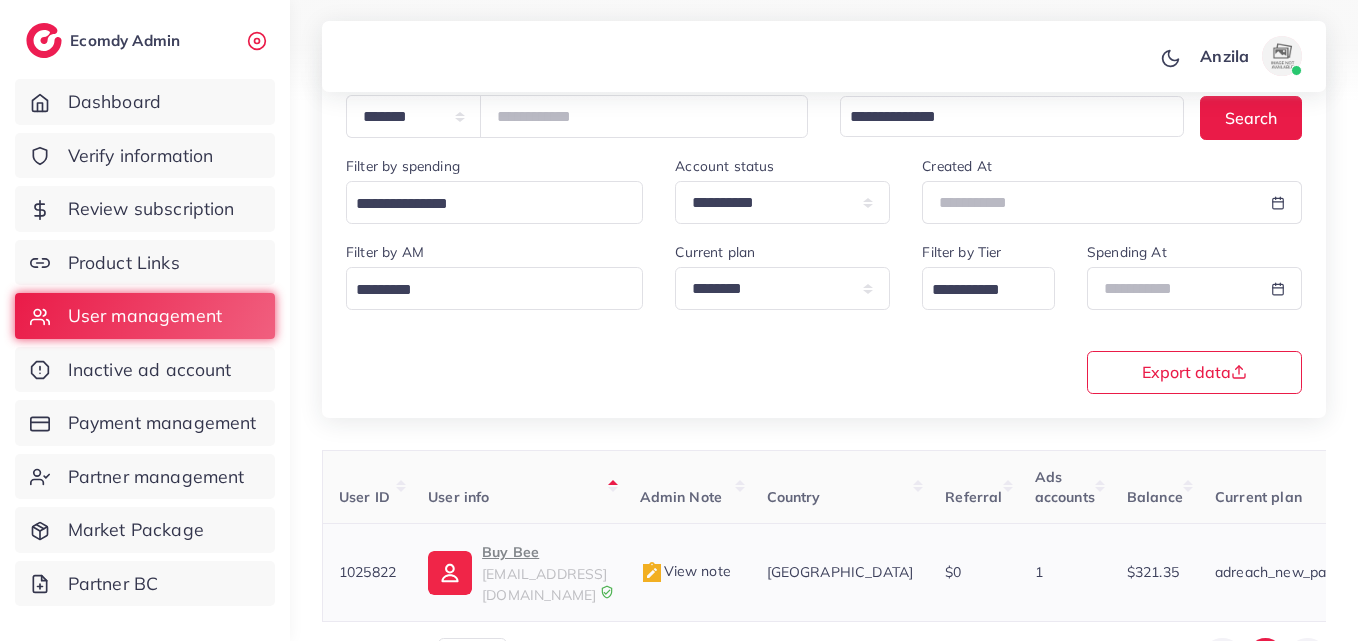 click at bounding box center (652, 573) 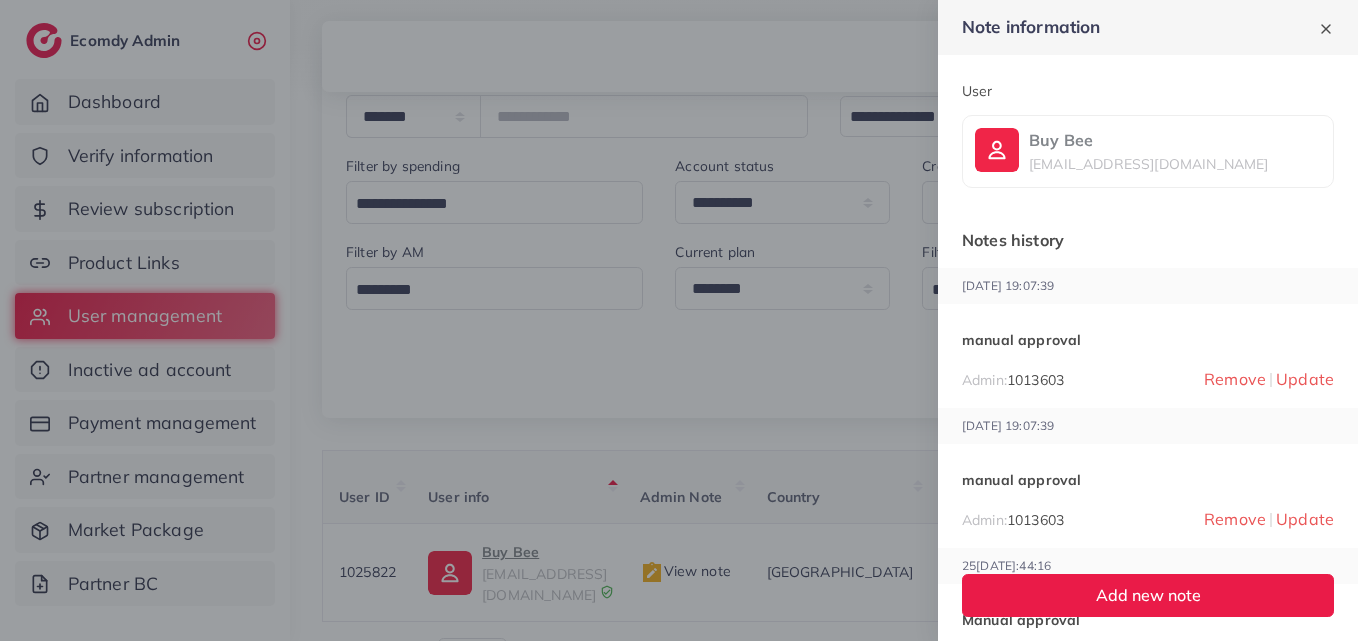 click on "manual approval" at bounding box center [1148, 340] 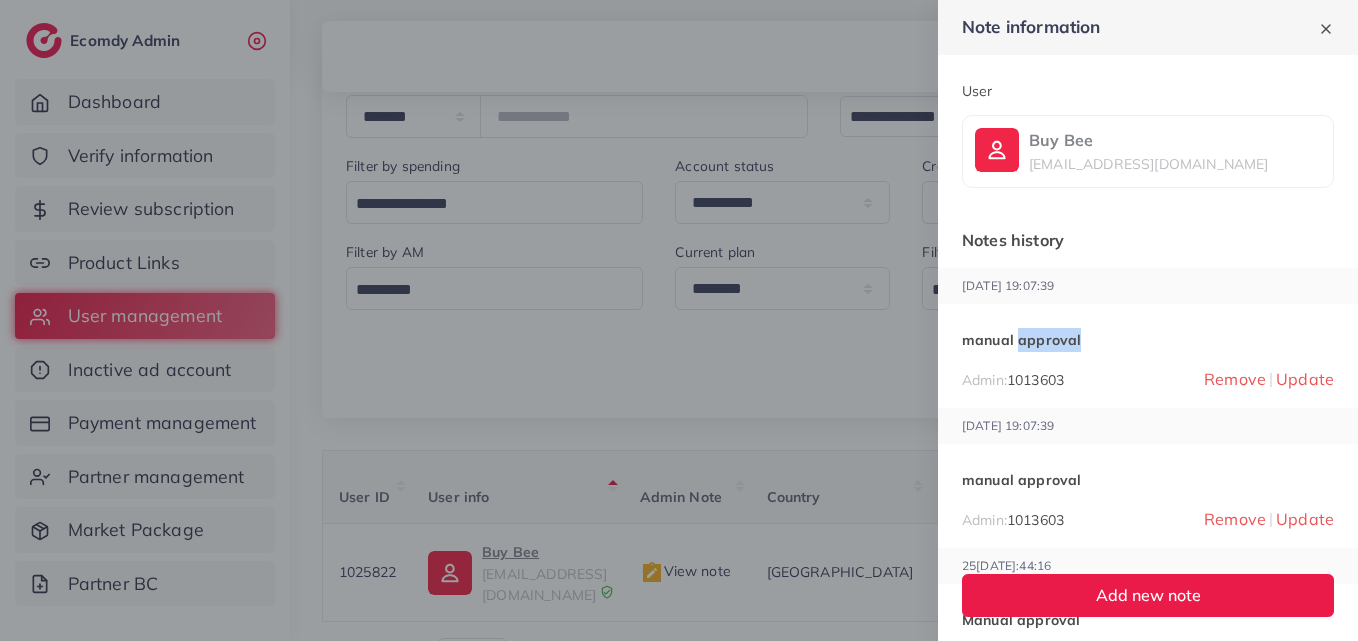 click on "manual approval" at bounding box center (1148, 340) 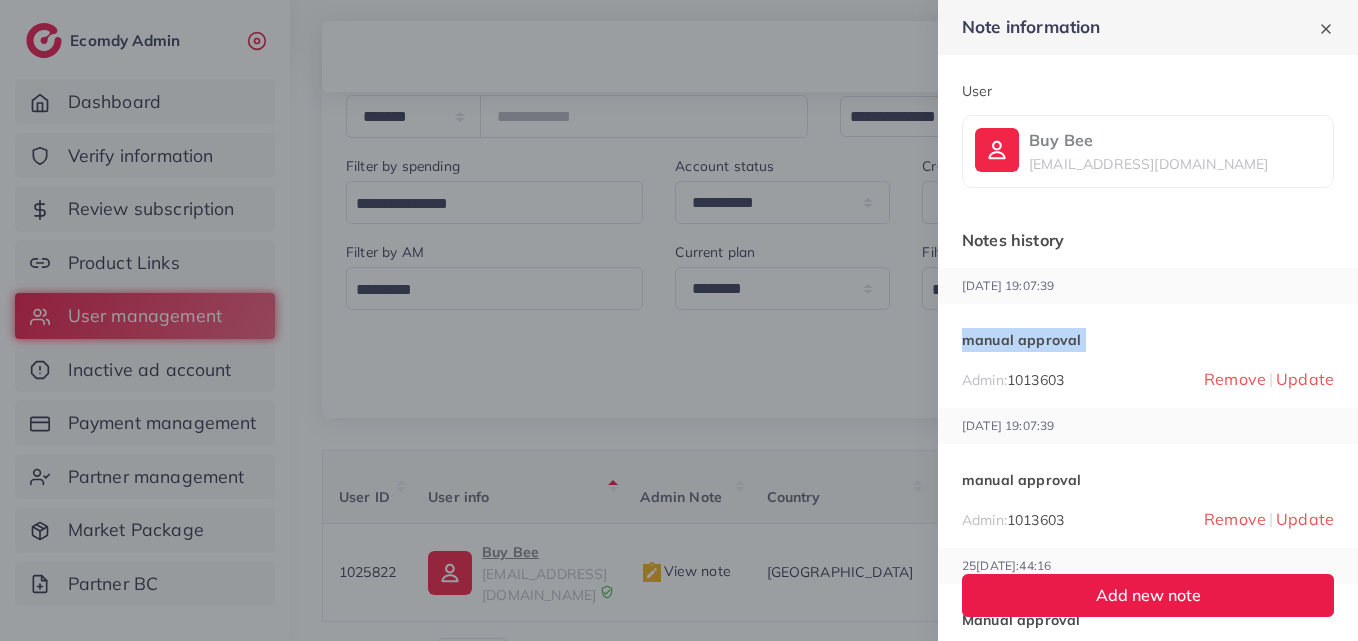 click on "manual approval" at bounding box center [1148, 340] 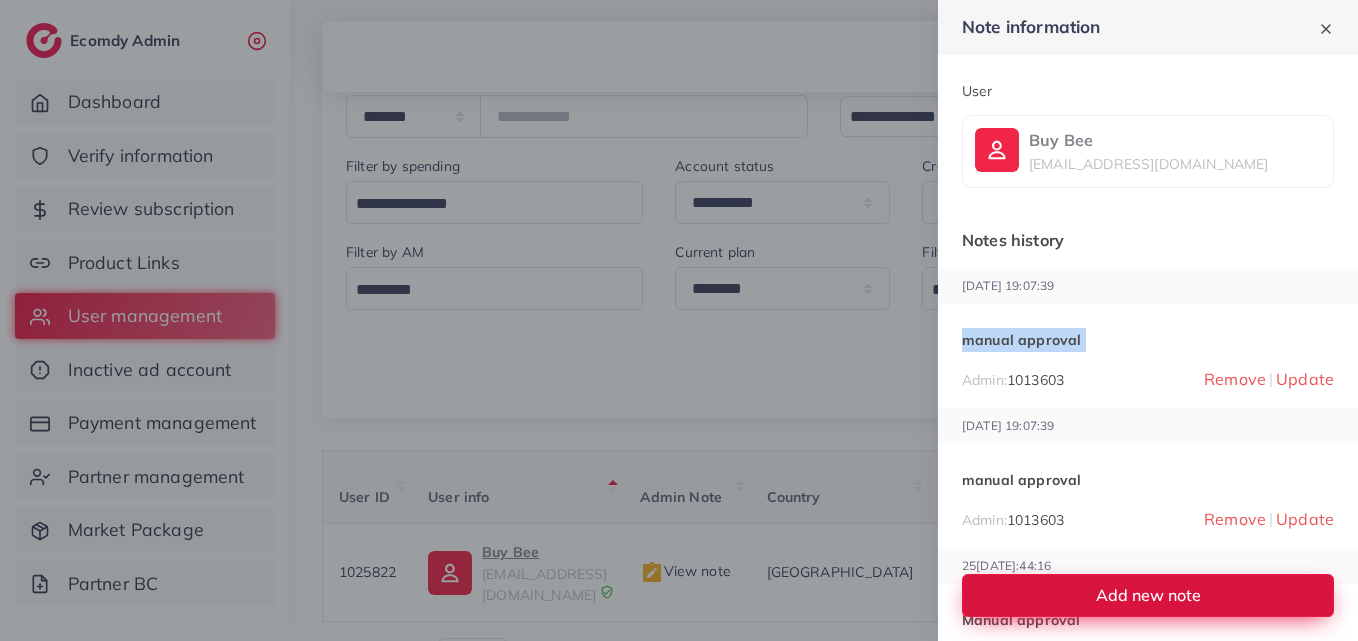 click on "Add new note" at bounding box center [1148, 595] 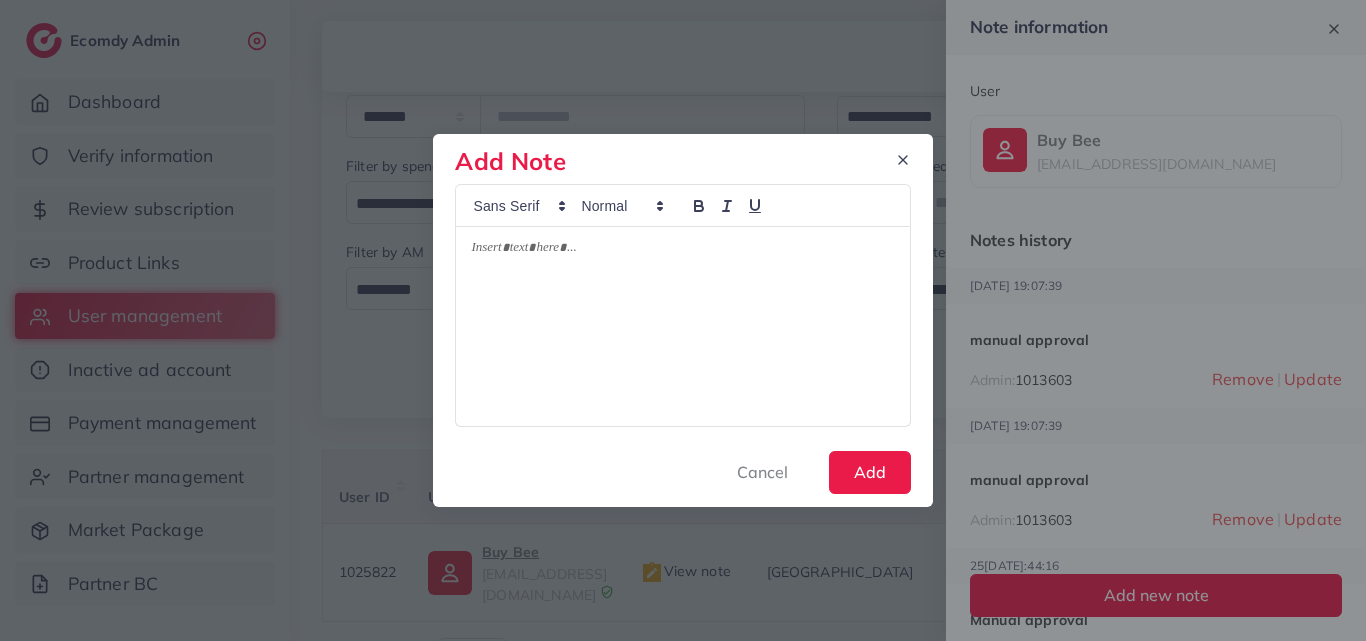 click at bounding box center [682, 251] 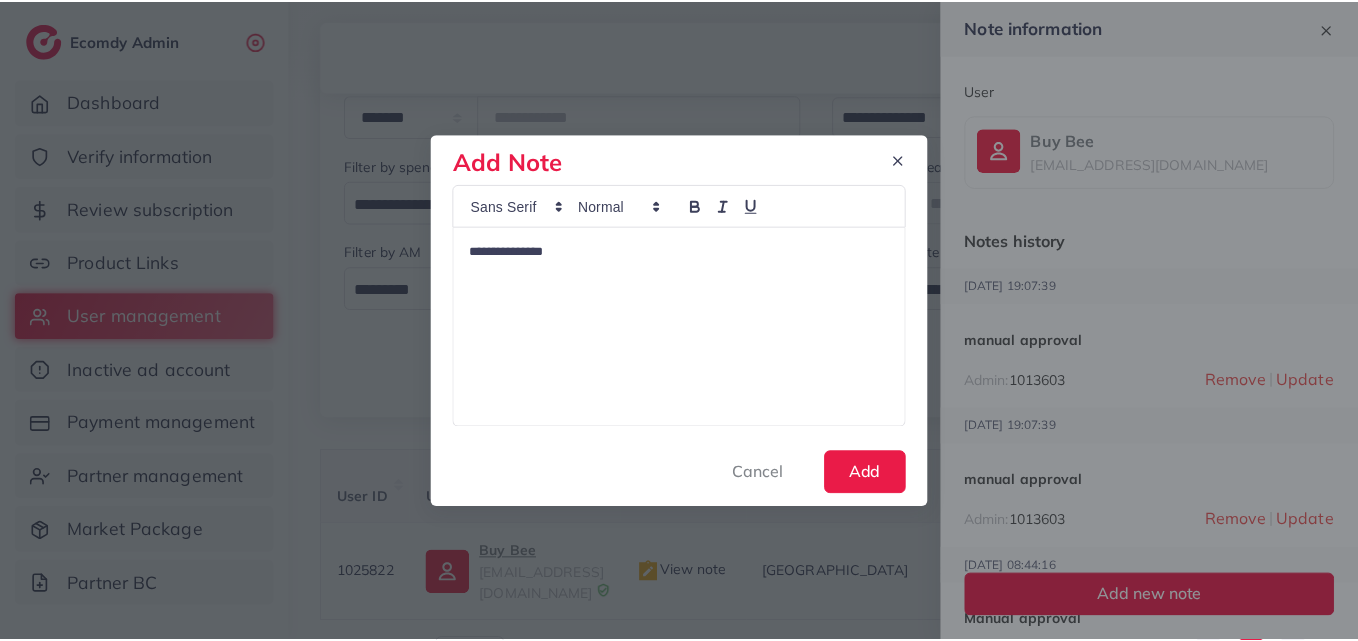 scroll, scrollTop: 0, scrollLeft: 0, axis: both 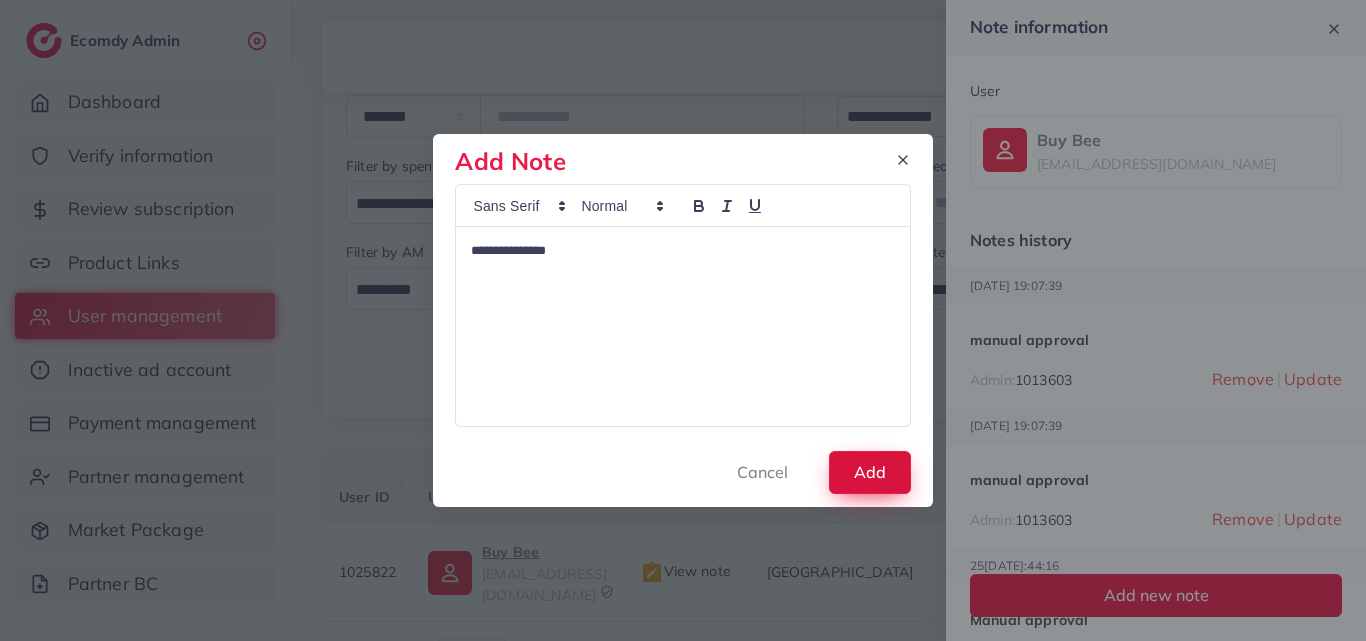 click on "Add" at bounding box center [870, 472] 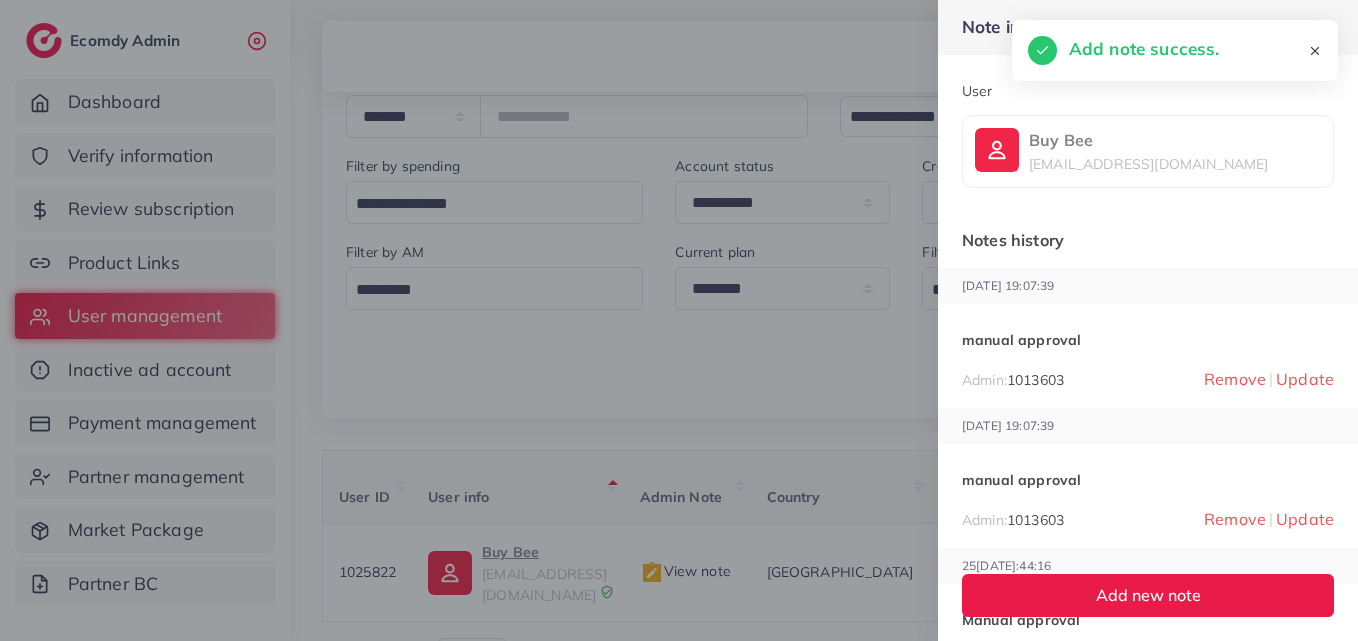 click at bounding box center [679, 320] 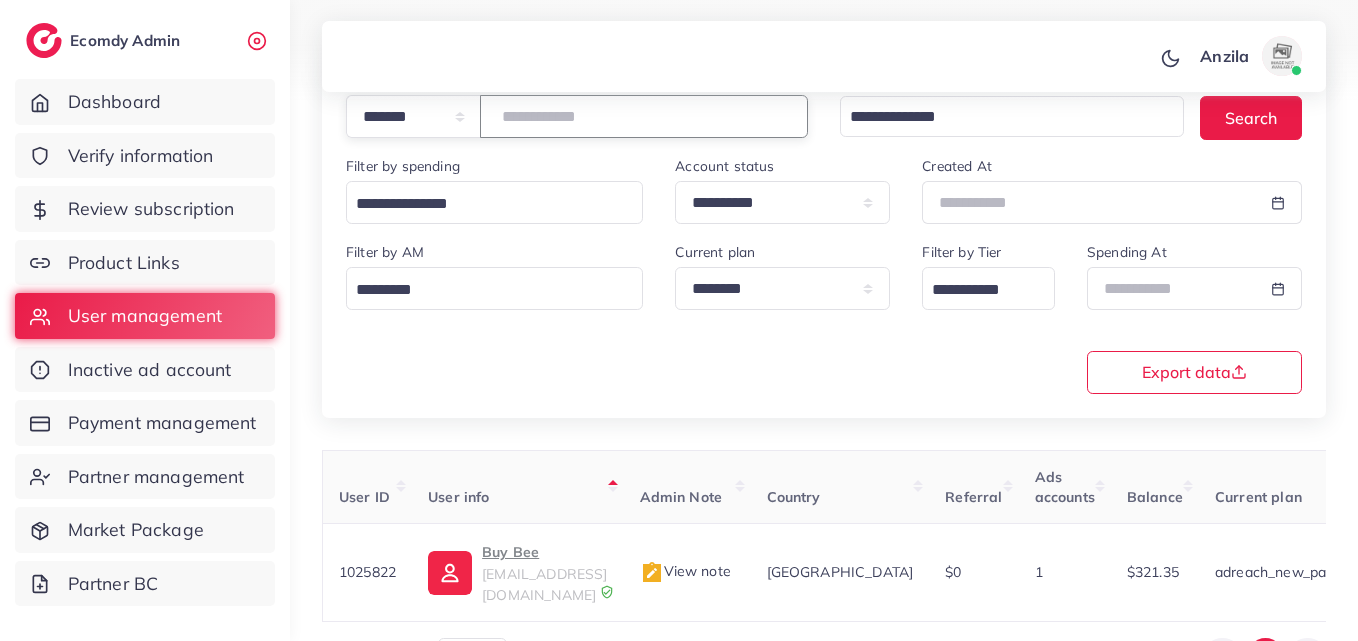 click on "*******" at bounding box center (644, 116) 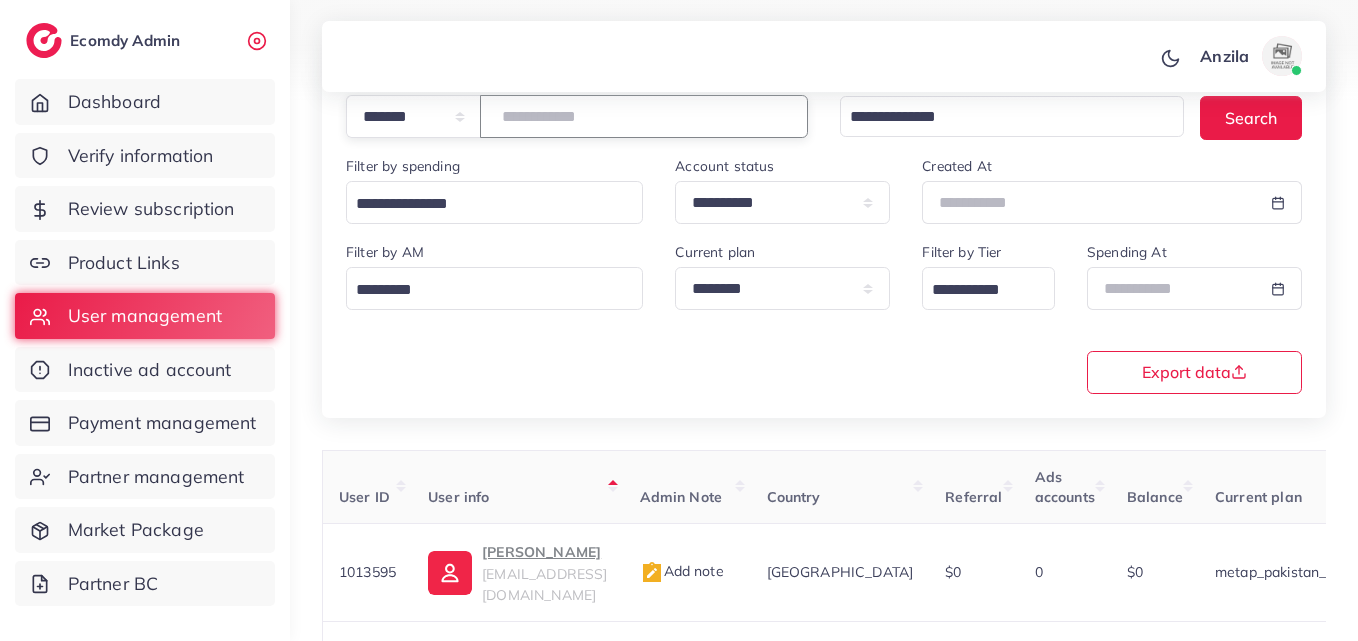 paste on "*******" 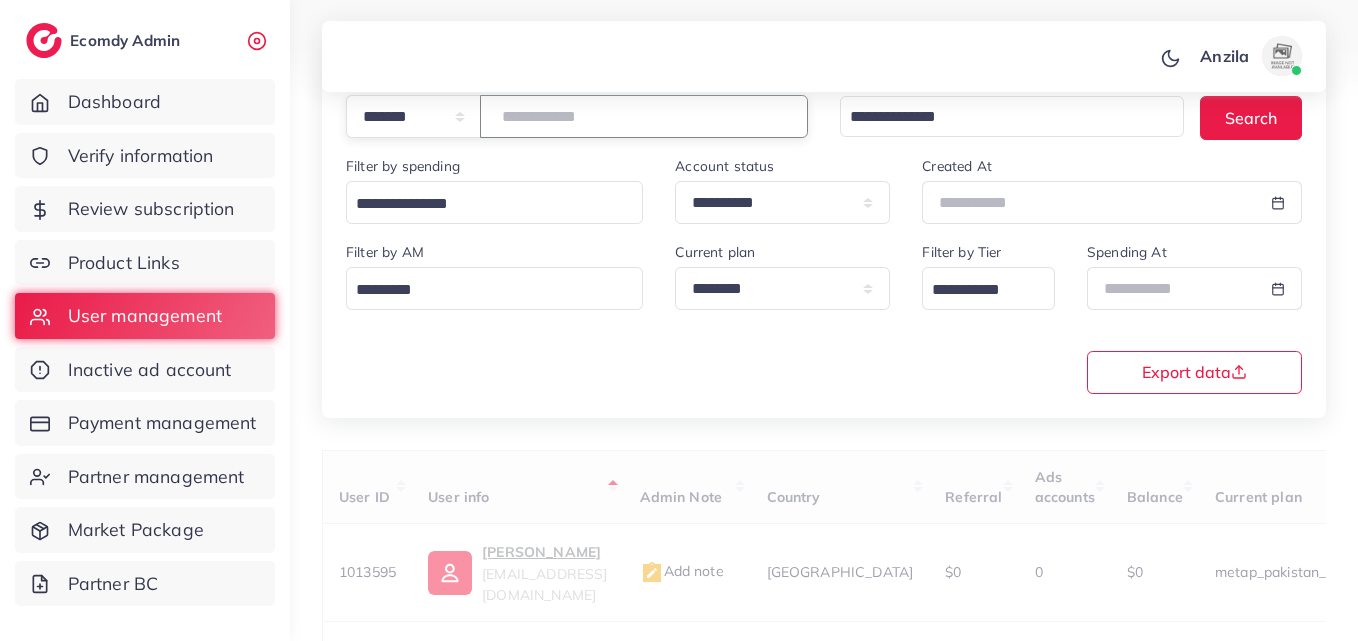type on "*******" 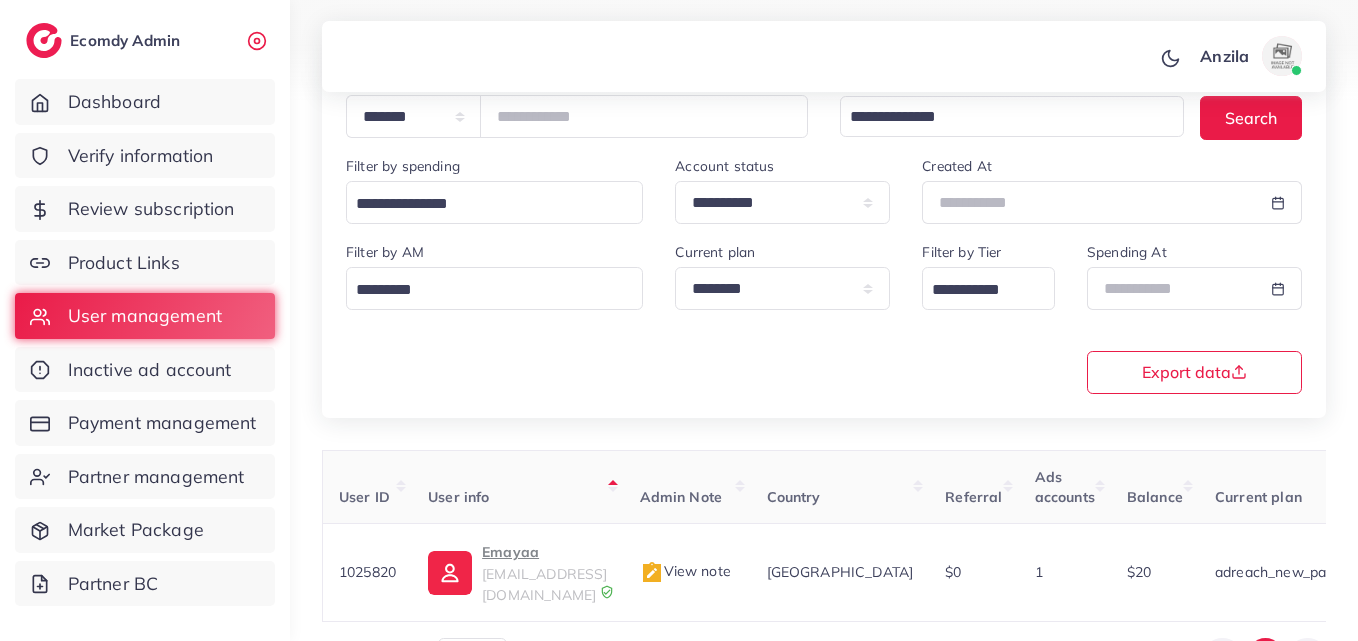 click on "**********" at bounding box center (824, 316) 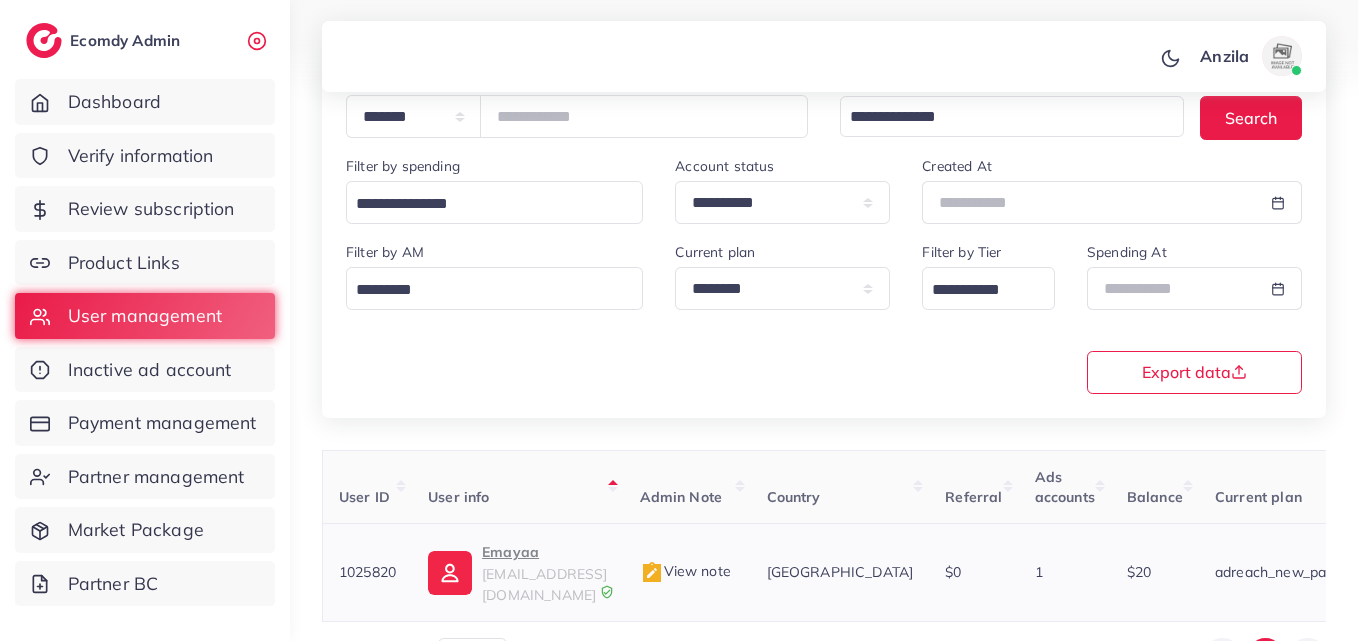 click on "Emayaa" at bounding box center [544, 552] 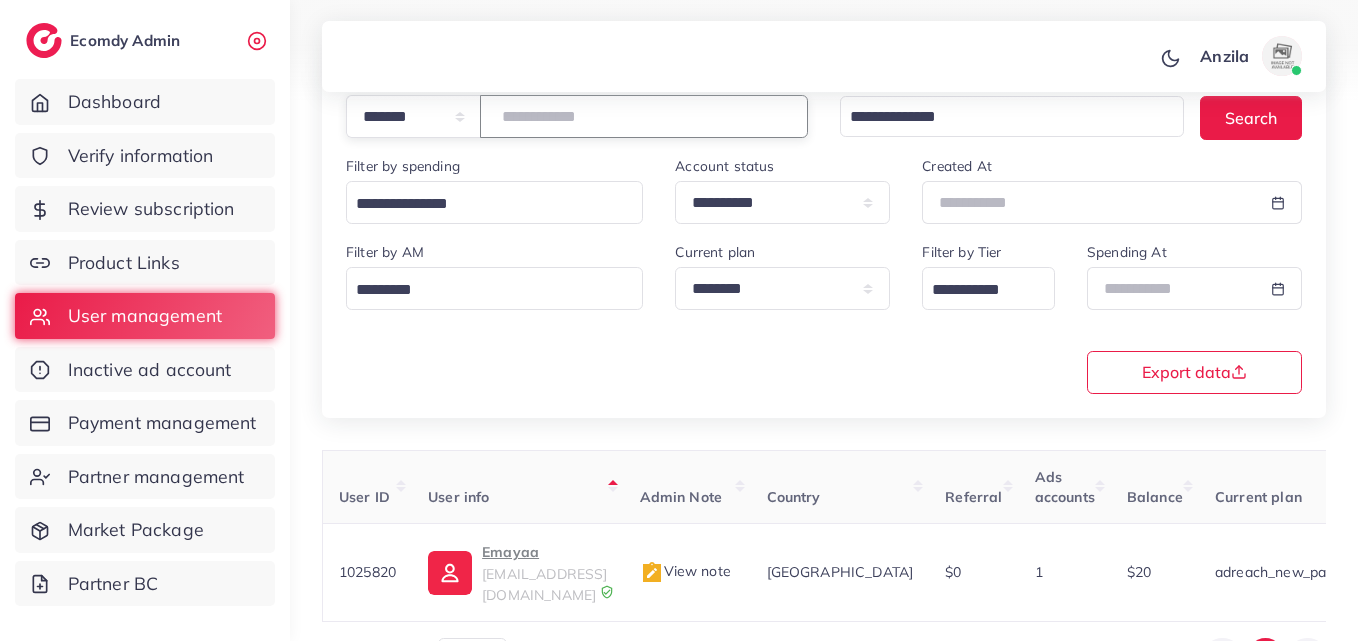 click on "*******" at bounding box center [644, 116] 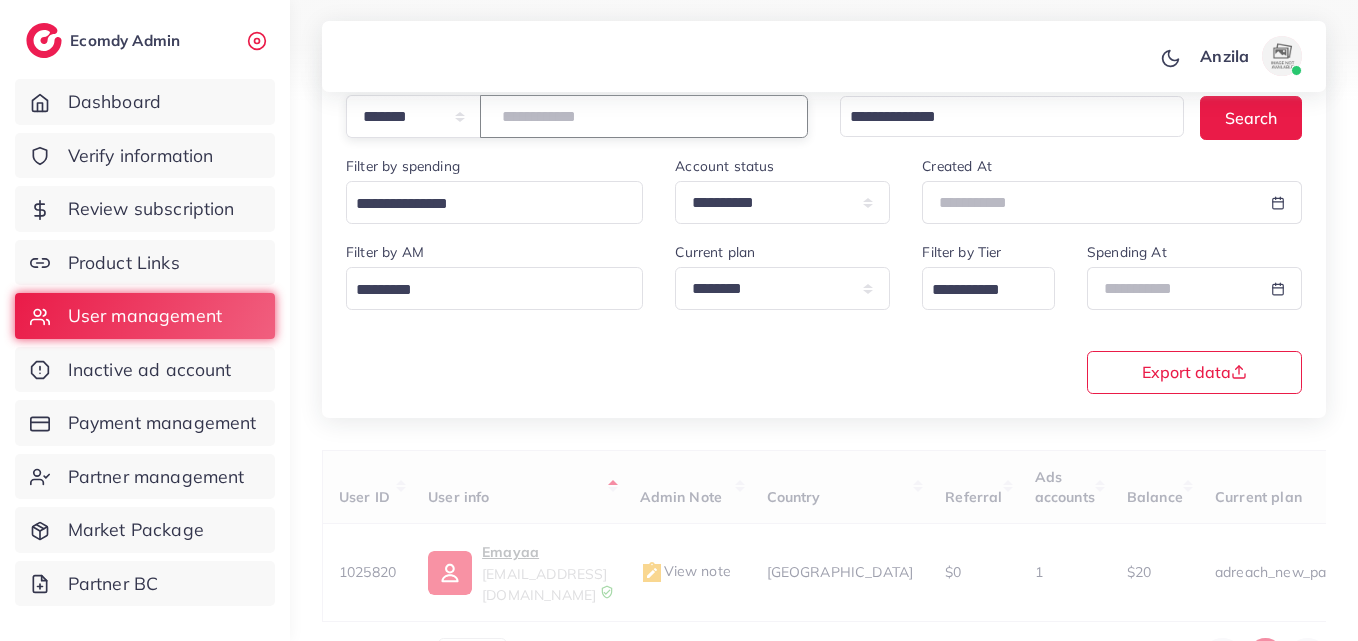 click at bounding box center [644, 116] 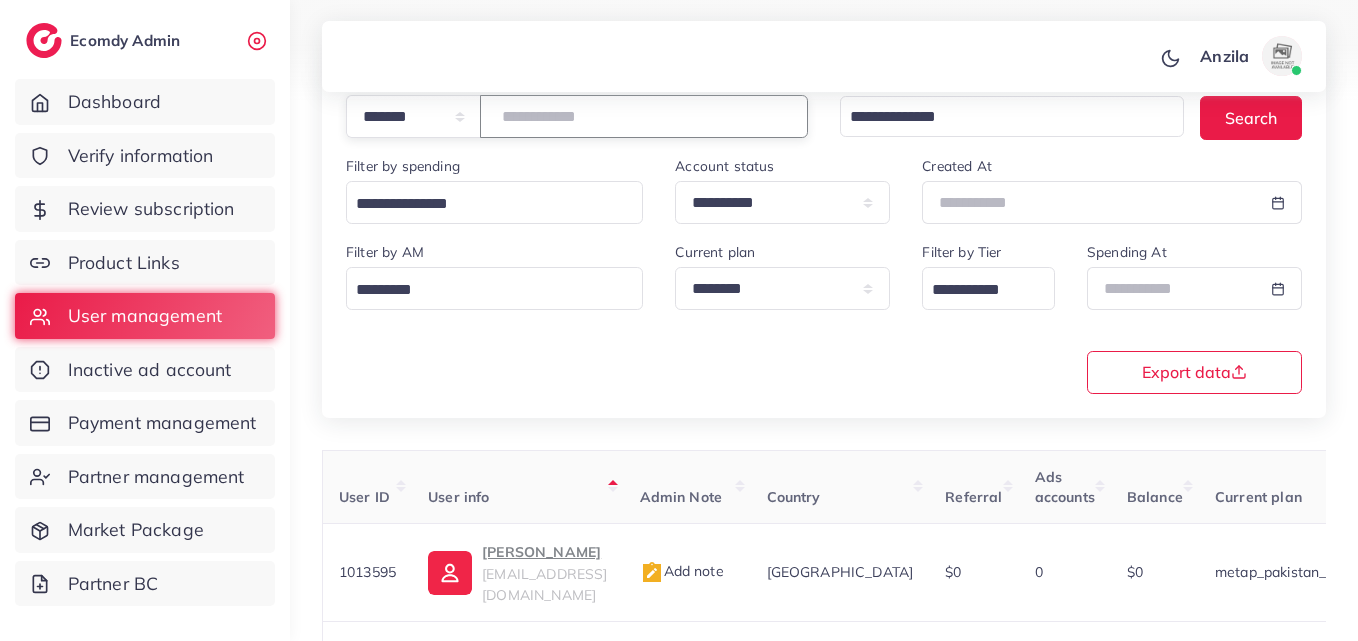 paste on "*******" 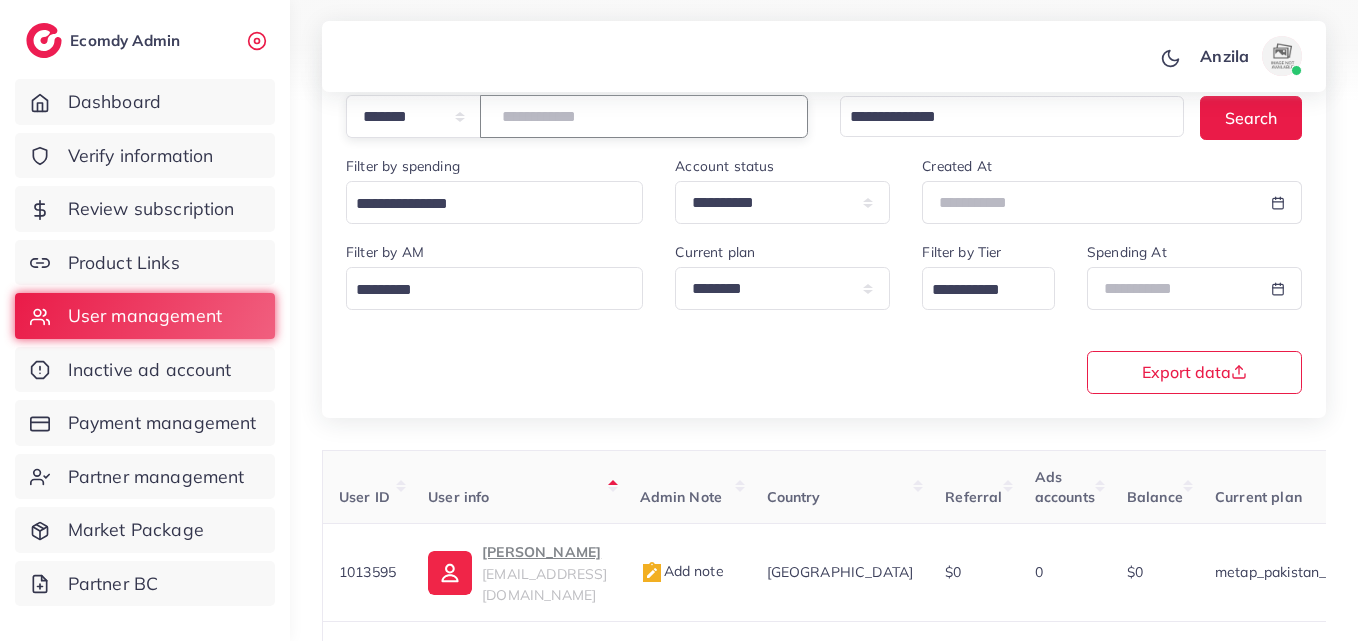 type on "*******" 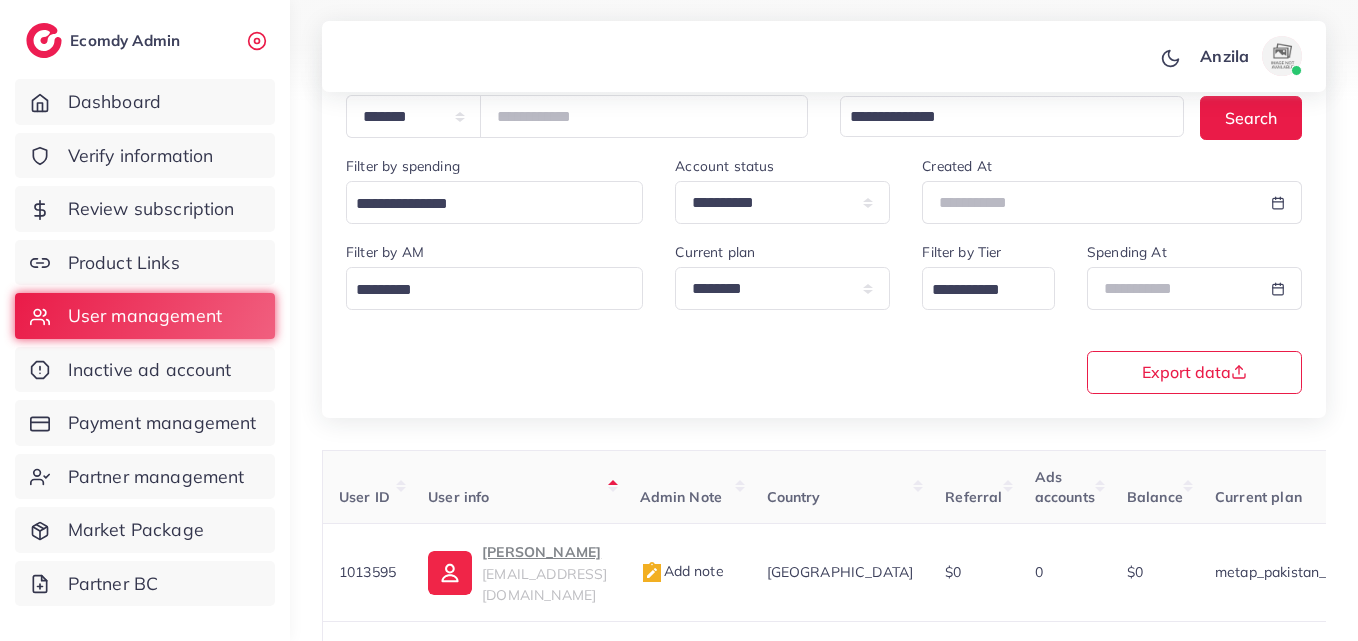 click on "**********" at bounding box center [824, 316] 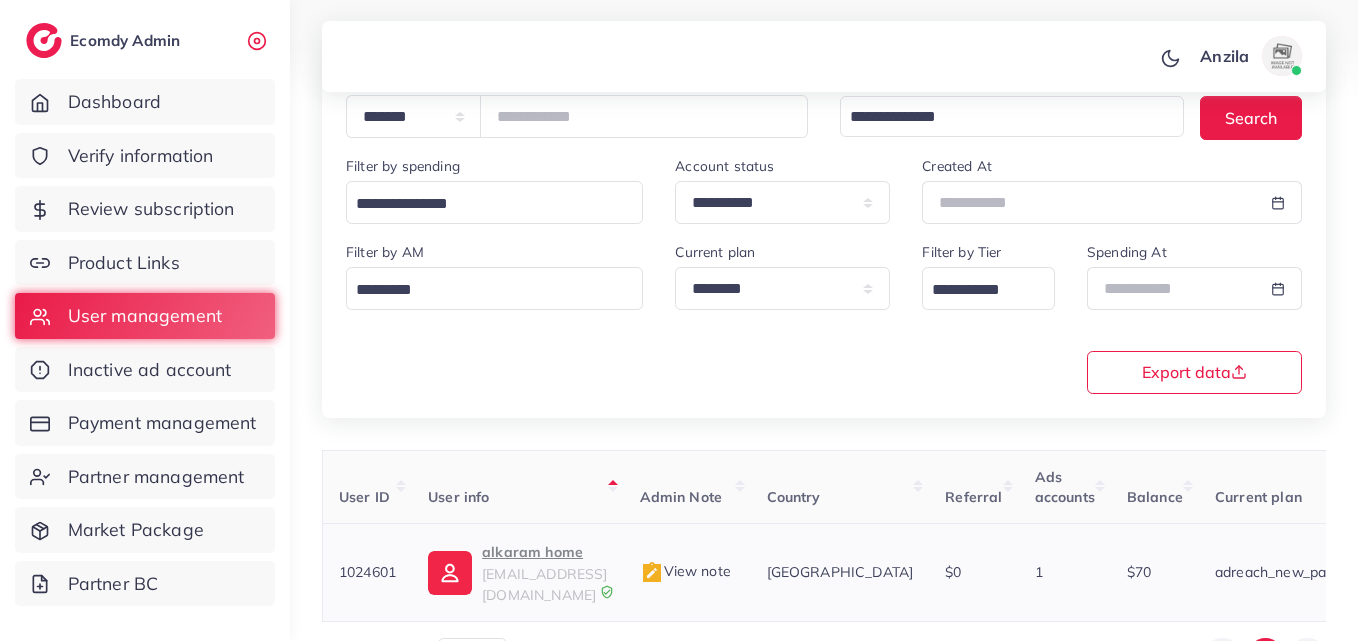 click on "alkaram home" at bounding box center (544, 552) 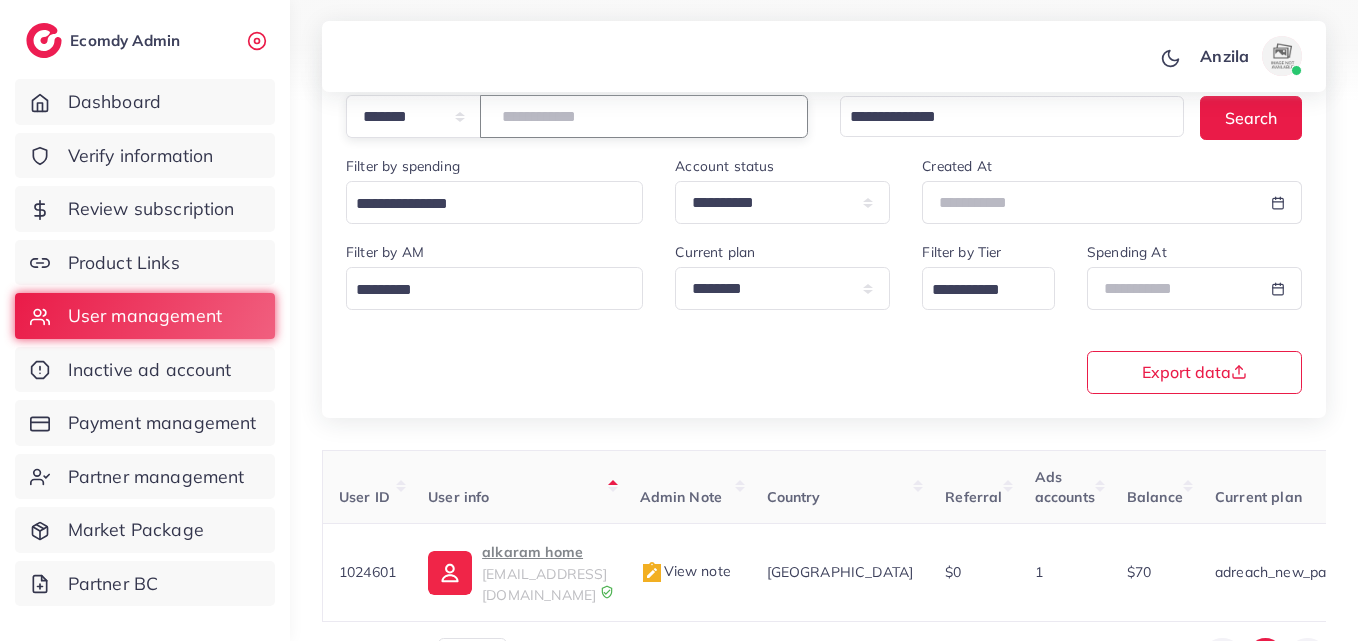 click on "*******" at bounding box center [644, 116] 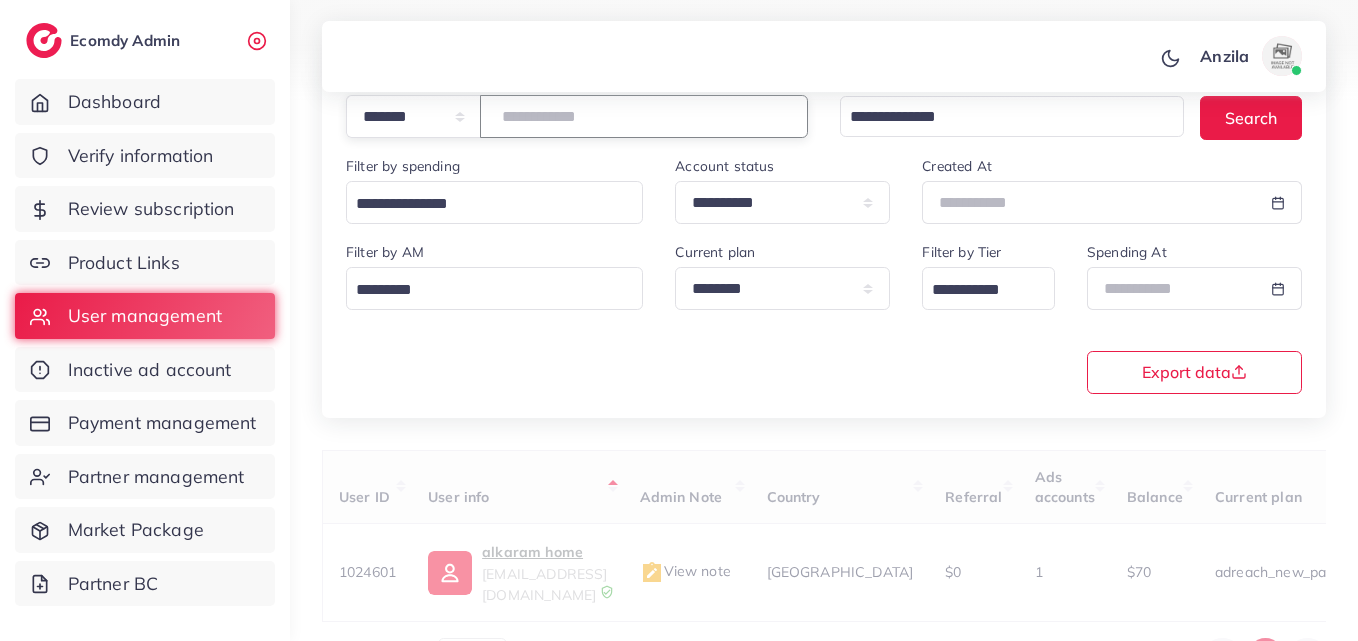 click at bounding box center (644, 116) 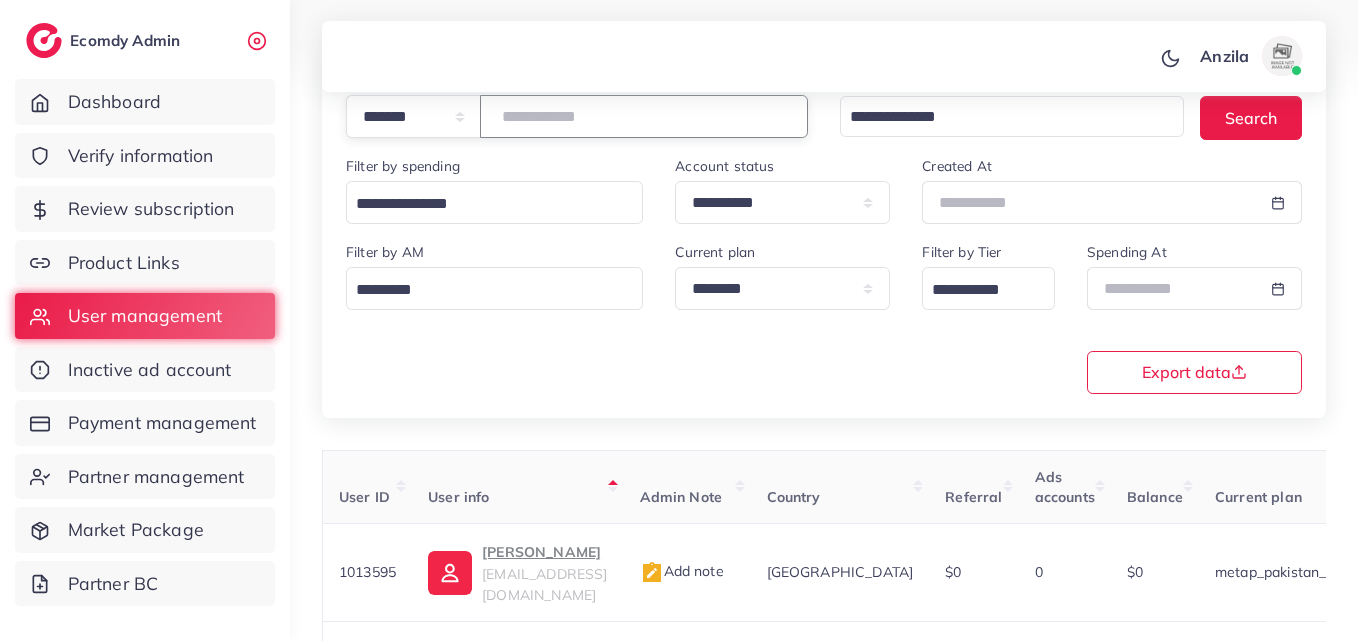 paste on "*******" 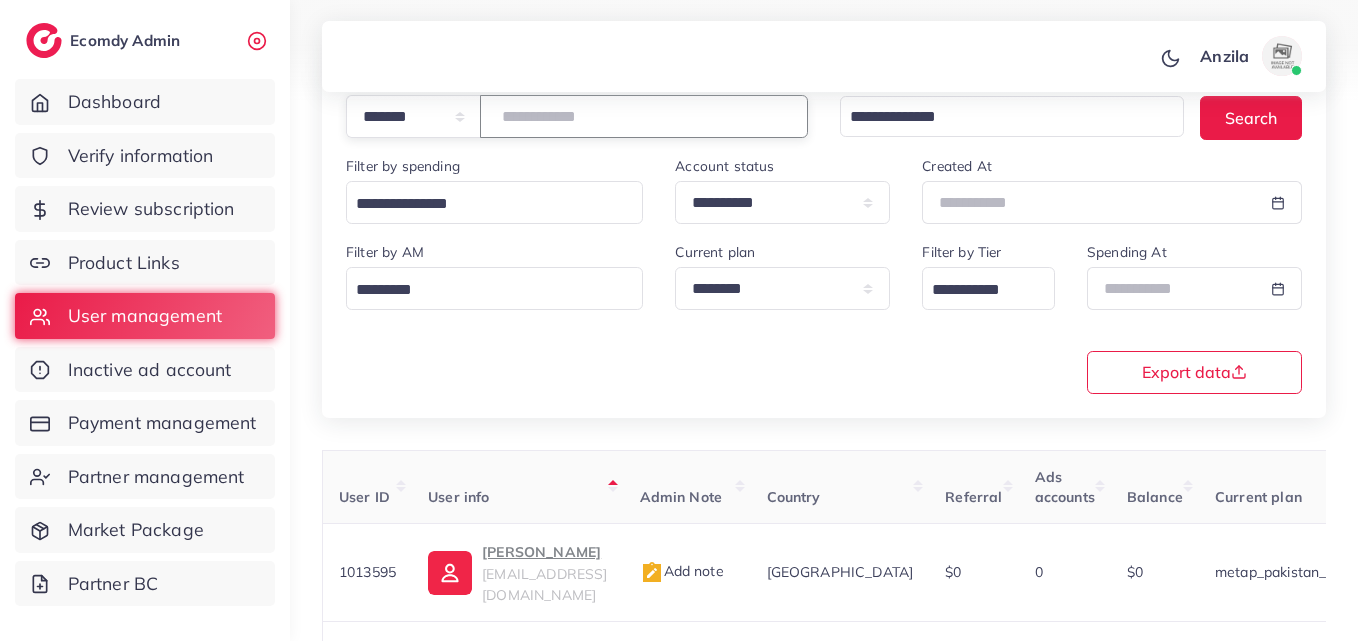type on "*******" 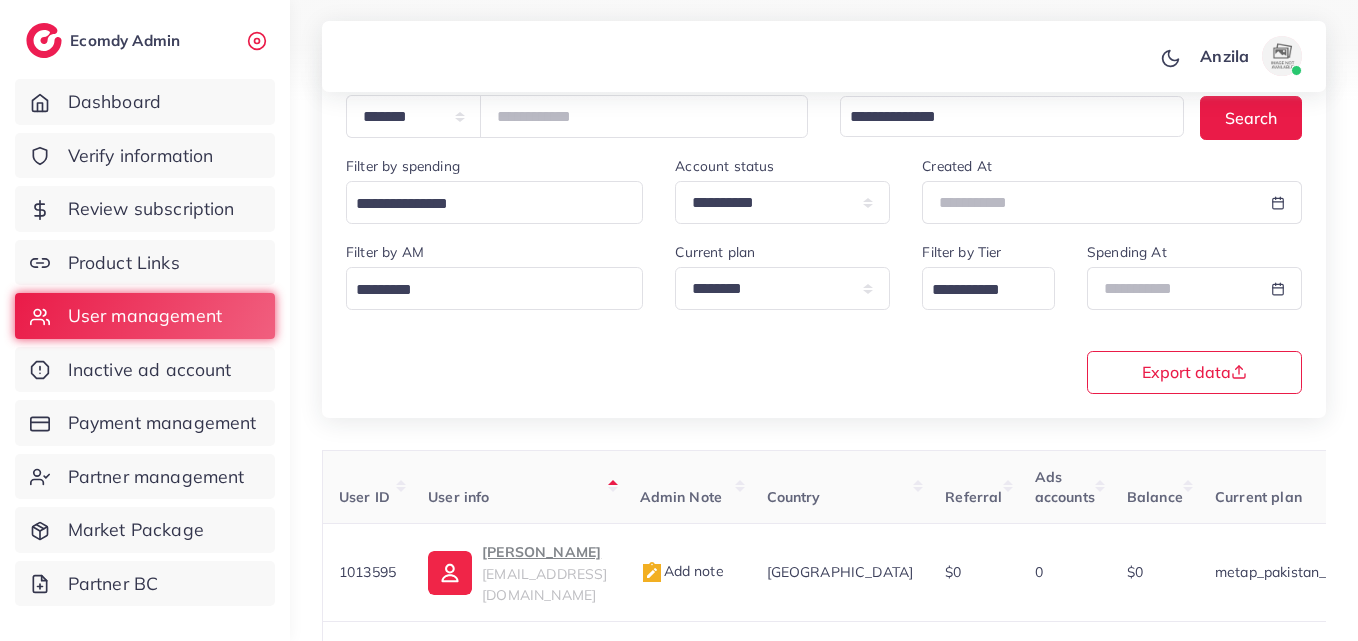 click on "**********" at bounding box center [824, 316] 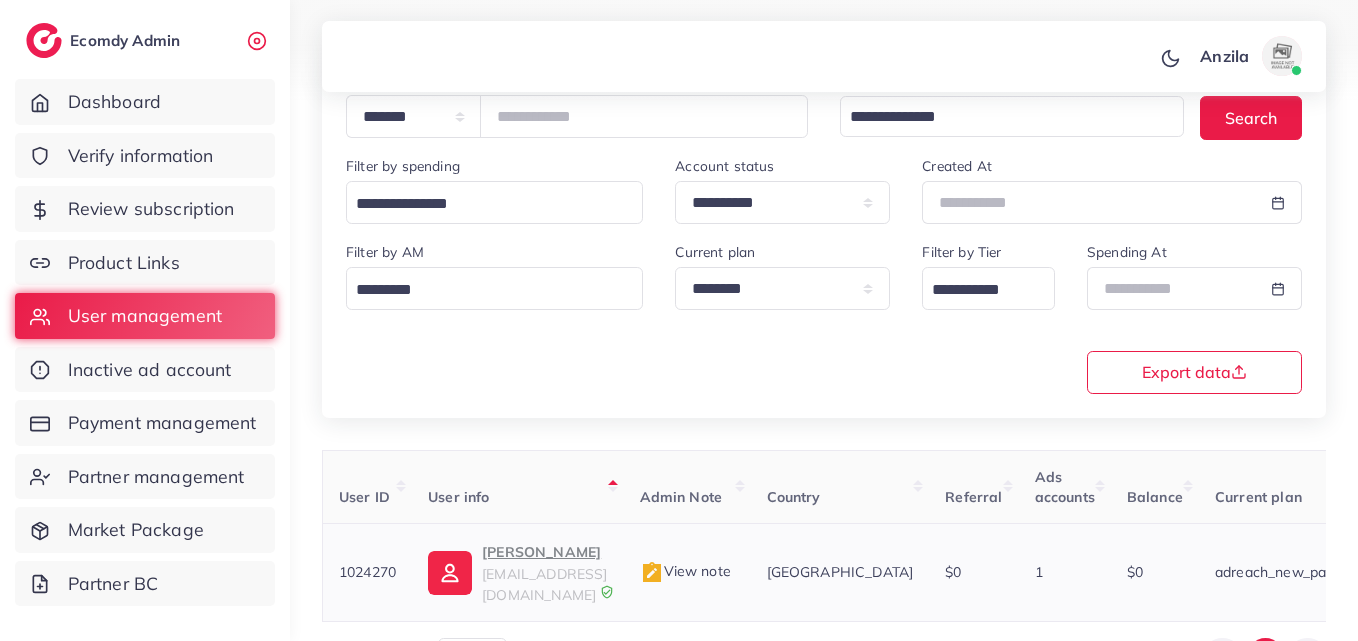 click on "adeelahmed3035@gmail.com" at bounding box center (544, 584) 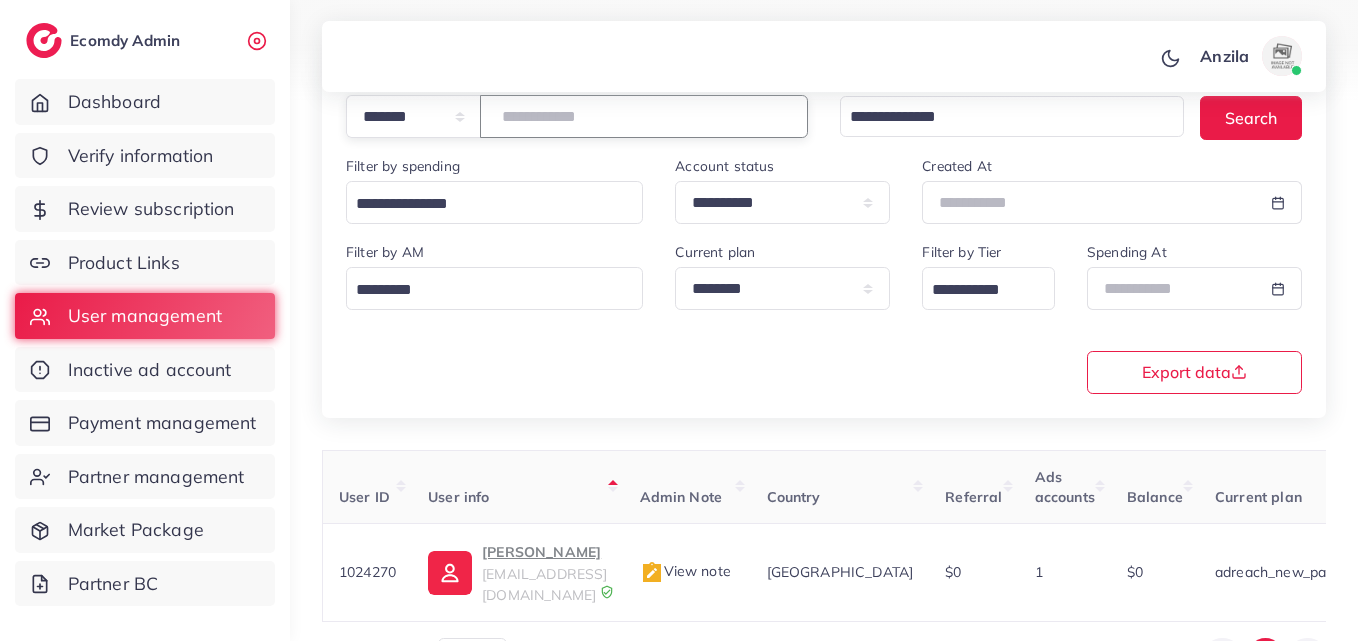 click on "*******" at bounding box center (644, 116) 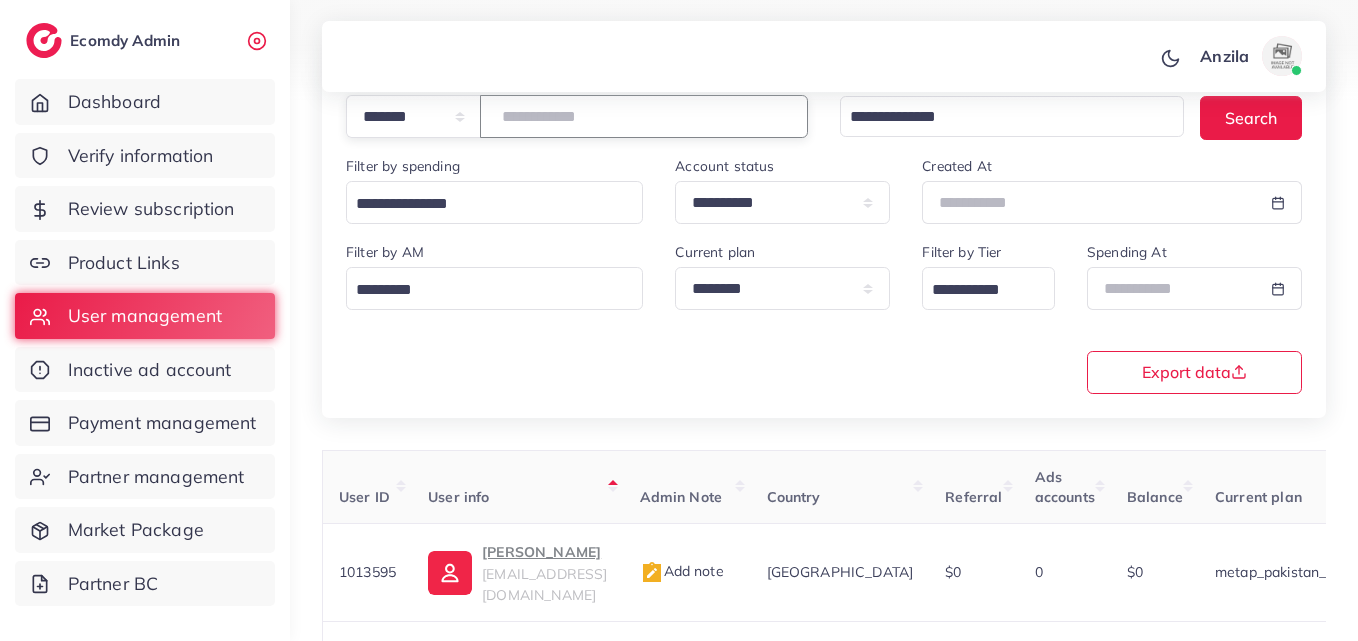 paste on "*******" 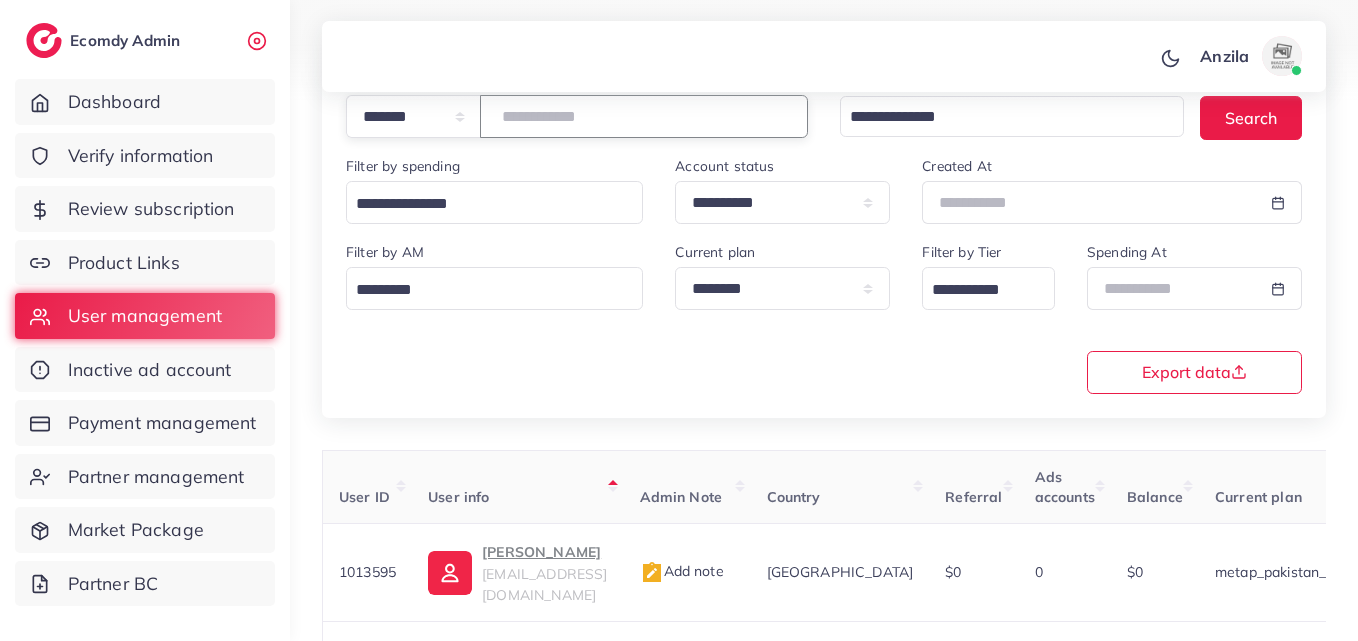 type on "*******" 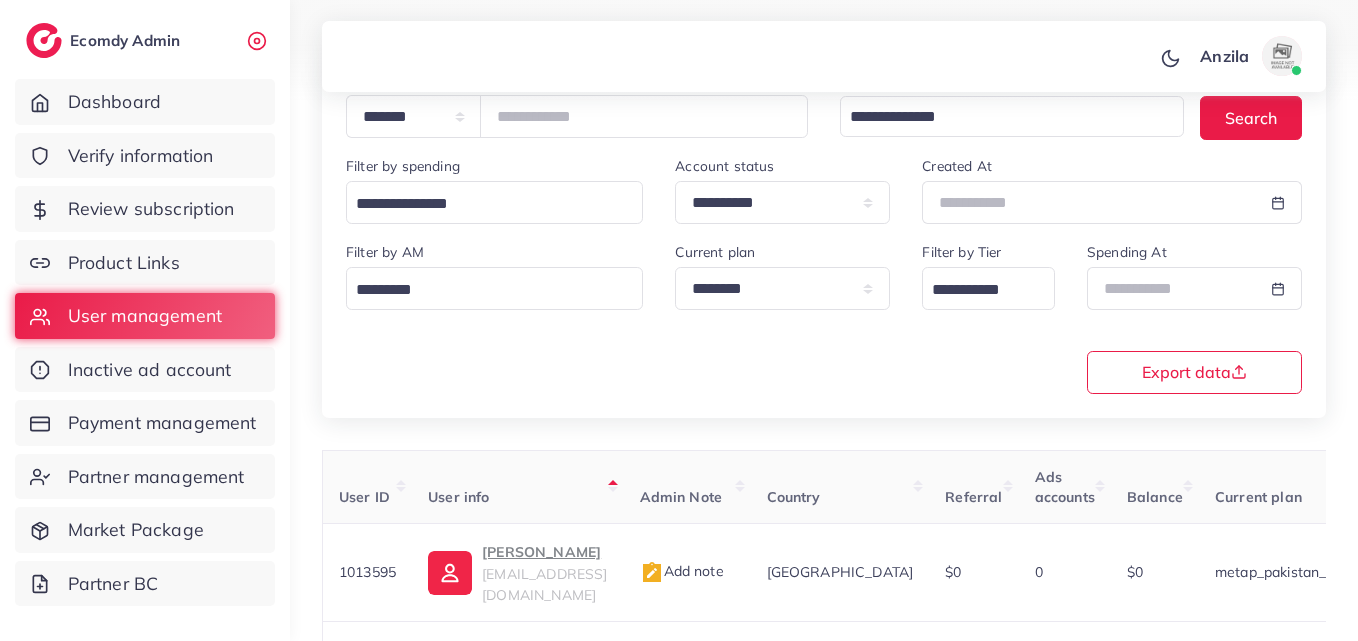 click on "**********" at bounding box center [824, 316] 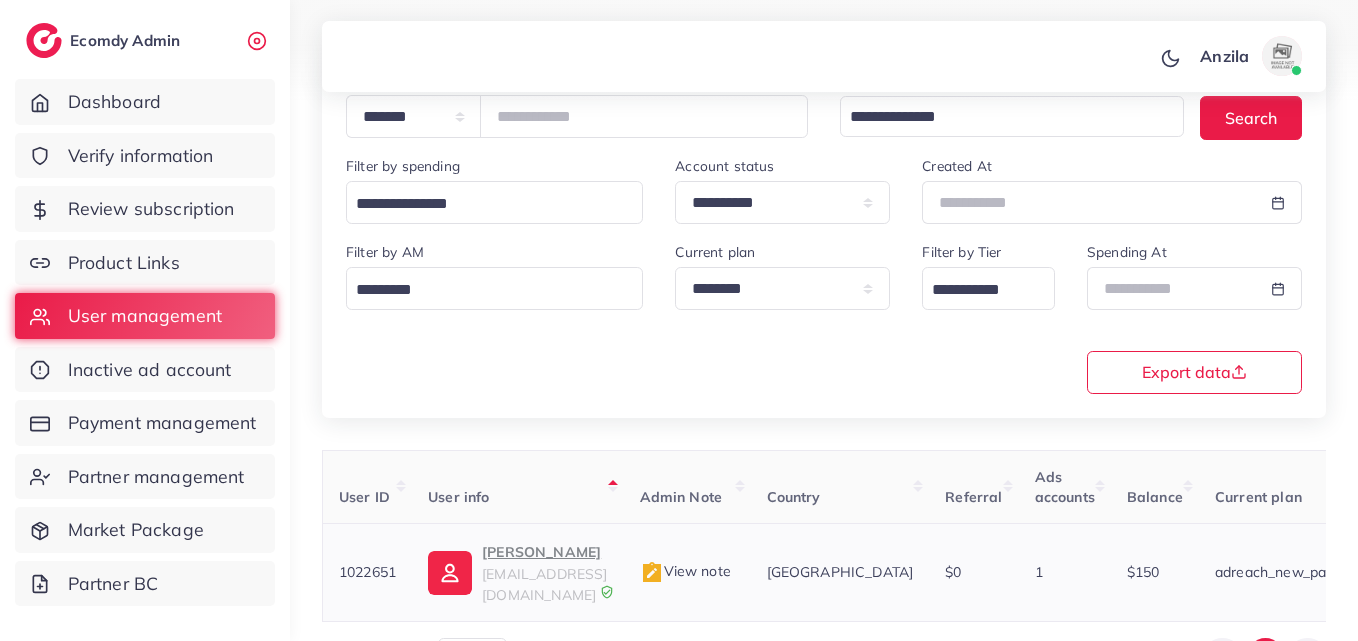 click on "[PERSON_NAME]" at bounding box center (544, 552) 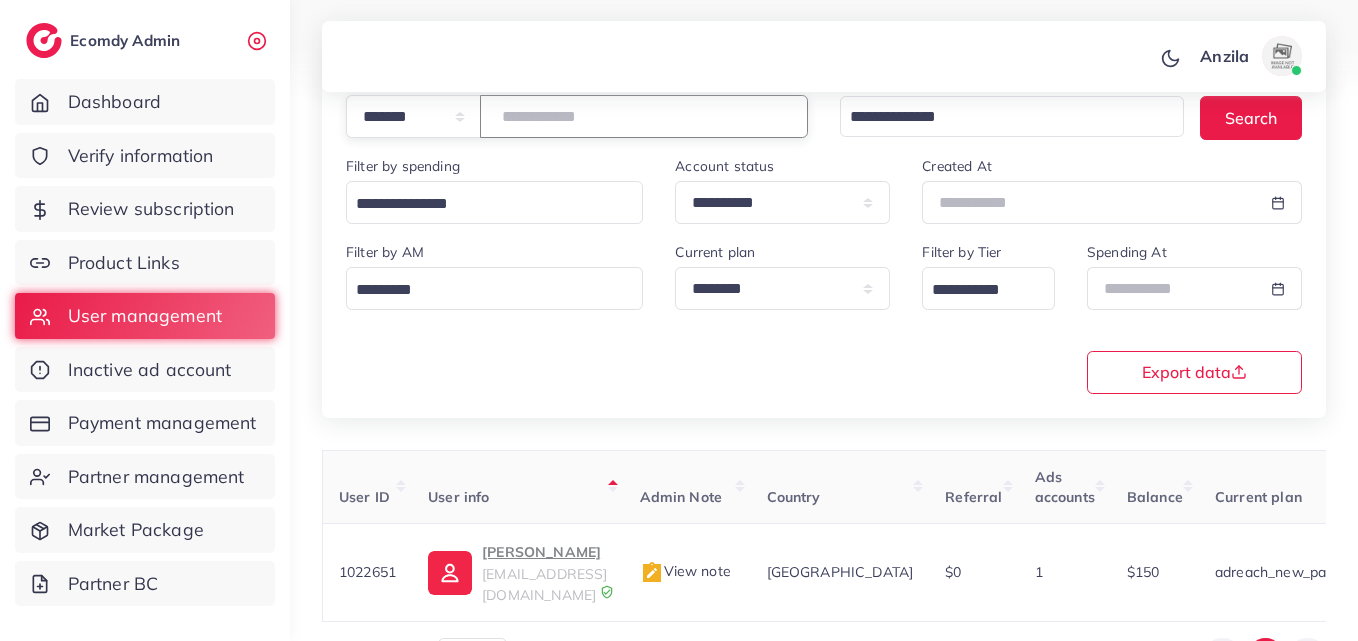 click on "*******" at bounding box center (644, 116) 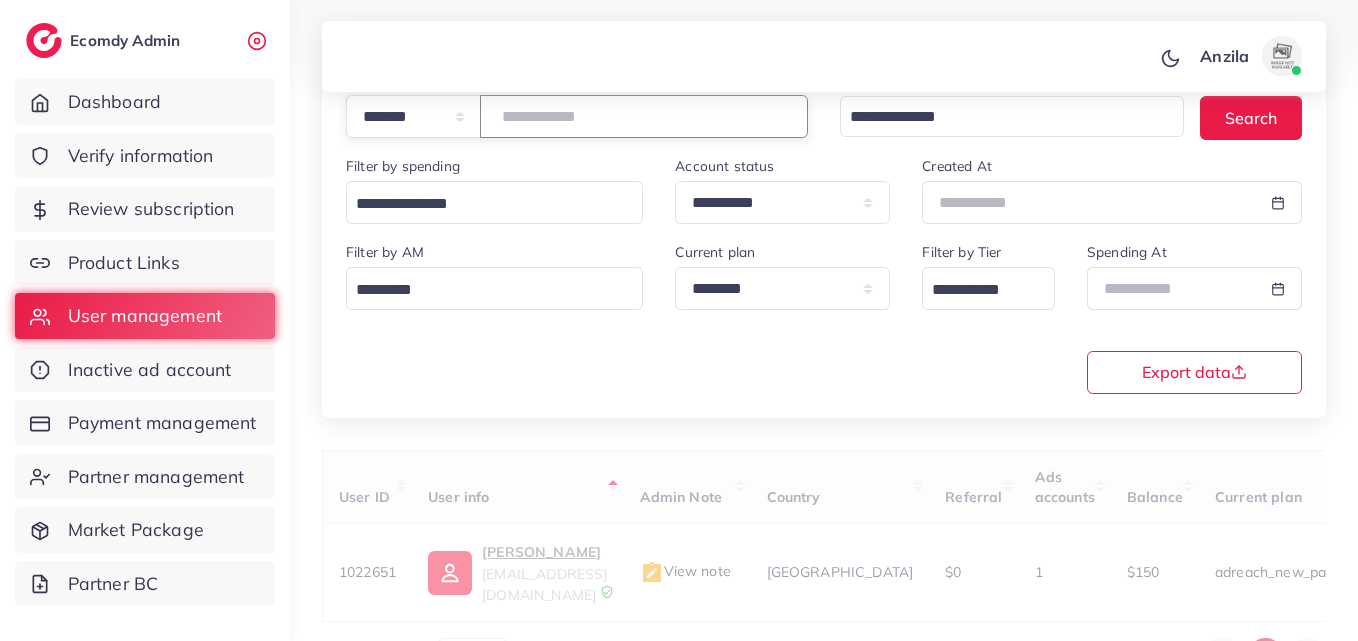 click at bounding box center (644, 116) 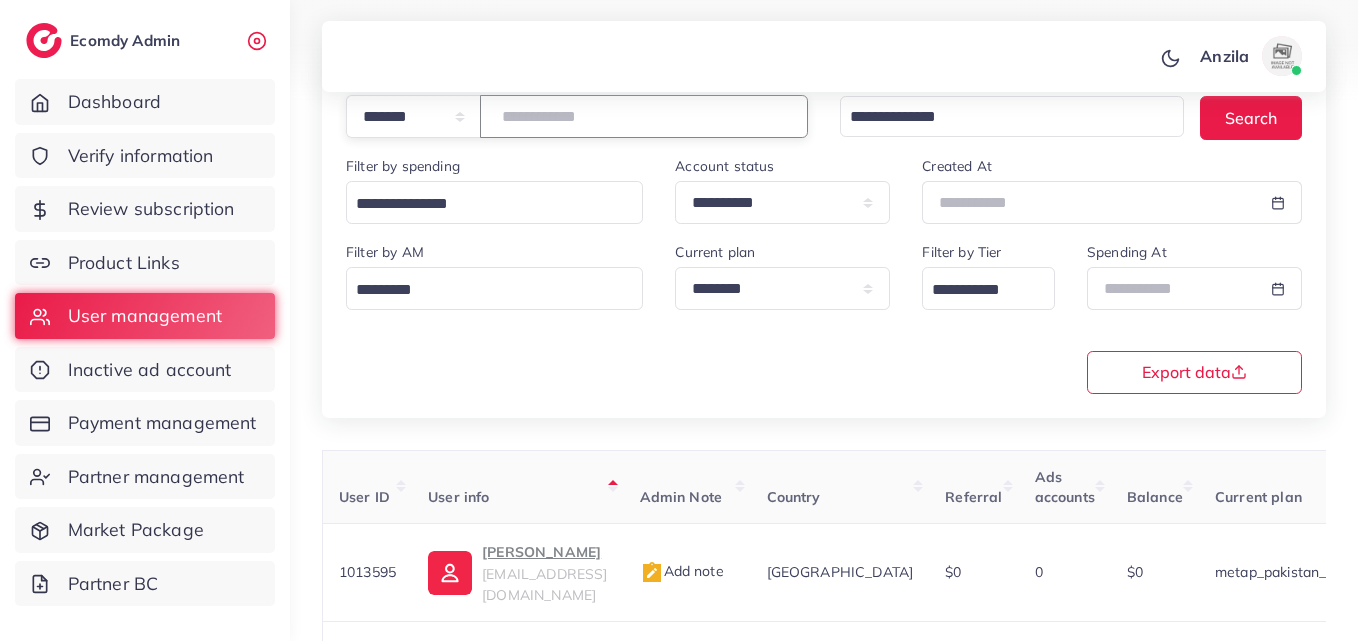 paste on "*******" 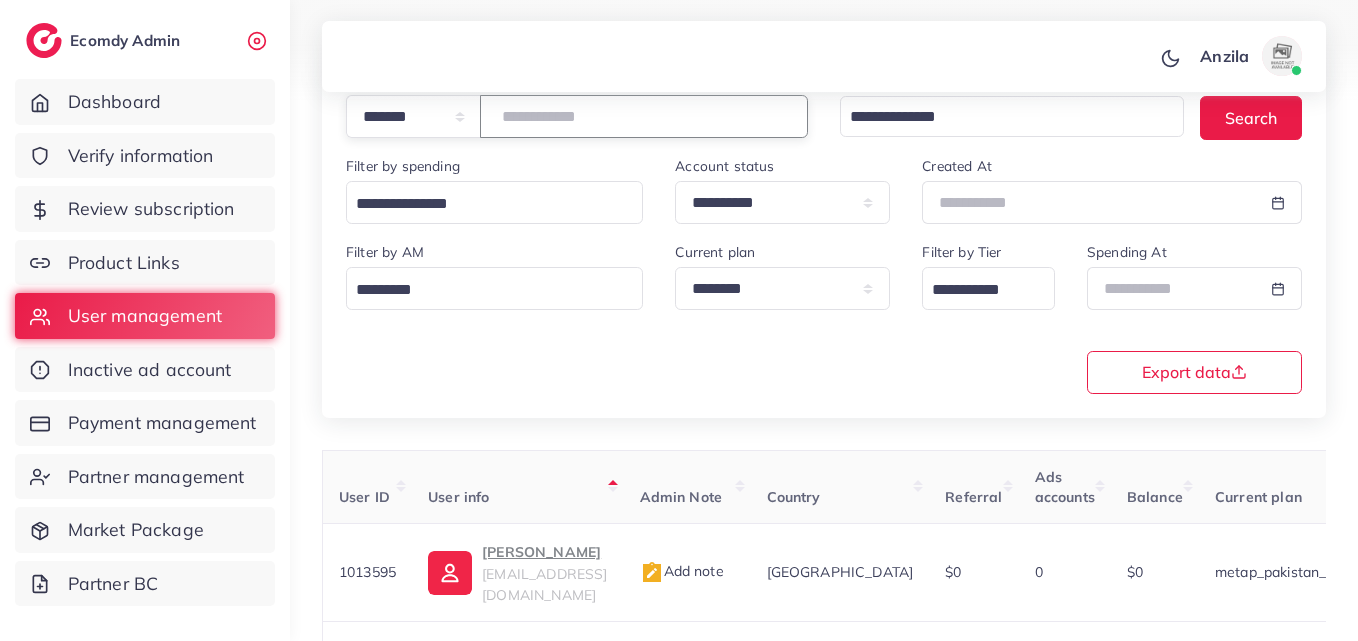 type on "*******" 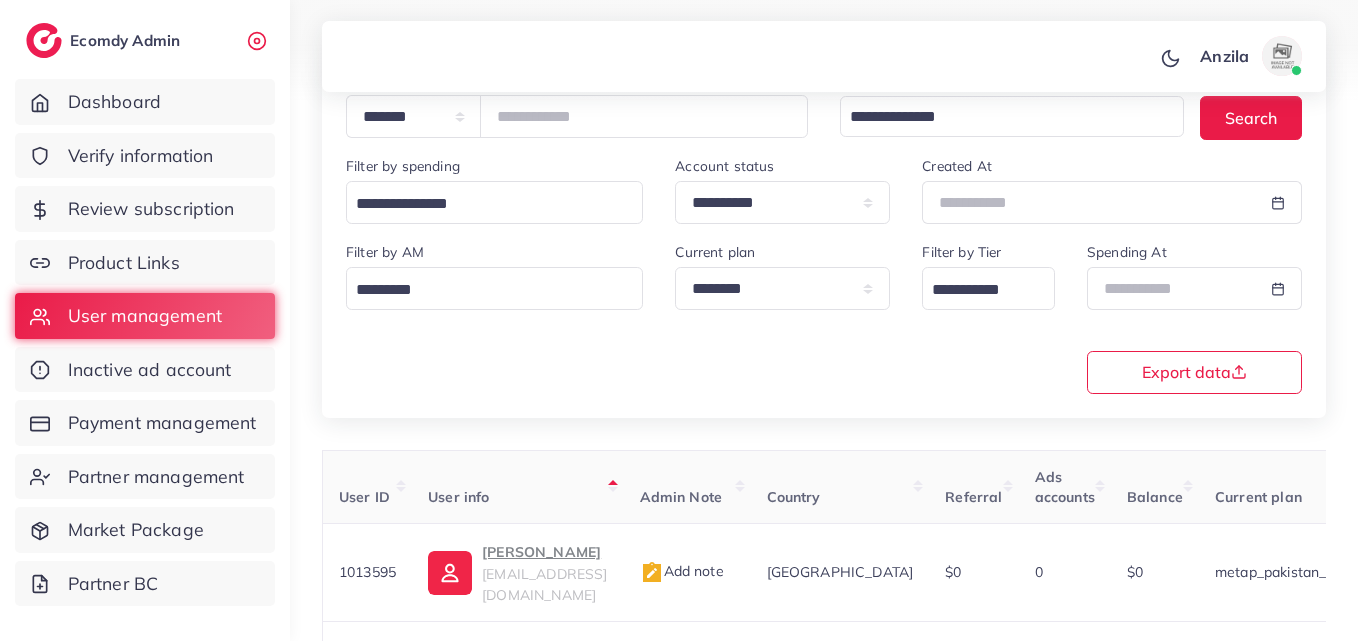 click on "**********" at bounding box center [824, 316] 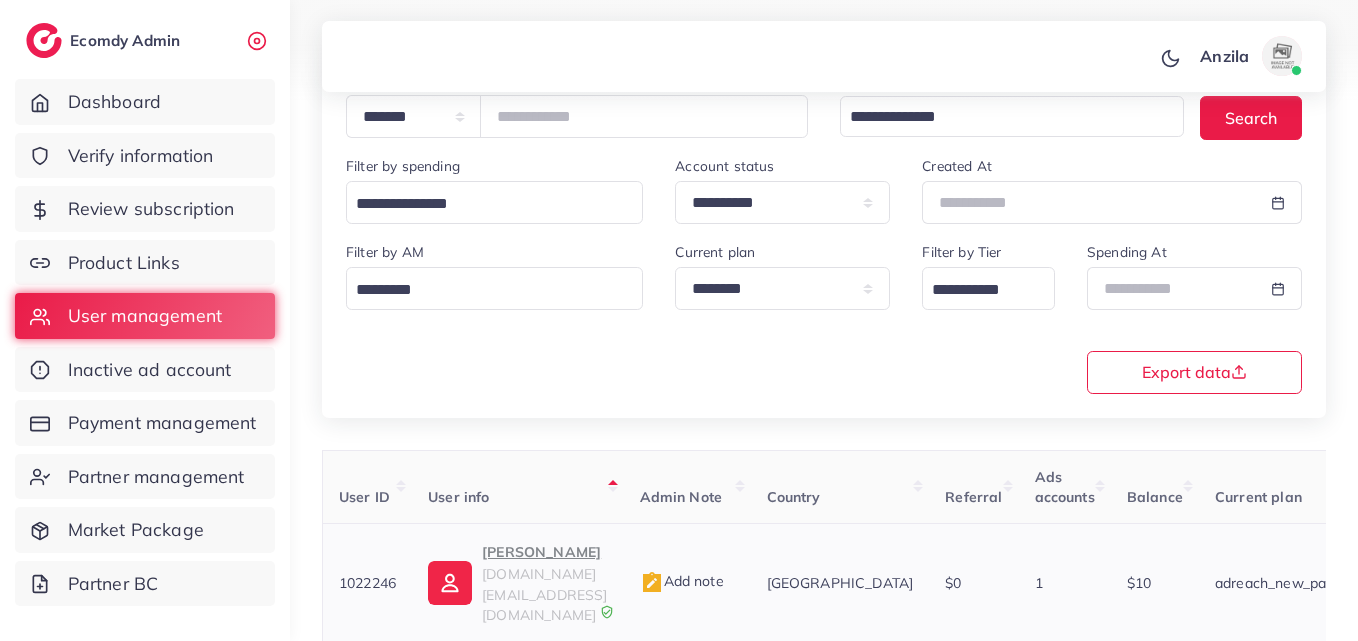 click on "progadgets.co.uk@gmail.com" at bounding box center [544, 594] 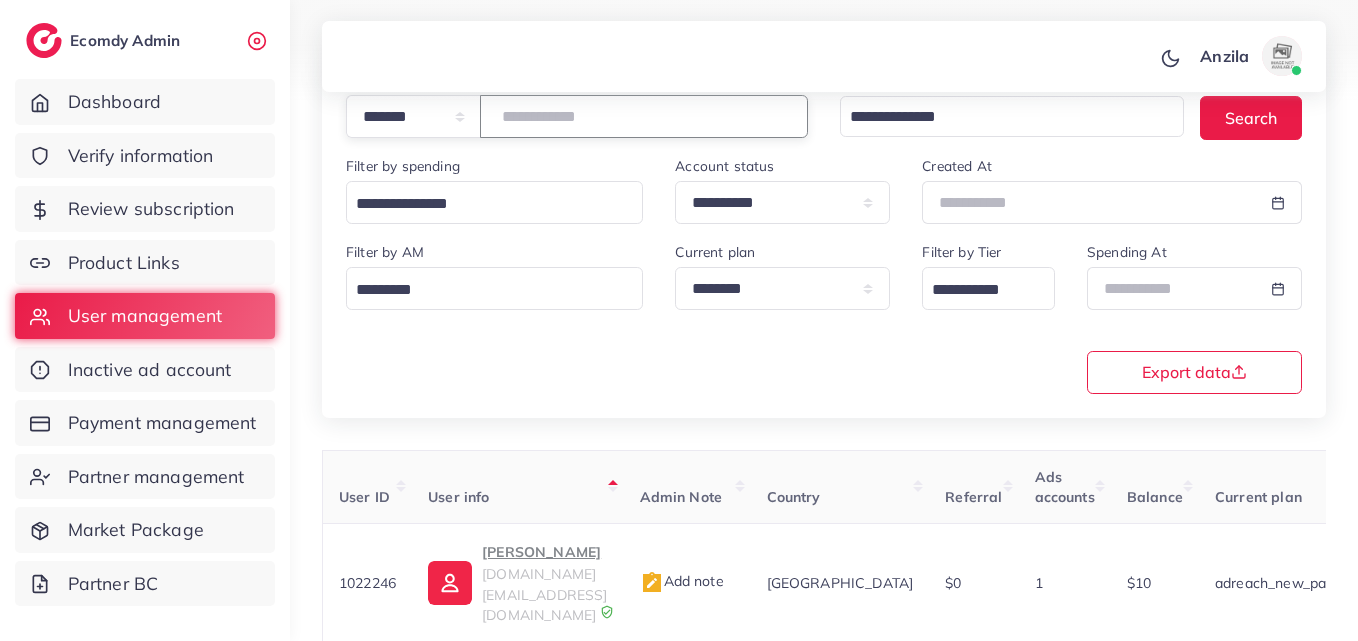 click on "*******" at bounding box center [644, 116] 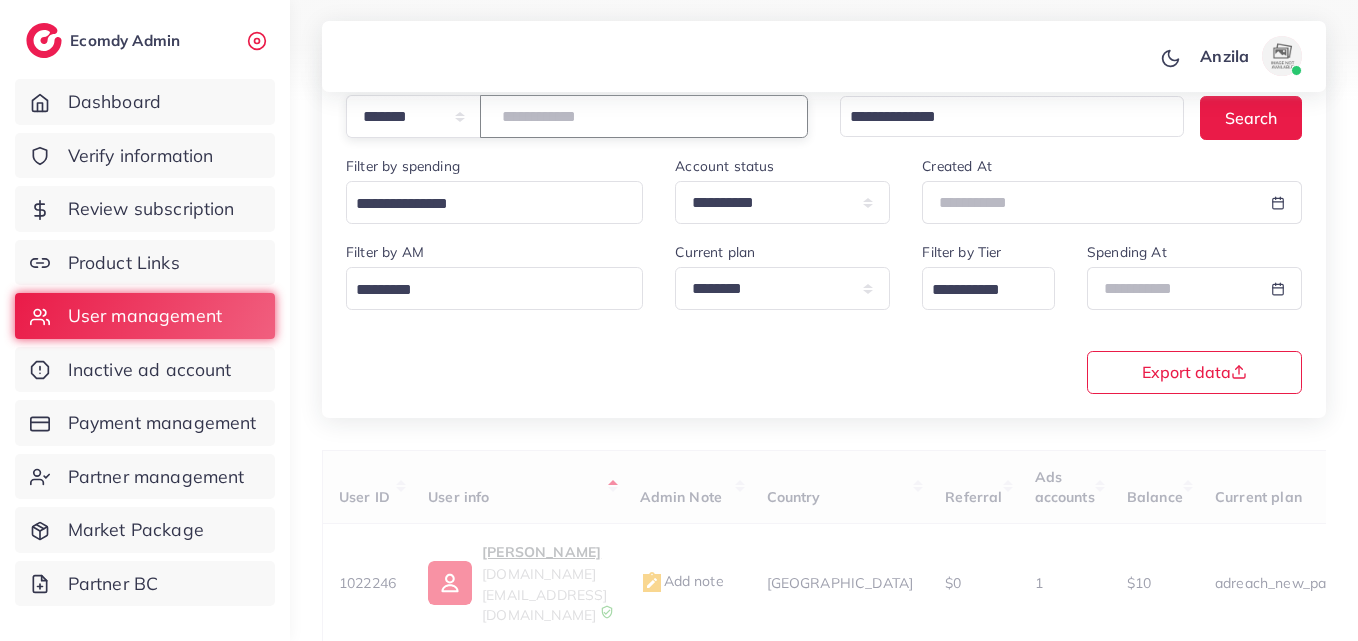 click at bounding box center [644, 116] 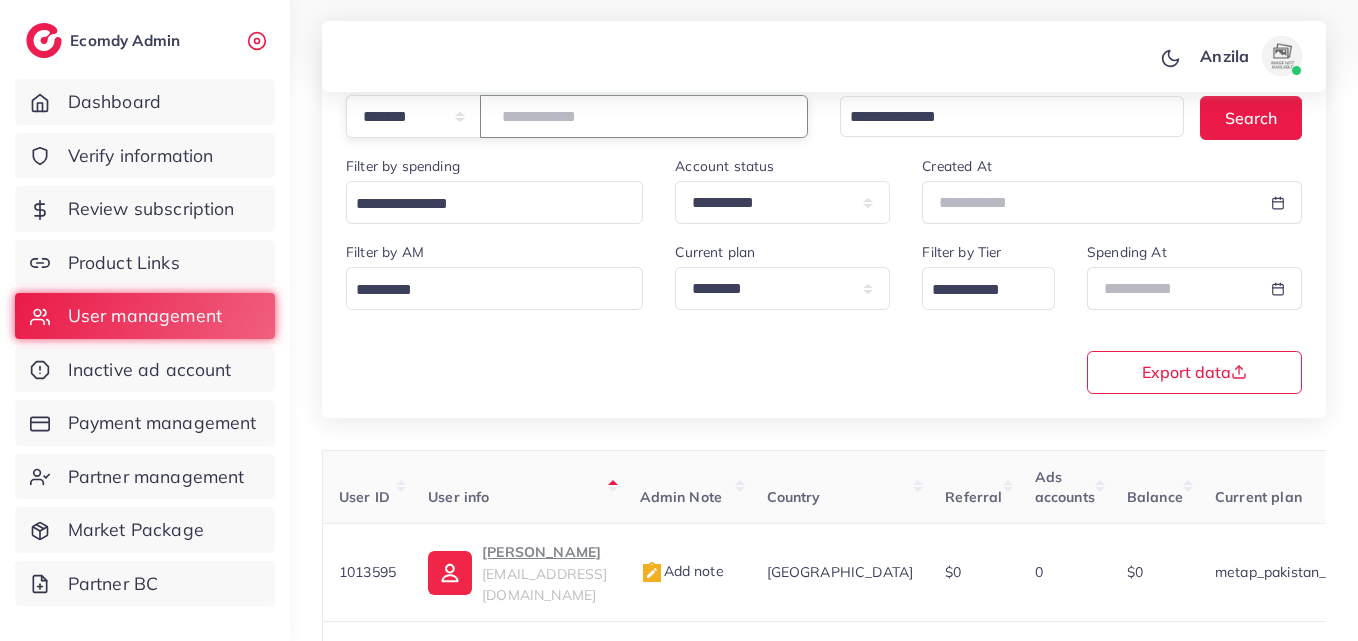paste on "*******" 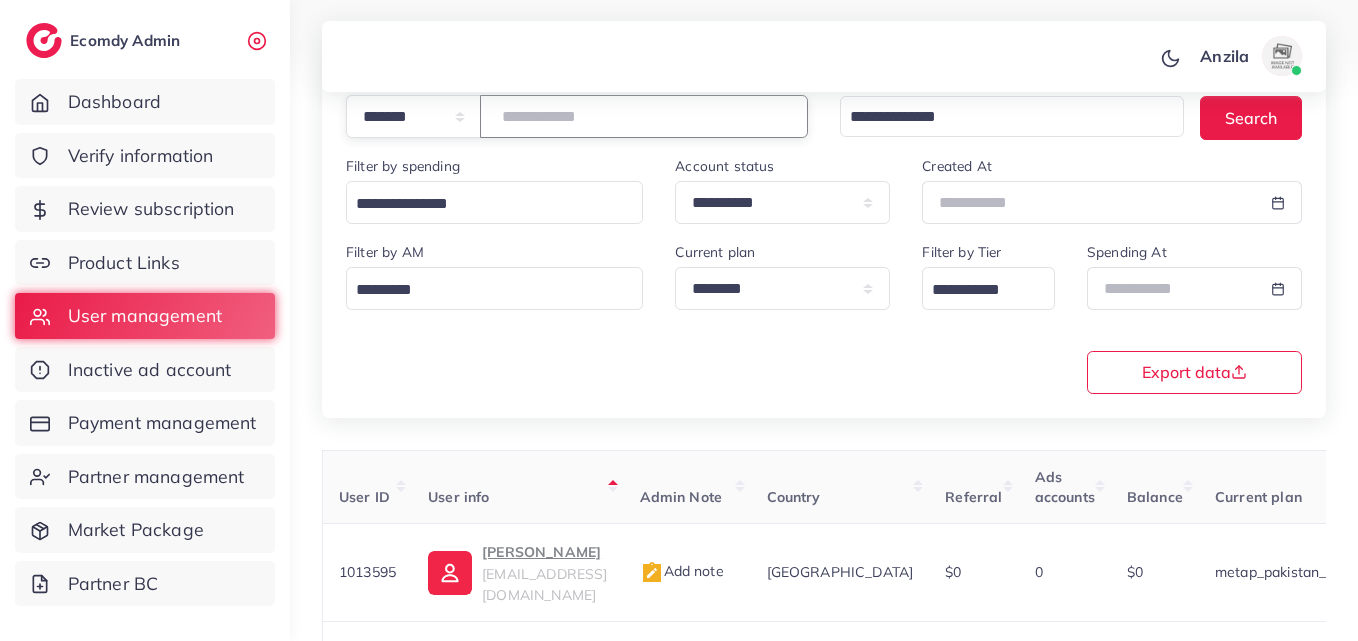 type on "*******" 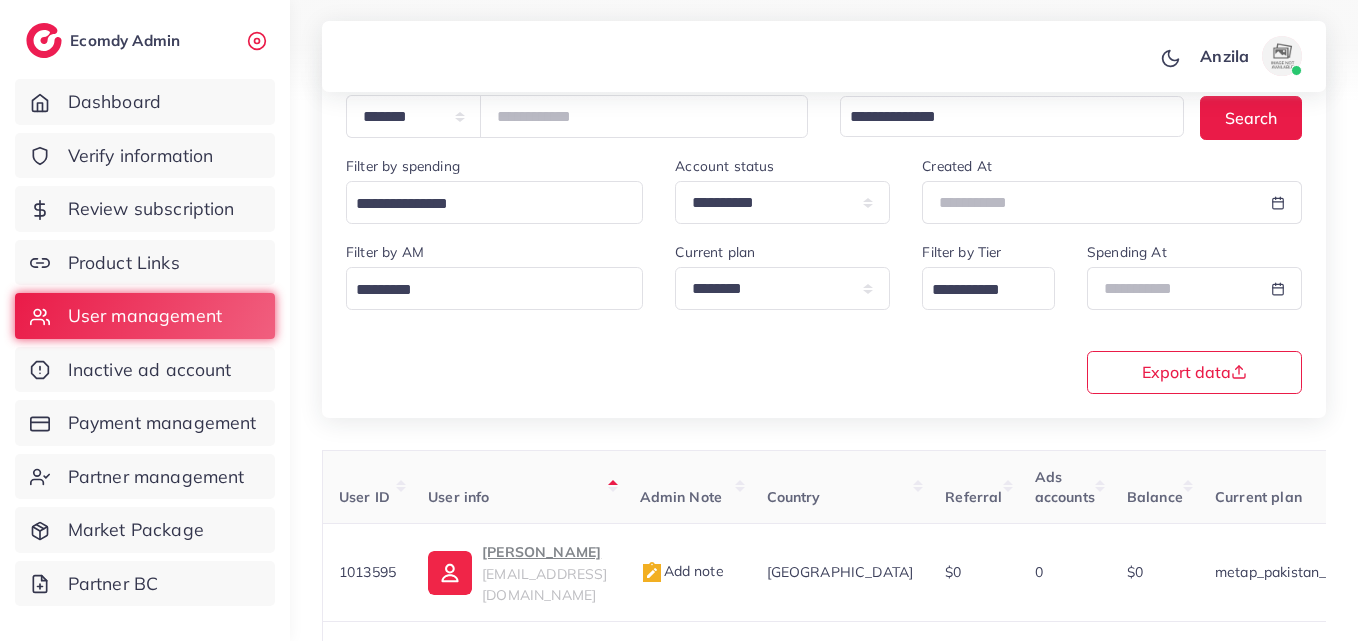 click on "**********" at bounding box center (824, 221) 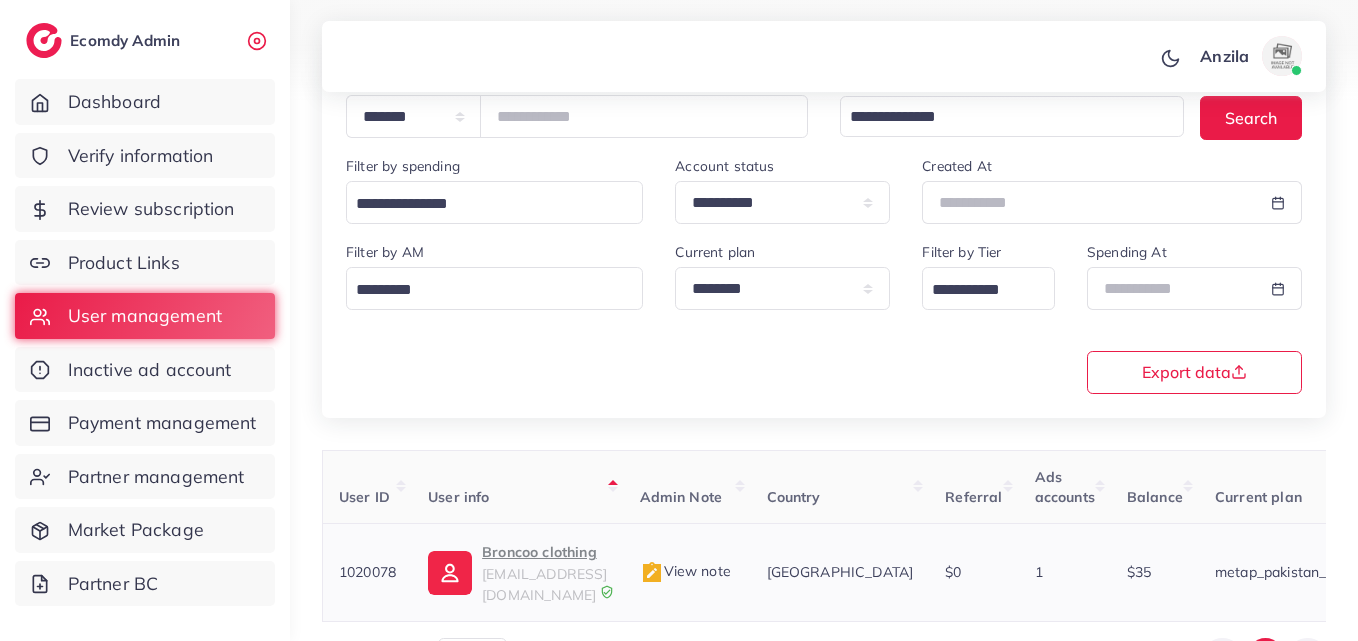 click on "Broncoo clothing" at bounding box center [544, 552] 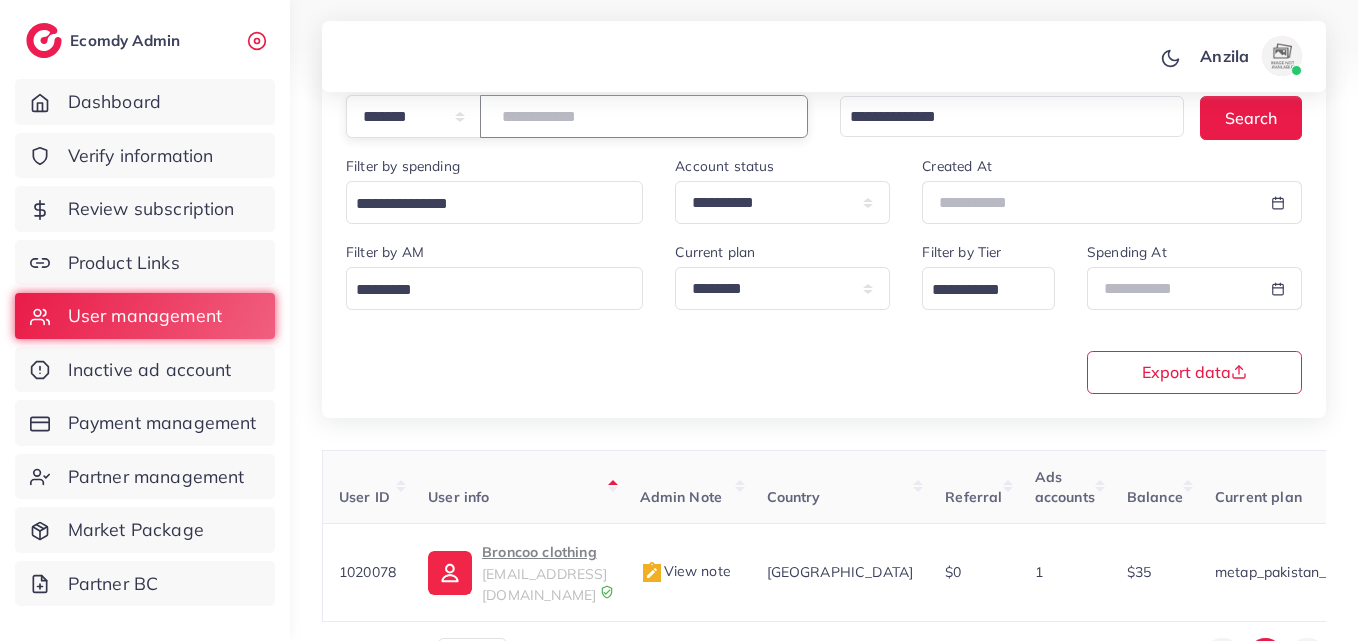 click on "*******" at bounding box center [644, 116] 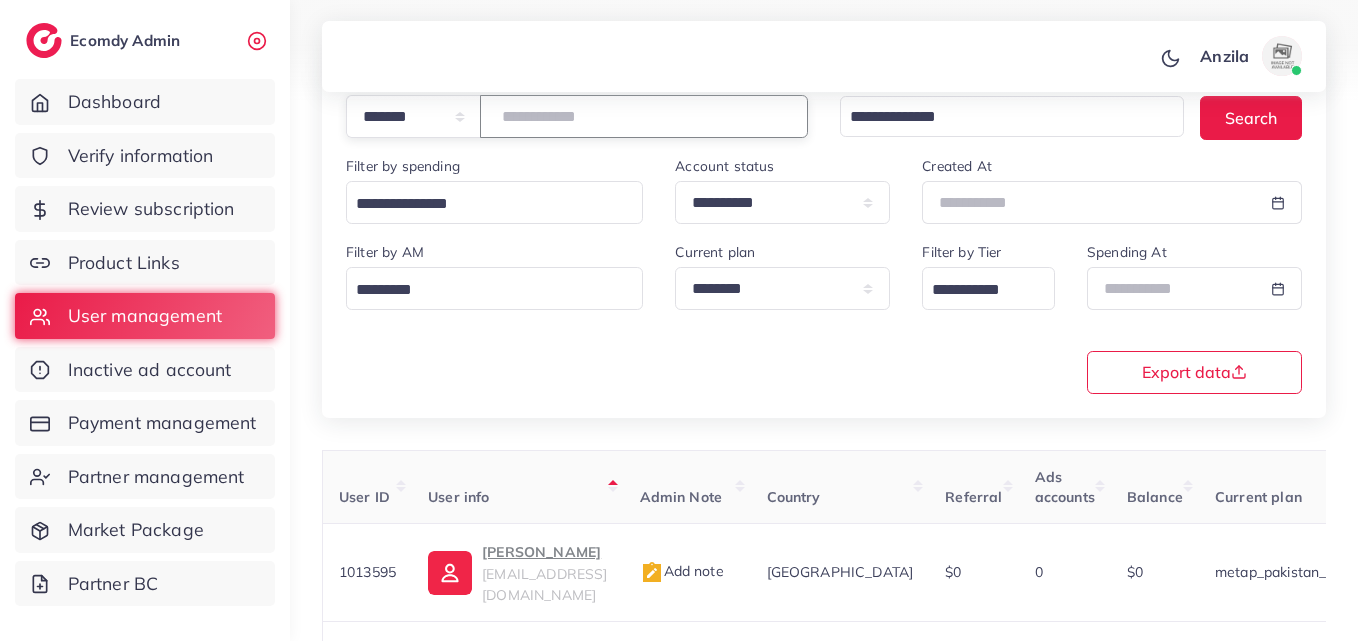 paste on "*******" 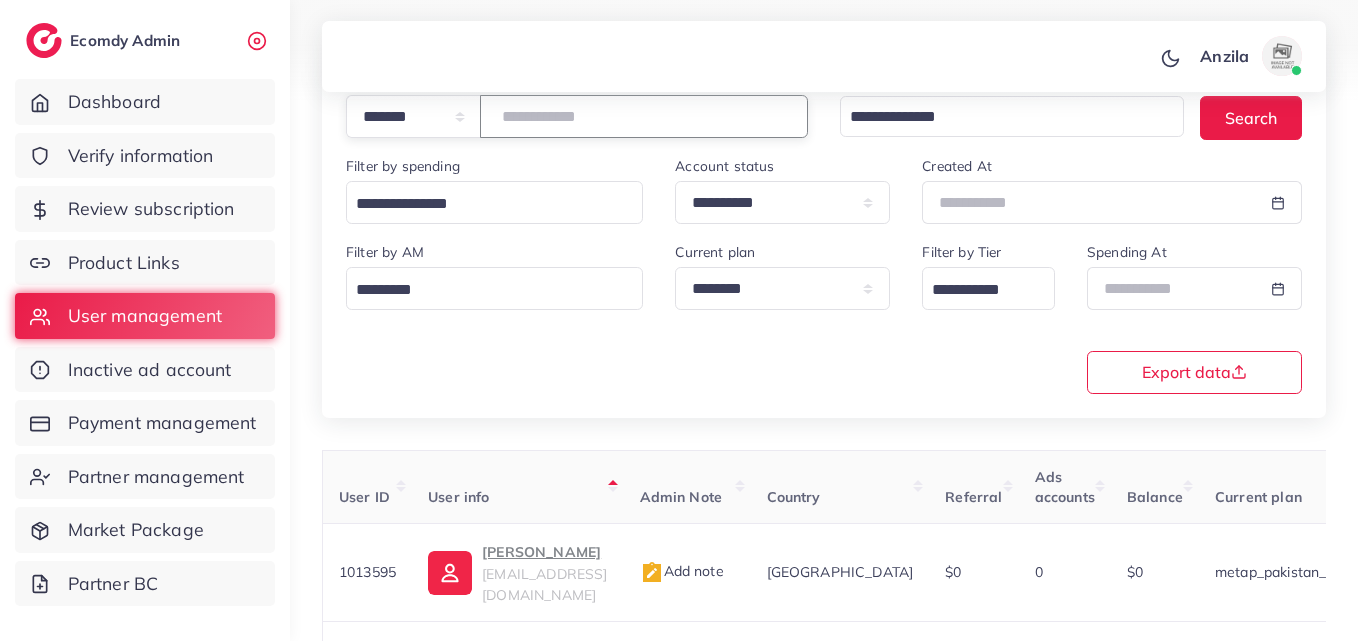 type on "*******" 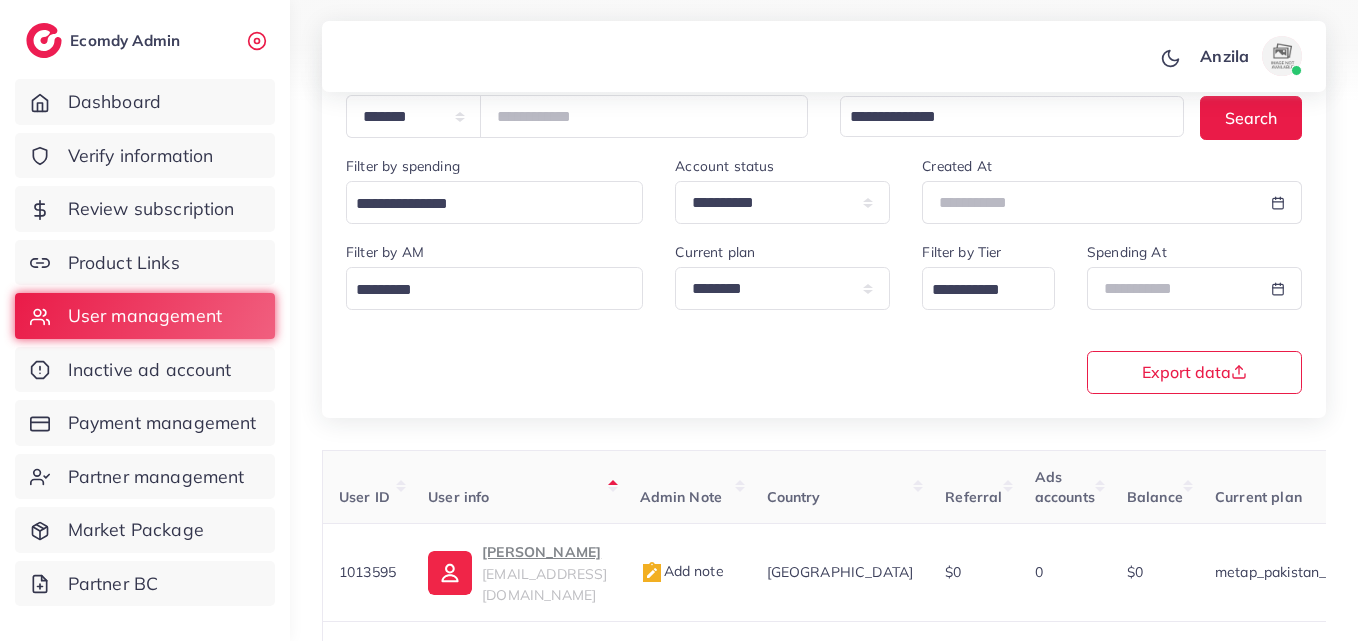 click on "**********" at bounding box center (824, 221) 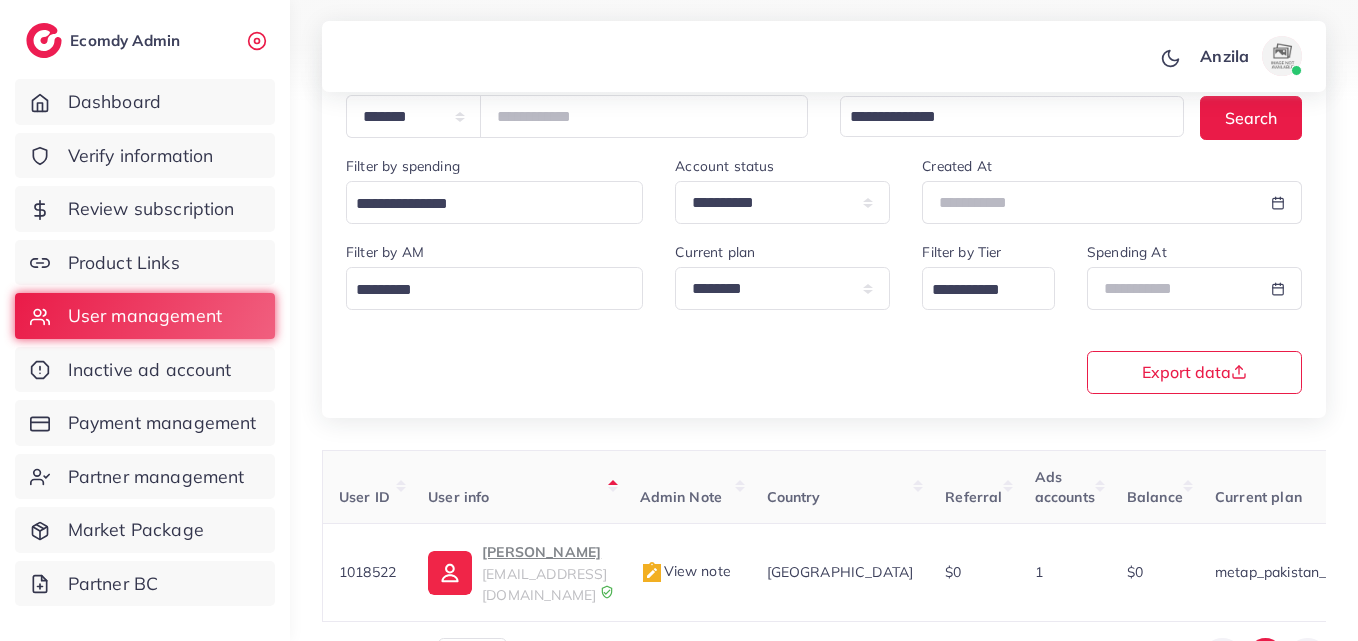click on "Muhammad Tauseef" at bounding box center (544, 552) 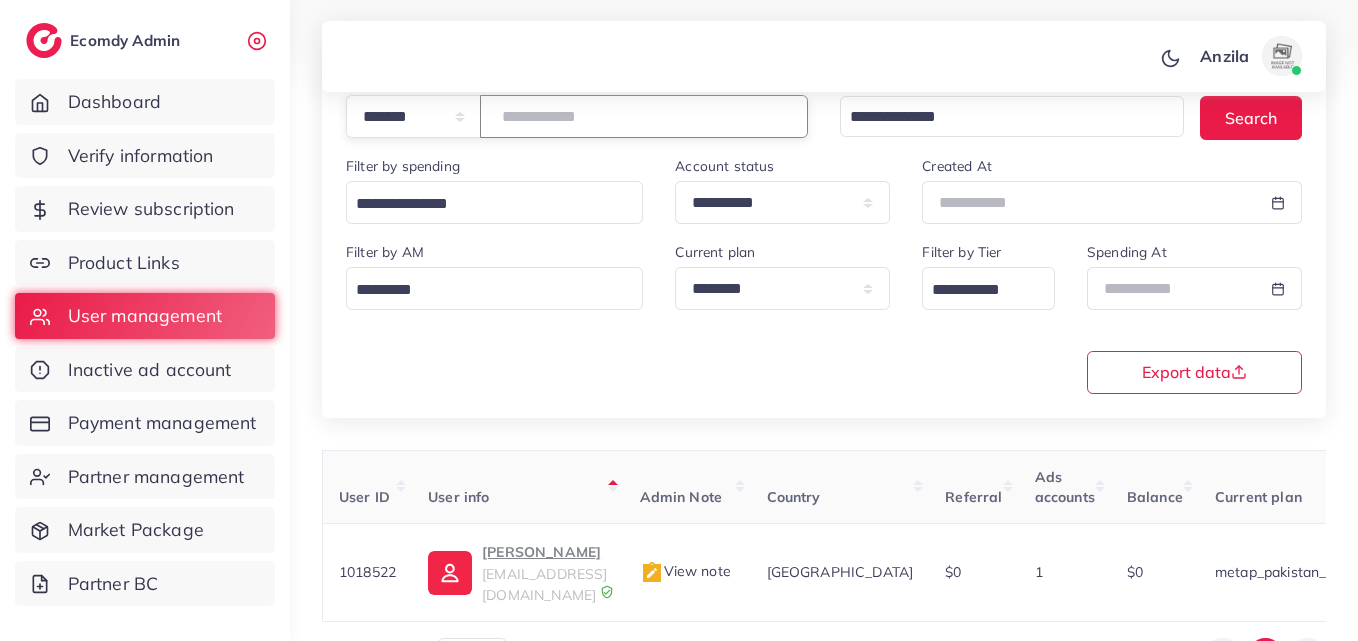 click on "*******" at bounding box center (644, 116) 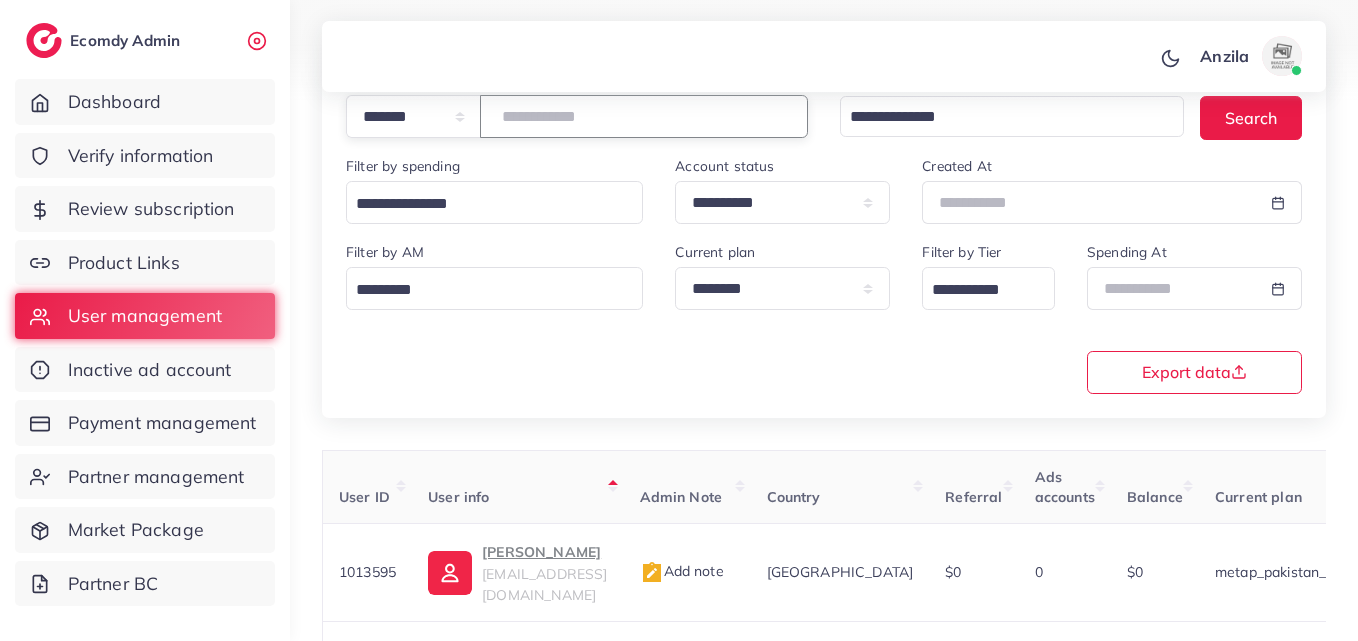 paste on "*******" 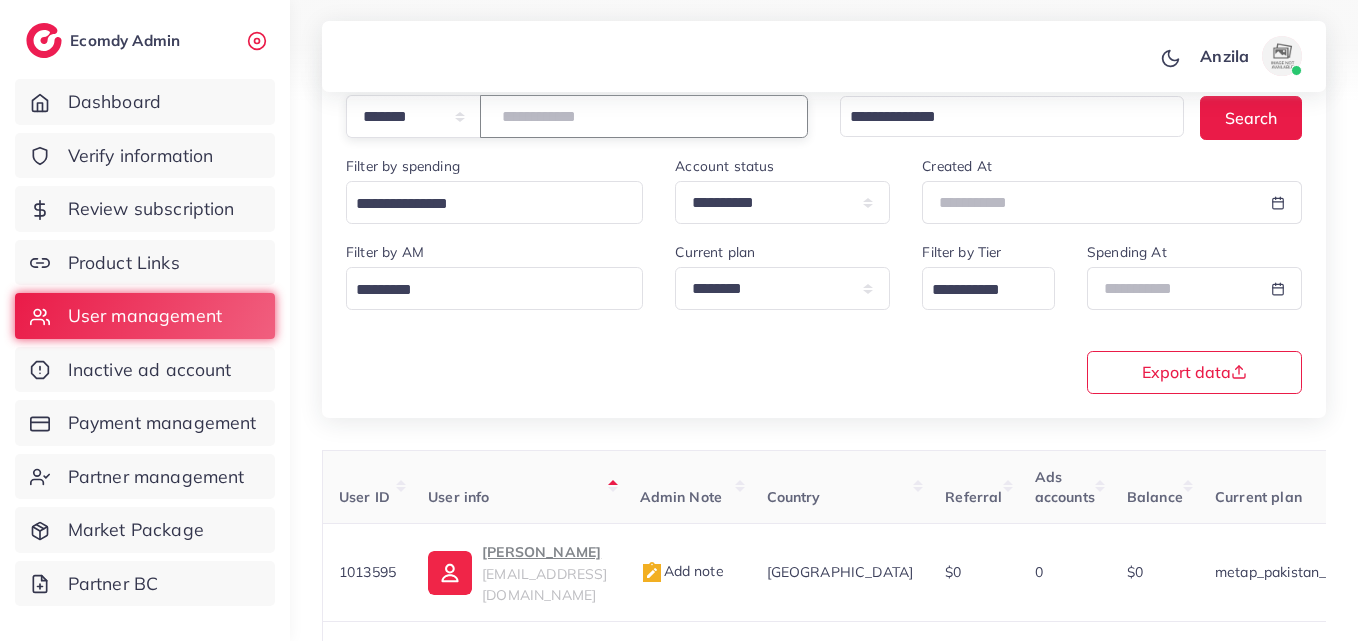 type on "*******" 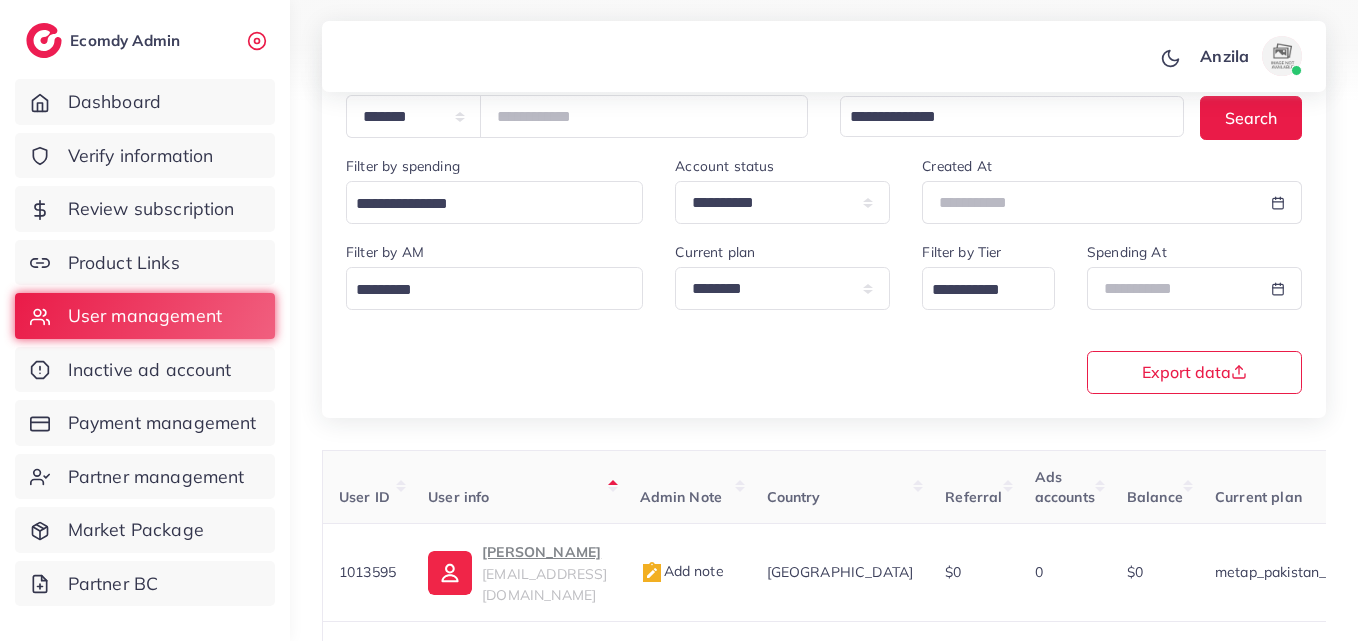 click on "**********" at bounding box center (824, 316) 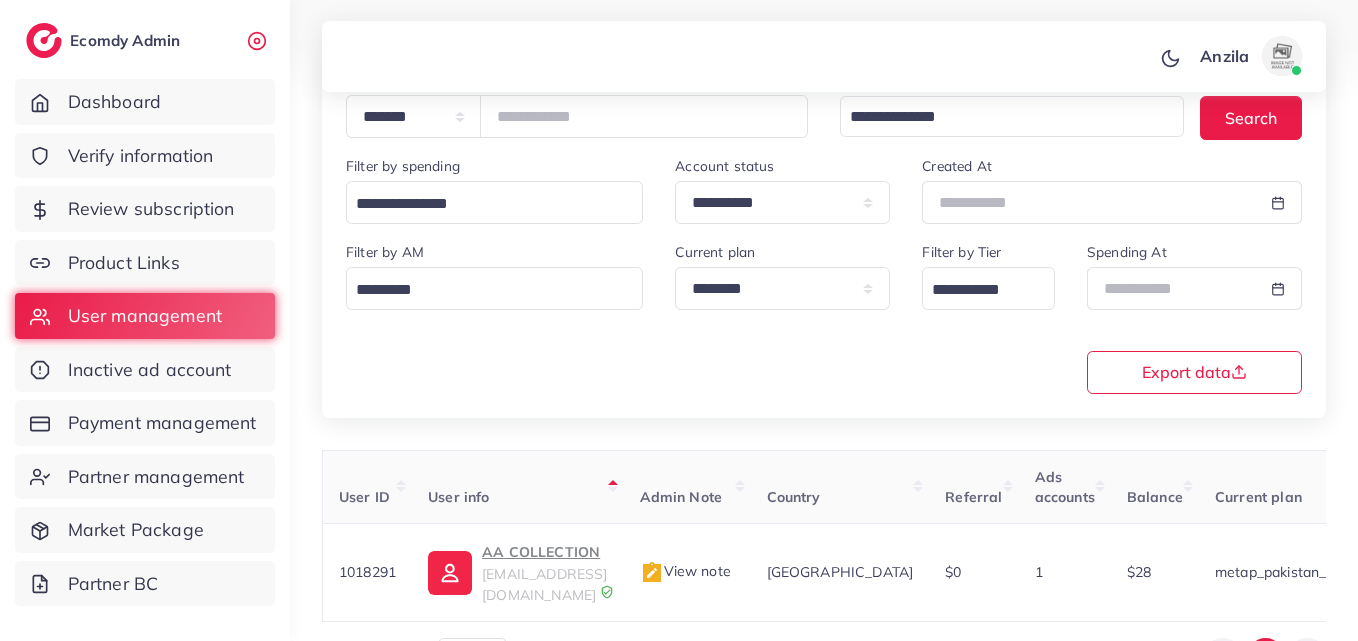 click on "aacollection737@gmail.com" at bounding box center (544, 584) 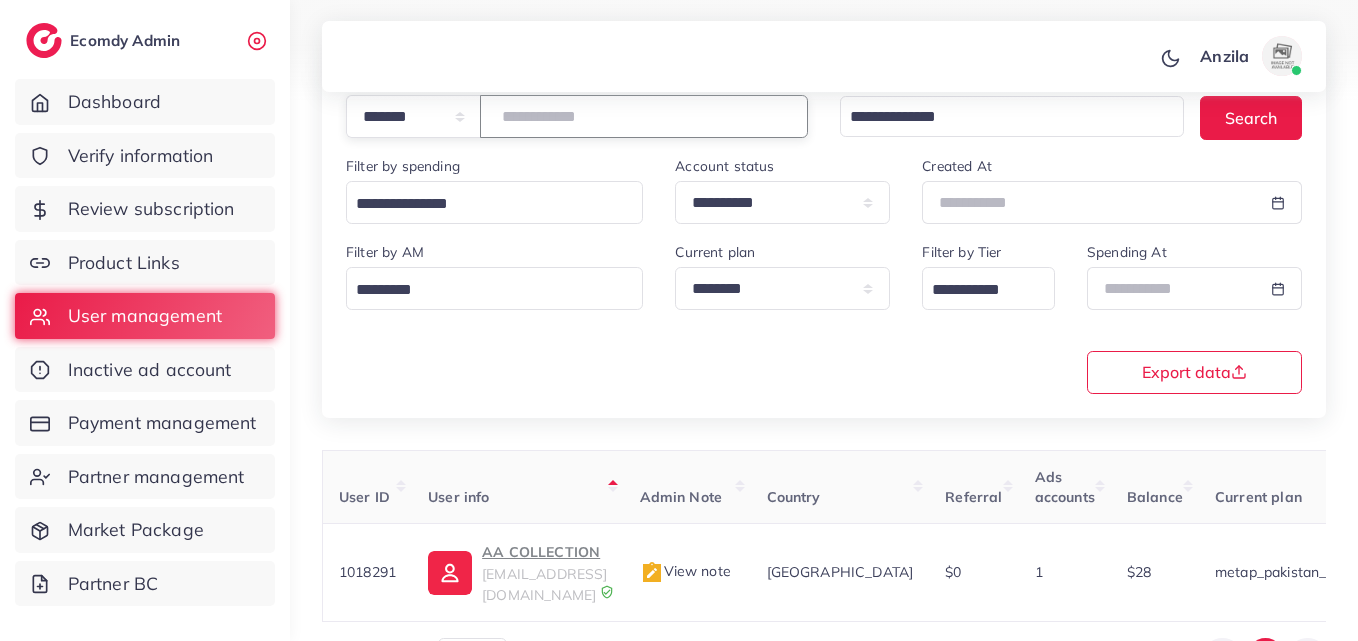 click on "*******" at bounding box center (644, 116) 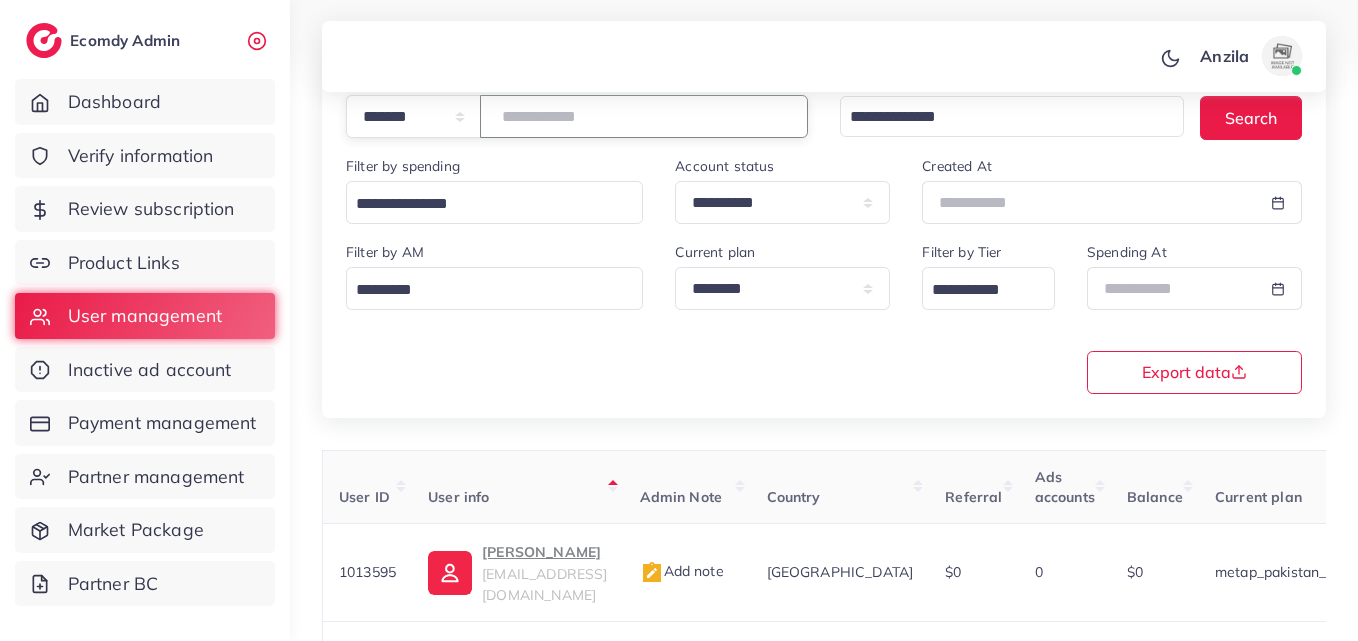 paste on "*******" 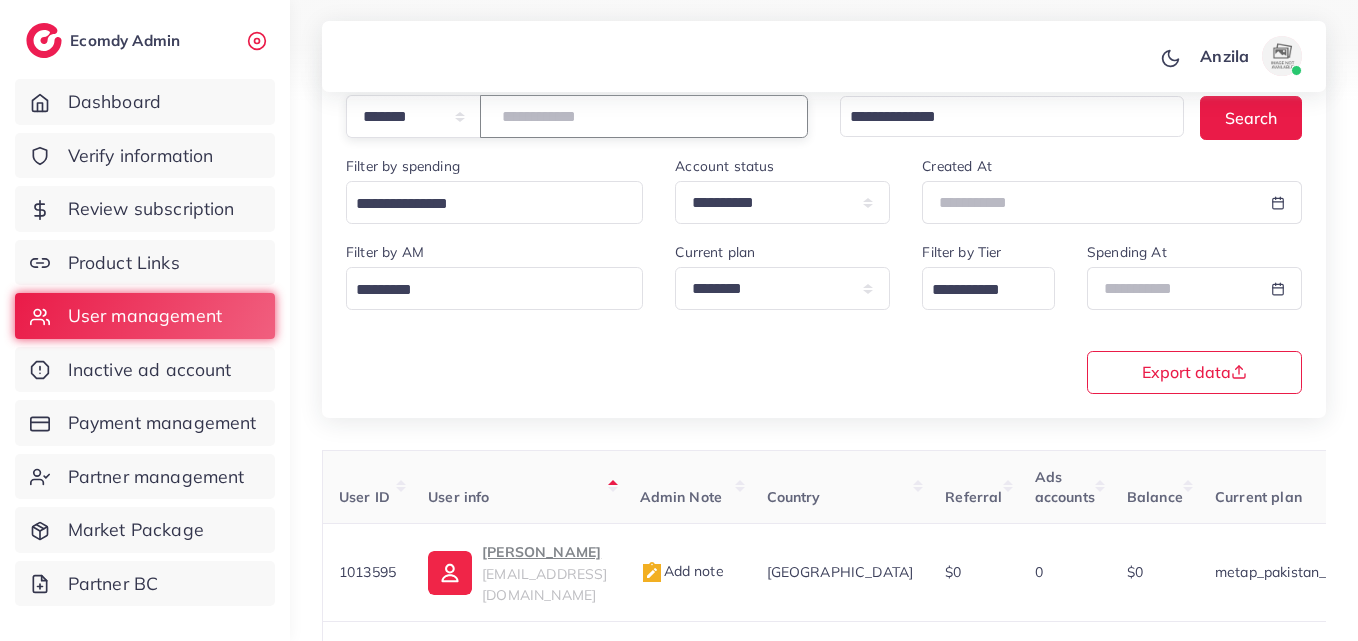 type on "*******" 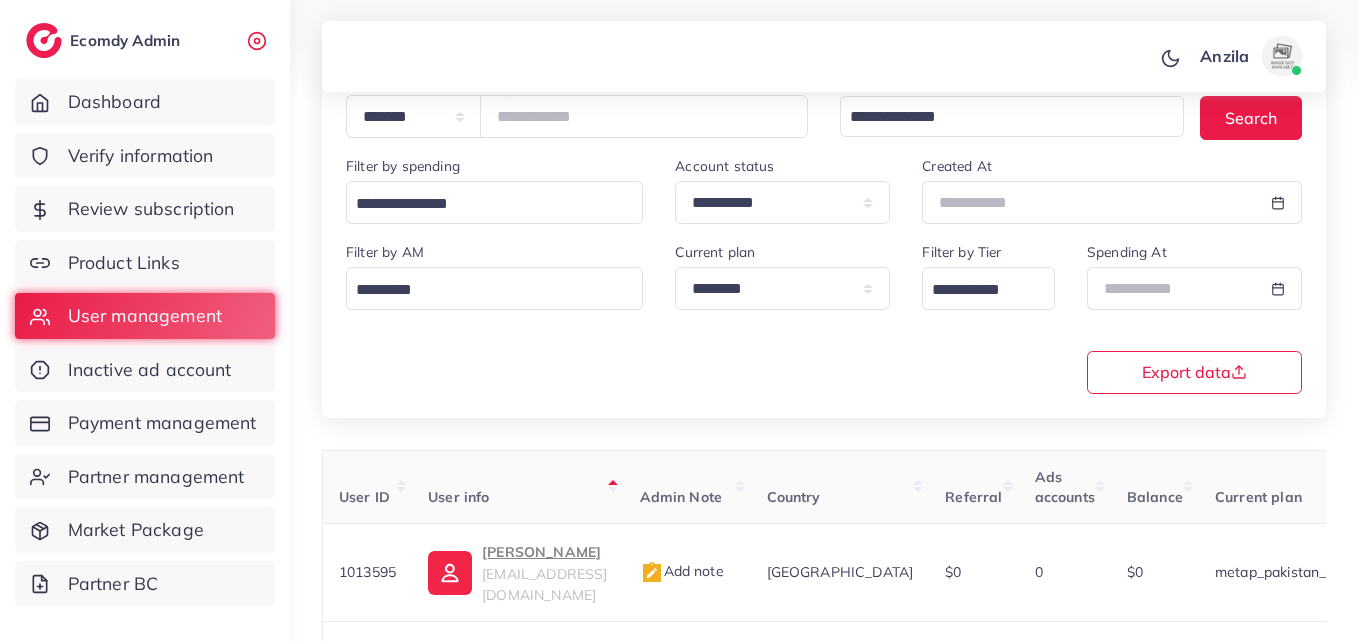 click on "**********" at bounding box center [824, 316] 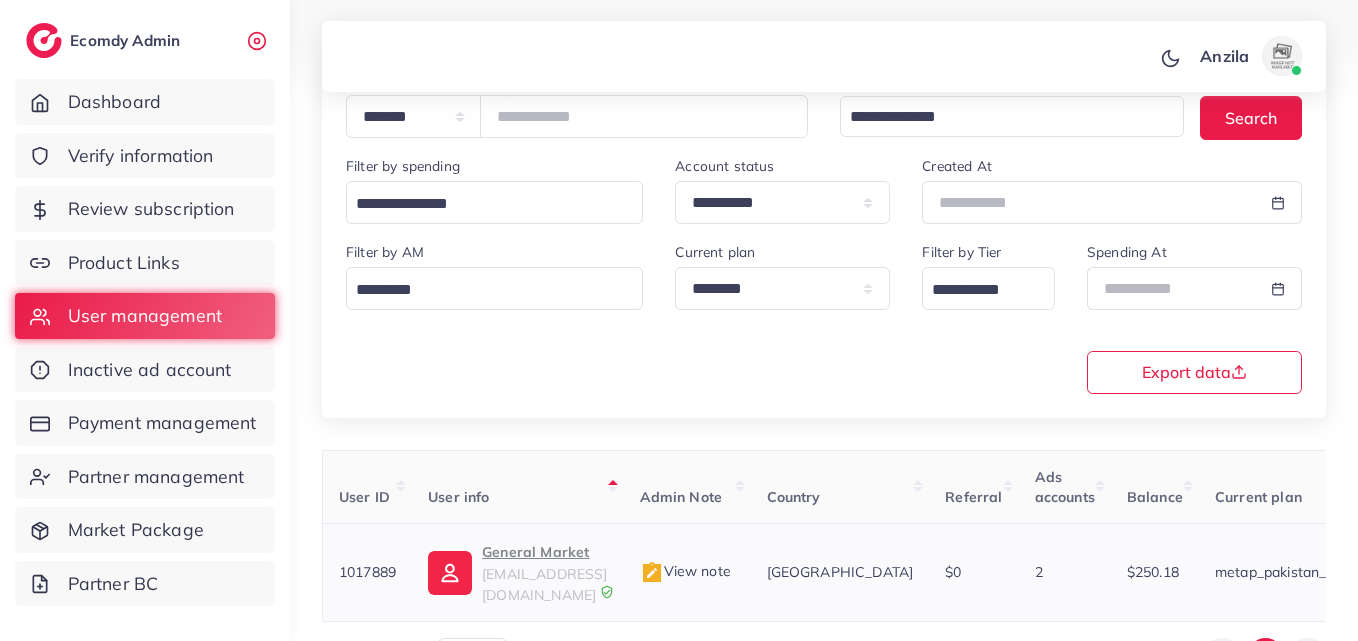 click on "General Market" at bounding box center (544, 552) 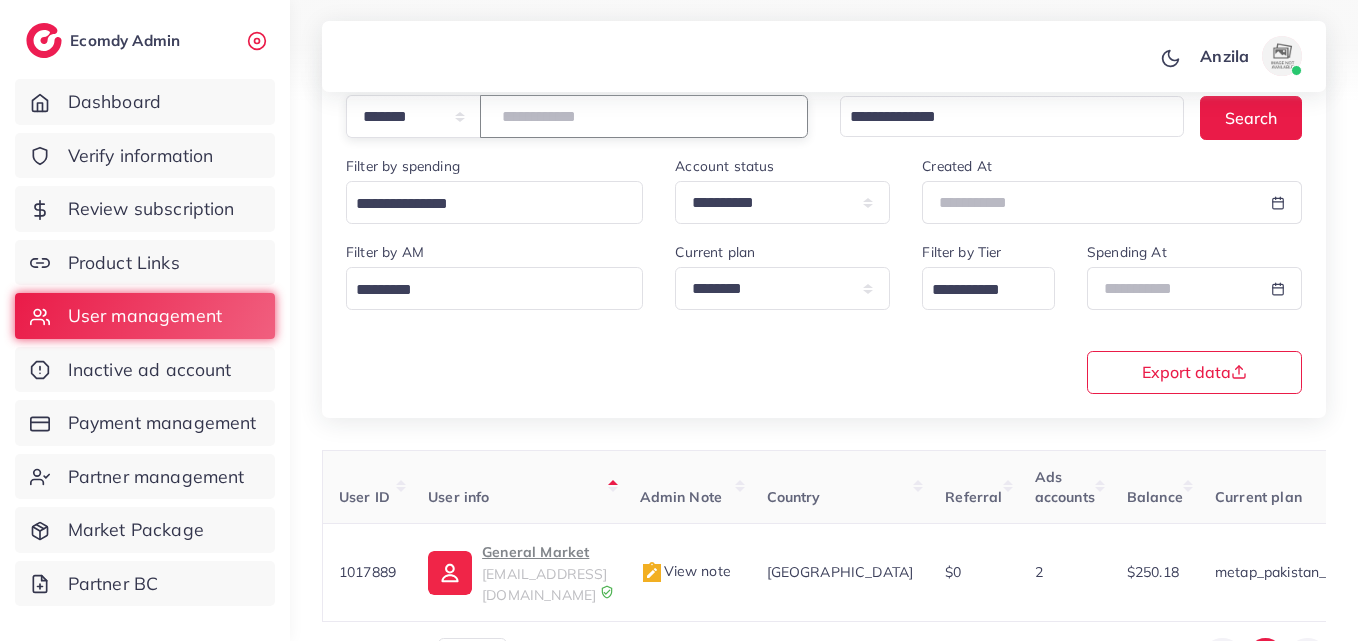 click on "*******" at bounding box center (644, 116) 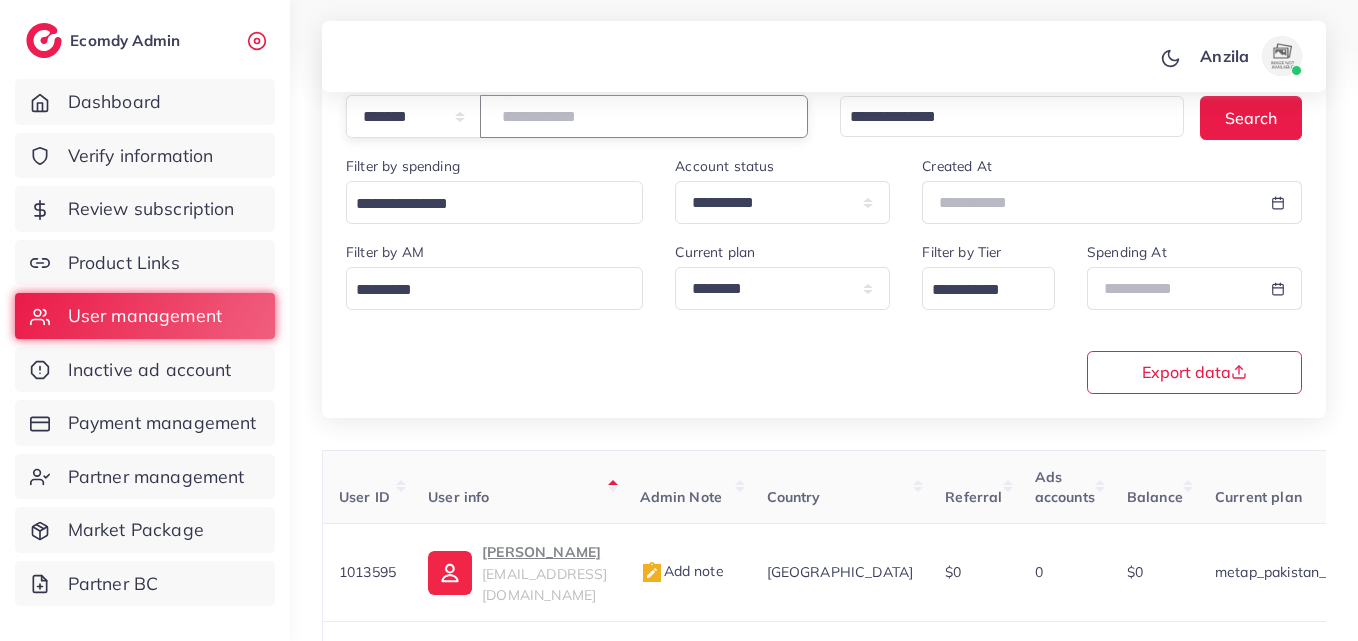 paste on "*******" 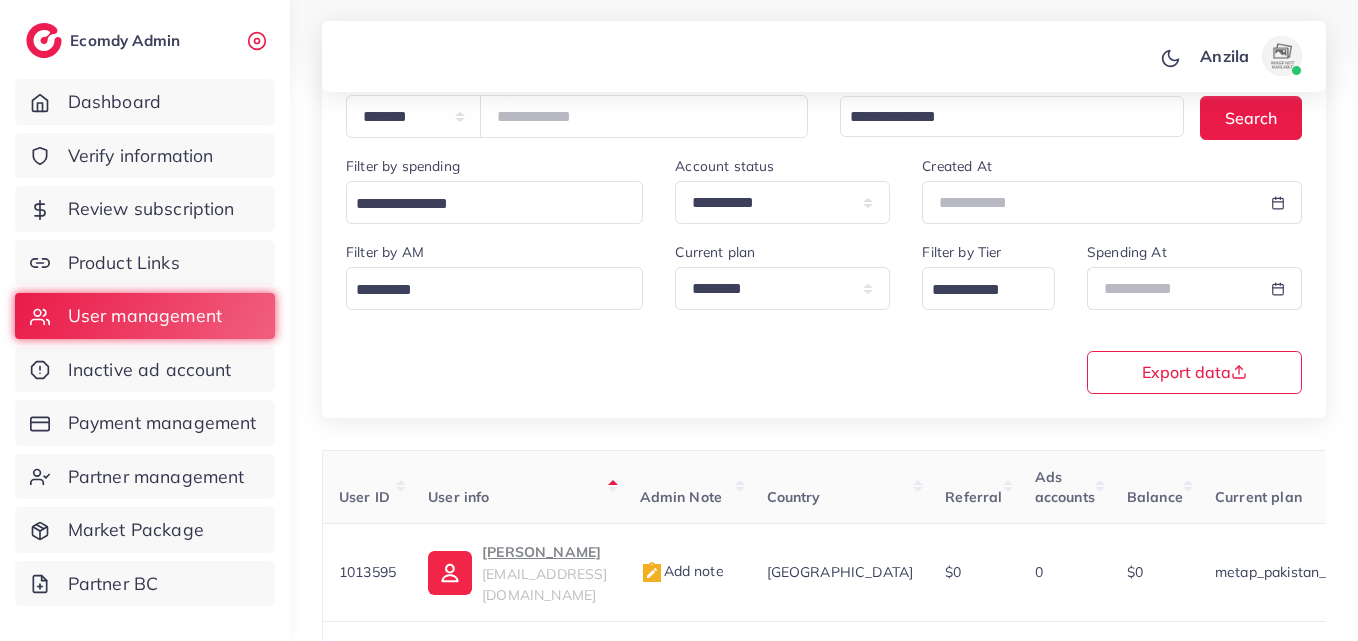 click on "**********" at bounding box center (824, 316) 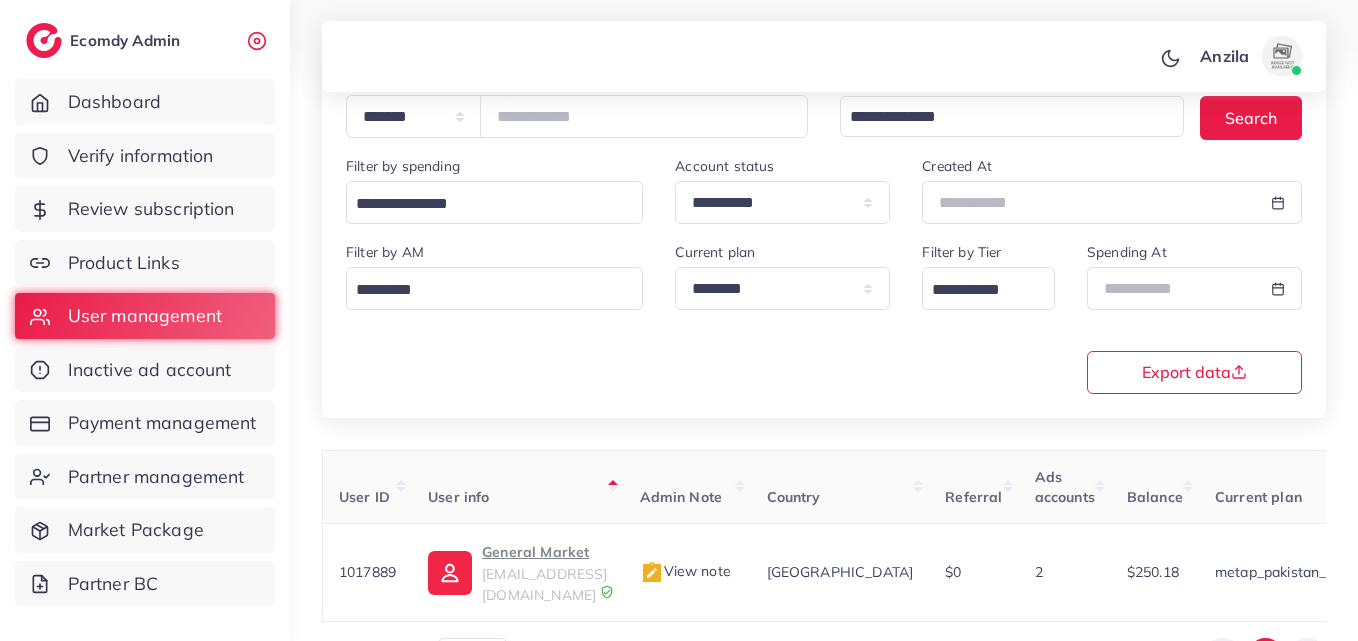 click on "General Market" at bounding box center [544, 552] 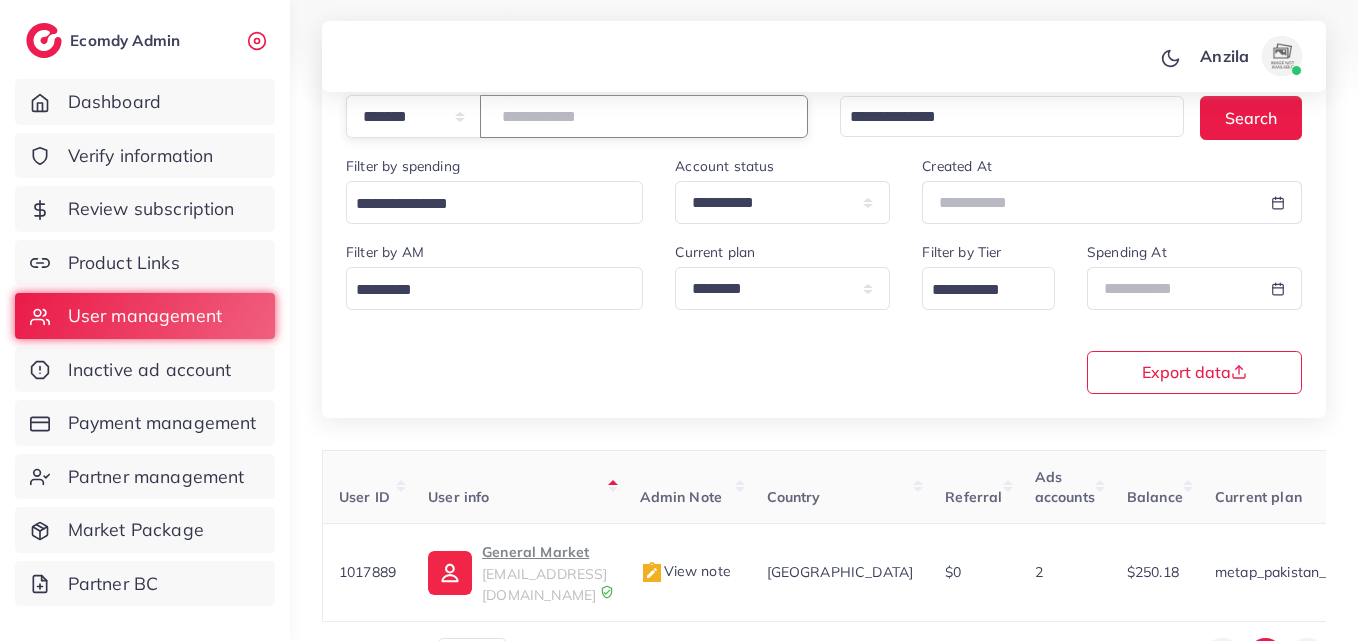 click on "*******" at bounding box center [644, 116] 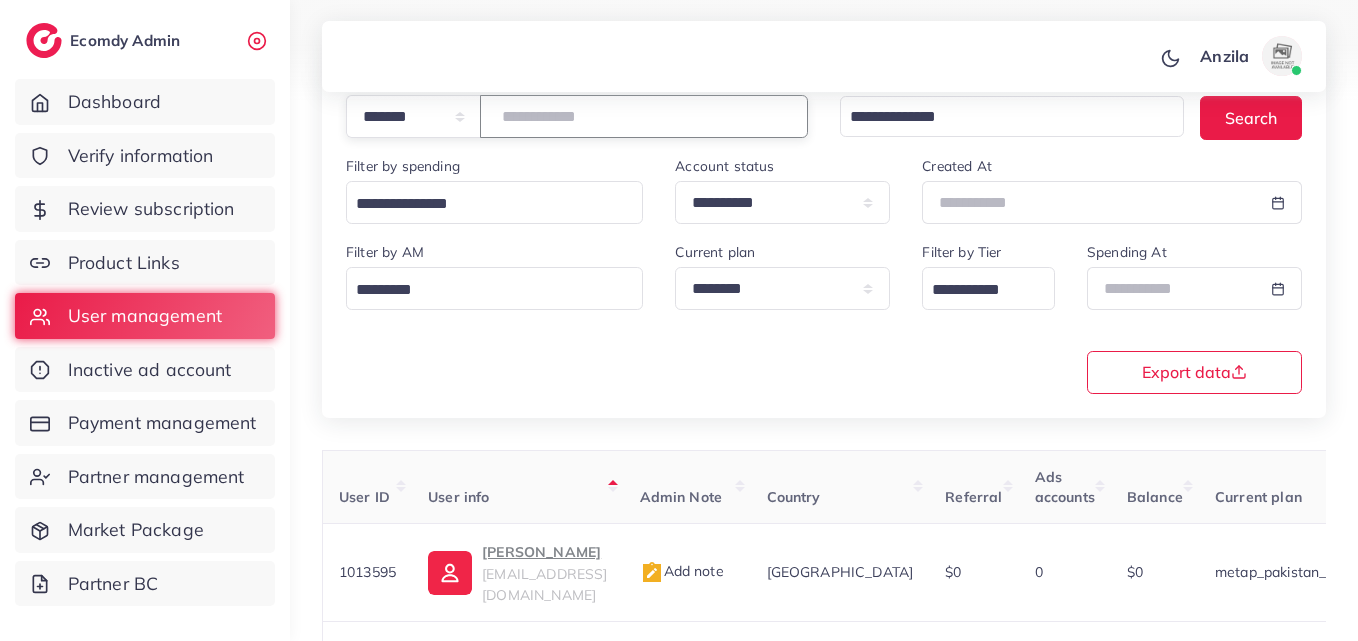 paste on "*******" 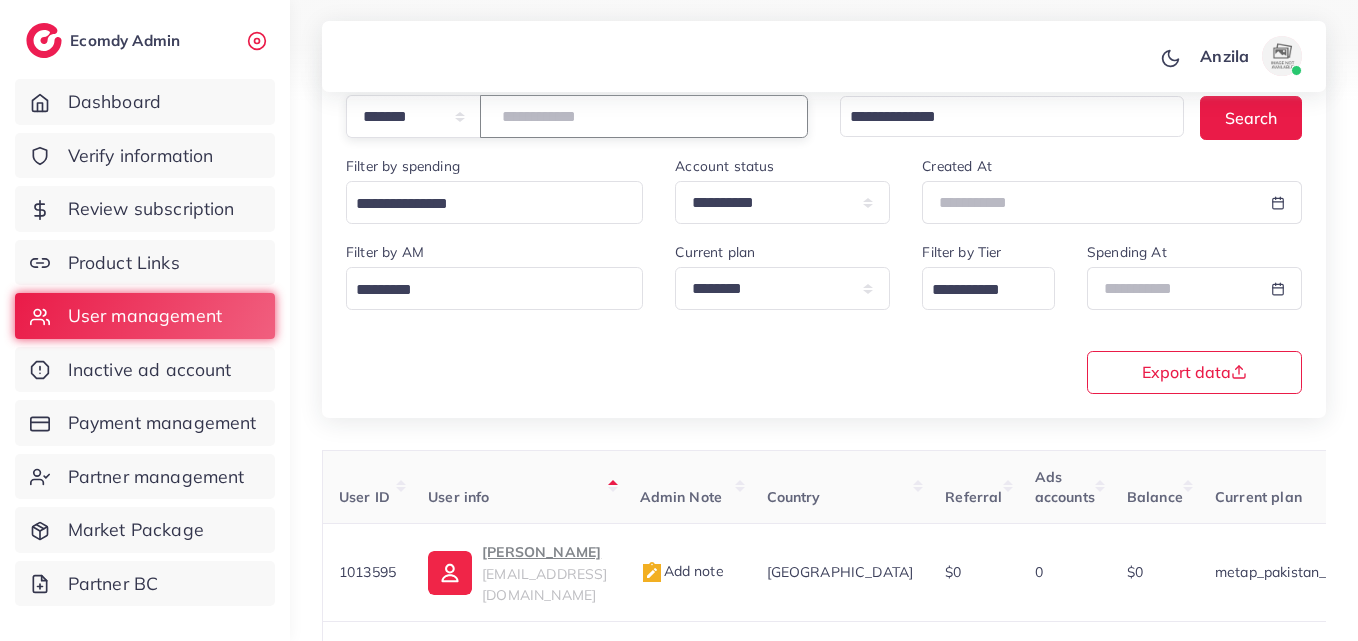 type on "*******" 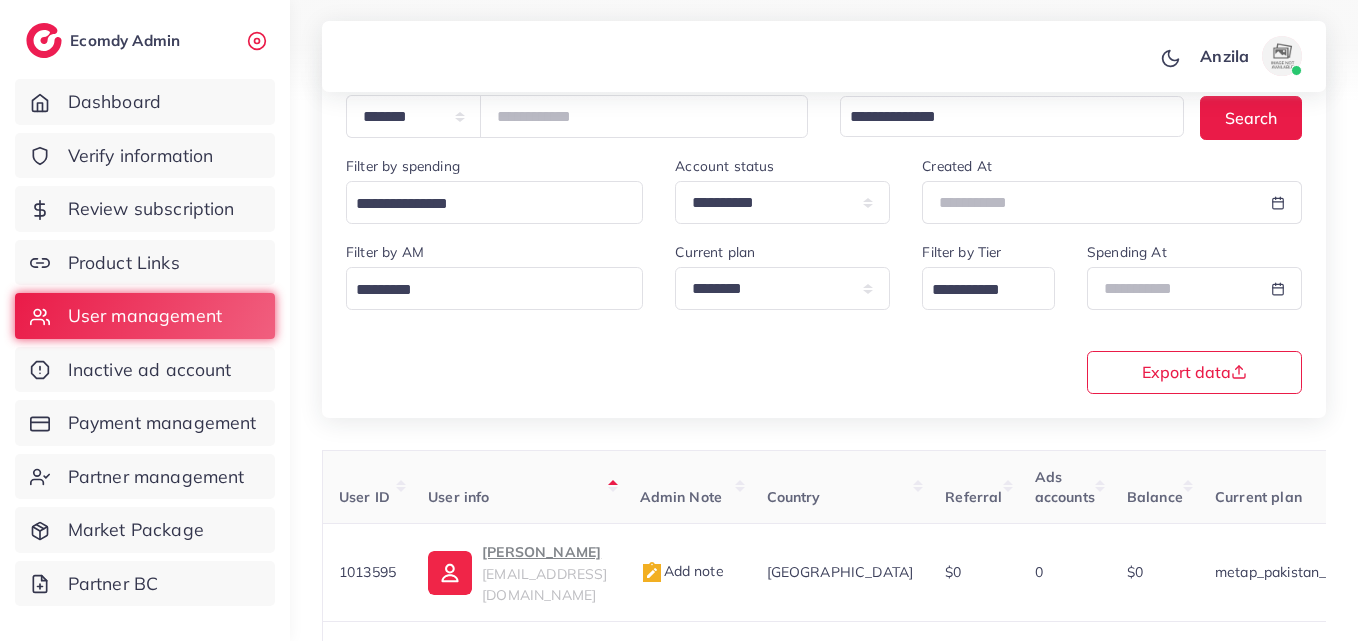 click on "**********" at bounding box center (824, 221) 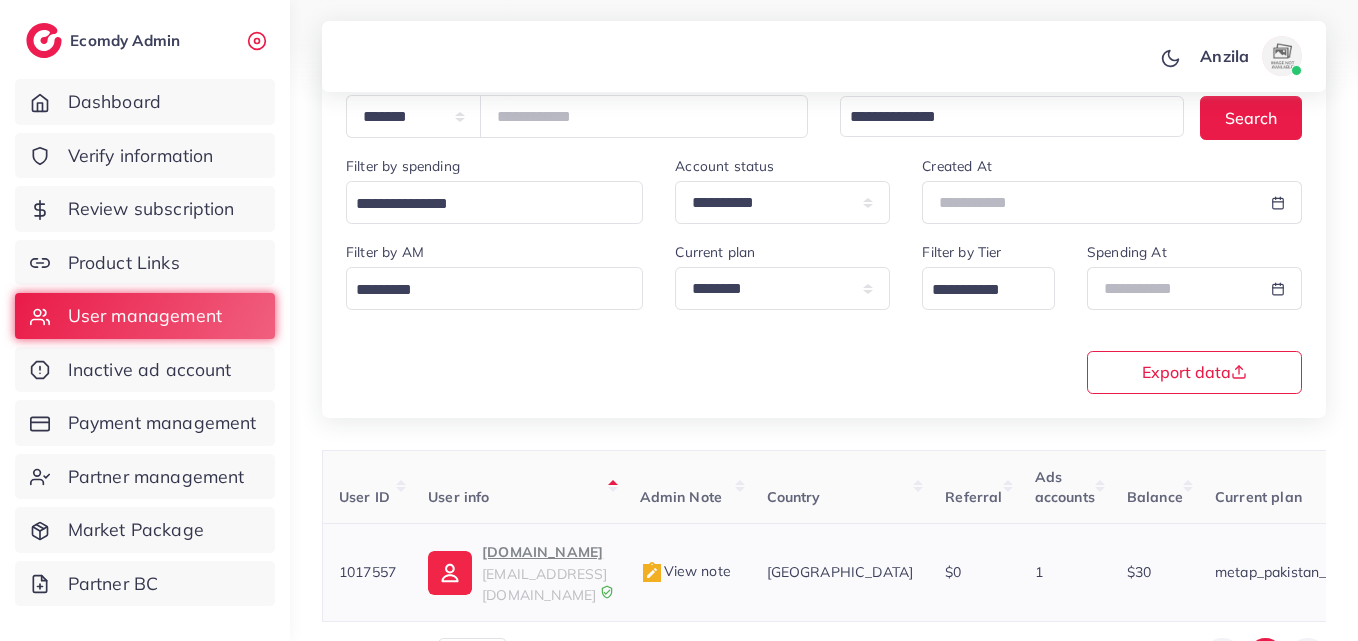 click on "Charming.pk" at bounding box center [544, 552] 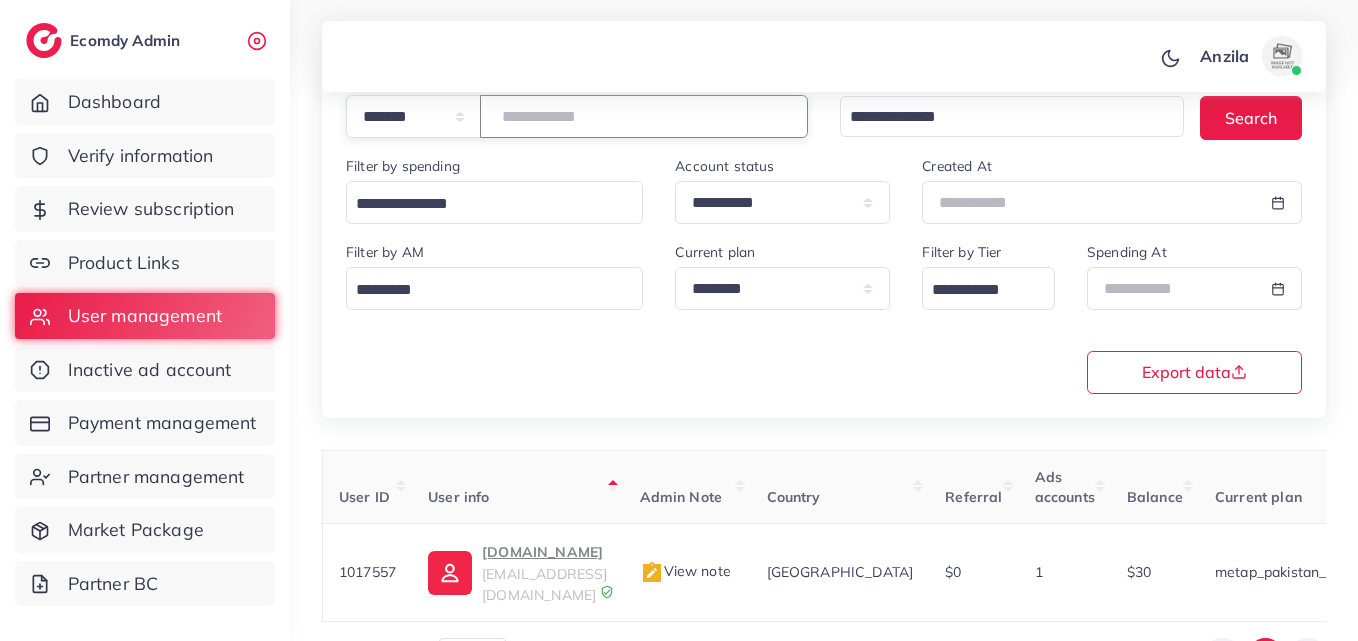 click on "*******" at bounding box center [644, 116] 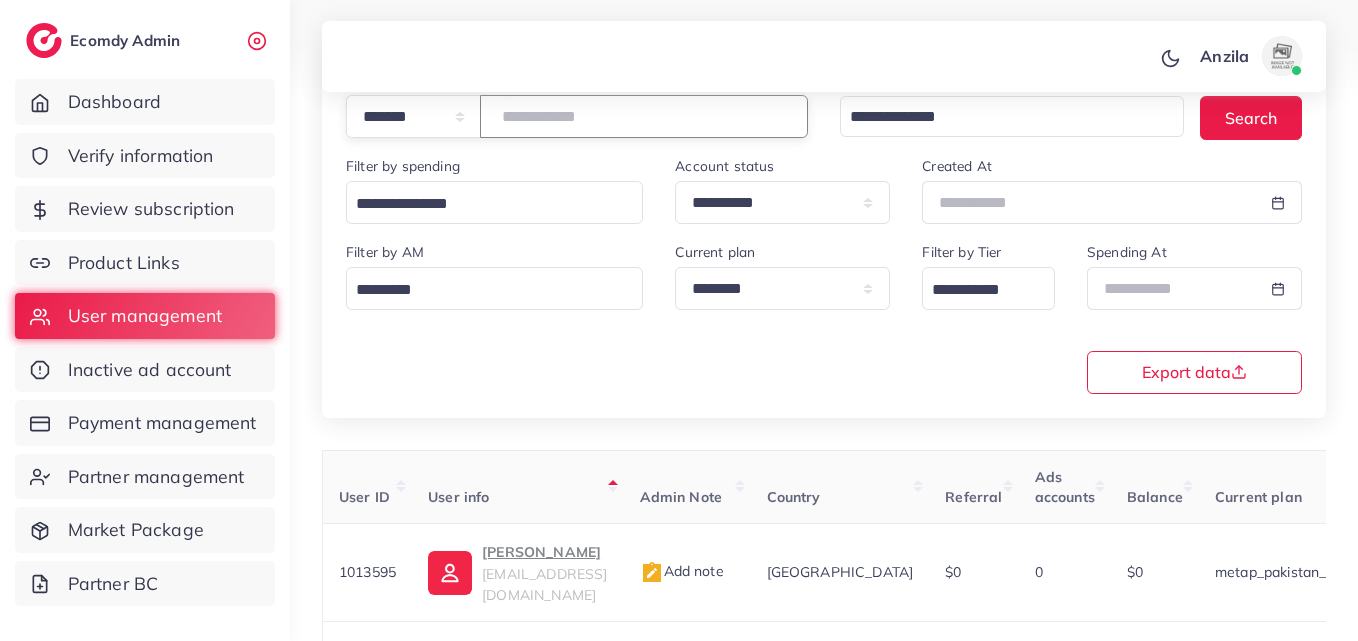 paste on "*******" 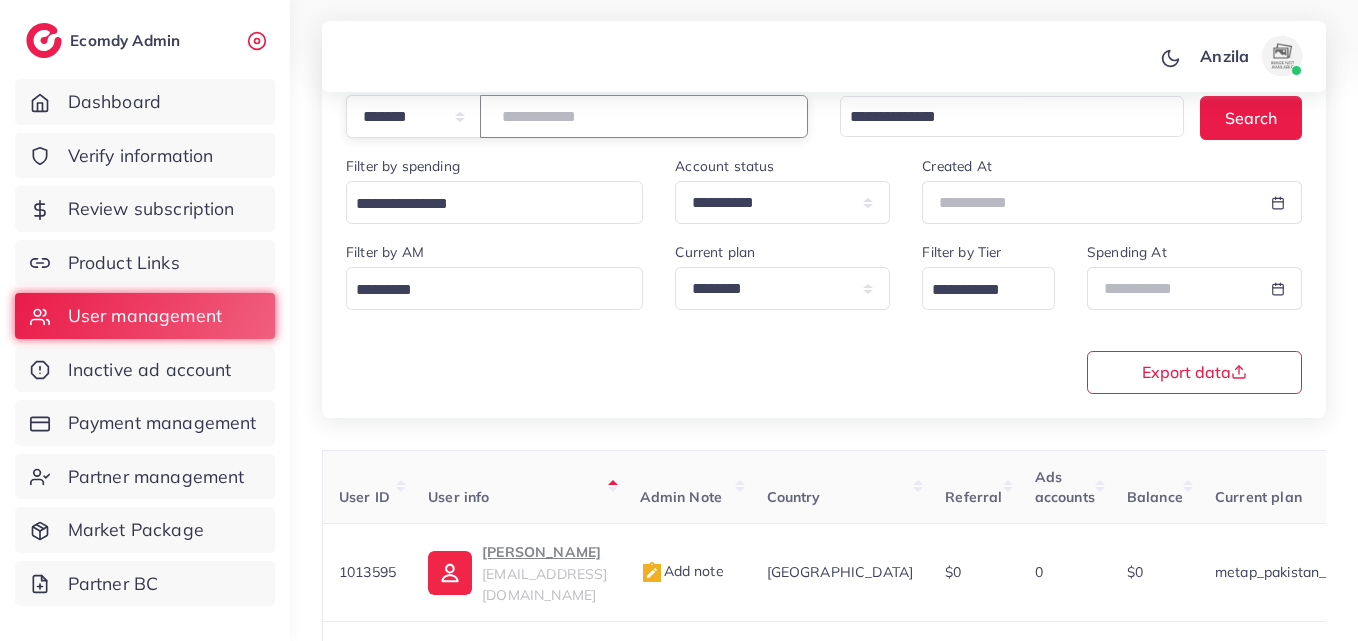 type on "*******" 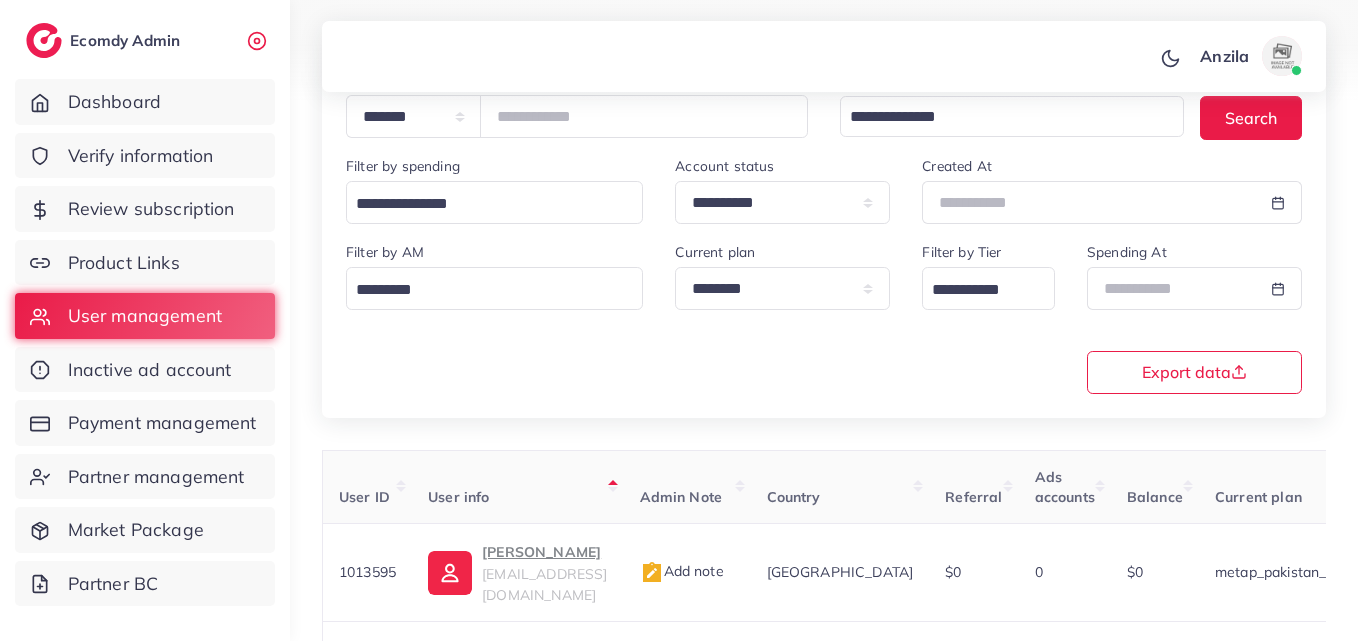 click on "**********" at bounding box center [824, 316] 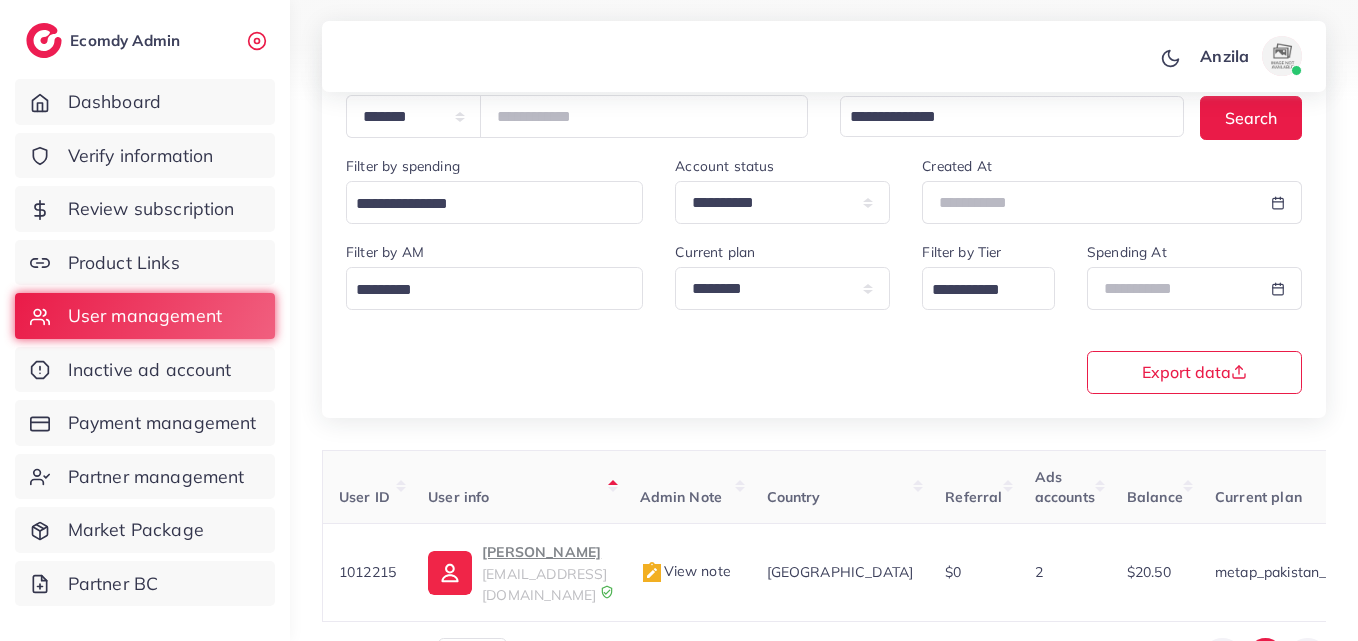 click on "Ameer Hamza" at bounding box center [544, 552] 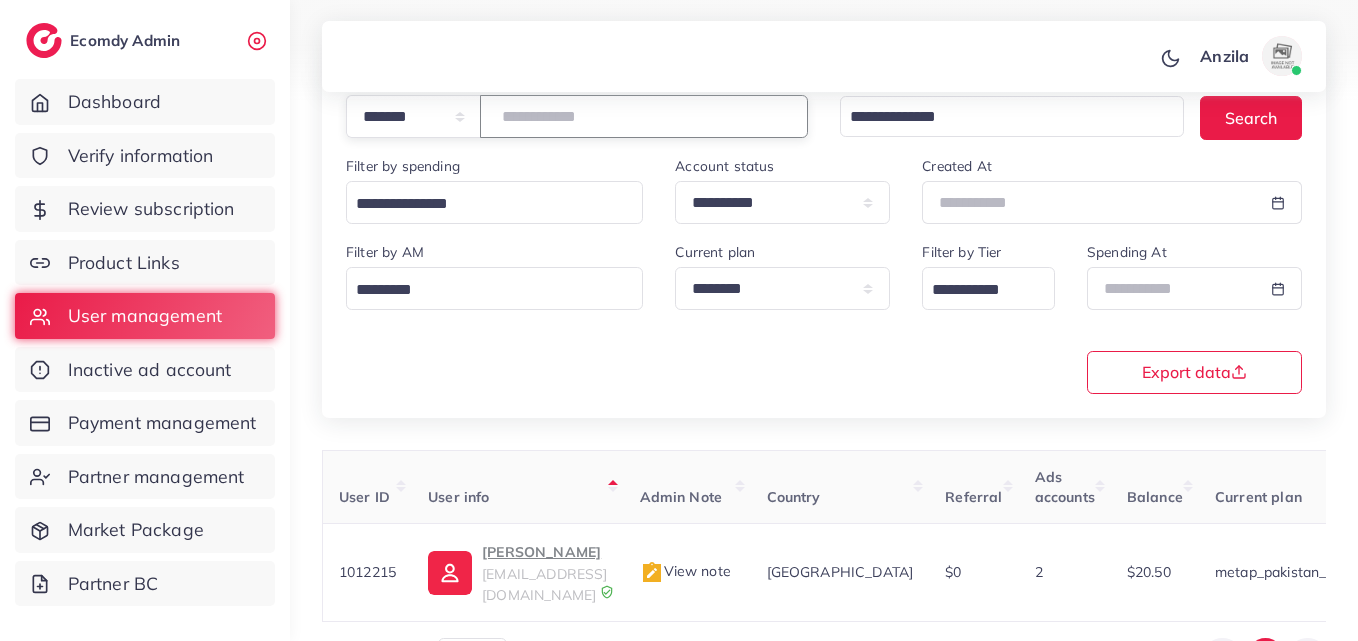 click on "*******" at bounding box center (644, 116) 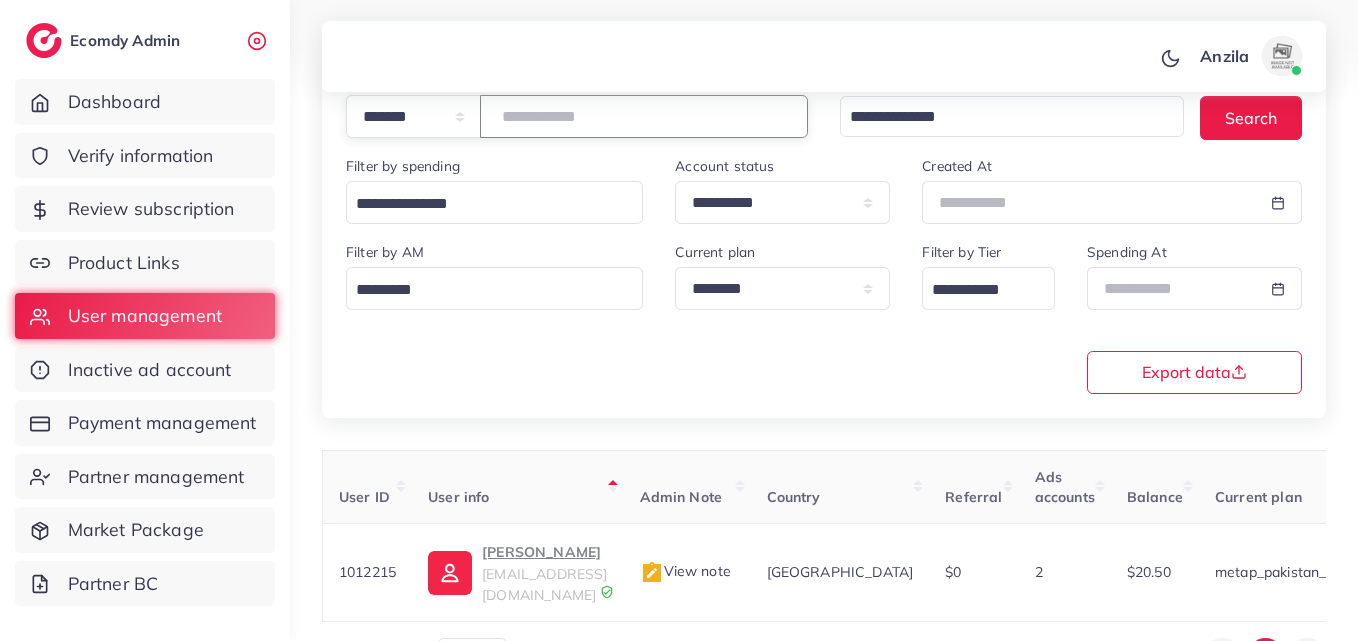 click on "*******" at bounding box center [644, 116] 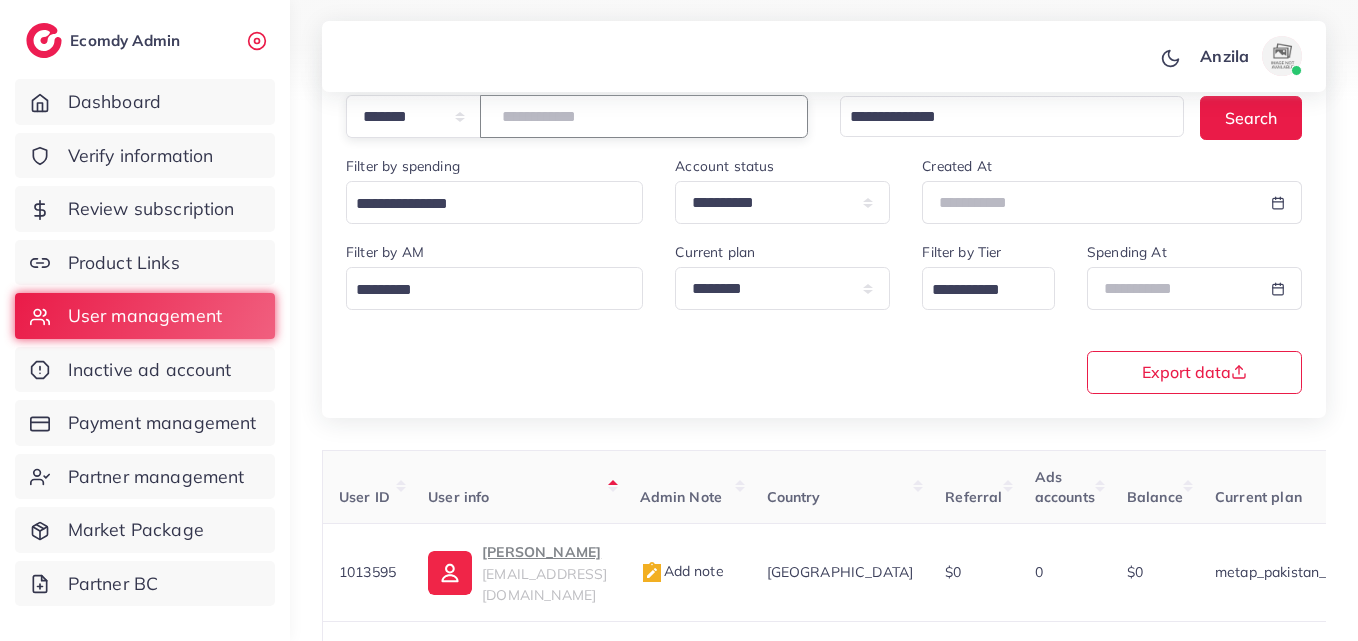 paste on "*******" 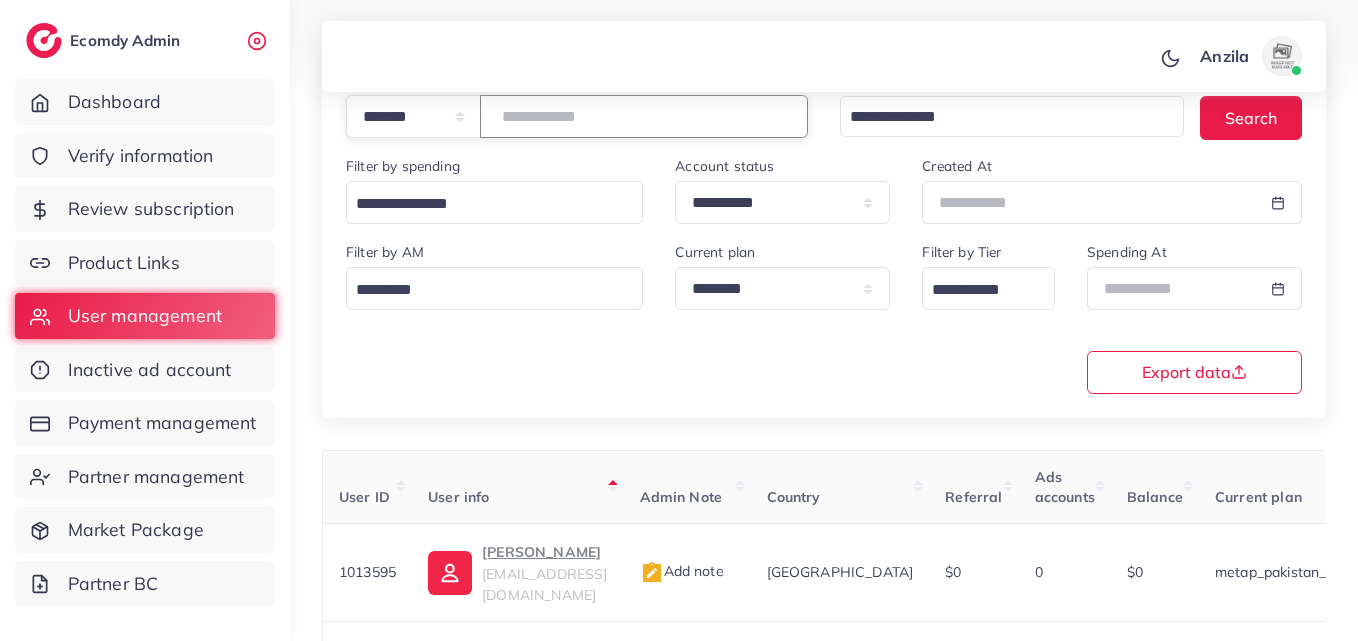 type on "*******" 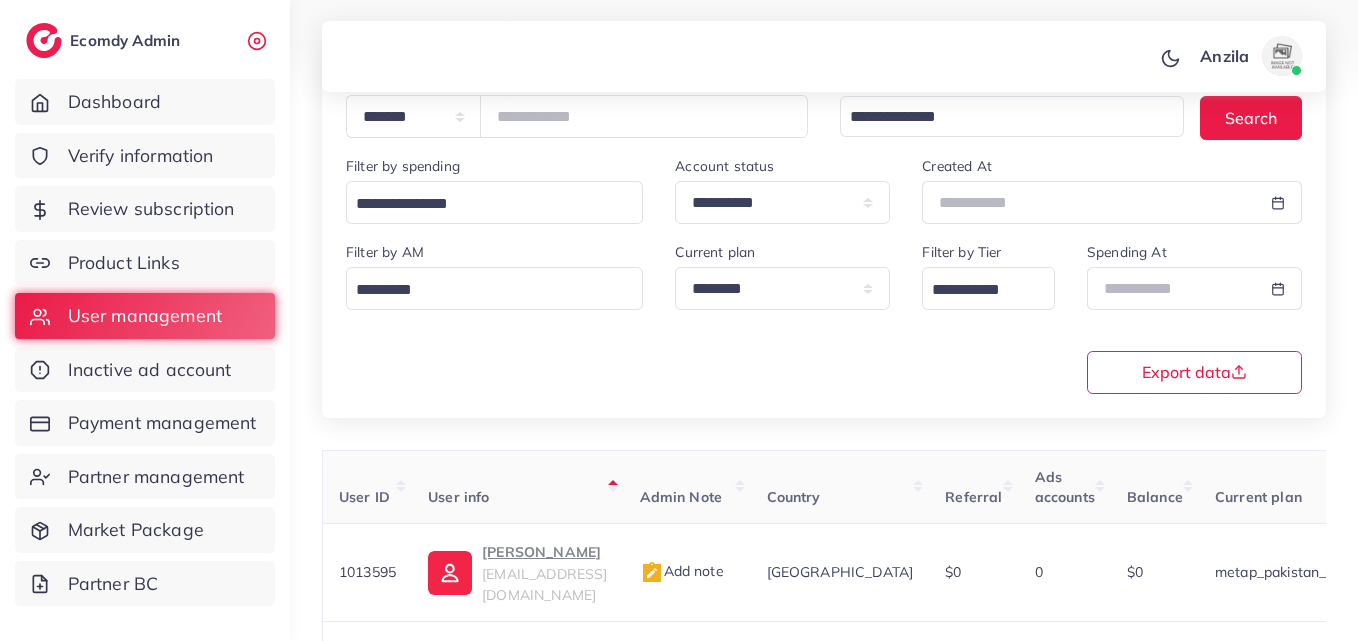 click on "**********" at bounding box center [824, 221] 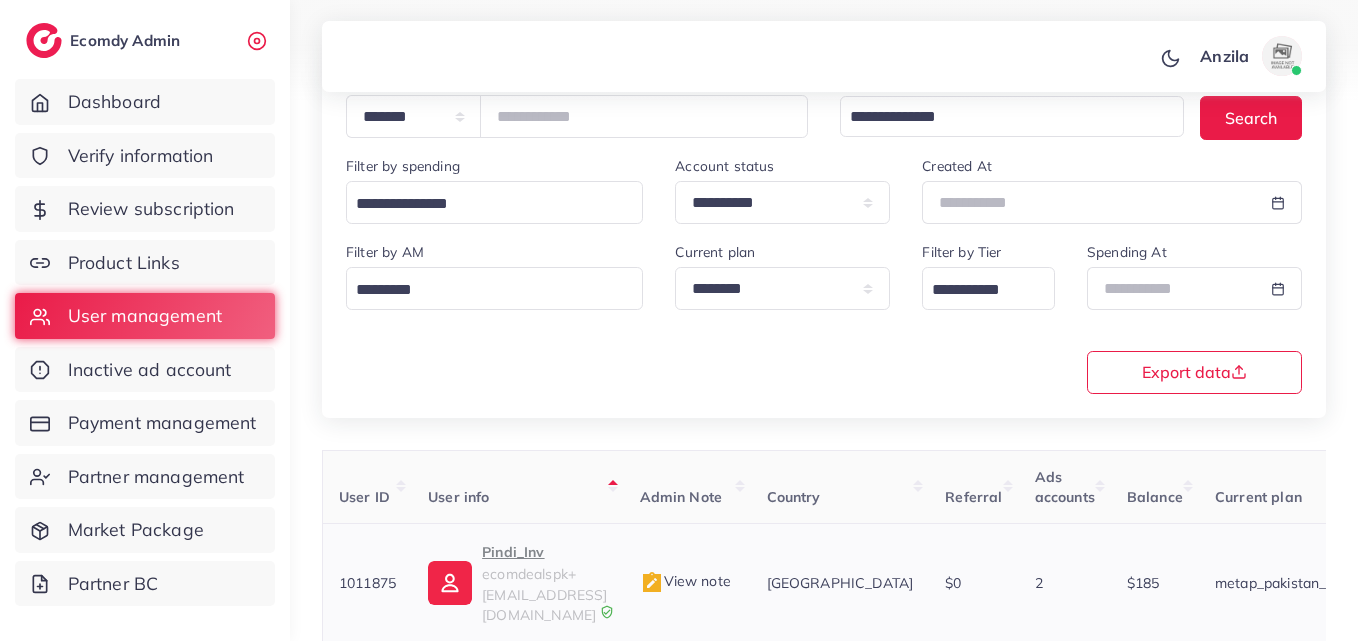 click on "Pindi_Inv  ecomdealspk+s47@outlook.com" at bounding box center [517, 583] 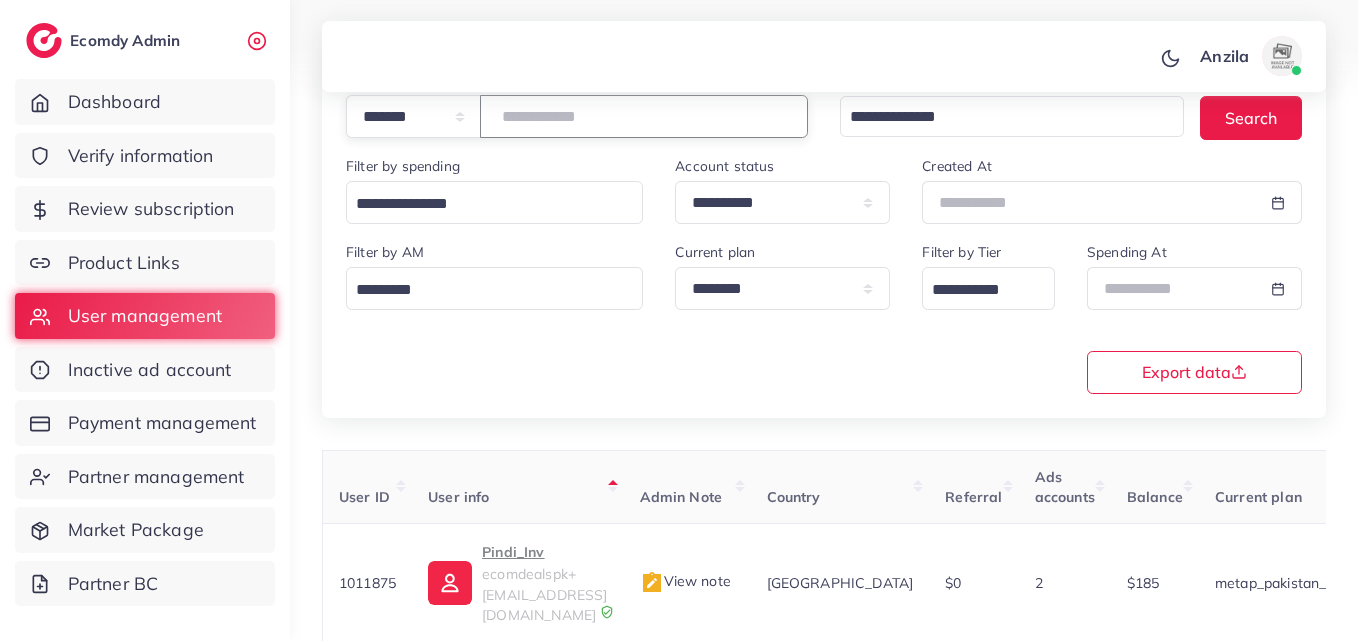 click on "*******" at bounding box center [644, 116] 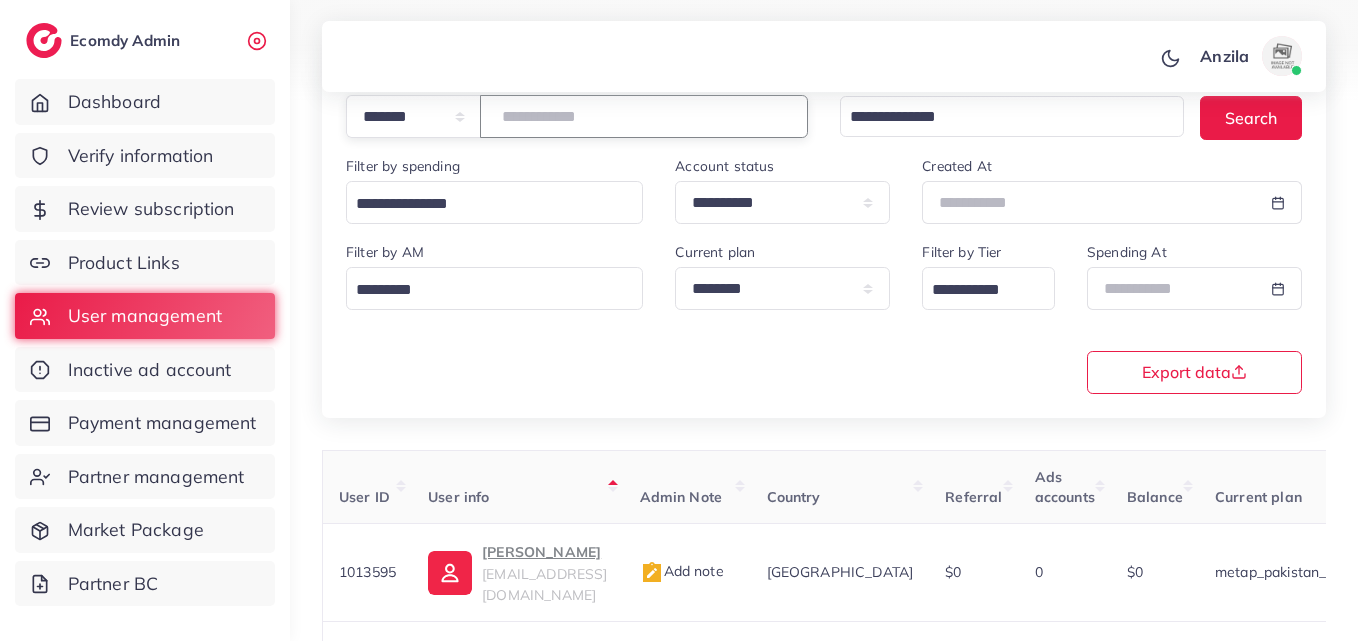 paste on "*******" 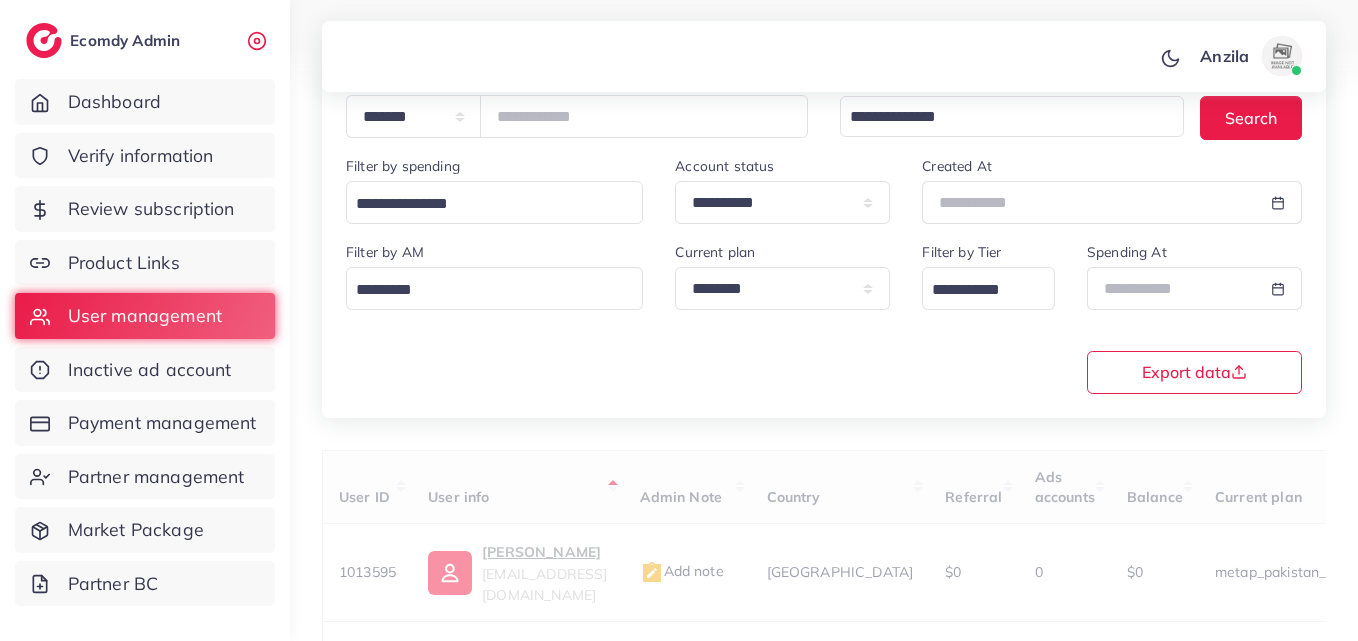 click on "**********" at bounding box center (824, 316) 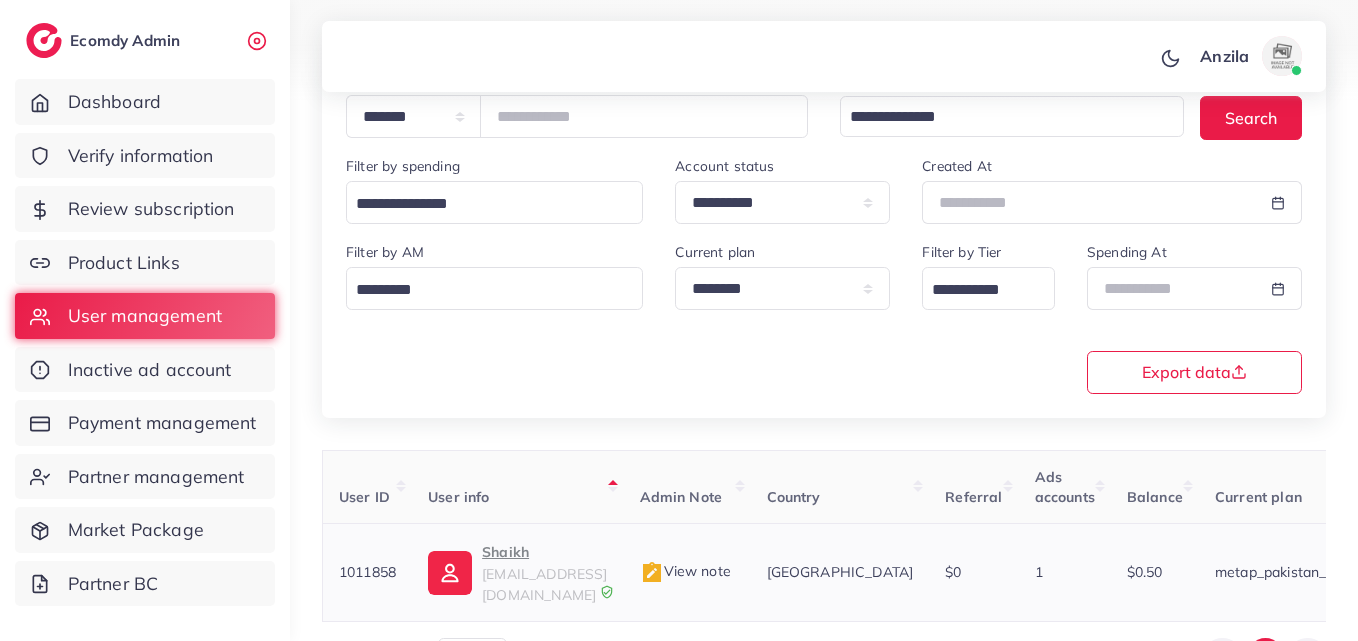 click on "Shaikh" at bounding box center [544, 552] 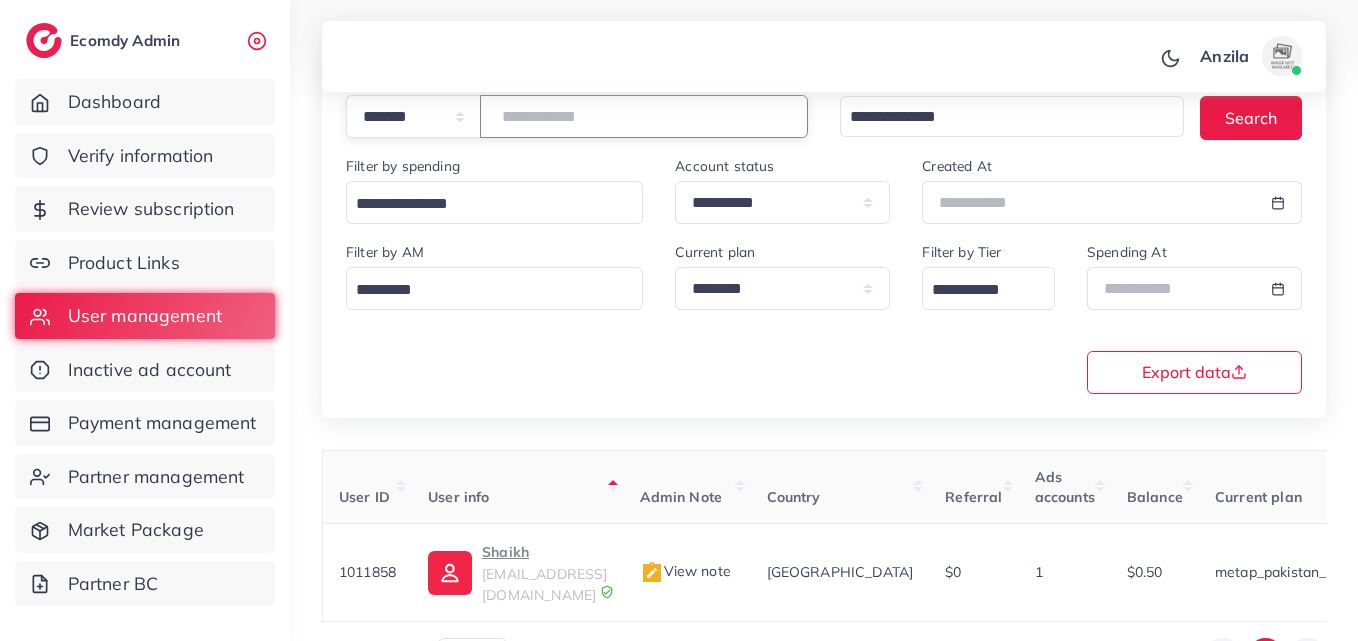 click on "*******" at bounding box center (644, 116) 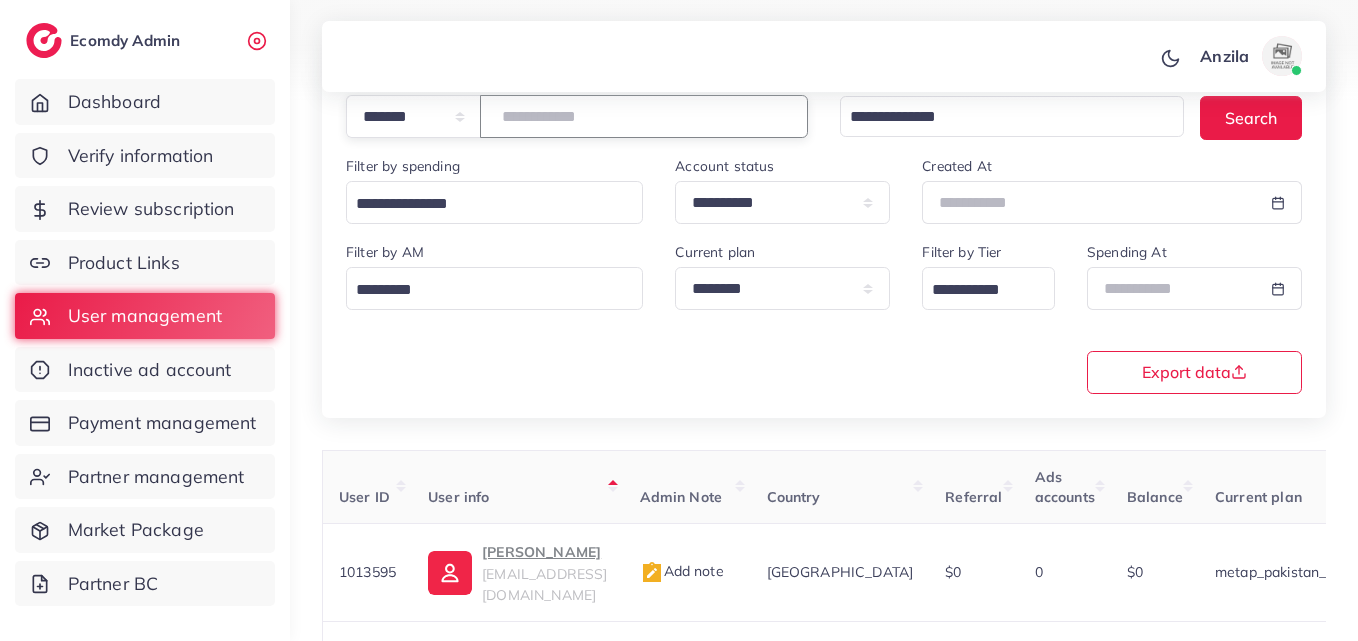 paste on "*******" 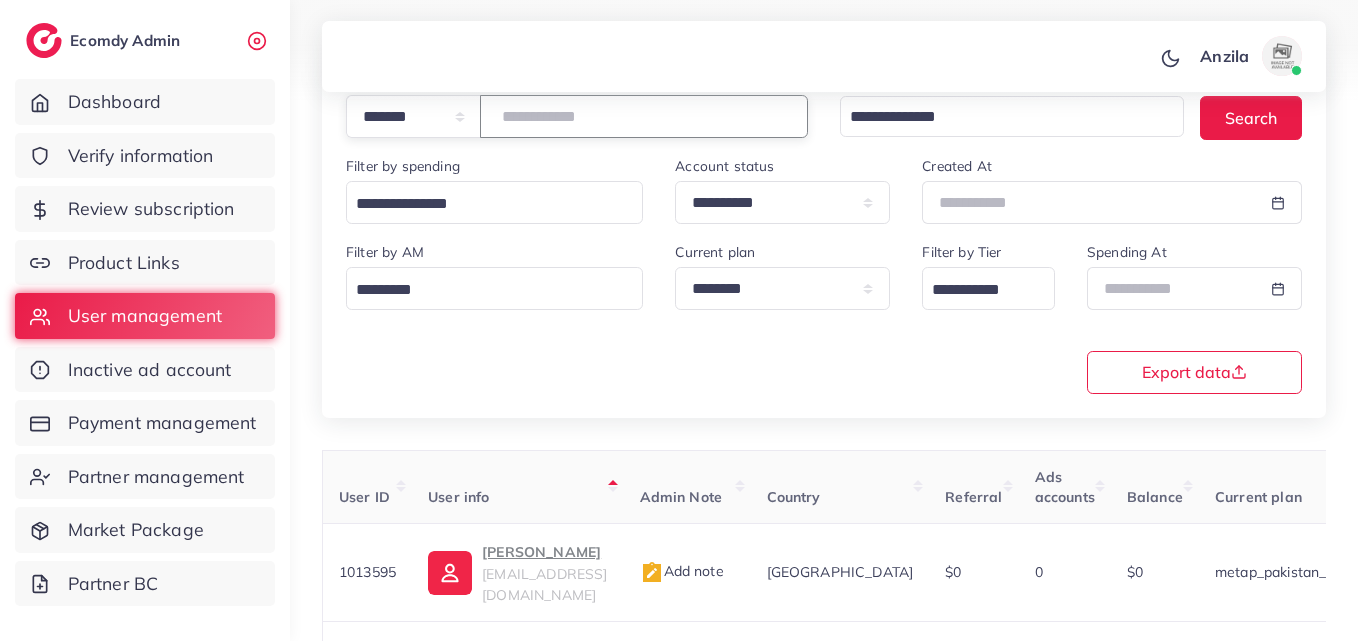 type on "*******" 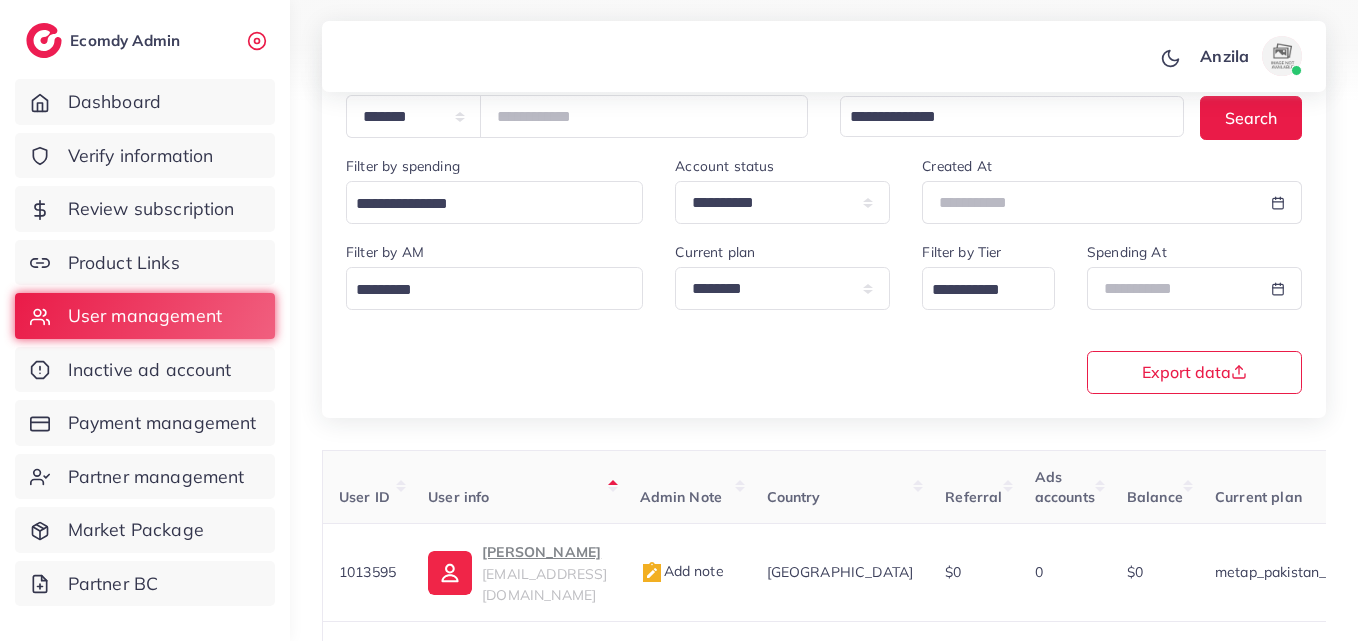 click on "**********" at bounding box center (824, 316) 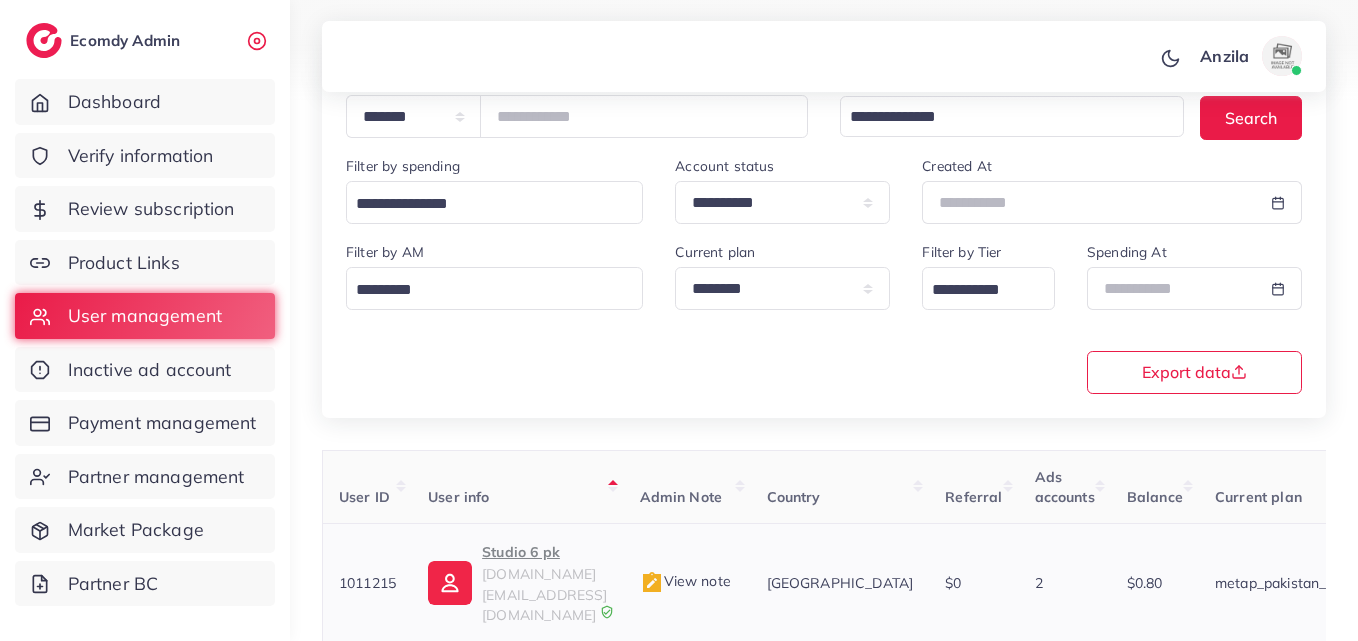 click on "Studio 6 pk" at bounding box center [544, 552] 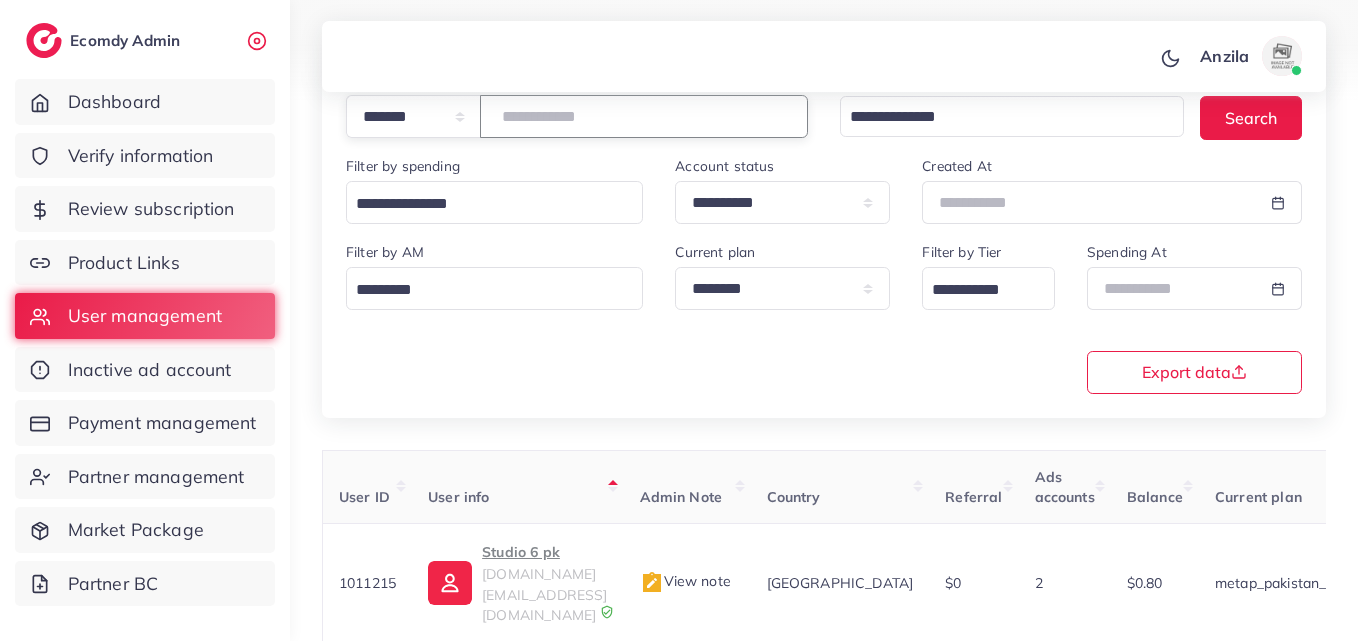 click on "*******" at bounding box center (644, 116) 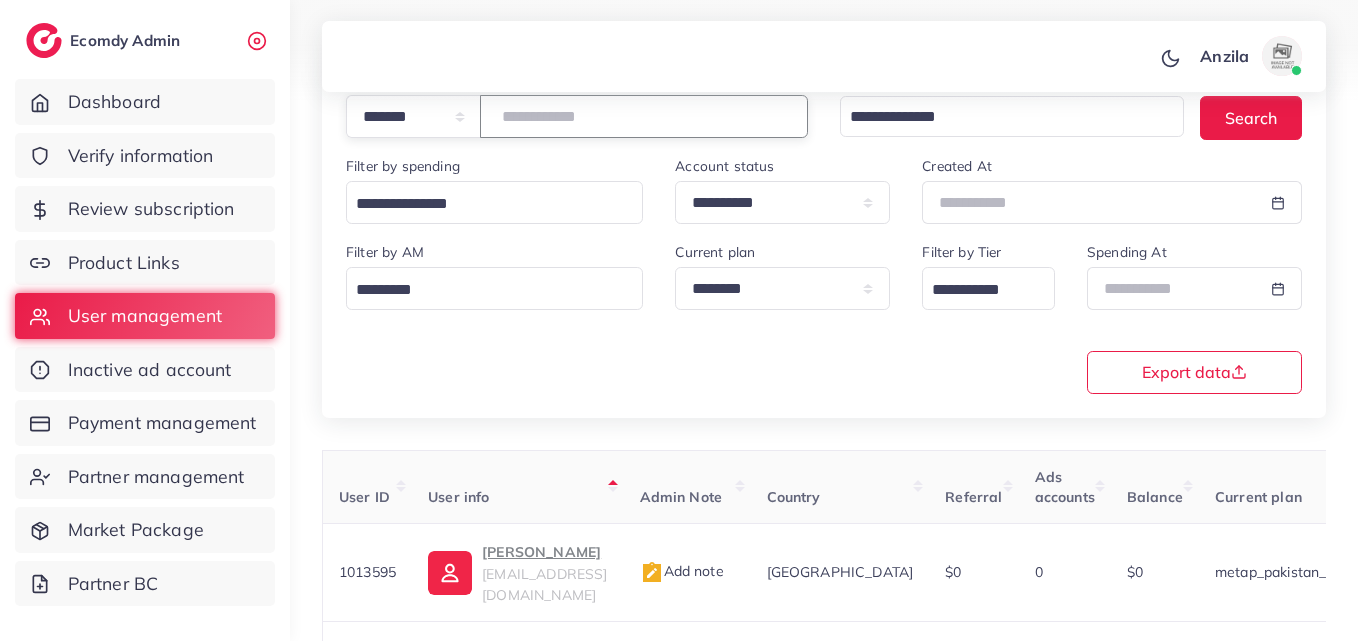paste on "*******" 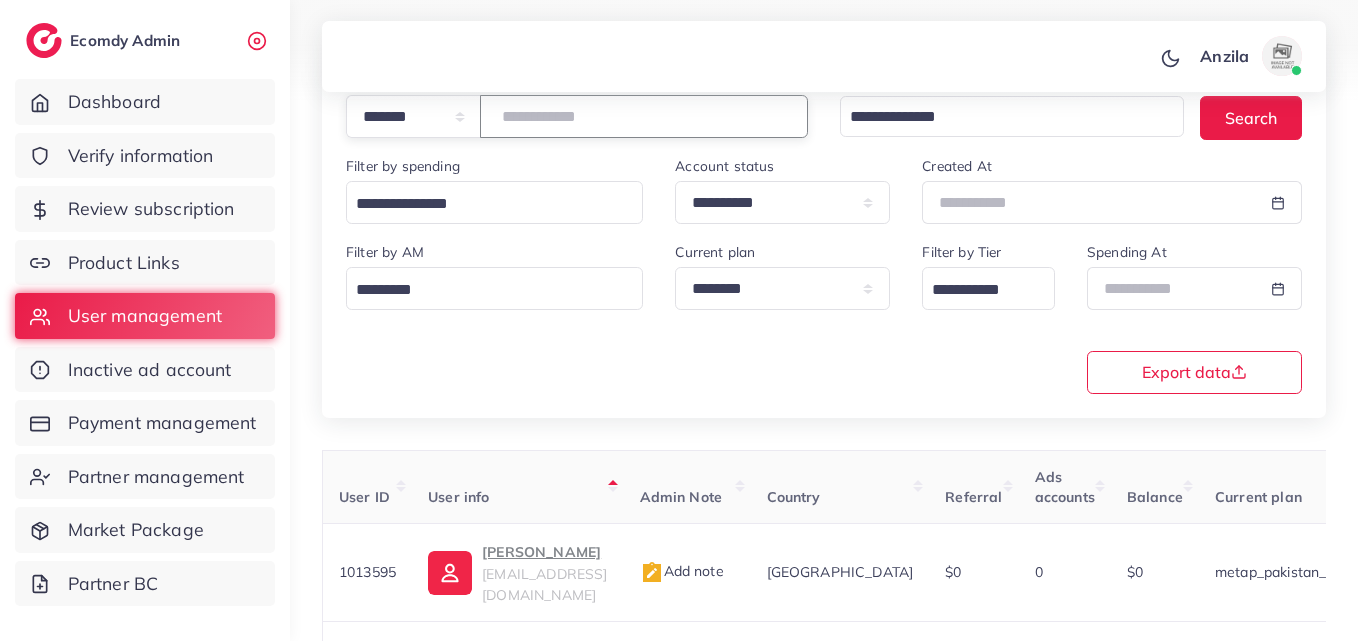 type on "*******" 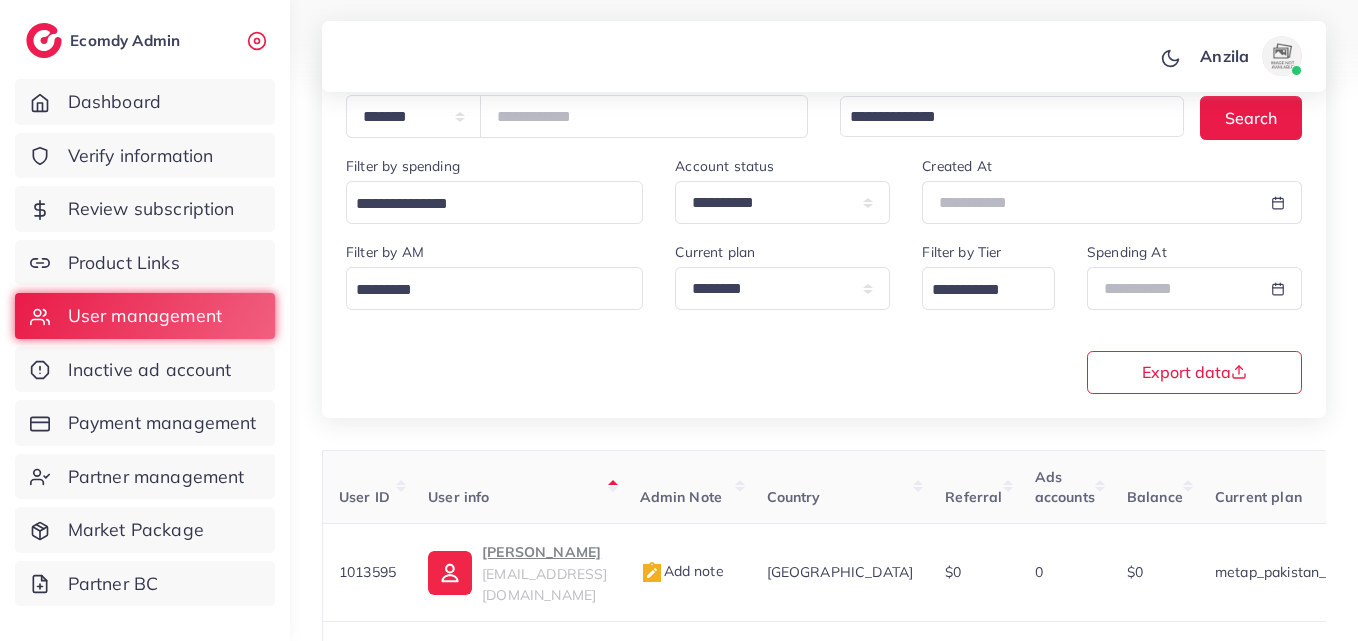 click on "**********" at bounding box center (824, 316) 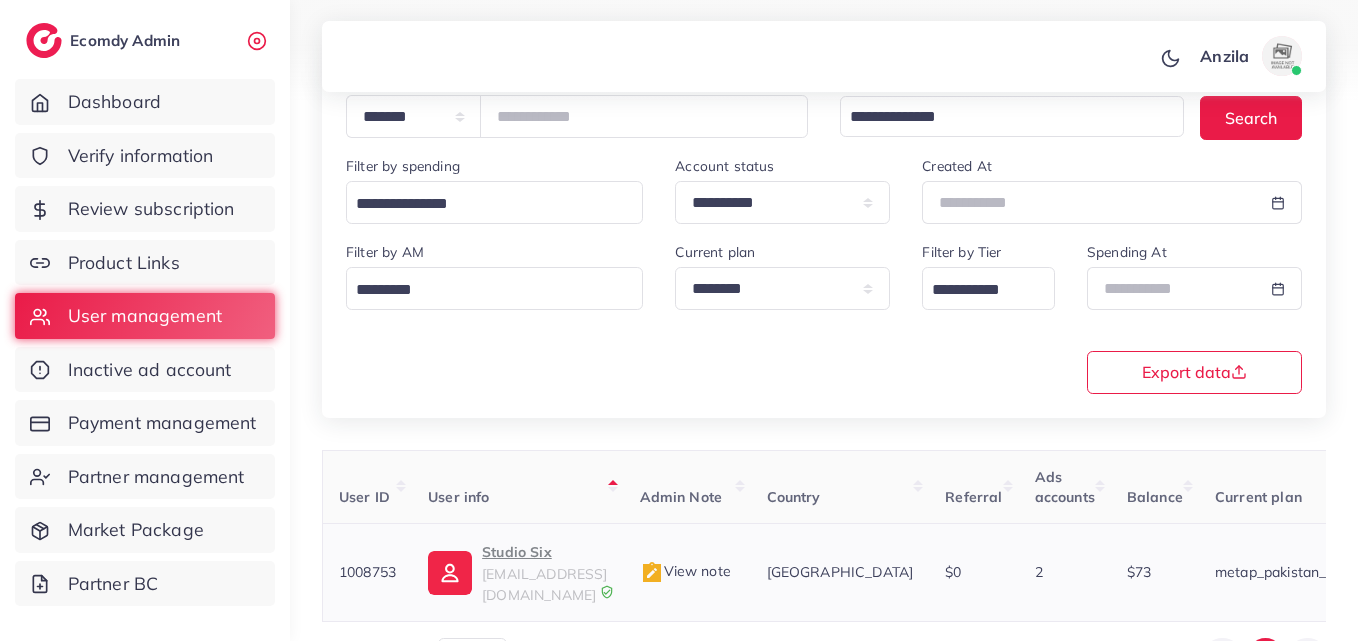 click on "Studio Six" at bounding box center [544, 552] 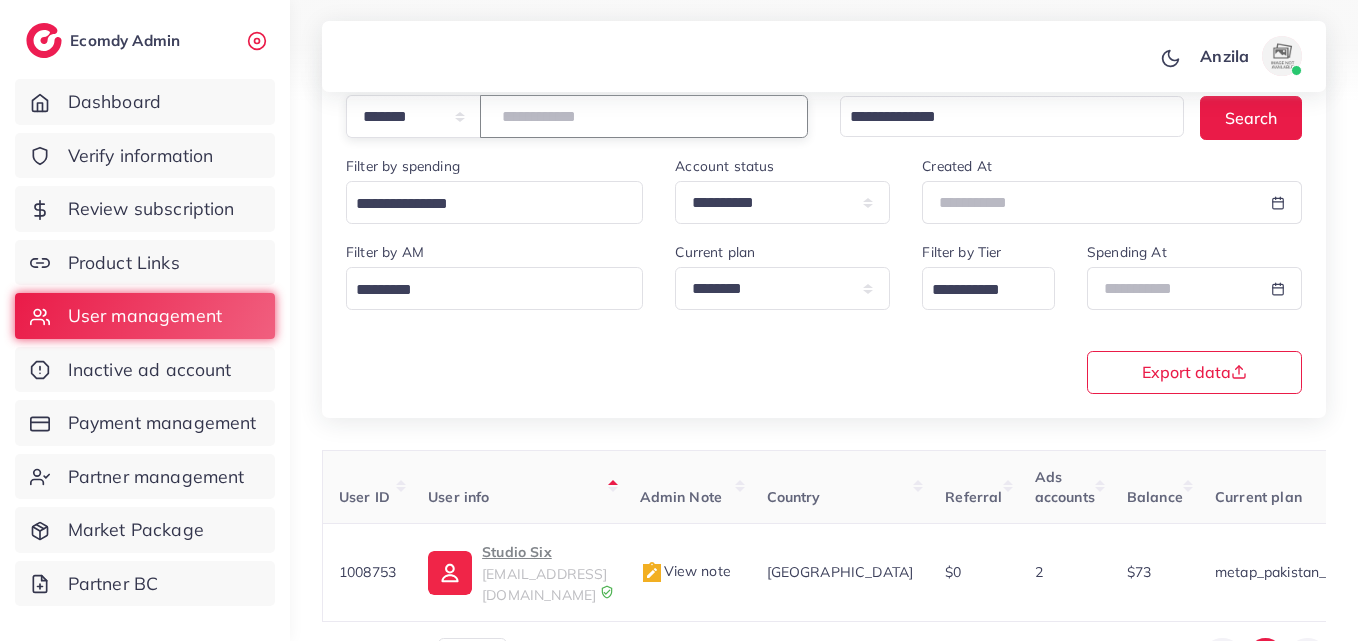 click on "*******" at bounding box center (644, 116) 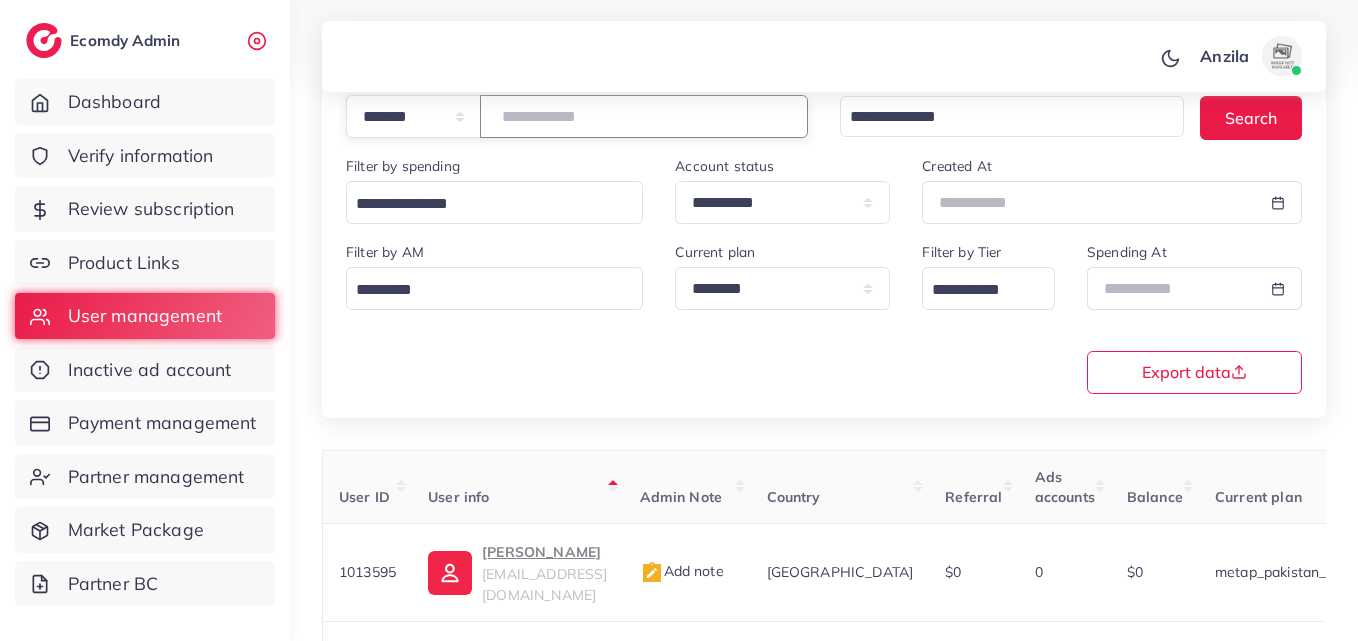 paste on "*******" 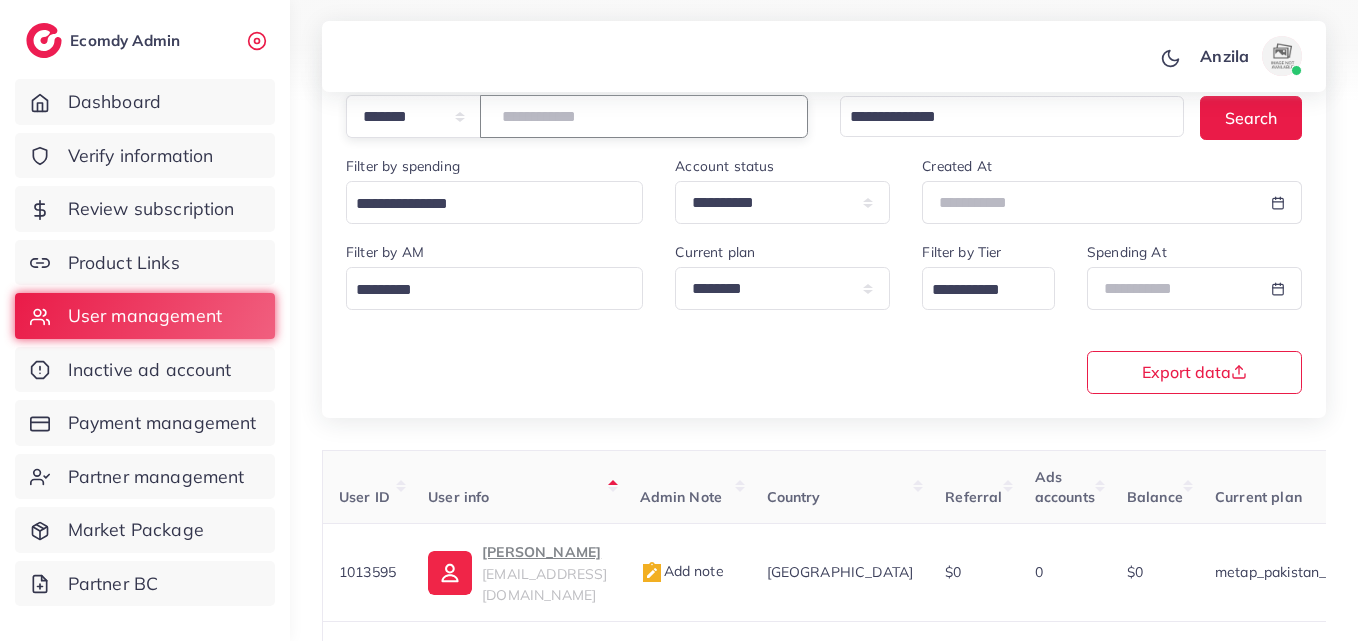 type on "*******" 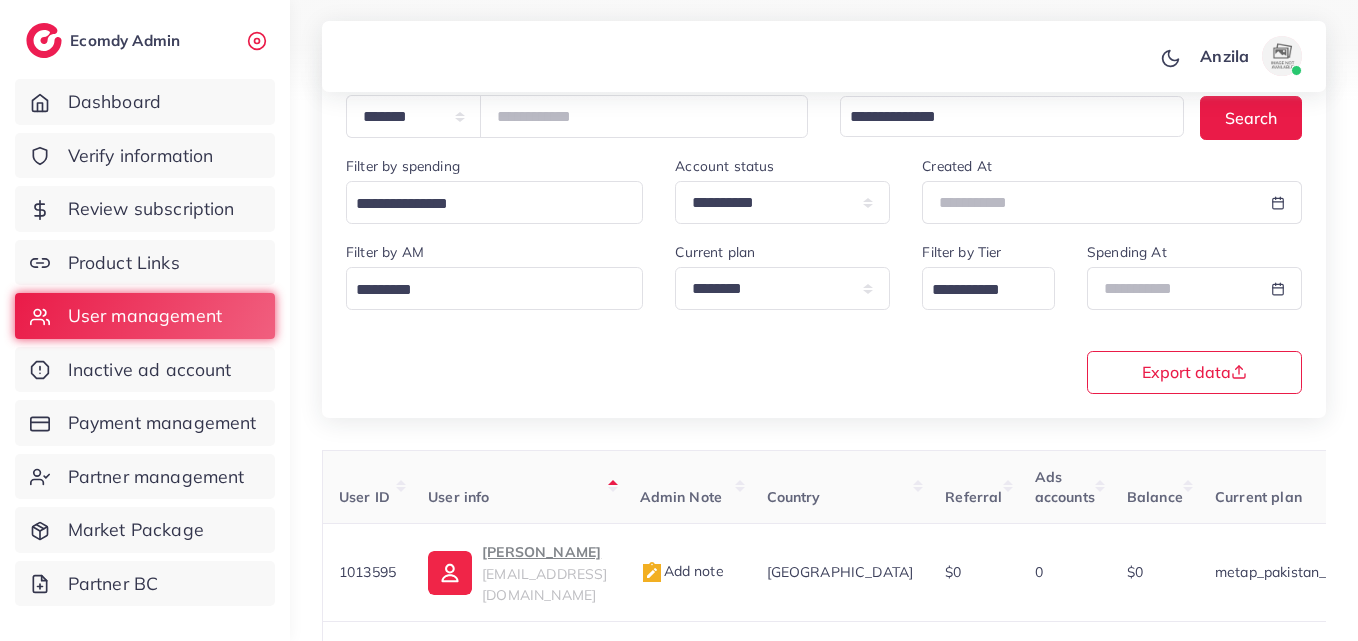 click on "**********" at bounding box center (824, 316) 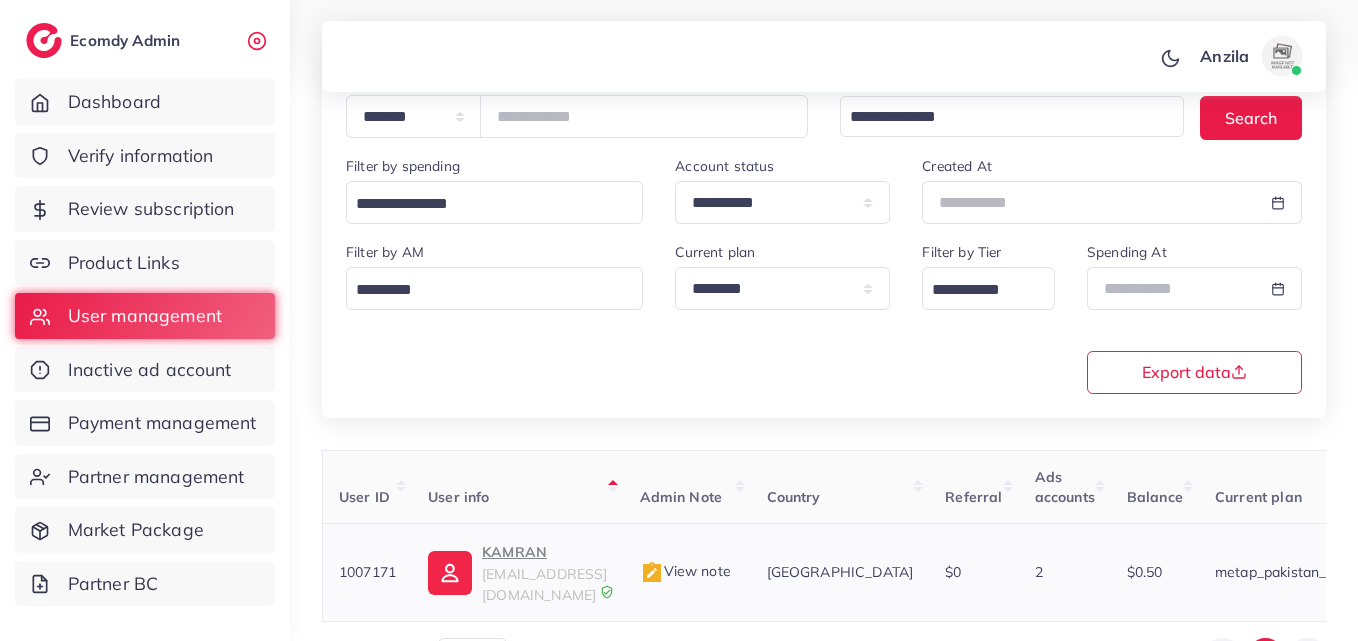 click on "KAMRAN" at bounding box center [544, 552] 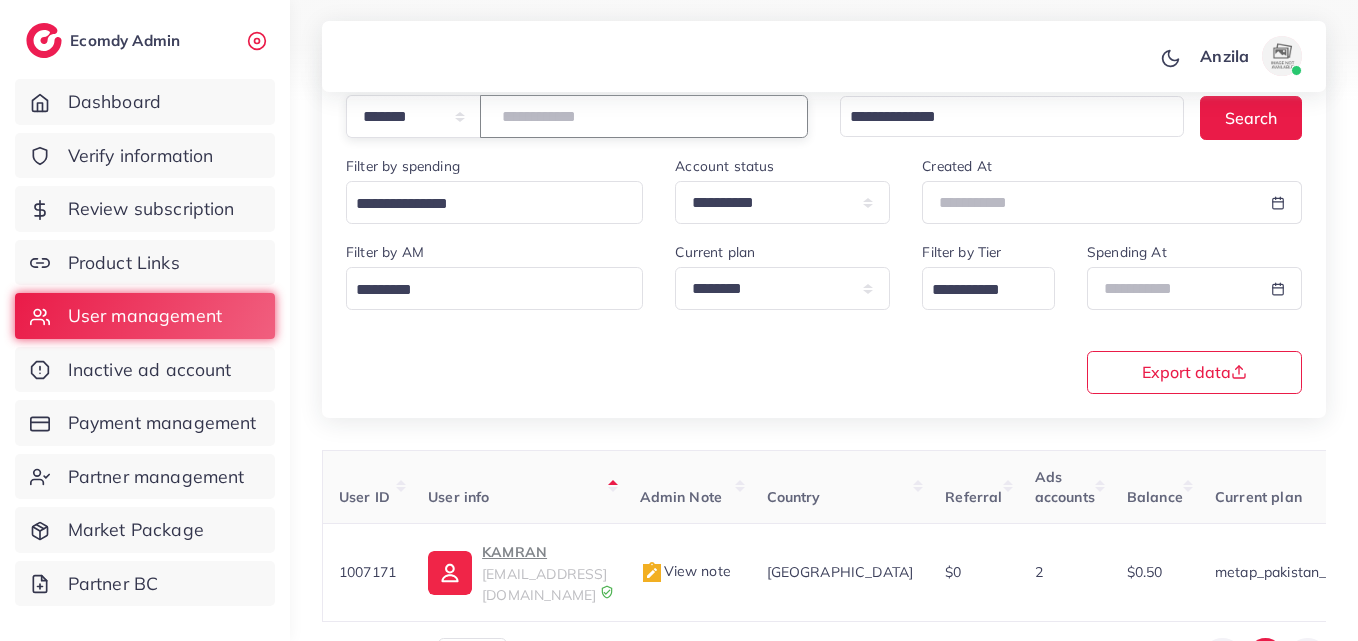click on "*******" at bounding box center (644, 116) 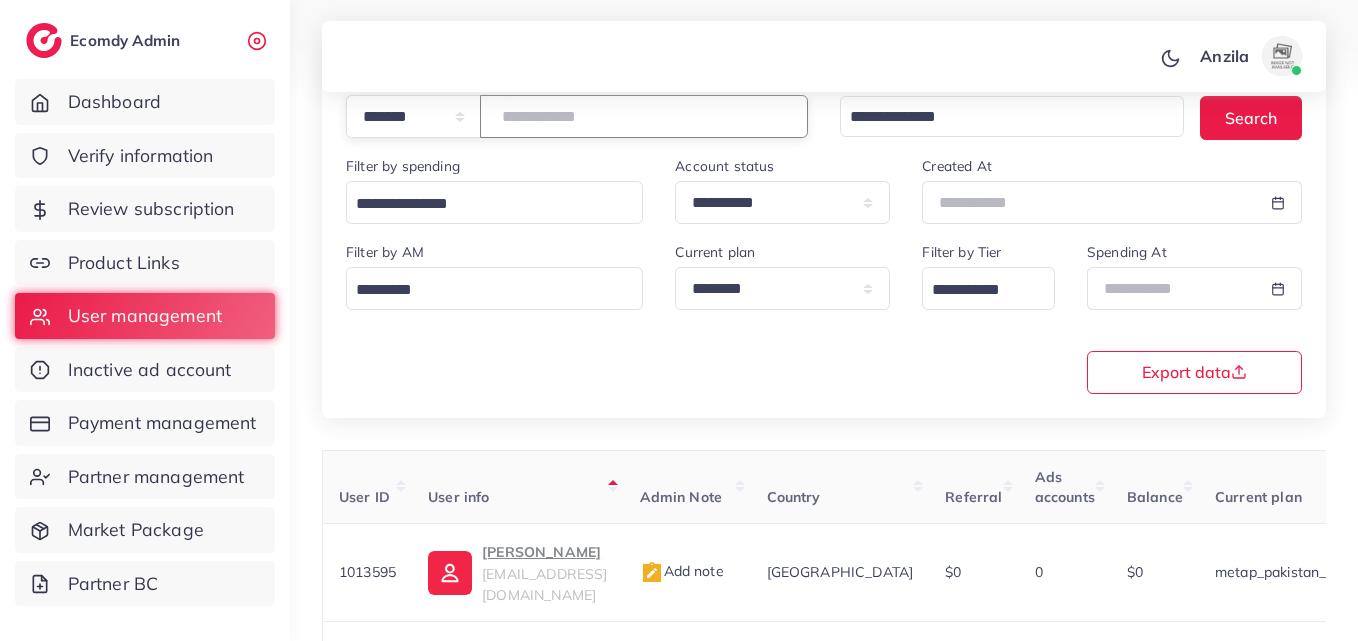 paste on "*******" 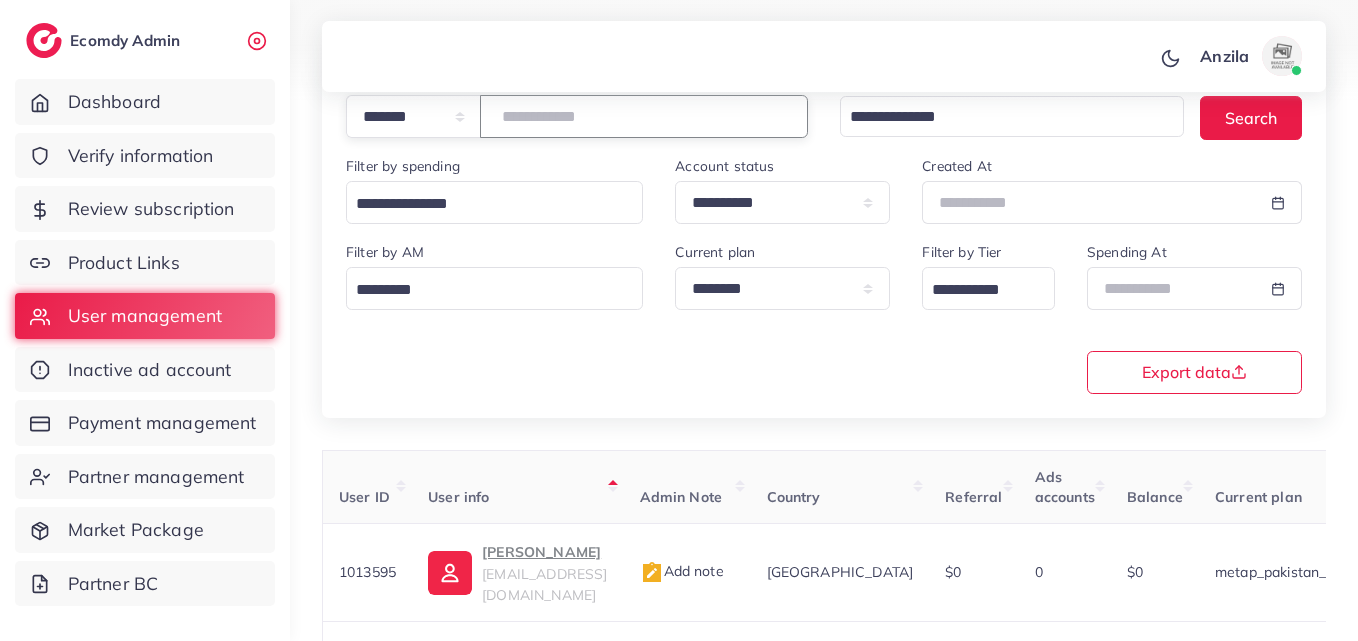 type on "*******" 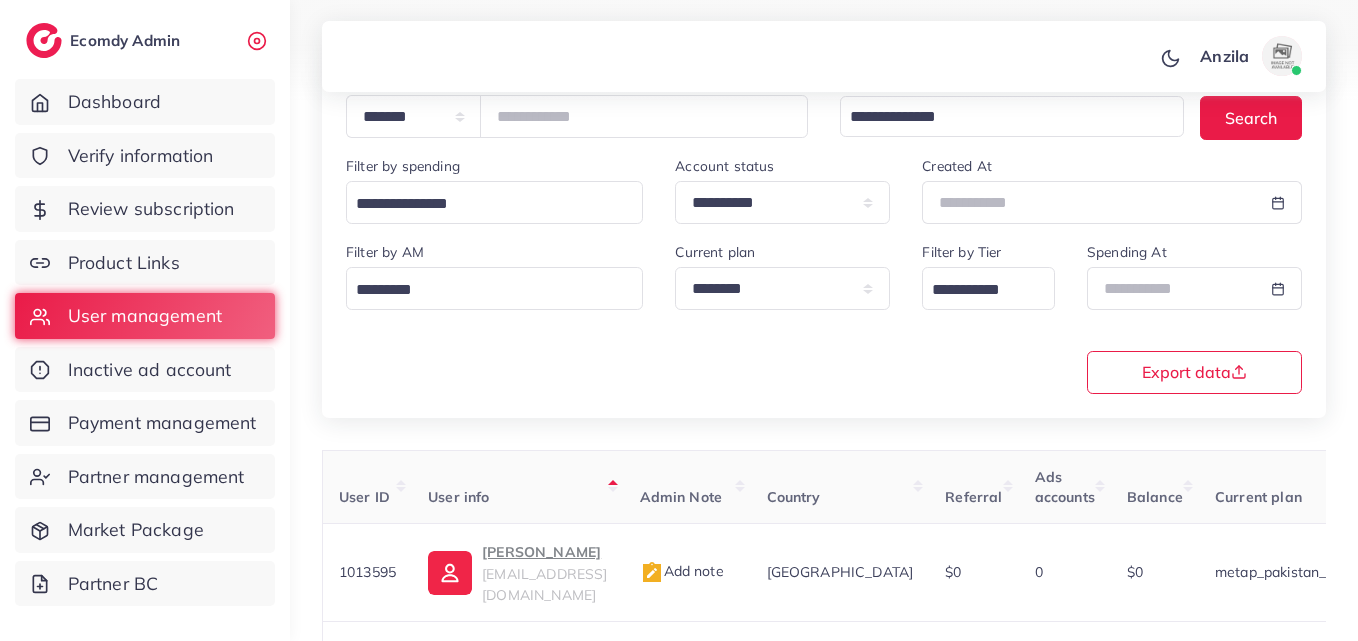 click on "**********" at bounding box center [824, 316] 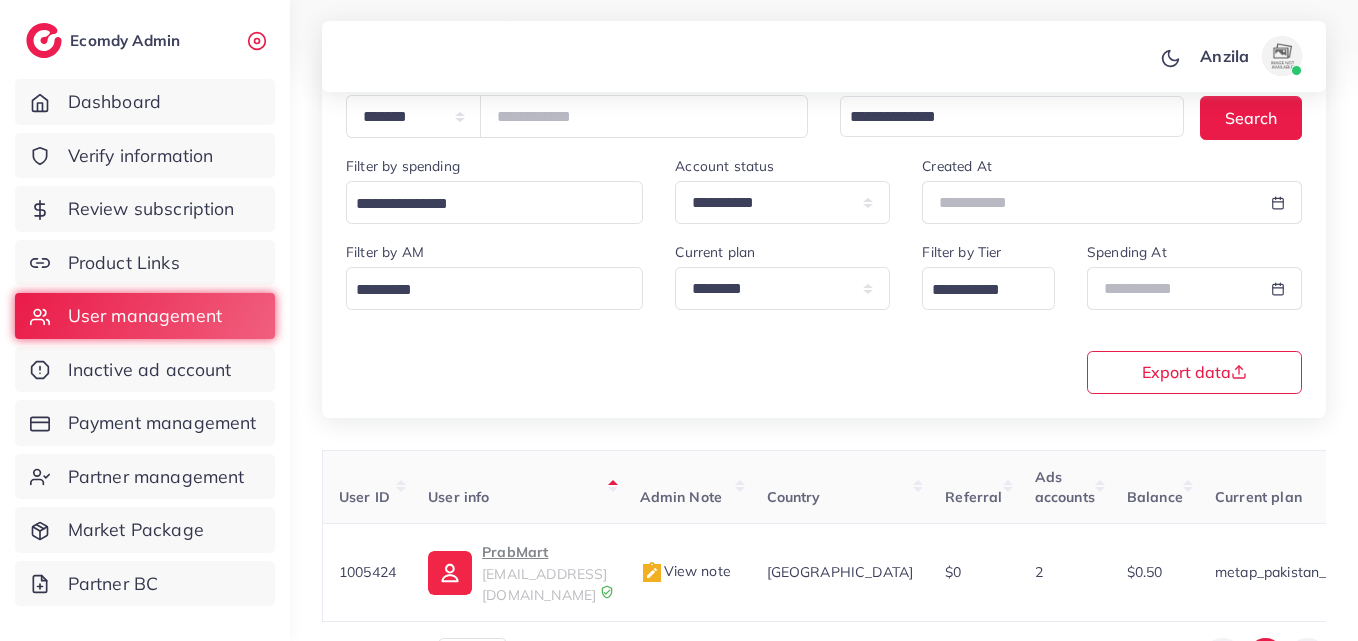 click on "PrabMart  parbmart829@gmail.com" at bounding box center [517, 573] 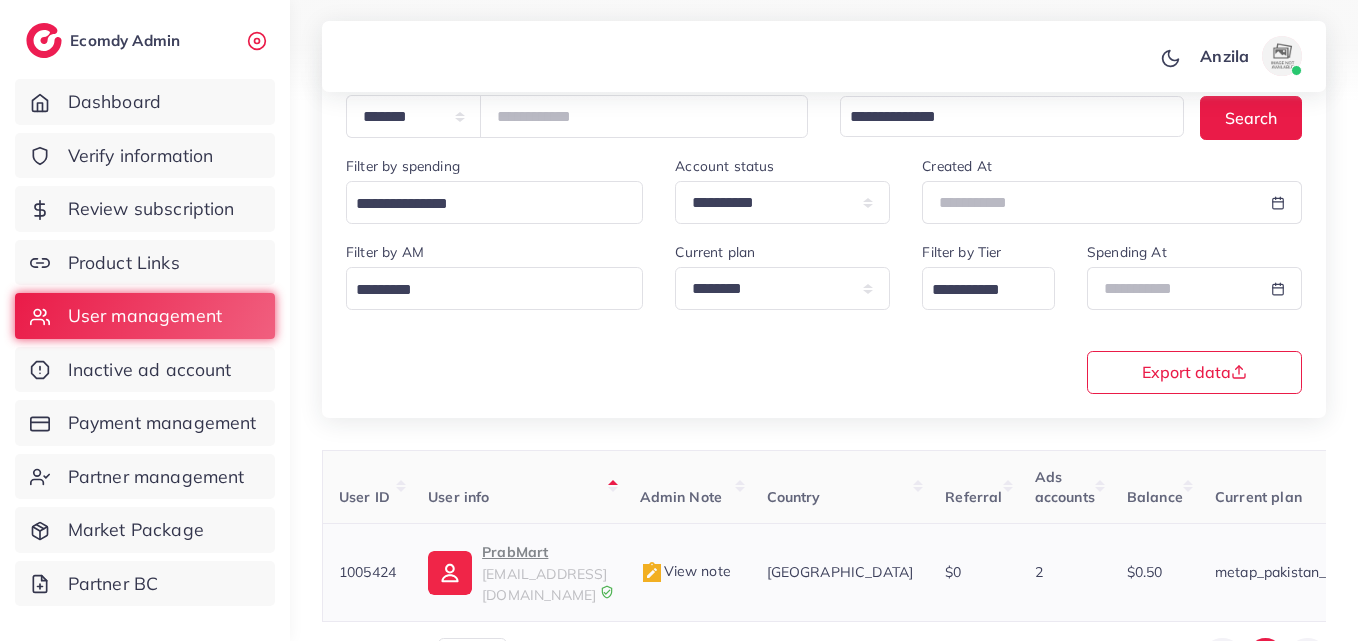click on "PrabMart" at bounding box center [544, 552] 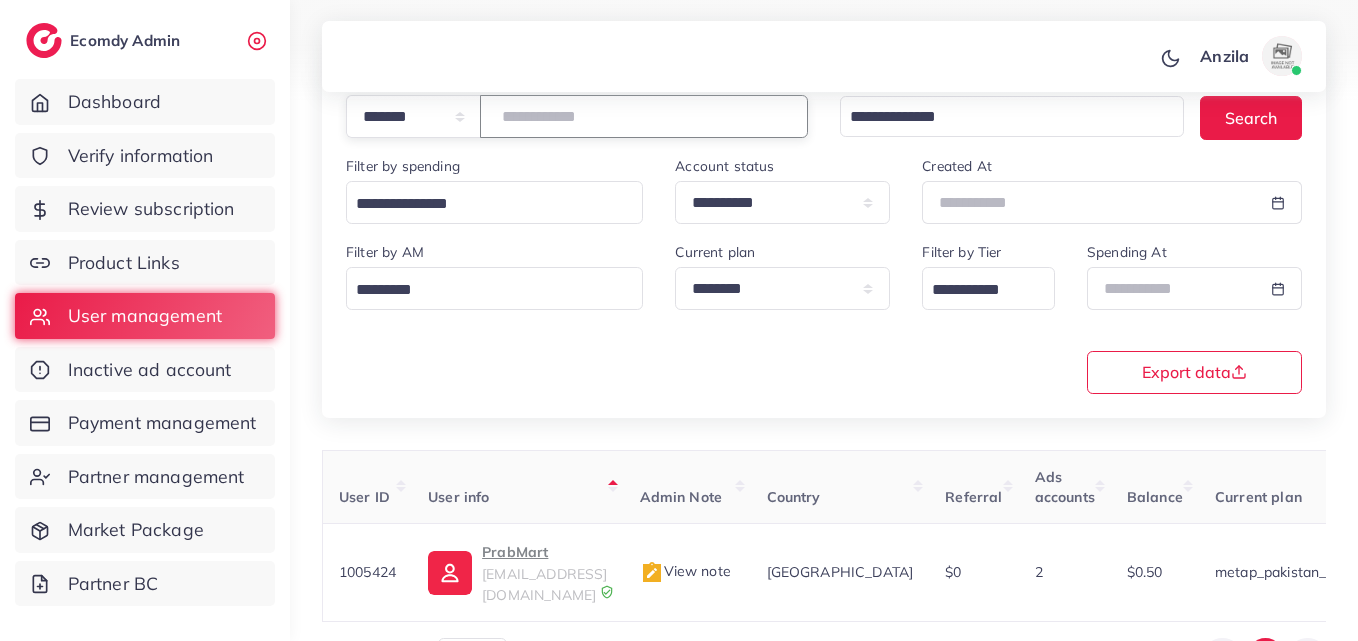click on "*******" at bounding box center (644, 116) 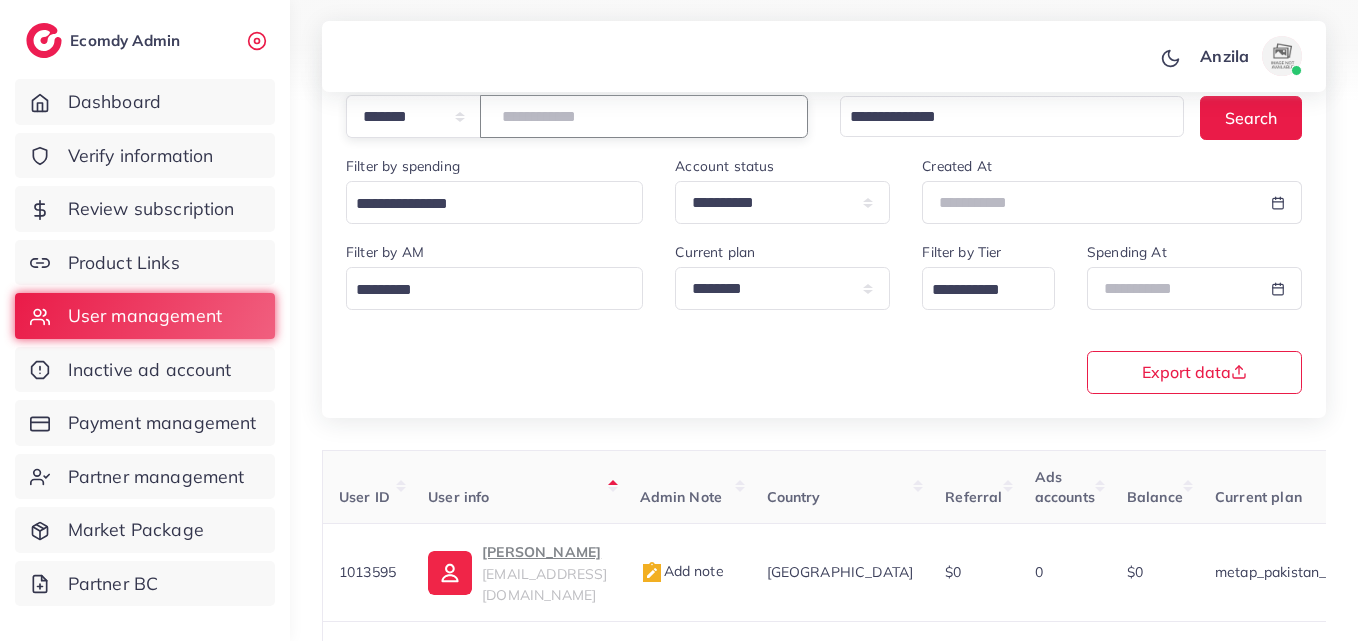 paste on "*******" 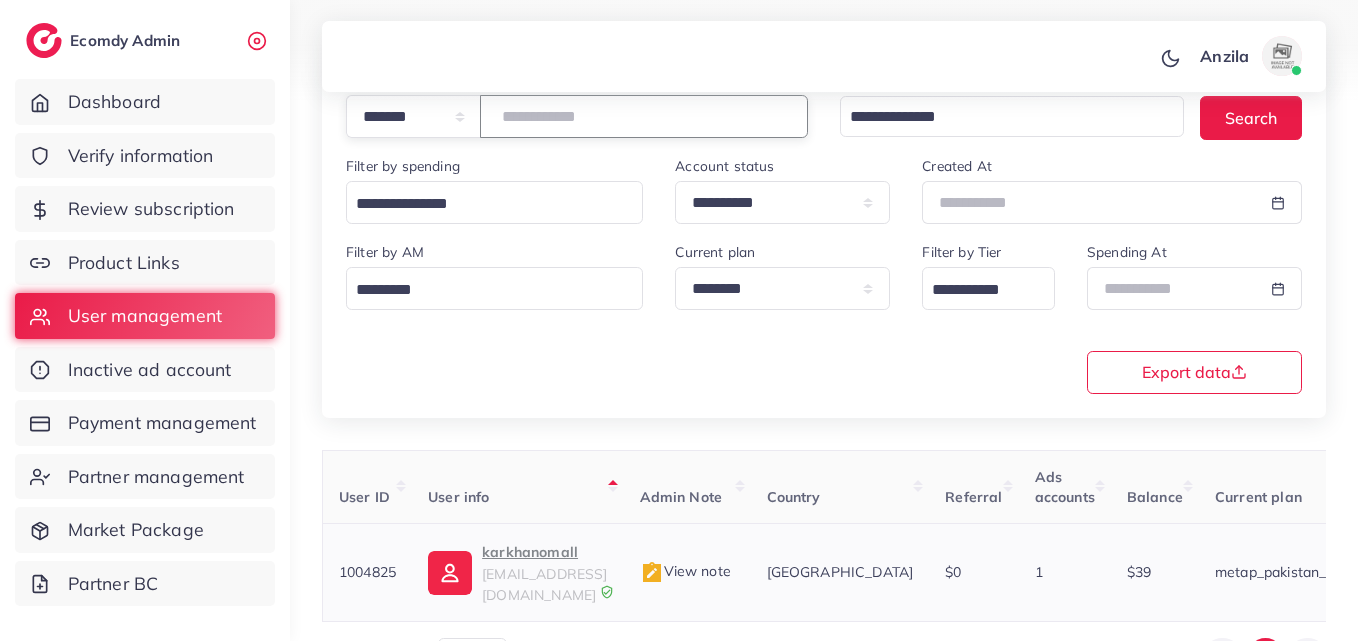 type on "*******" 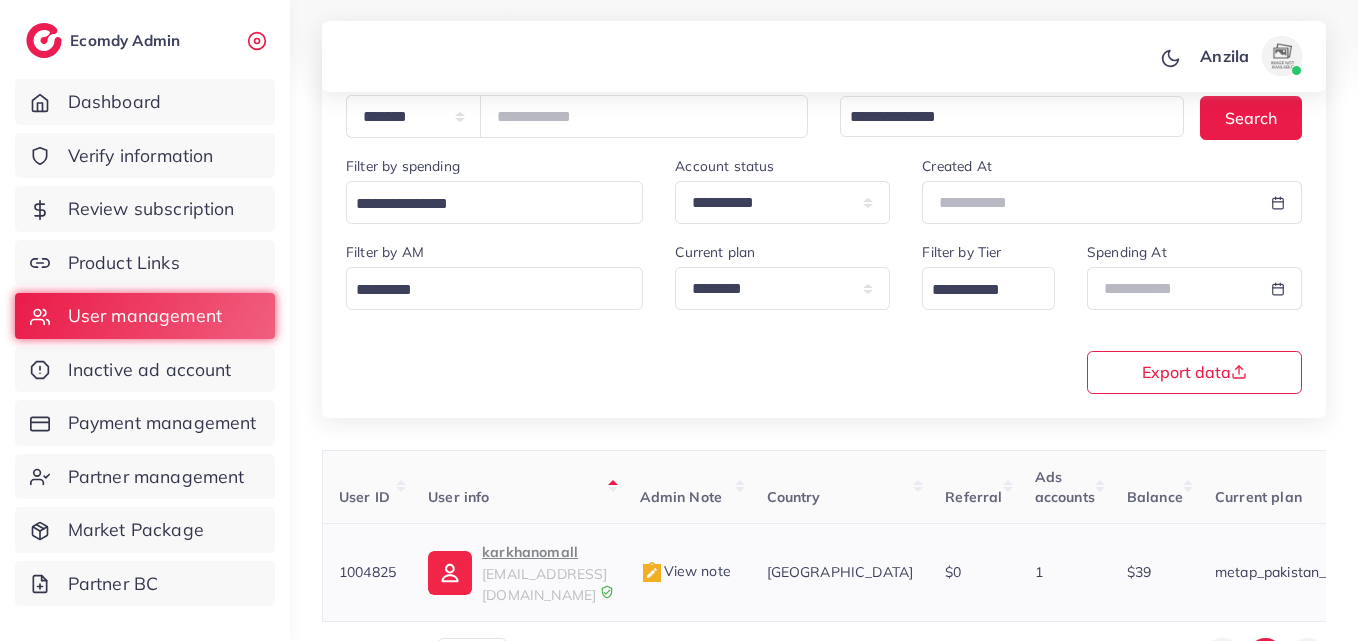 click on "karkhanomall" at bounding box center (544, 552) 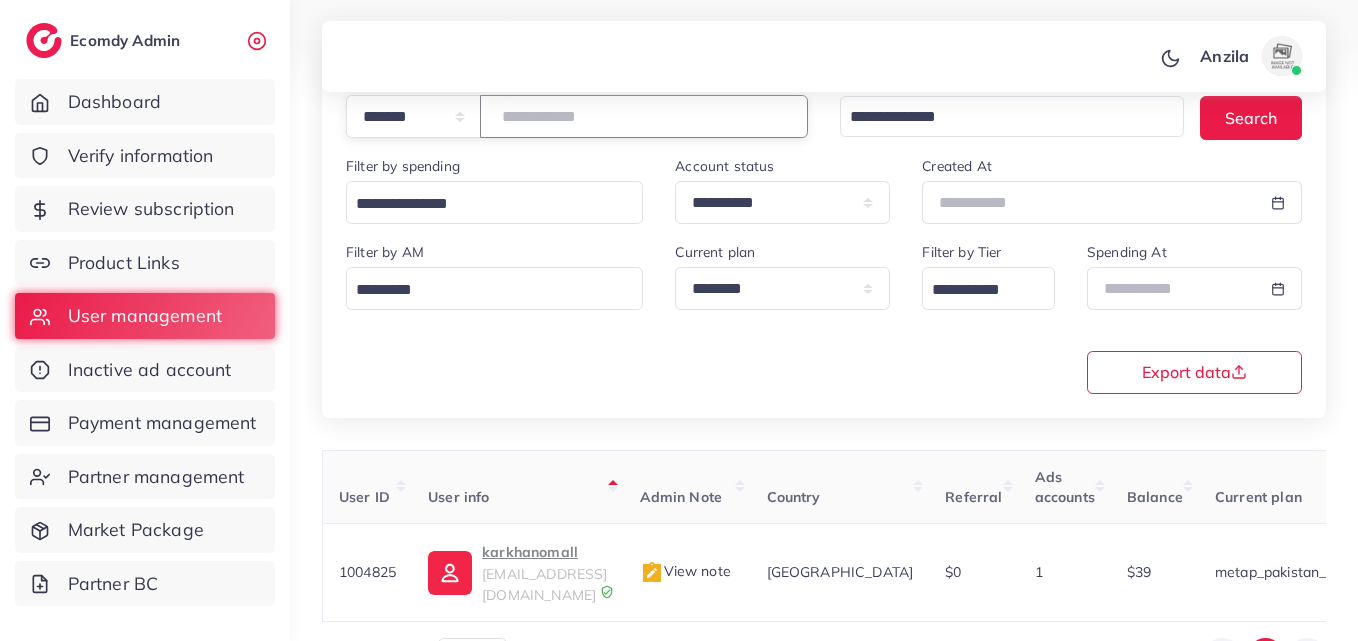 click on "*******" at bounding box center [644, 116] 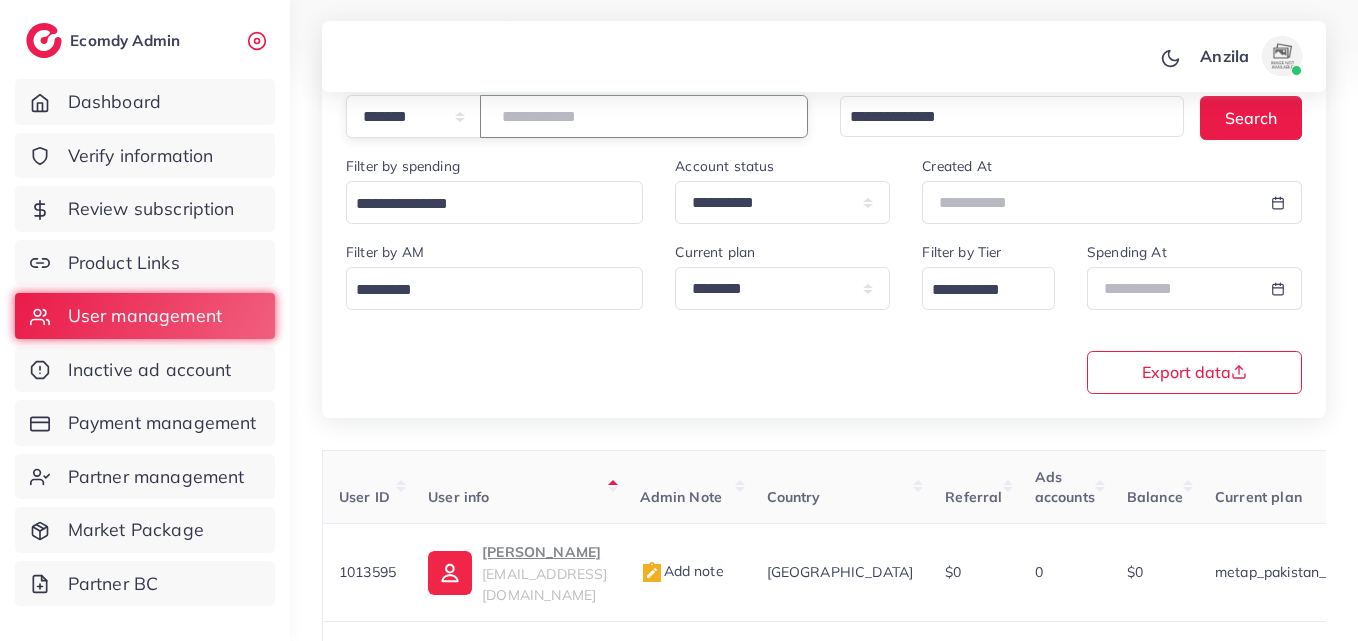 paste on "*******" 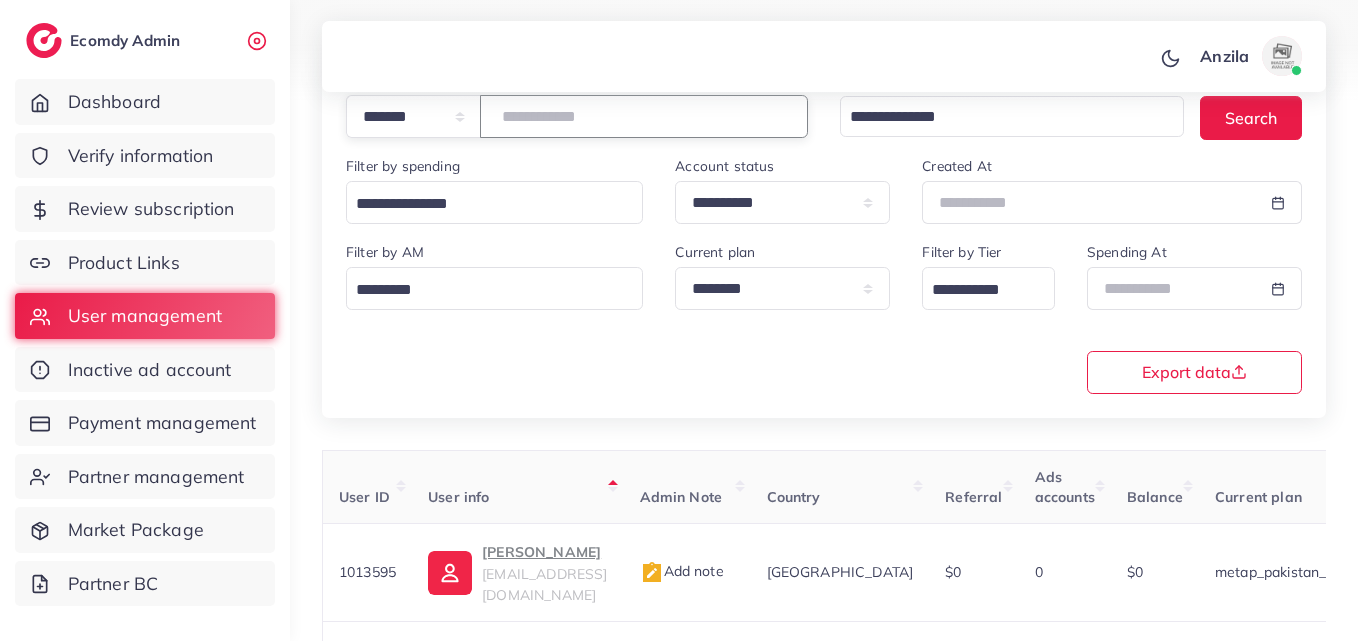 type on "*******" 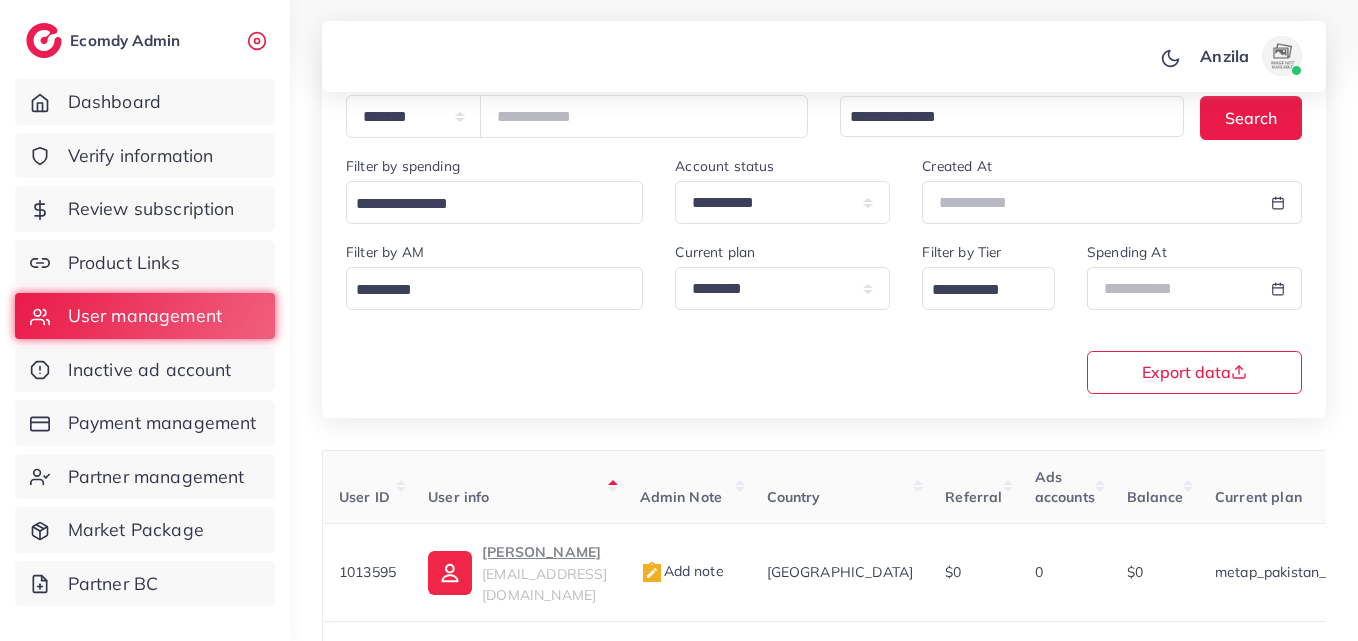 click on "**********" at bounding box center [824, 316] 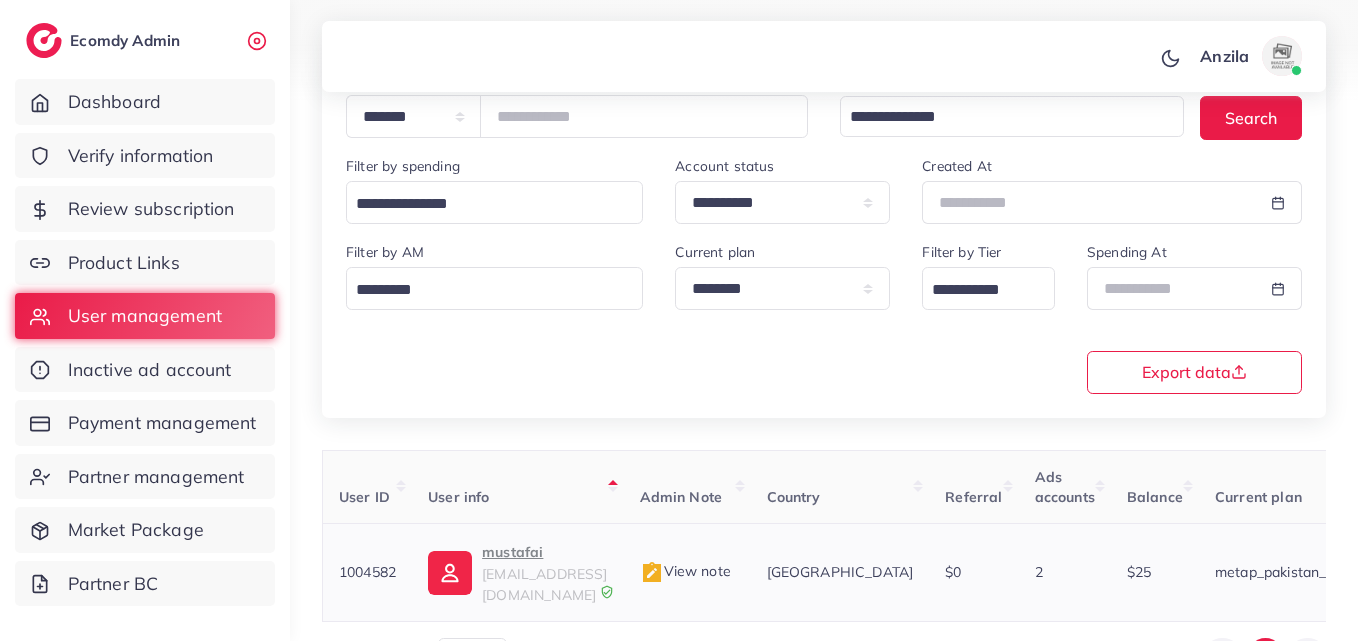 click on "mustafai" at bounding box center (544, 552) 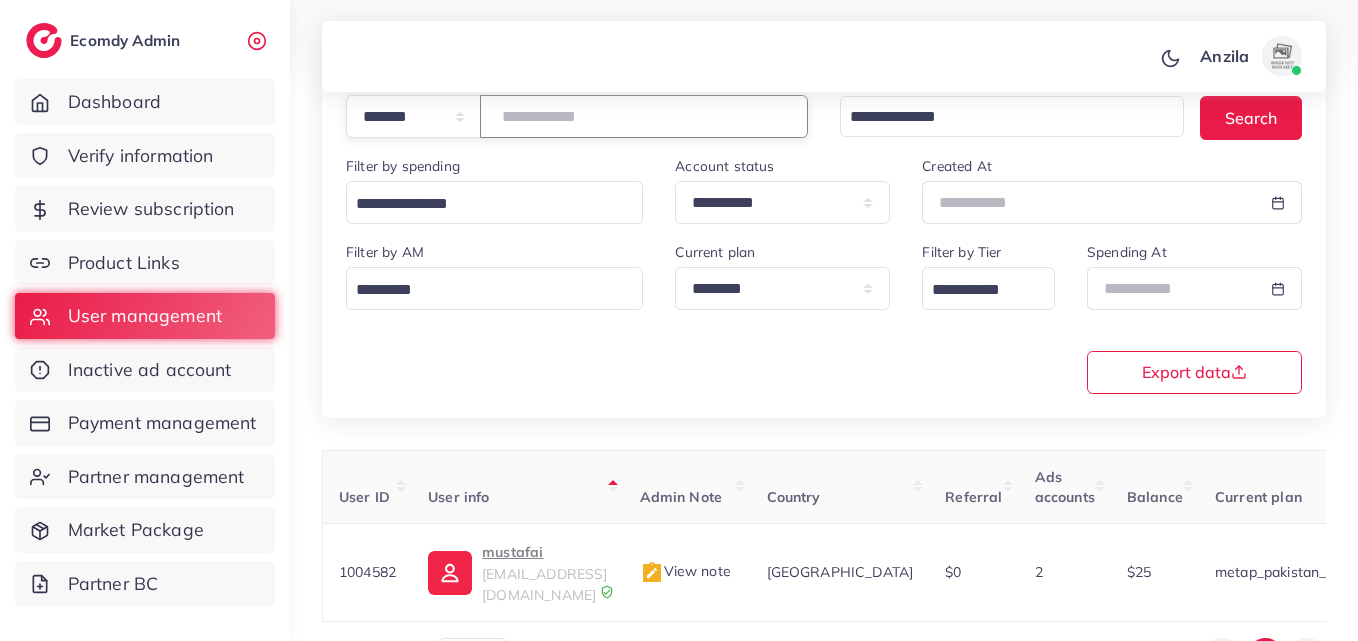 click on "*******" at bounding box center (644, 116) 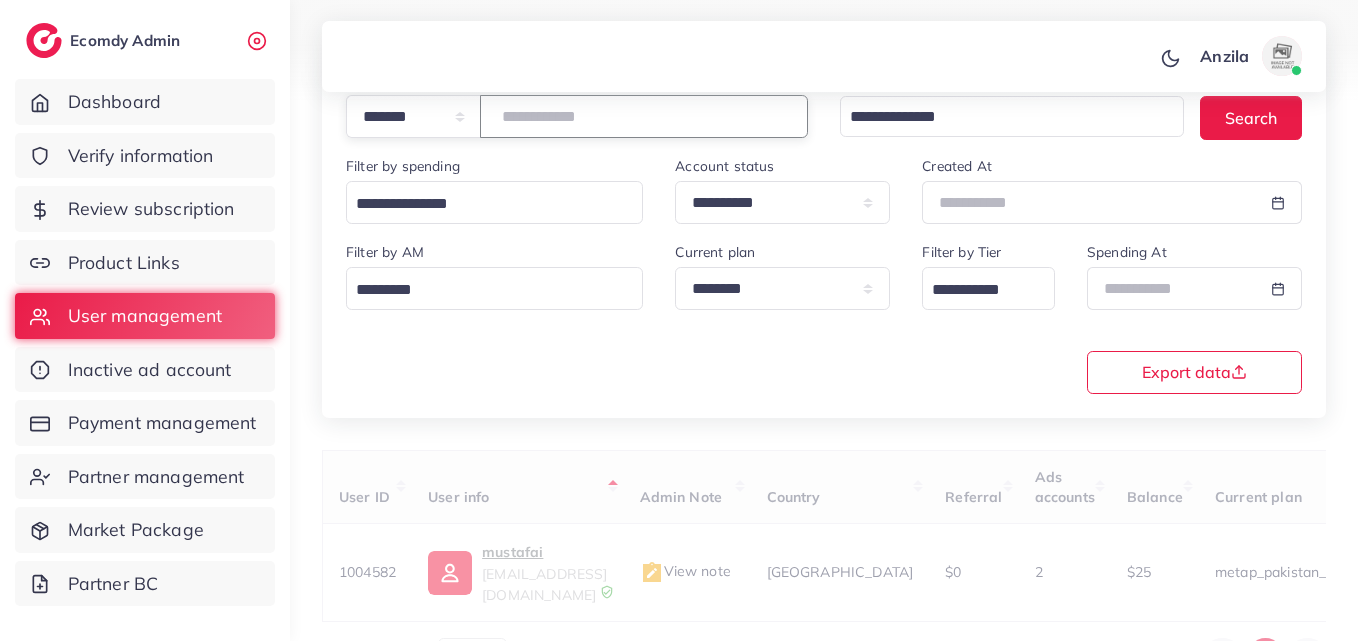 click at bounding box center (644, 116) 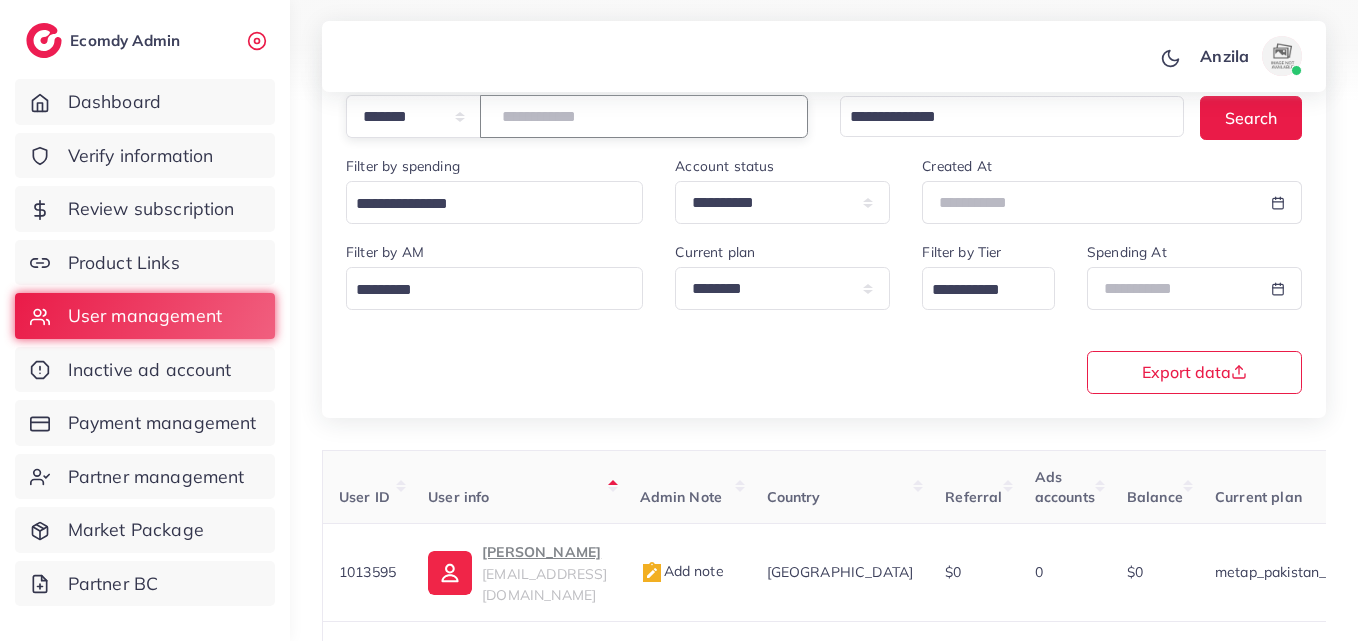 paste on "*******" 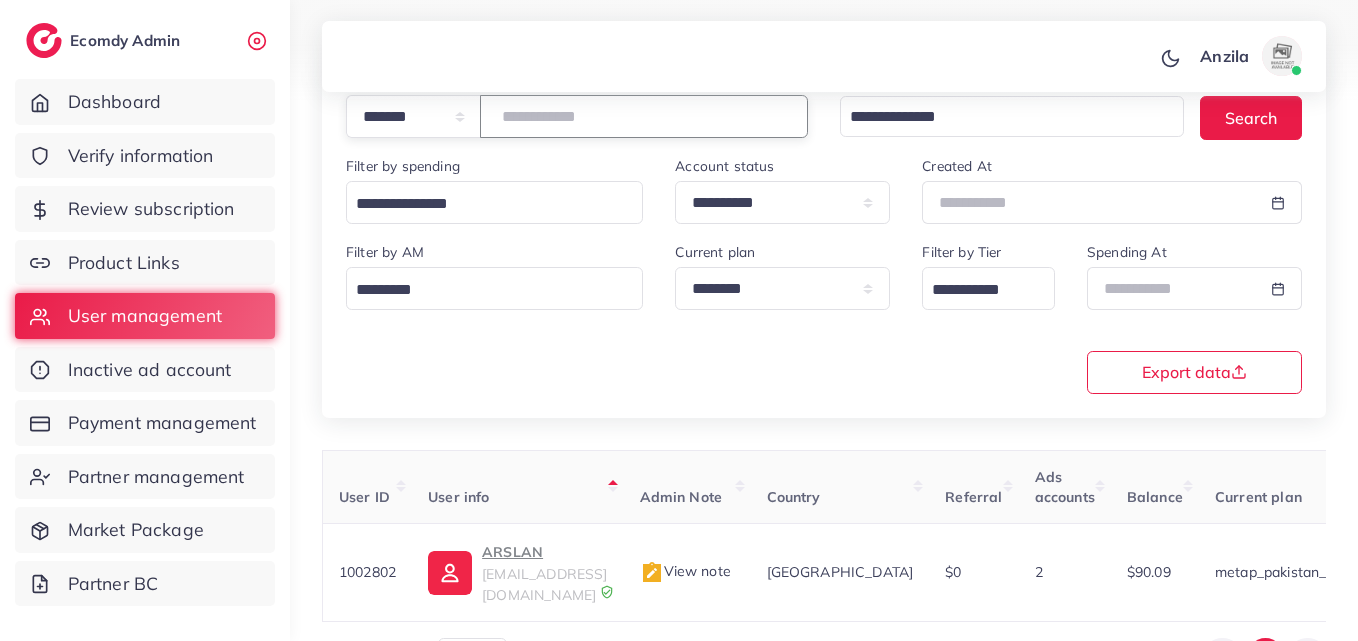 type on "*******" 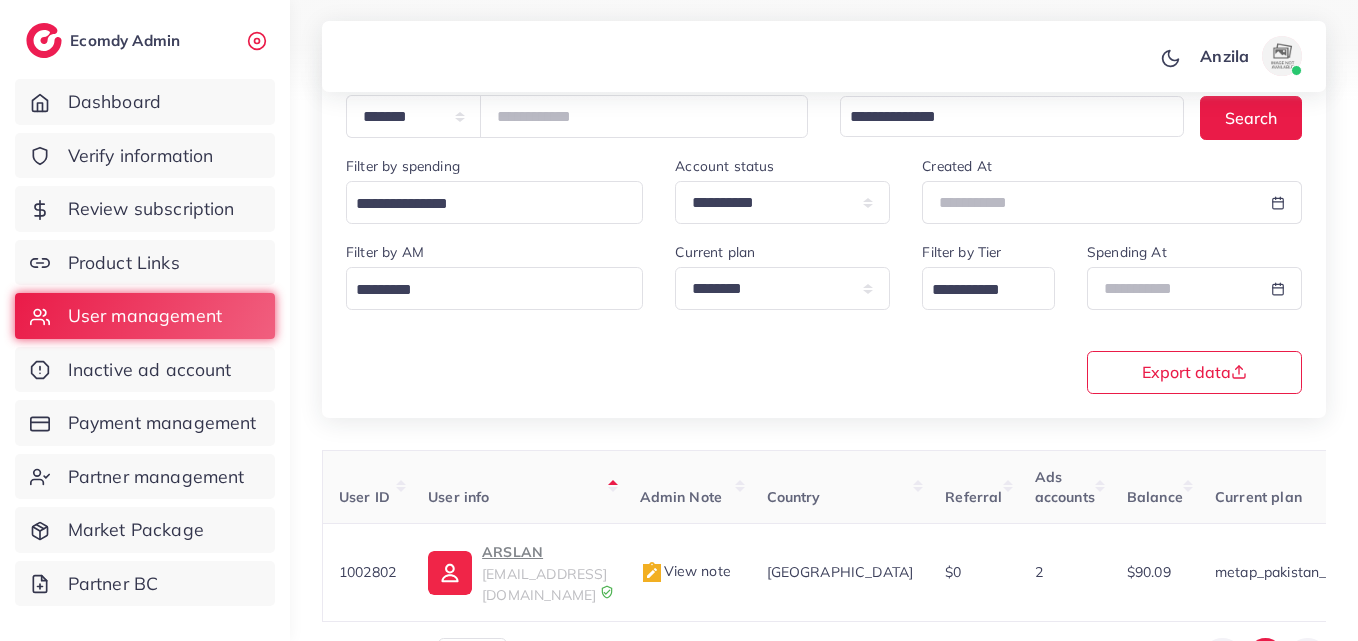 click on "**********" at bounding box center [824, 221] 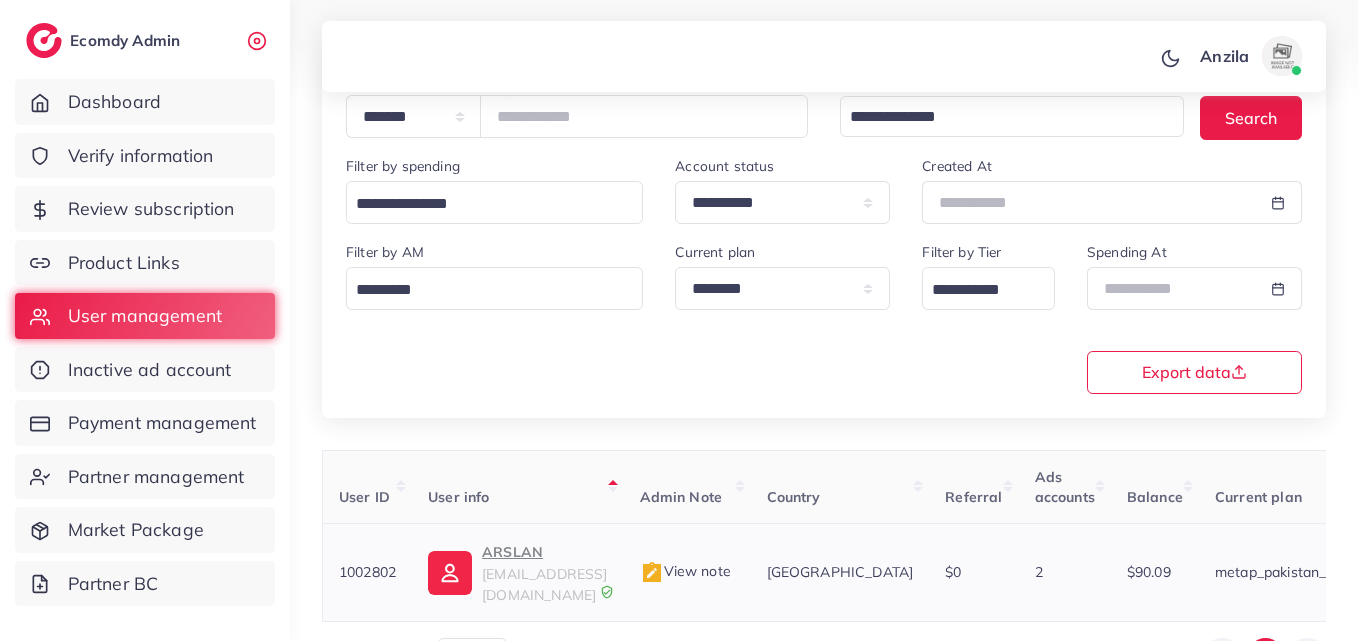 click on "ARSLAN" at bounding box center (544, 552) 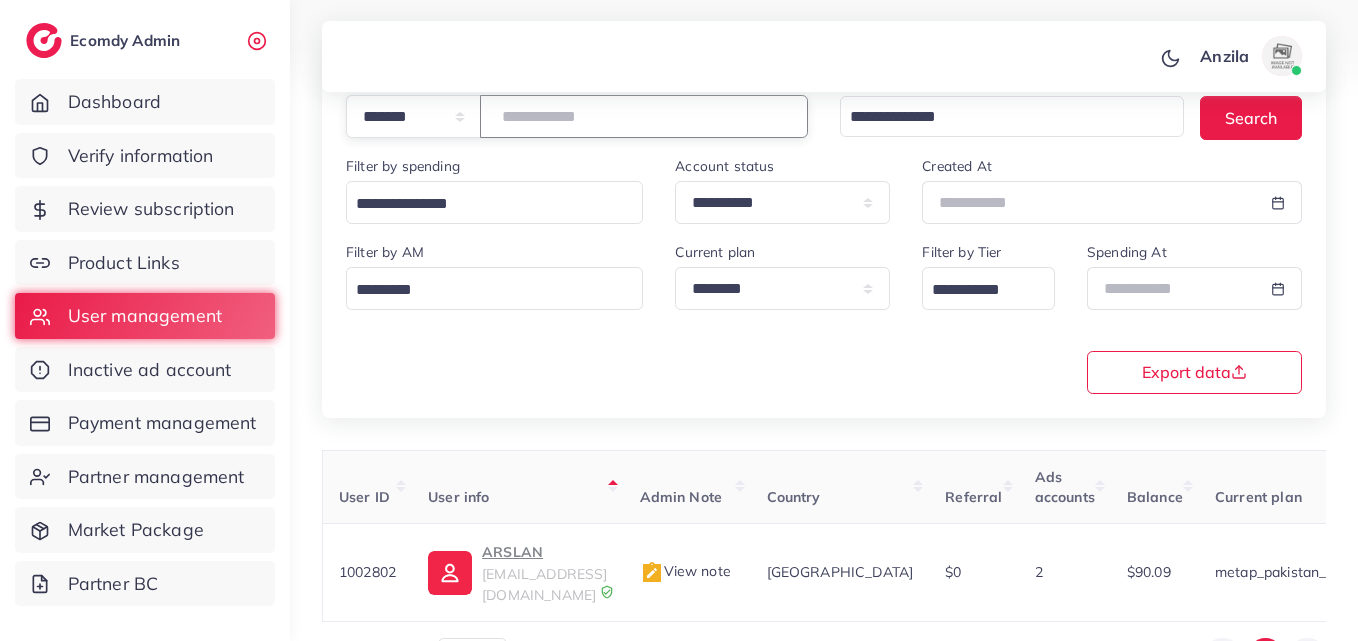 click on "*******" at bounding box center [644, 116] 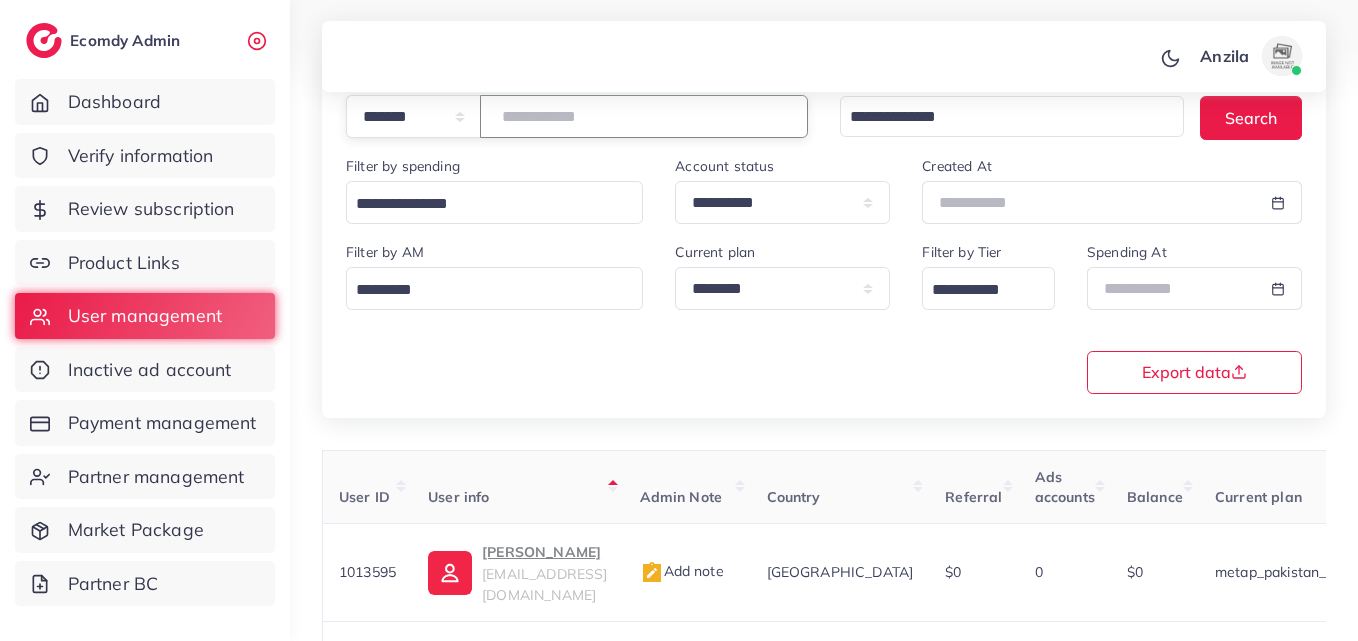 paste on "*******" 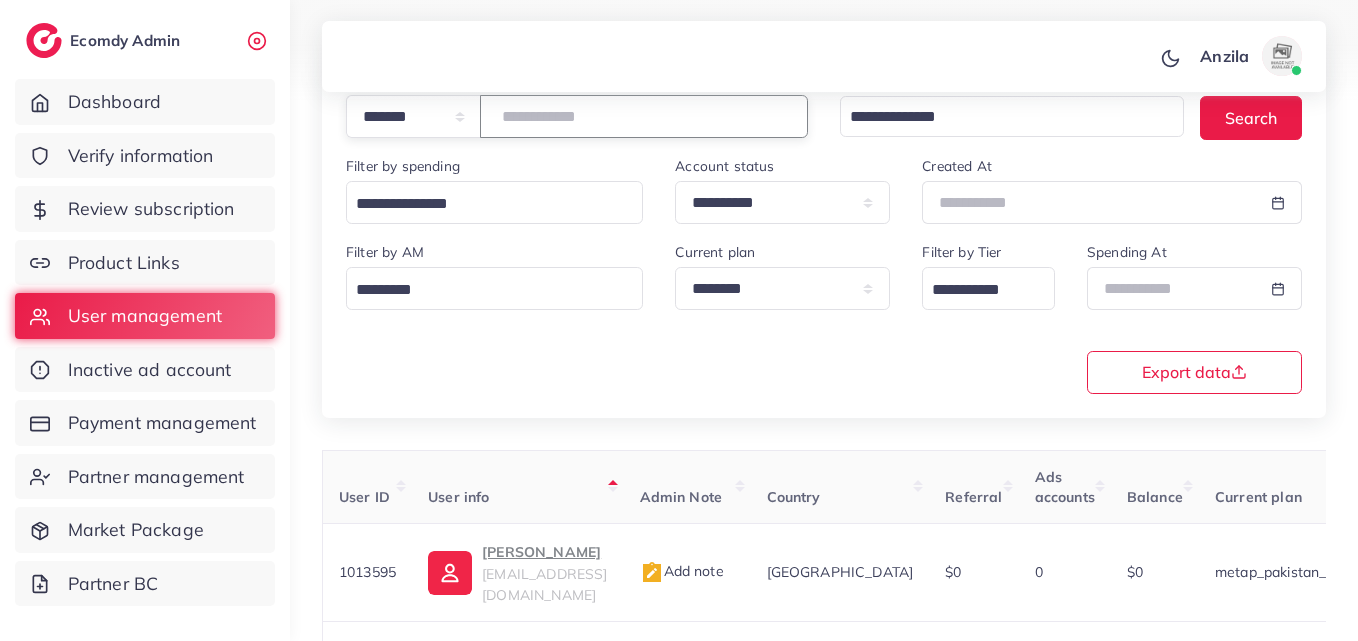 type on "*******" 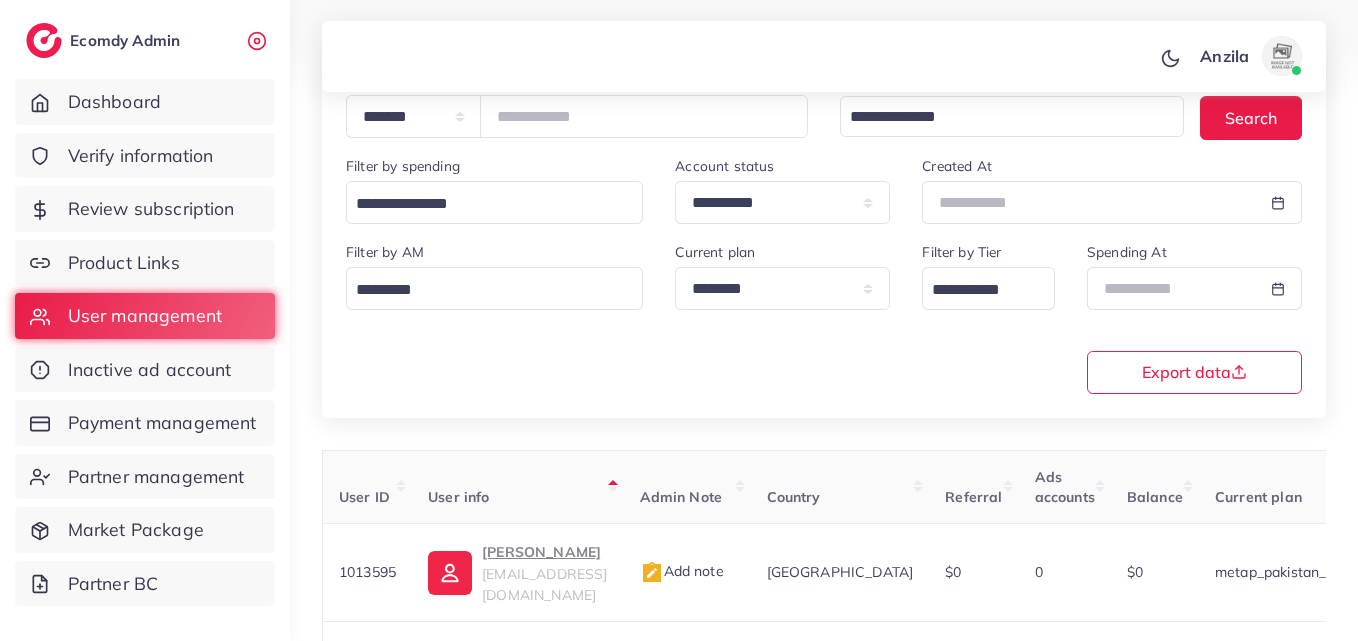 click on "**********" at bounding box center (824, 316) 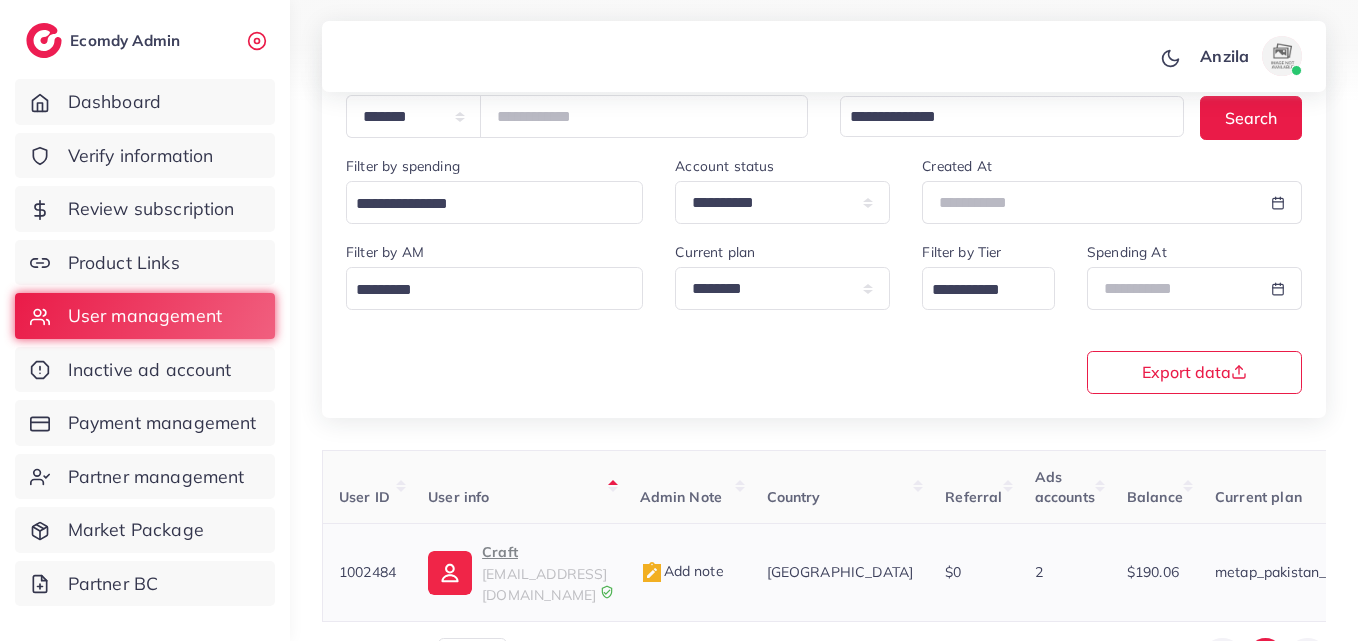 click on "craftxtrad@gmail.com" at bounding box center [544, 584] 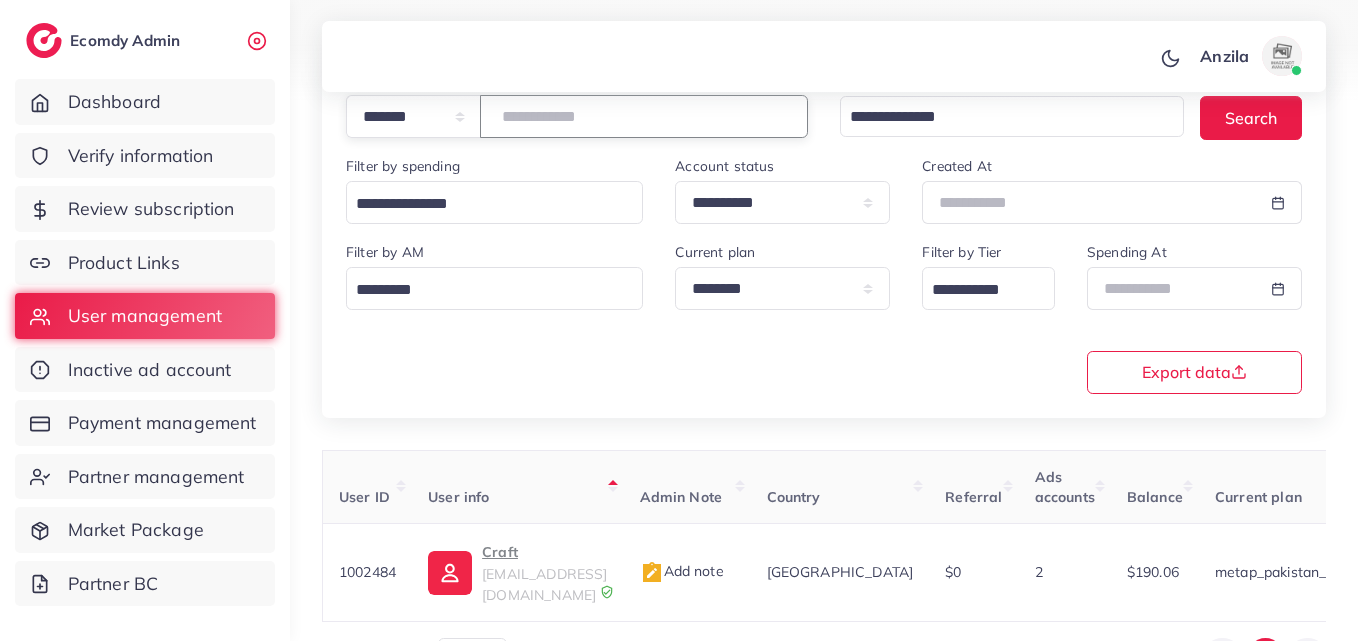 click on "*******" at bounding box center [644, 116] 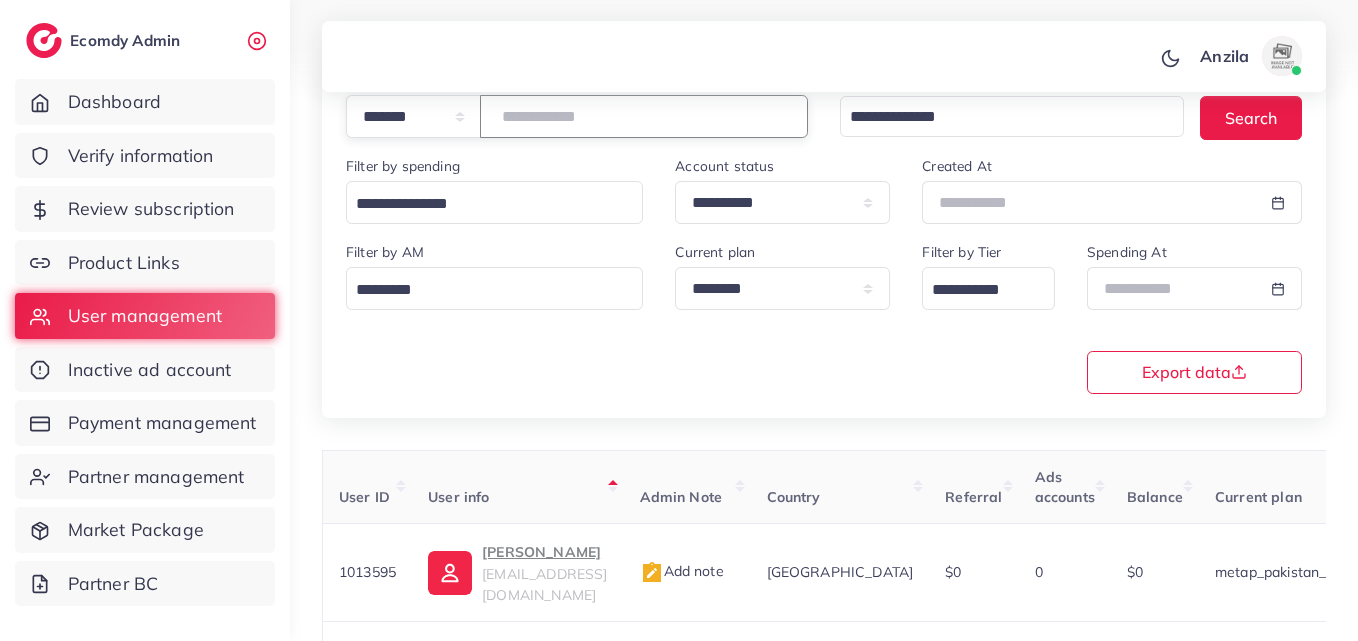 paste on "*******" 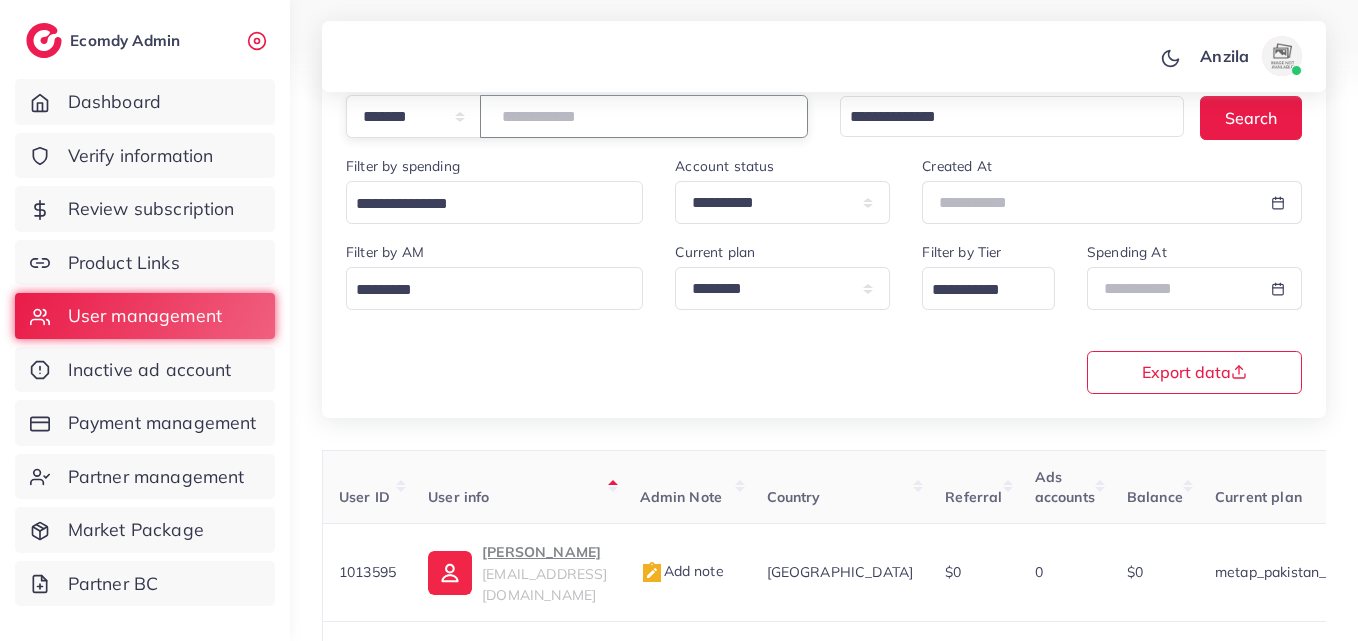 type on "*******" 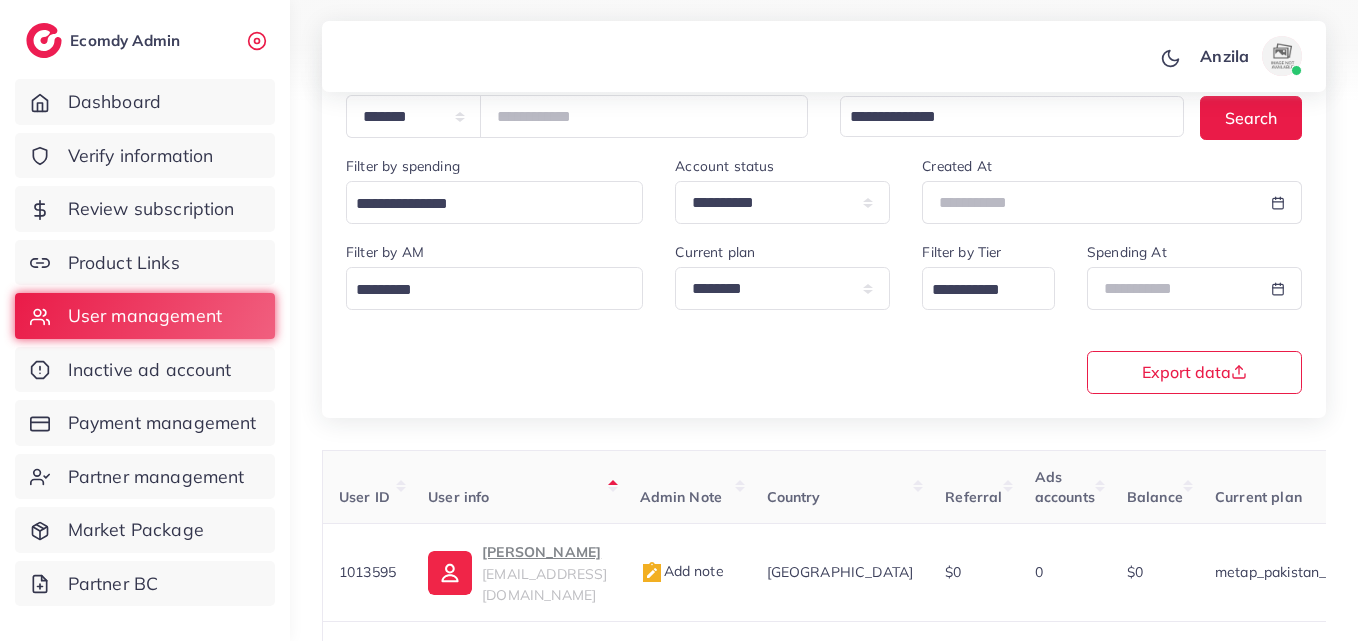 click on "**********" at bounding box center [824, 316] 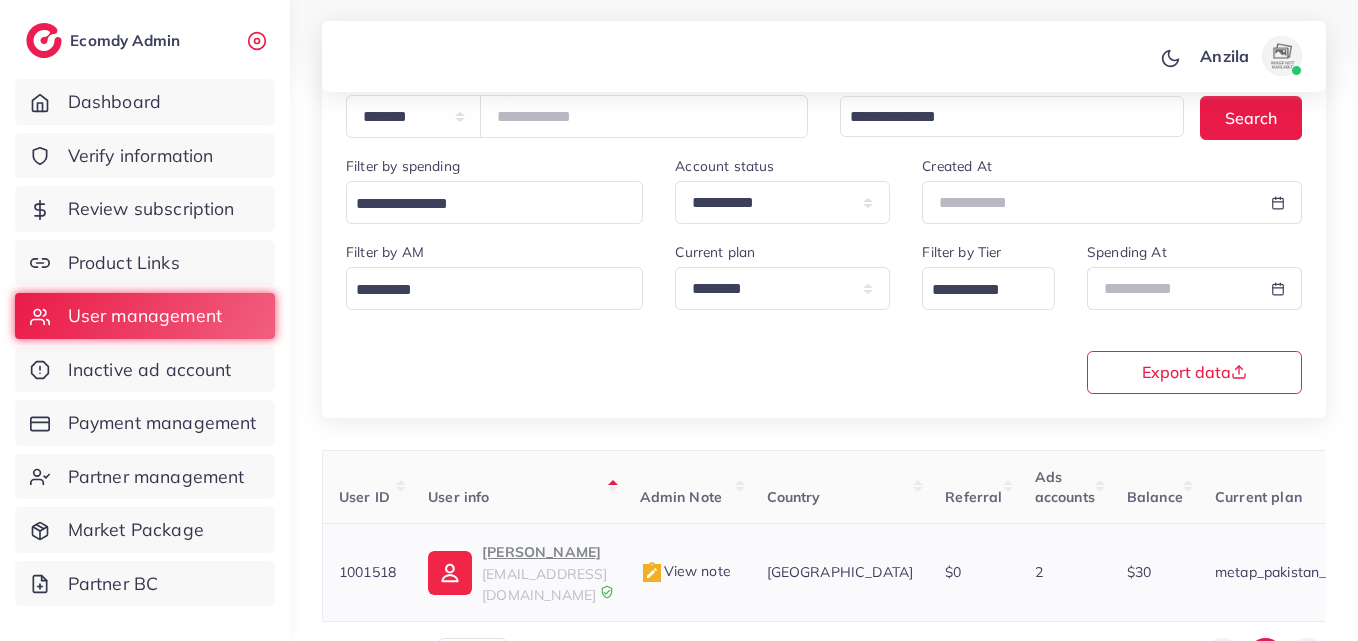 click on "Mohsin Mudassir" at bounding box center (544, 552) 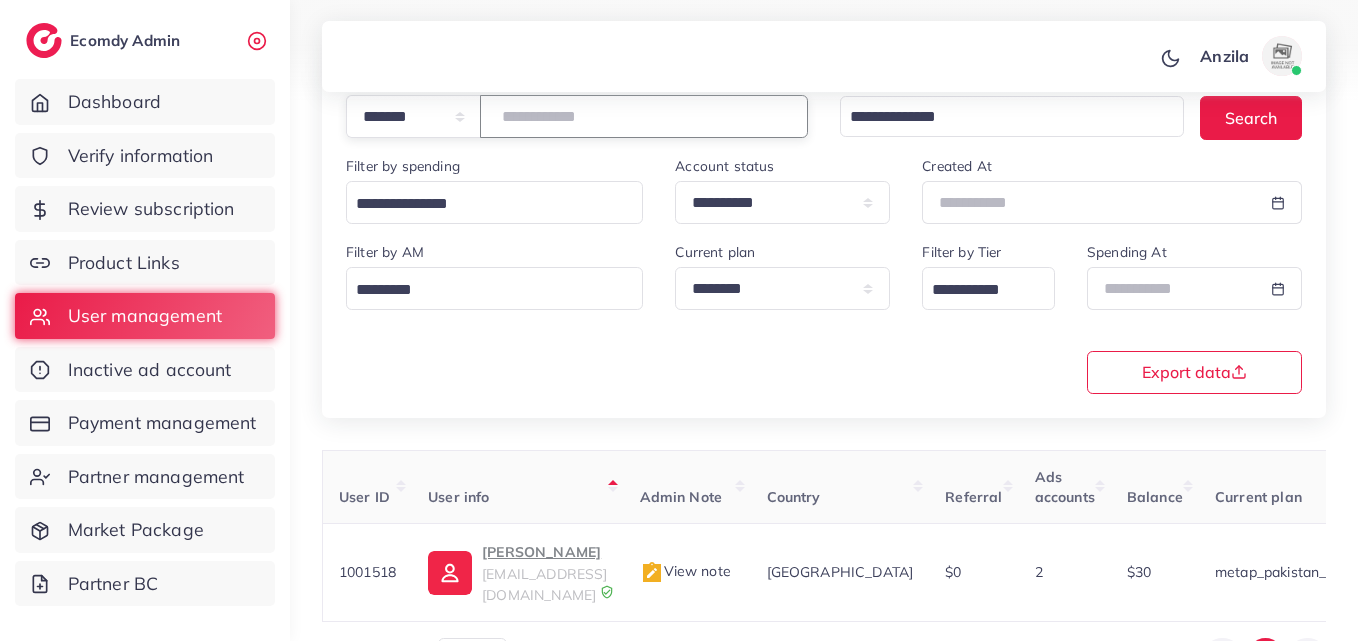 click on "*******" at bounding box center [644, 116] 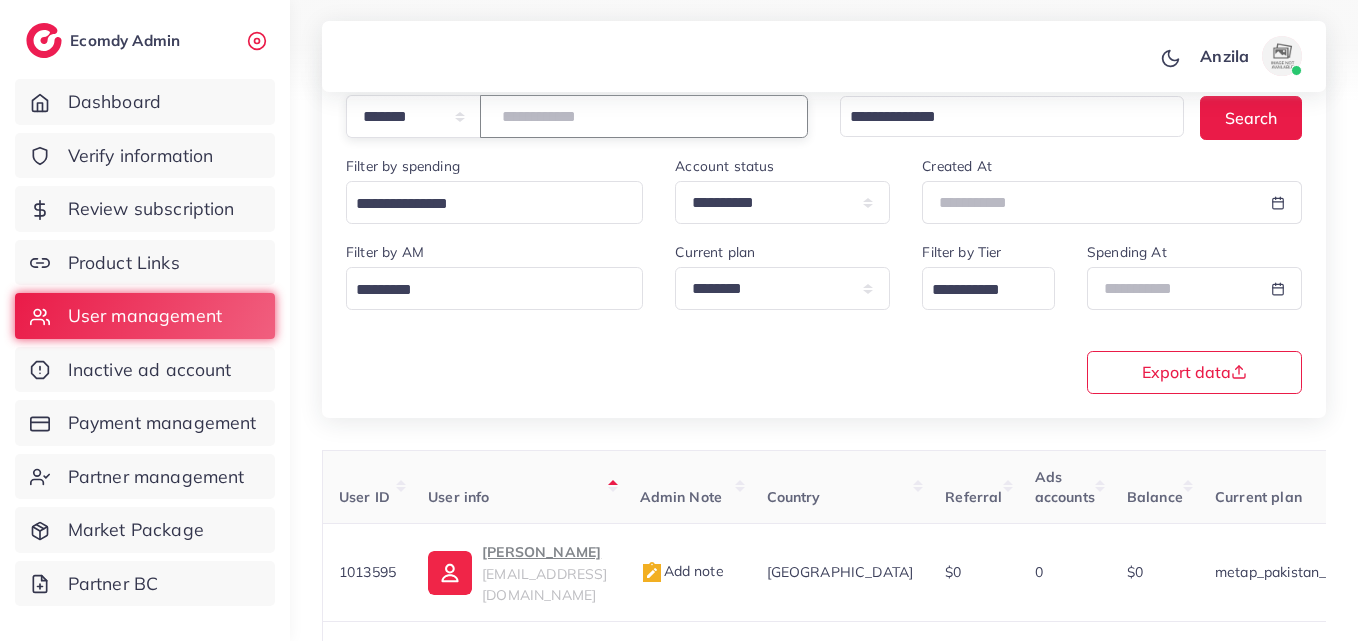 paste on "*******" 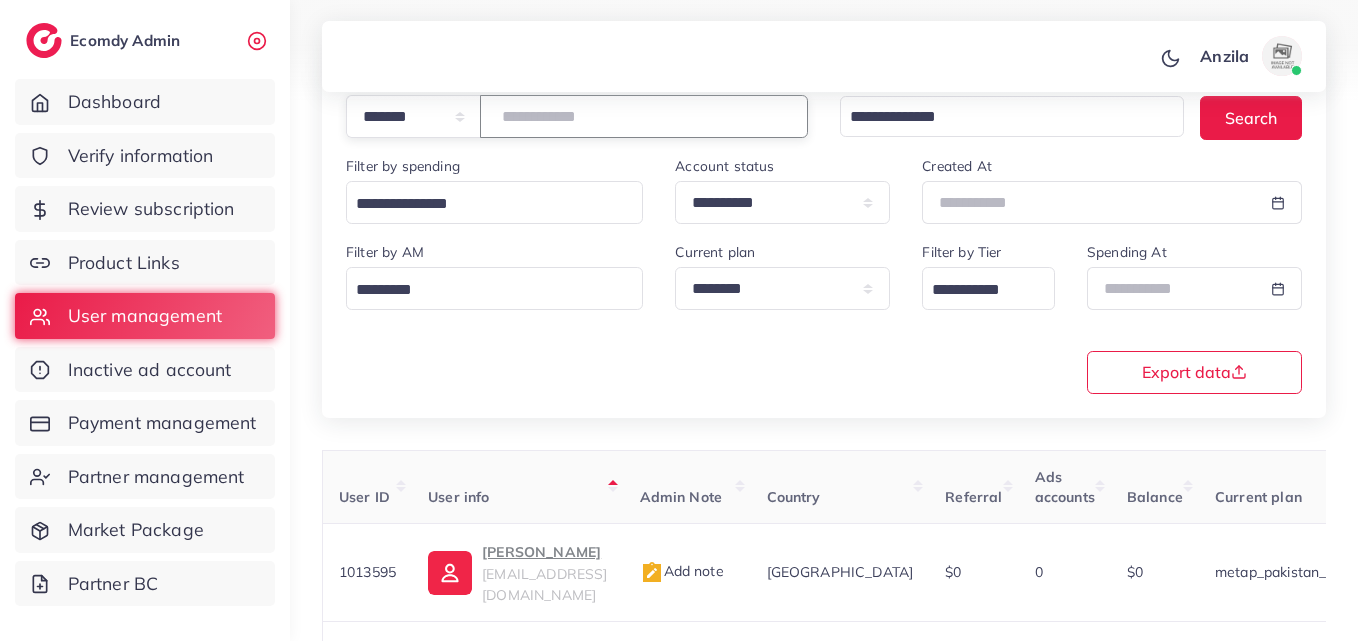 type on "*******" 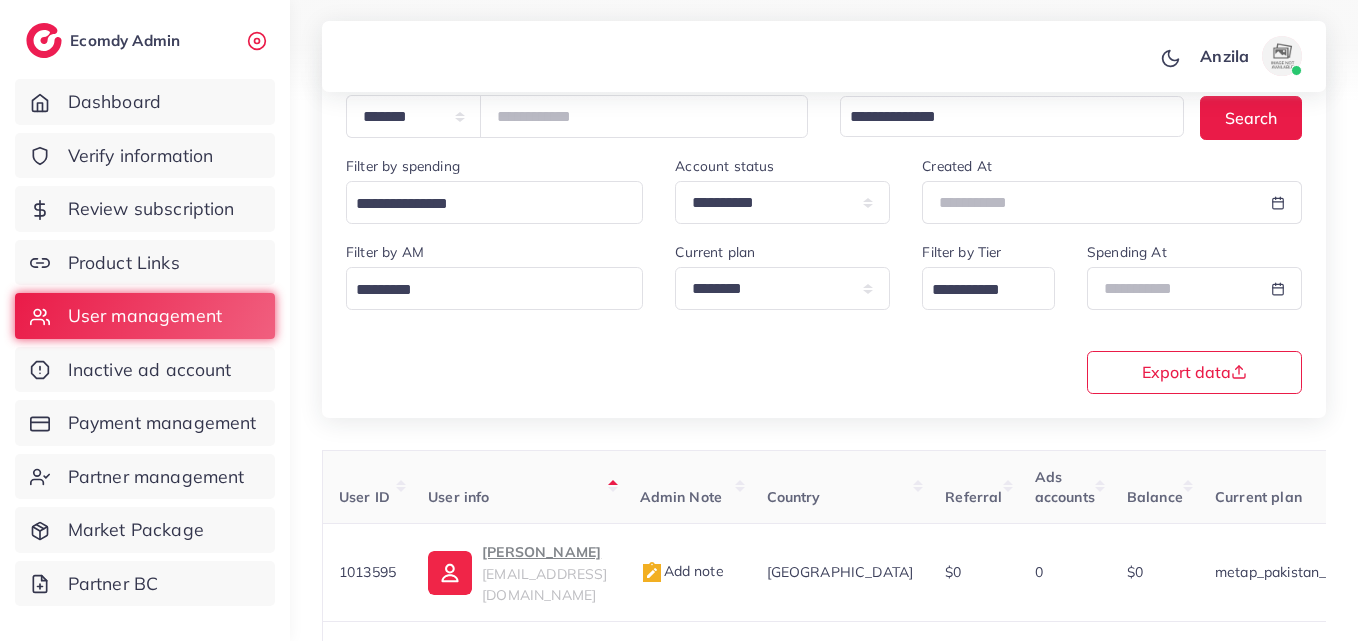 click on "**********" at bounding box center (824, 221) 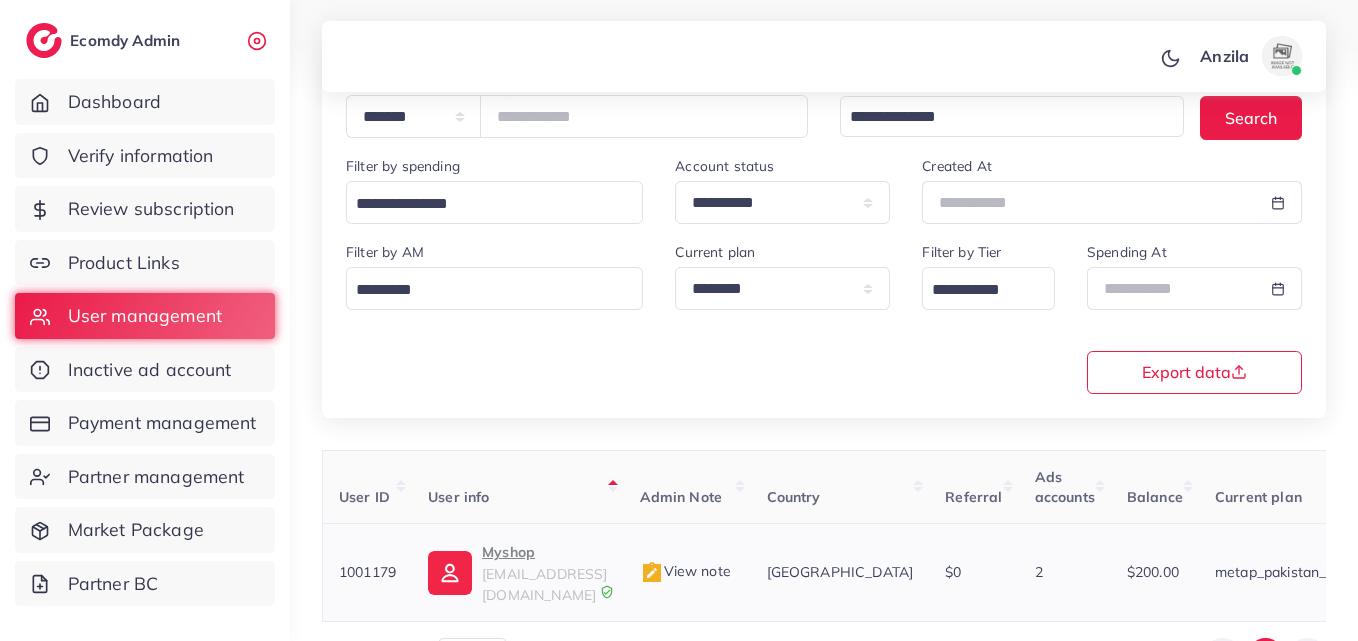 click on "Myshop" at bounding box center [544, 552] 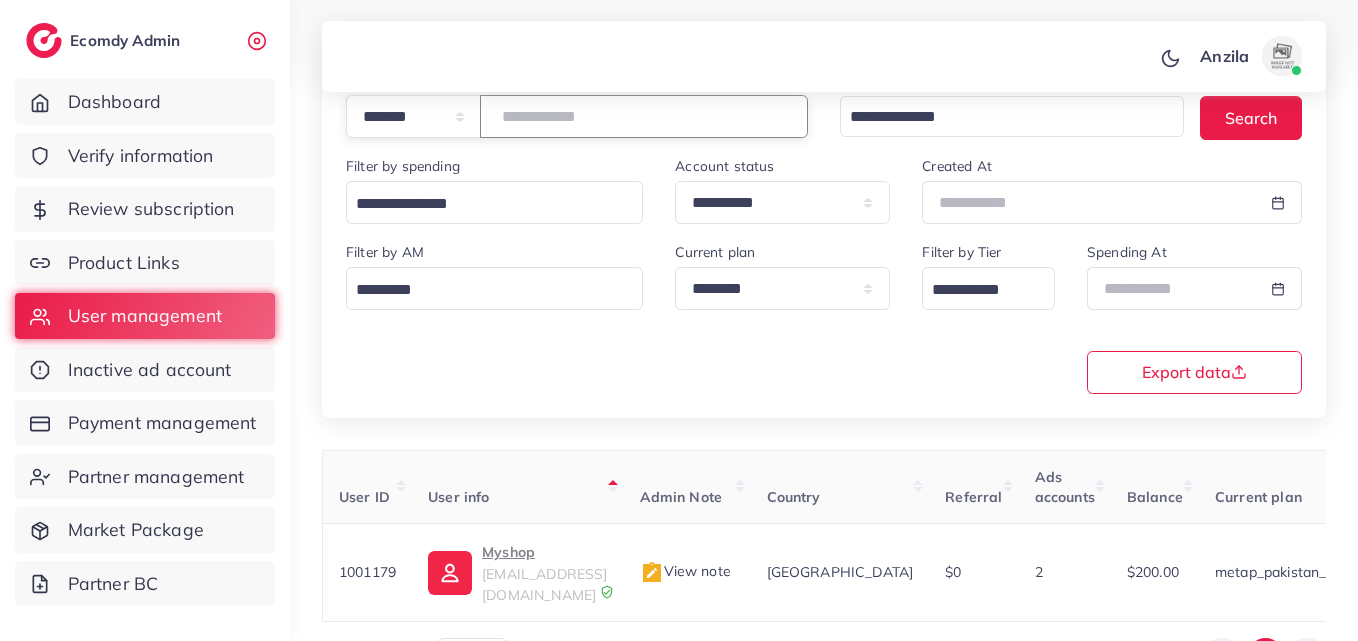 click on "*******" at bounding box center [644, 116] 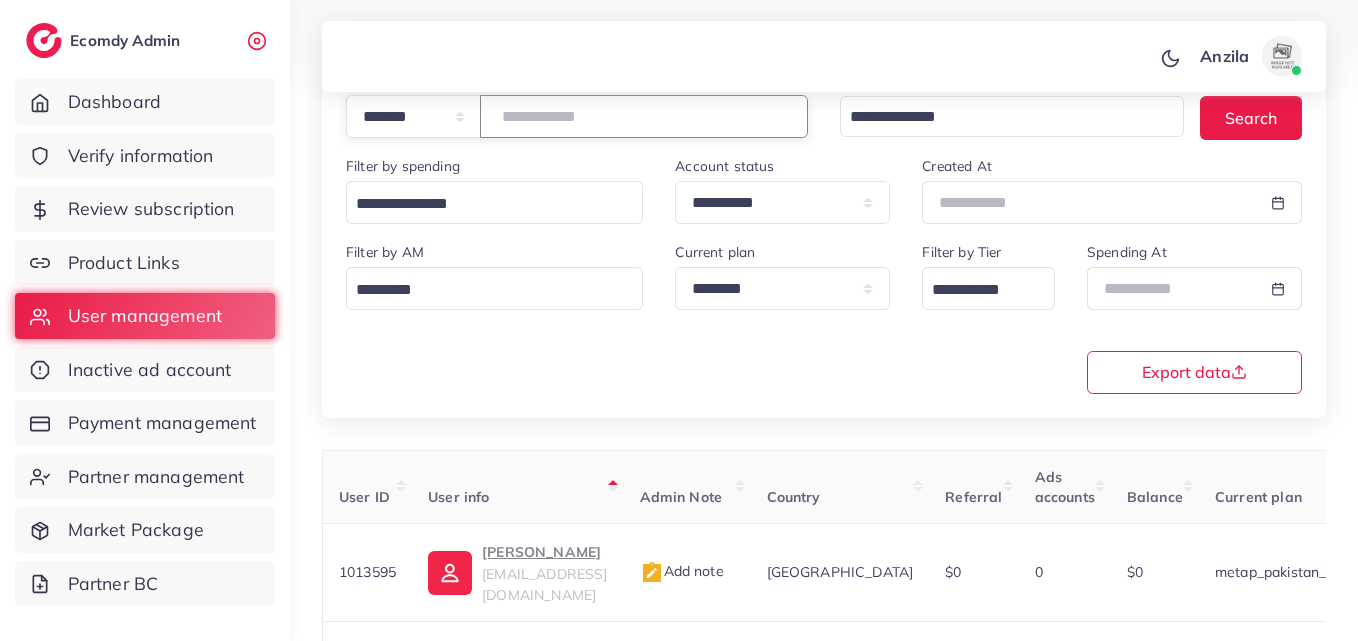 paste on "*****" 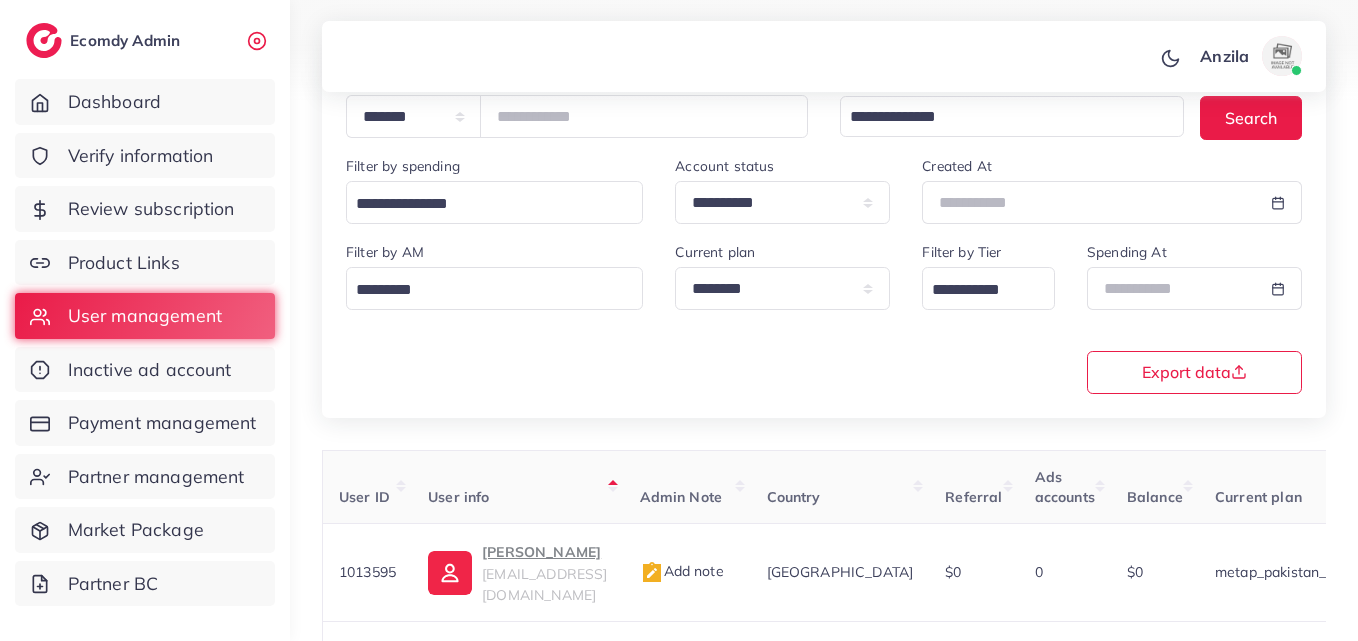 click on "**********" at bounding box center (824, 316) 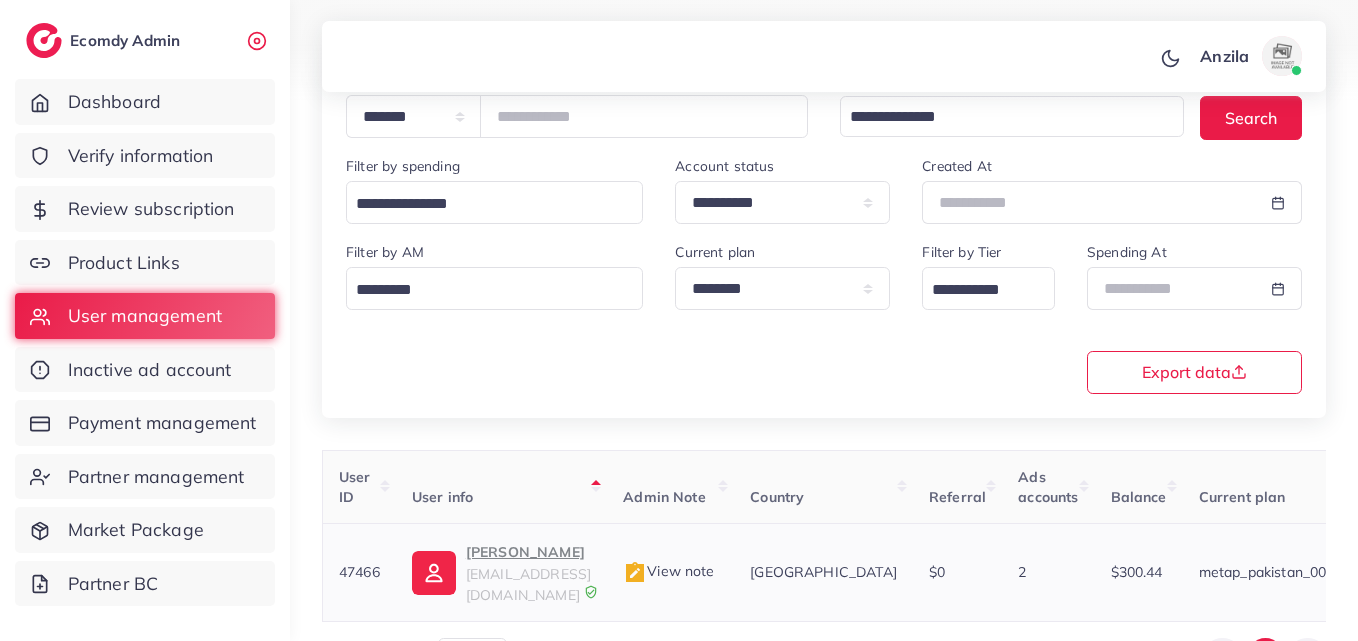 click on "Khuram Shahid" at bounding box center (528, 552) 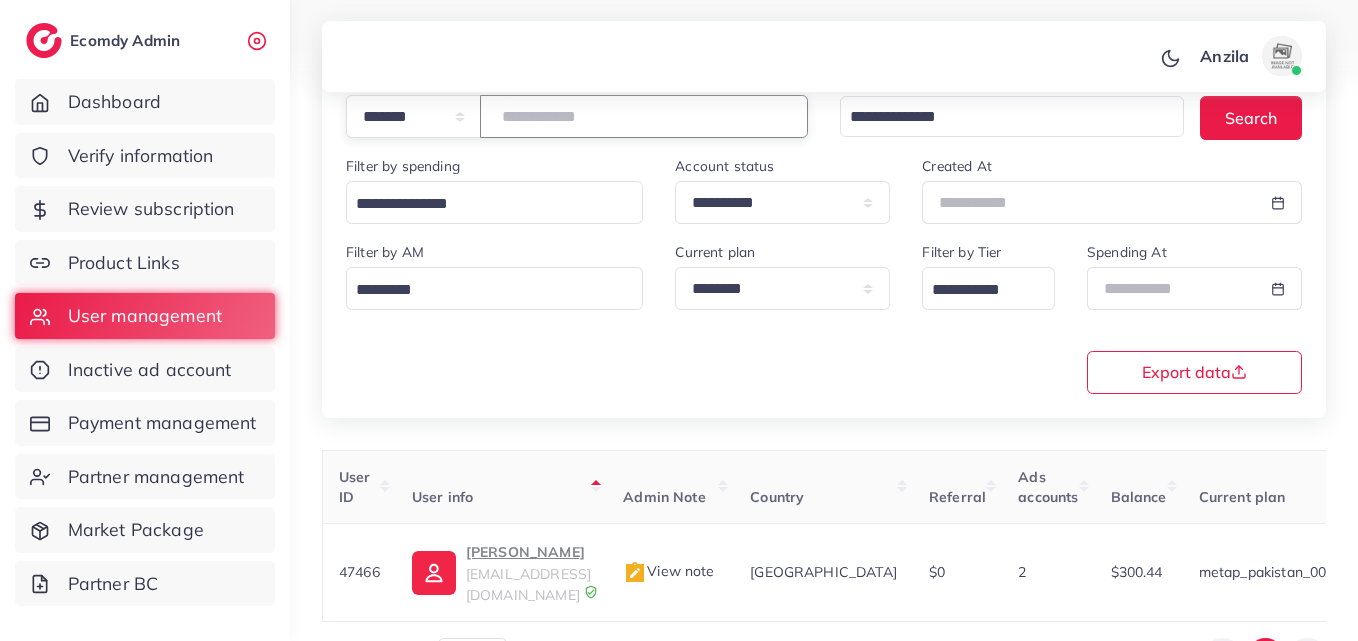 click on "*****" at bounding box center [644, 116] 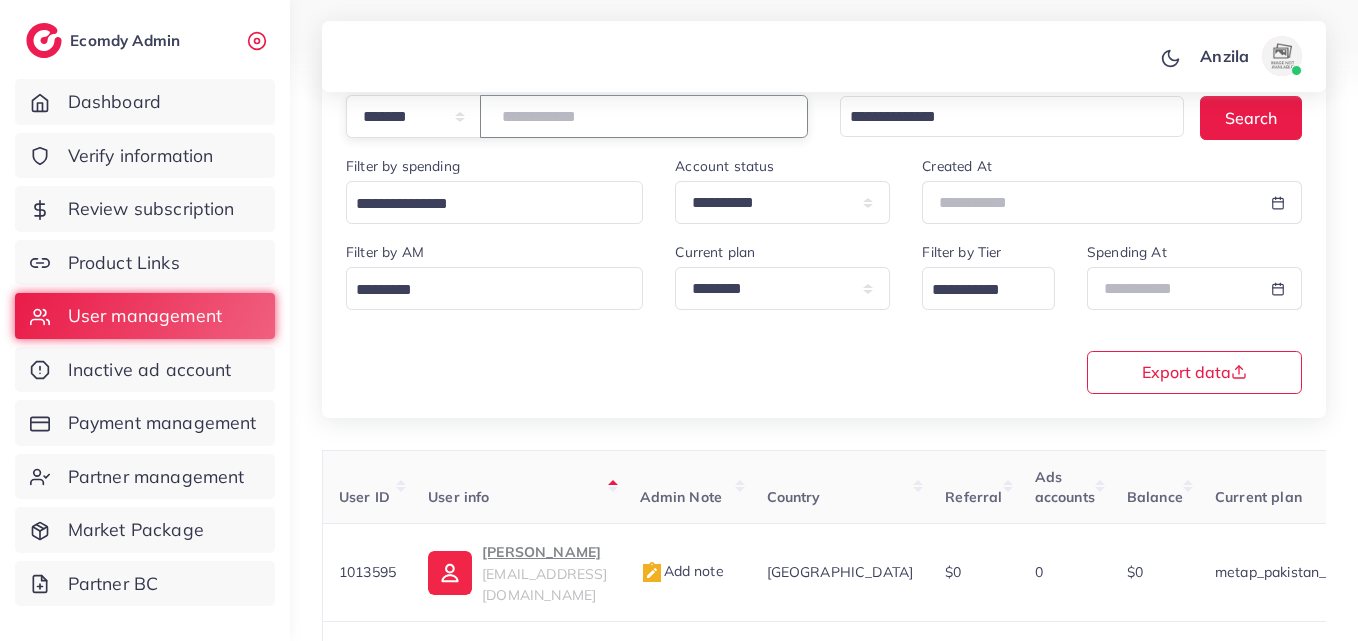 paste on "*****" 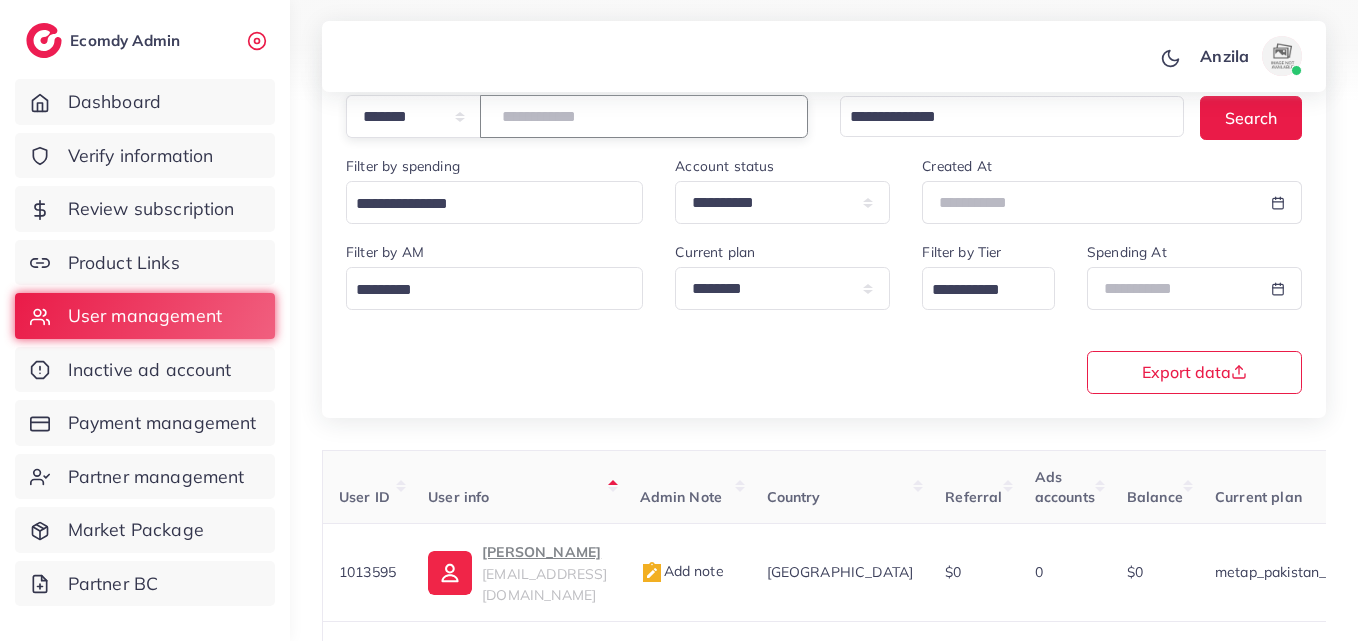 type on "*****" 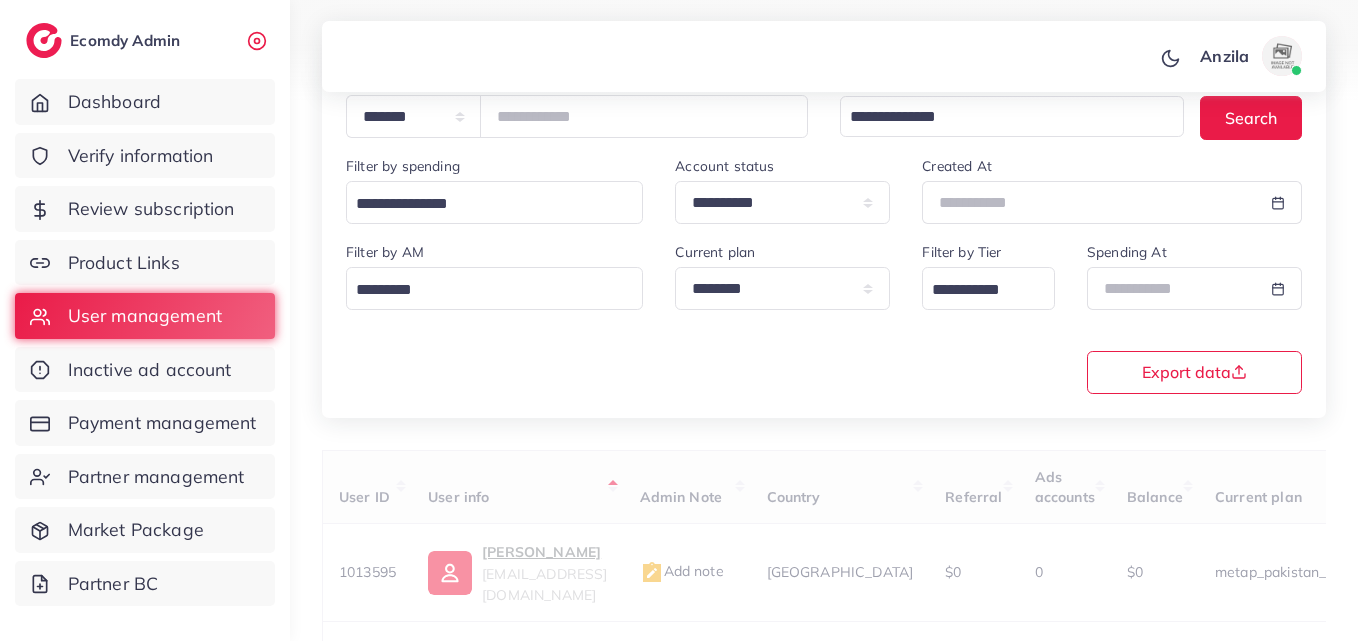 click on "**********" at bounding box center [824, 316] 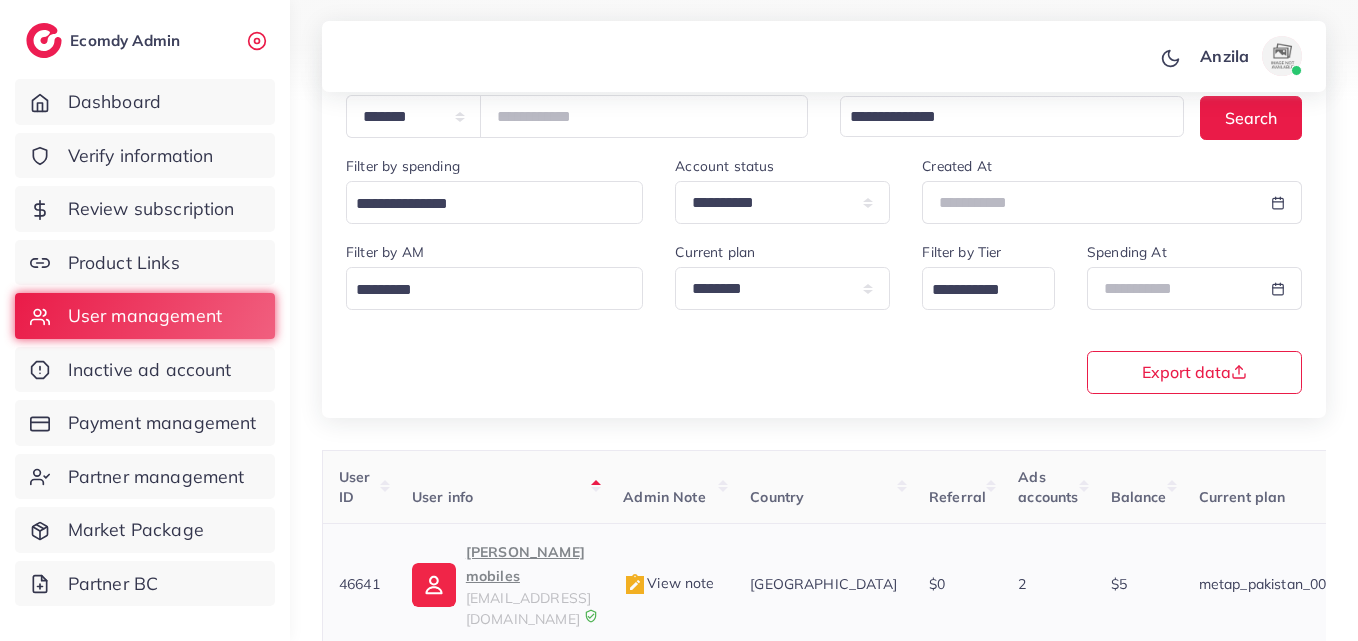 click on "Zakir mobiles" at bounding box center [528, 564] 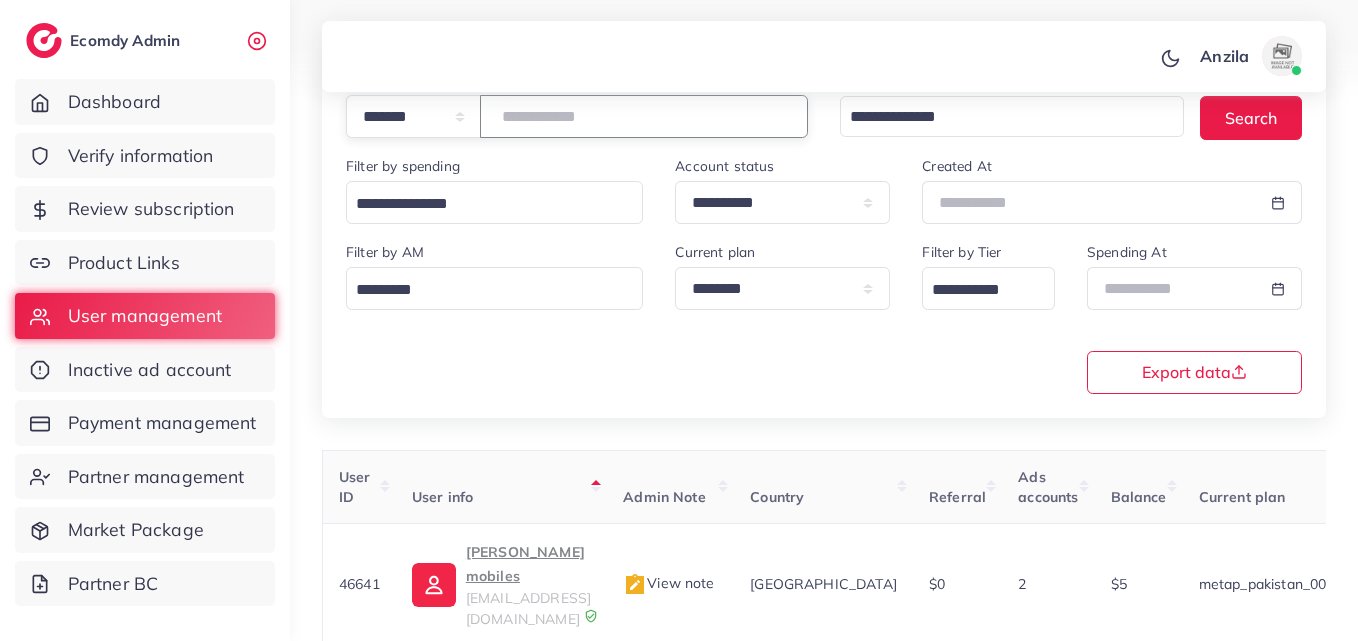click on "*****" at bounding box center [644, 116] 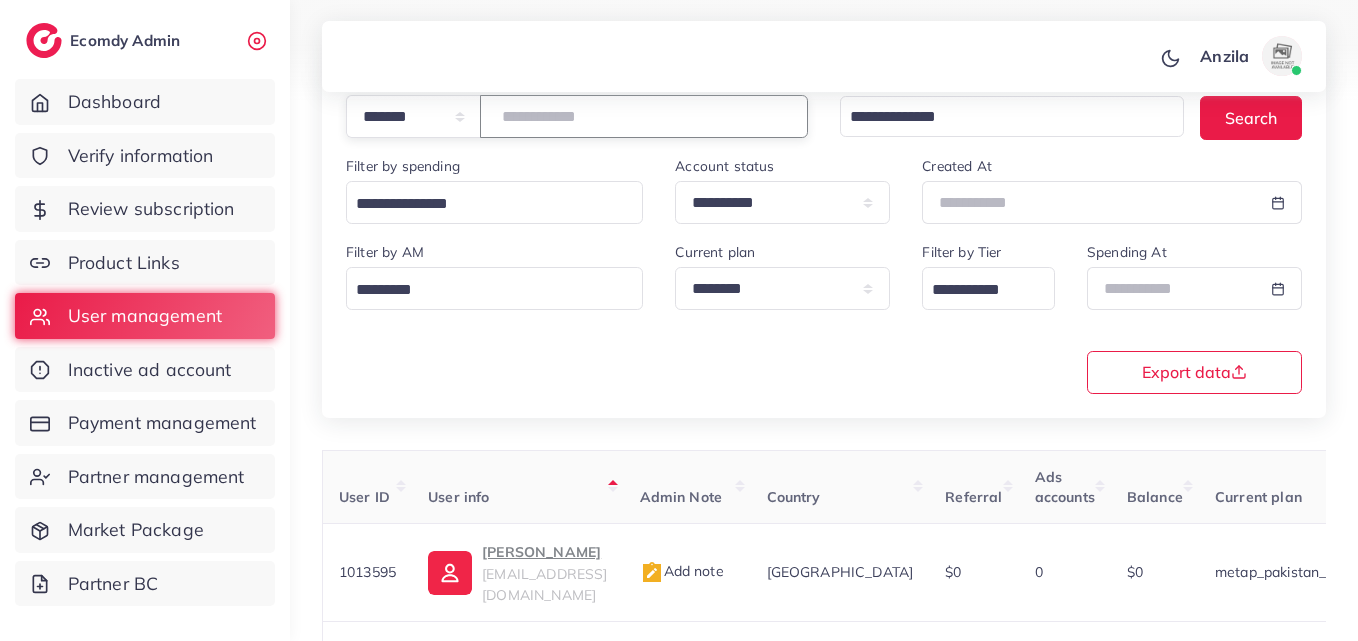paste on "*****" 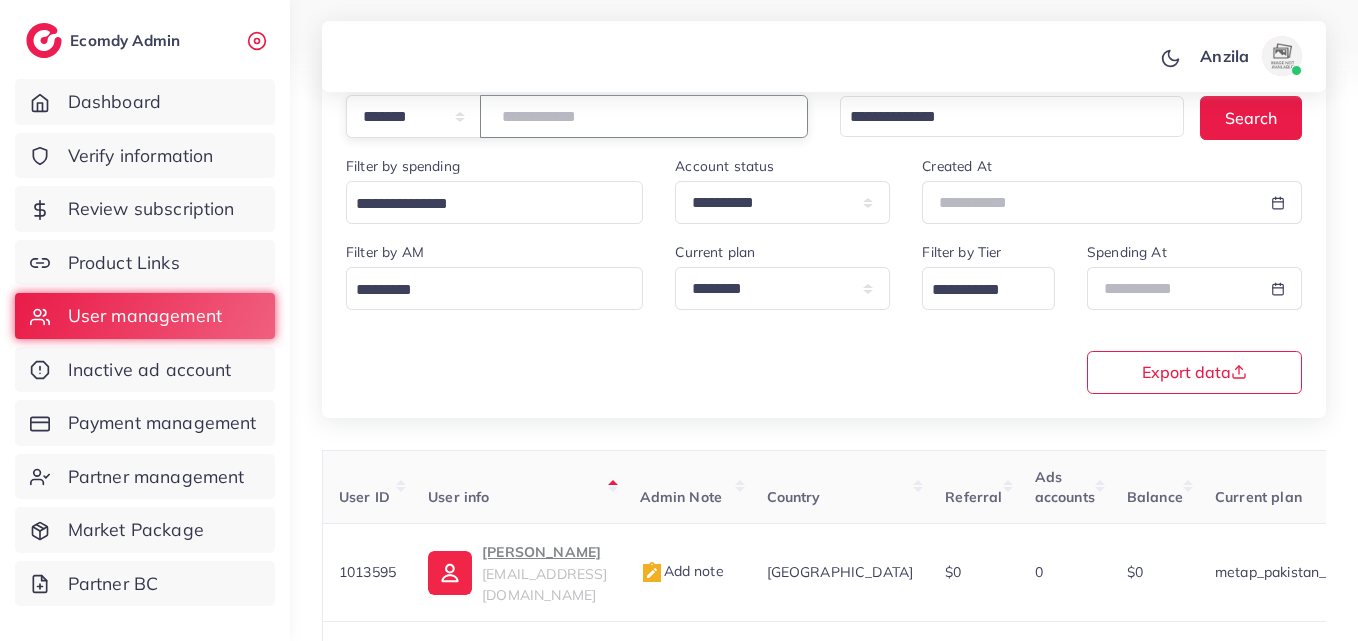 type on "*****" 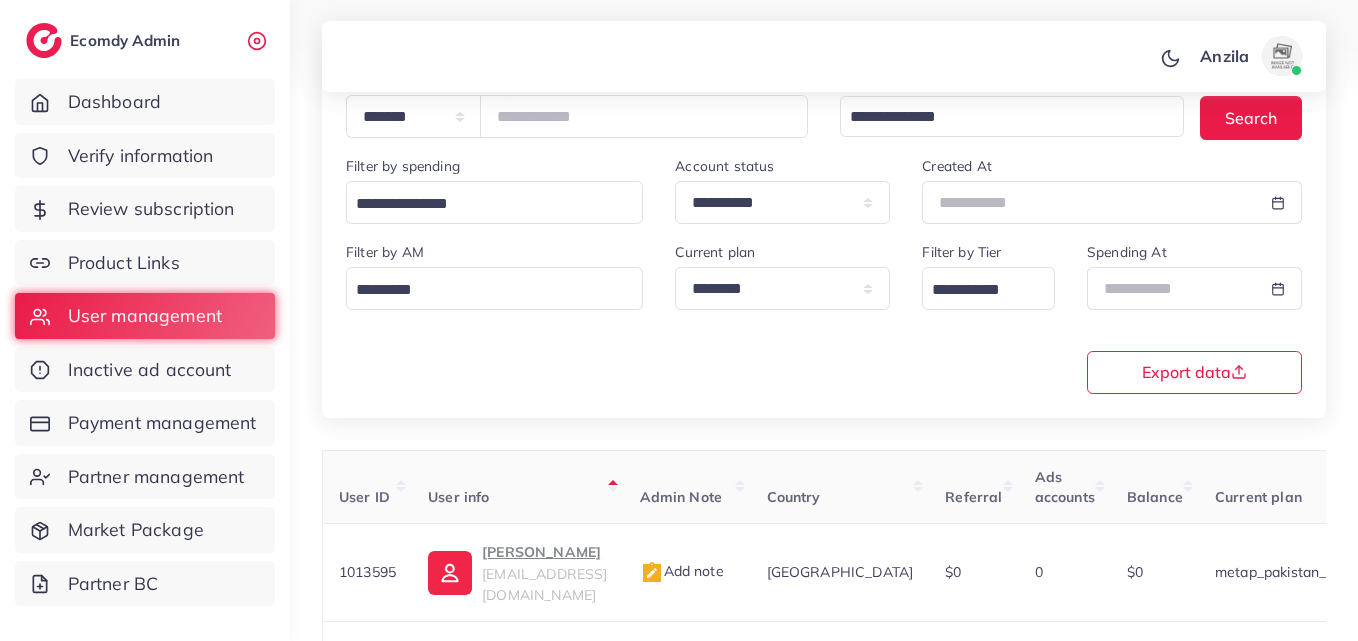 click on "Filter by AM            Loading..." at bounding box center (494, 283) 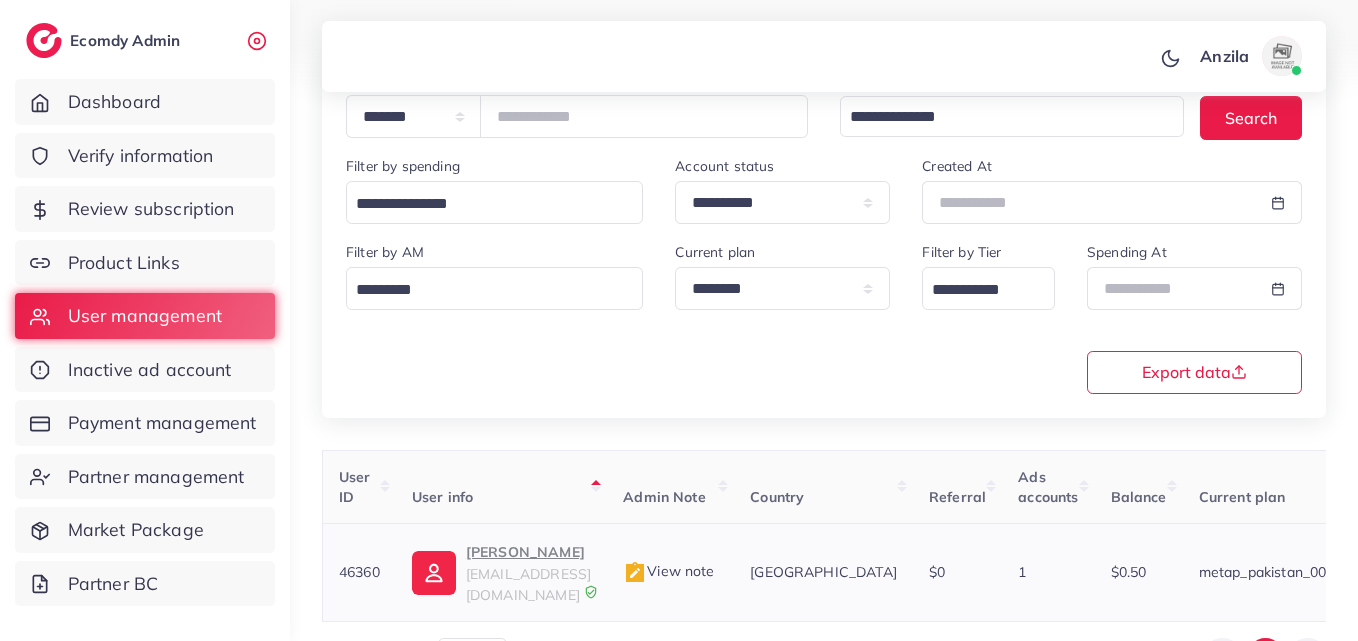 click on "samiaqureshiflorida@gmail.com" at bounding box center [528, 584] 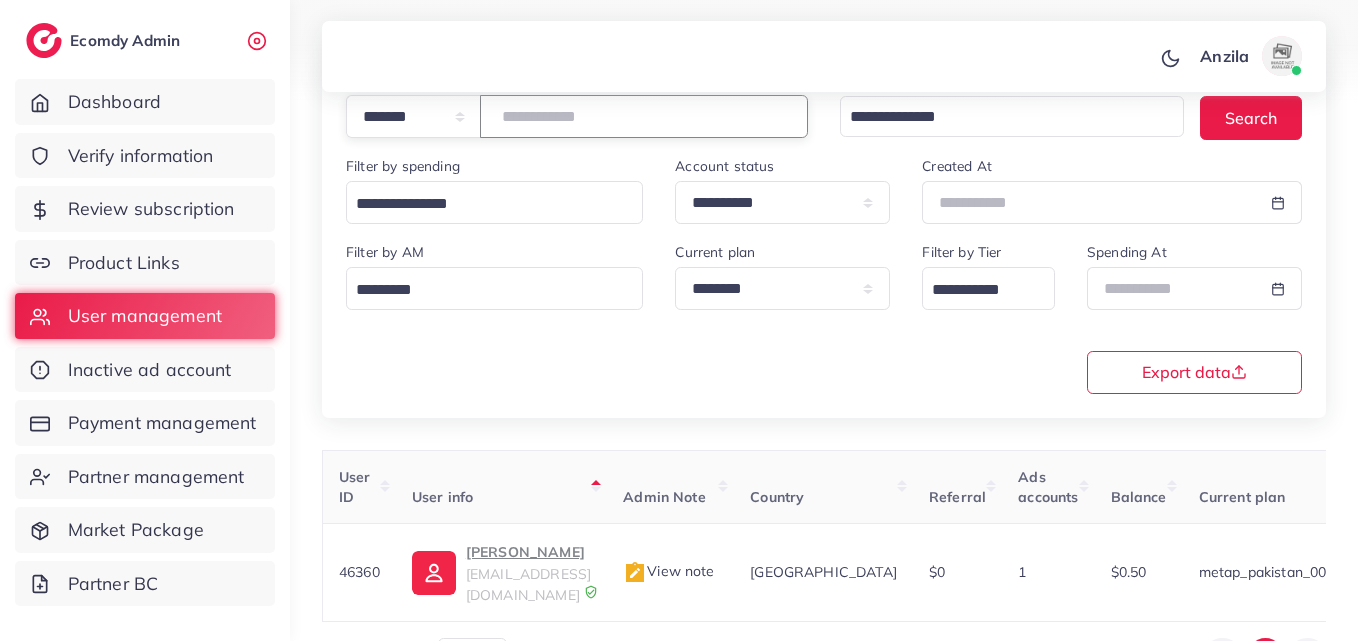 click on "*****" at bounding box center [644, 116] 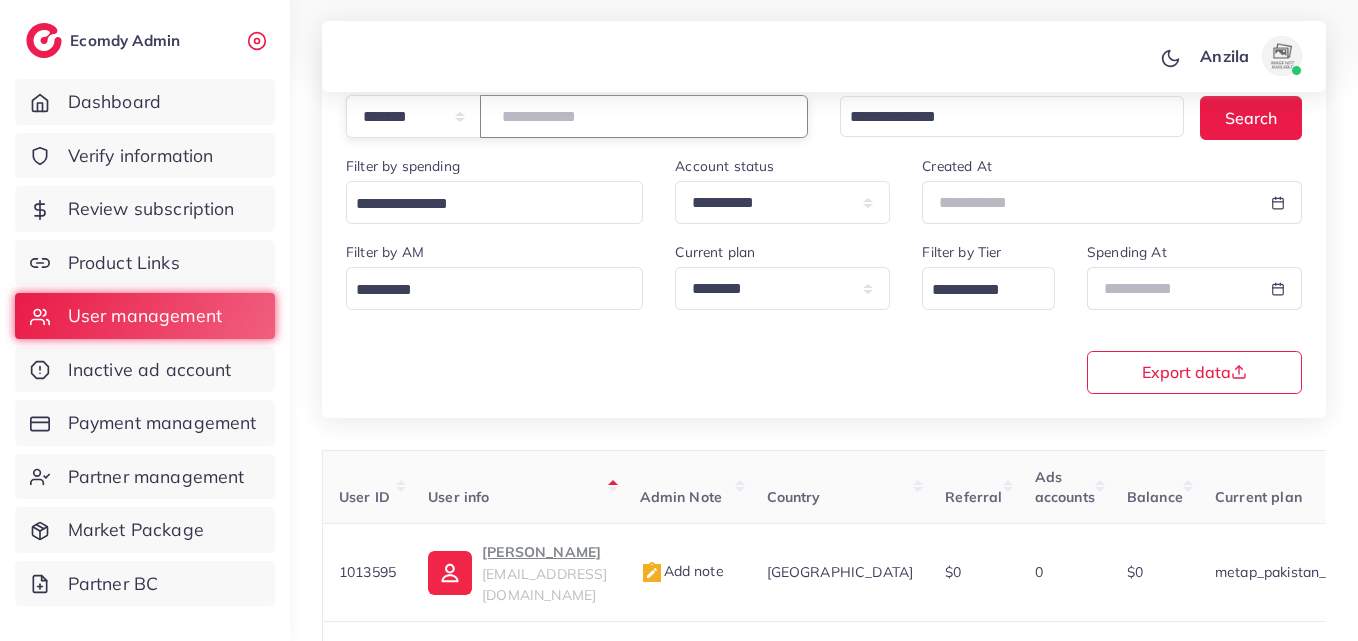 paste on "*****" 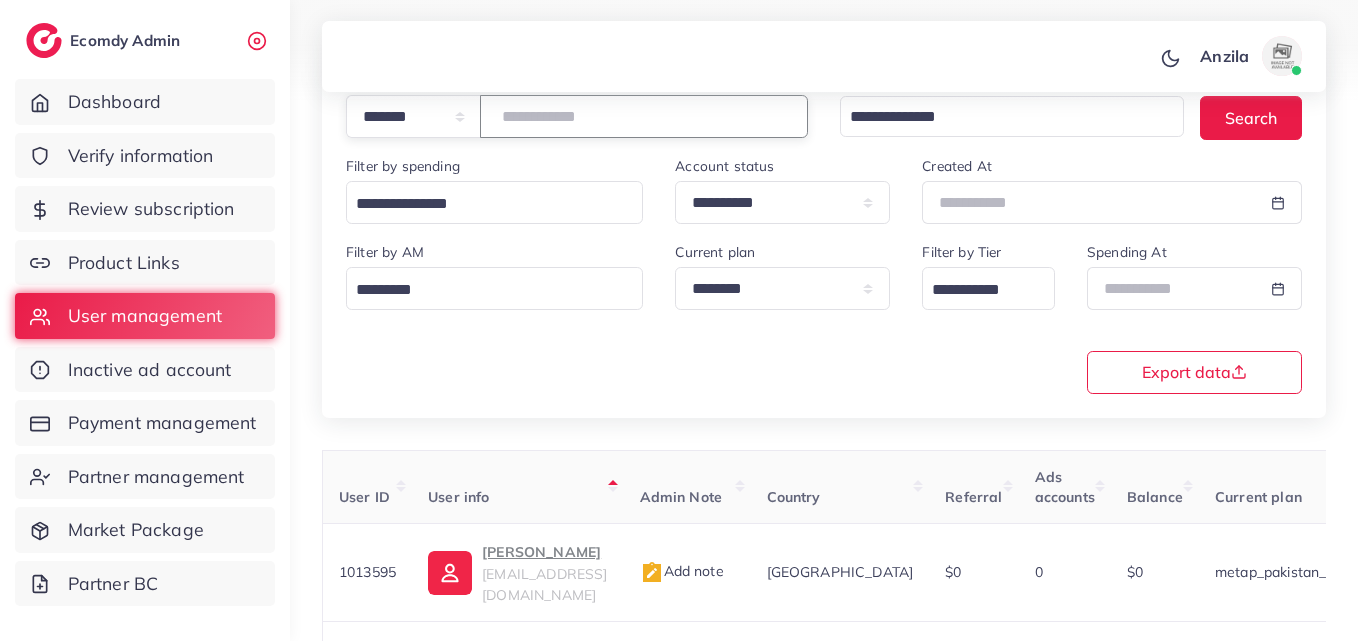 type on "*****" 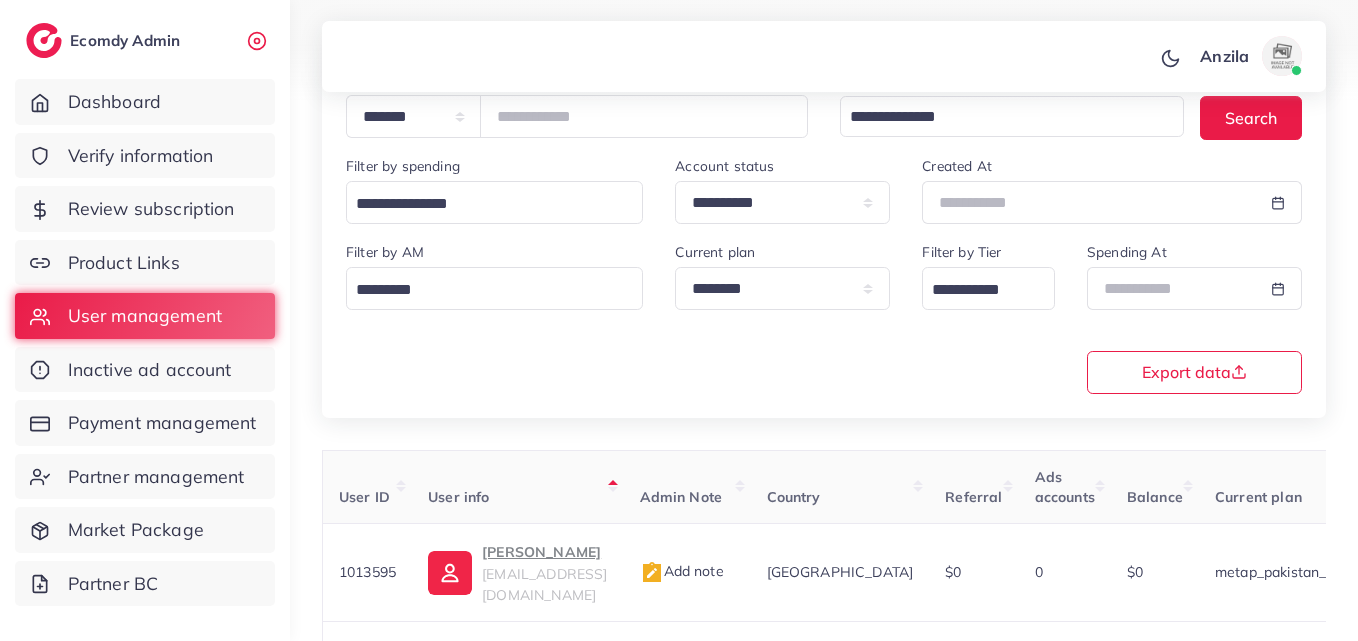click on "**********" at bounding box center (824, 316) 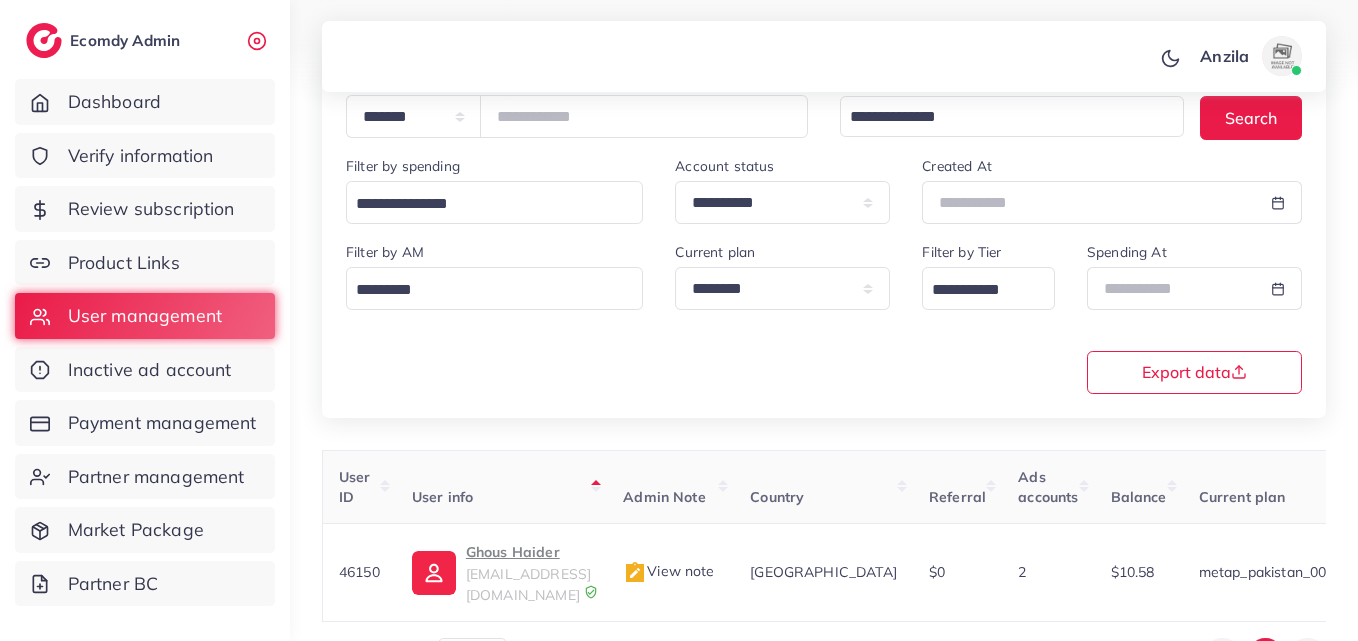 click on "Ghous Haider" at bounding box center [528, 552] 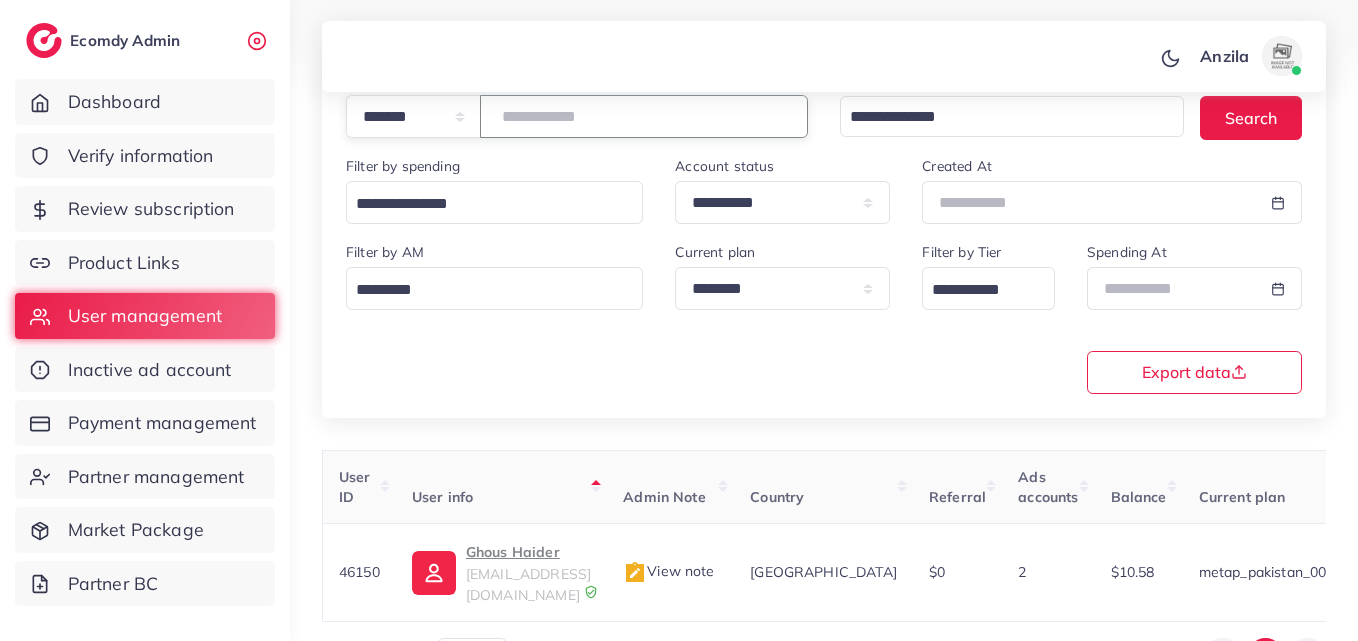 click on "*****" at bounding box center [644, 116] 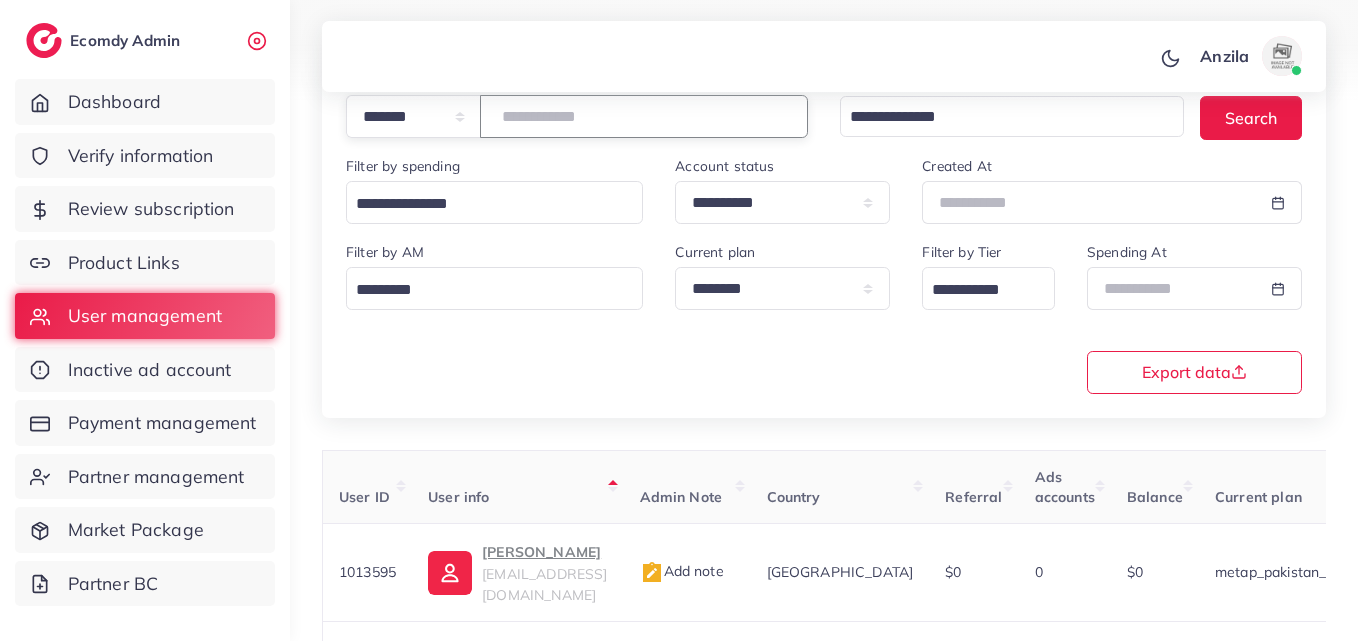 paste on "*****" 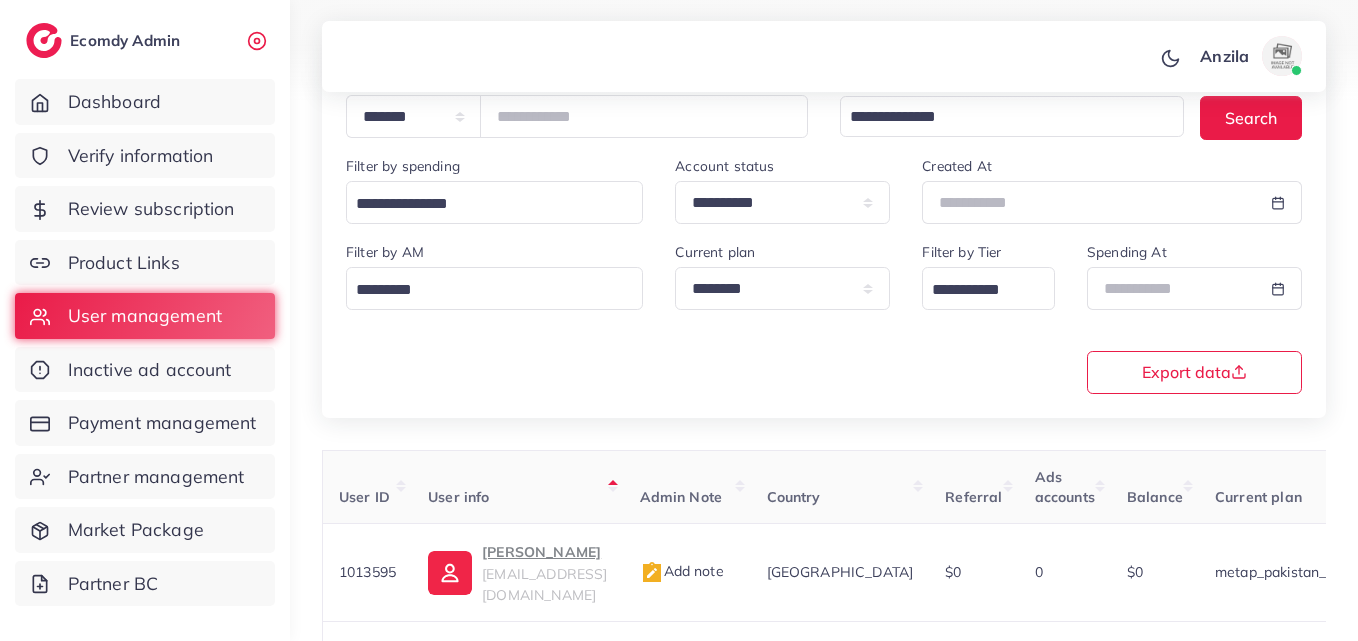 click on "**********" at bounding box center [824, 316] 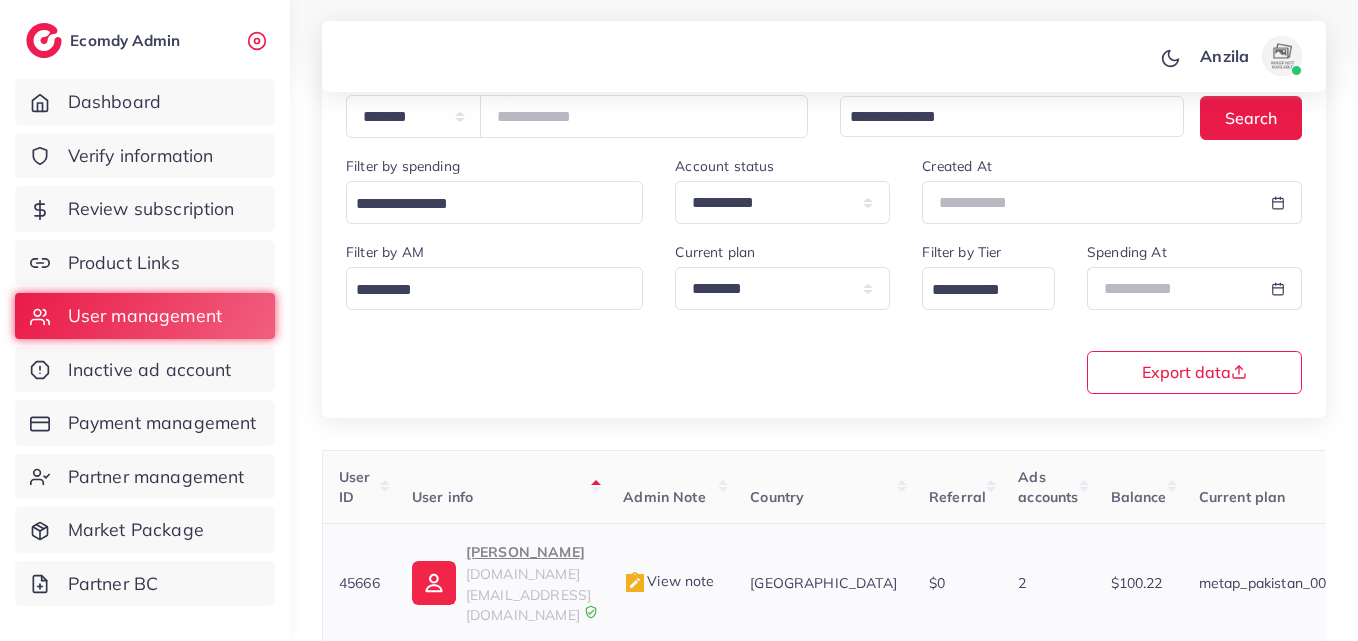 click on "sheikh ahmed" at bounding box center (528, 552) 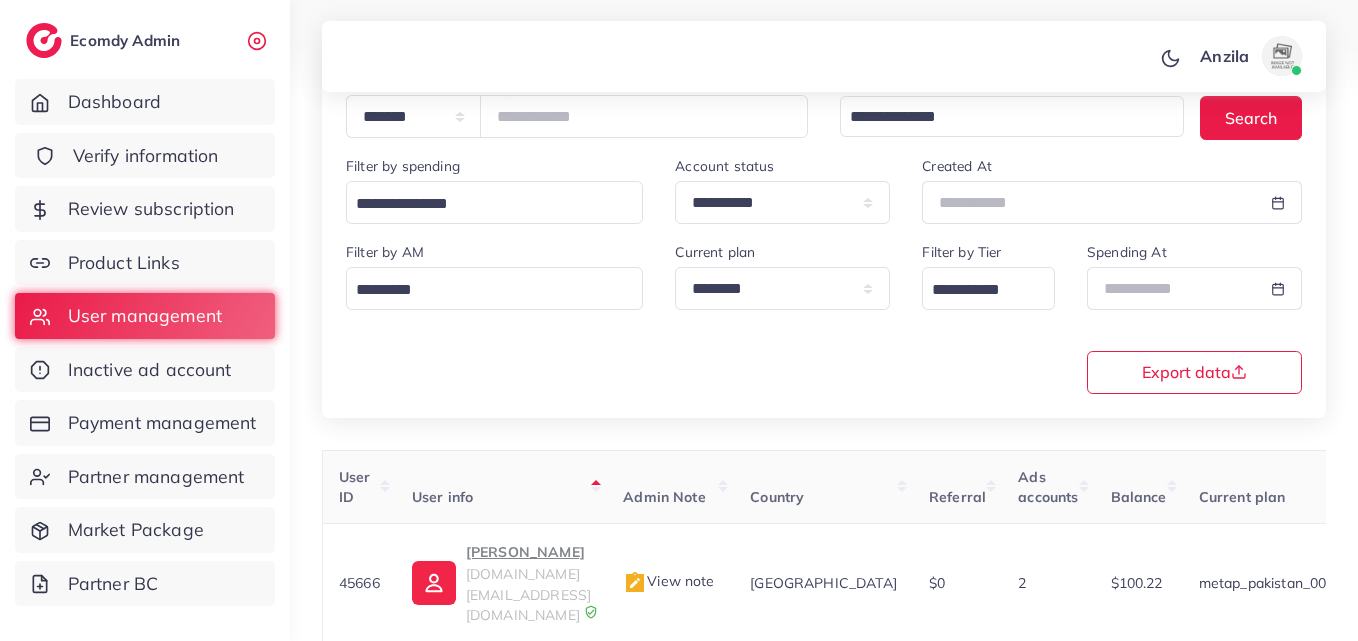click on "Verify information" at bounding box center [146, 156] 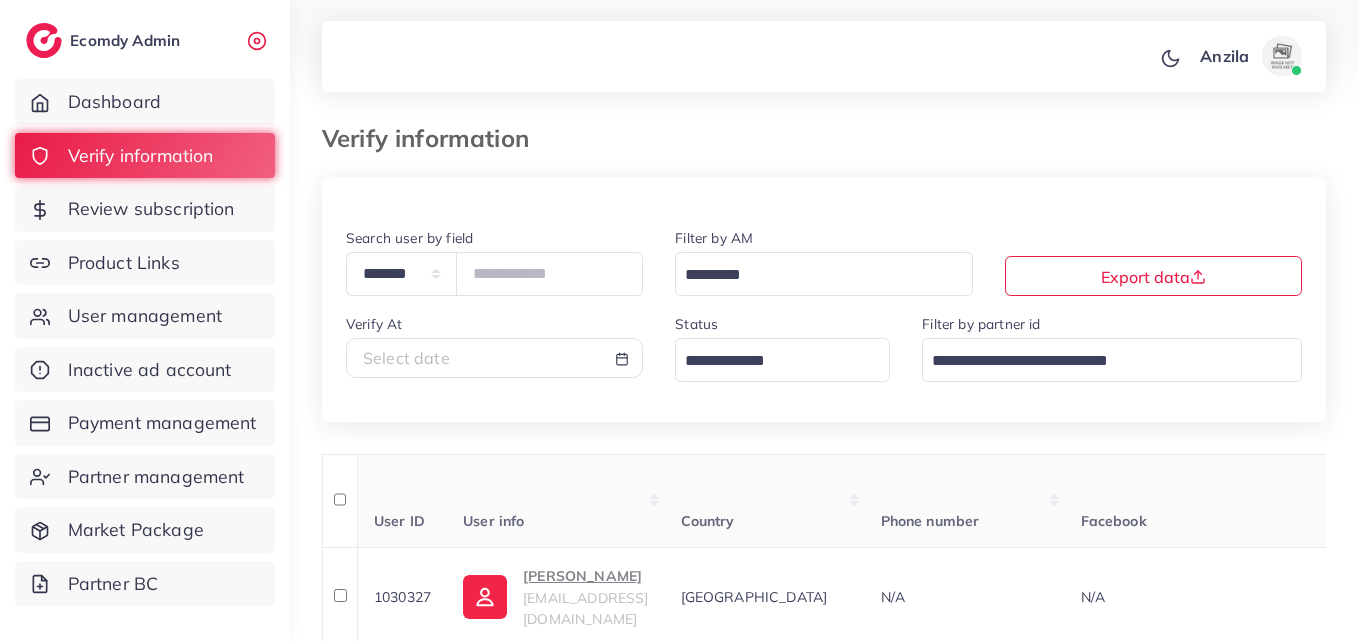 click at bounding box center (771, 361) 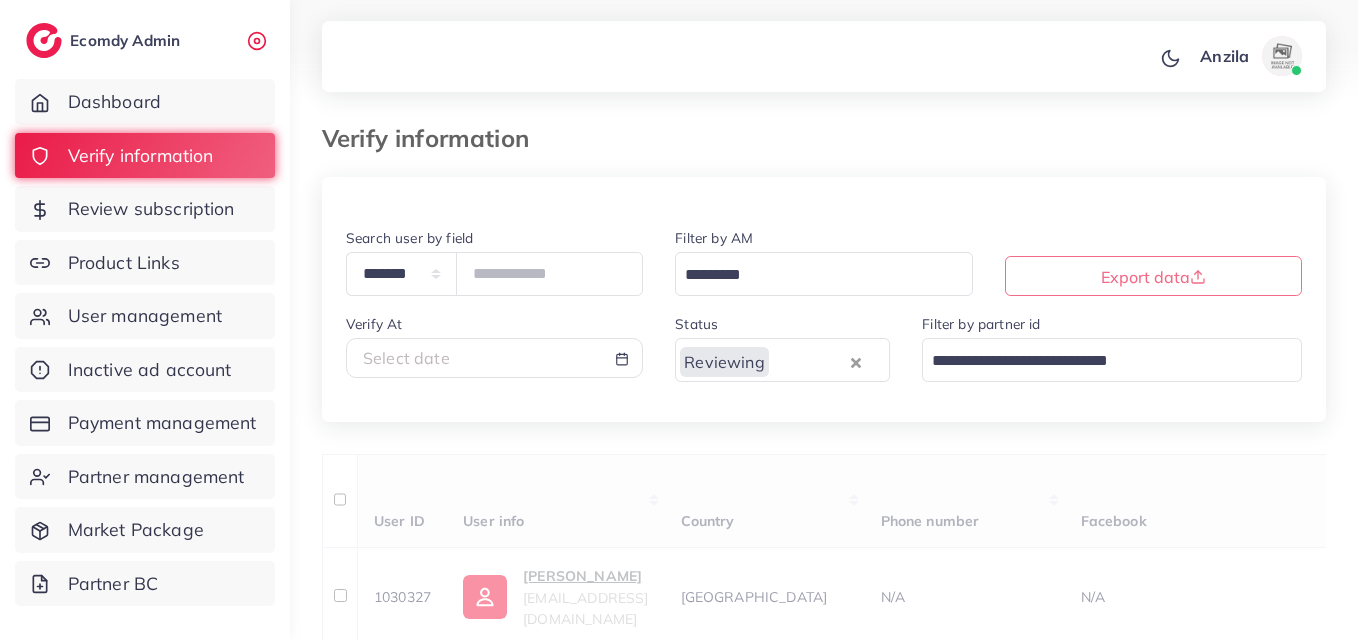 click on "**********" at bounding box center [824, 1360] 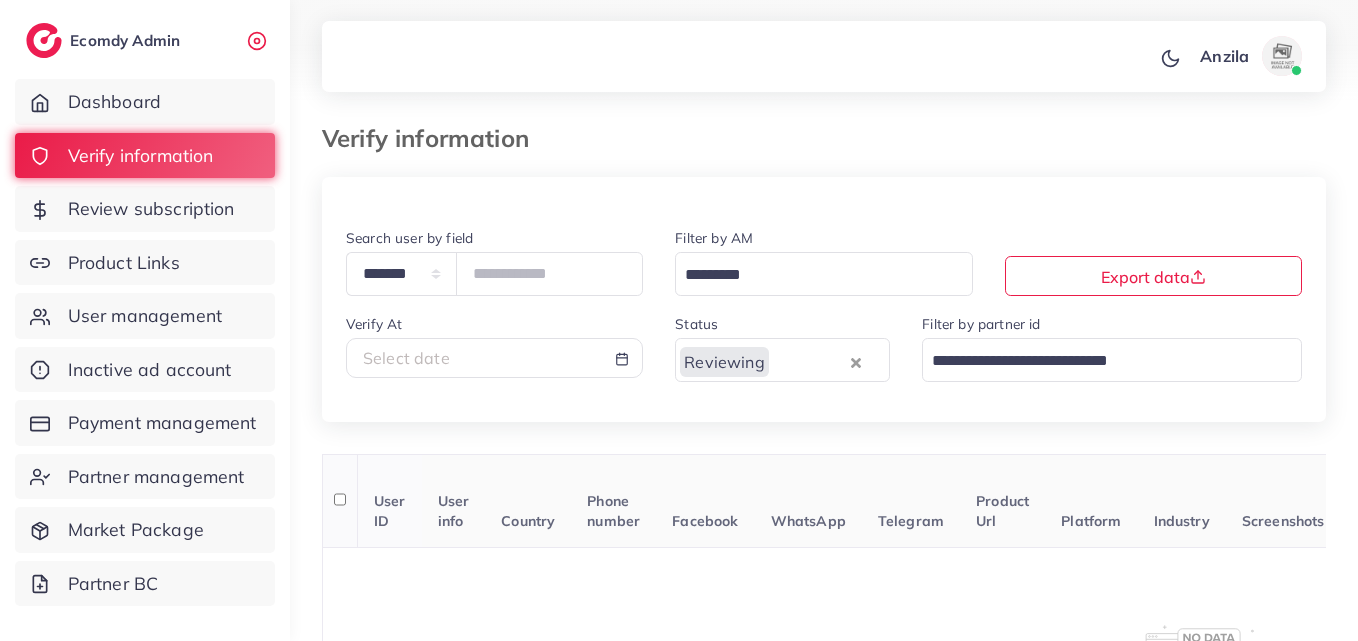 click on "Facebook" at bounding box center [705, 501] 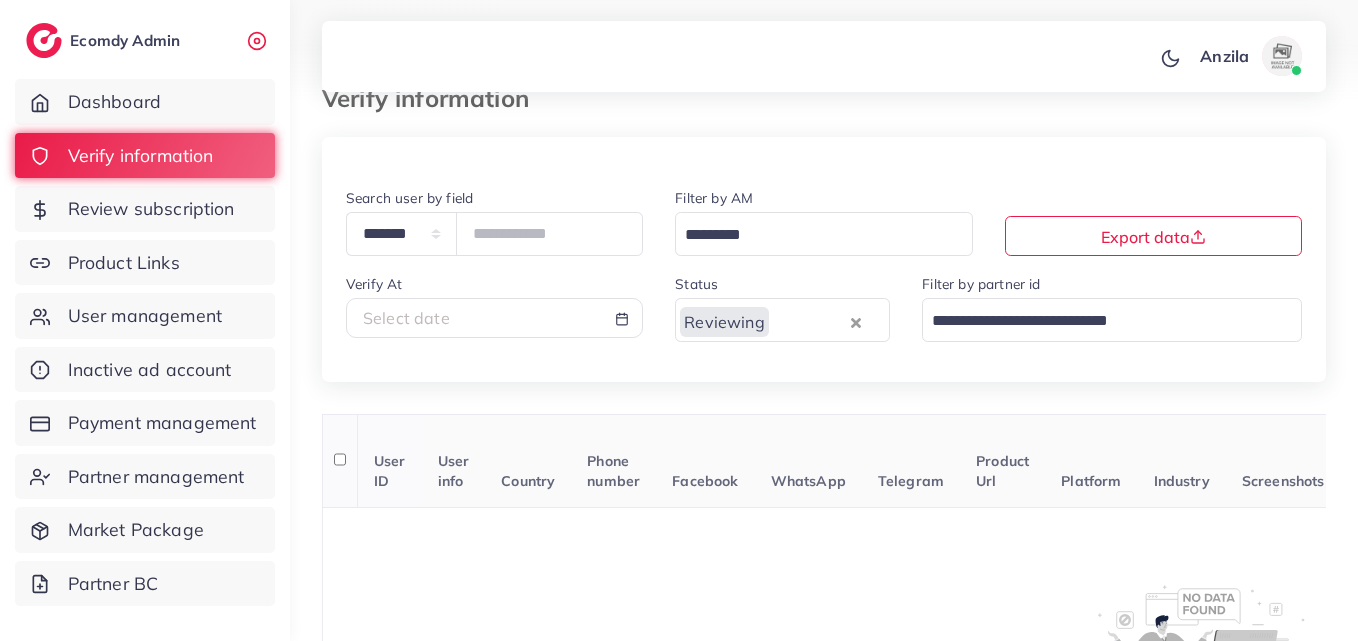 scroll, scrollTop: 200, scrollLeft: 0, axis: vertical 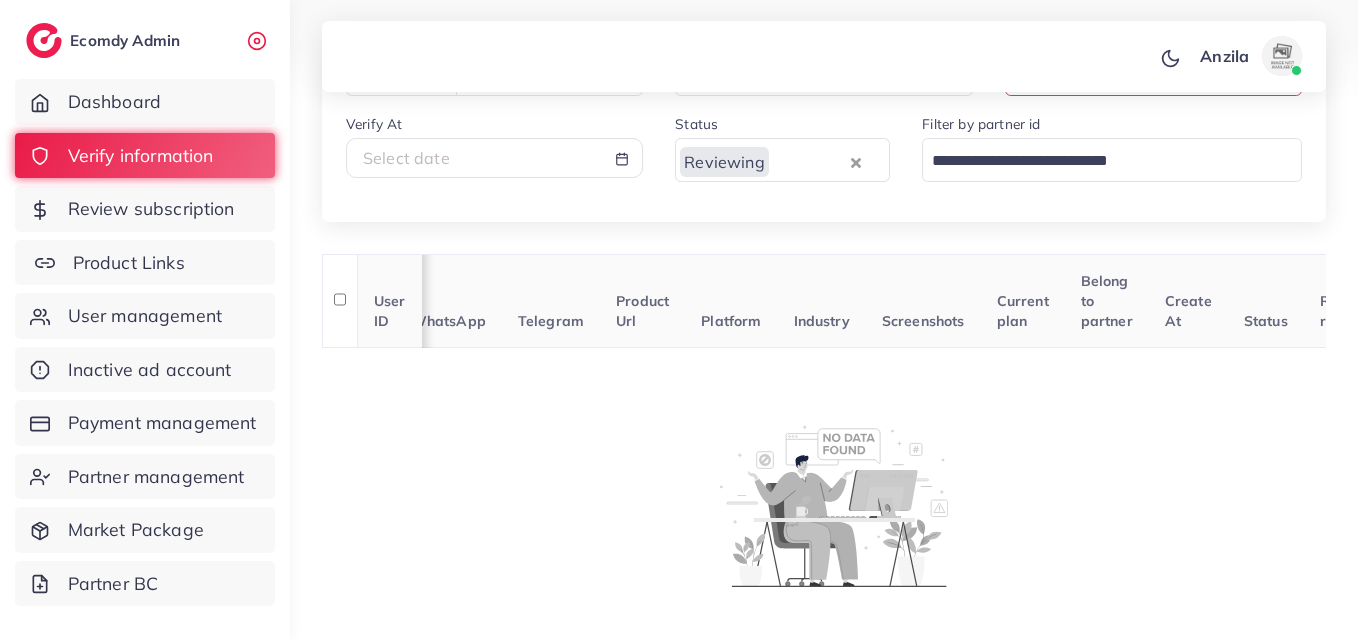 click on "Product Links" at bounding box center [129, 263] 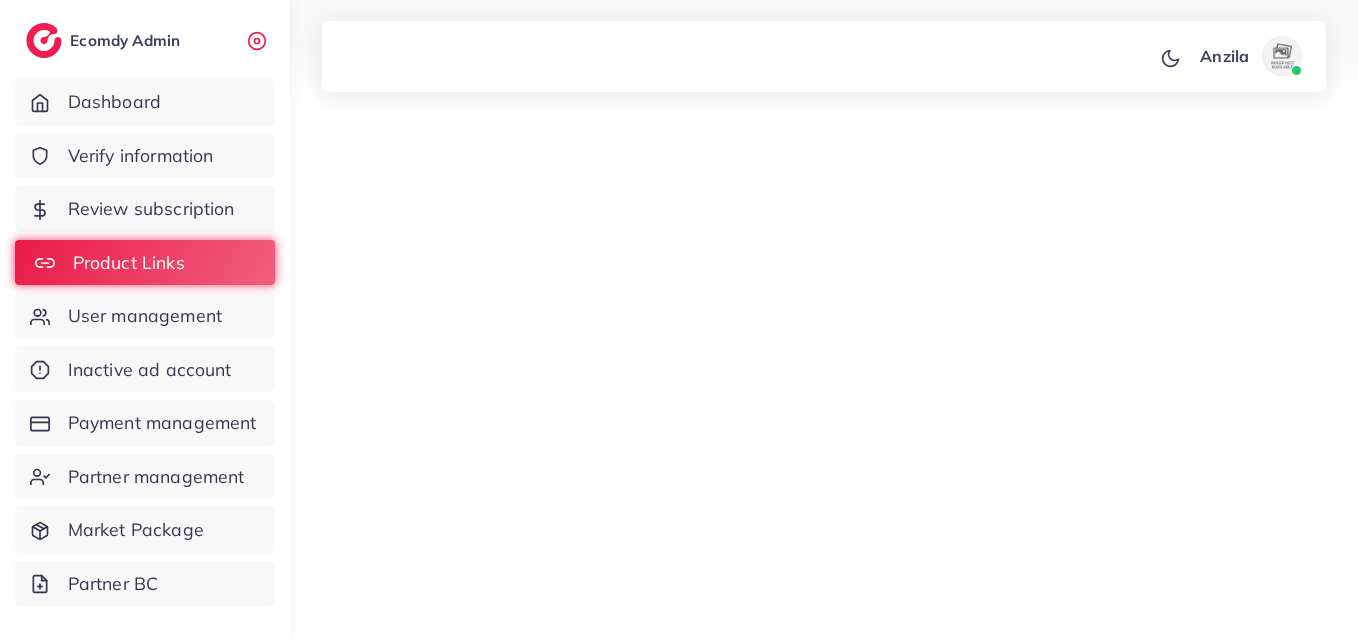 scroll, scrollTop: 0, scrollLeft: 0, axis: both 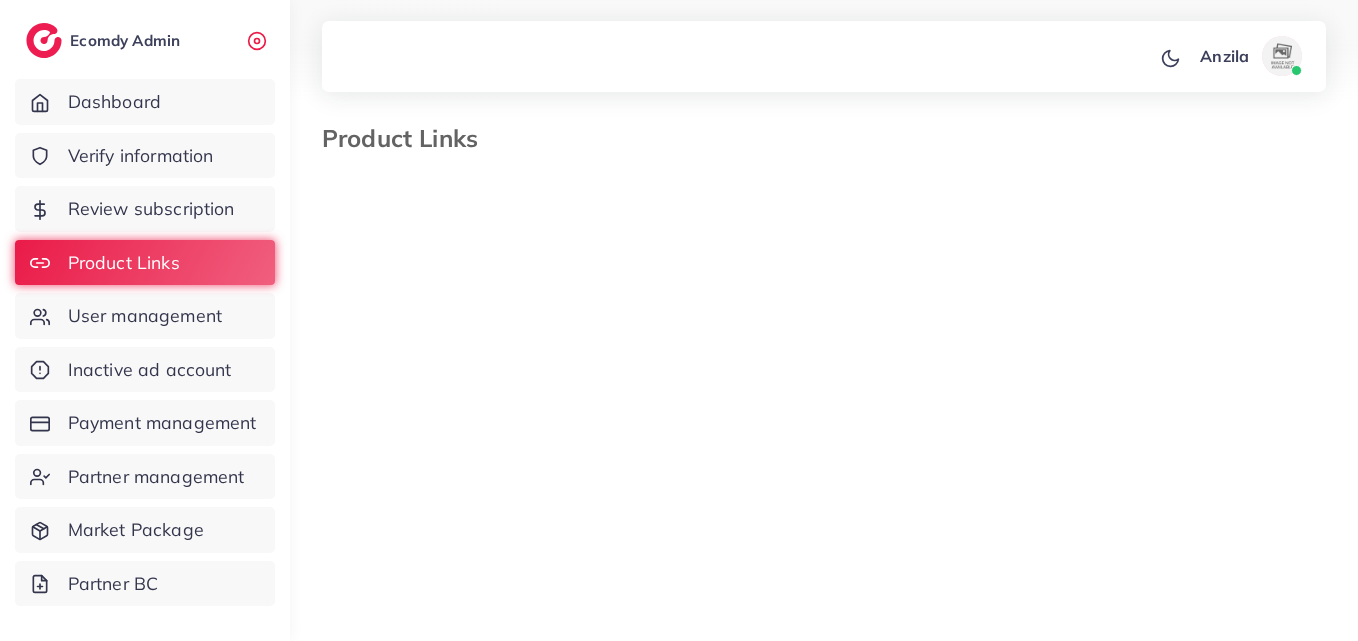 select on "*********" 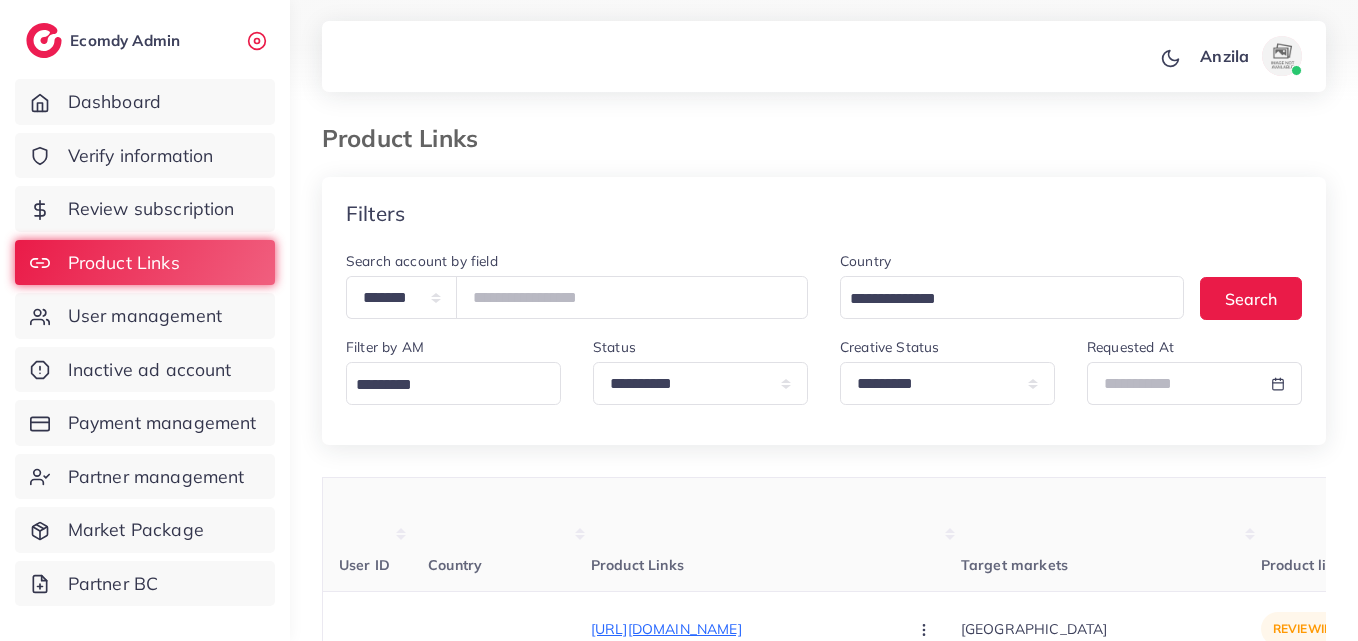 click on "Product Links" at bounding box center [776, 535] 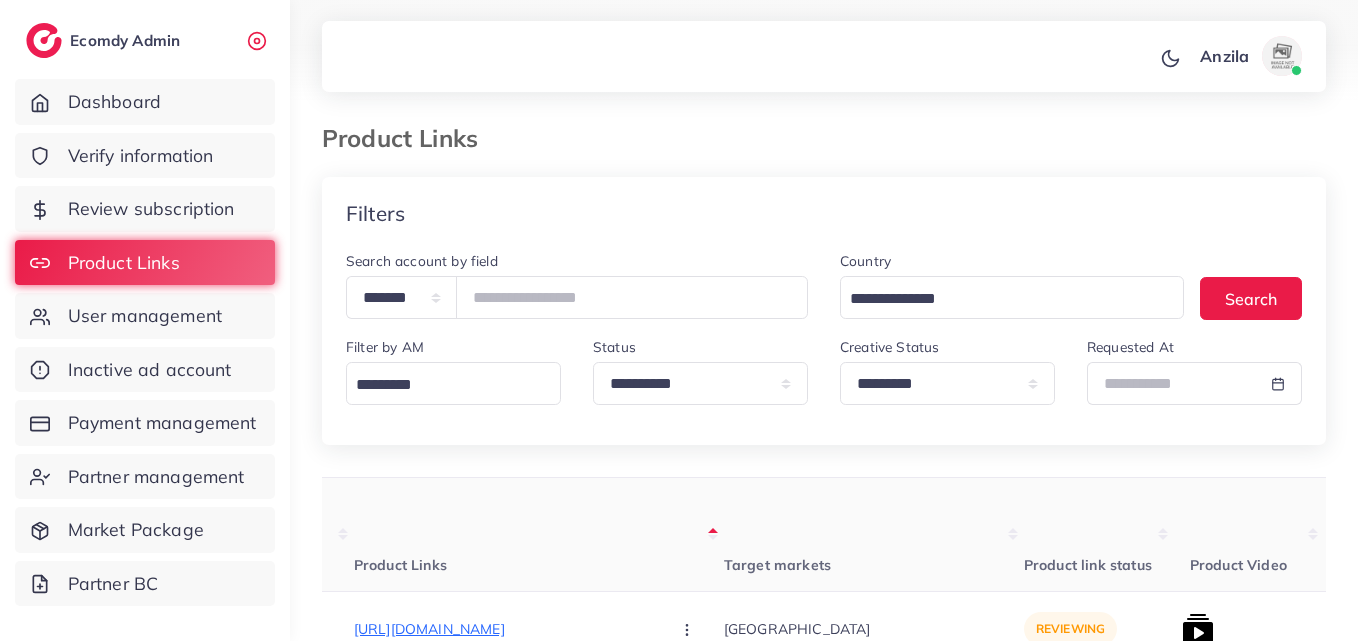 scroll, scrollTop: 0, scrollLeft: 320, axis: horizontal 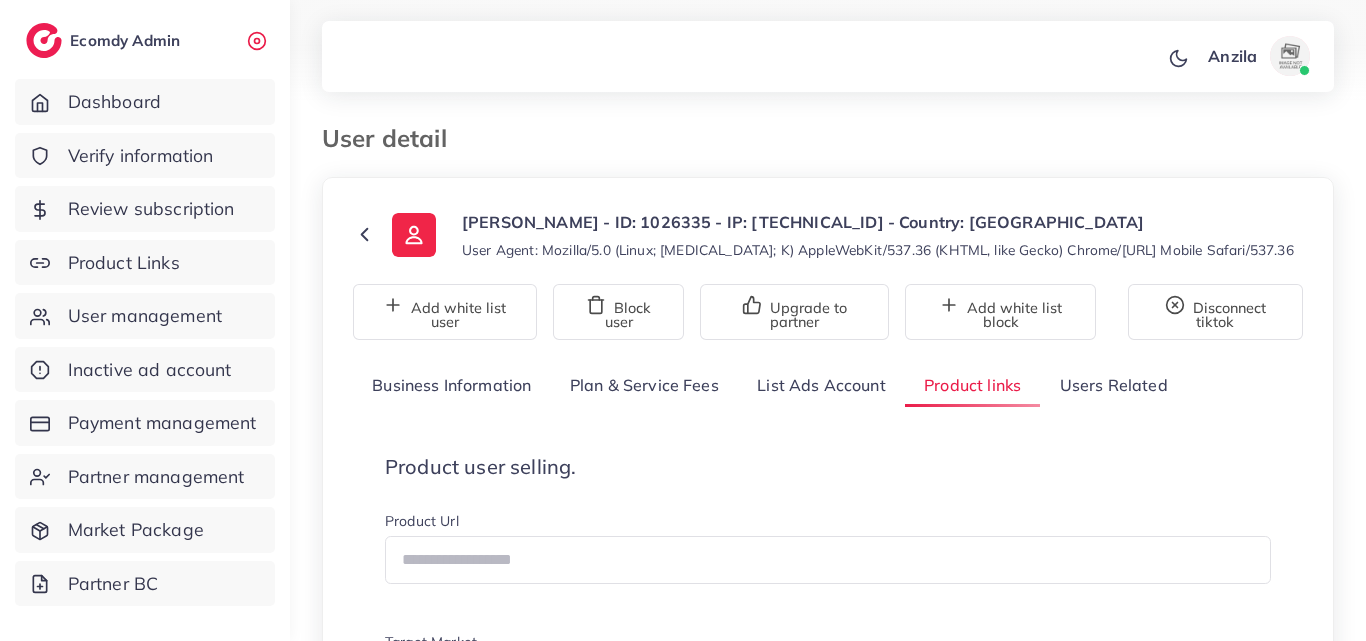 click on "**********" at bounding box center (828, 2628) 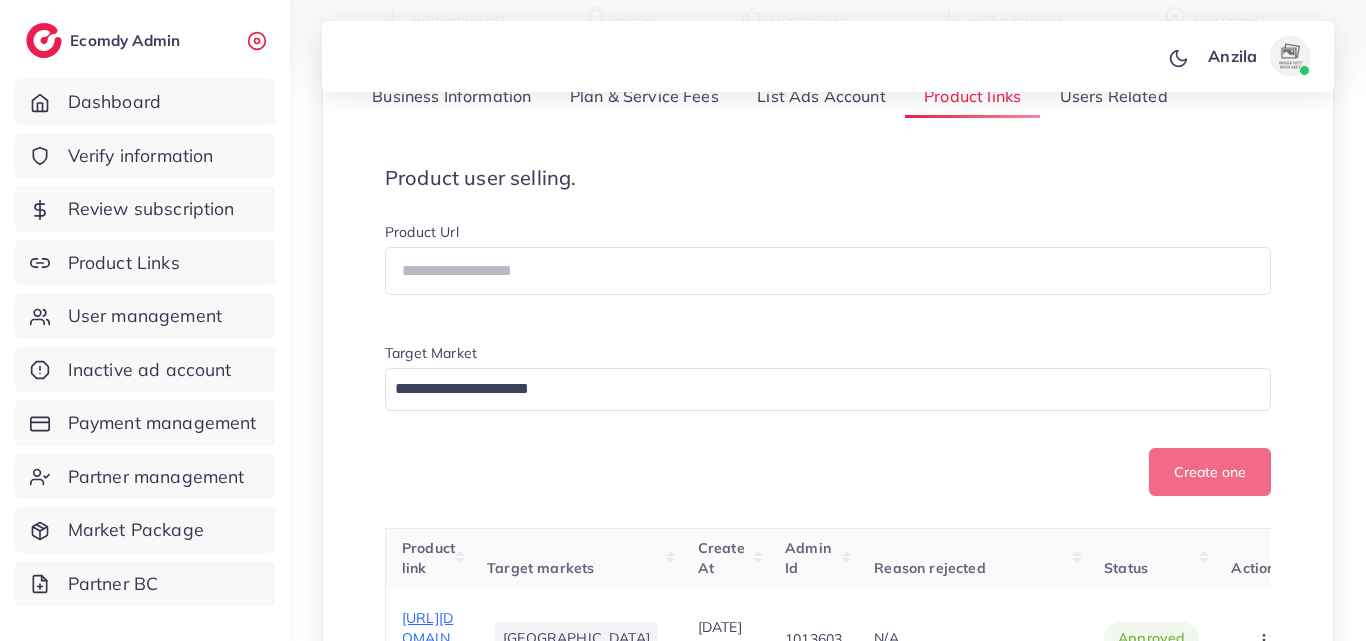 scroll, scrollTop: 240, scrollLeft: 0, axis: vertical 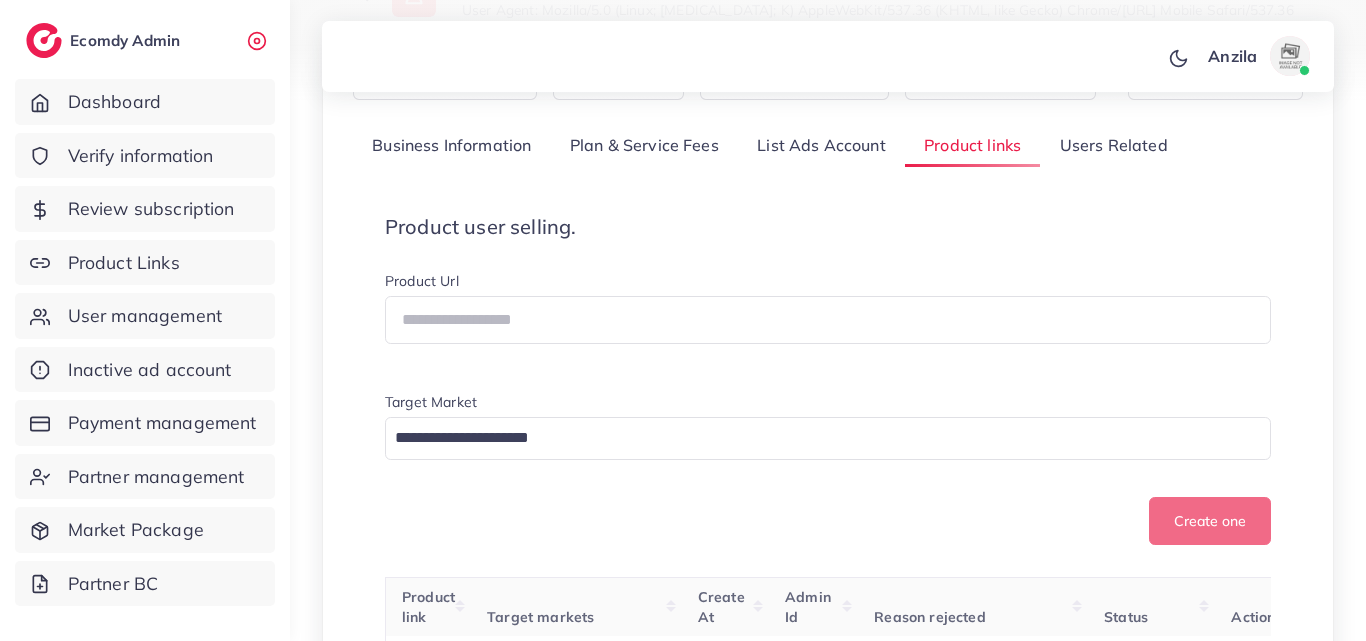 click on "Product user selling." at bounding box center [828, 227] 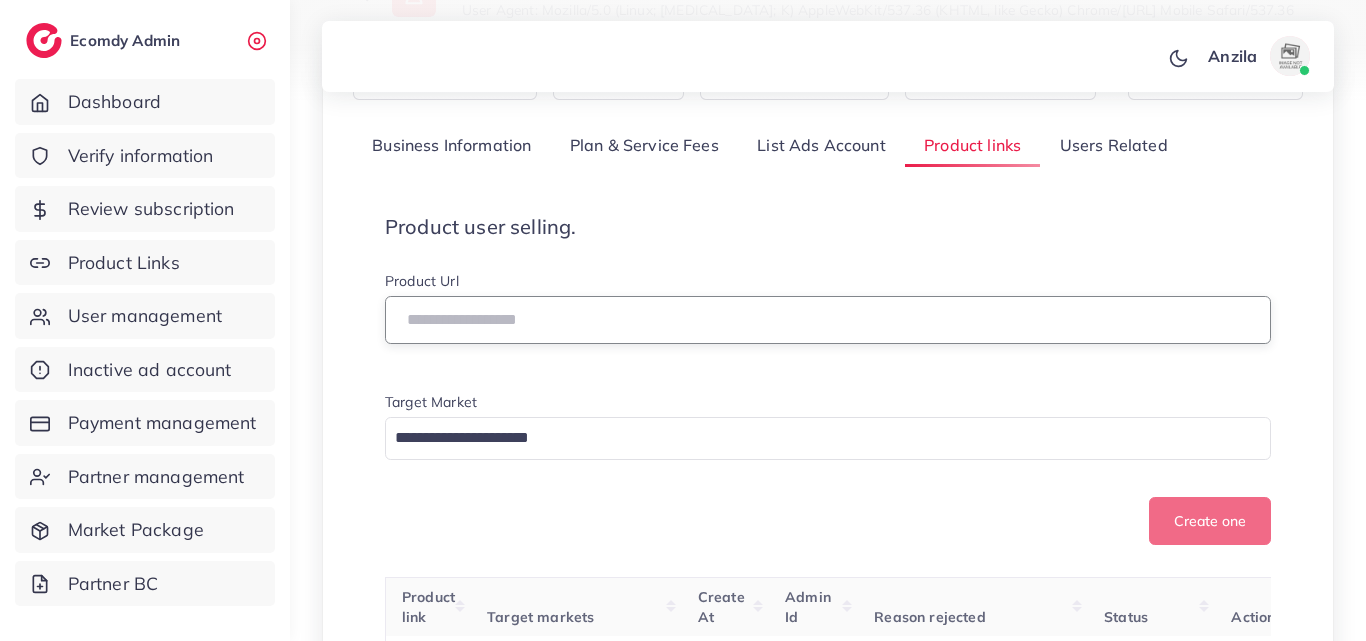 click at bounding box center [828, 320] 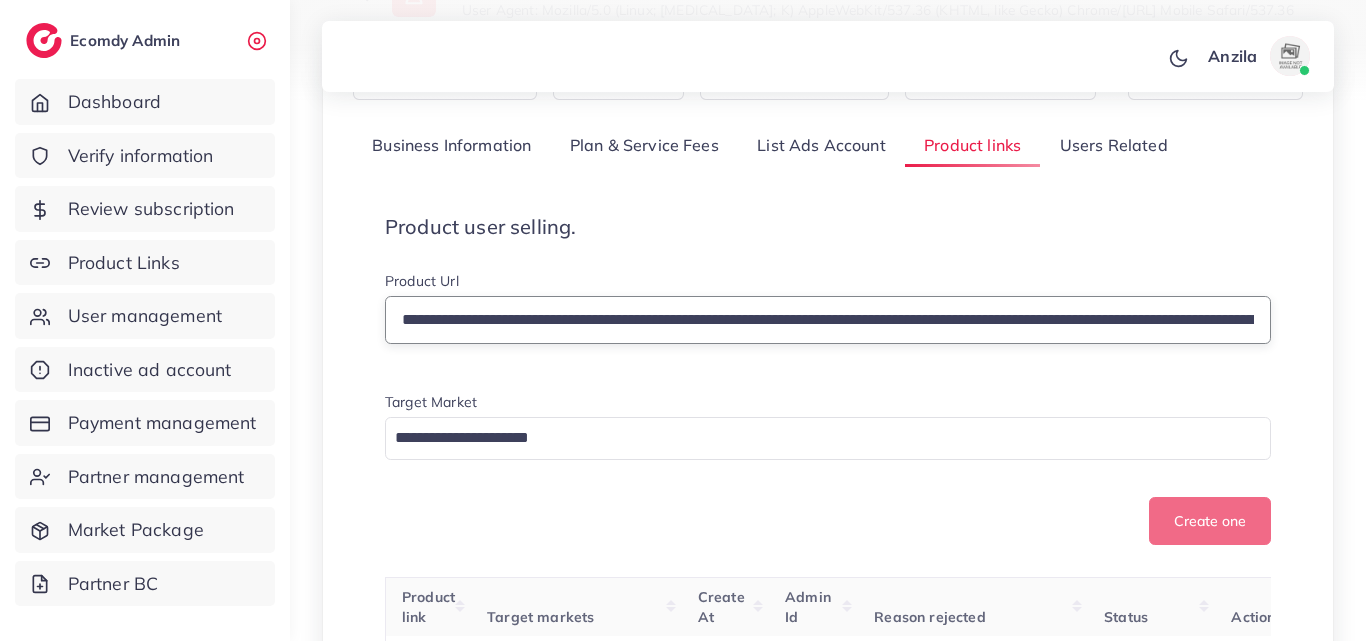 scroll, scrollTop: 0, scrollLeft: 534, axis: horizontal 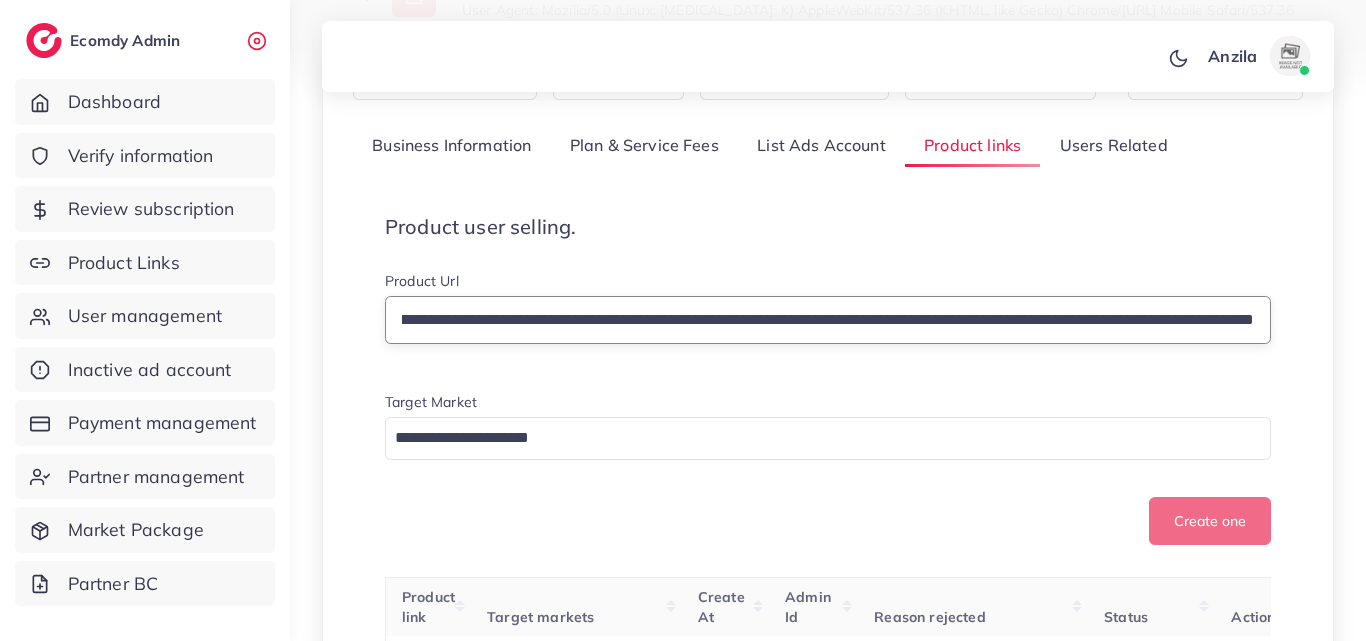 click on "**********" at bounding box center [828, 320] 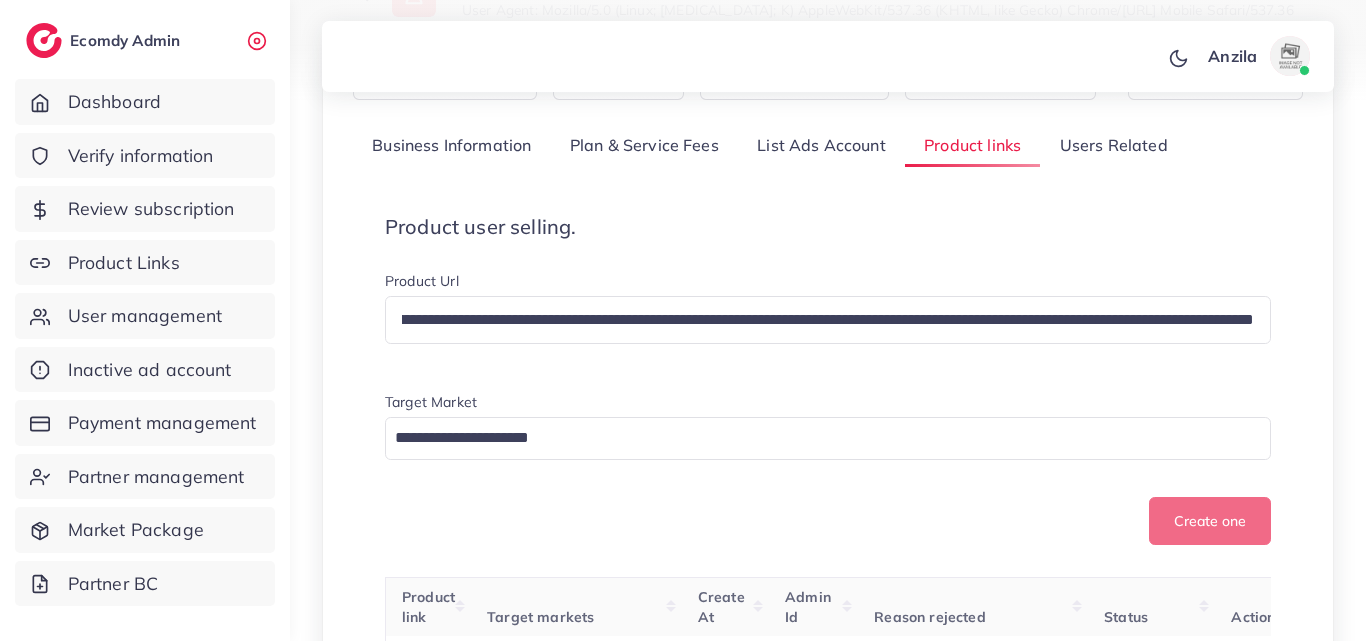 scroll, scrollTop: 0, scrollLeft: 0, axis: both 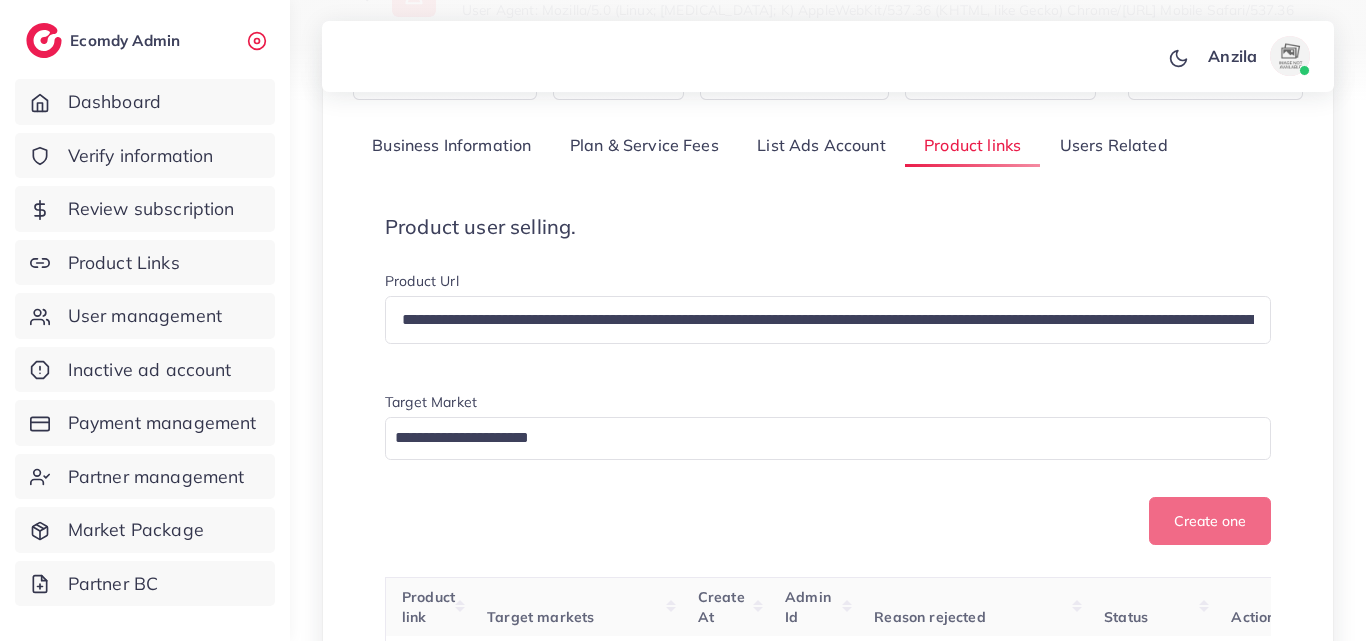 click at bounding box center (816, 438) 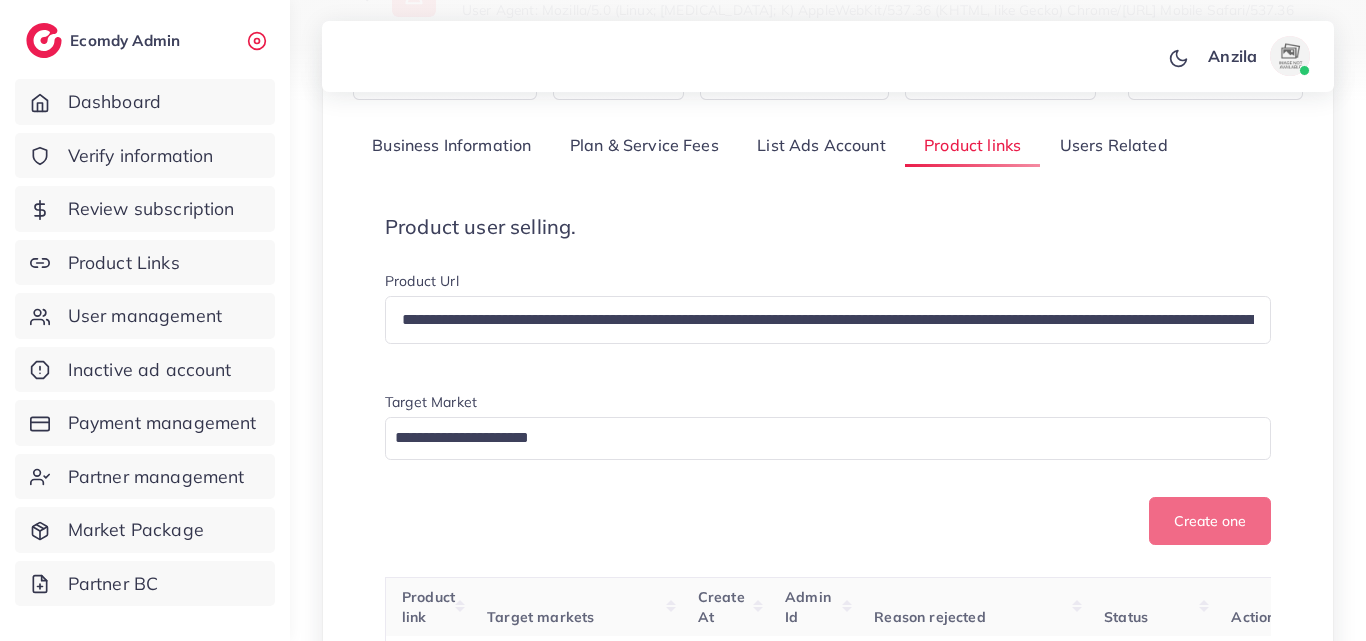 click on "Target Market" at bounding box center (828, 404) 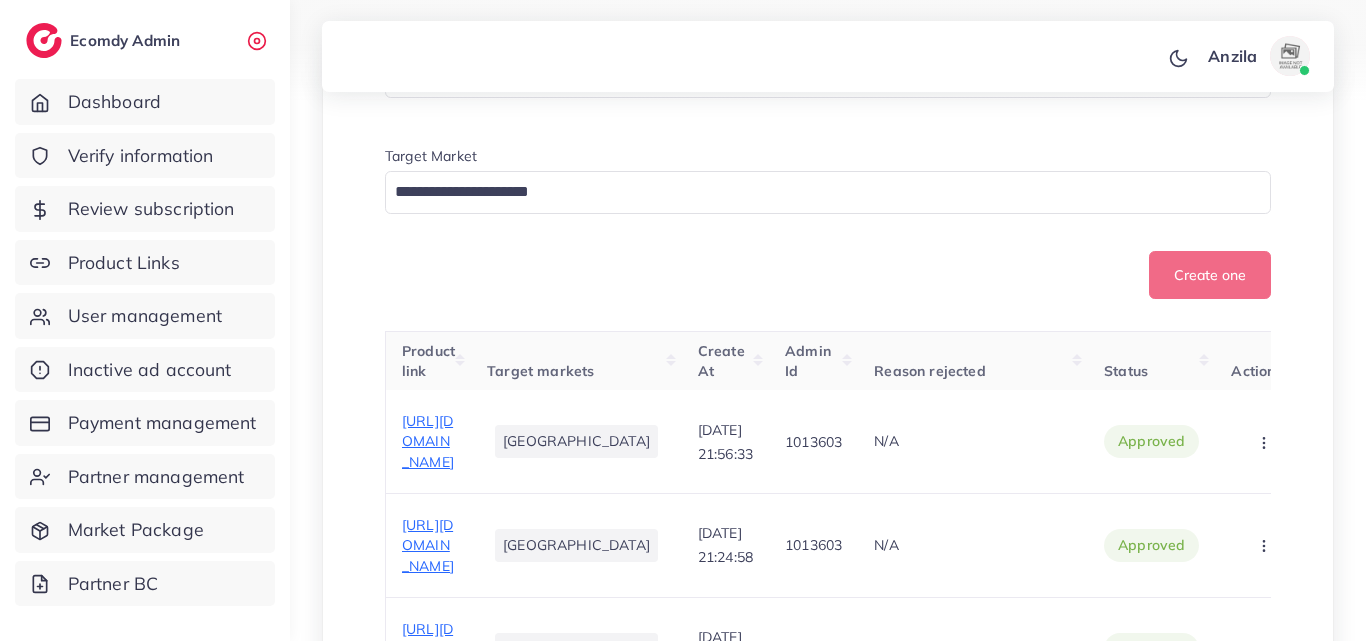 scroll, scrollTop: 400, scrollLeft: 0, axis: vertical 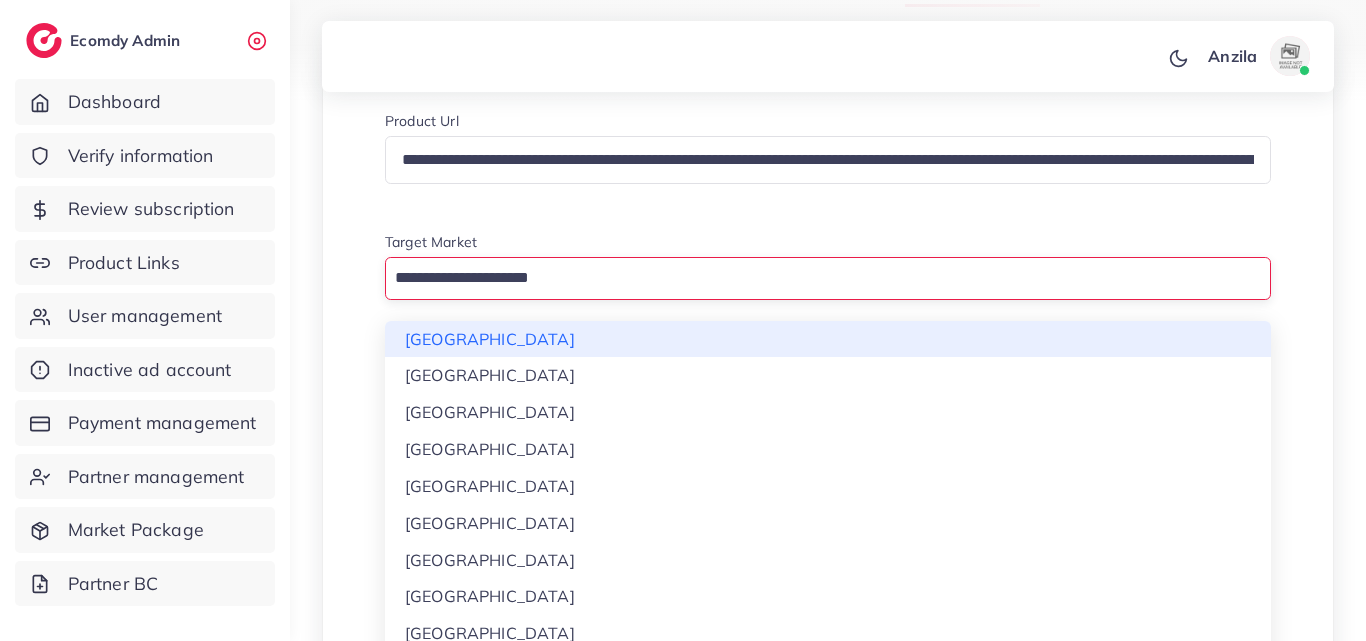 click on "Loading..." at bounding box center [828, 278] 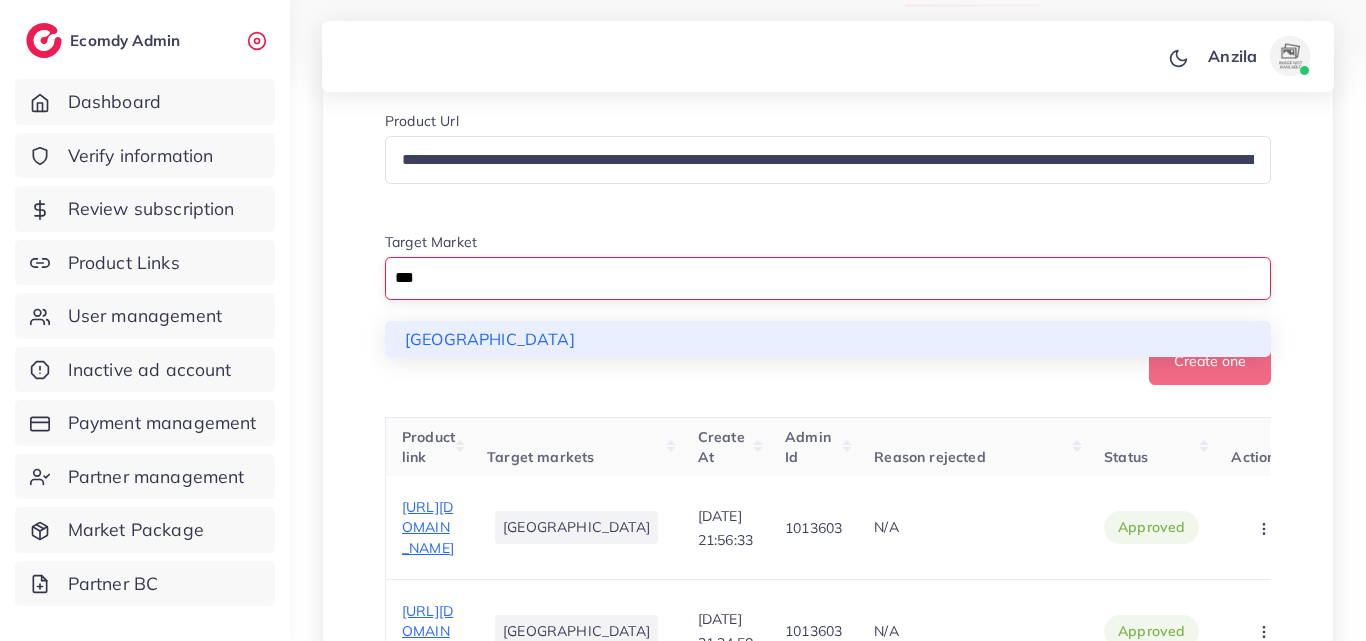 type on "***" 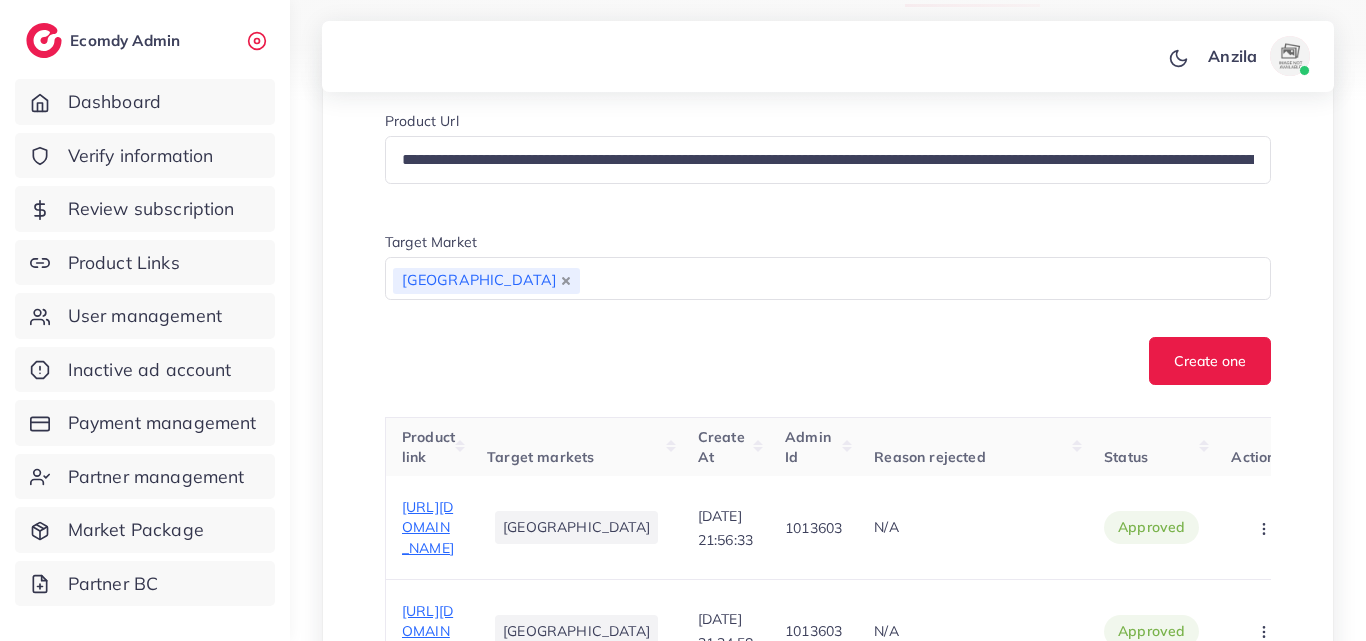 click on "**********" at bounding box center [828, 248] 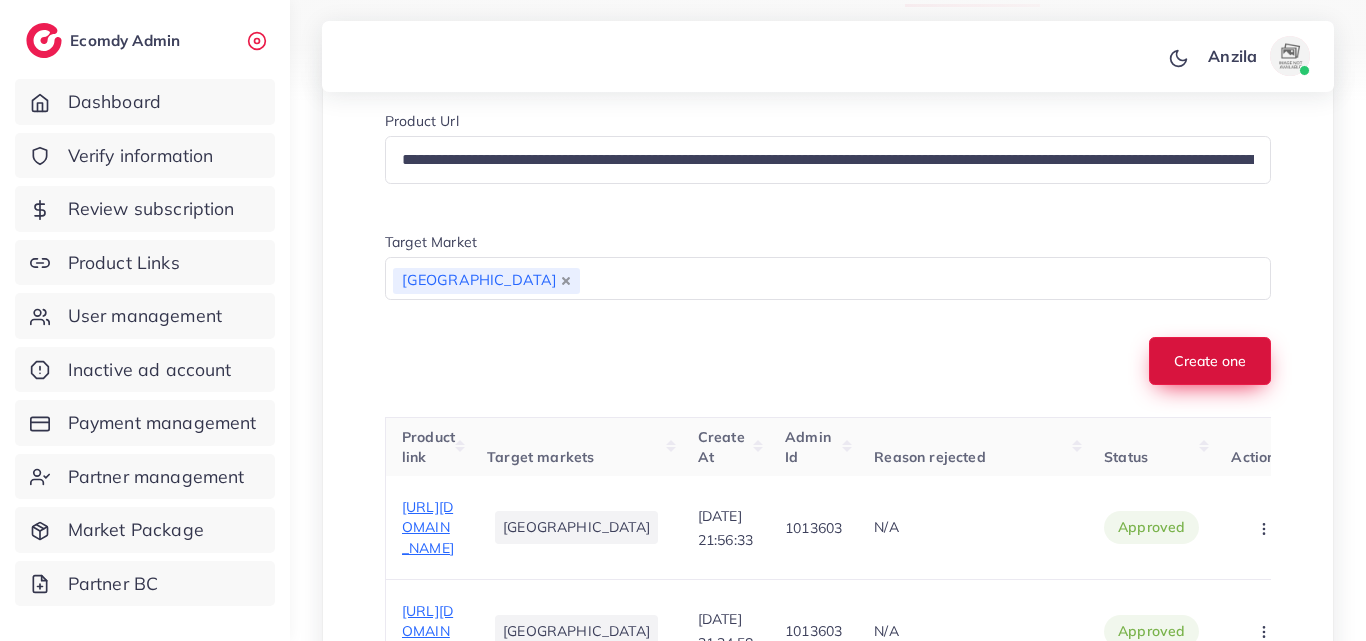 click on "Create one" at bounding box center [1210, 361] 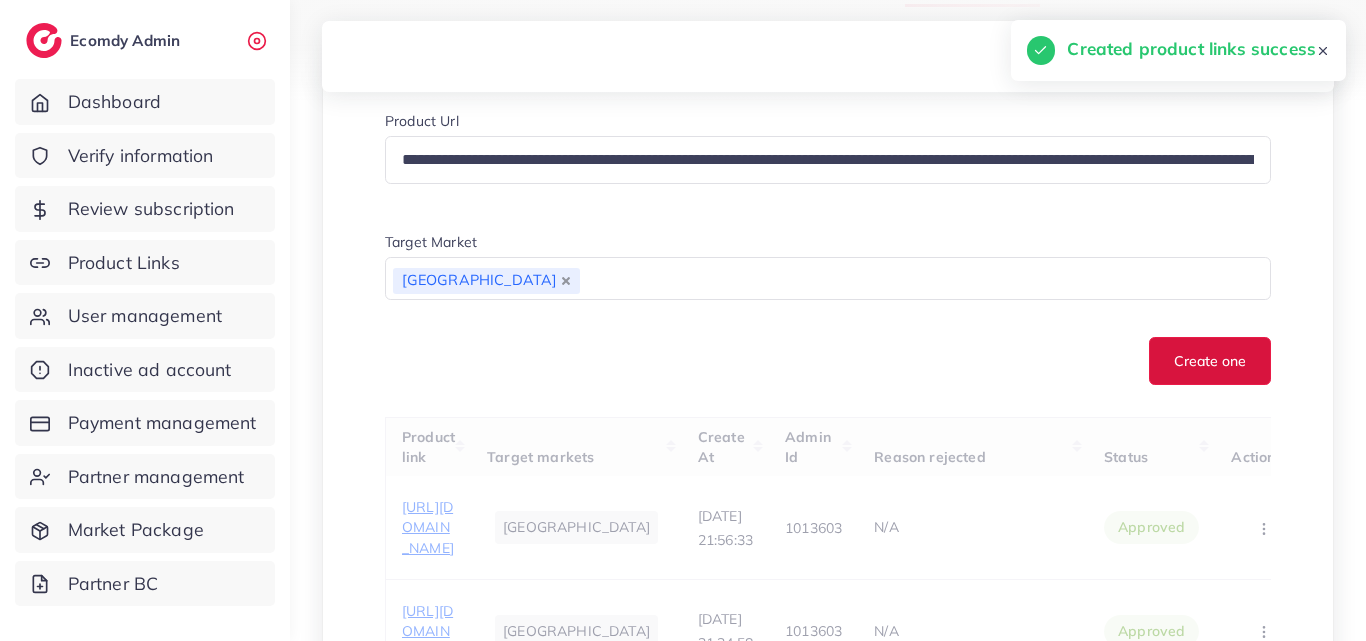 type 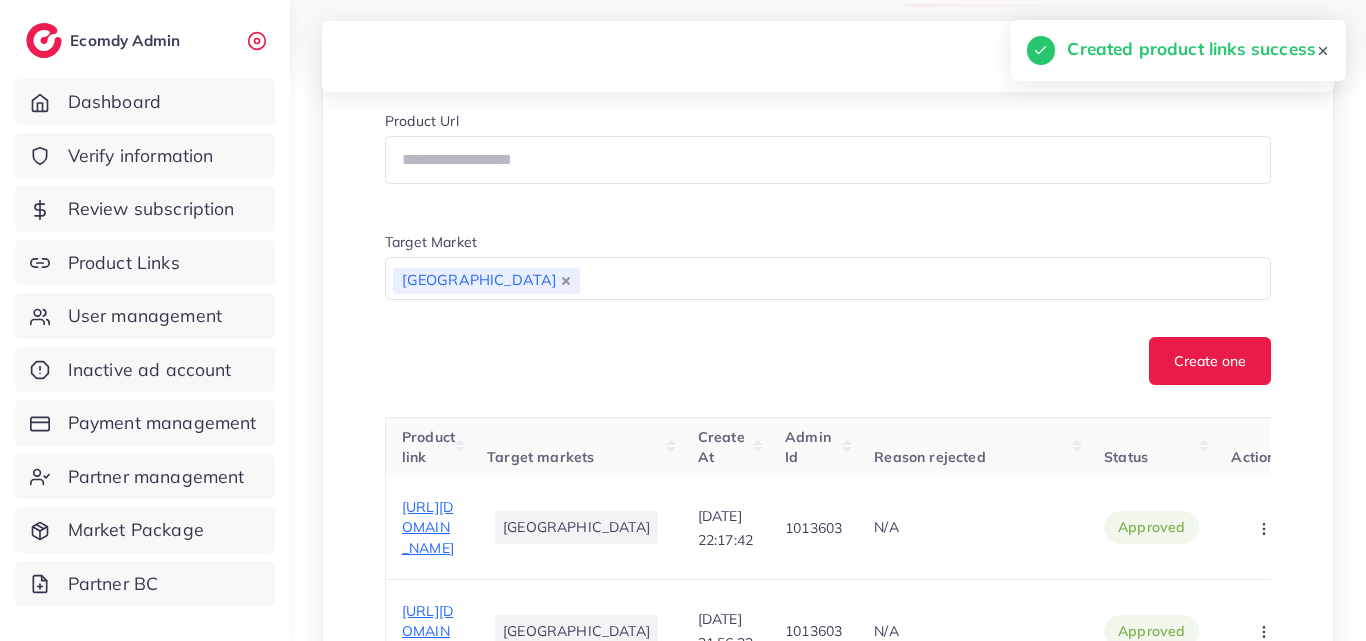 click on "Create one" at bounding box center [828, 361] 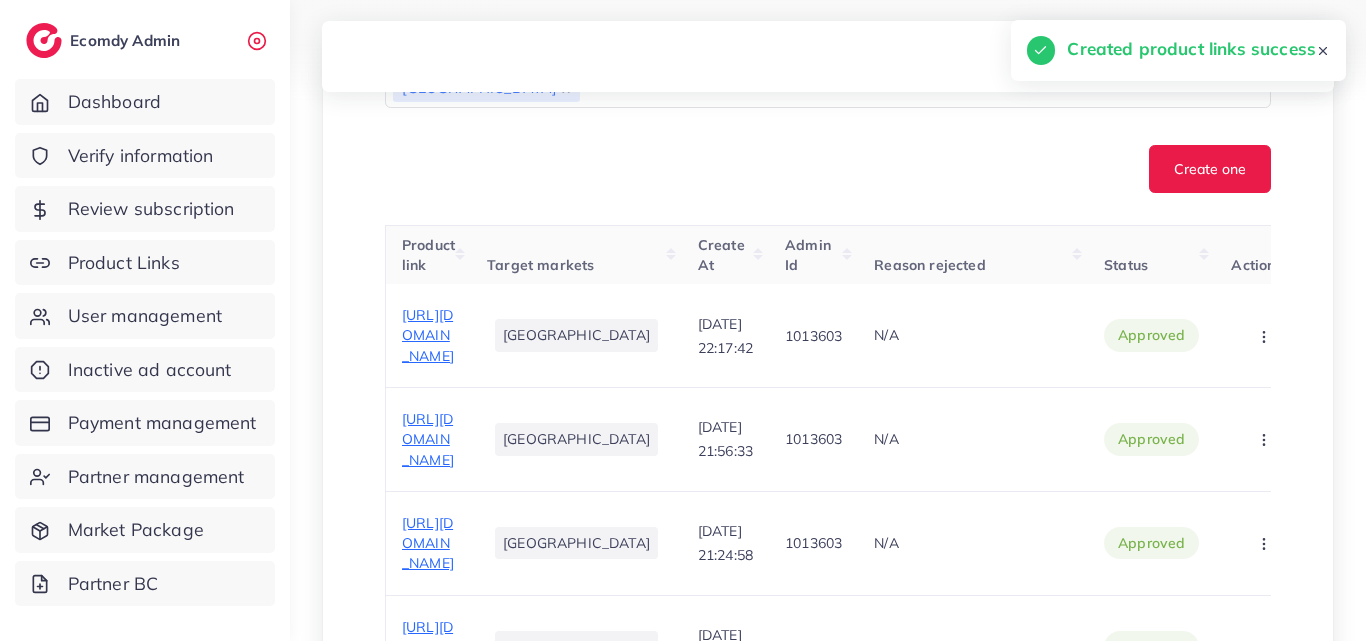 scroll, scrollTop: 640, scrollLeft: 0, axis: vertical 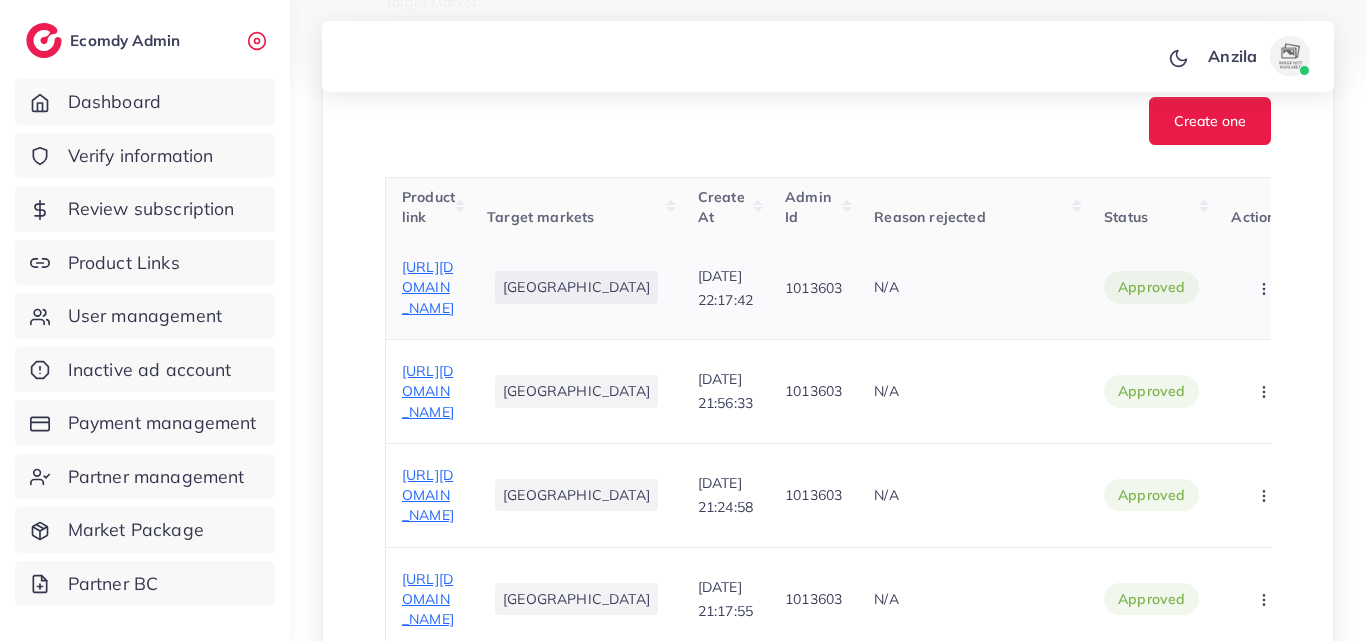 click on "https://symbiosonline.pk/products/2-in-1-cleaning-brush-floor-scrub-broom-wiper-scraper?ttclid=E.C.P.Preview_I4s8KNQxc1QZRno3HkVrwvQxrD1eoXfwL8pvfyi0seSh53Up6VEihnGsbQpu" at bounding box center [428, 287] 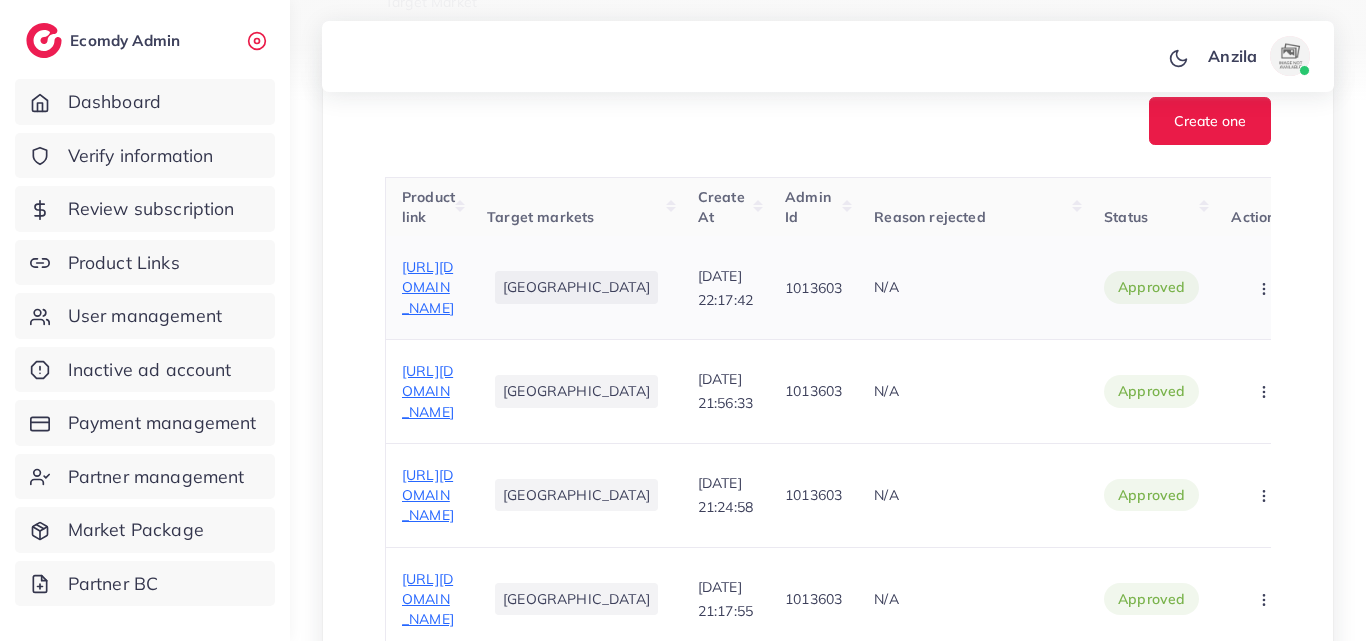 click on "https://symbiosonline.pk/products/2-in-1-cleaning-brush-floor-scrub-broom-wiper-scraper?ttclid=E.C.P.Preview_I4s8KNQxc1QZRno3HkVrwvQxrD1eoXfwL8pvfyi0seSh53Up6VEihnGsbQpu" at bounding box center (428, 287) 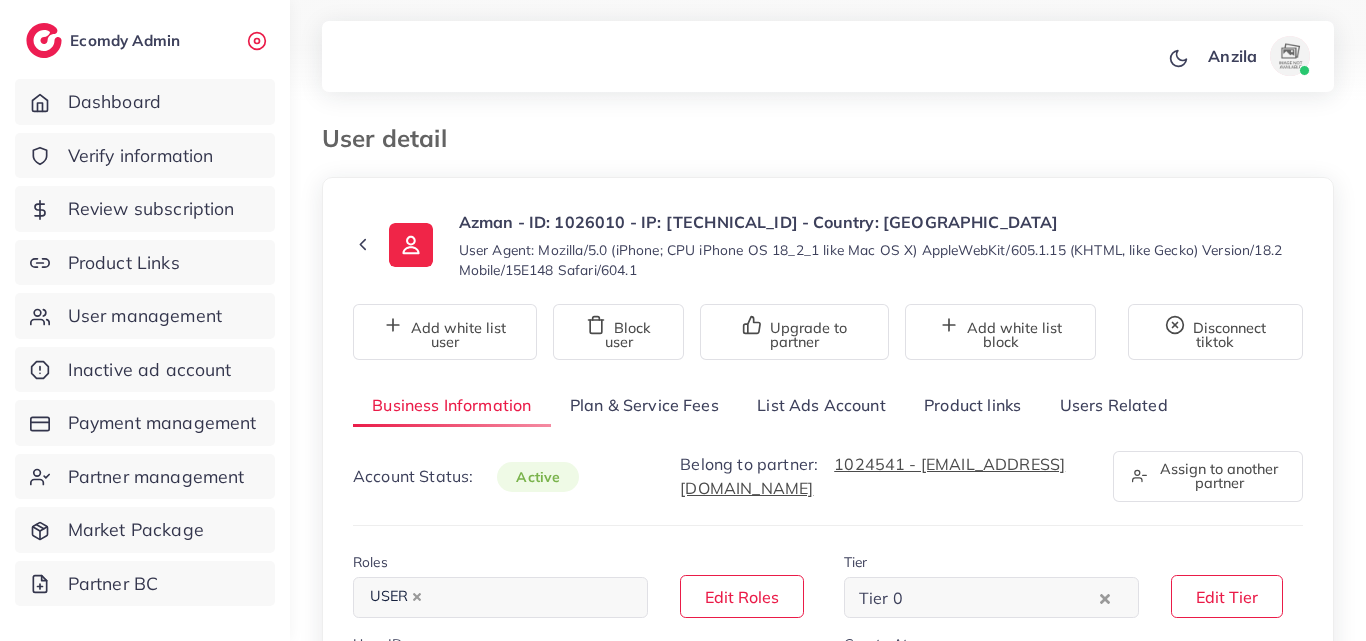 select on "********" 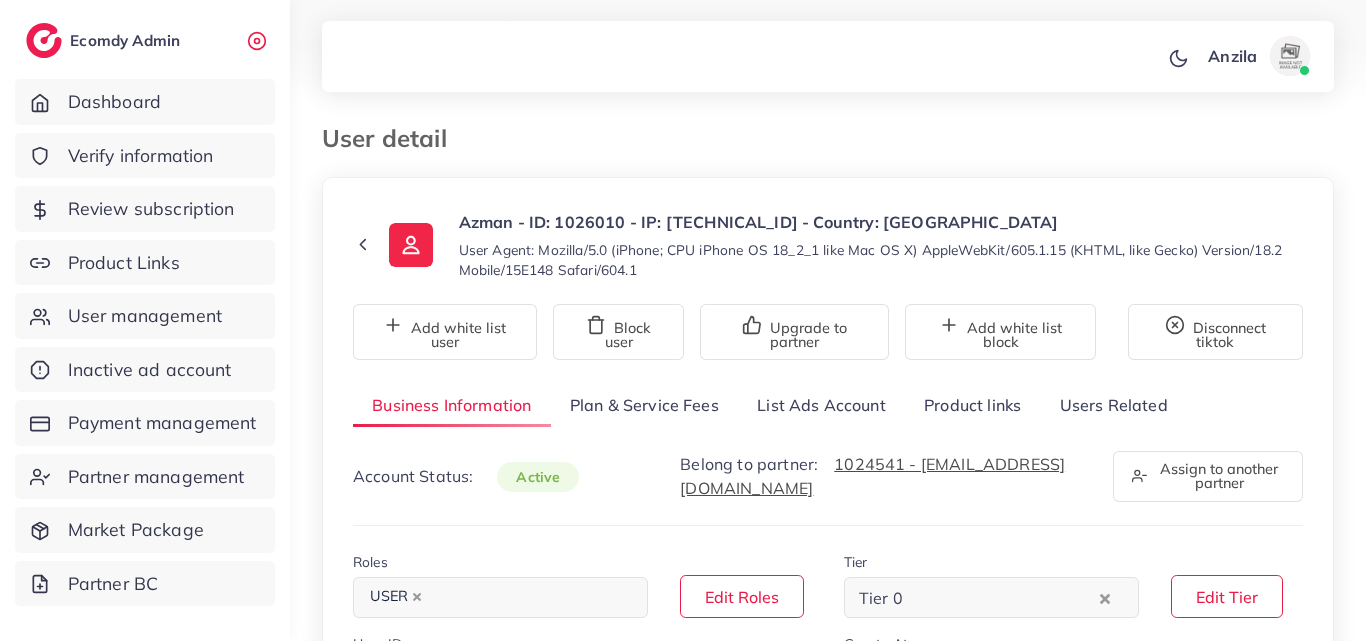 scroll, scrollTop: 0, scrollLeft: 0, axis: both 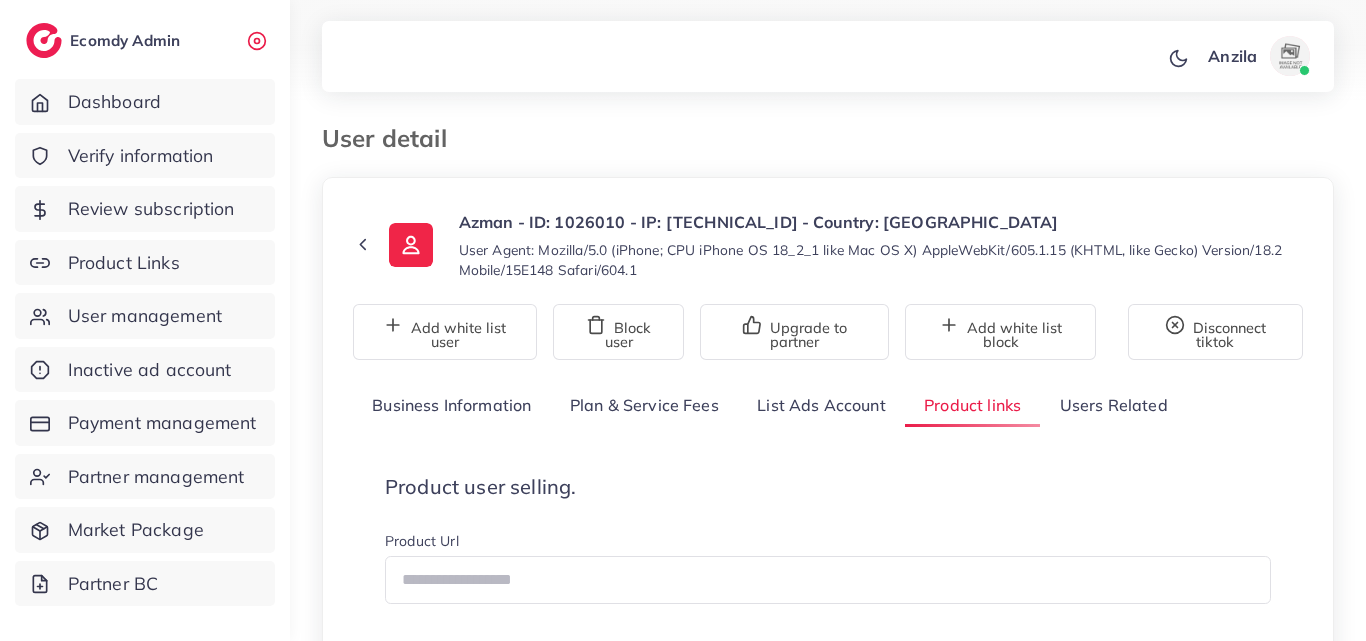 click on "Azman - ID: 1026010 - IP: 2407:d000:506:562e:689a:f8fb:2c97:fa75 - Country: Pakistan" at bounding box center [881, 222] 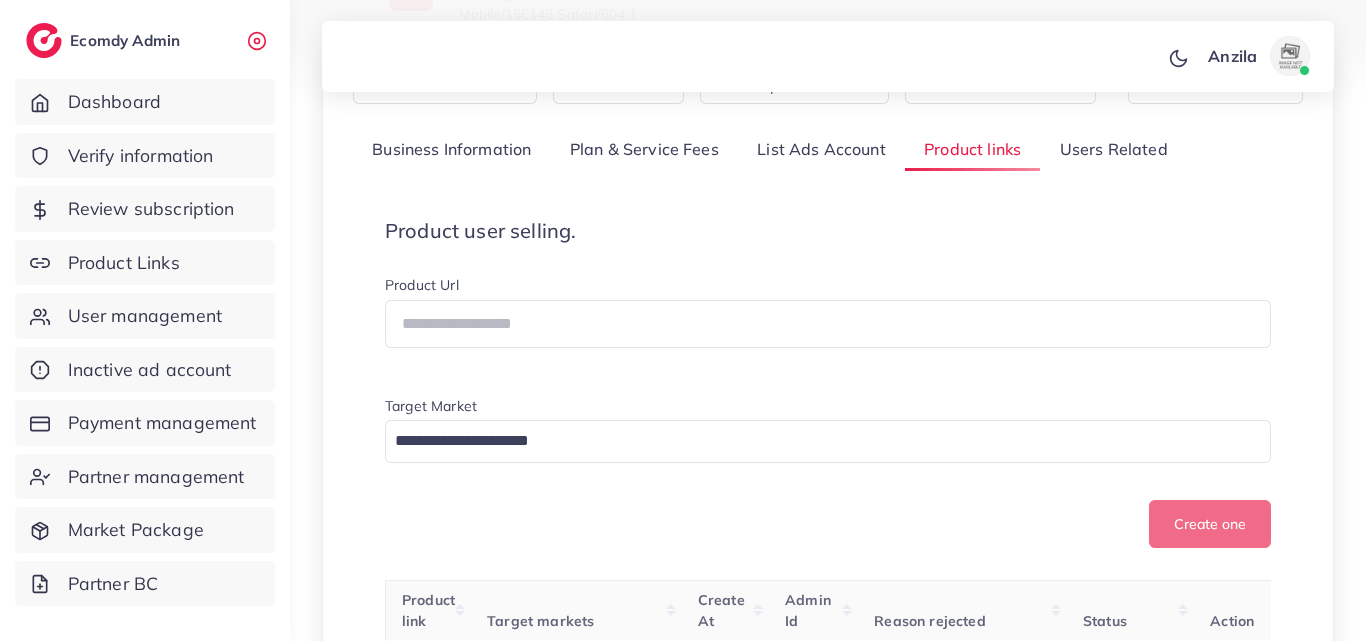 scroll, scrollTop: 320, scrollLeft: 0, axis: vertical 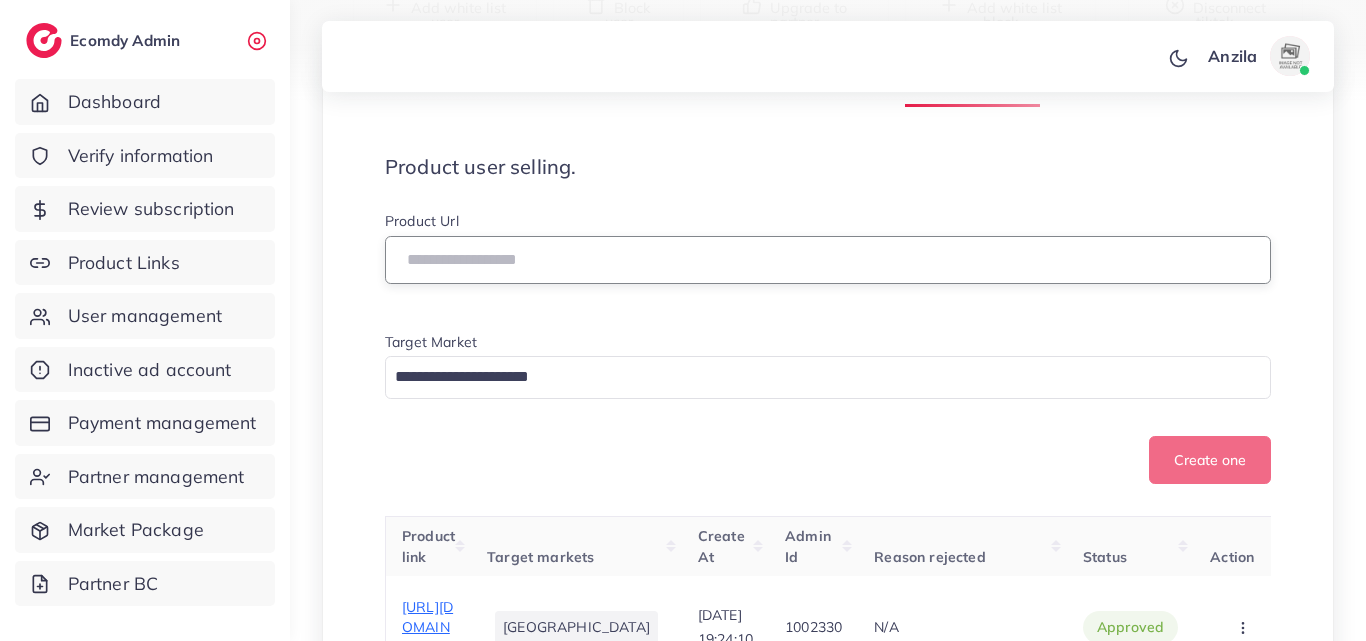 click at bounding box center [828, 260] 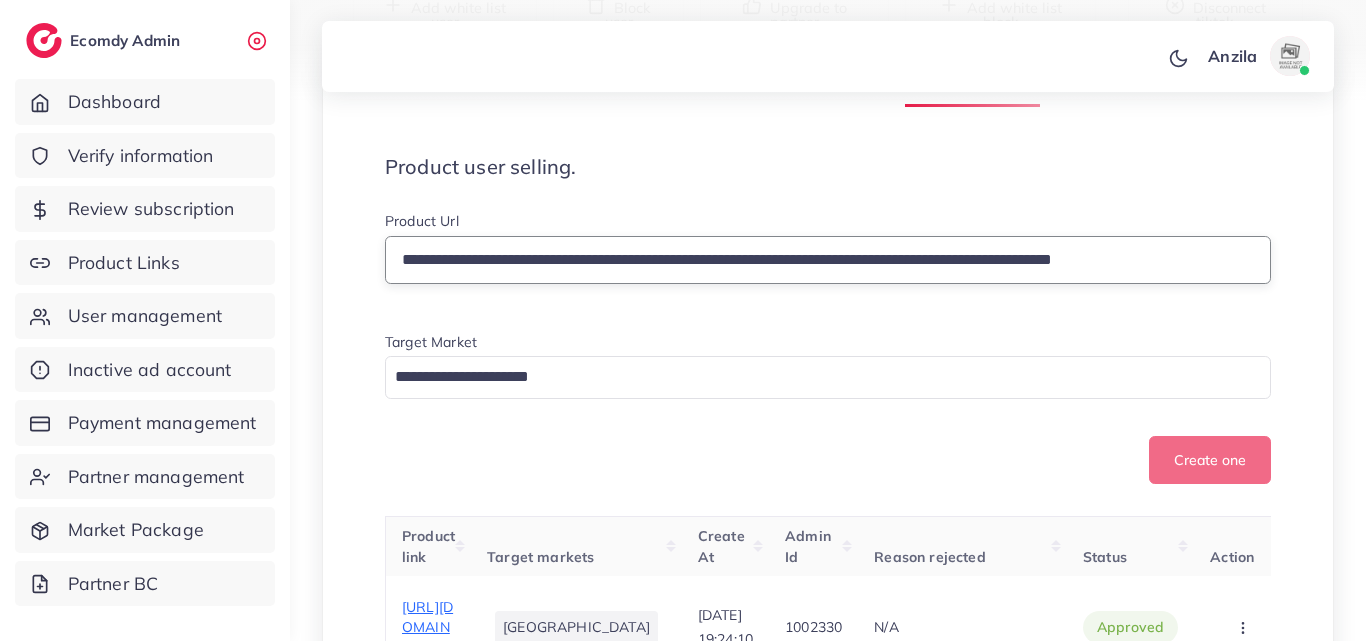 type on "**********" 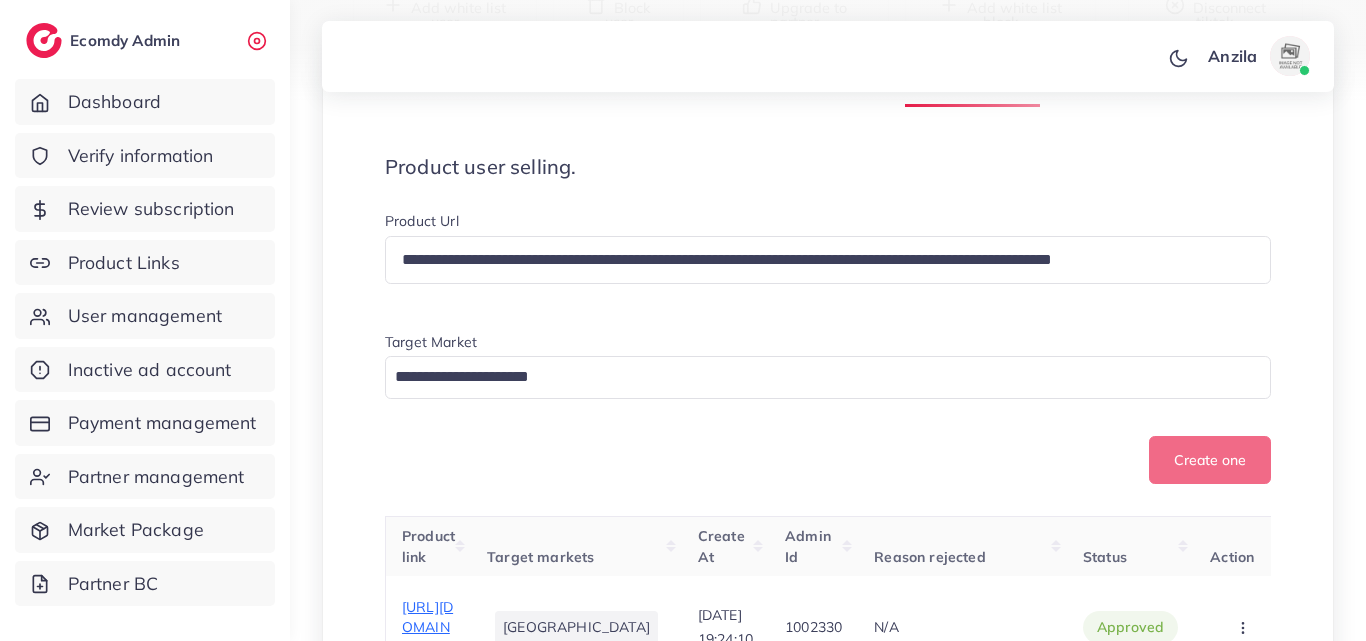 click on "**********" at bounding box center (828, 348) 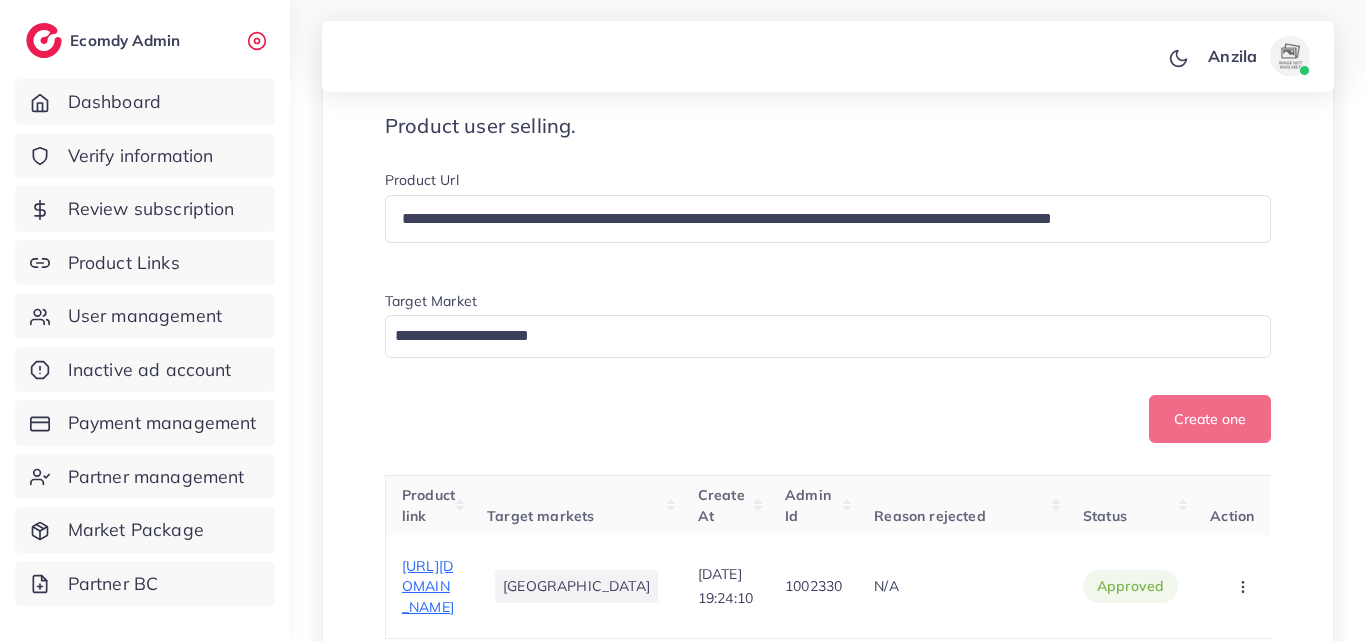 scroll, scrollTop: 360, scrollLeft: 0, axis: vertical 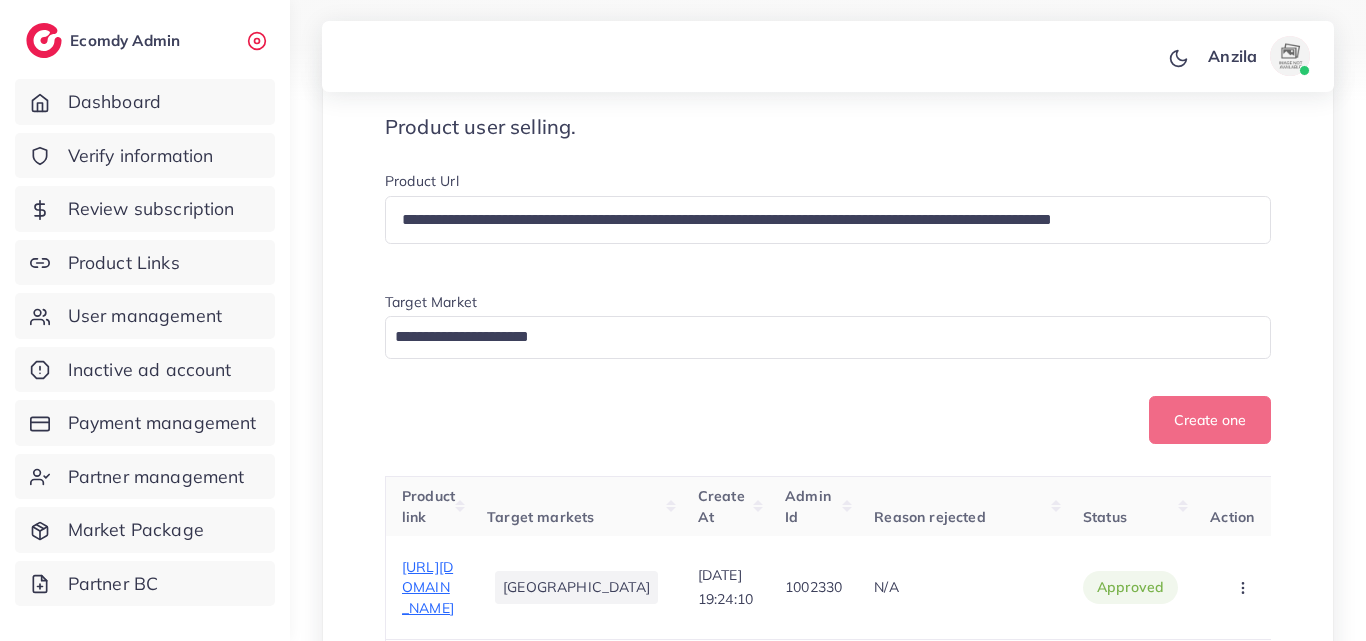 click on "Product user selling." at bounding box center (828, 127) 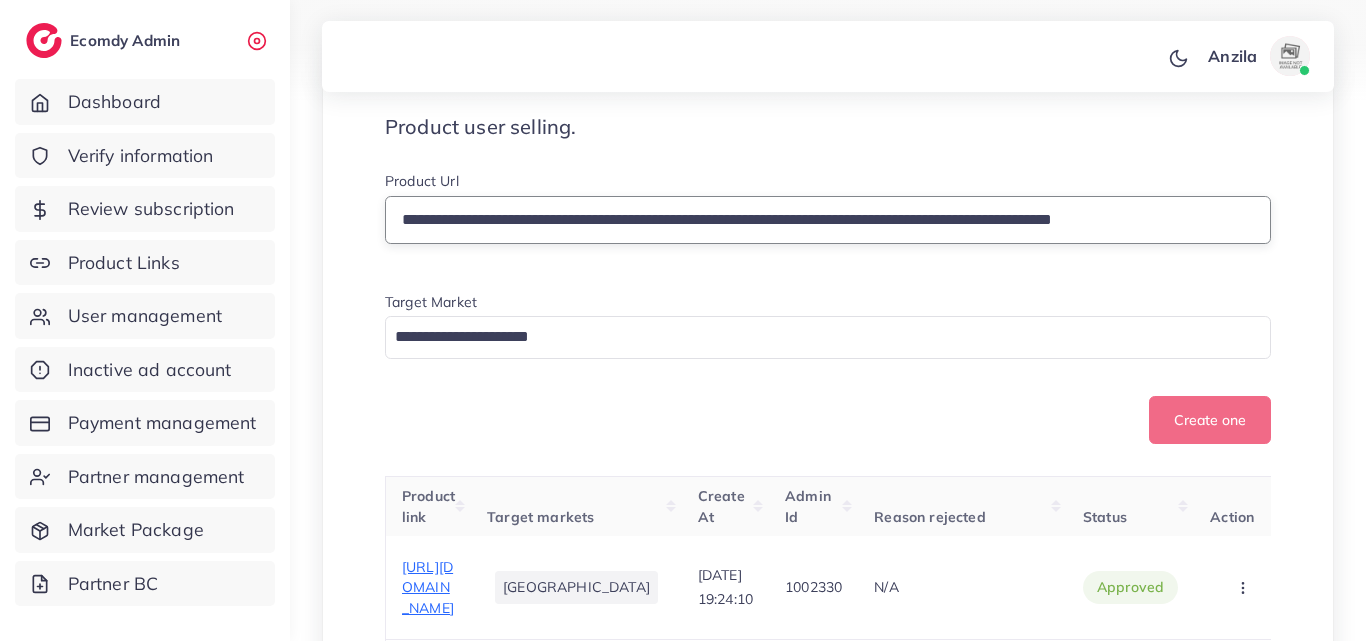 click on "**********" at bounding box center (828, 220) 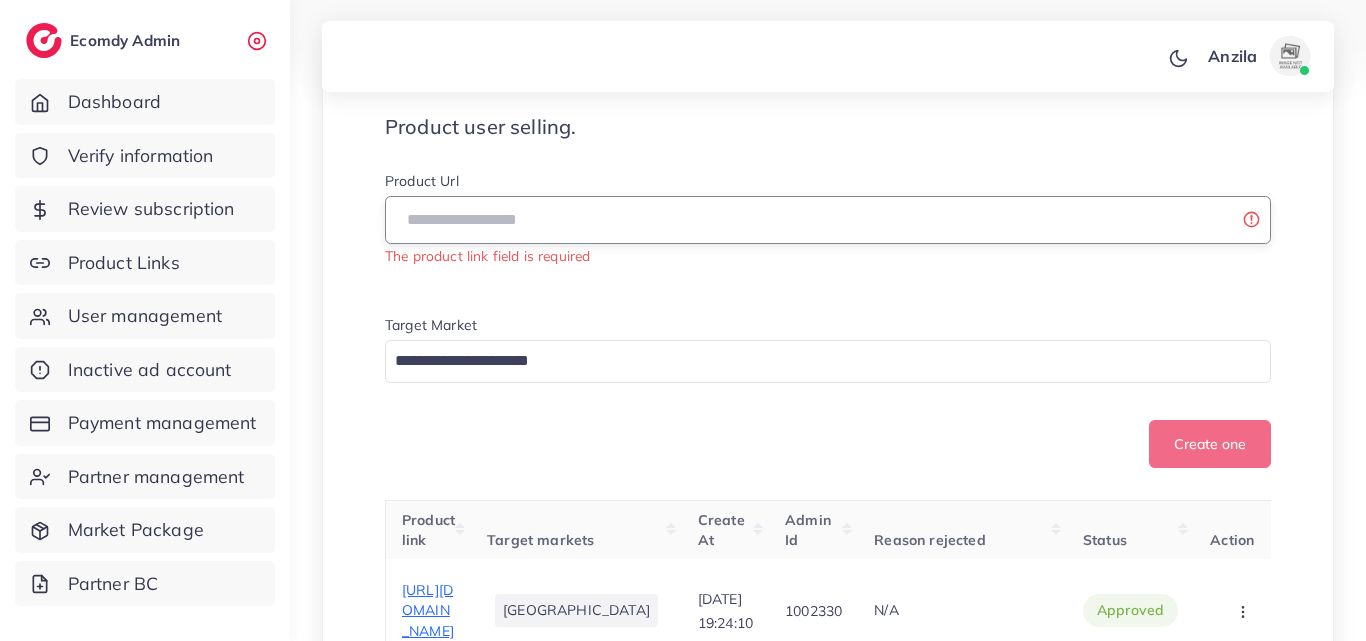 type 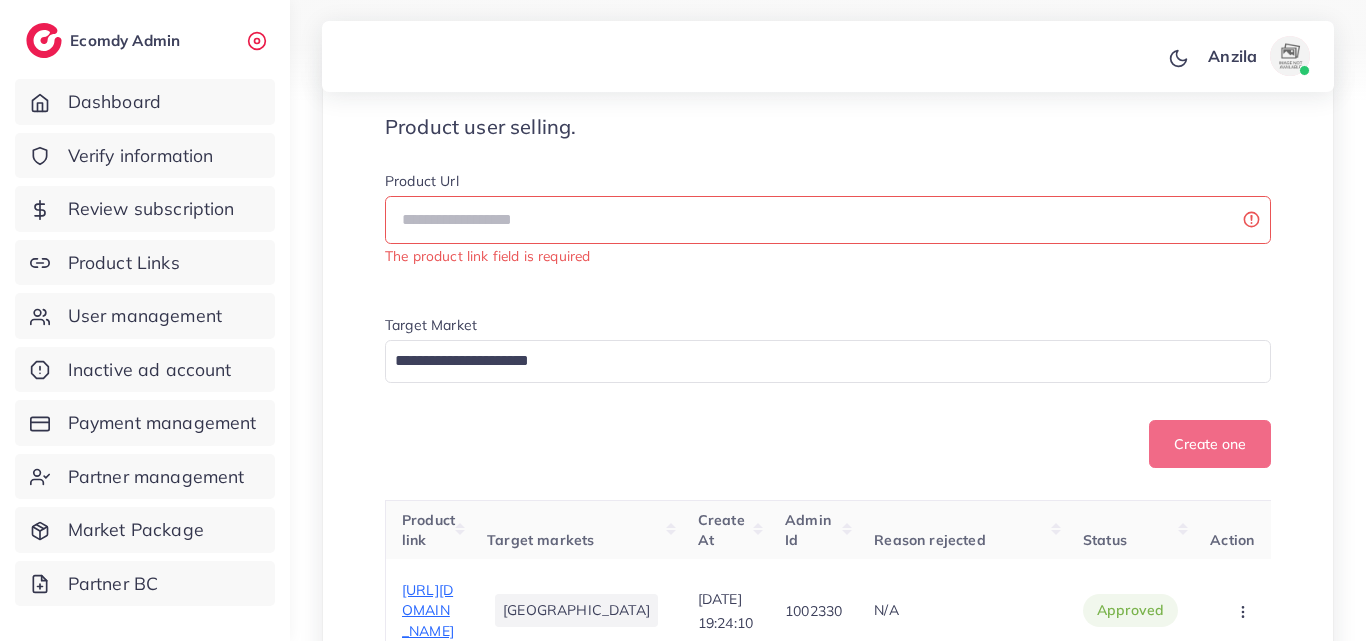 click on "Product Url  The product link field is required  Target Market            Loading...      Create one" at bounding box center [828, 319] 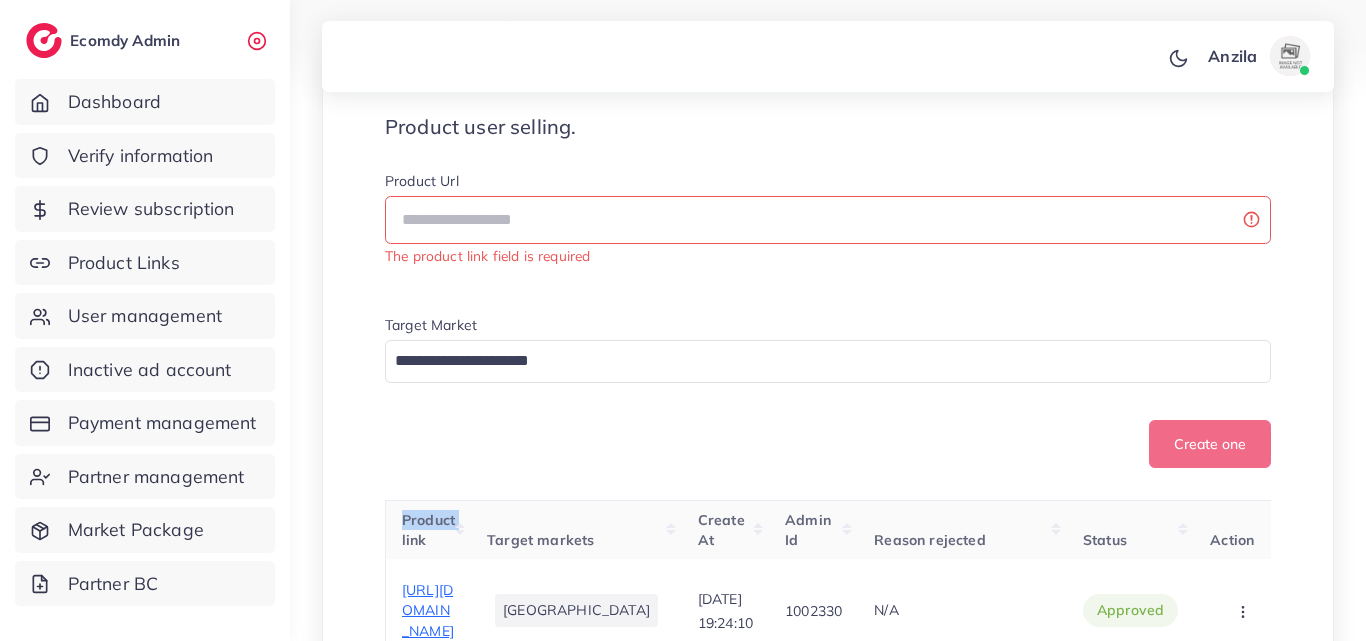 click on "Product Url  The product link field is required  Target Market            Loading...      Create one" at bounding box center [828, 319] 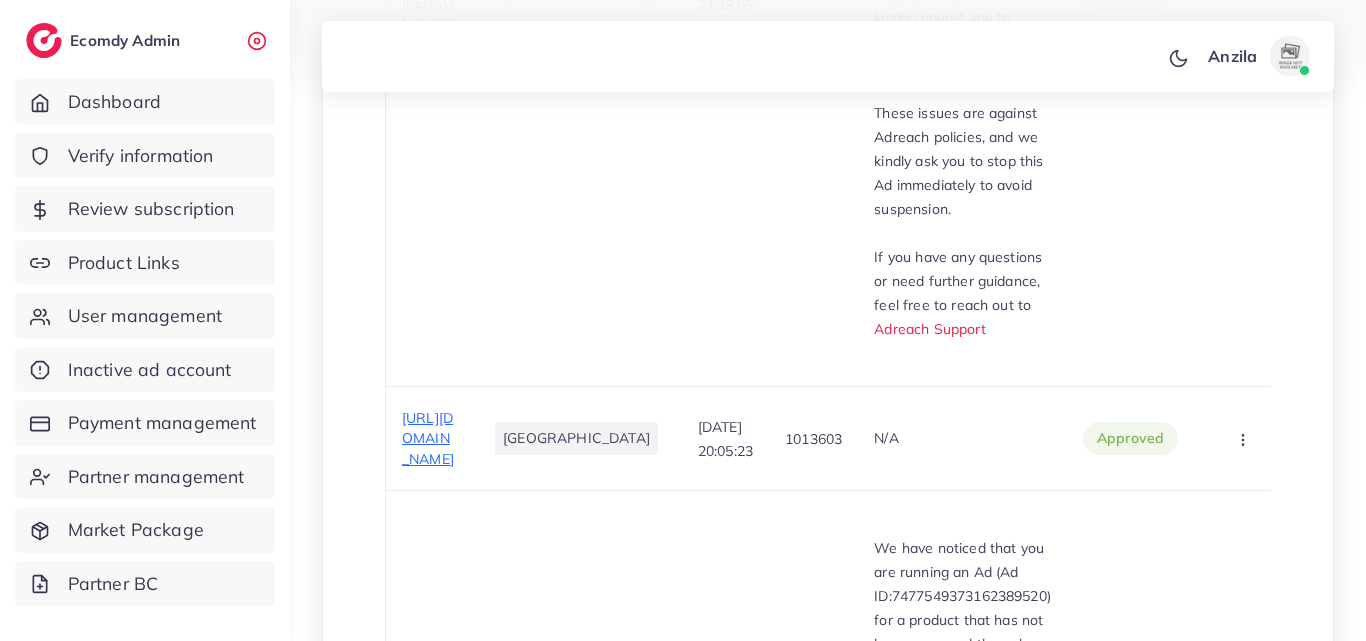 scroll, scrollTop: 2920, scrollLeft: 0, axis: vertical 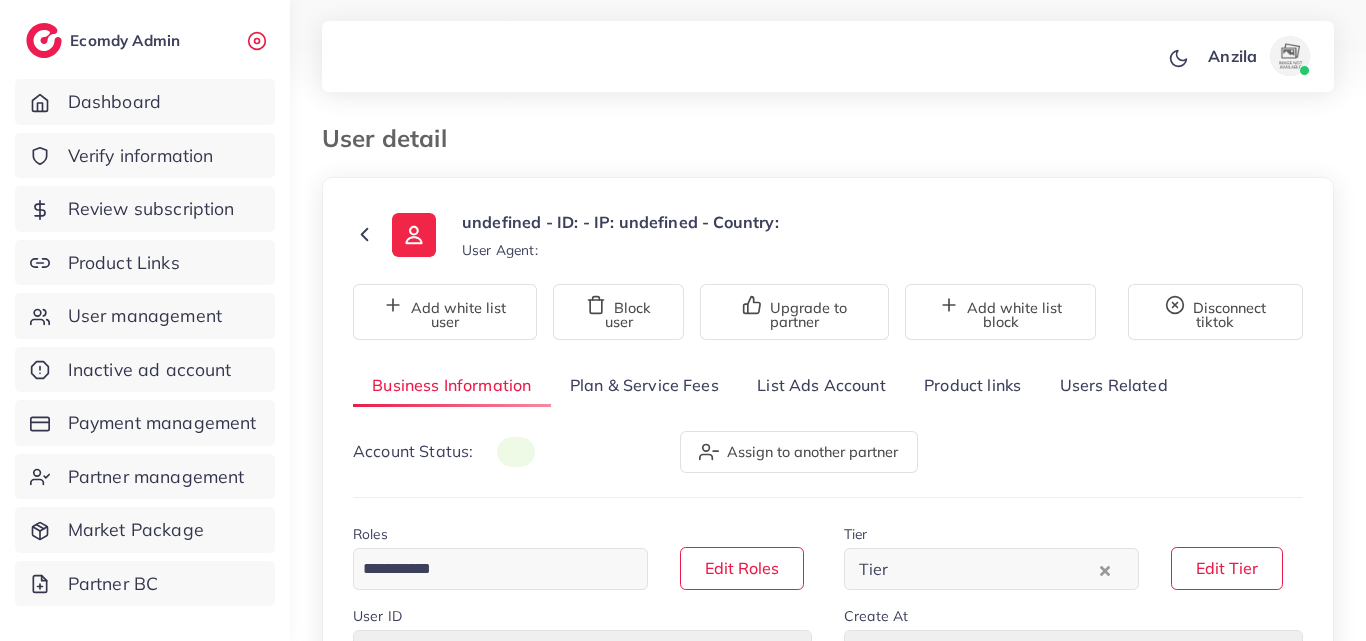 type on "*******" 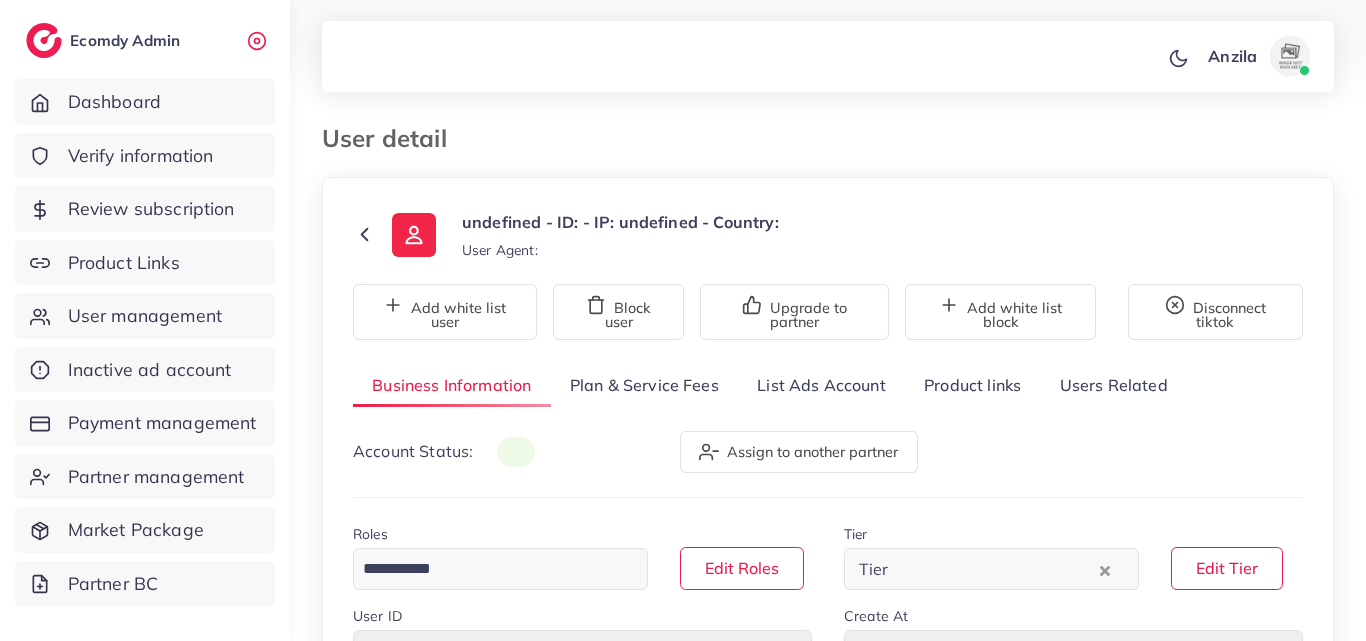 select on "********" 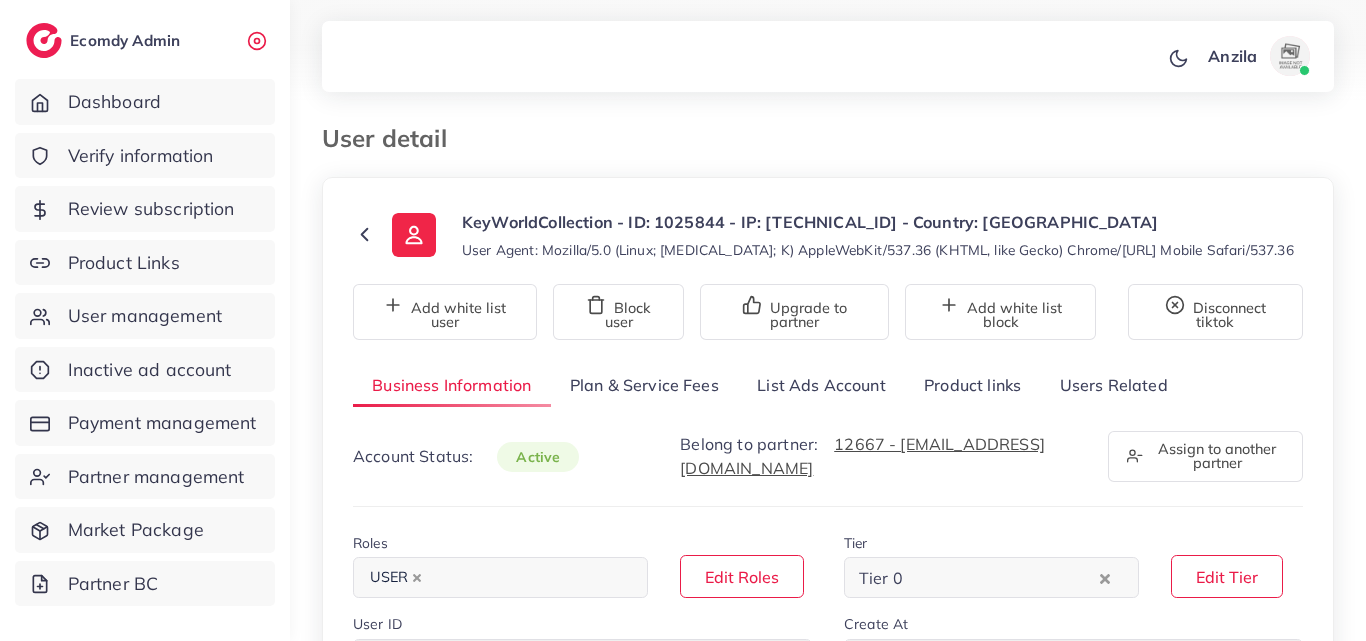 scroll, scrollTop: 0, scrollLeft: 0, axis: both 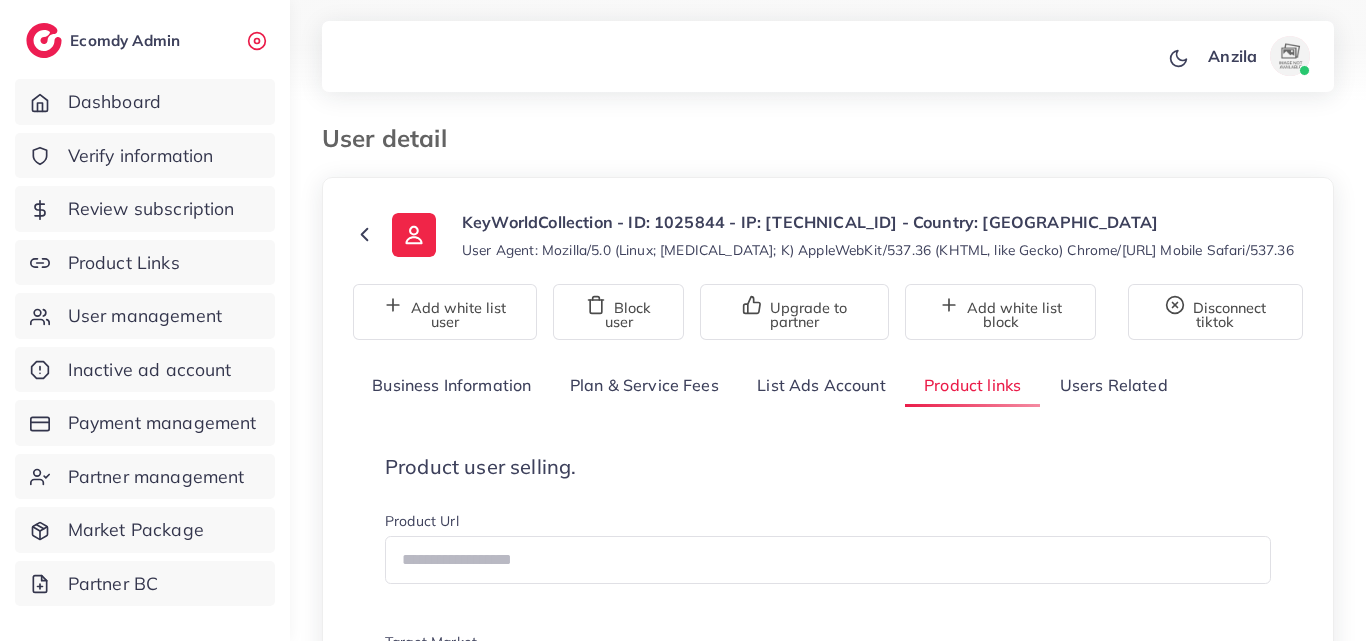 click on "KeyWorldCollection - ID: 1025844 - IP: 103.174.4.69 - Country: Pakistan  User Agent: Mozilla/5.0 (Linux; Android 10; K) AppleWebKit/537.36 (KHTML, like Gecko) Chrome/133.0.0.0 Mobile Safari/537.36" at bounding box center [878, 235] 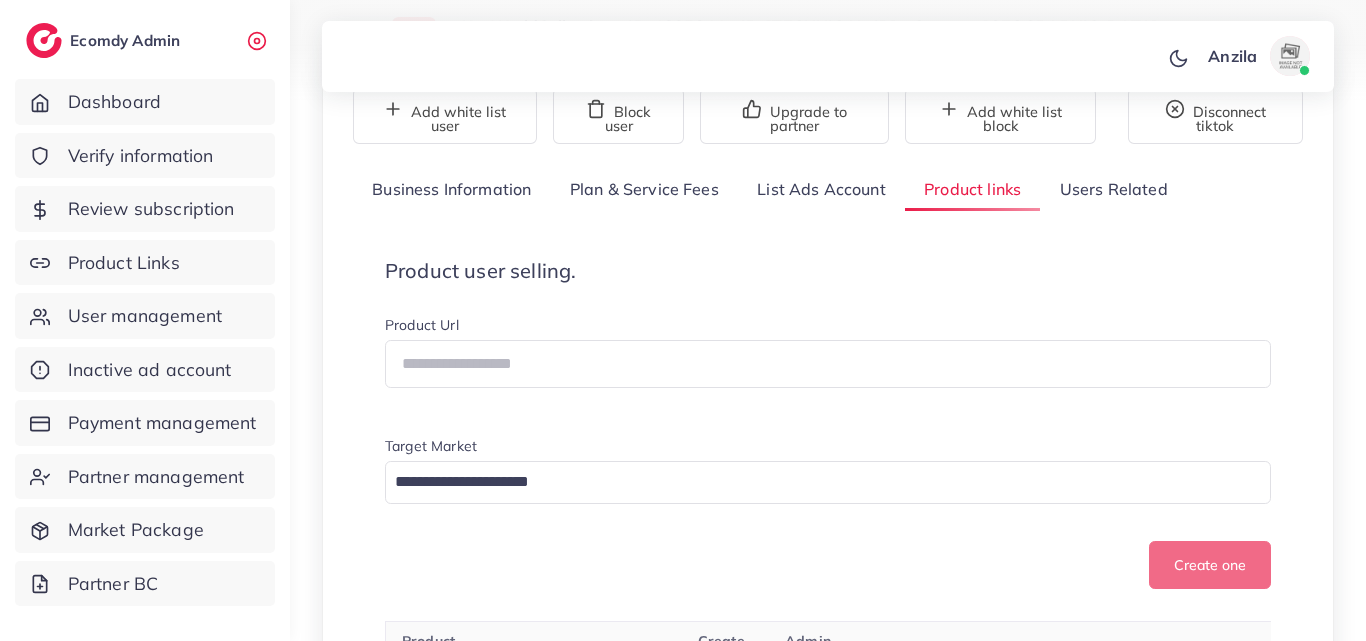 scroll, scrollTop: 200, scrollLeft: 0, axis: vertical 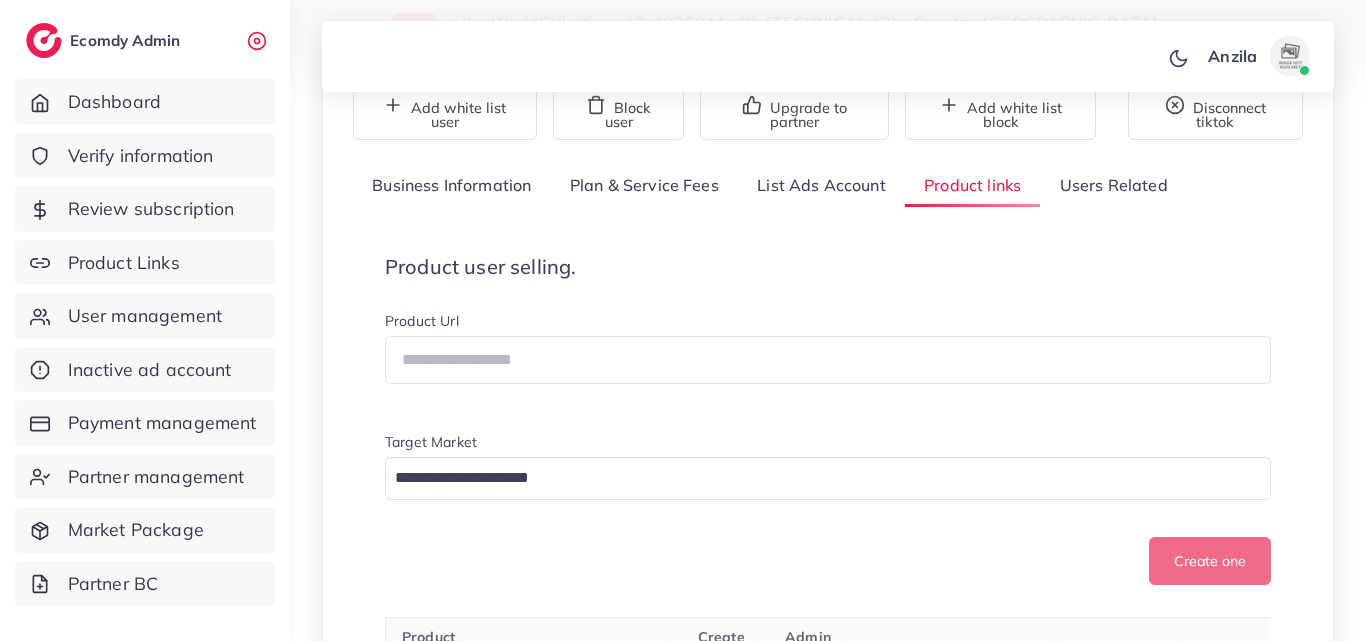 click on "Product user selling.   Product Url   Target Market            Loading...      Create one" at bounding box center [828, 420] 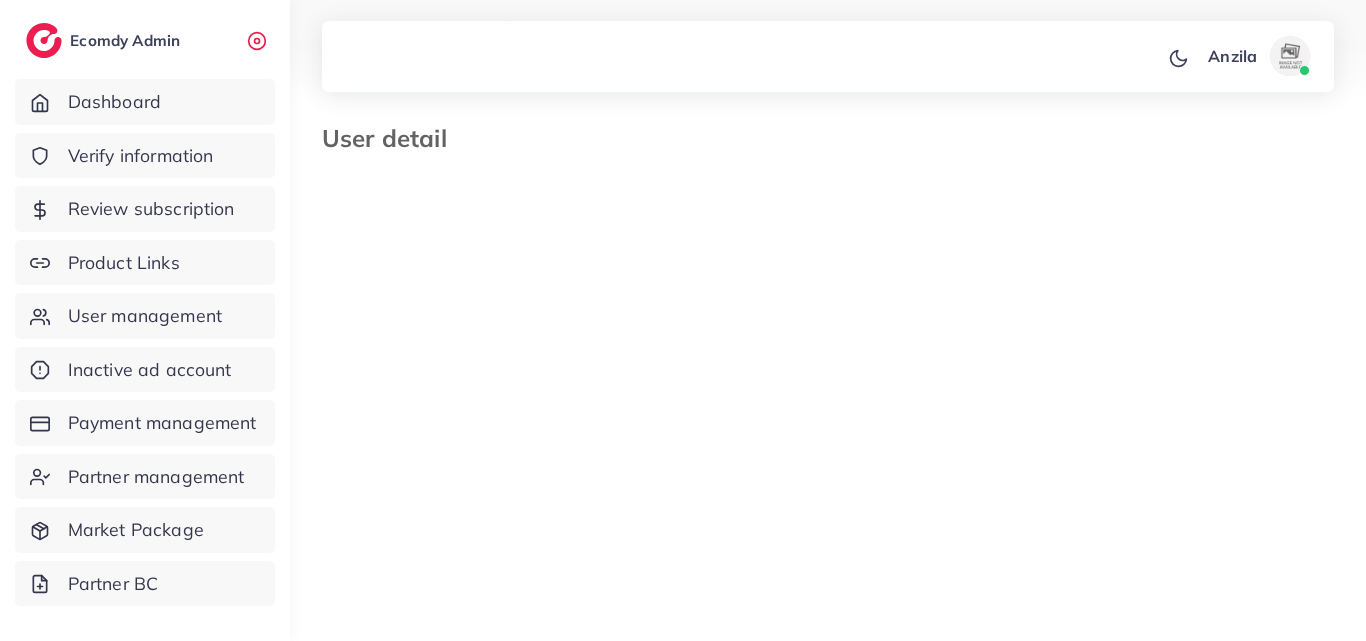 select on "********" 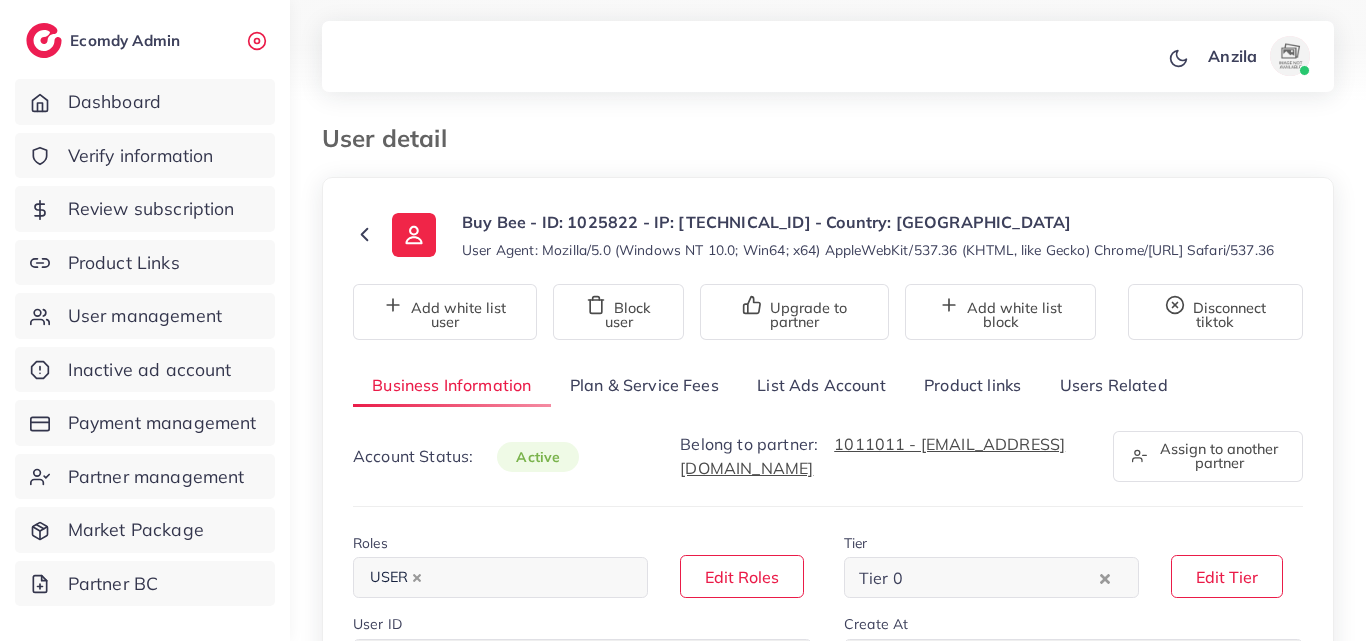 scroll, scrollTop: 0, scrollLeft: 0, axis: both 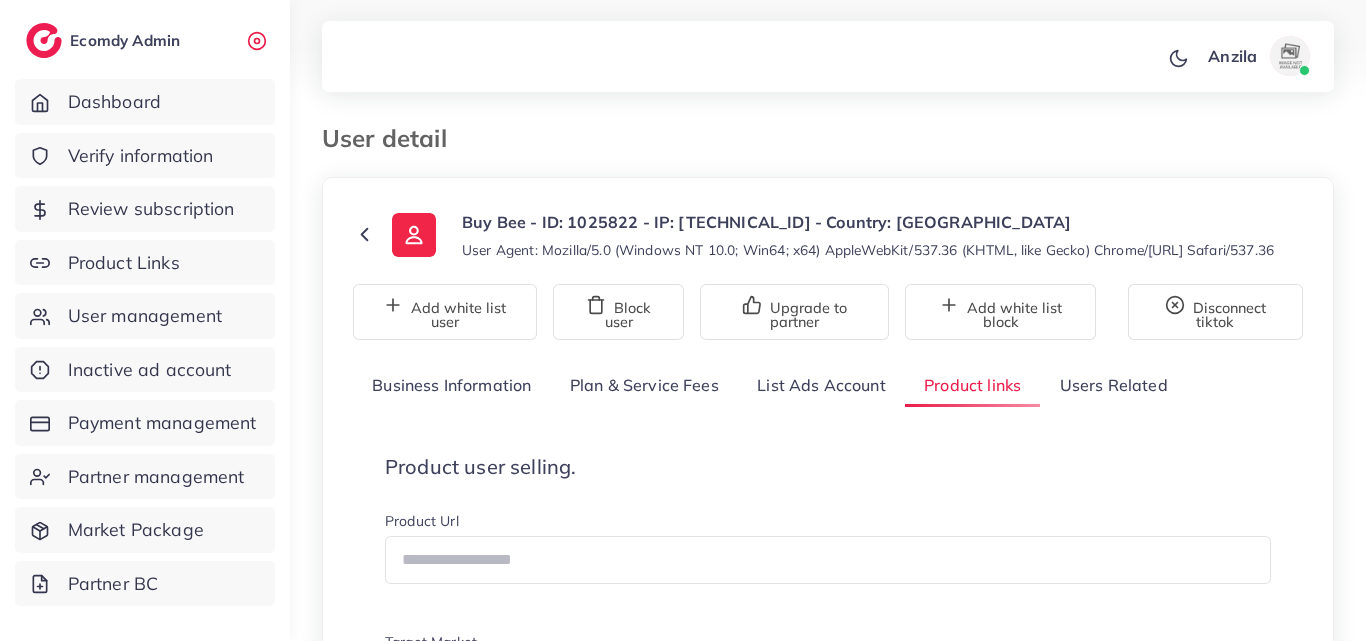 click on "**********" at bounding box center [828, 2006] 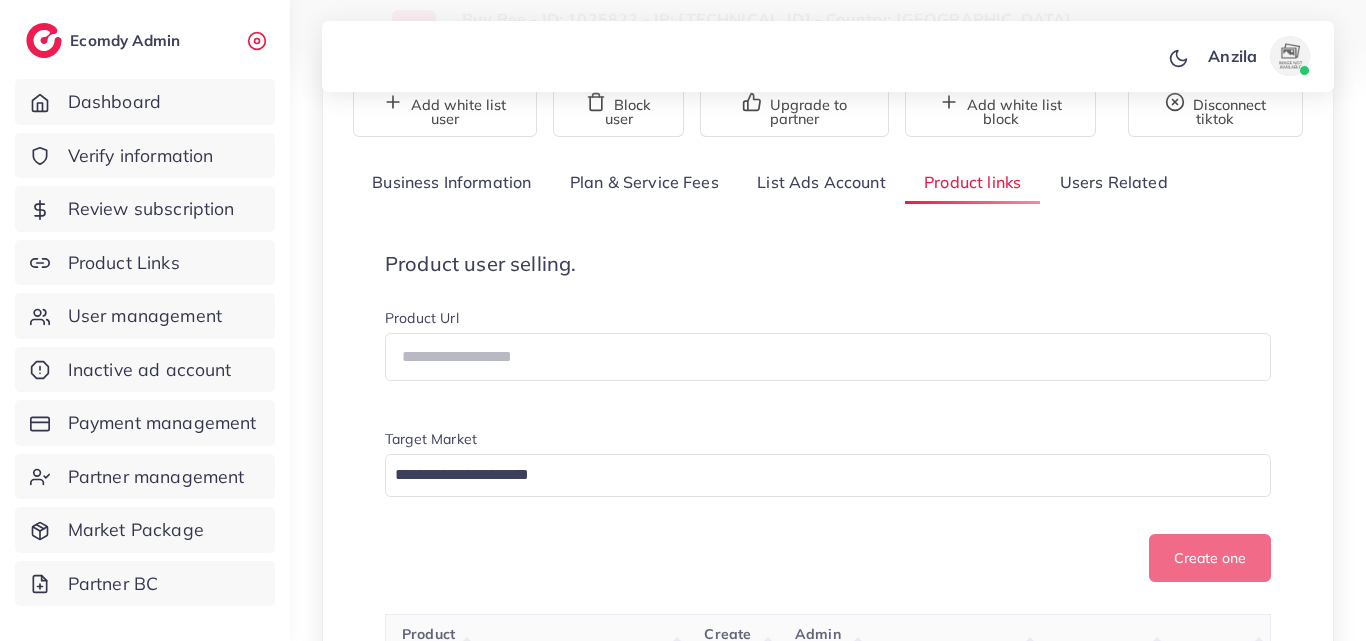 scroll, scrollTop: 320, scrollLeft: 0, axis: vertical 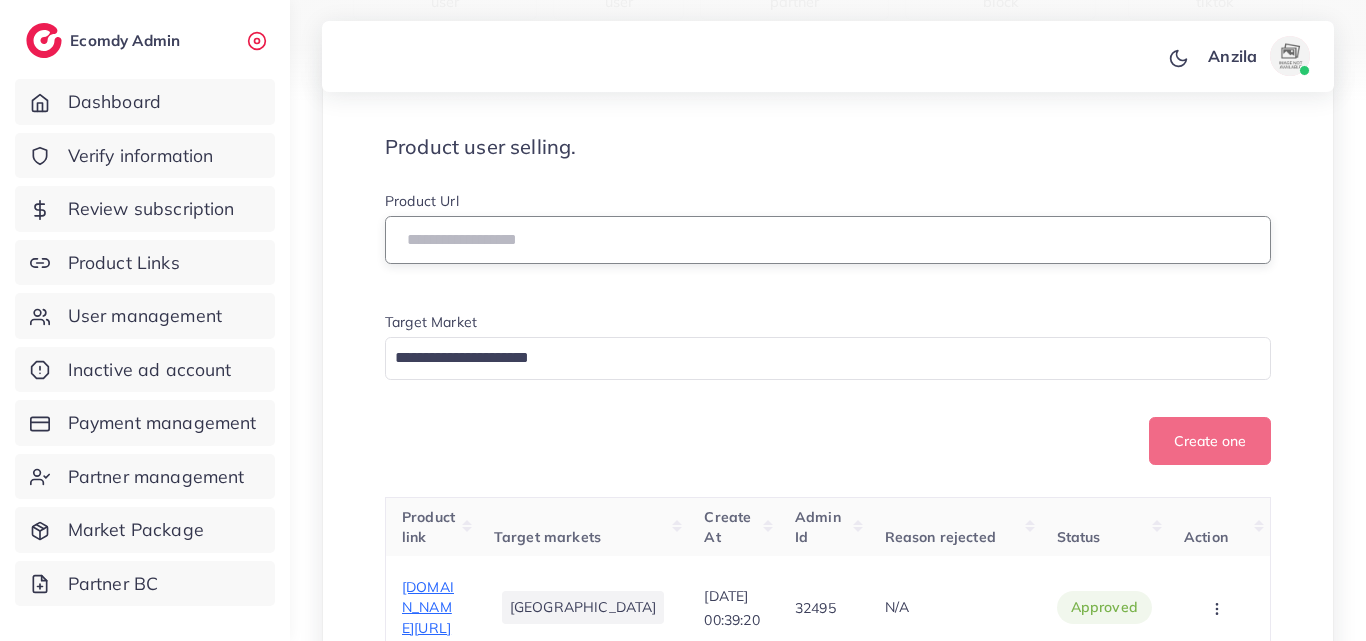 click at bounding box center (828, 240) 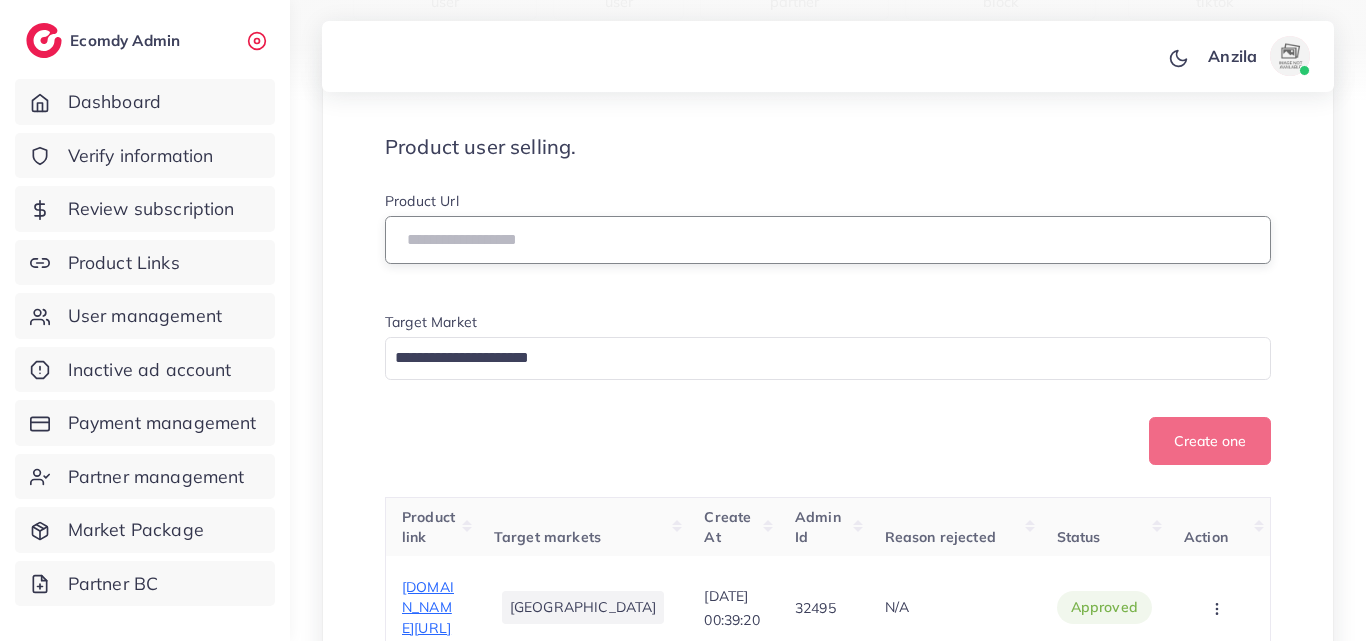 paste on "**********" 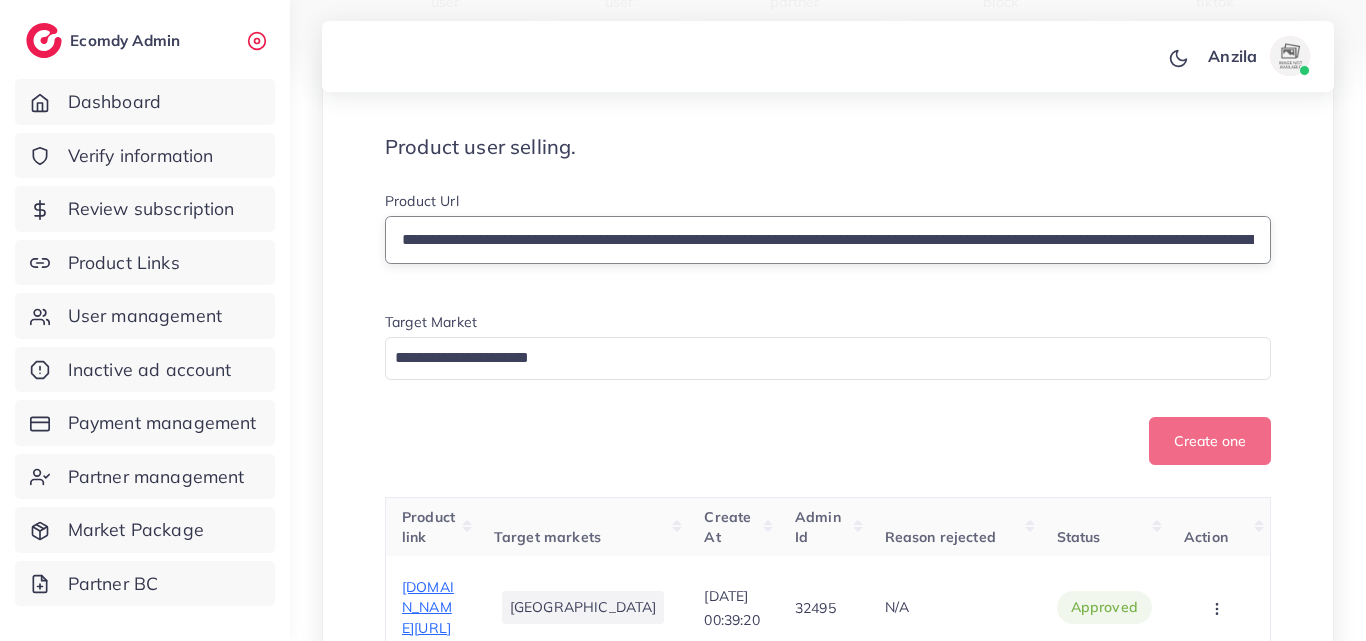 scroll, scrollTop: 0, scrollLeft: 511, axis: horizontal 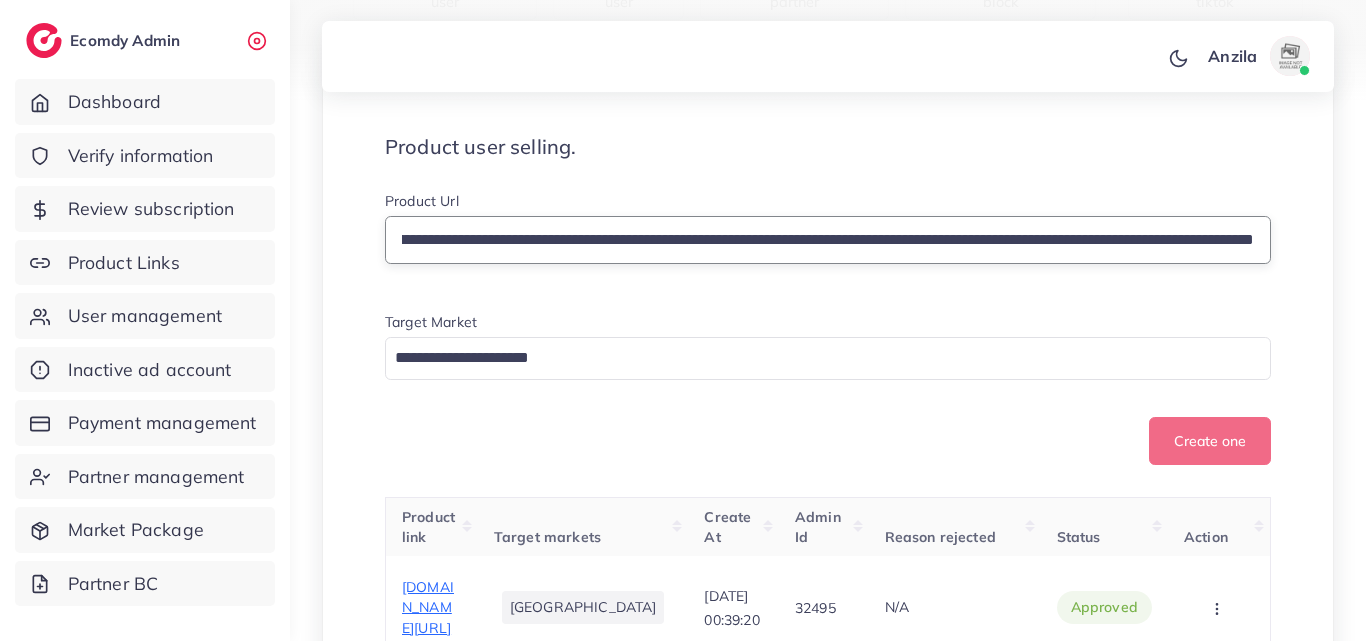 type on "**********" 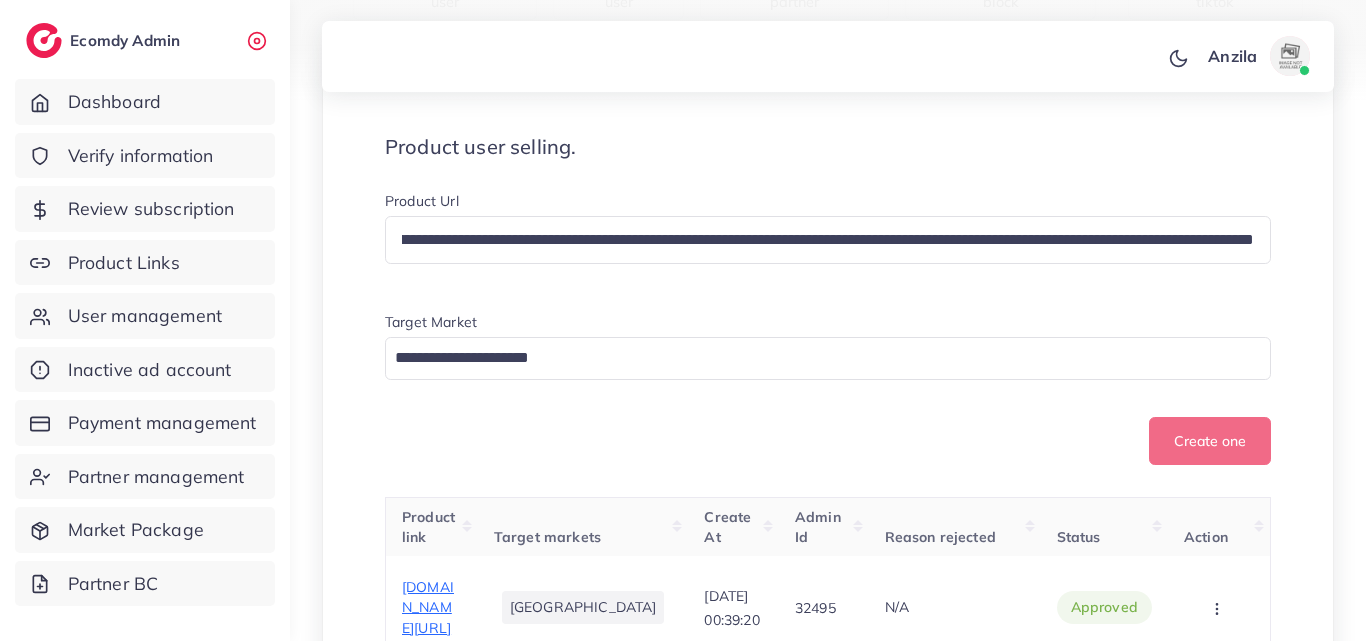 click at bounding box center (816, 358) 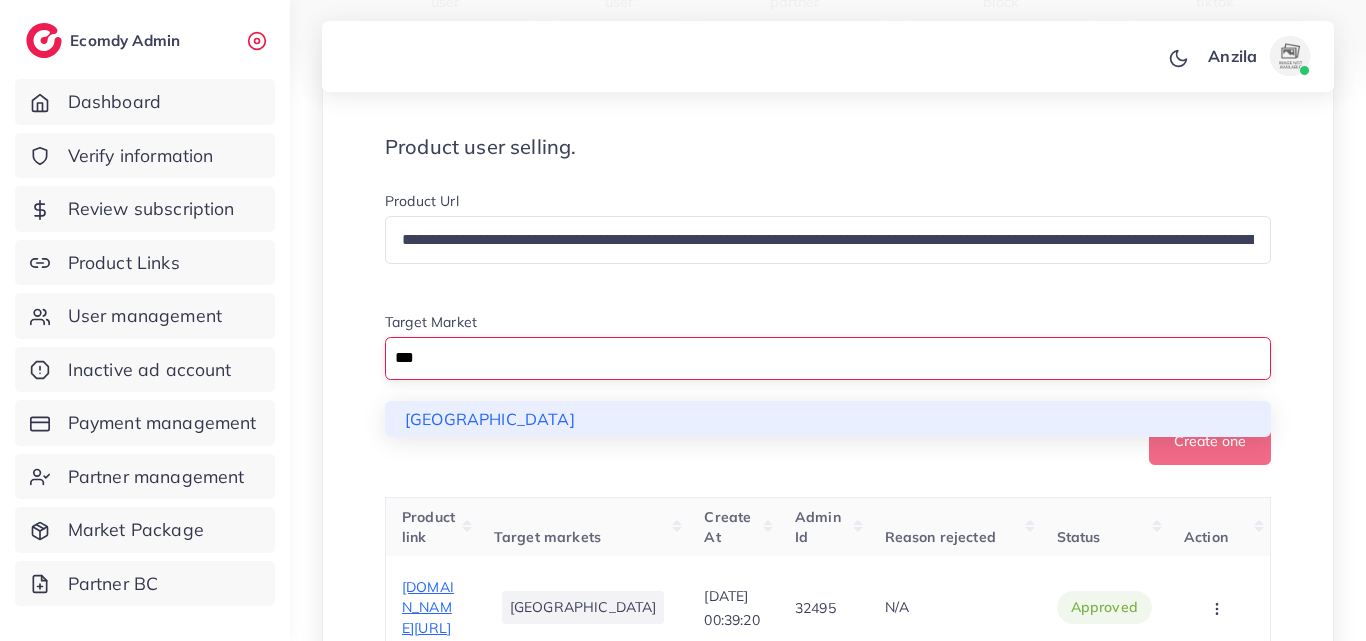 type on "***" 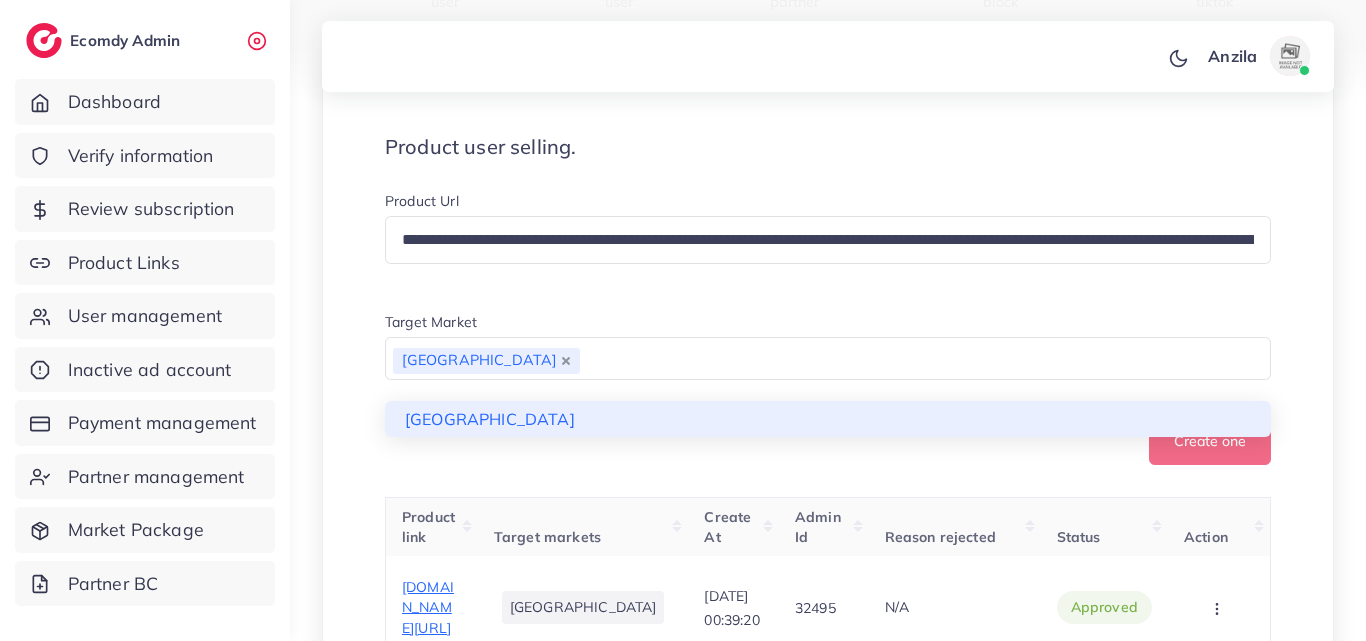 click on "**********" at bounding box center (828, 328) 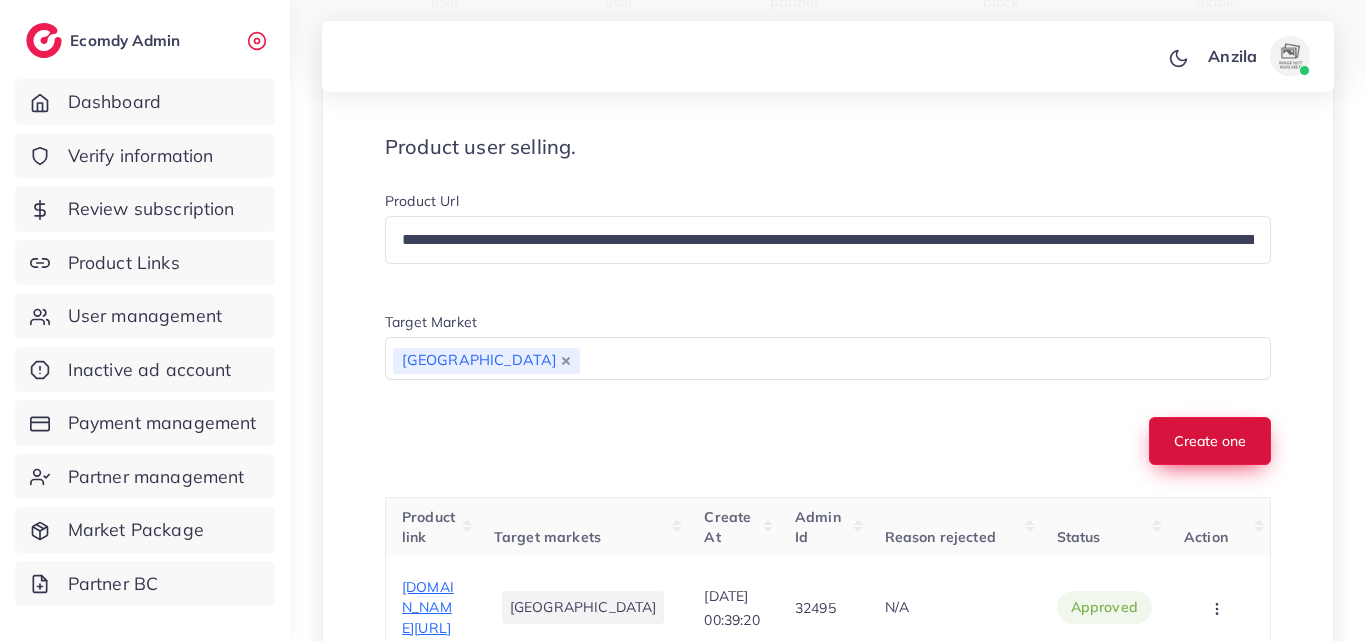 click on "Create one" at bounding box center (1210, 441) 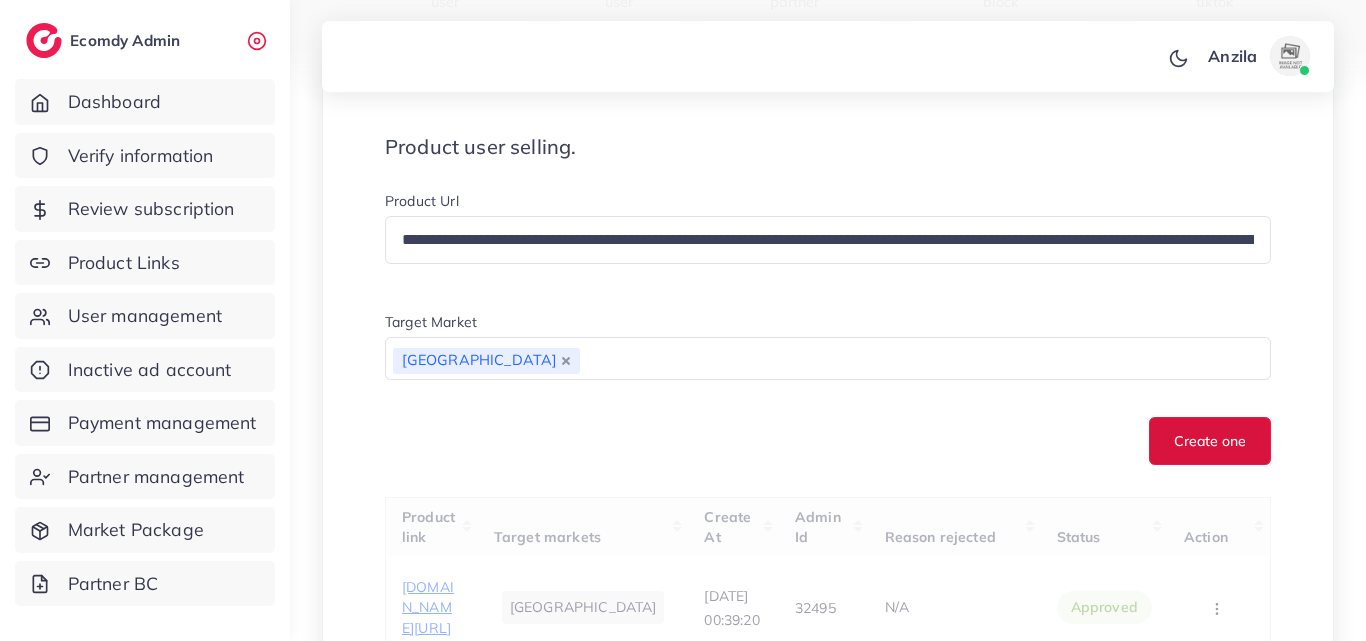 type 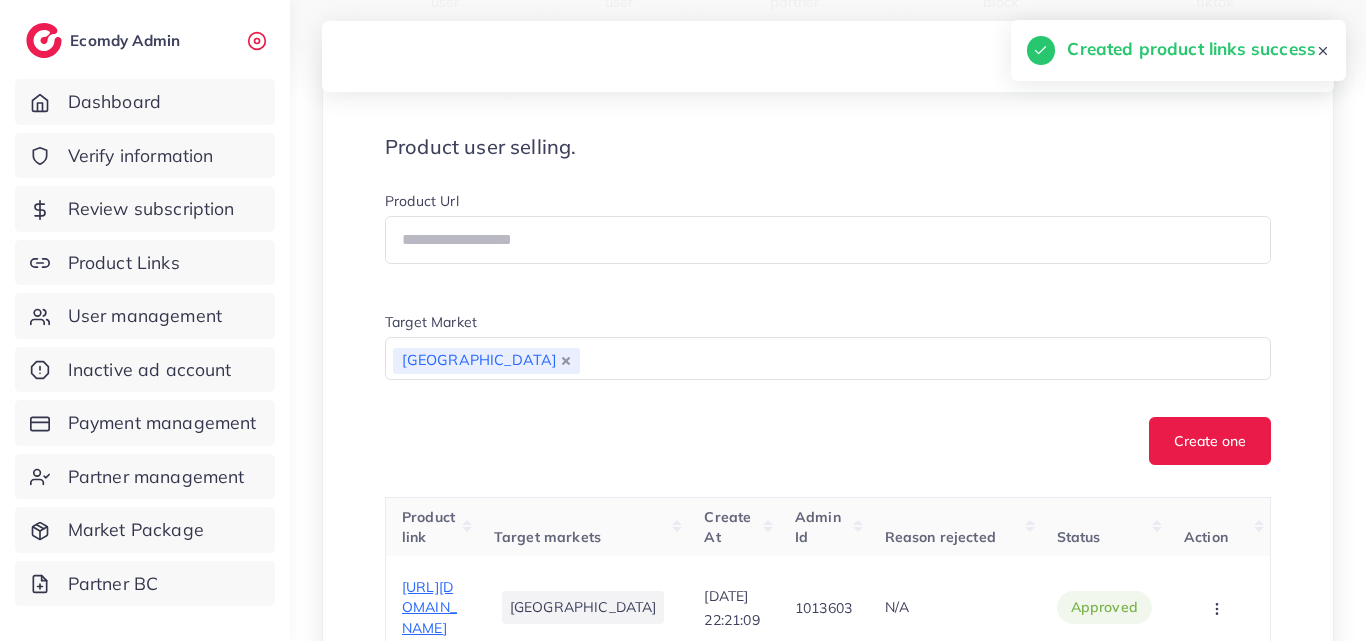 click on "Create one" at bounding box center [828, 441] 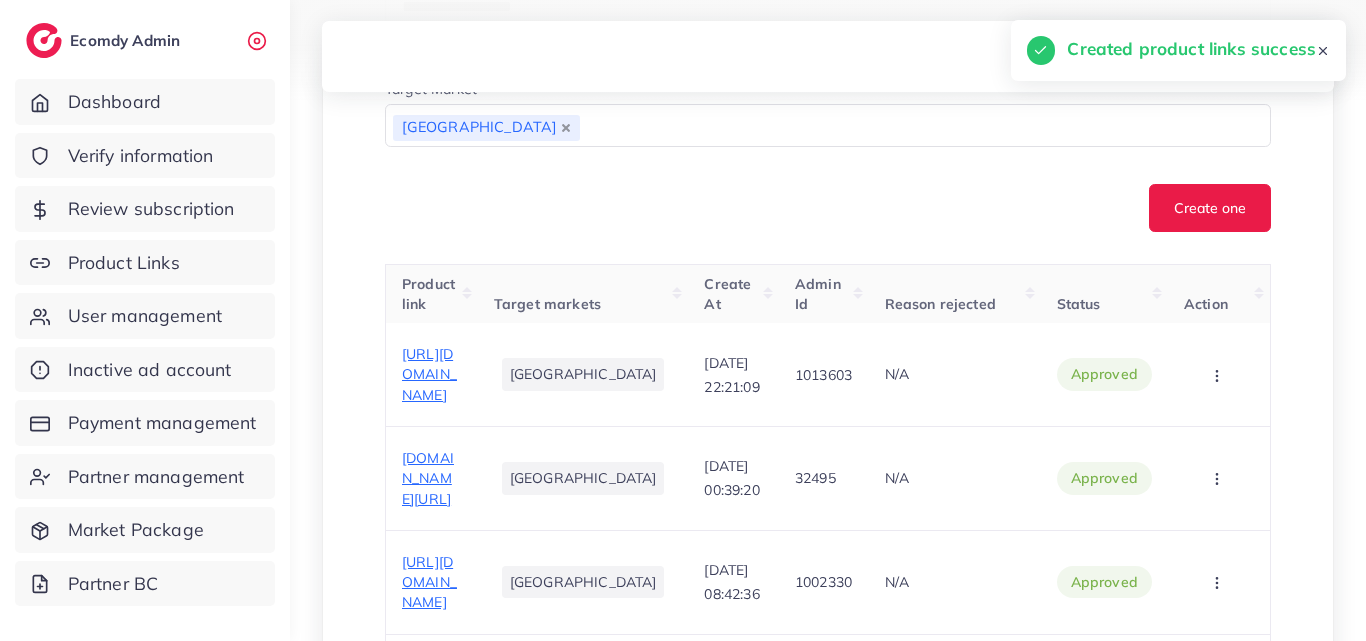 scroll, scrollTop: 640, scrollLeft: 0, axis: vertical 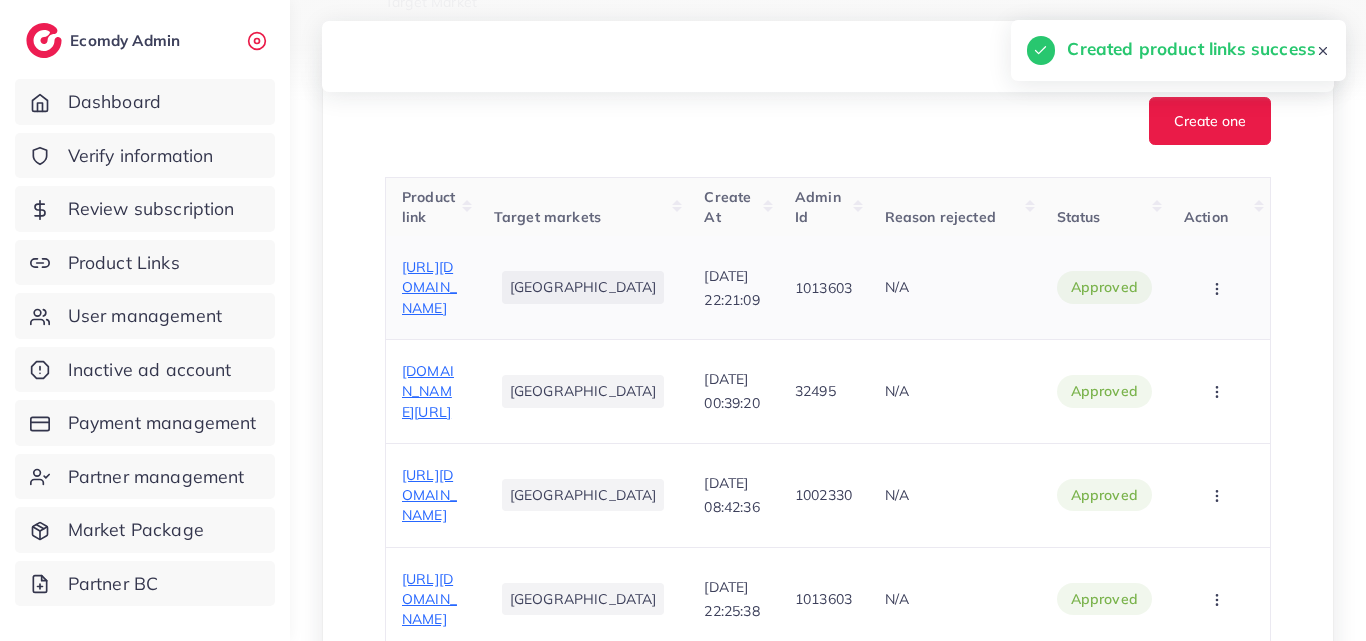 click on "[URL][DOMAIN_NAME]" at bounding box center [429, 287] 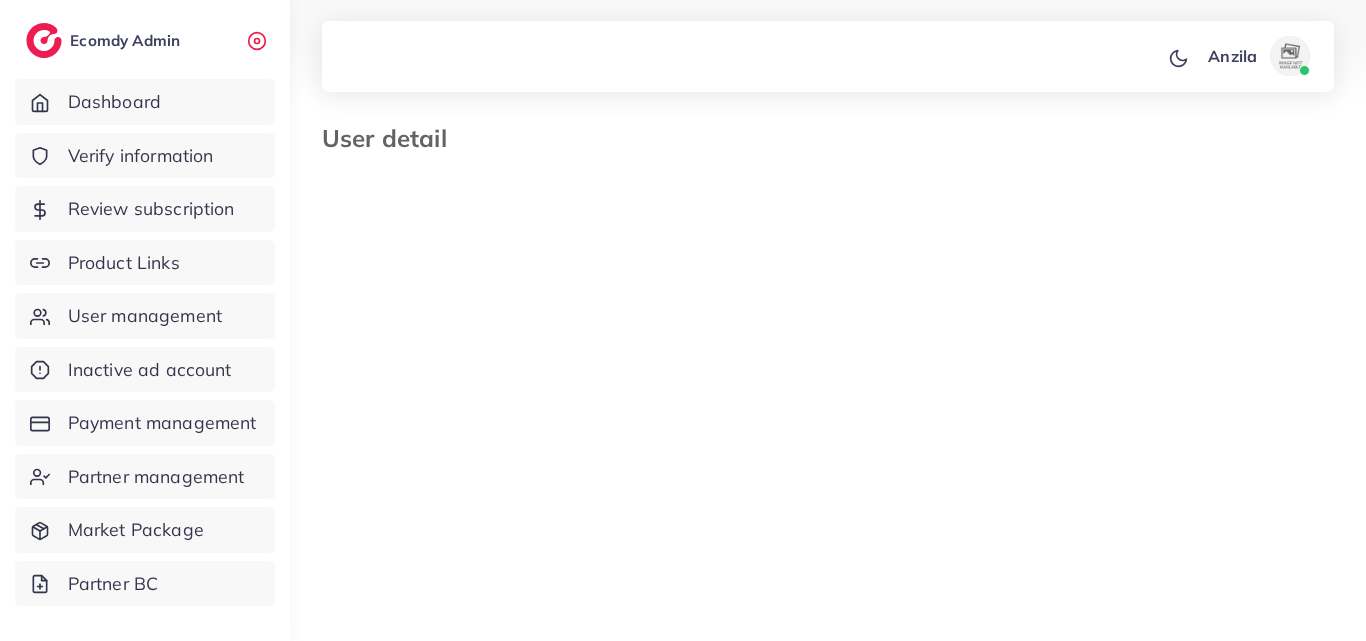 select on "********" 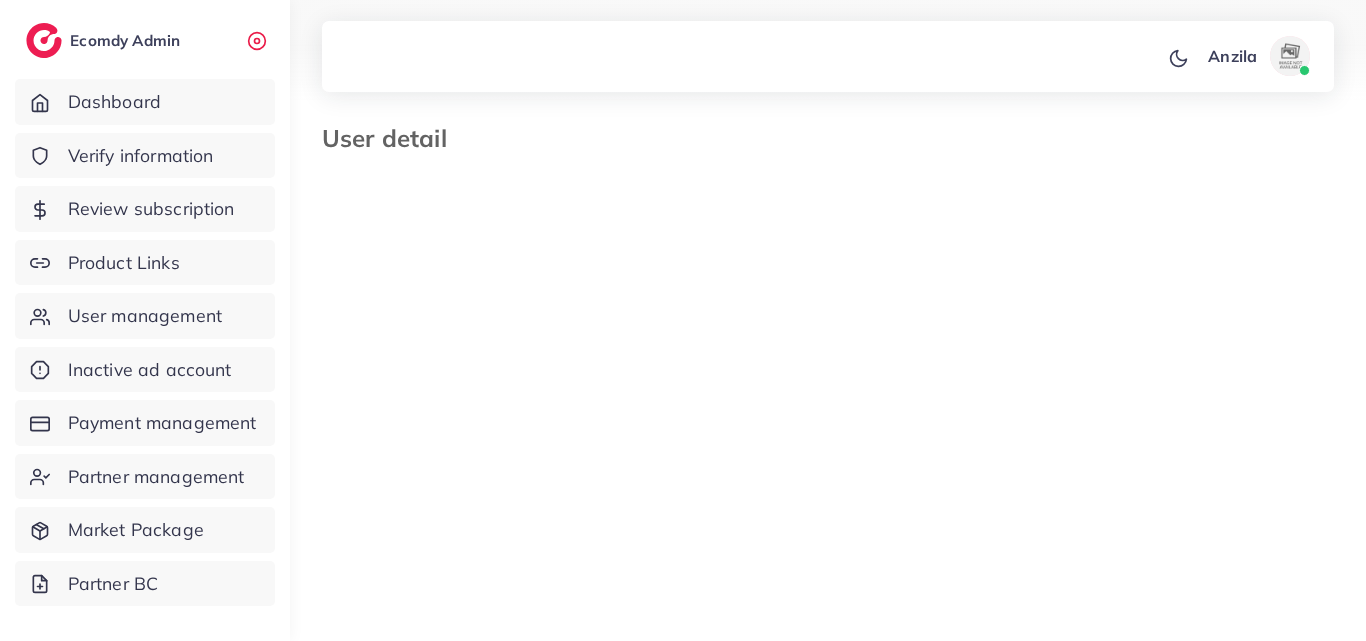 scroll, scrollTop: 0, scrollLeft: 0, axis: both 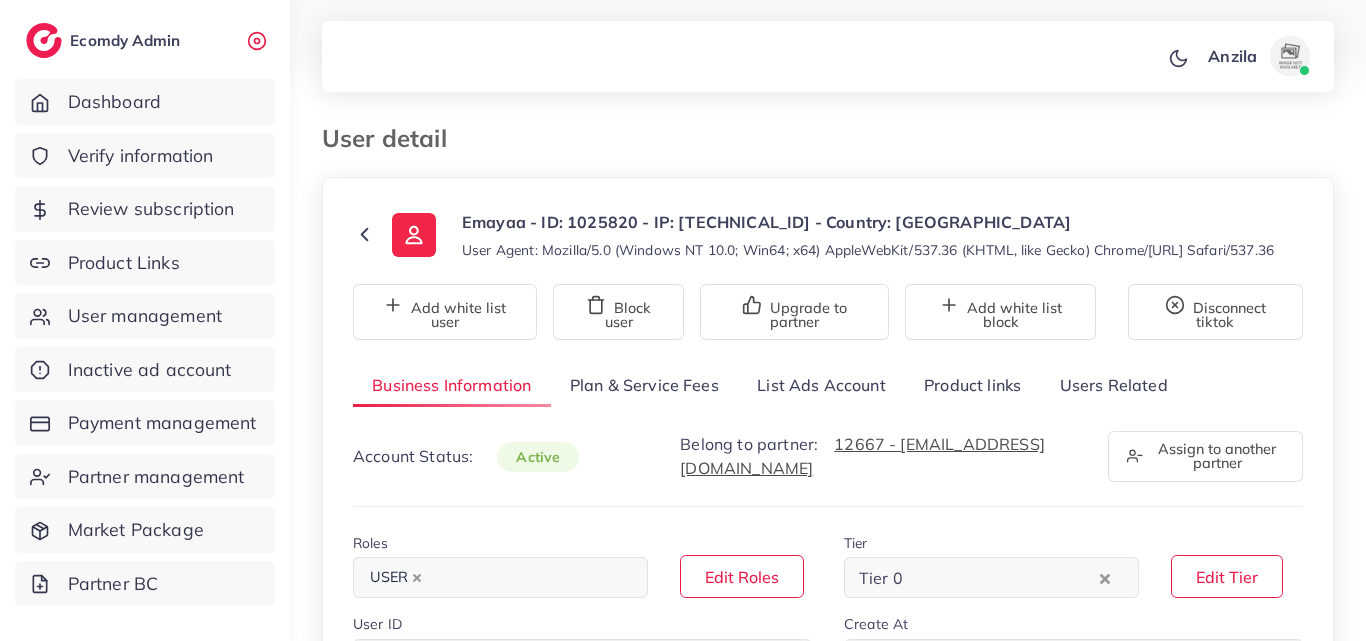 click on "Product links" at bounding box center (972, 385) 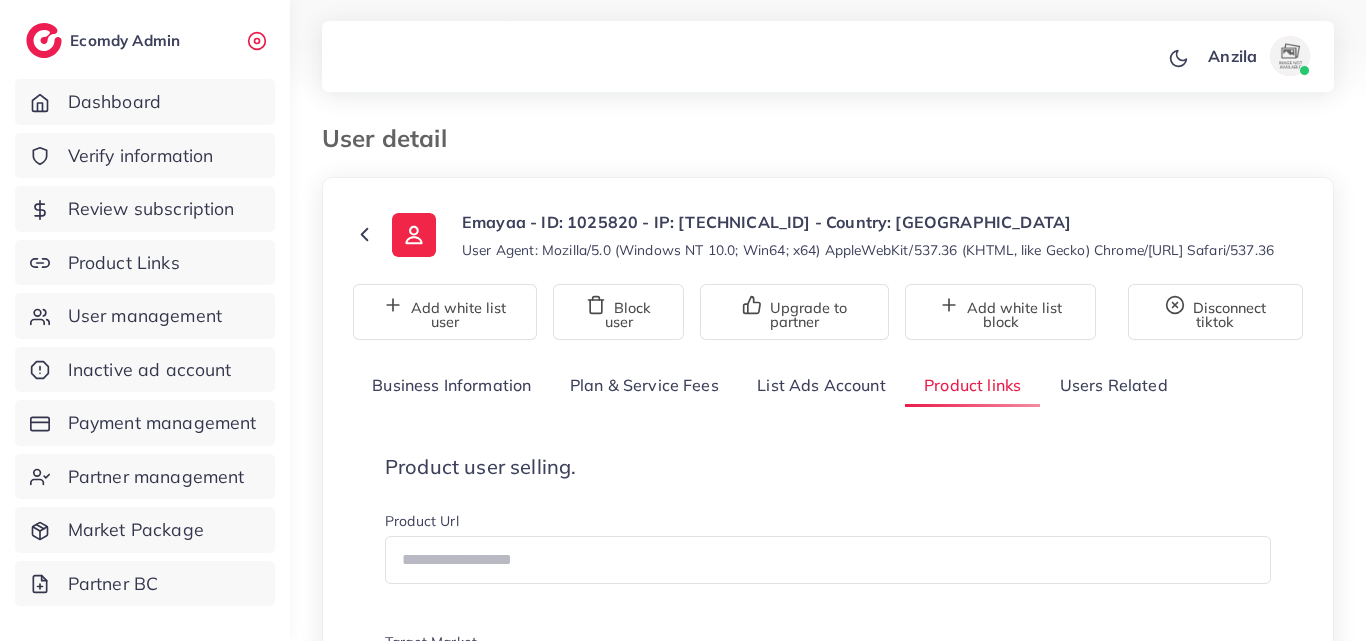 click on "**********" at bounding box center [828, 1164] 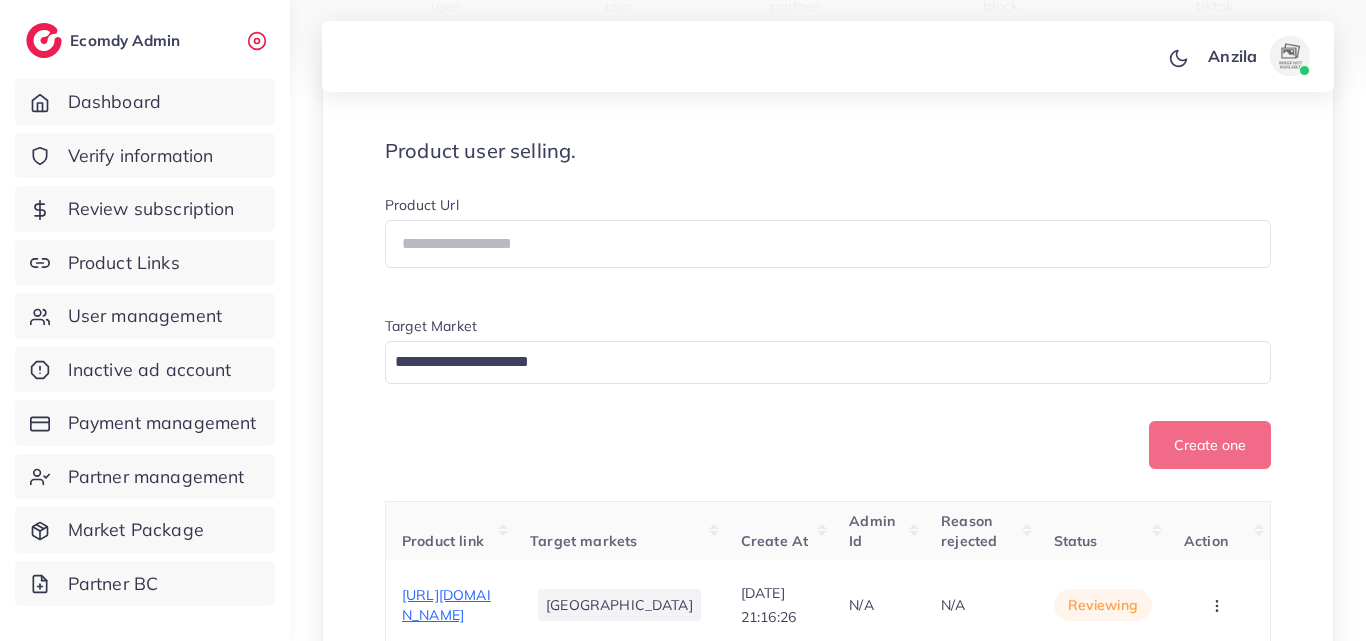 scroll, scrollTop: 360, scrollLeft: 0, axis: vertical 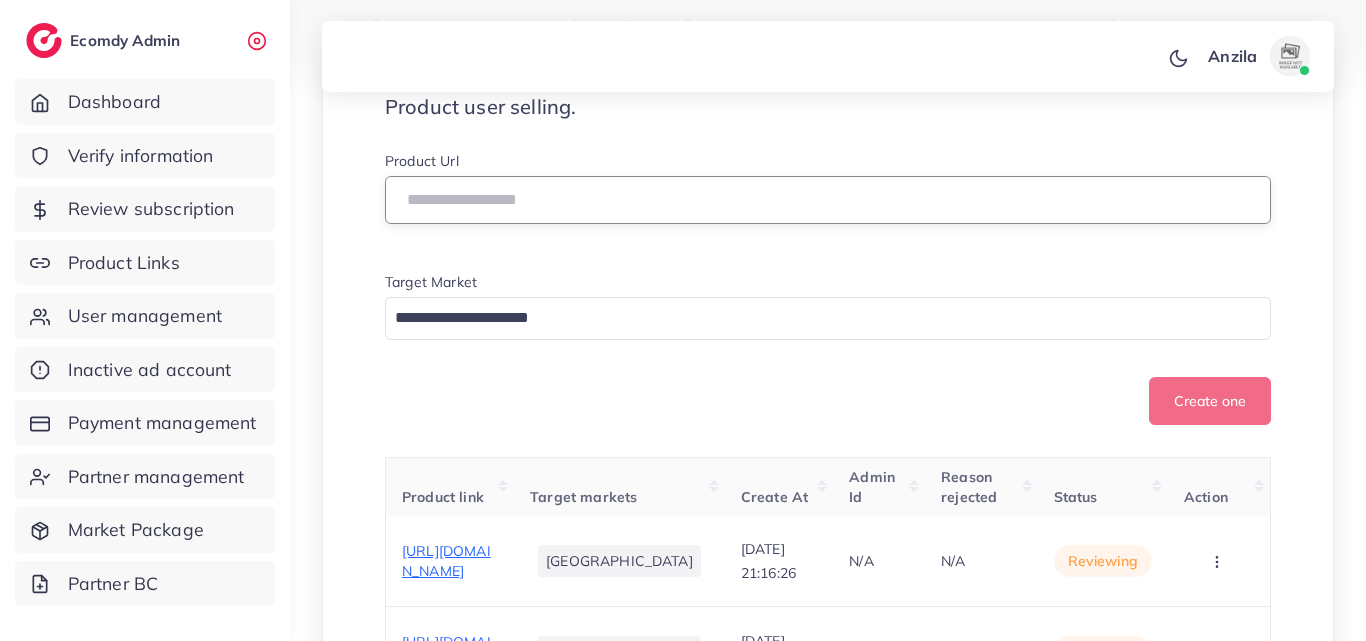 click at bounding box center [828, 200] 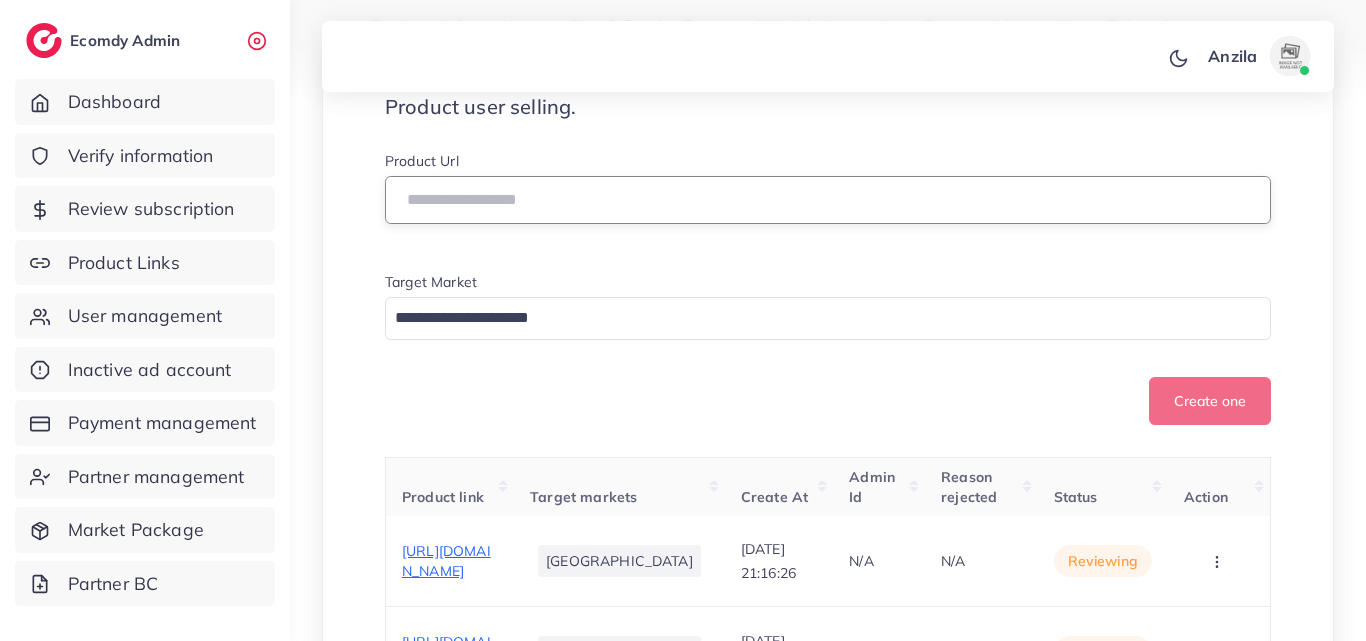 paste on "**********" 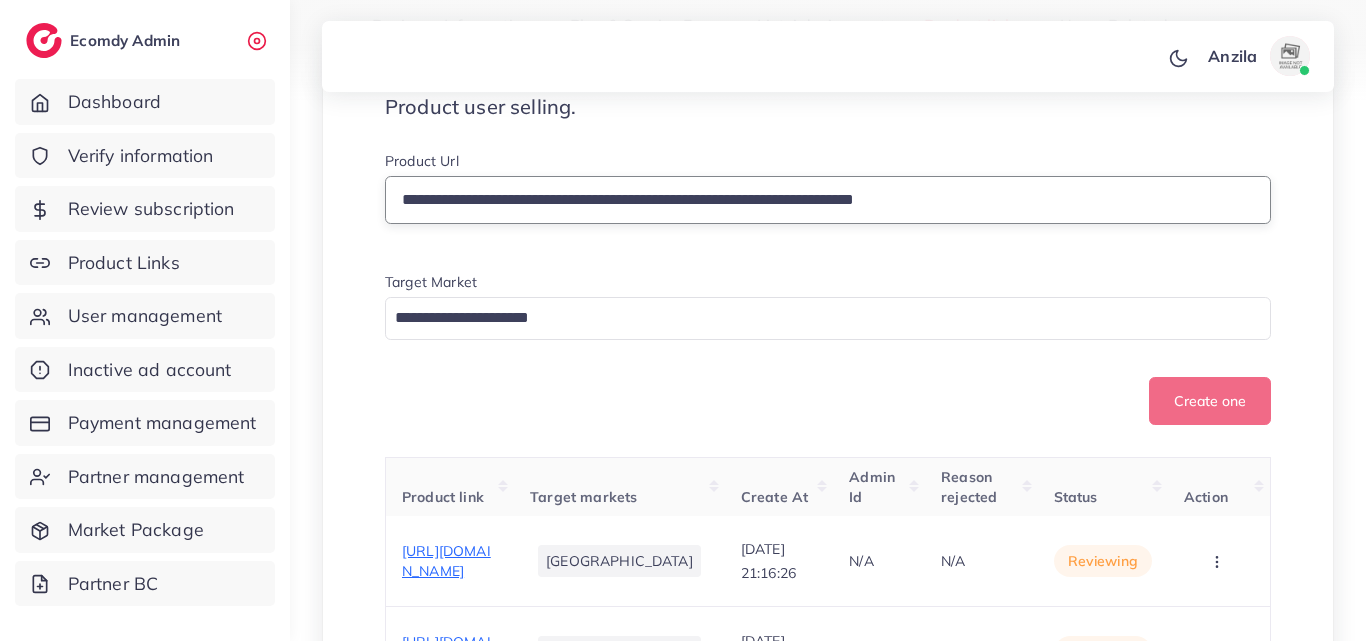 type on "**********" 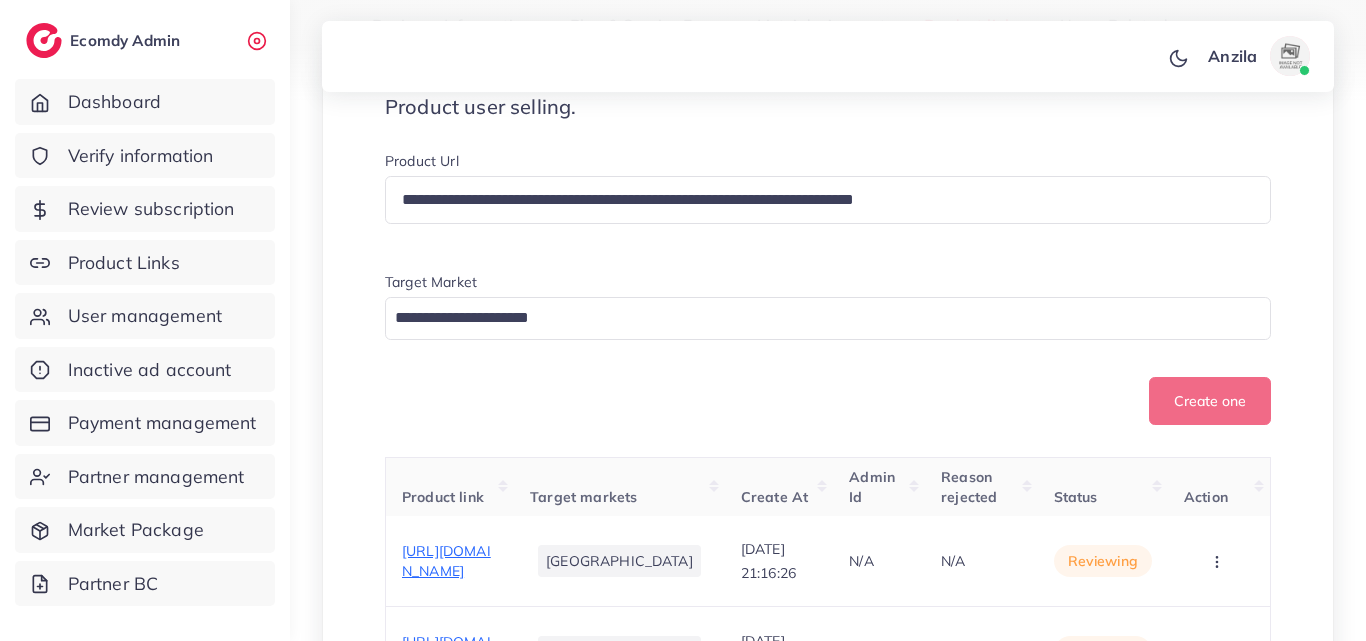 click on "**********" at bounding box center [828, 288] 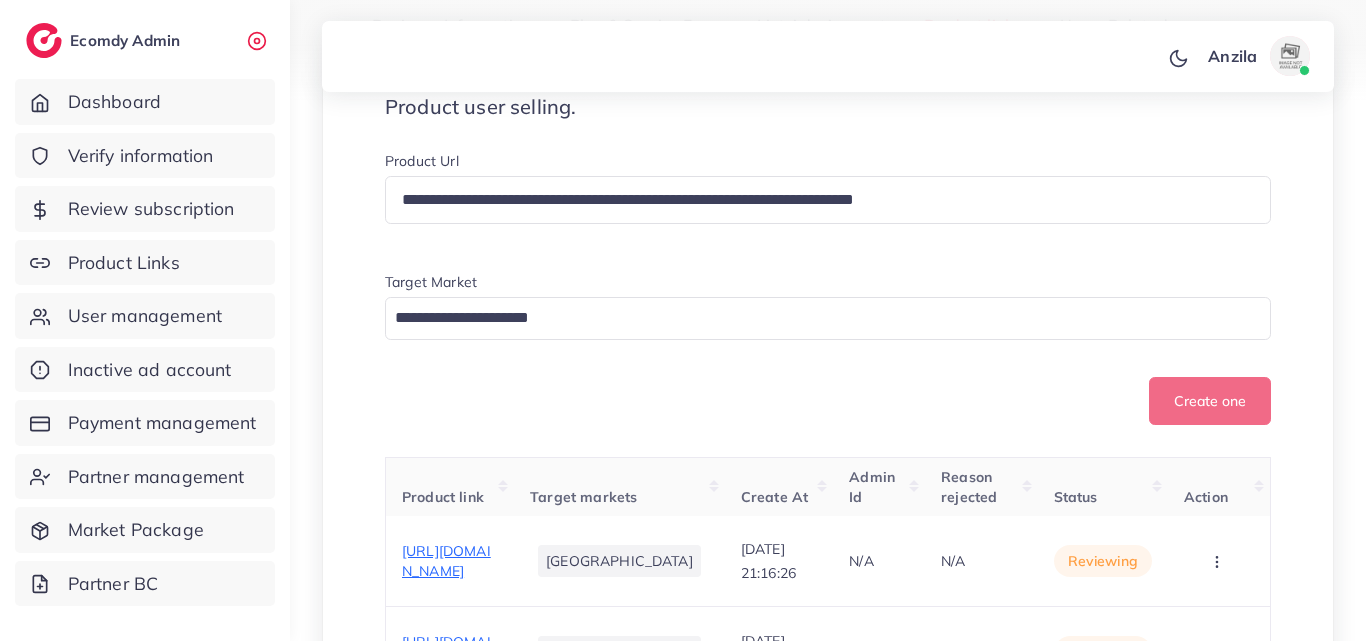 click on "Create one" at bounding box center [828, 401] 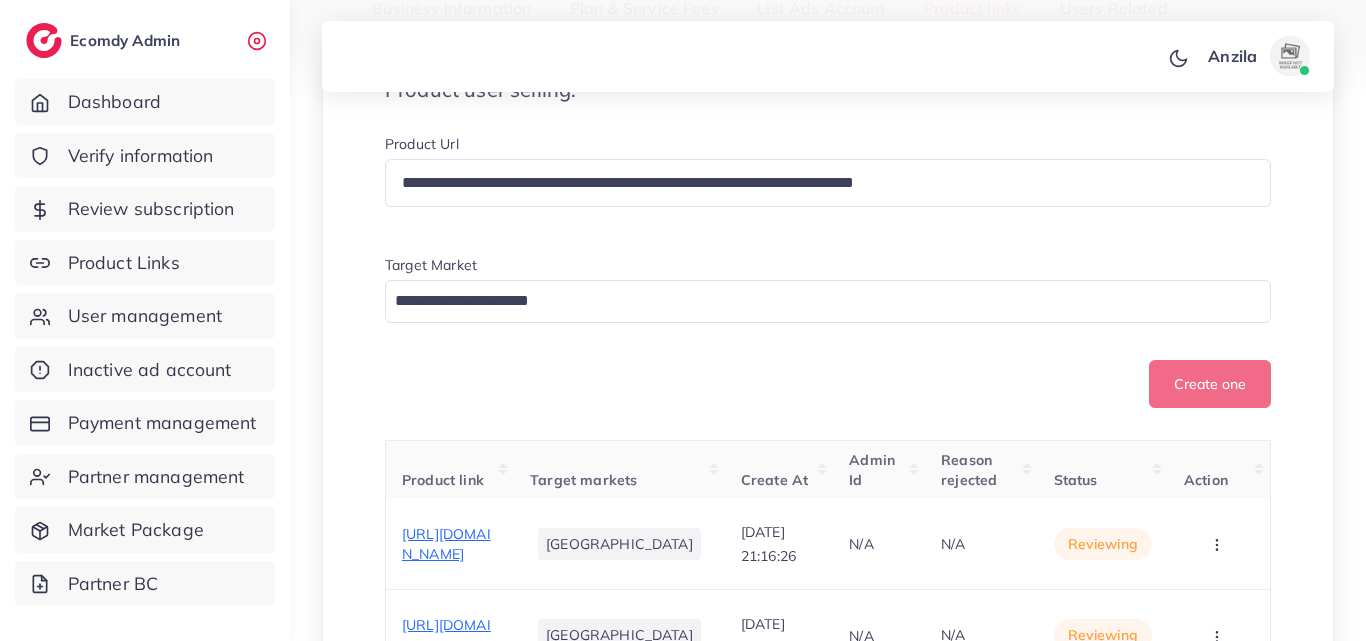 scroll, scrollTop: 242, scrollLeft: 0, axis: vertical 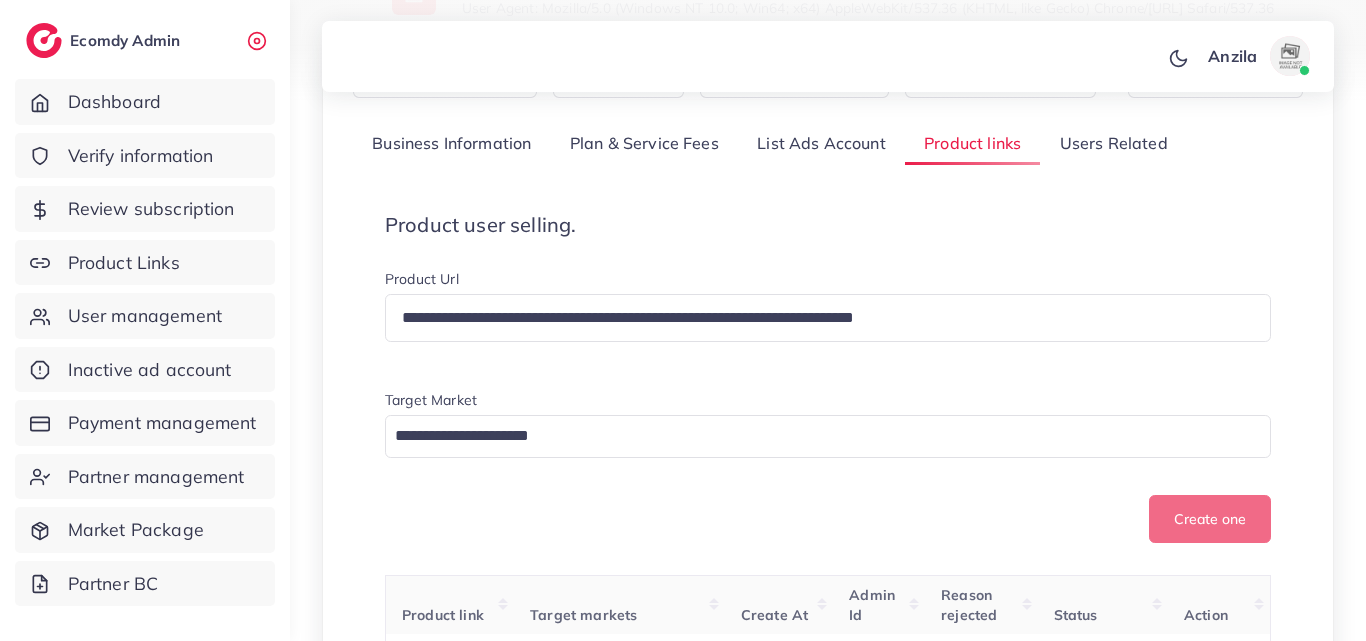 click at bounding box center [816, 436] 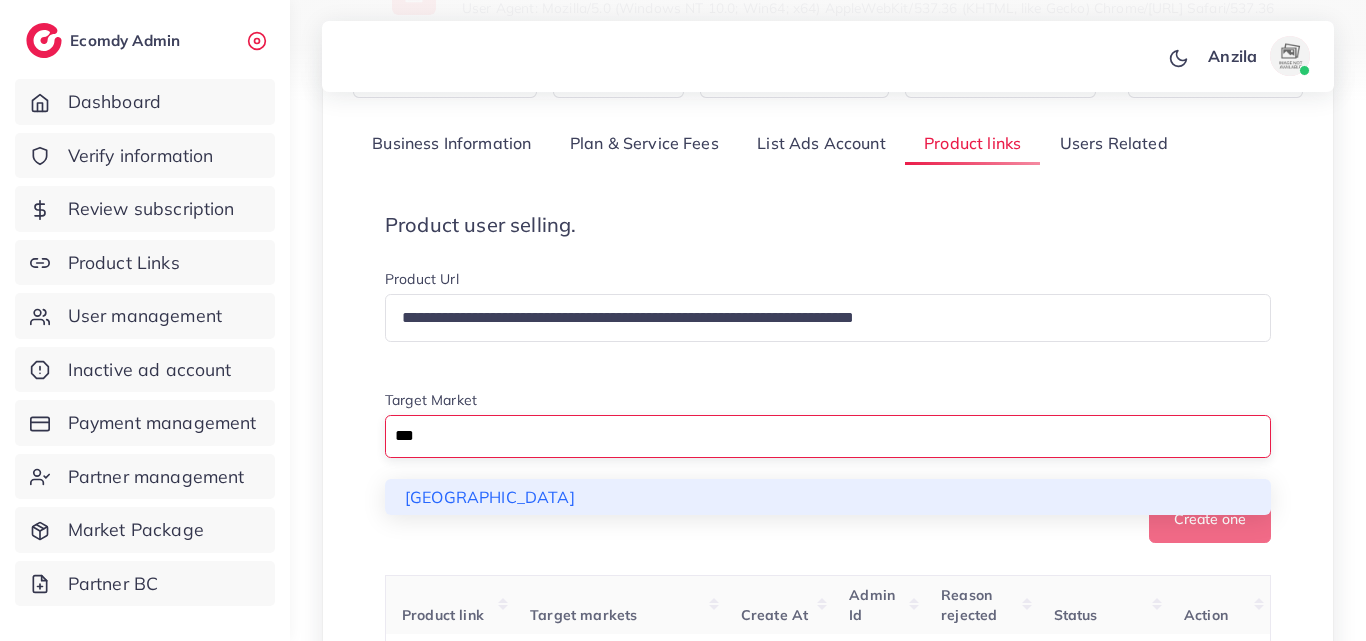 type on "***" 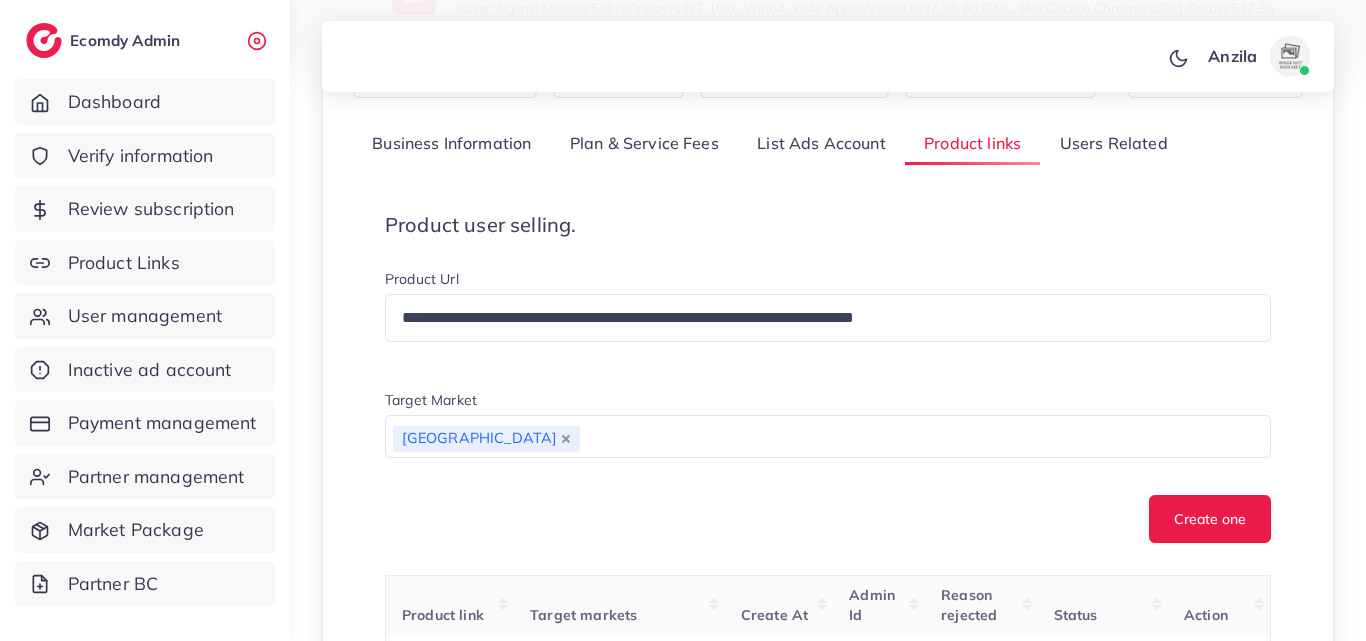click on "**********" at bounding box center (828, 406) 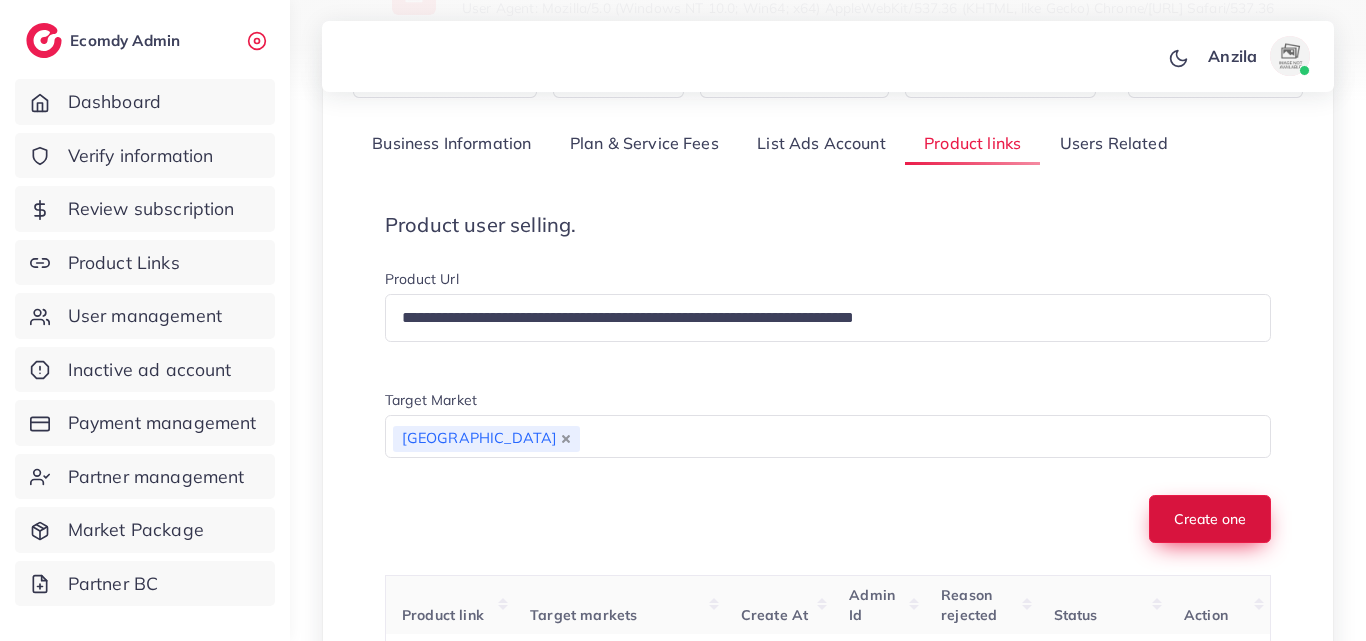 click on "Create one" at bounding box center [1210, 519] 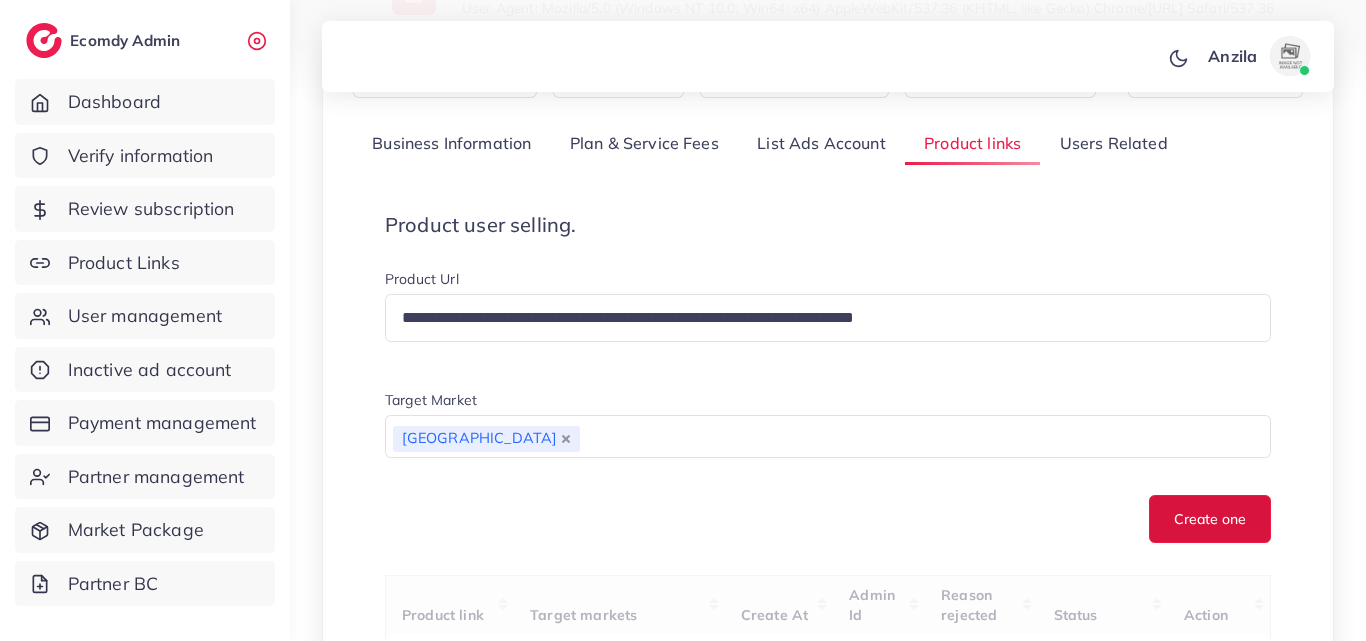 type 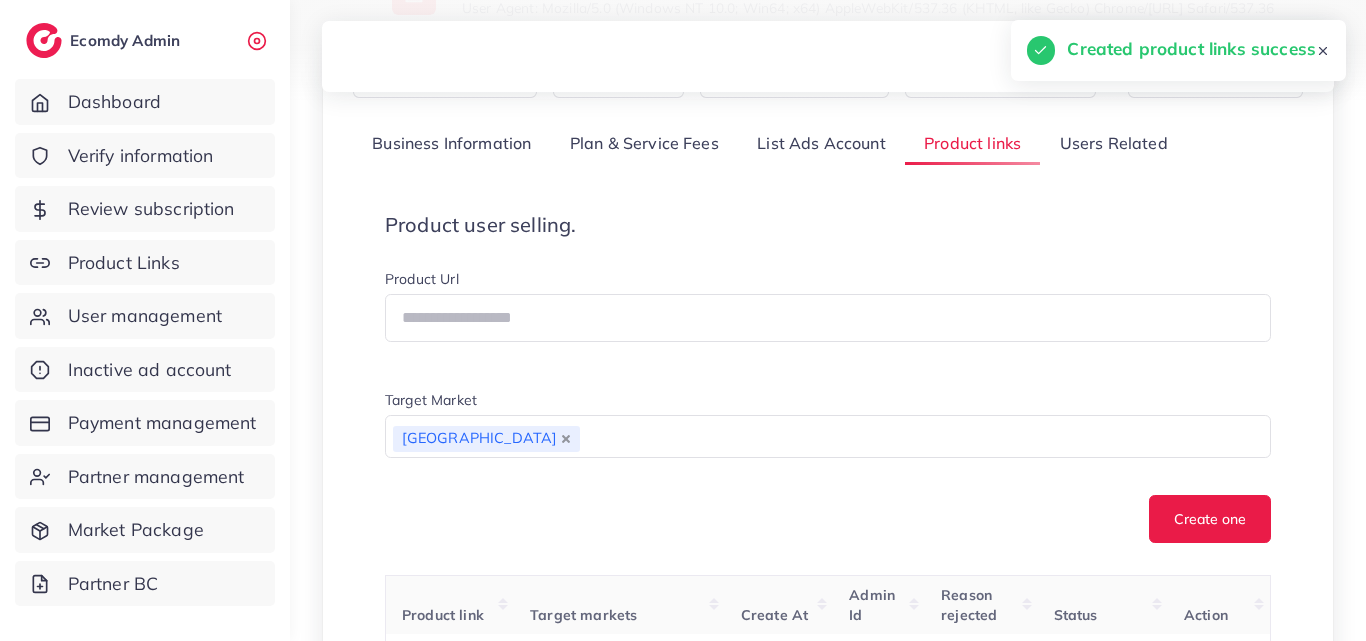 click on "Product user selling.   Product Url   Target Market
Pakistan
Loading...      Create one                Product link Target markets Create At Admin Id Reason rejected Status Action           https://emayaa.com/collections/eid-collection/products/mini-heart-shape-bag  Pakistan   02/07/2025, 22:23:24   1013603  N/A approved  Approve  Reject     https://emayaa.com/products/untitled-feb22_23-13  Pakistan   02/07/2025, 21:16:26   N/A  N/A reviewing  Approve  Reject     https://emayaa.com/products/beaded-shine  Pakistan   02/07/2025, 21:14:44   N/A  N/A reviewing  Approve  Reject     https://emayaa.com/products/surkh-rangeen  Pakistan   11/06/2025, 22:33:06   1002330  N/A approved  Approve  Reject     https://emayaa.com/collections/clutches/products/crafted-clutch  Pakistan   10/06/2025, 21:20:22   1013603  N/A approved  Approve  Reject     https://emayaa.com/collections/clutches/products/surkh-rangeen  Pakistan   10/06/2025, 21:19:39   1013603  N/A approved  Approve  Reject" at bounding box center (828, 1074) 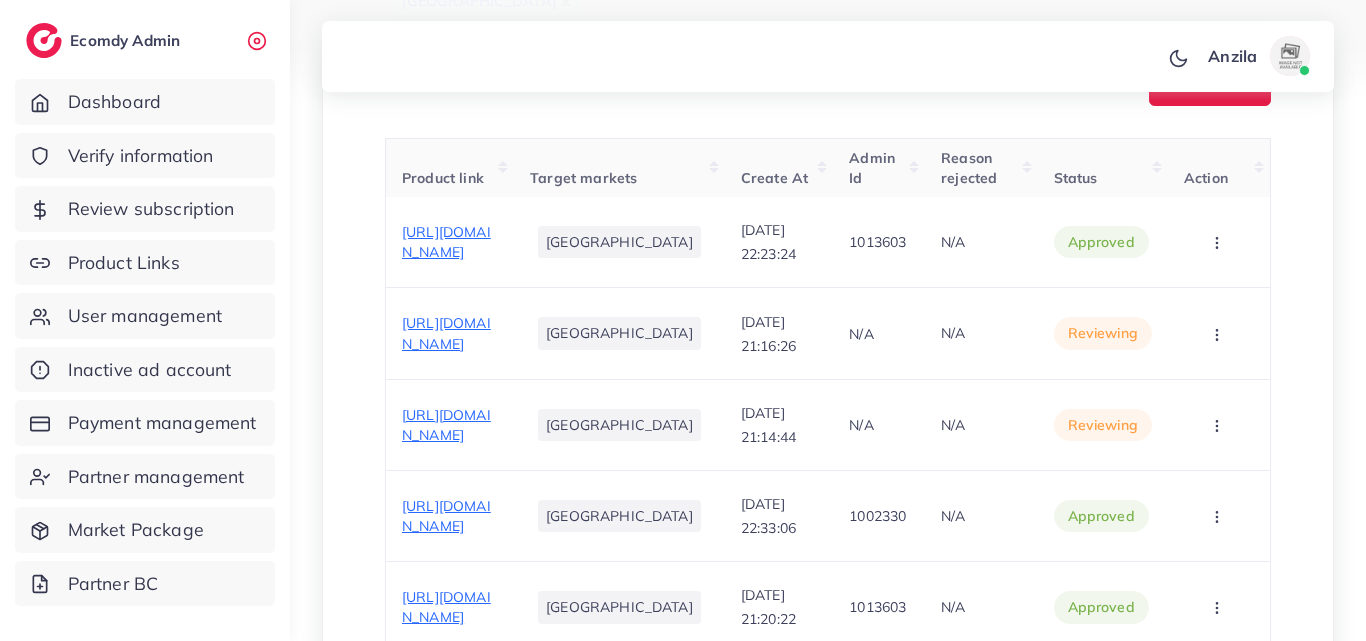 scroll, scrollTop: 722, scrollLeft: 0, axis: vertical 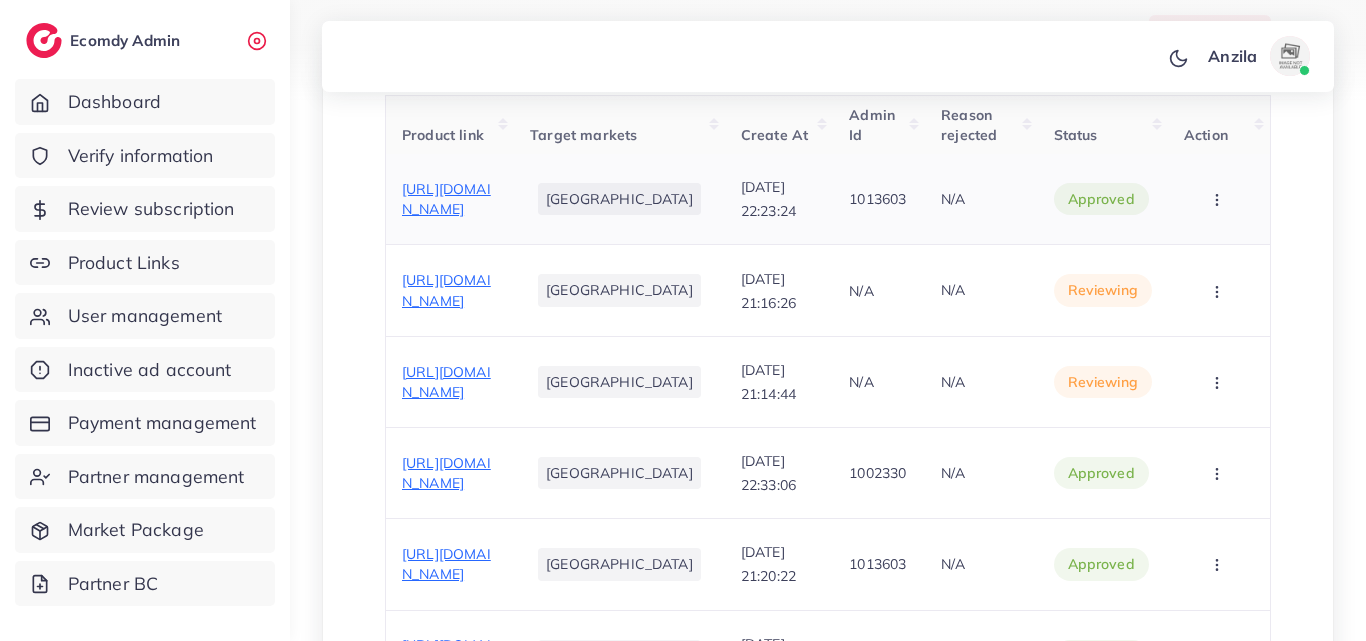 click on "https://emayaa.com/collections/eid-collection/products/mini-heart-shape-bag" at bounding box center (446, 199) 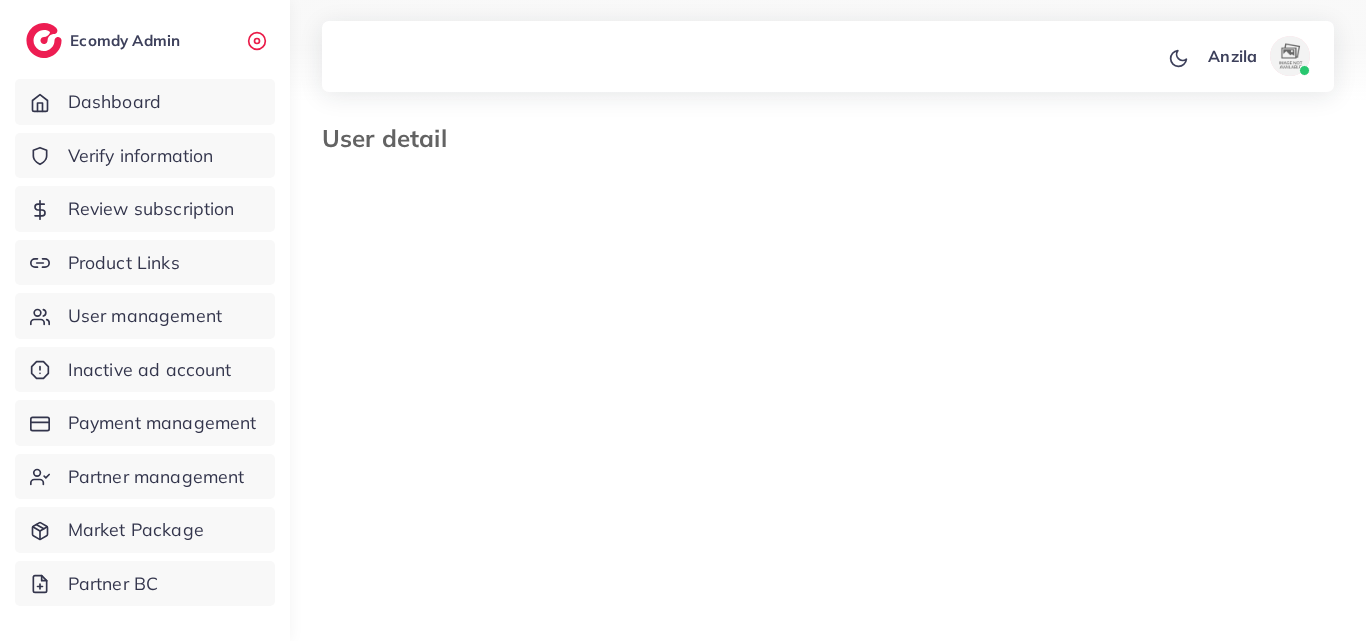 select on "********" 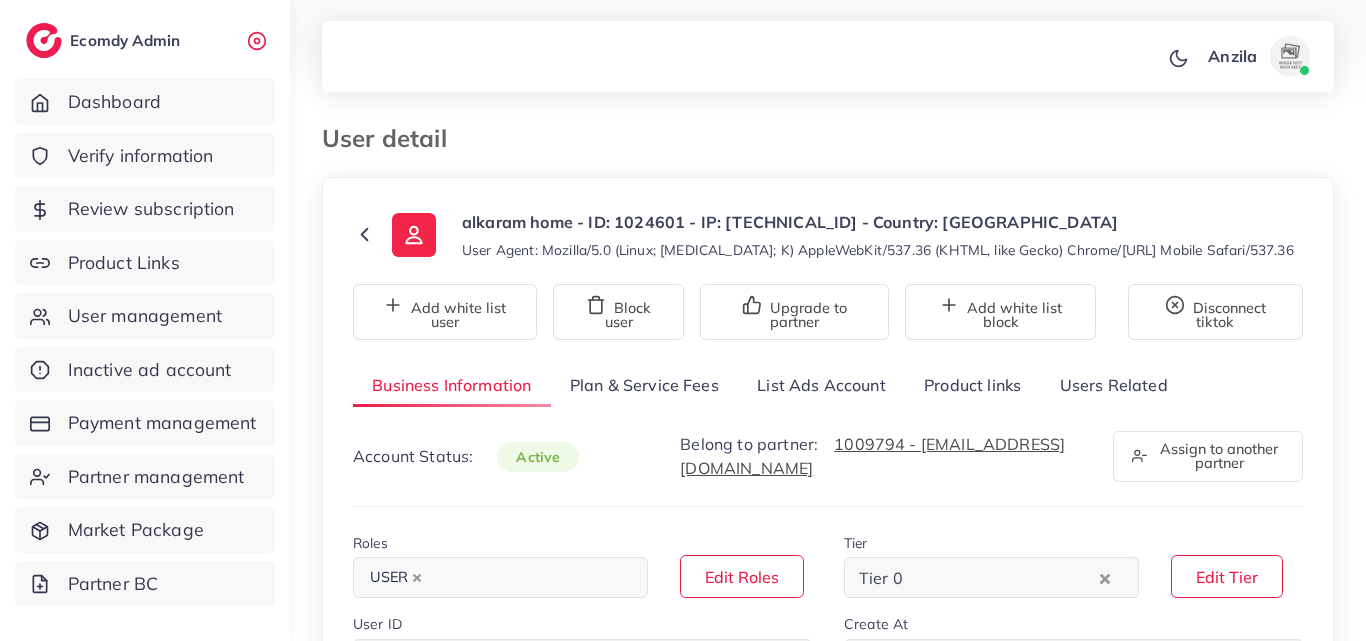 scroll, scrollTop: 0, scrollLeft: 0, axis: both 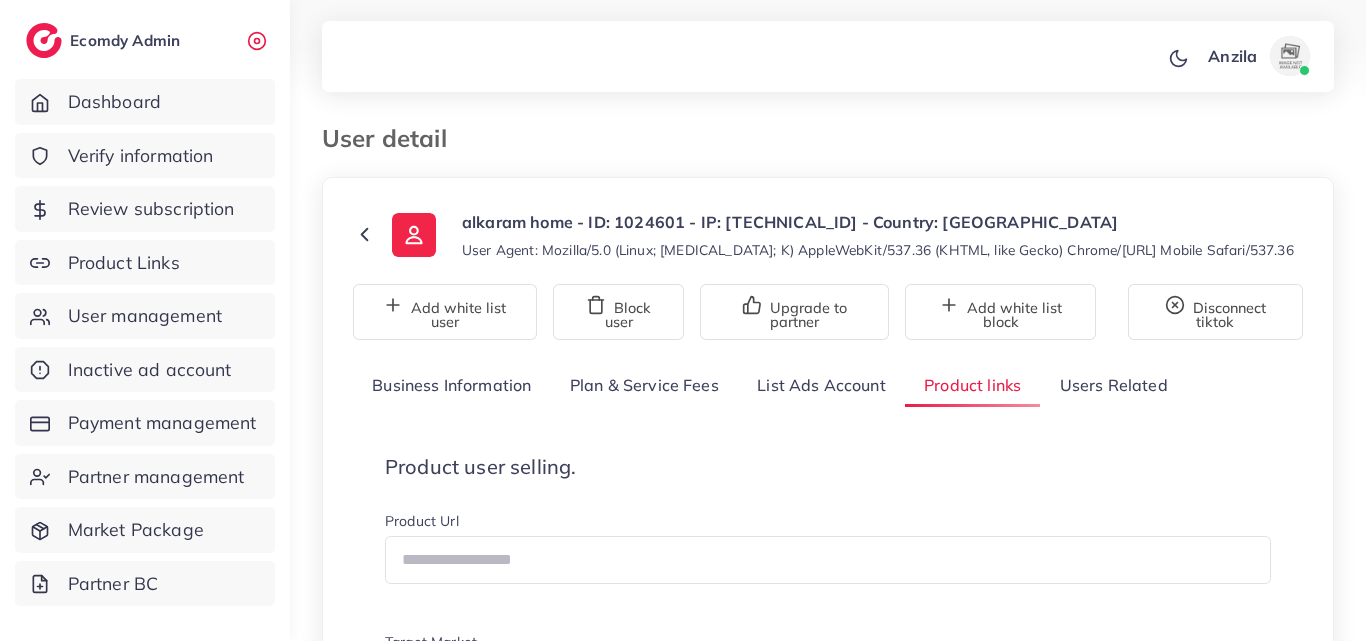 click on "alkaram home - ID: 1024601 - IP: 2402:ad80:138:8a2f:50fc:2bff:fe99:5c02 - Country: Pakistan" at bounding box center (878, 222) 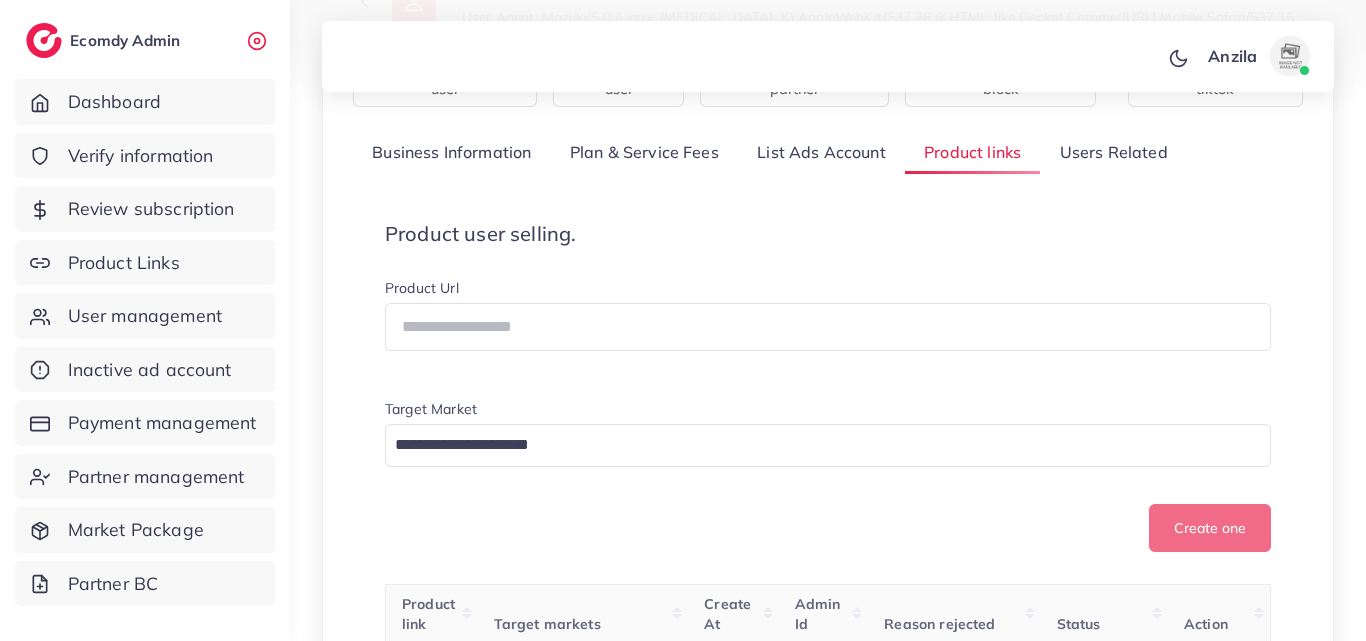 scroll, scrollTop: 280, scrollLeft: 0, axis: vertical 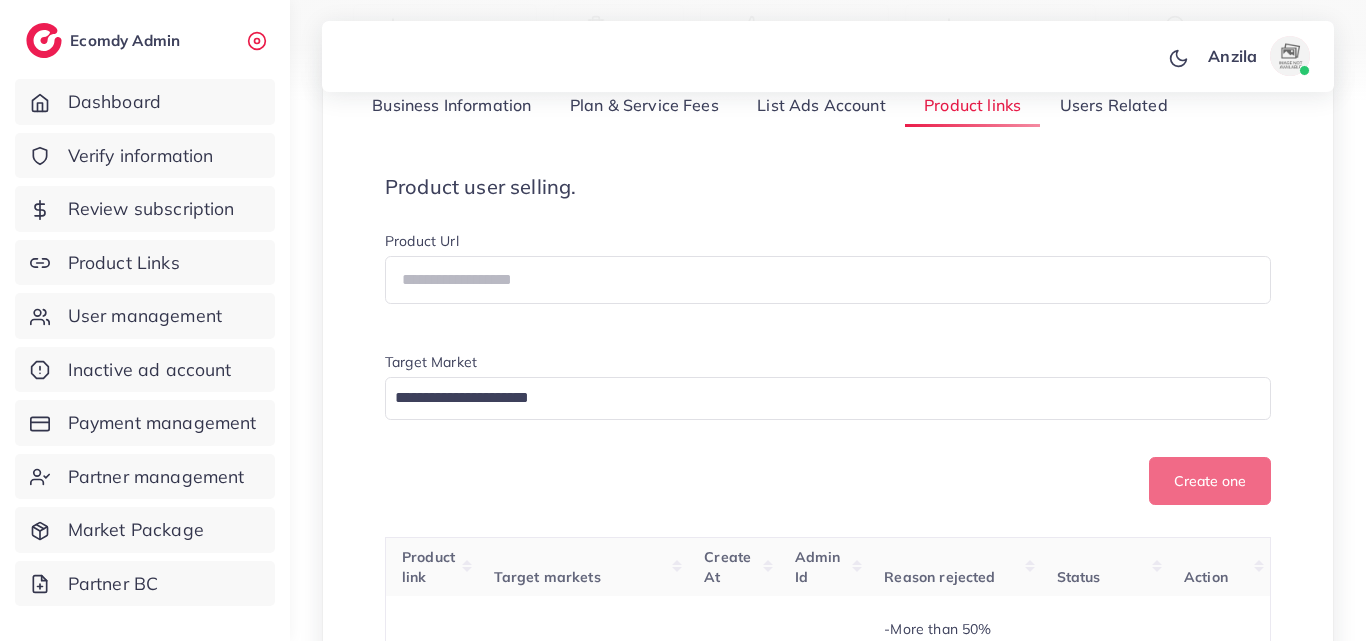 click on "Product user selling.   Product Url   Target Market            Loading...      Create one" at bounding box center (828, 340) 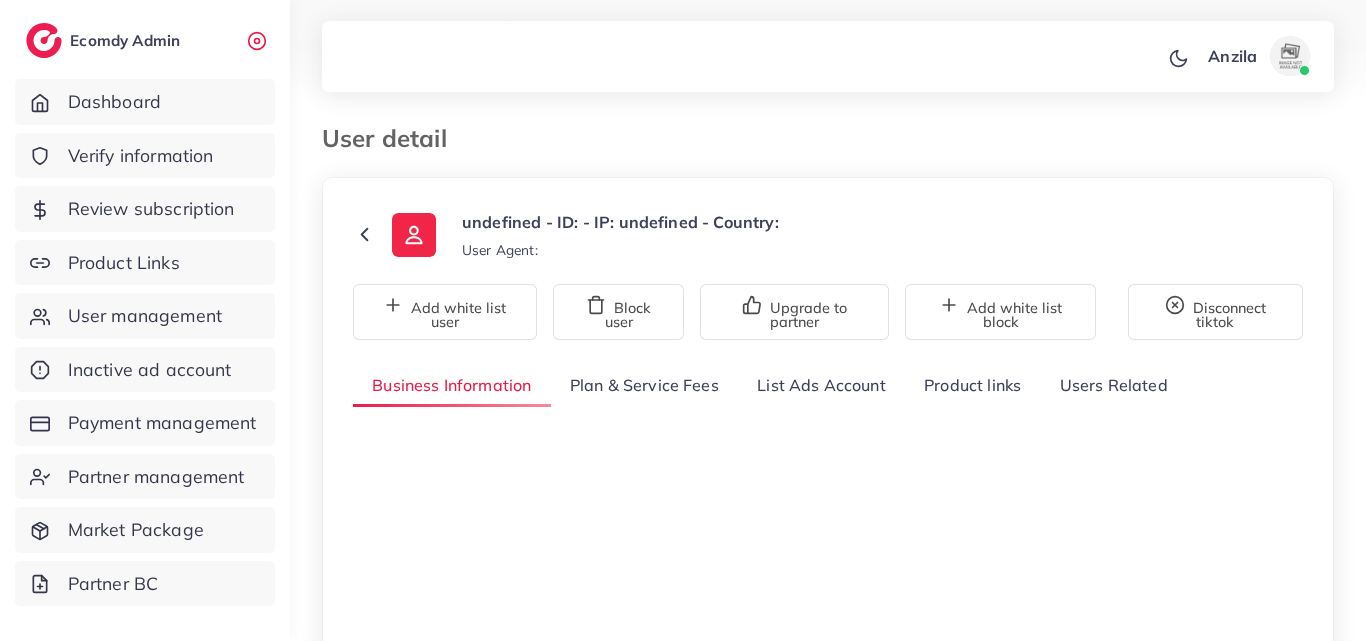 type on "*******" 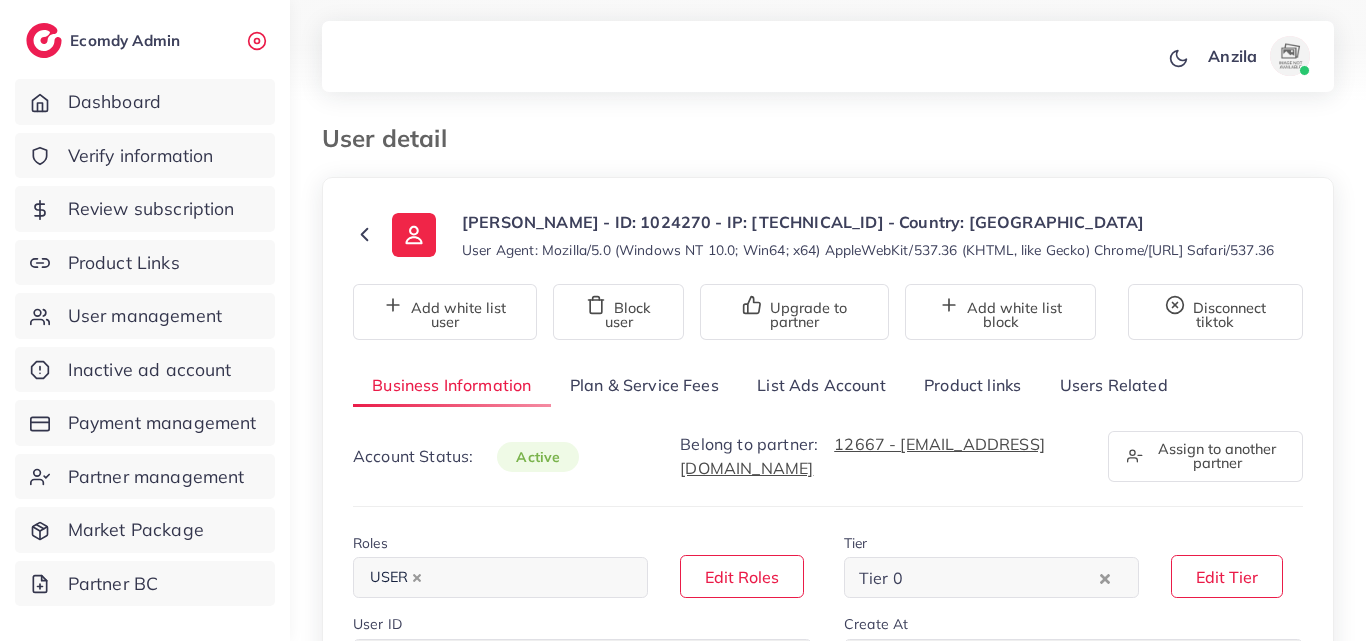scroll, scrollTop: 0, scrollLeft: 0, axis: both 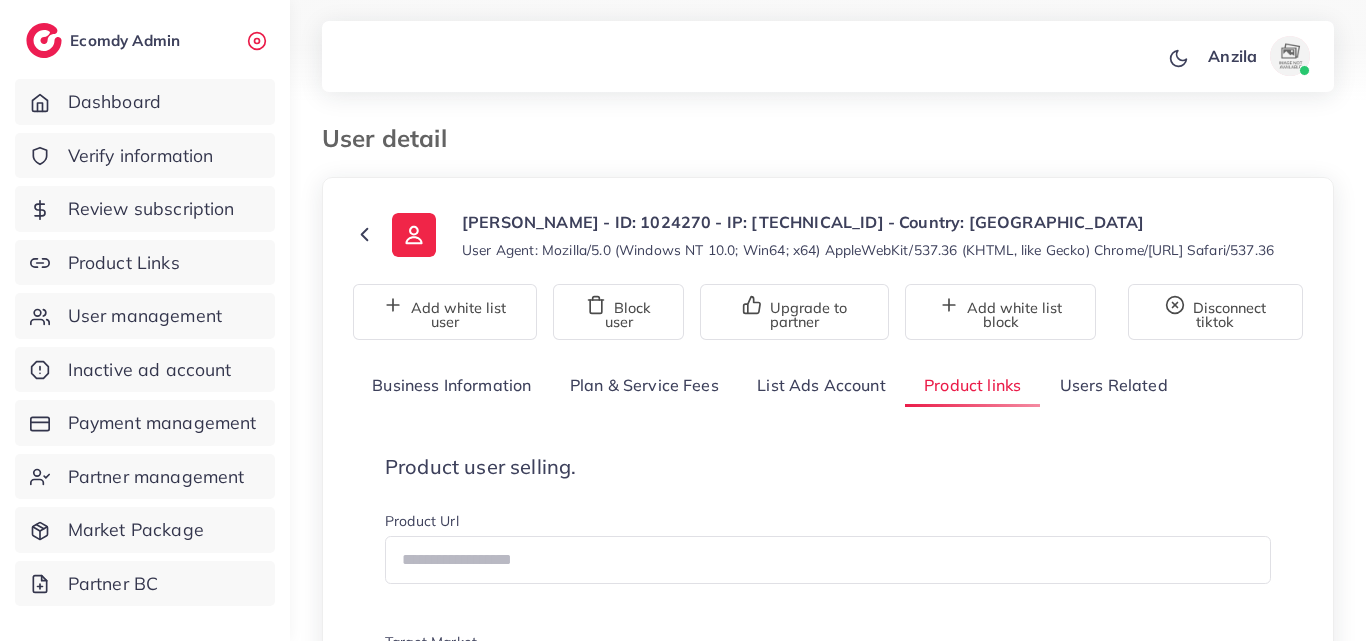 click on "User Agent: Mozilla/5.0 (Windows NT 10.0; Win64; x64) AppleWebKit/537.36 (KHTML, like Gecko) Chrome/[URL] Safari/537.36" at bounding box center (868, 250) 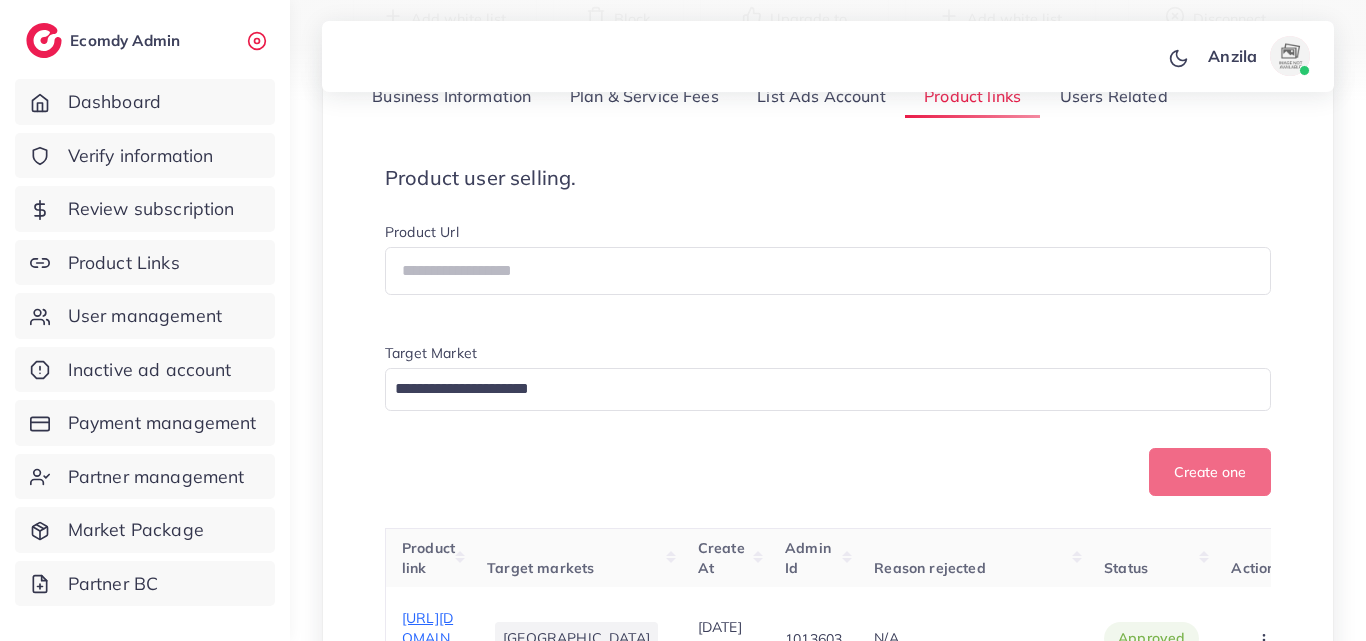 scroll, scrollTop: 400, scrollLeft: 0, axis: vertical 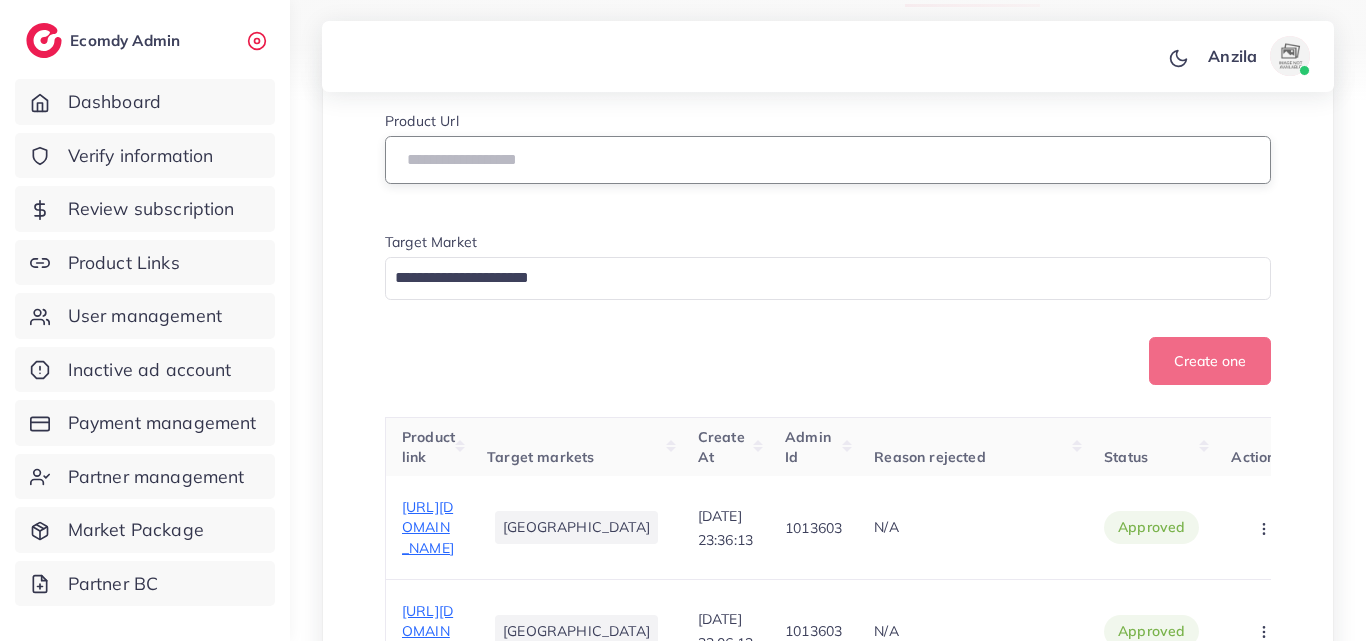 click at bounding box center (828, 160) 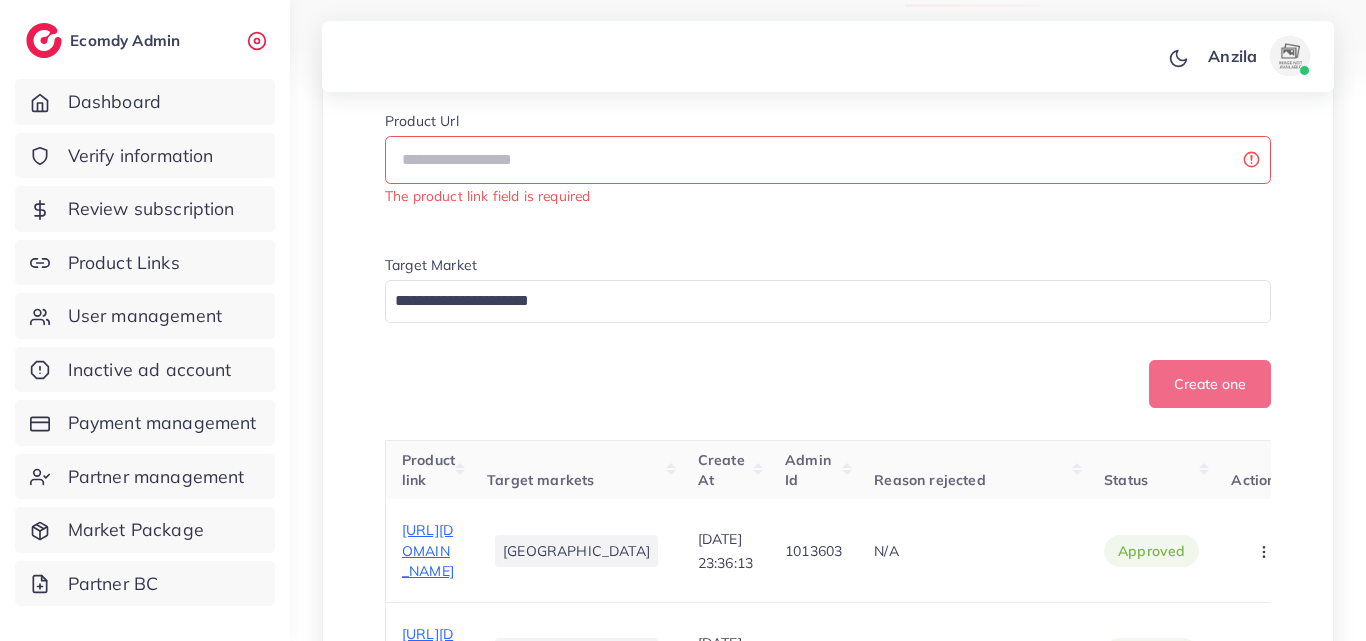 drag, startPoint x: 694, startPoint y: 201, endPoint x: 615, endPoint y: 124, distance: 110.317726 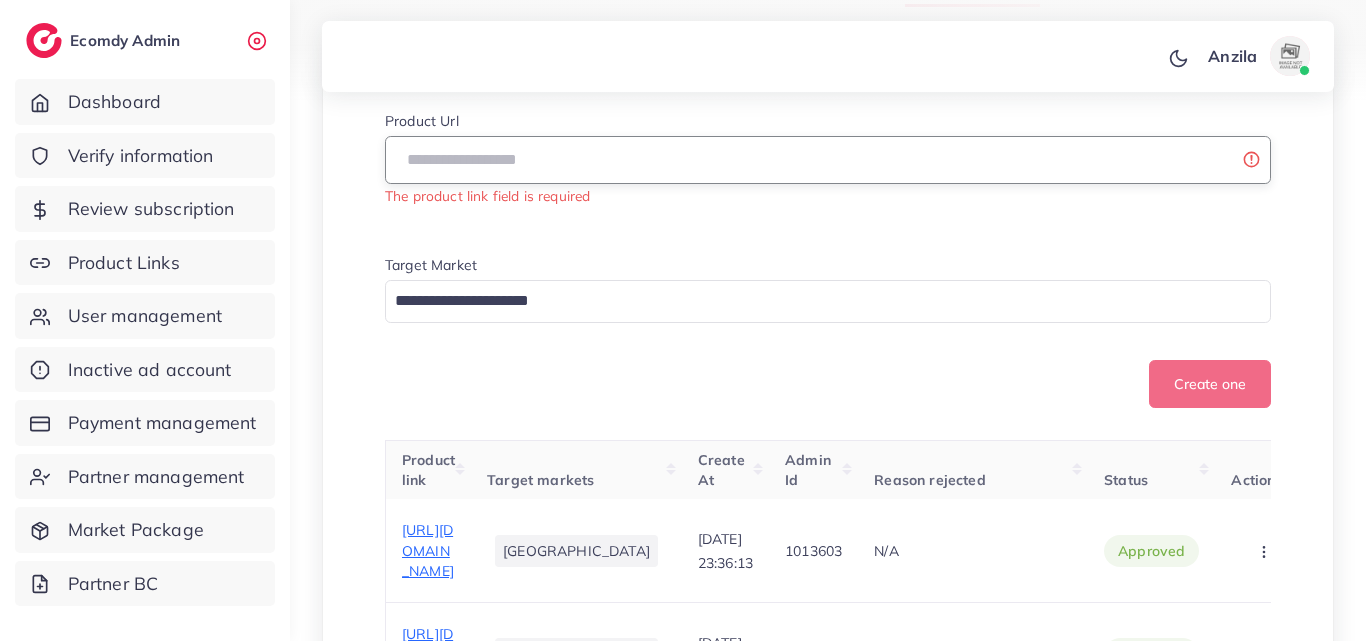 click at bounding box center [828, 160] 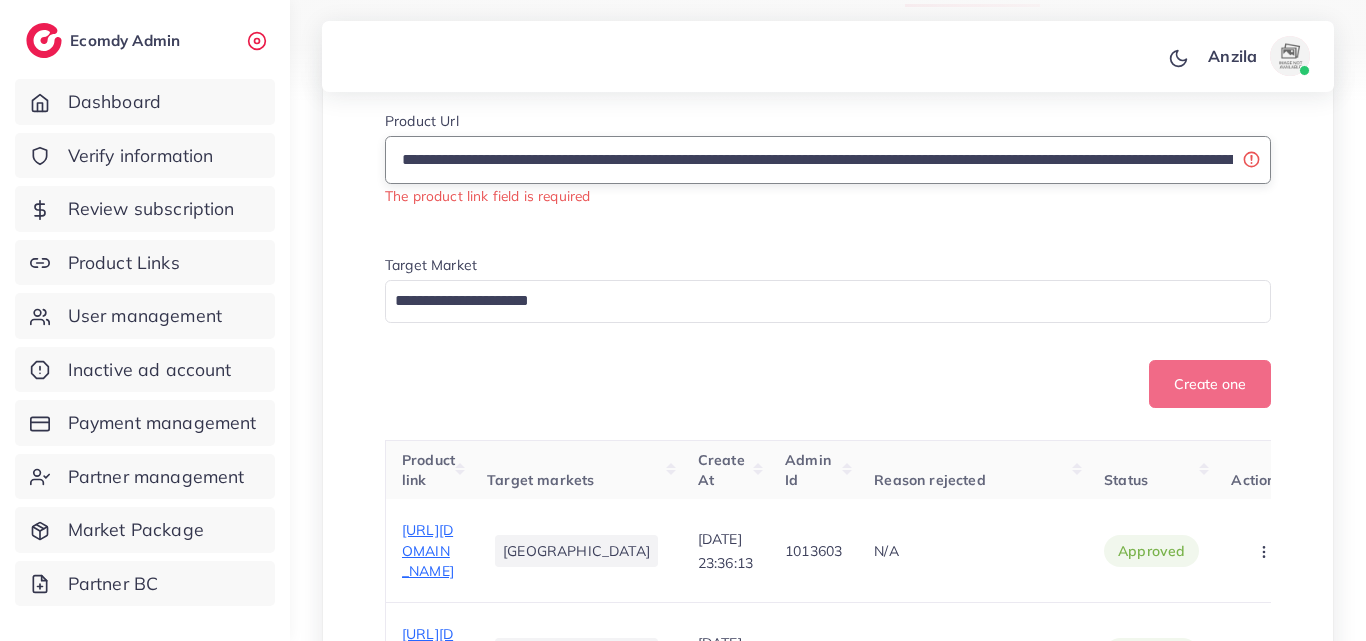 scroll, scrollTop: 0, scrollLeft: 459, axis: horizontal 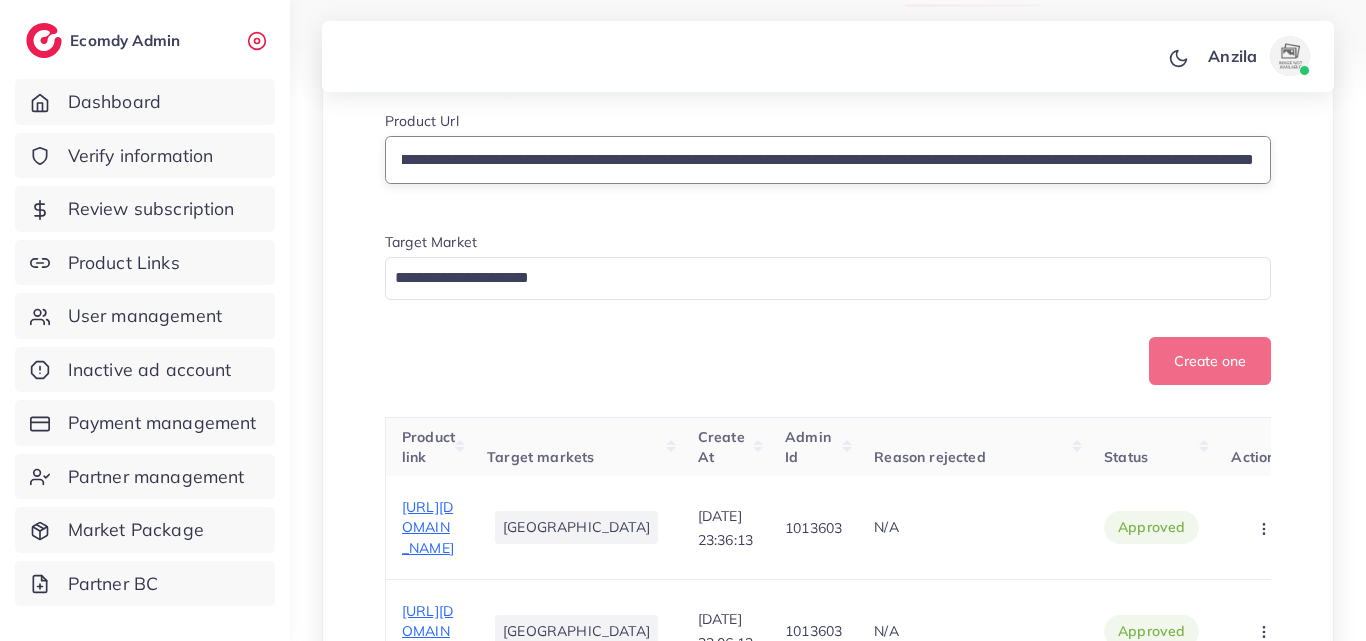 type on "**********" 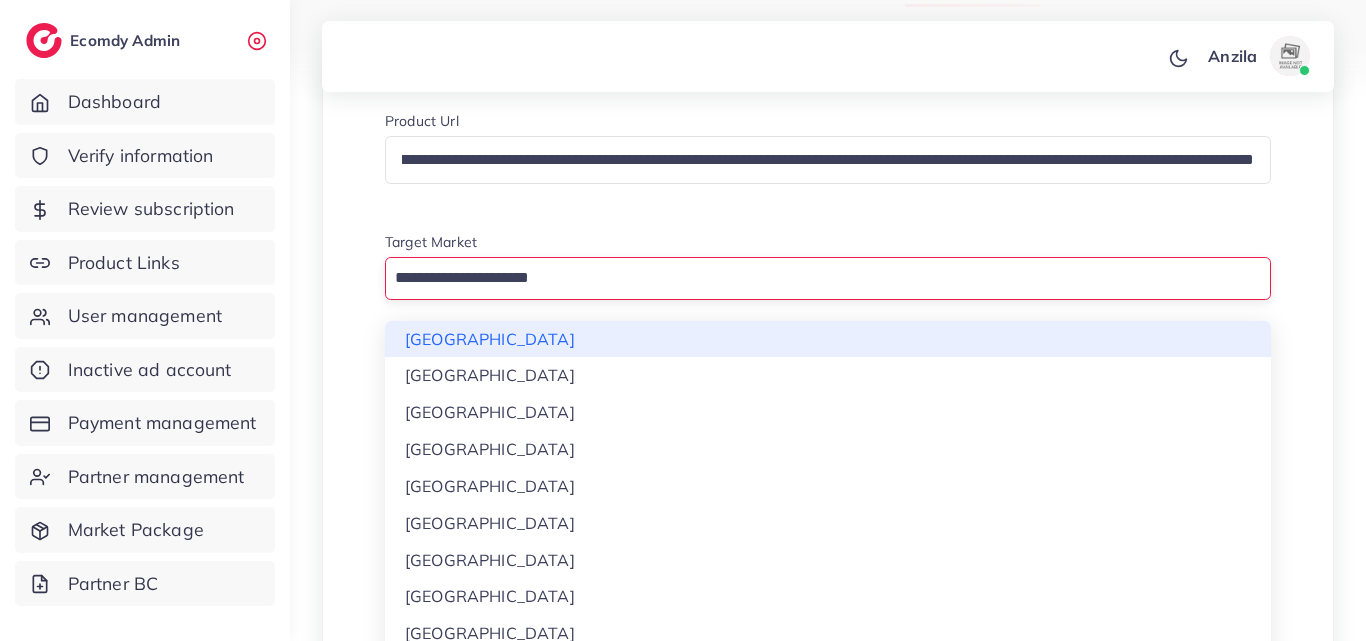 click at bounding box center [816, 278] 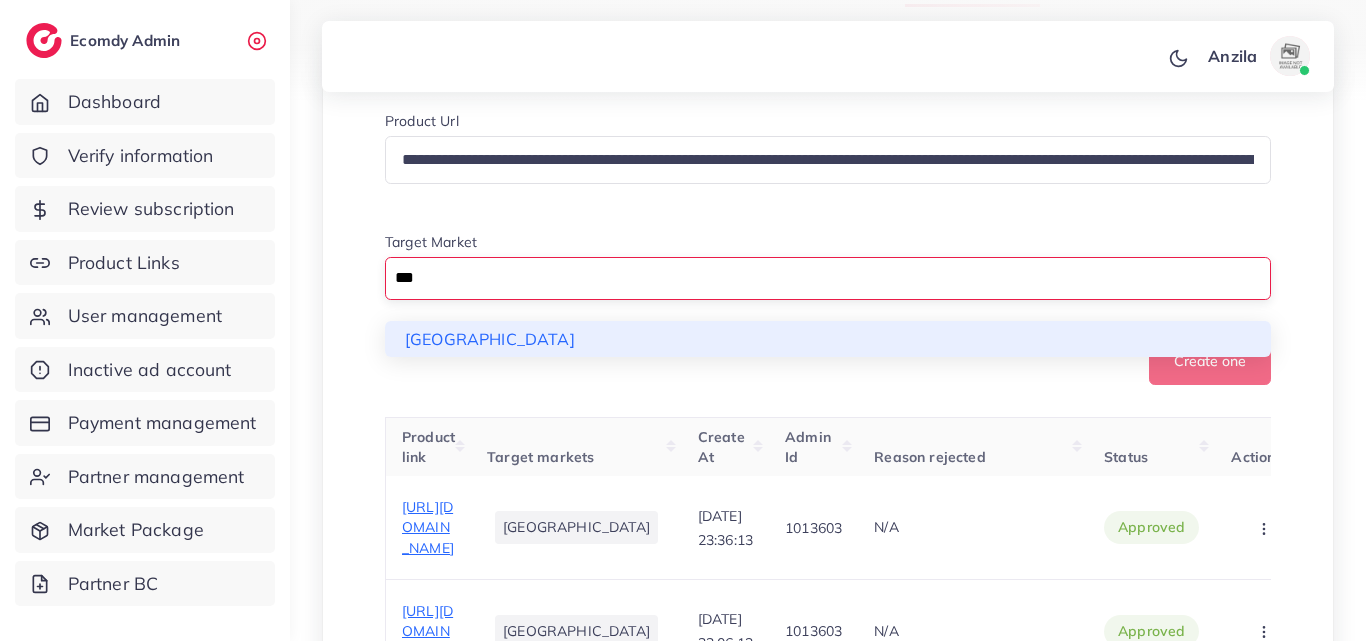 type on "***" 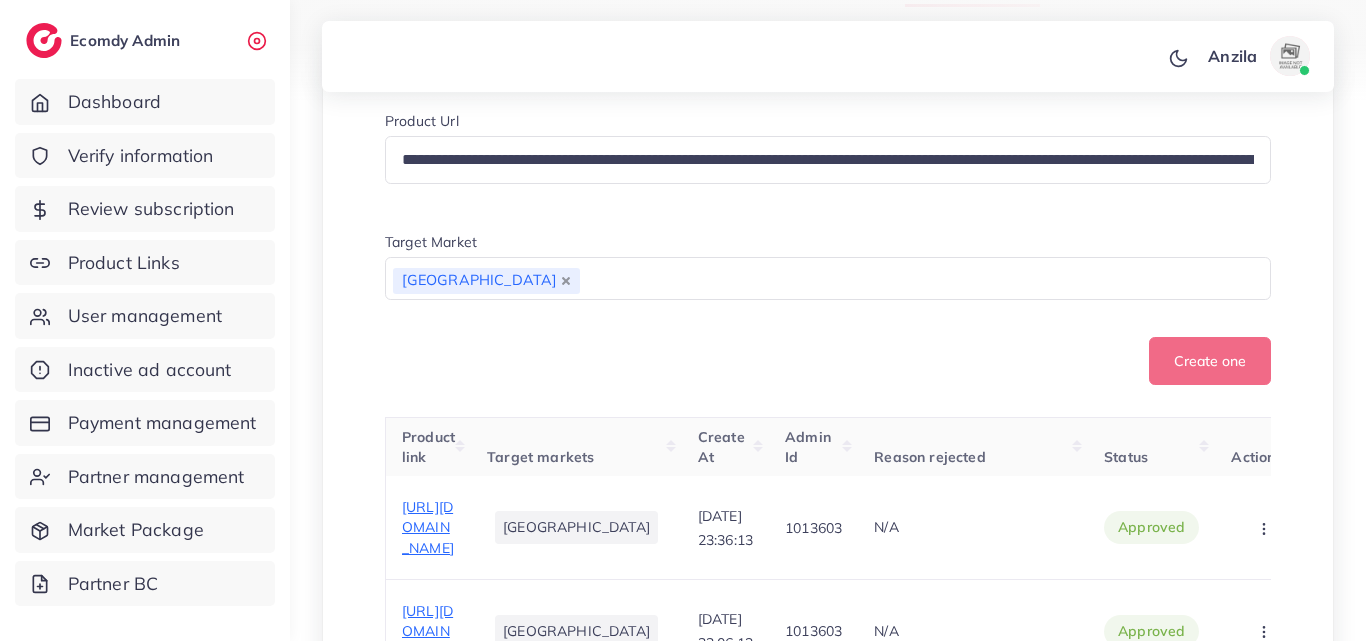 click on "**********" at bounding box center (828, 248) 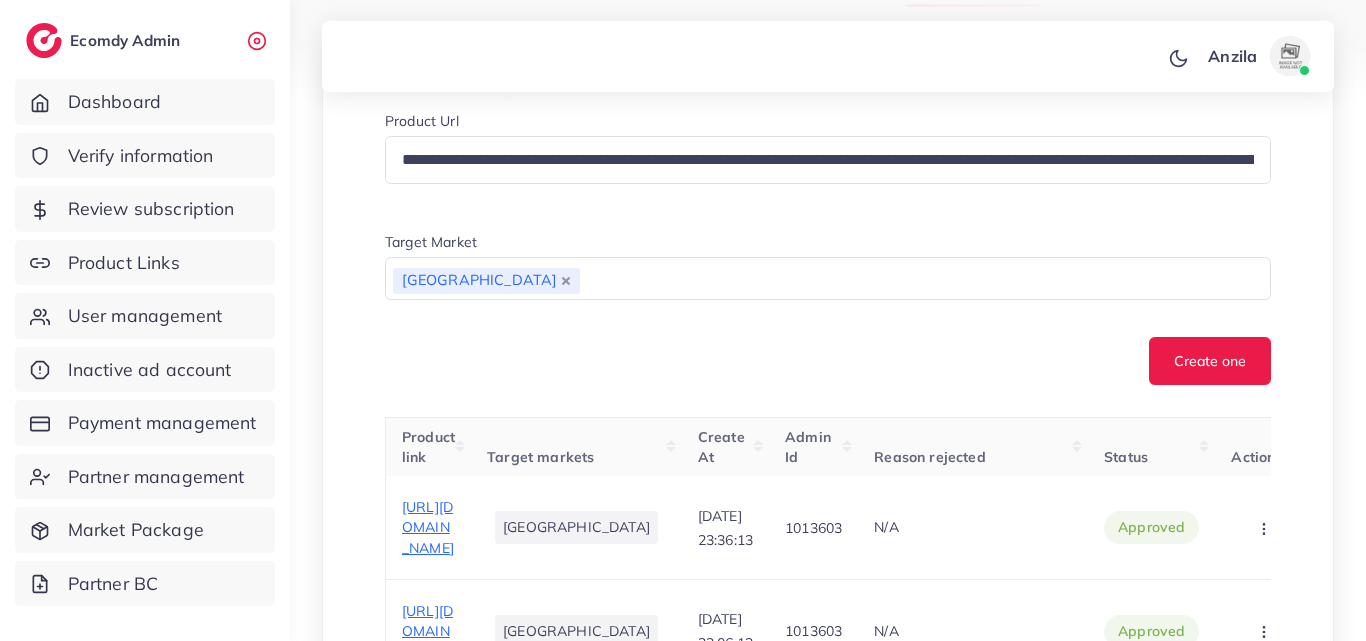 click on "**********" at bounding box center (828, 248) 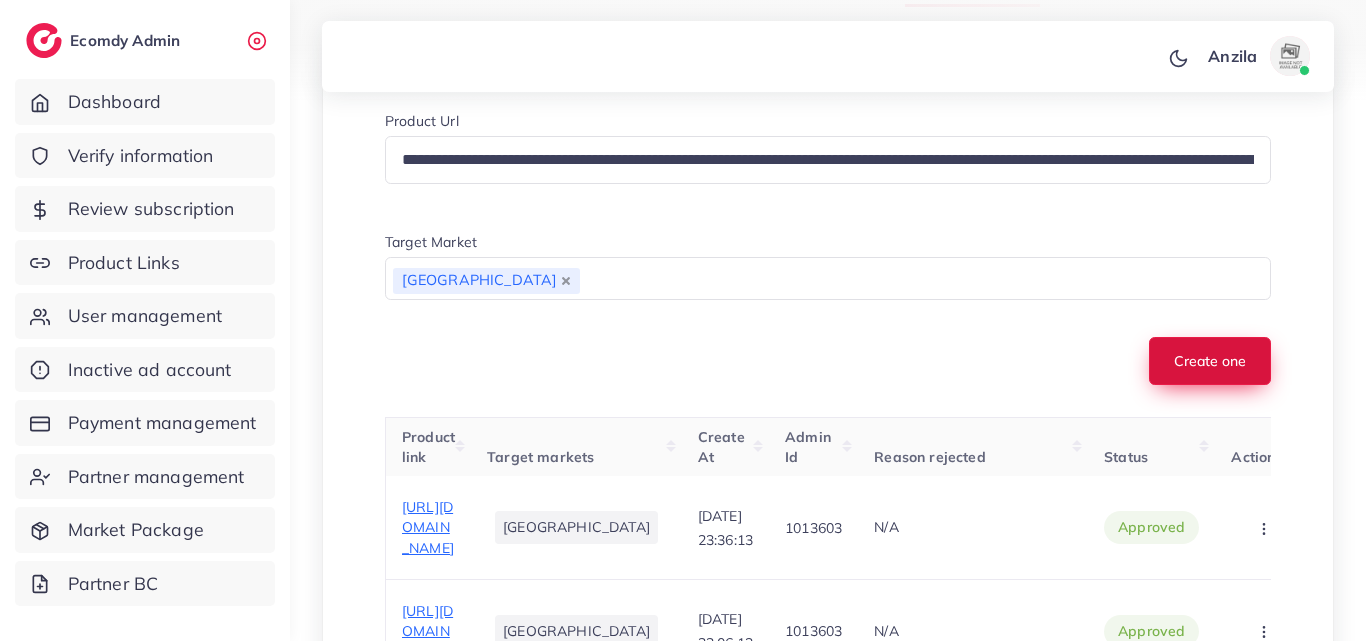 click on "Create one" at bounding box center (1210, 361) 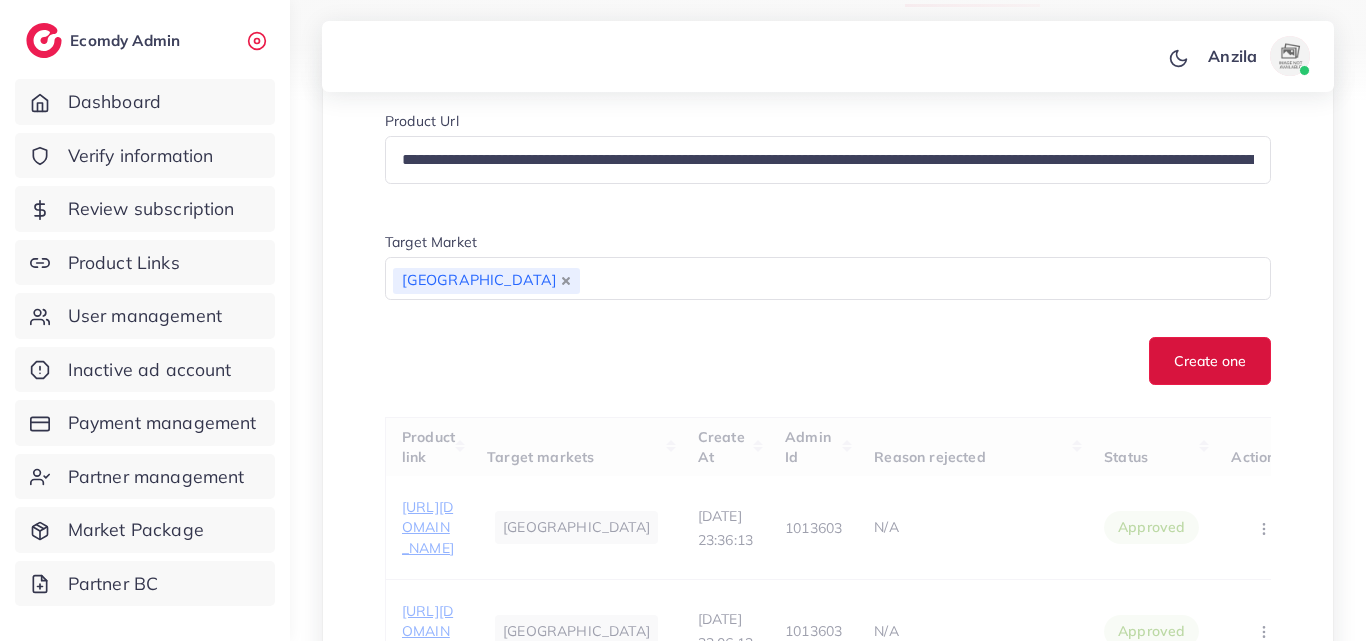 type 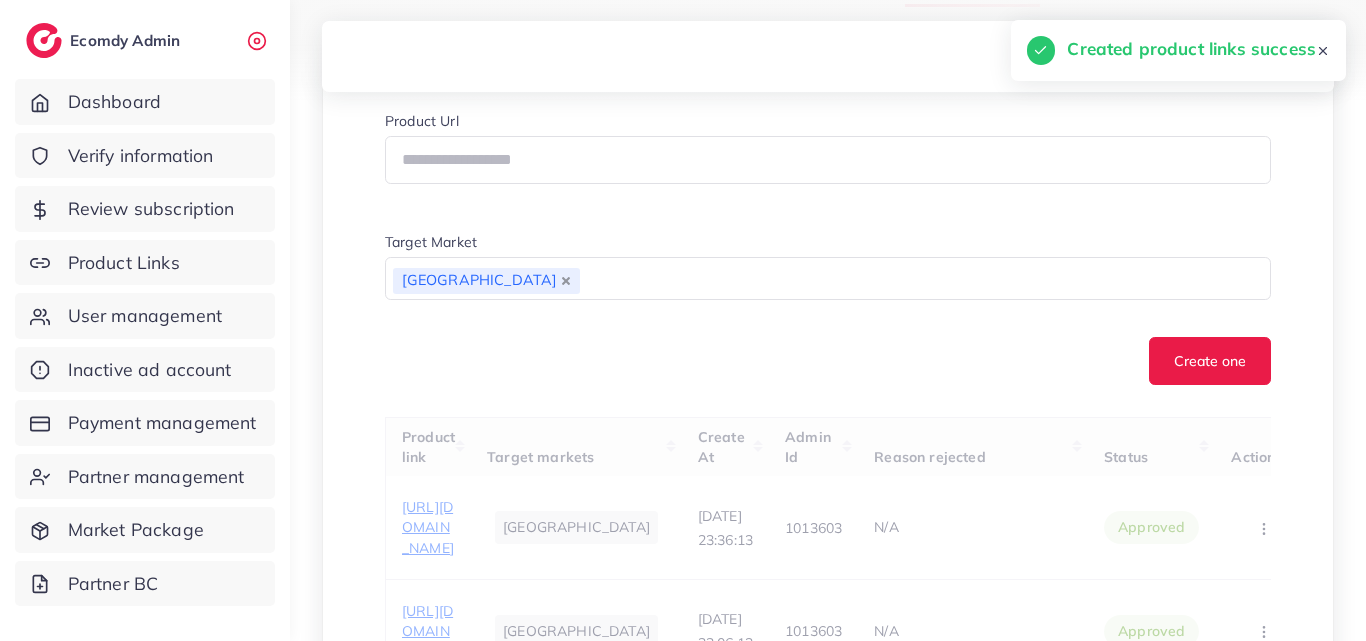 click on "Create one" at bounding box center [828, 361] 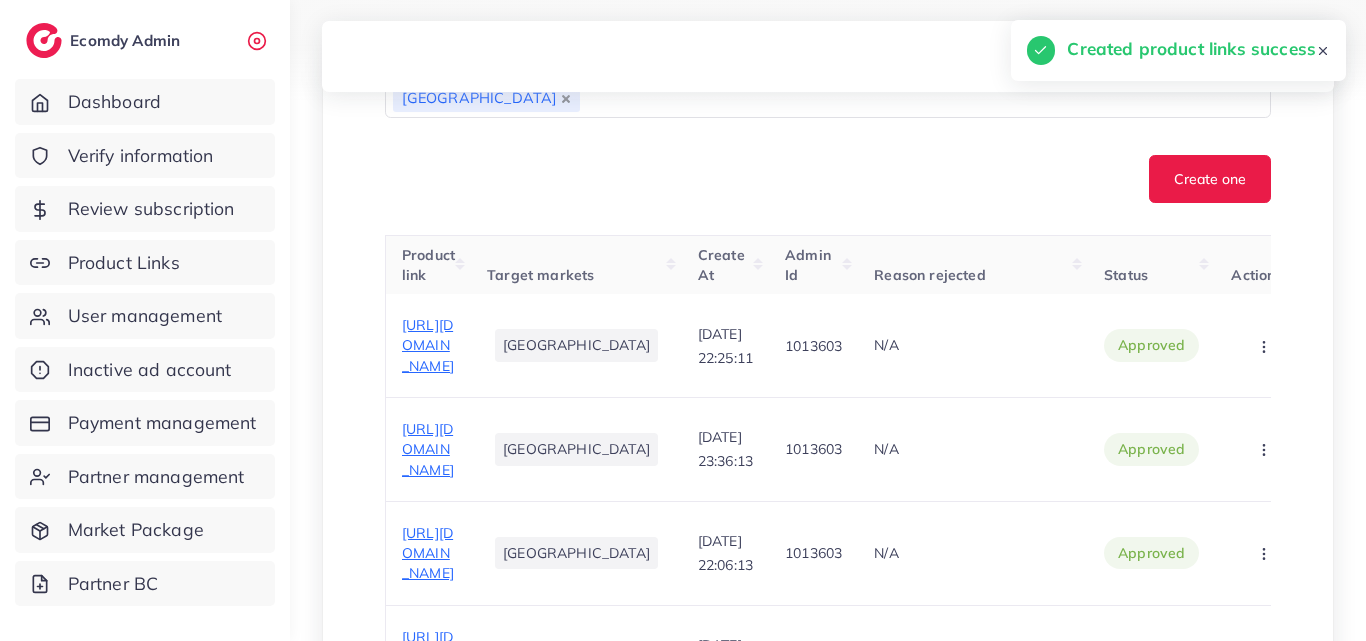 scroll, scrollTop: 600, scrollLeft: 0, axis: vertical 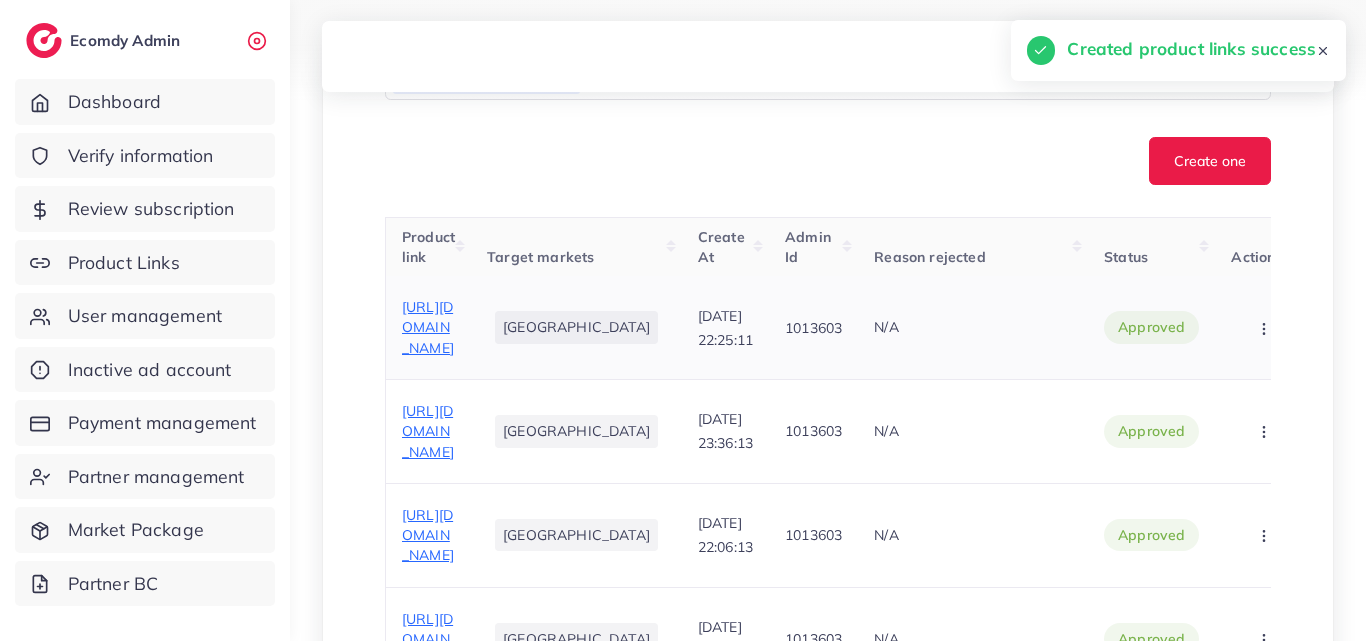 click on "https://kamyabstore.com/products/korean-feeder-glass-made-250ml?utm_source=tiktok&utm_medium=paid&utm_id=__CAMPAIGN_ID__&utm_campaign=__CAMPAIGN_NAME__" at bounding box center [428, 327] 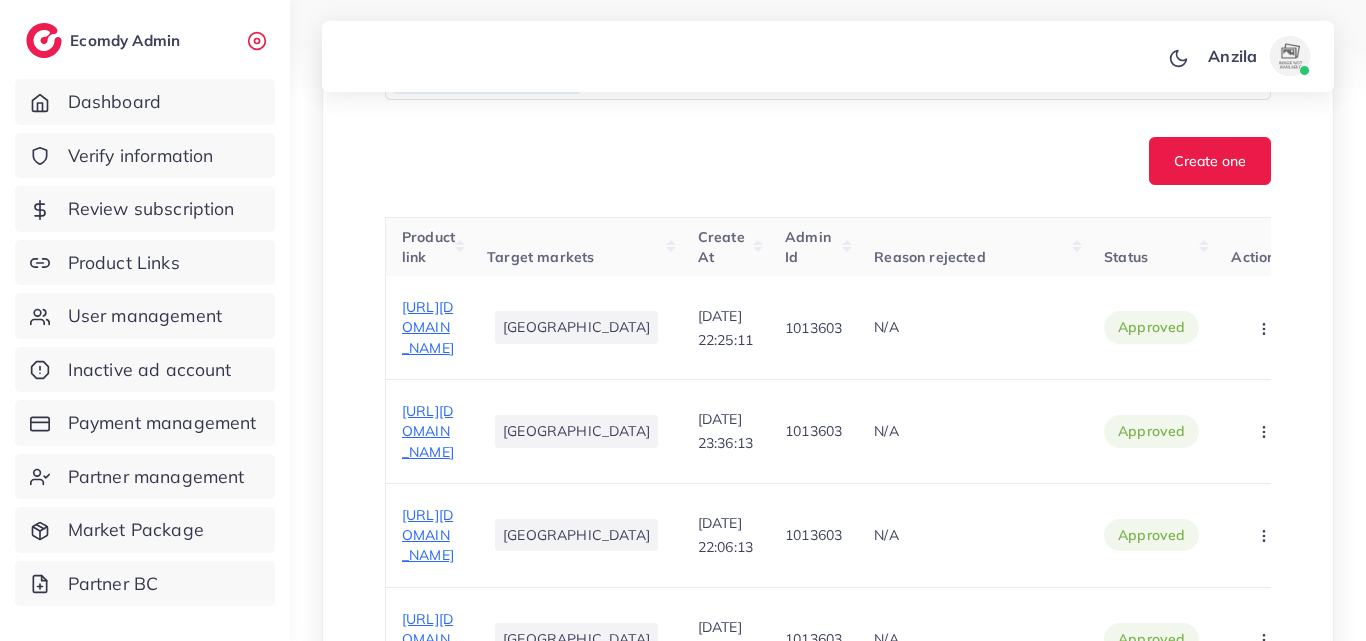 click on "Admin Id" at bounding box center [808, 247] 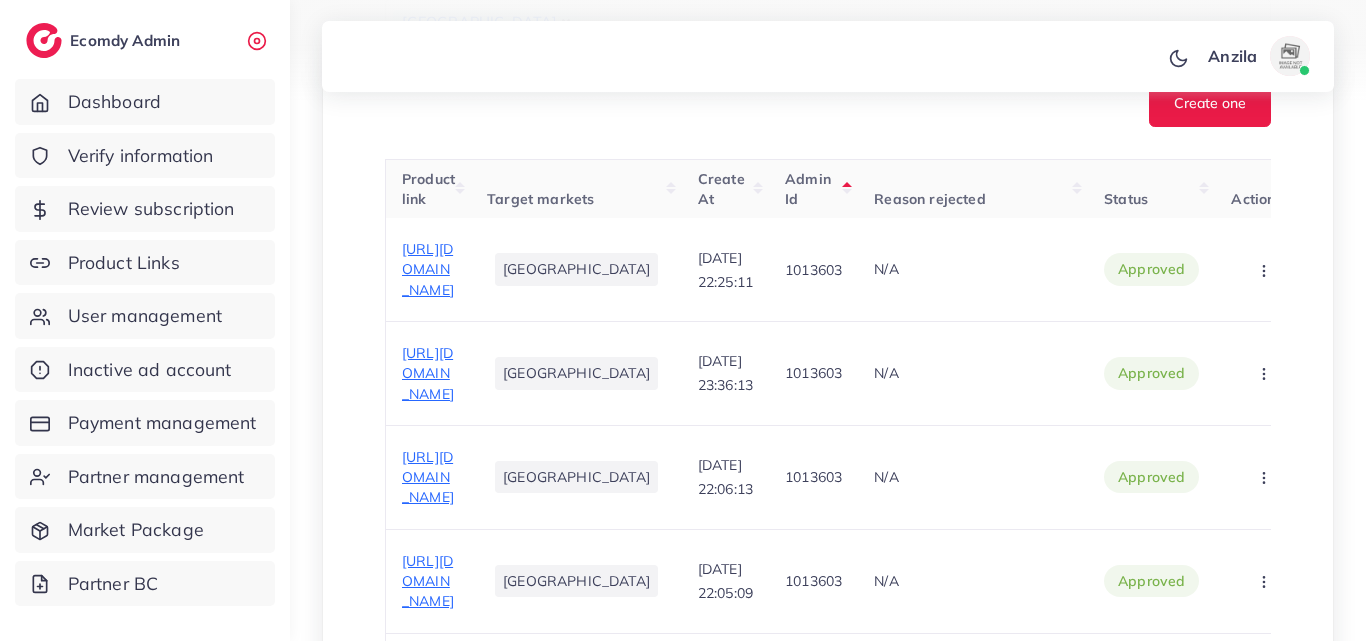 scroll, scrollTop: 671, scrollLeft: 0, axis: vertical 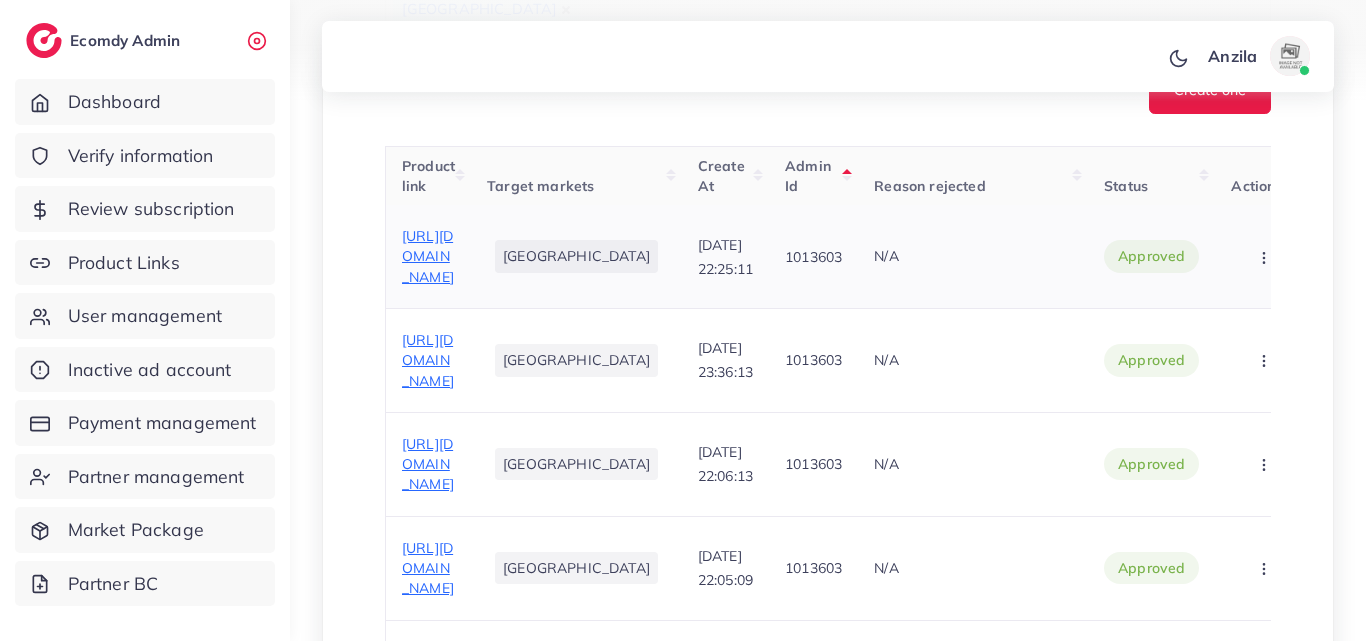 click on "N/A" at bounding box center (973, 256) 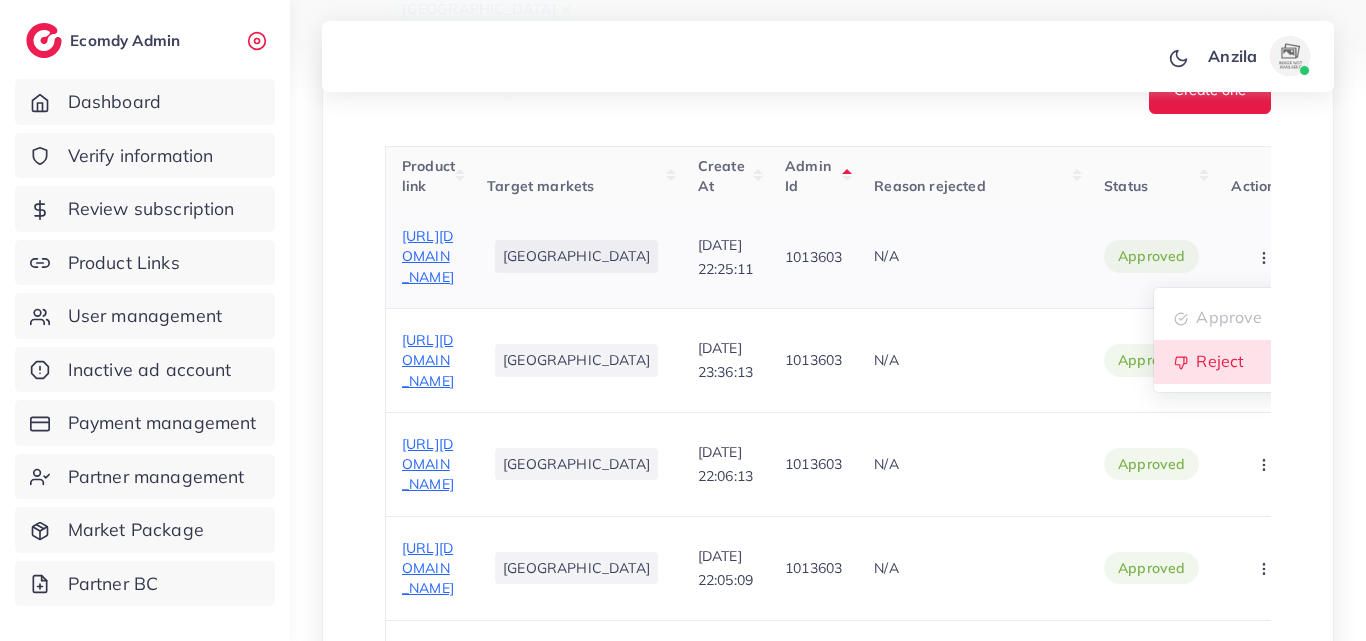 click on "Reject" at bounding box center [1221, 361] 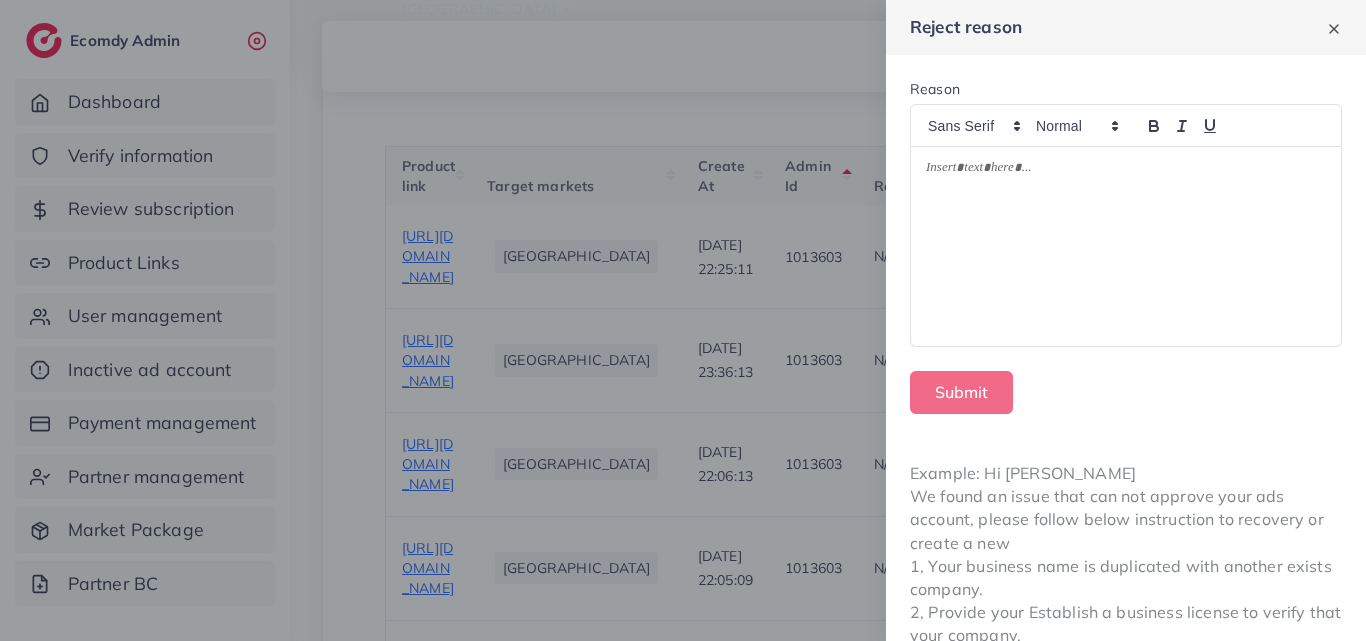 click at bounding box center (1126, 247) 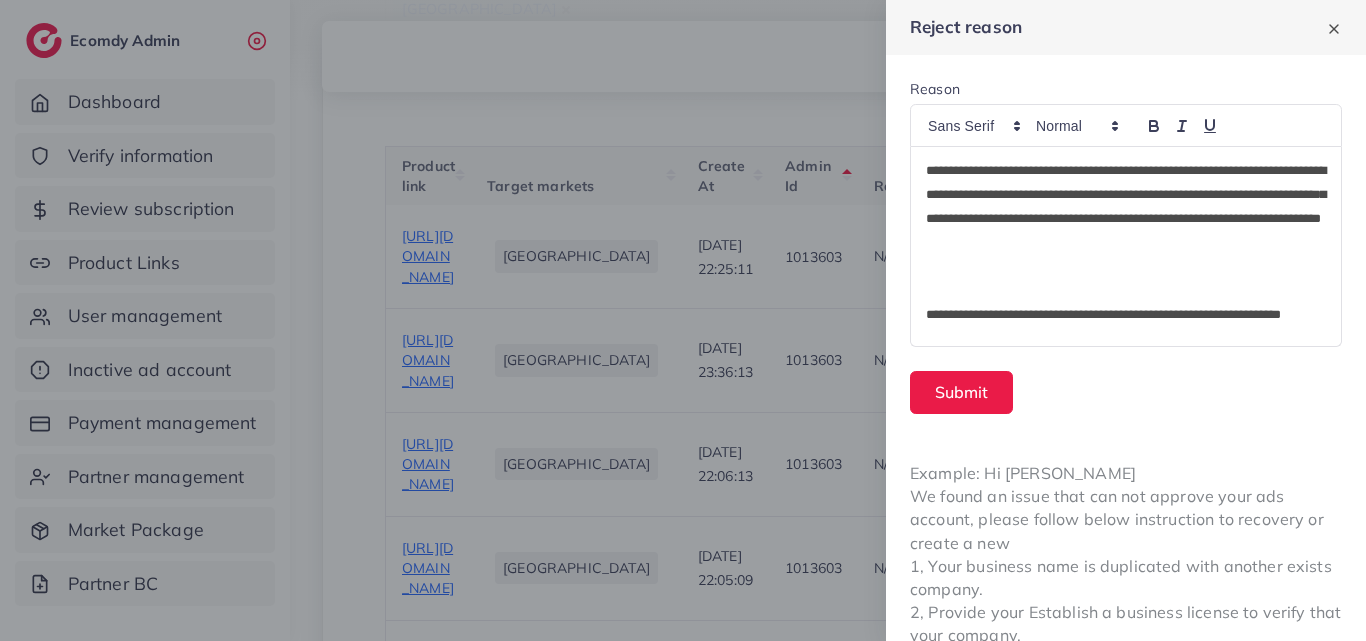 scroll, scrollTop: 72, scrollLeft: 0, axis: vertical 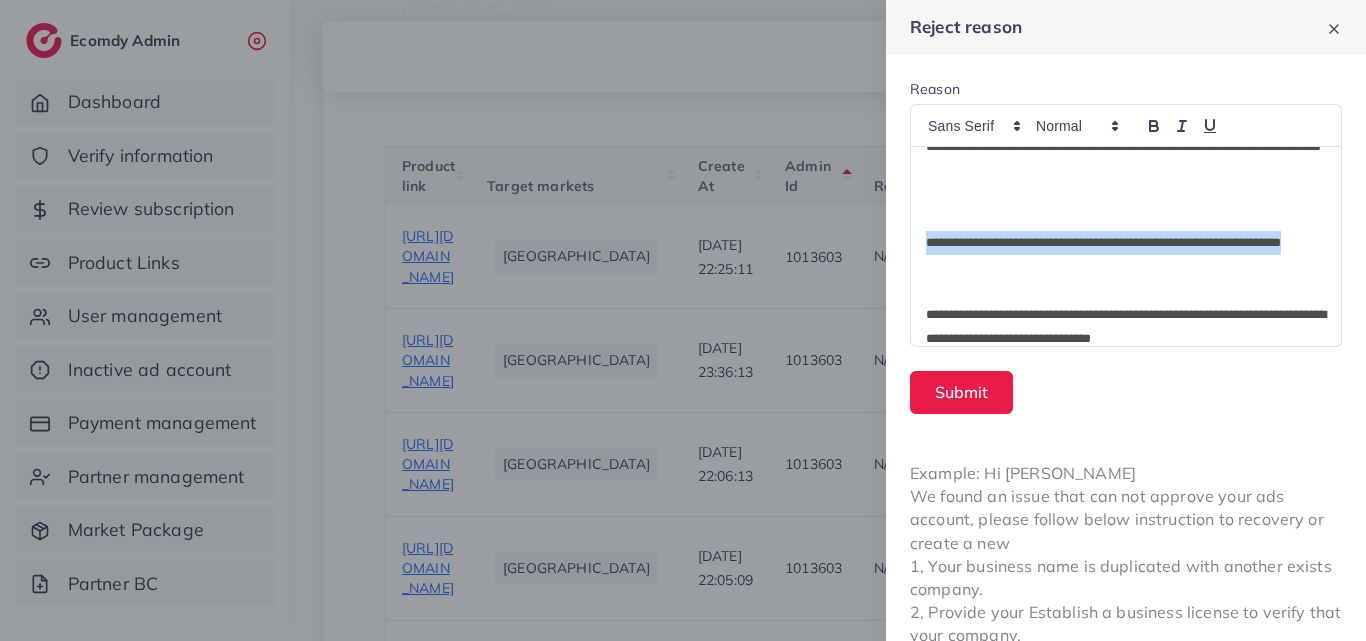 drag, startPoint x: 983, startPoint y: 266, endPoint x: 926, endPoint y: 247, distance: 60.083275 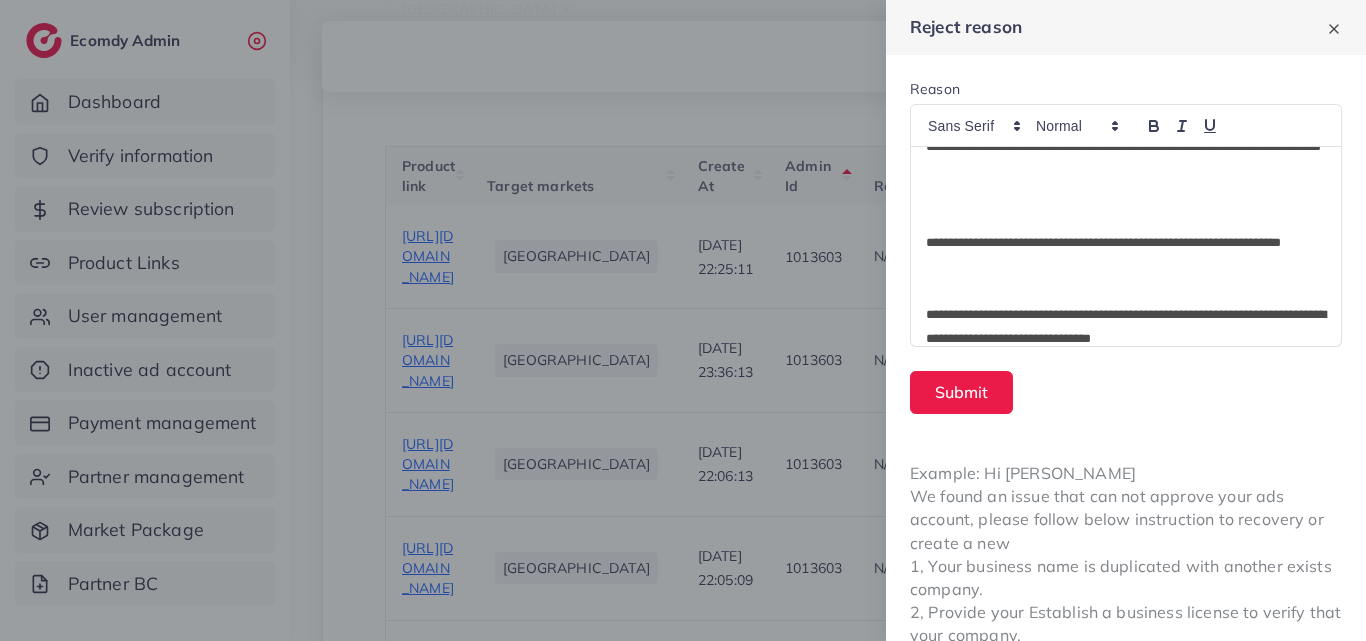 scroll, scrollTop: 64, scrollLeft: 0, axis: vertical 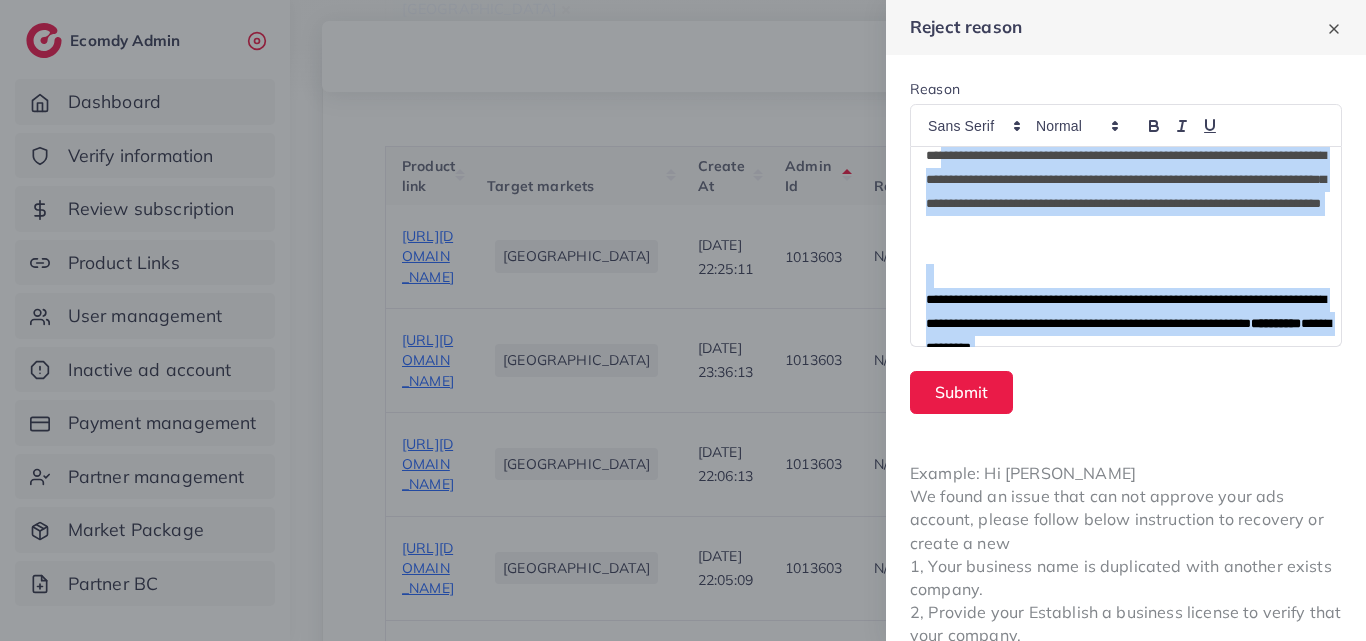 drag, startPoint x: 1063, startPoint y: 282, endPoint x: 952, endPoint y: 147, distance: 174.77414 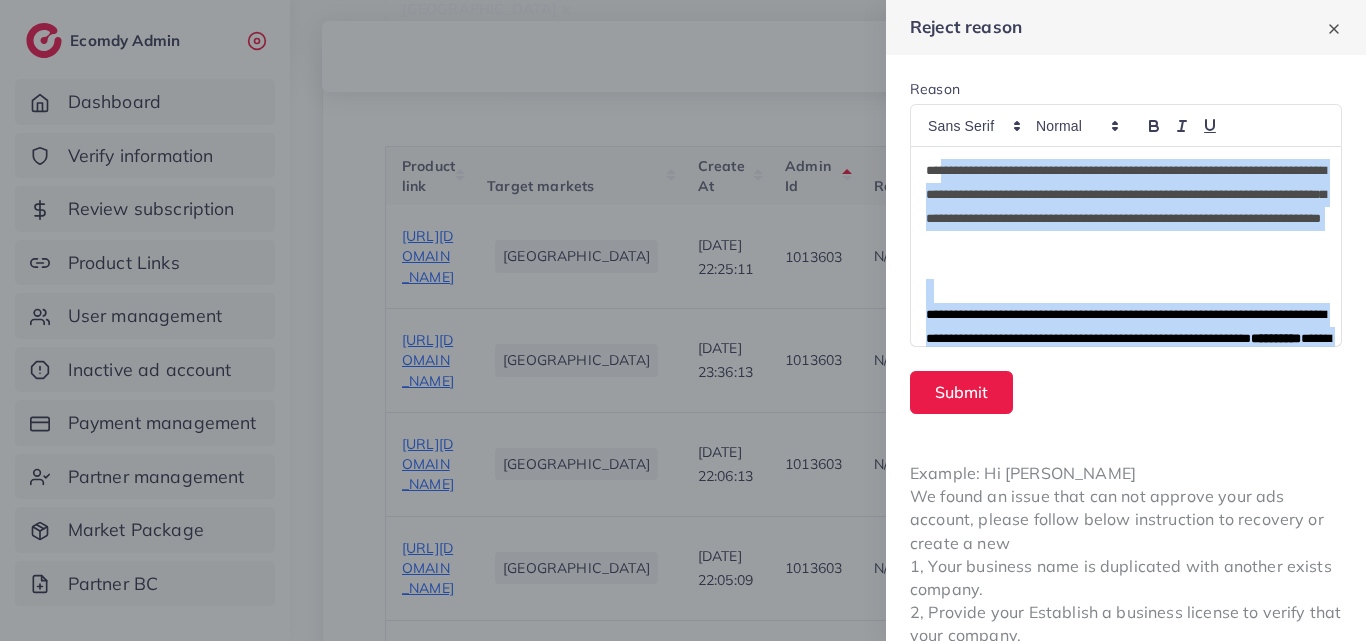 click on "**********" at bounding box center (1126, 219) 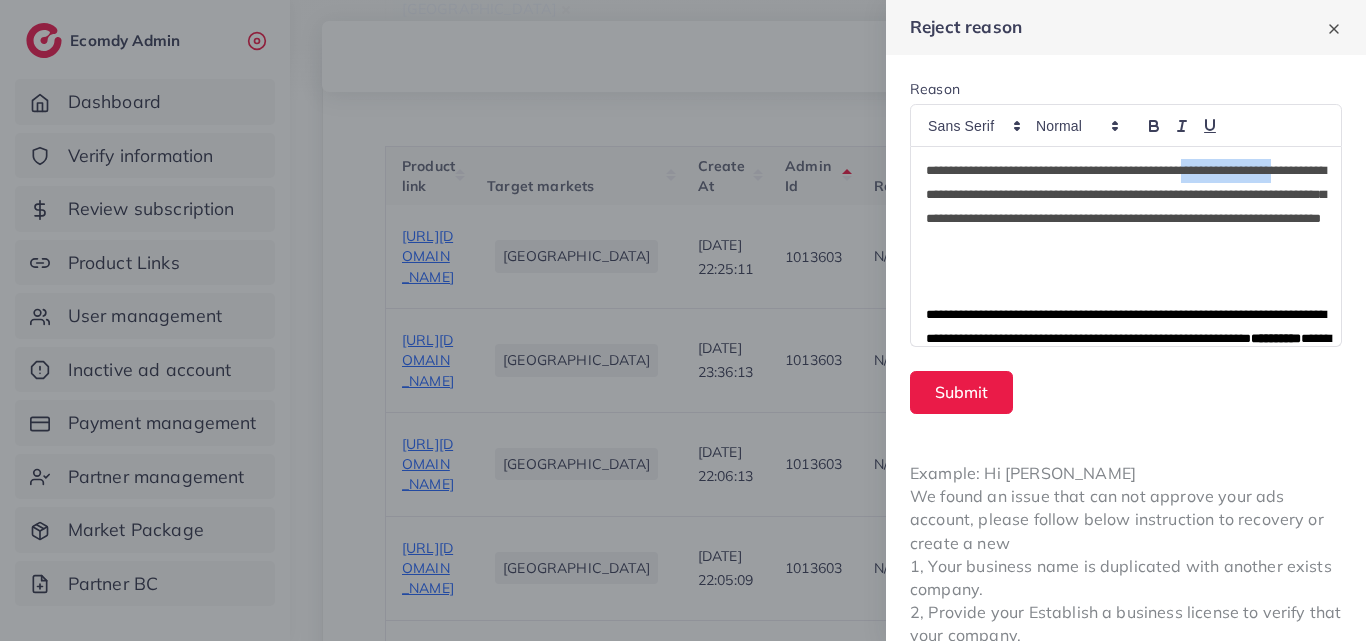 drag, startPoint x: 1091, startPoint y: 192, endPoint x: 947, endPoint y: 191, distance: 144.00348 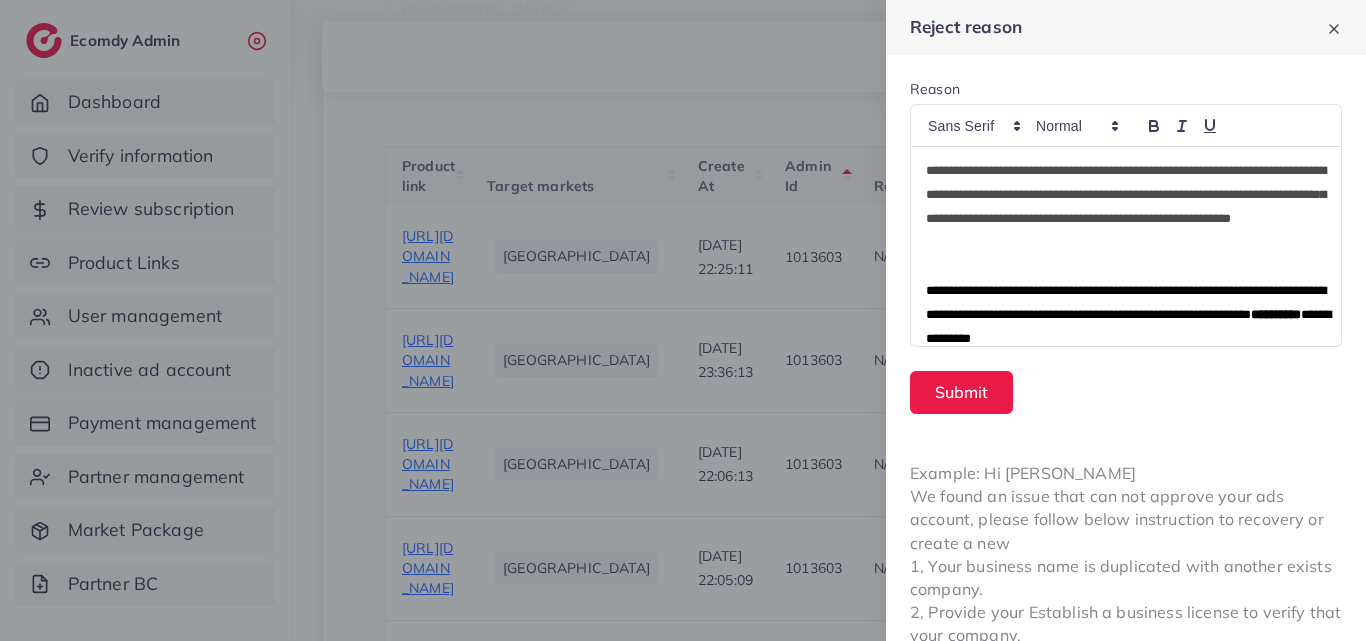 type 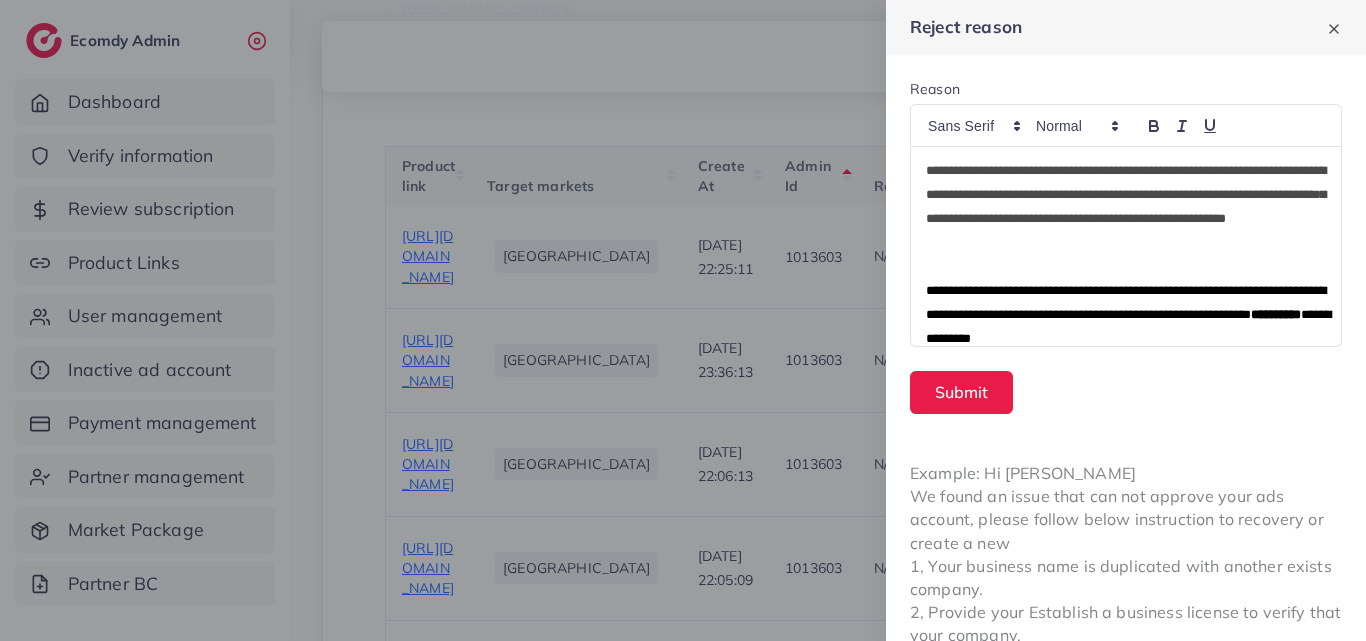 scroll, scrollTop: 0, scrollLeft: 0, axis: both 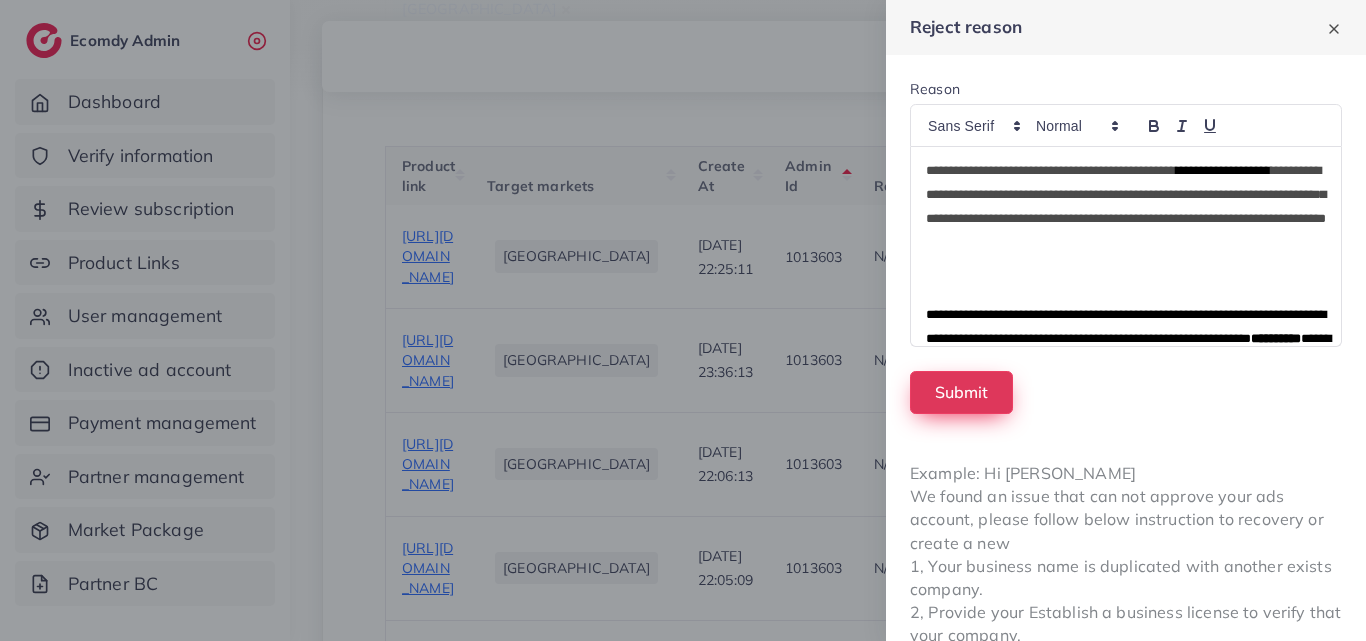 click on "Submit" at bounding box center (961, 392) 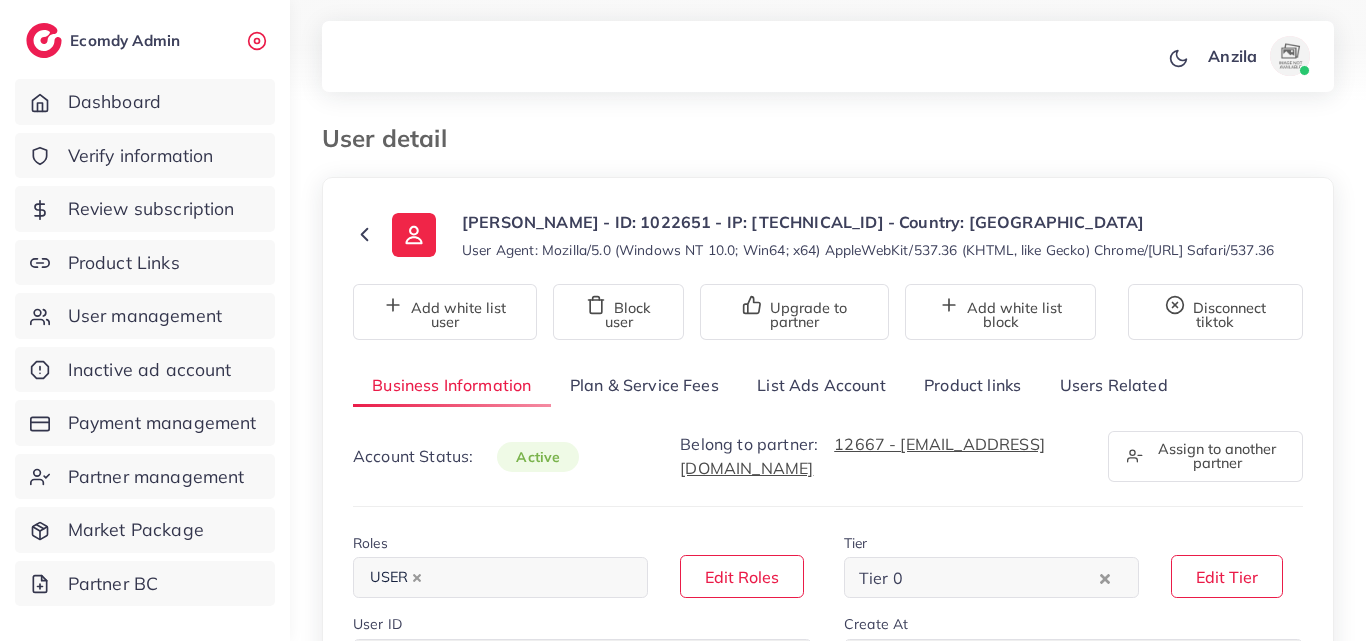 click on "Product links" at bounding box center (972, 385) 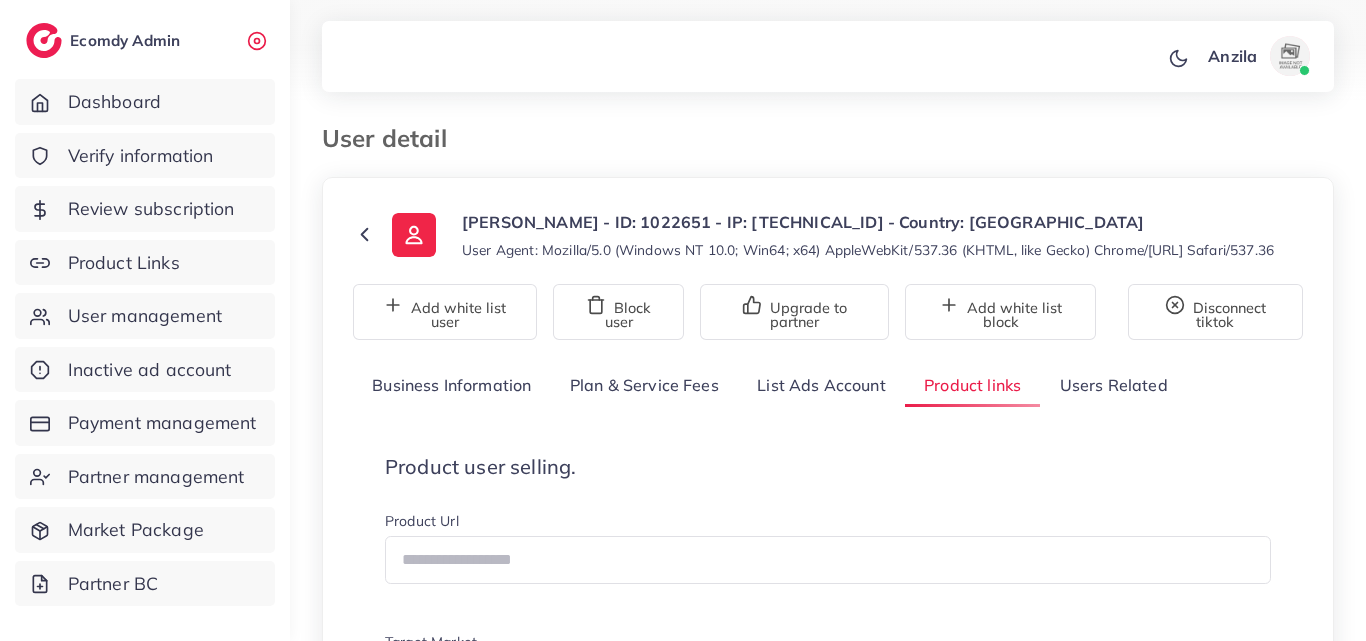 click on "[PERSON_NAME] - ID: 1022651 - IP: [TECHNICAL_ID] - Country: [GEOGRAPHIC_DATA]" at bounding box center (868, 222) 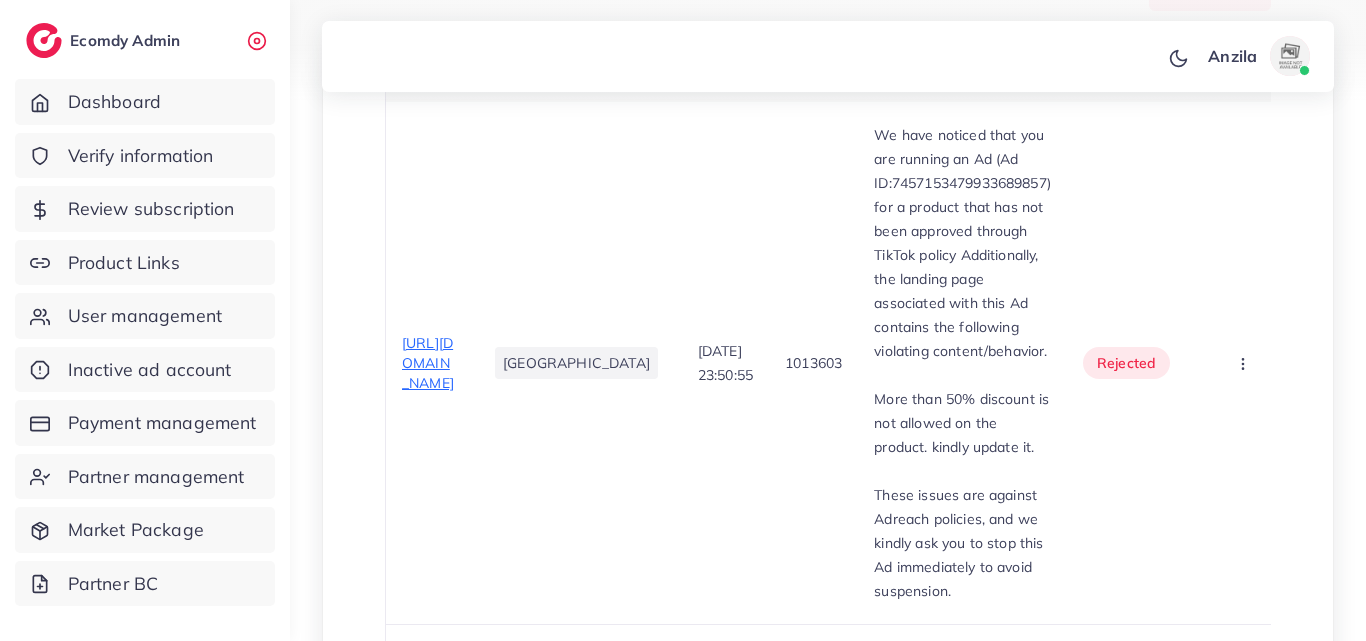scroll, scrollTop: 760, scrollLeft: 0, axis: vertical 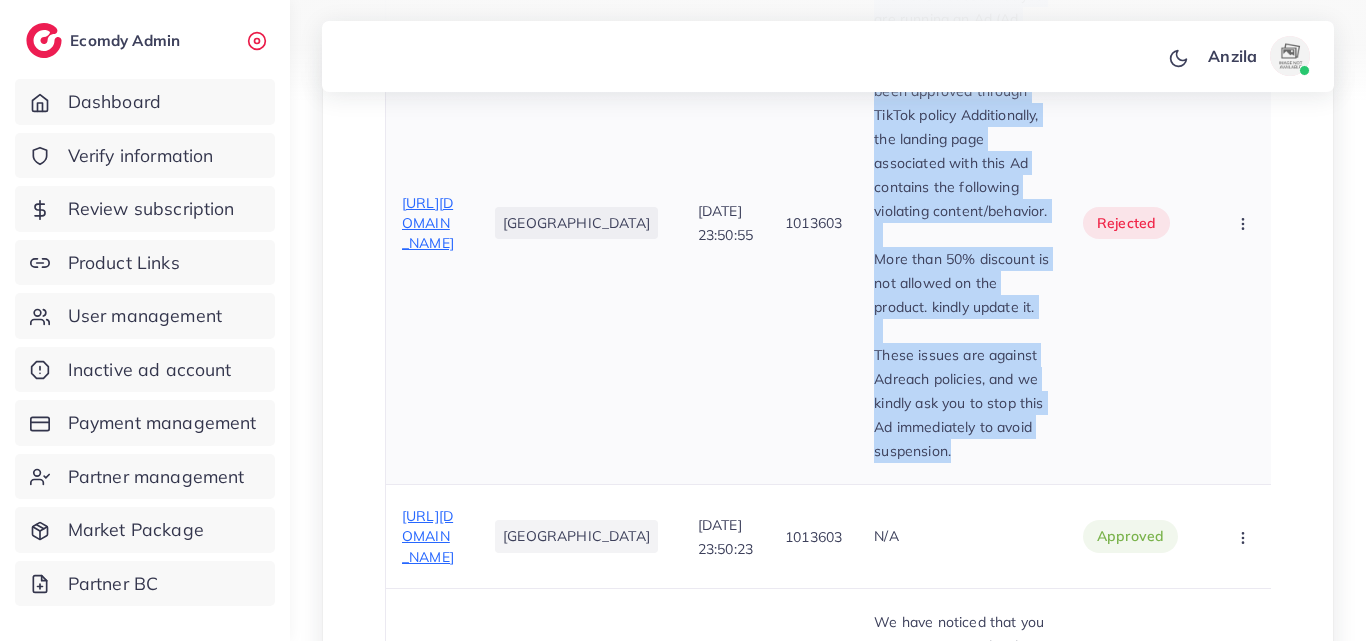 drag, startPoint x: 829, startPoint y: 173, endPoint x: 943, endPoint y: 481, distance: 328.42047 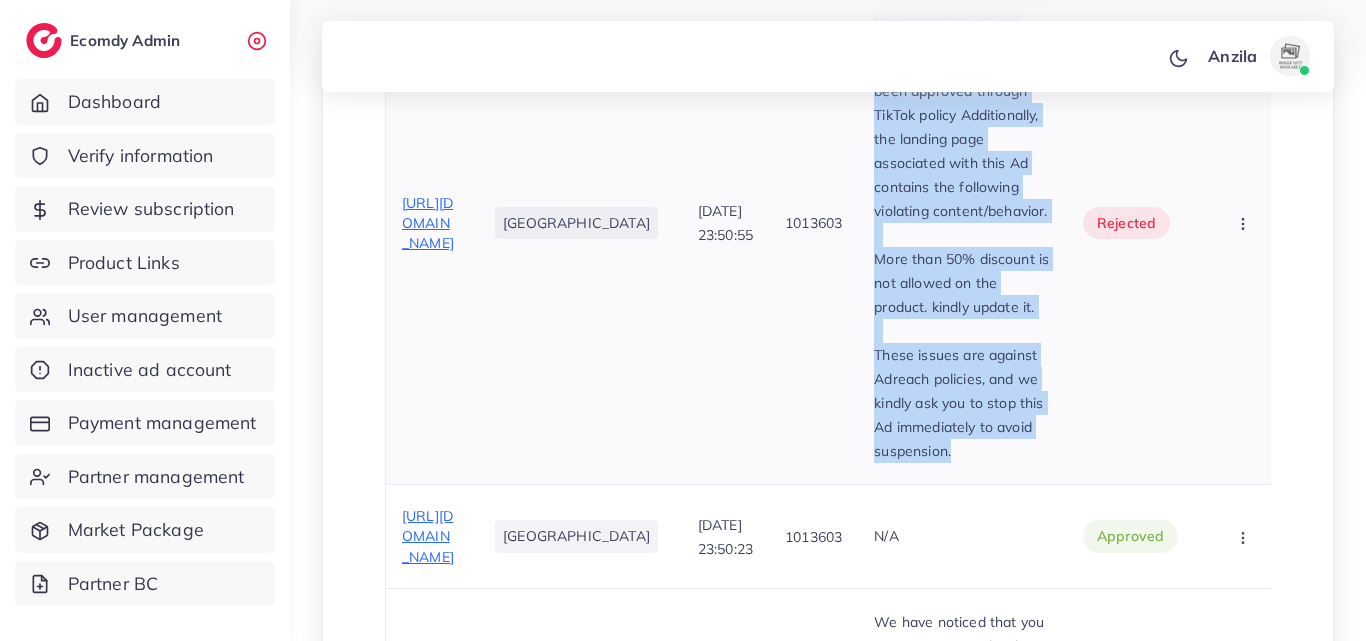 copy on "We have noticed that you are running an Ad (Ad ID:7457153479933689857) for a product that has not been approved through TikTok policy Additionally, the landing page associated with this Ad contains the following violating content/behavior.   More than 50% discount is not allowed on the product. kindly update it.   These issues are against Adreach policies, and we kindly ask you to stop this Ad immediately to avoid suspension." 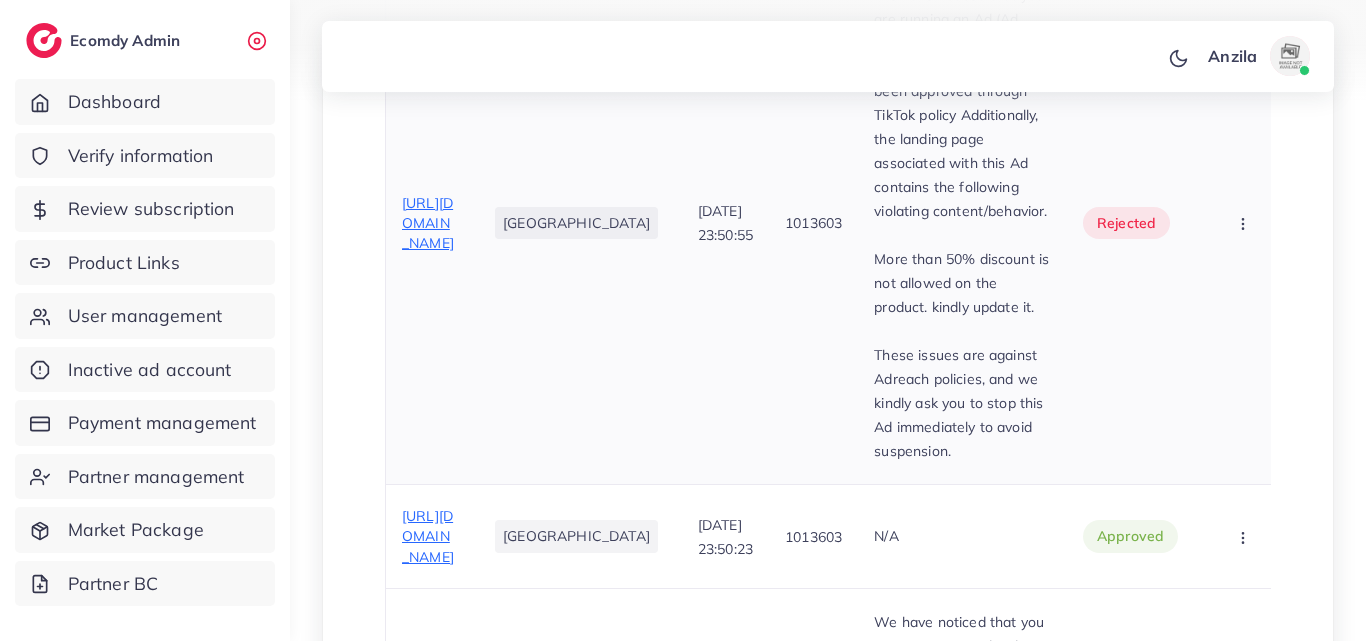 click on "1013603" at bounding box center (813, 223) 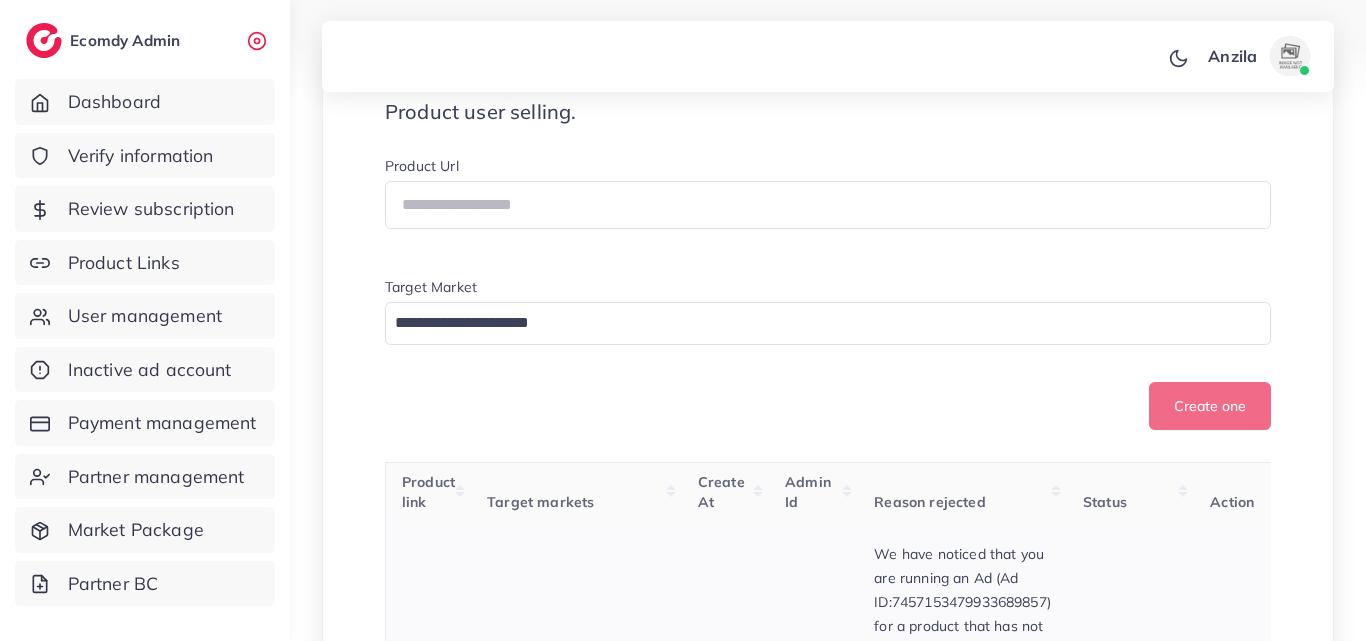 scroll, scrollTop: 354, scrollLeft: 0, axis: vertical 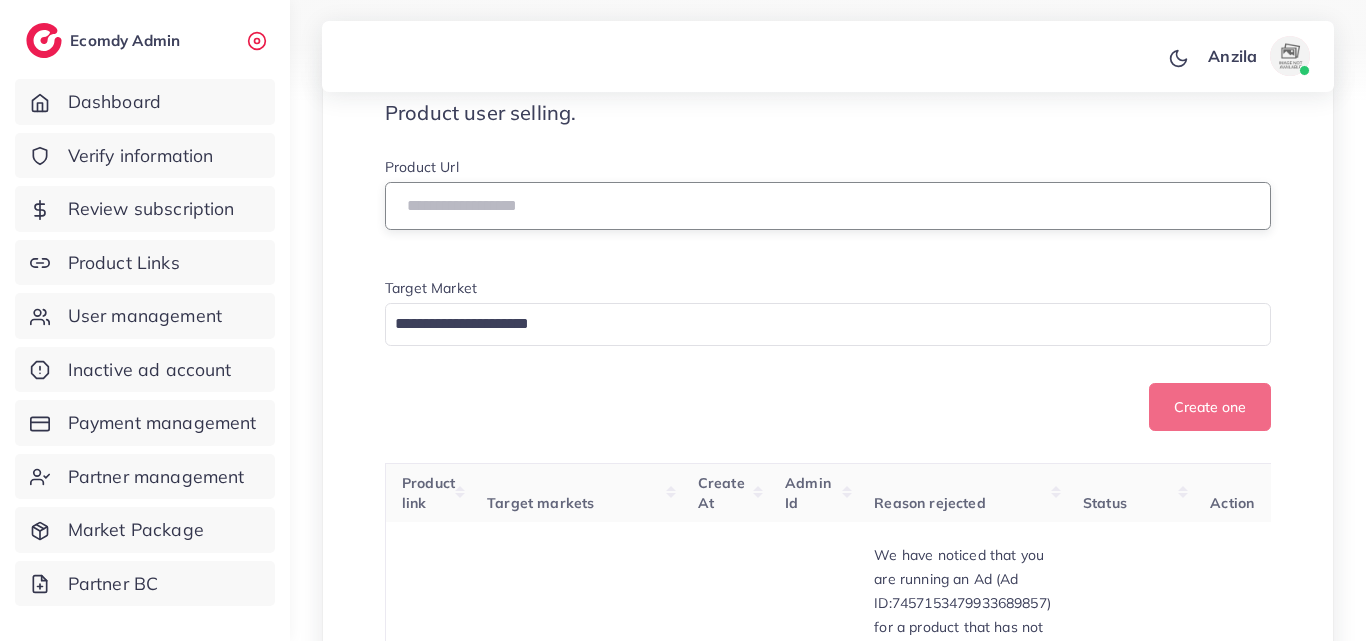 click at bounding box center [828, 206] 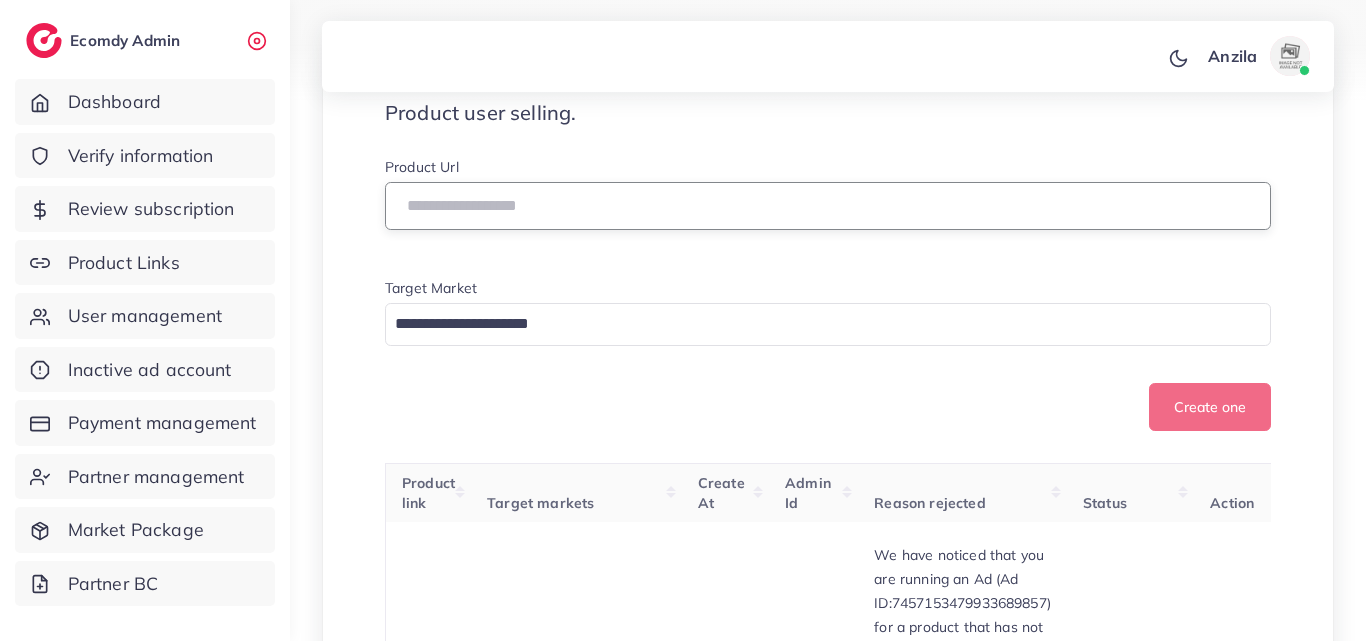 paste on "**********" 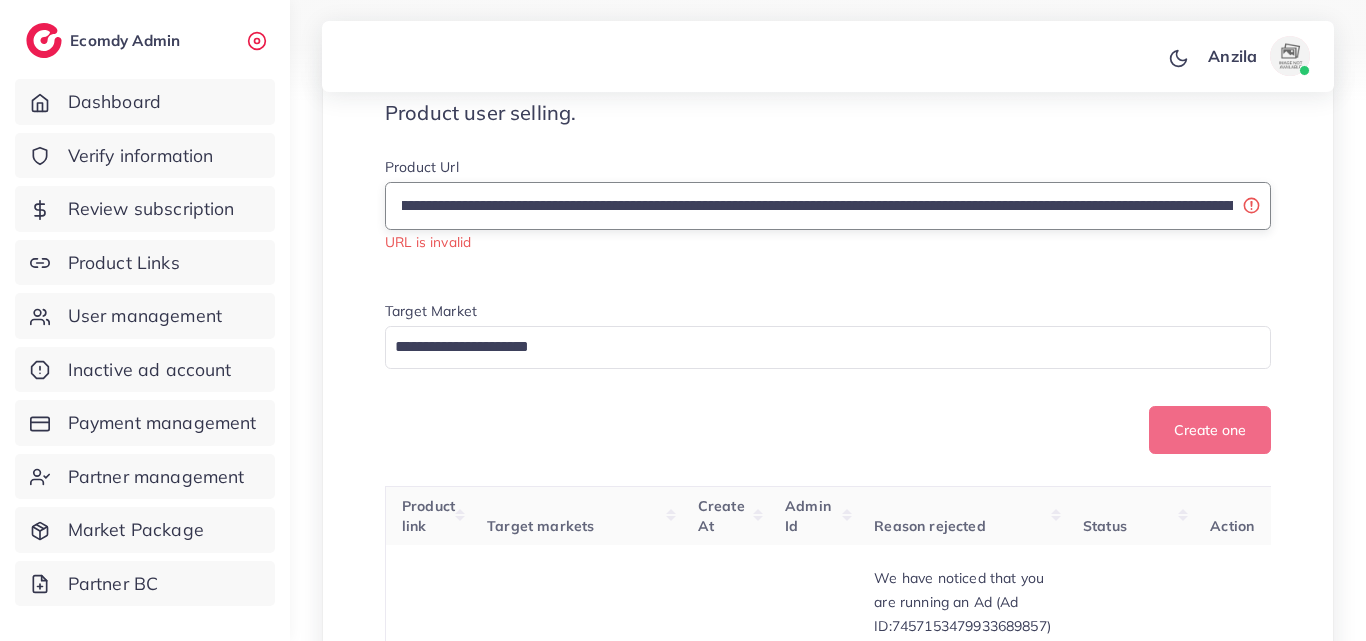 drag, startPoint x: 654, startPoint y: 240, endPoint x: 277, endPoint y: 255, distance: 377.29828 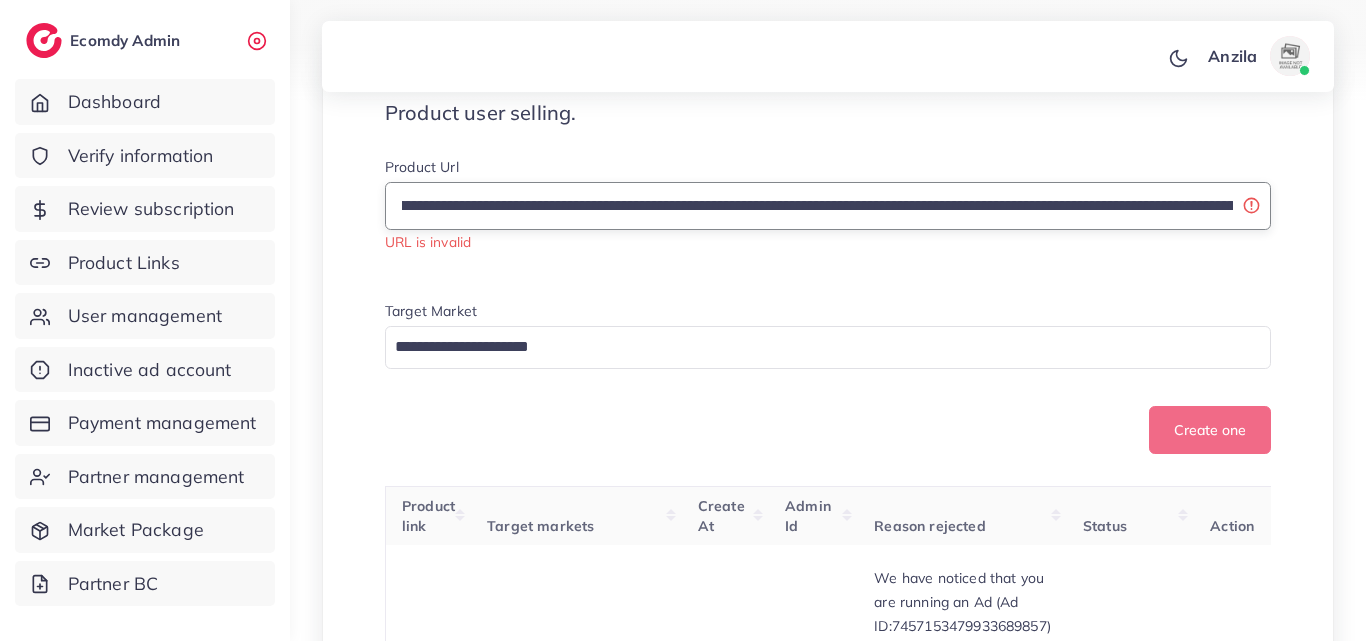 click on "**********" at bounding box center [828, 206] 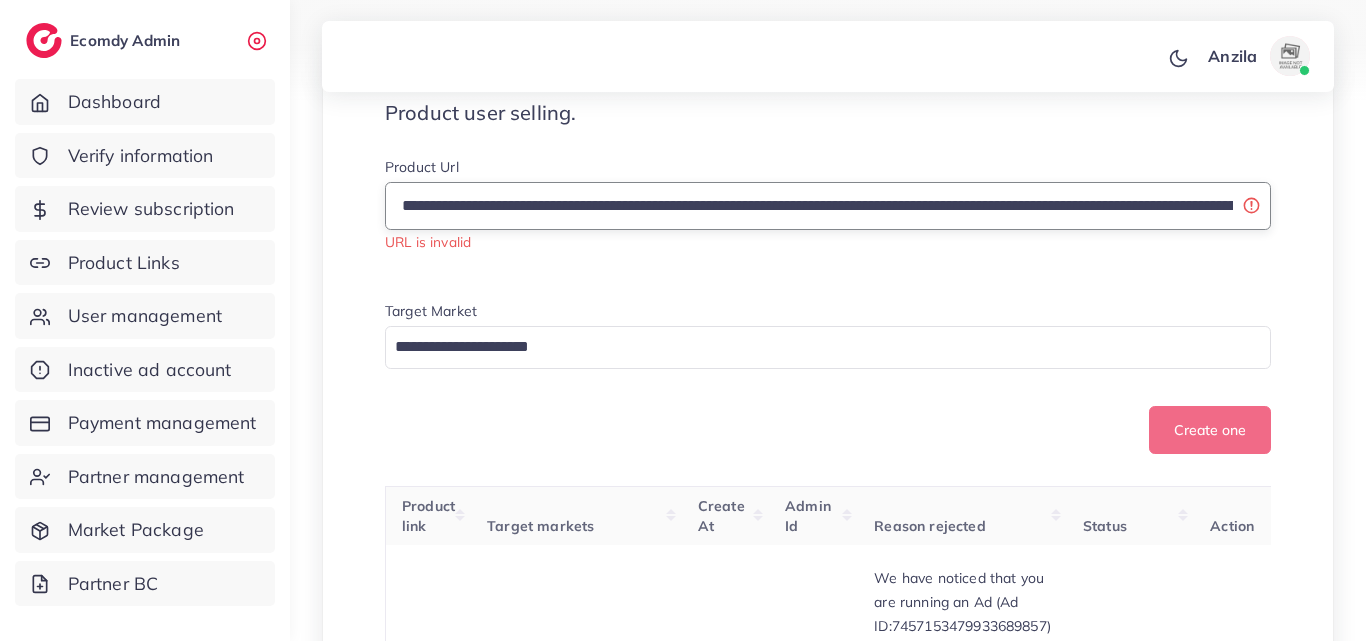 drag, startPoint x: 474, startPoint y: 242, endPoint x: 347, endPoint y: 242, distance: 127 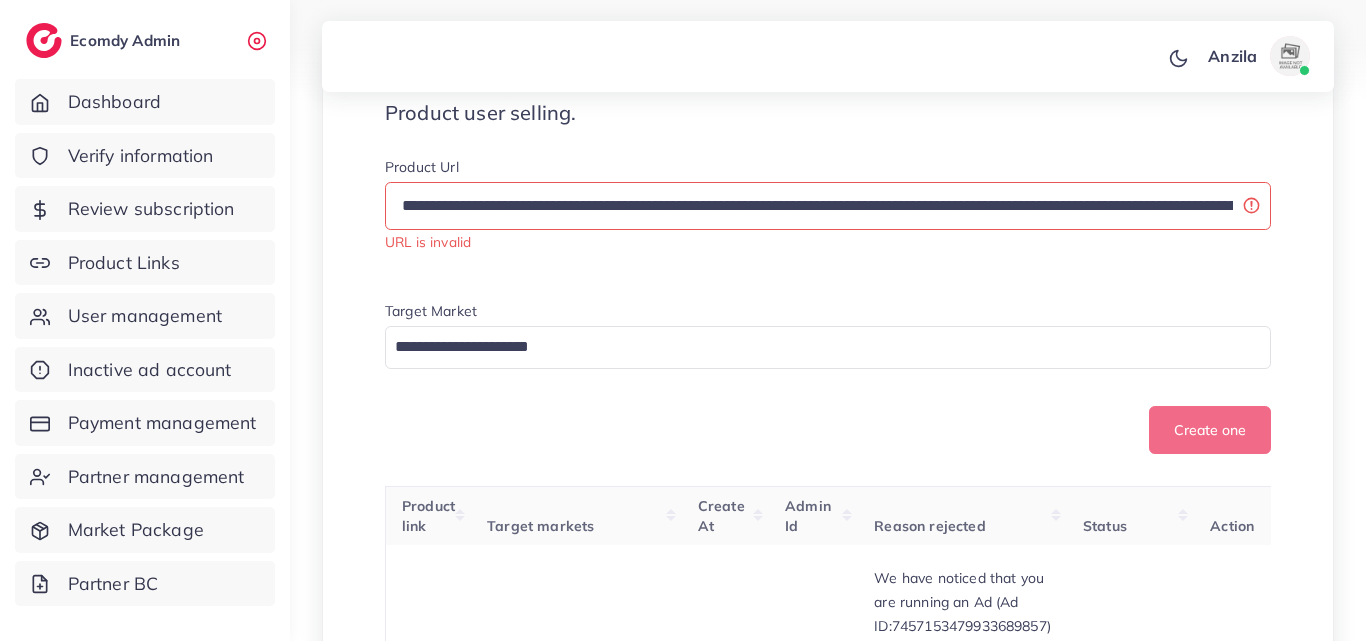 click on "Product Url" at bounding box center (828, 169) 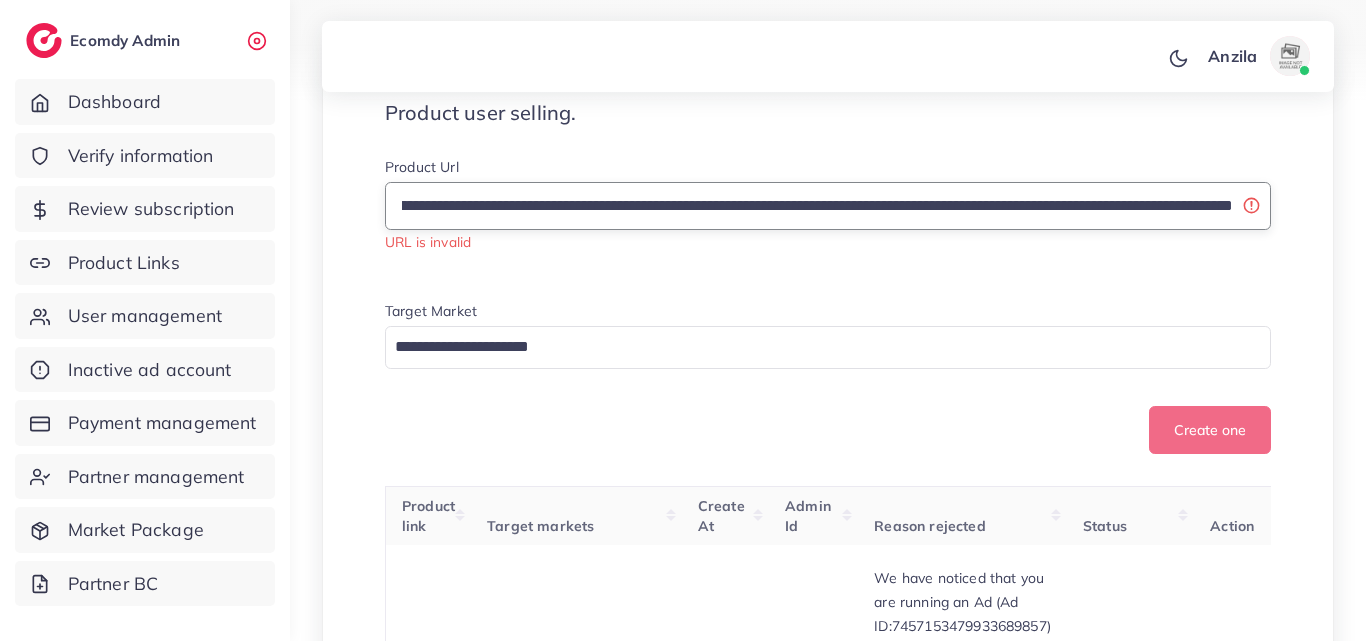 scroll, scrollTop: 0, scrollLeft: 1353, axis: horizontal 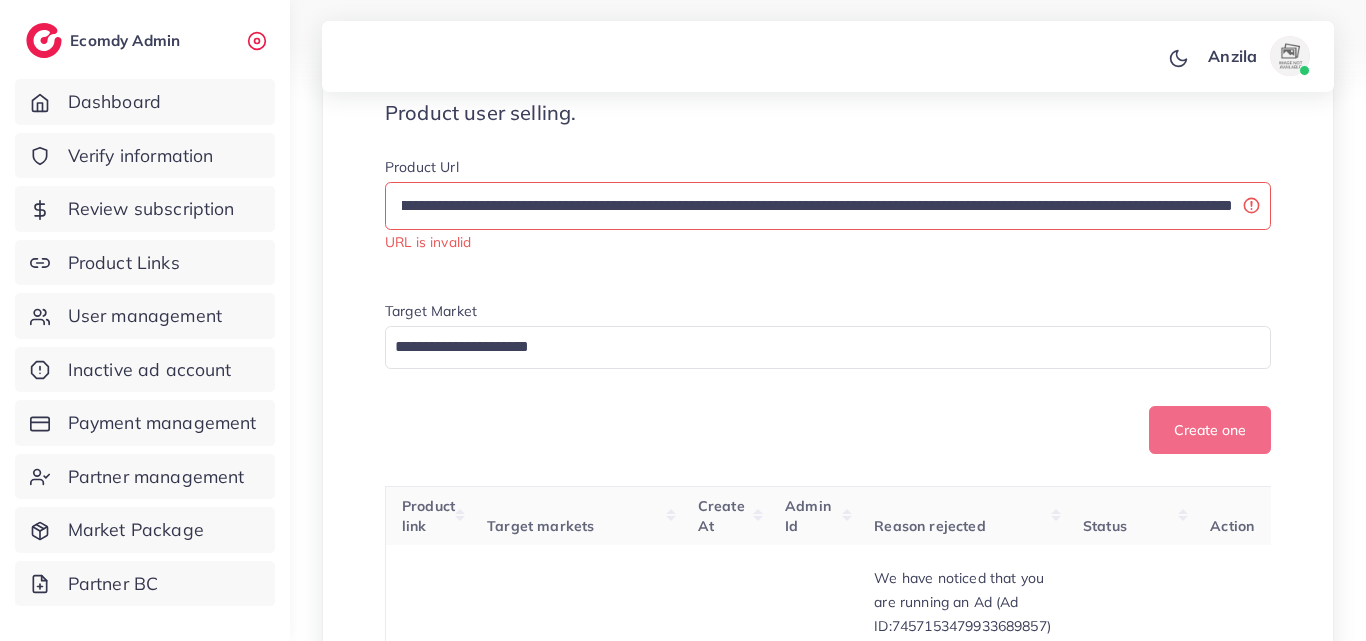click on "Product user selling." at bounding box center (828, 113) 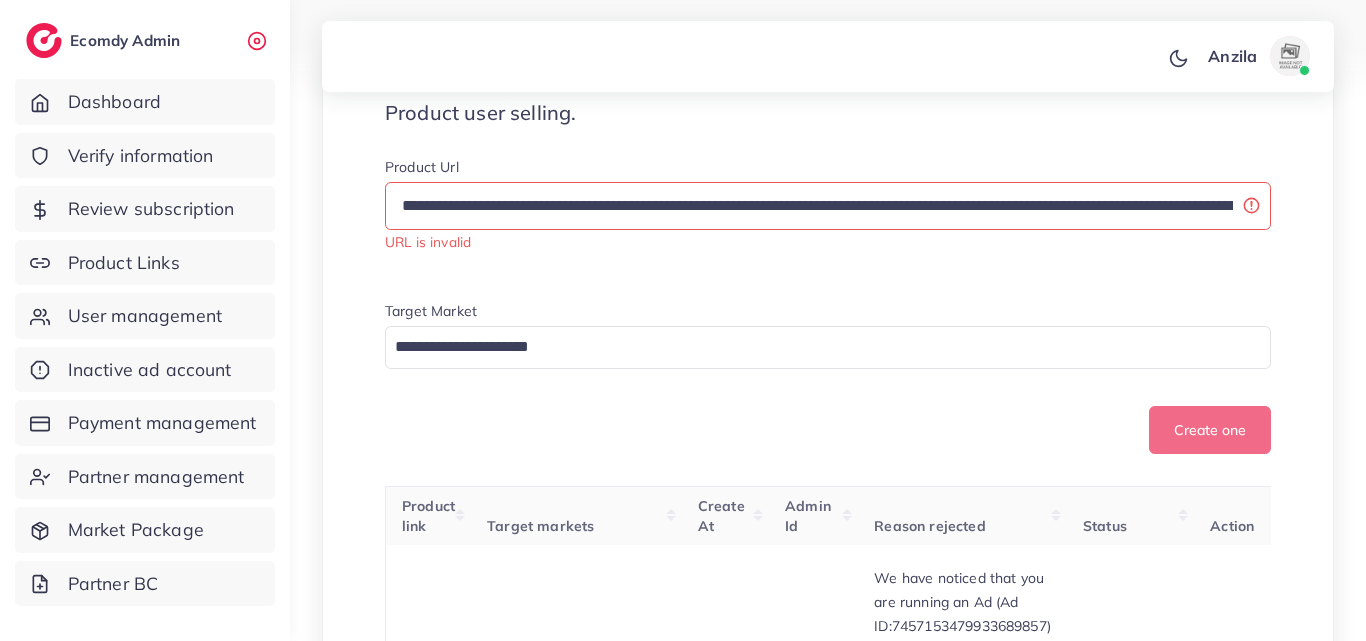 scroll, scrollTop: 0, scrollLeft: 6, axis: horizontal 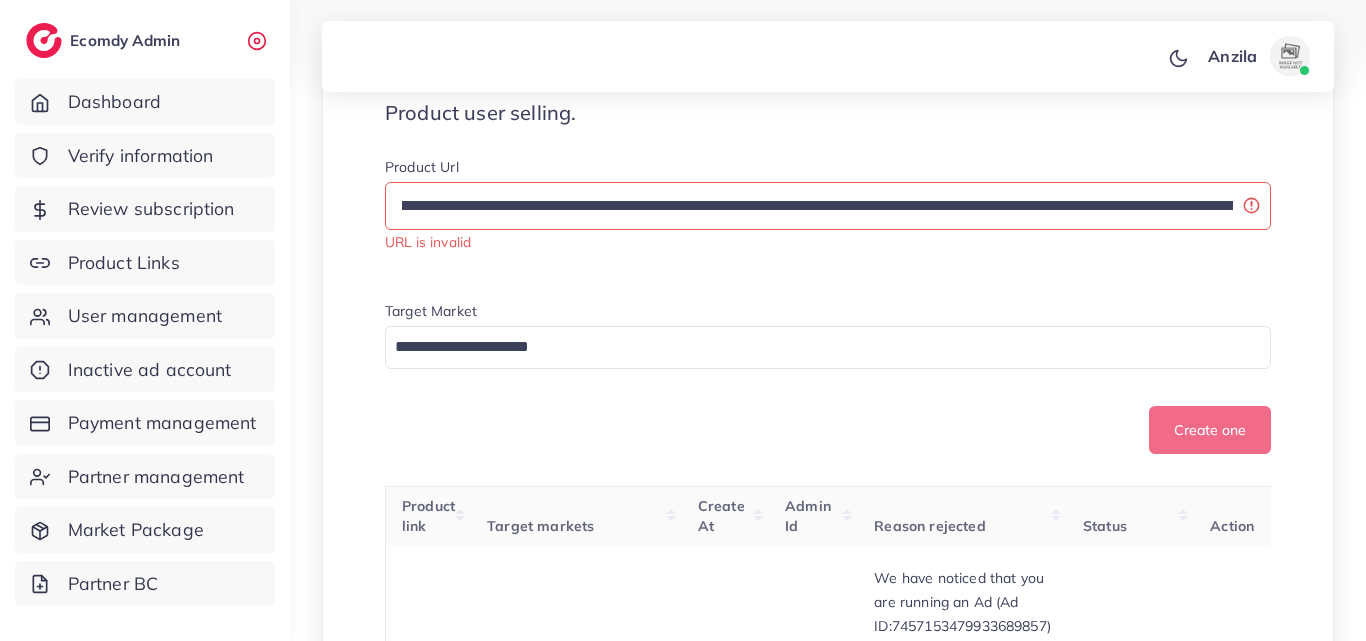 click on "**********" at bounding box center (828, 265) 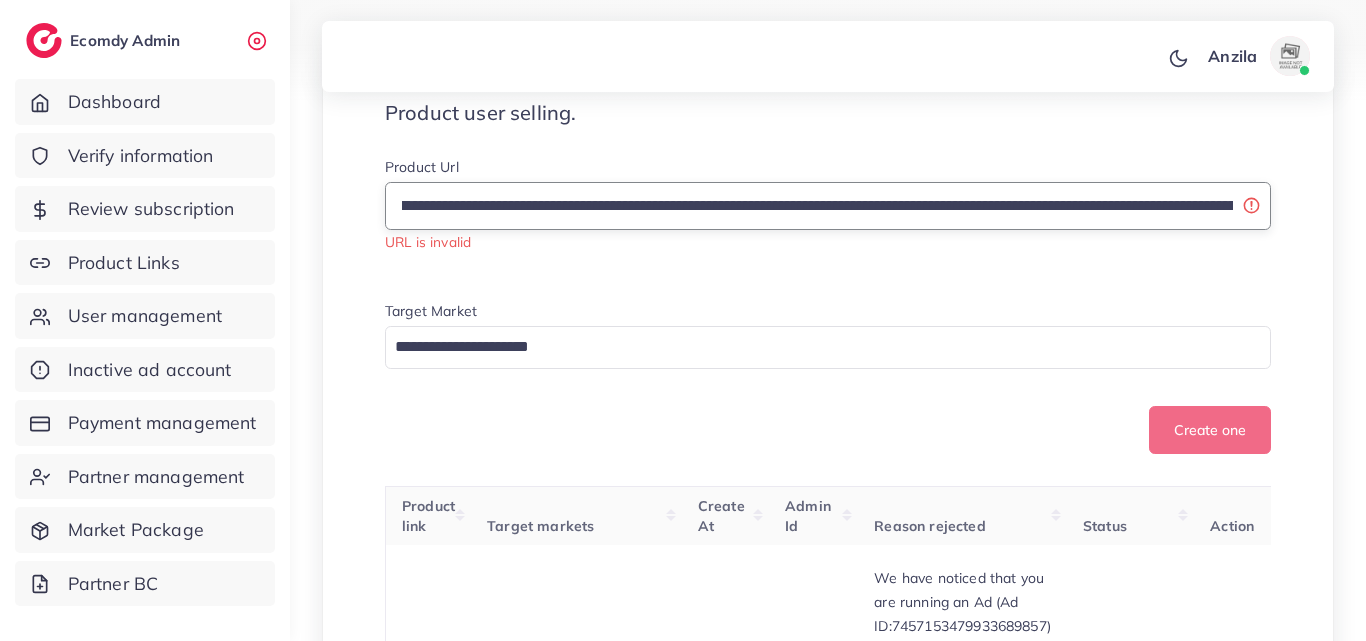 click on "**********" at bounding box center (828, 206) 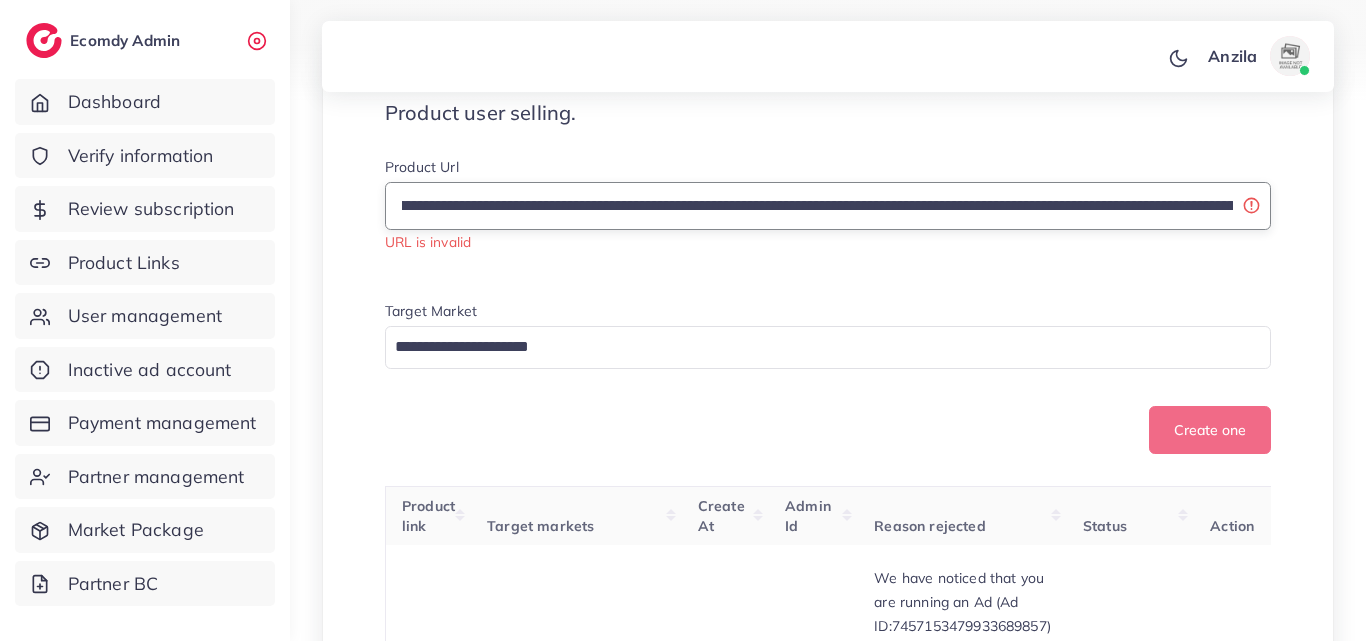 scroll, scrollTop: 0, scrollLeft: 688, axis: horizontal 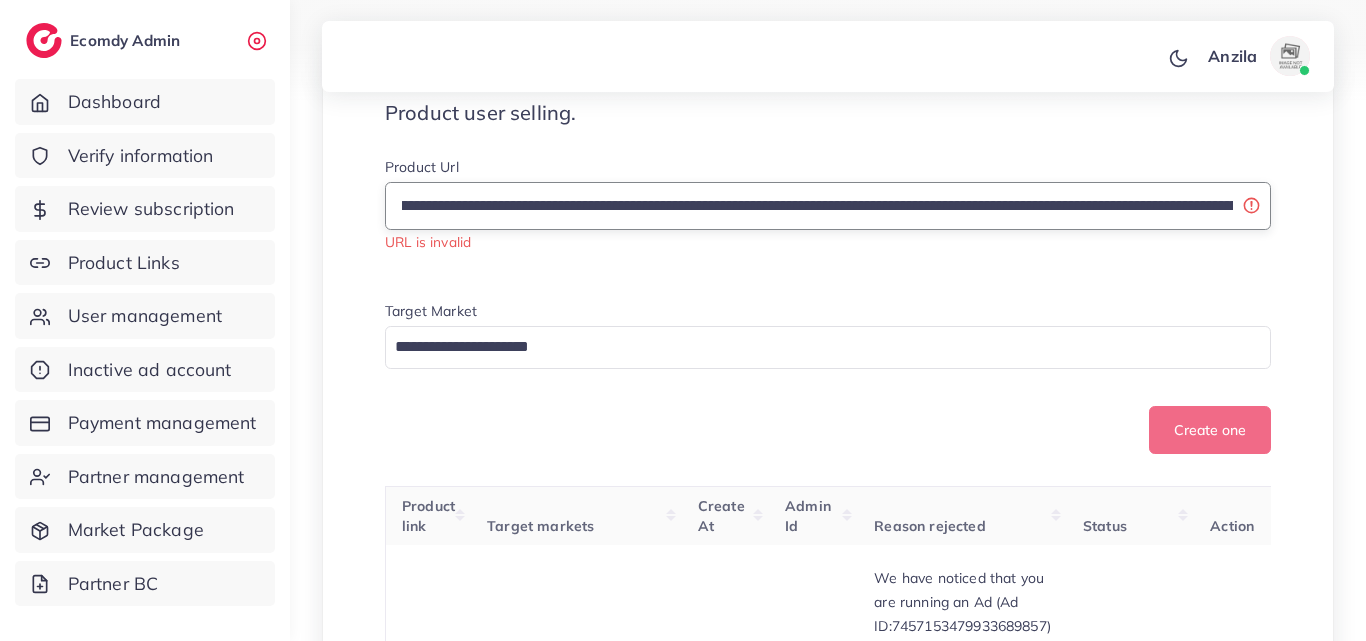 drag, startPoint x: 394, startPoint y: 221, endPoint x: 1186, endPoint y: 230, distance: 792.05115 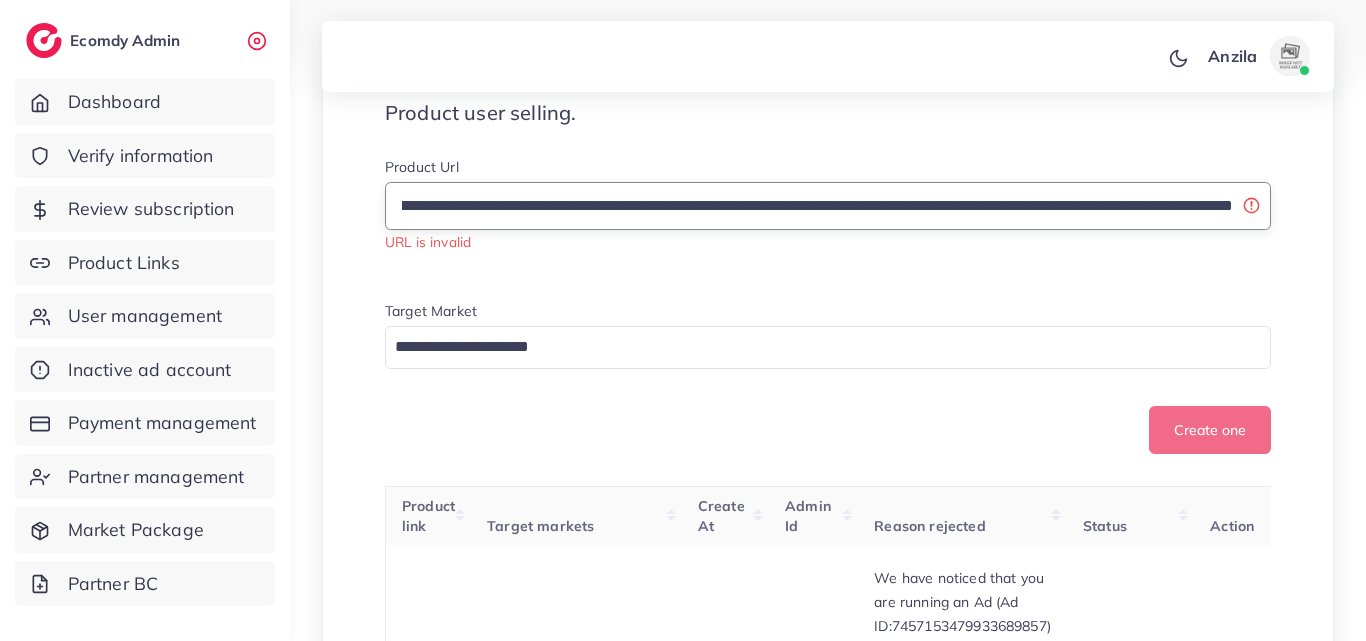 scroll, scrollTop: 0, scrollLeft: 0, axis: both 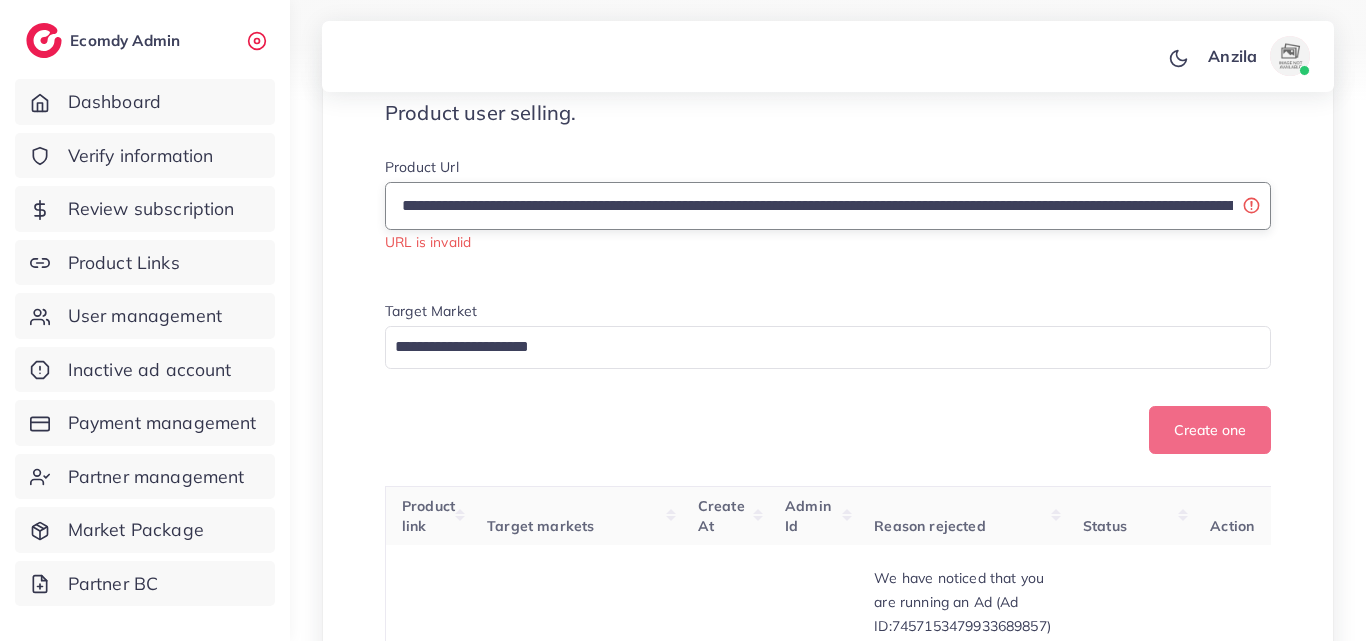 click on "**********" at bounding box center [828, 206] 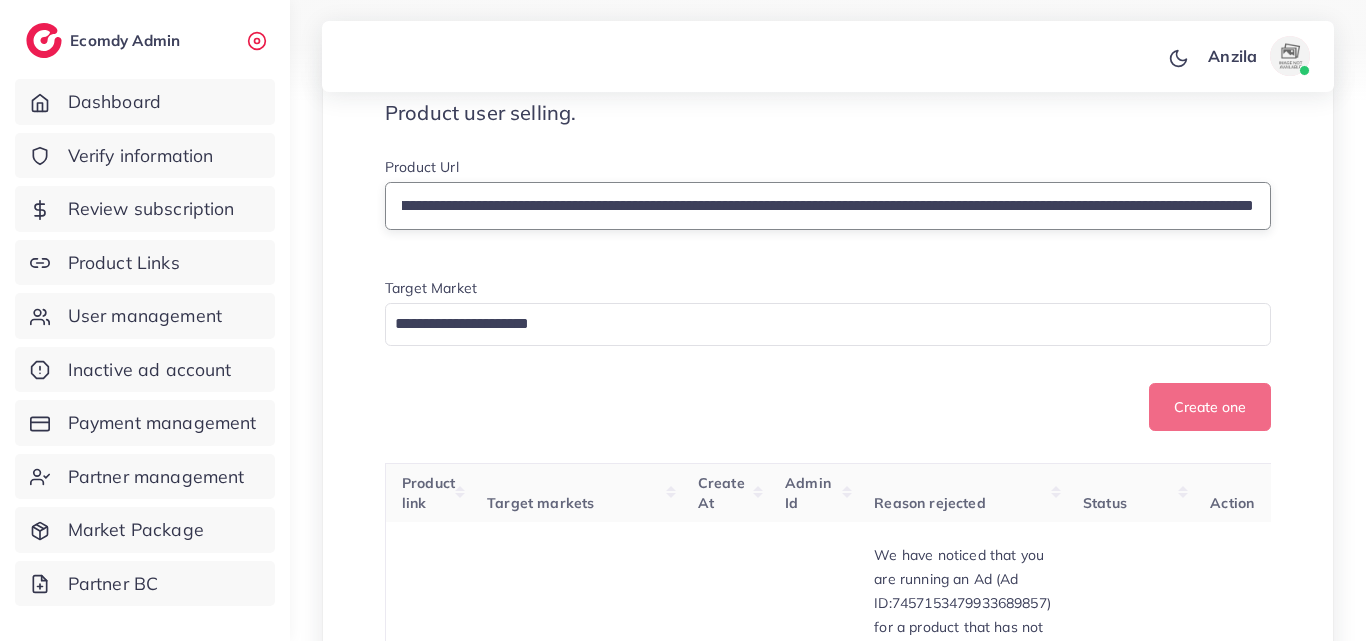 scroll, scrollTop: 0, scrollLeft: 546, axis: horizontal 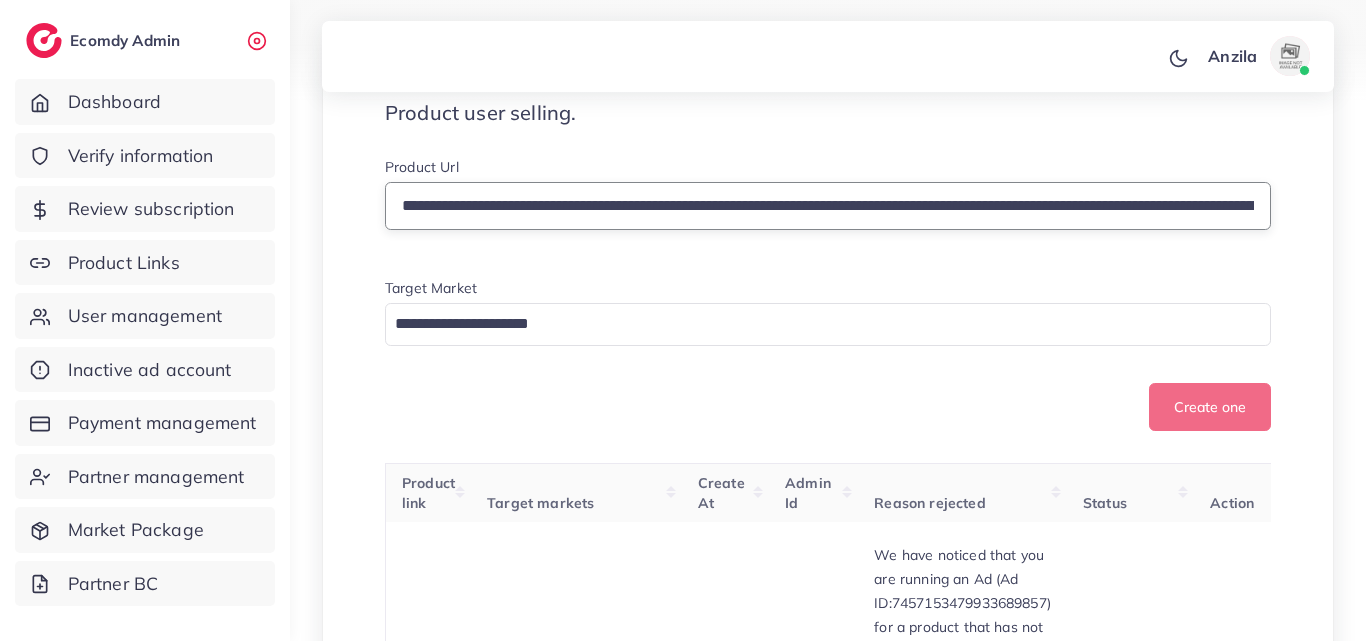 drag, startPoint x: 1258, startPoint y: 225, endPoint x: 281, endPoint y: 272, distance: 978.1298 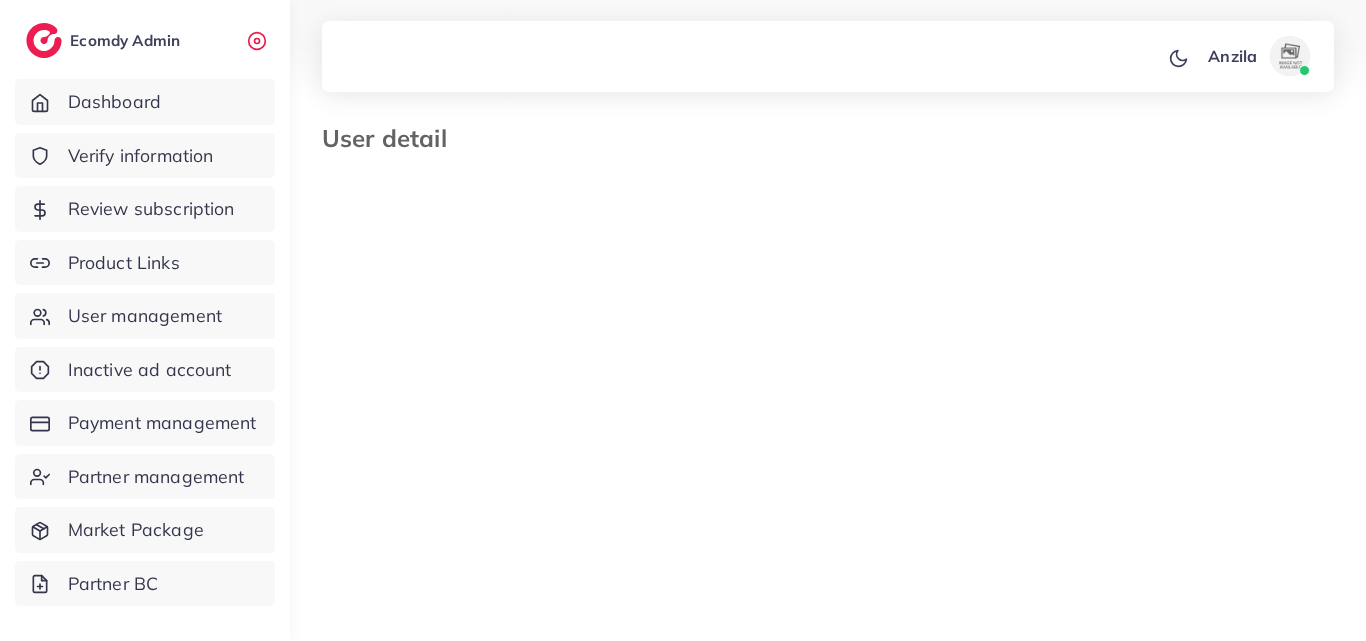 select on "********" 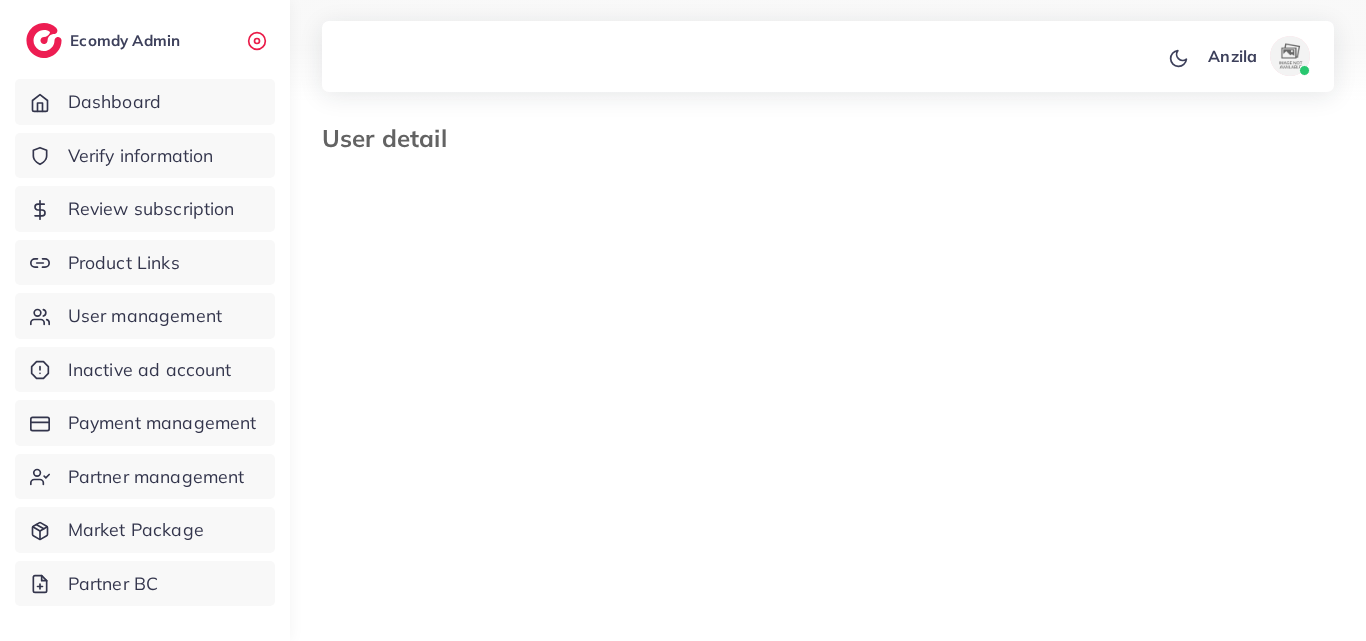 scroll, scrollTop: 0, scrollLeft: 0, axis: both 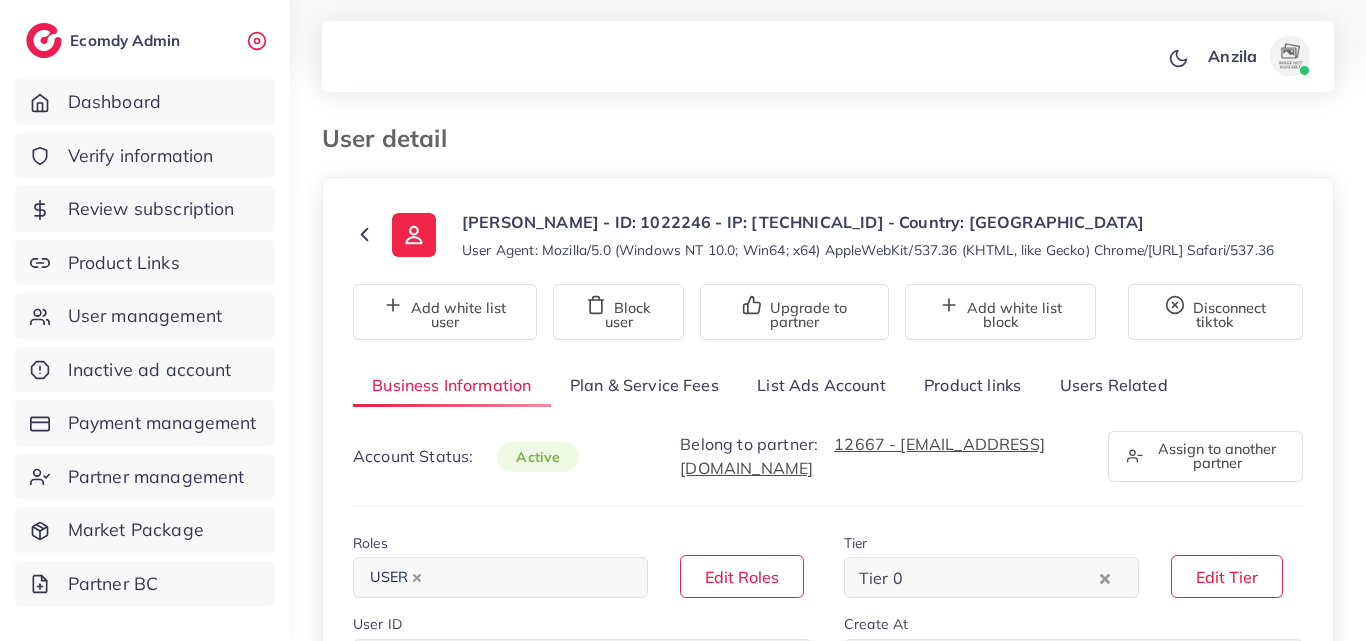click on "Product links" at bounding box center (972, 385) 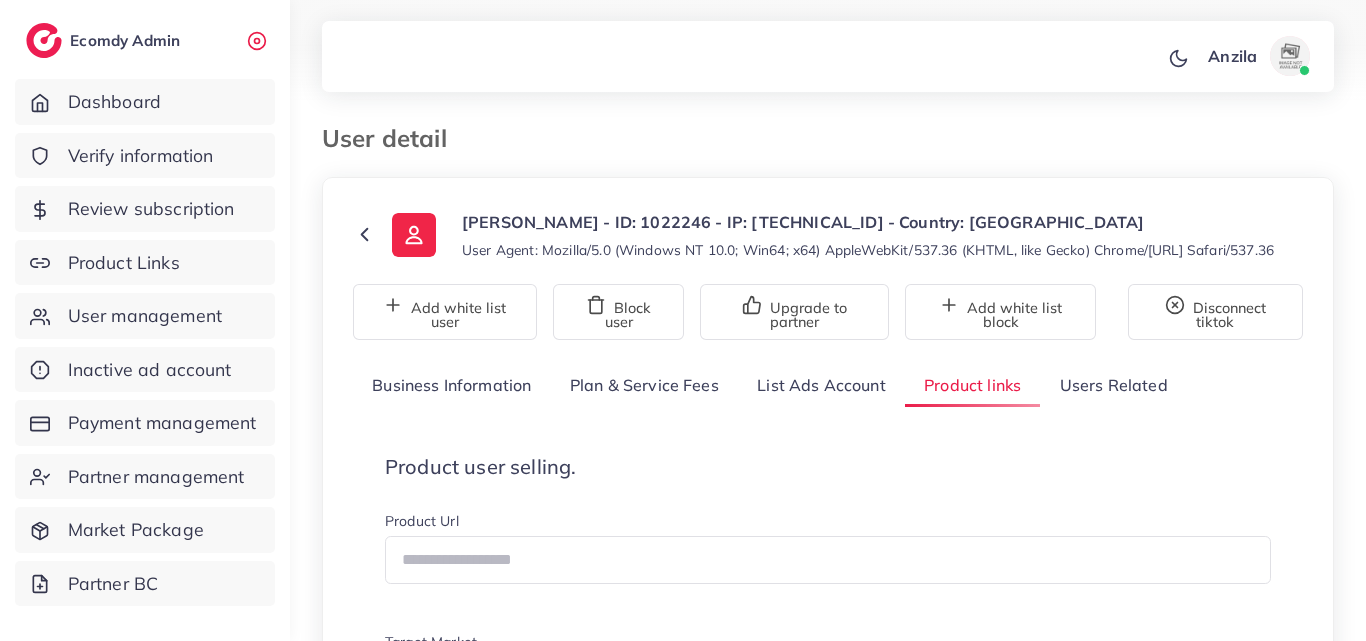 click on "[PERSON_NAME] - ID: 1022246 - IP: [TECHNICAL_ID] - Country: [GEOGRAPHIC_DATA]" at bounding box center [868, 222] 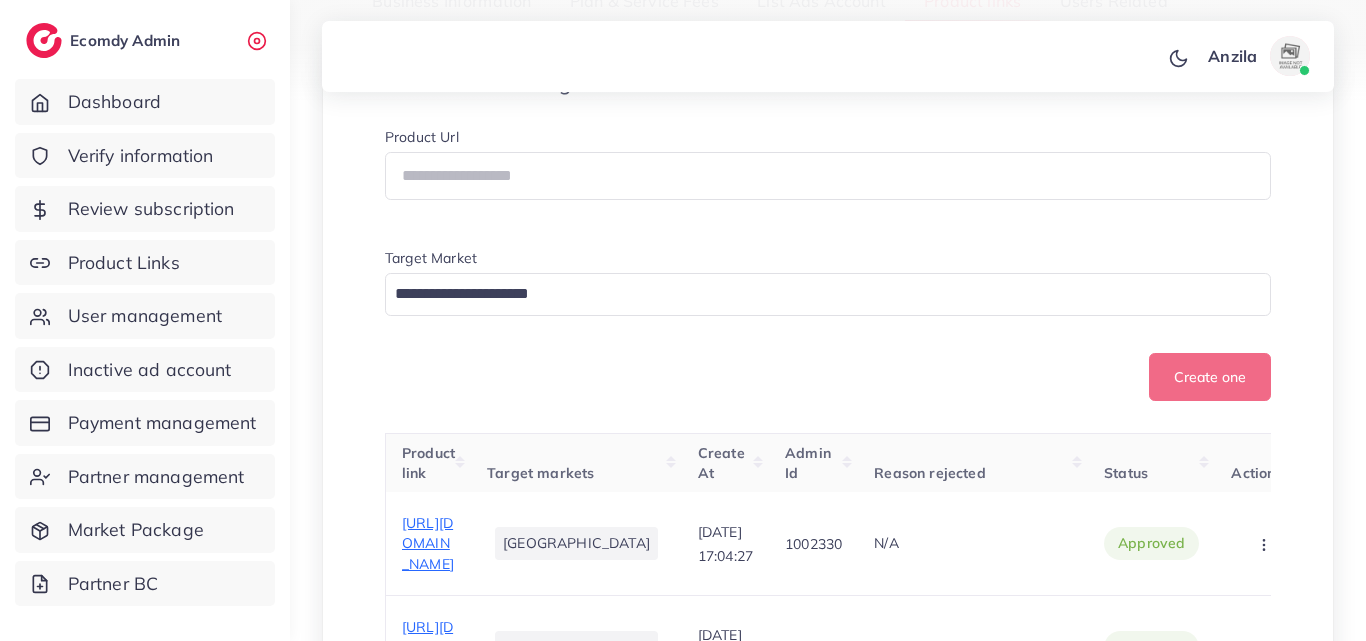scroll, scrollTop: 400, scrollLeft: 0, axis: vertical 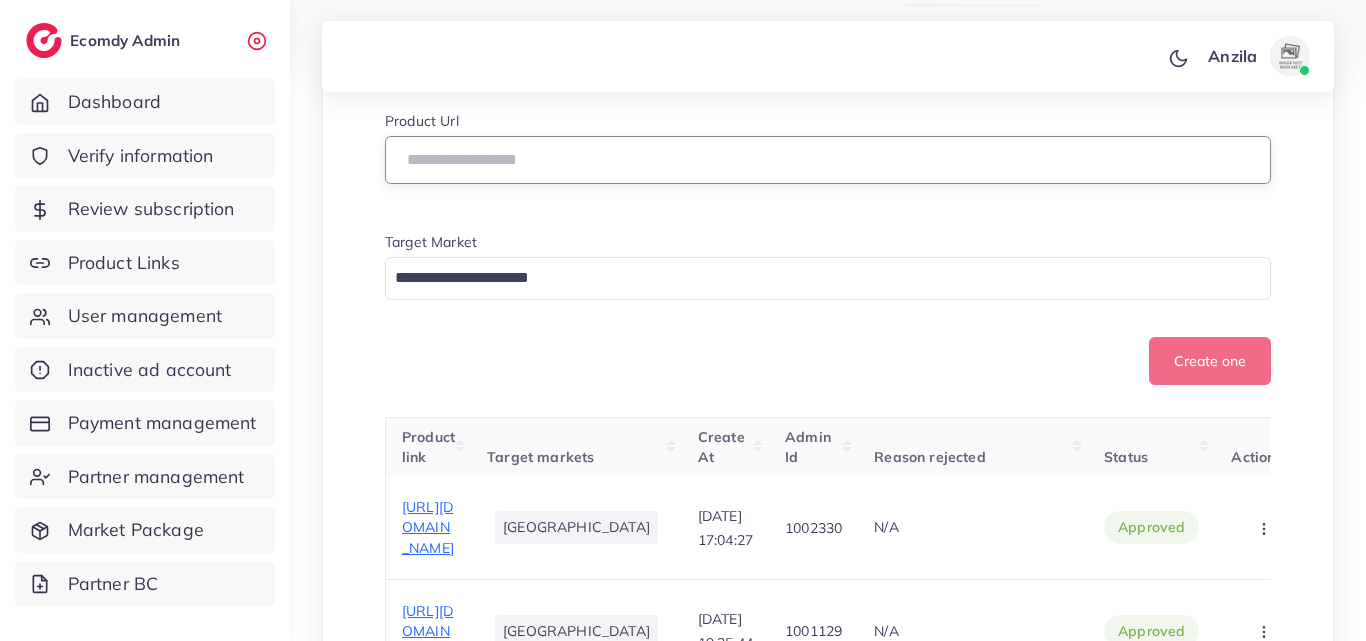 click at bounding box center [828, 160] 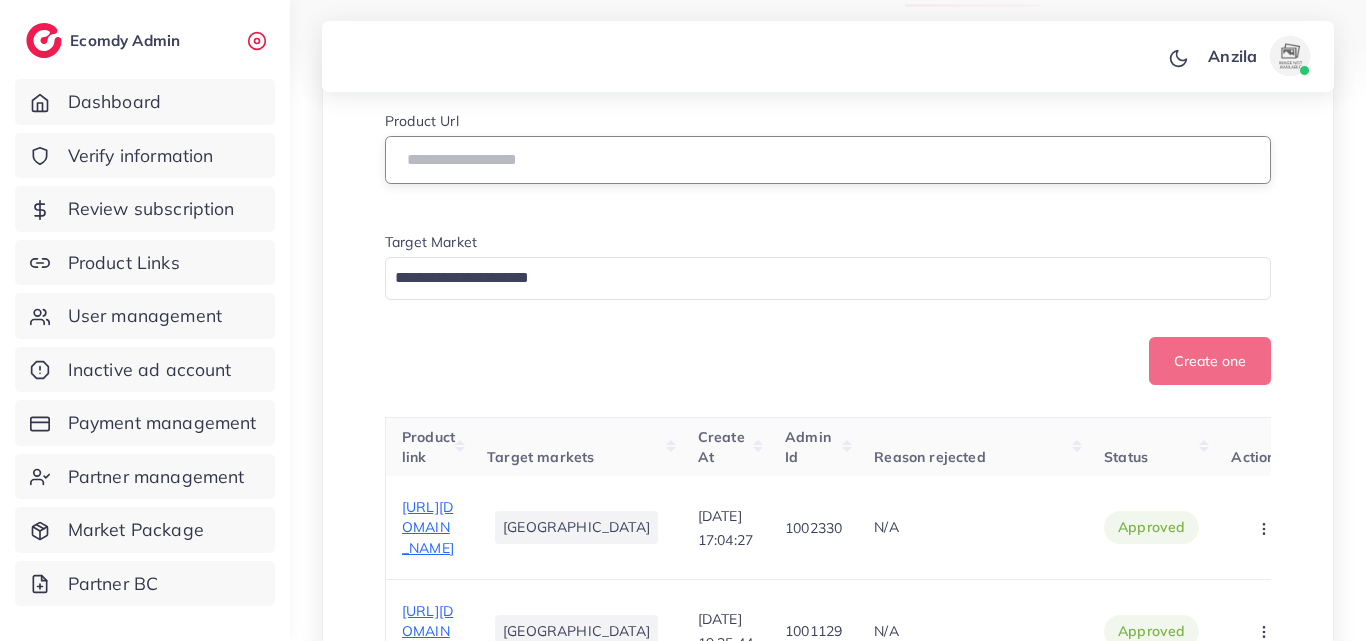 paste on "**********" 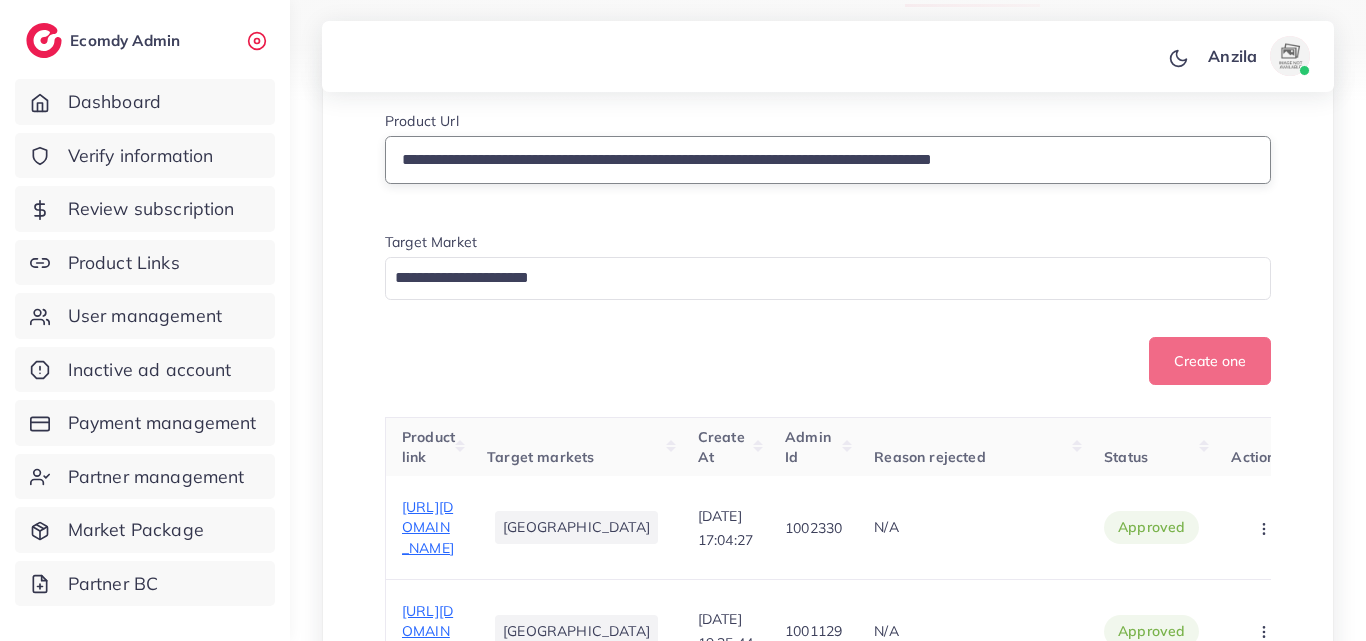 type on "**********" 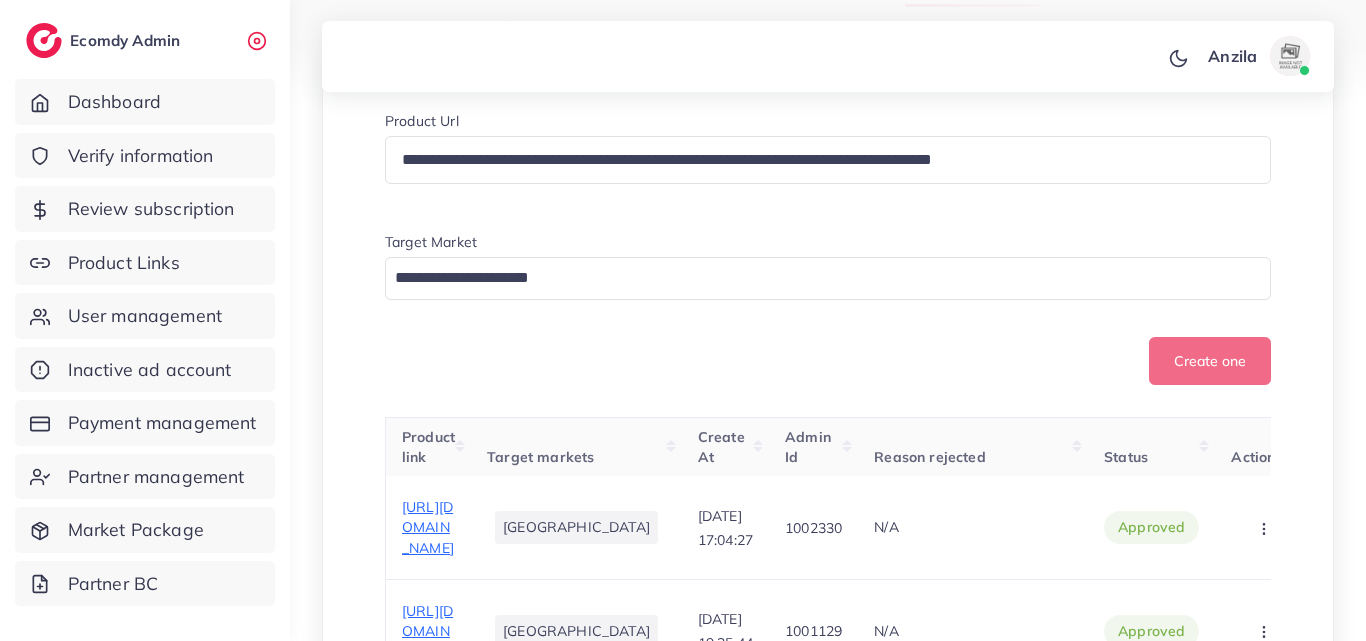 click on "**********" at bounding box center [828, 4319] 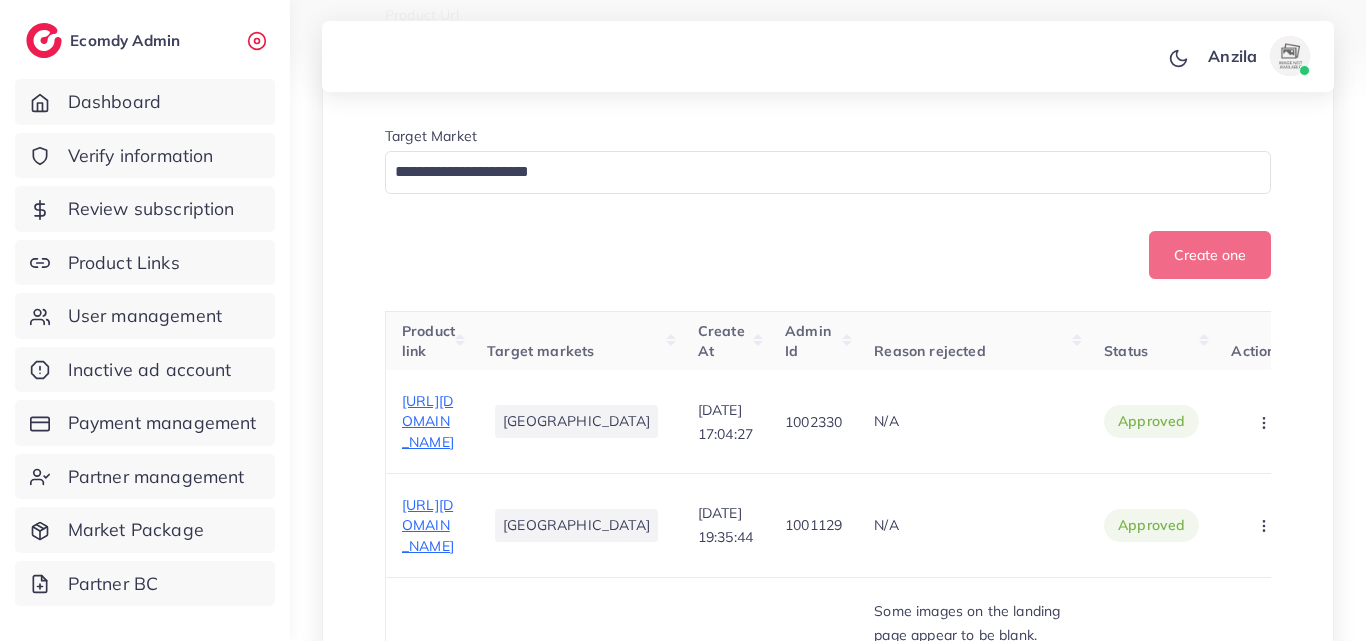 scroll, scrollTop: 640, scrollLeft: 0, axis: vertical 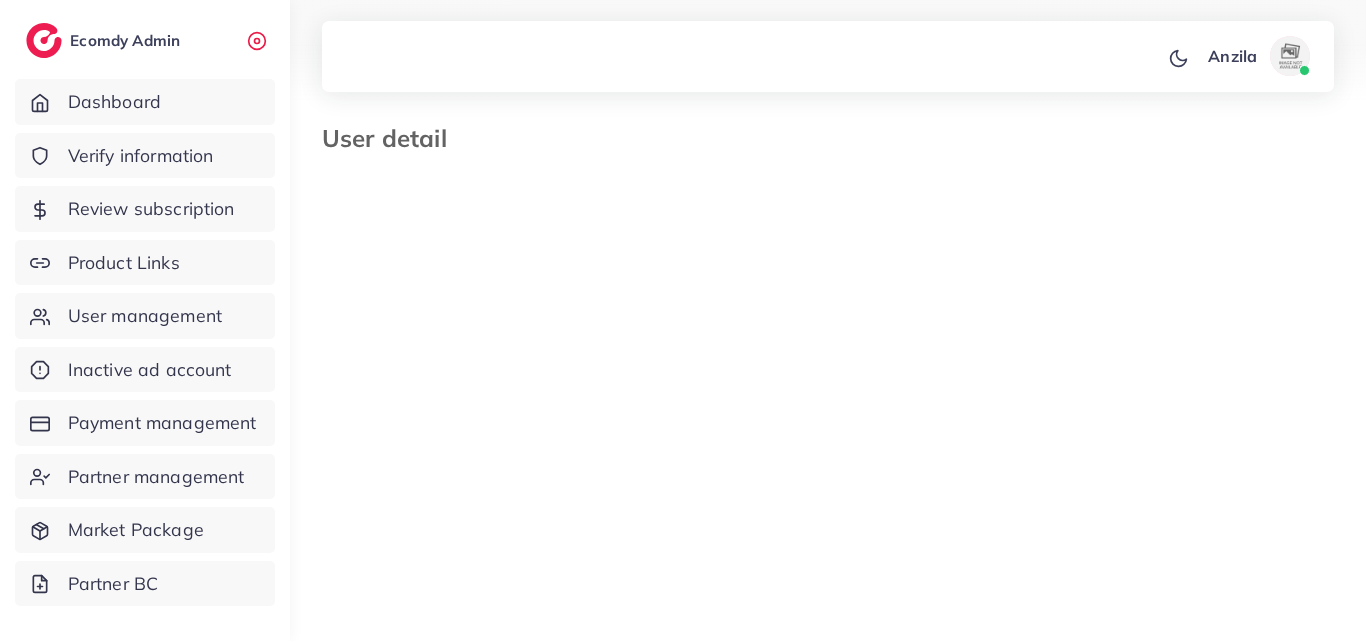 select on "********" 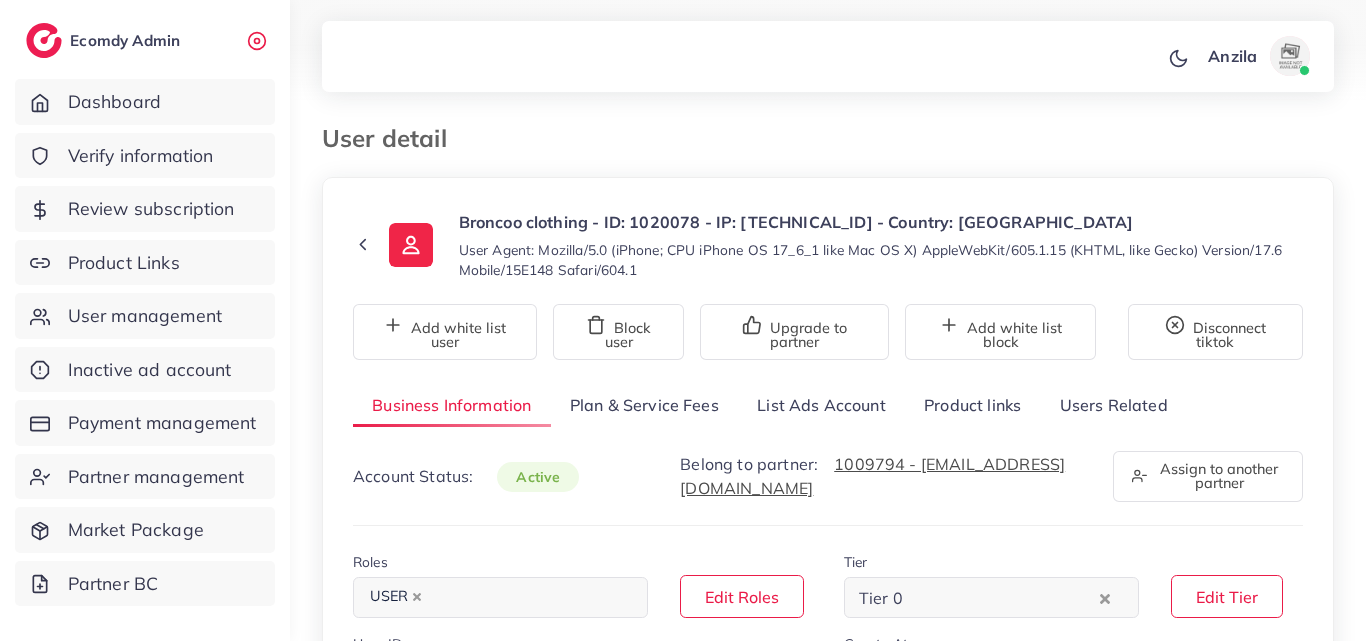 scroll, scrollTop: 0, scrollLeft: 0, axis: both 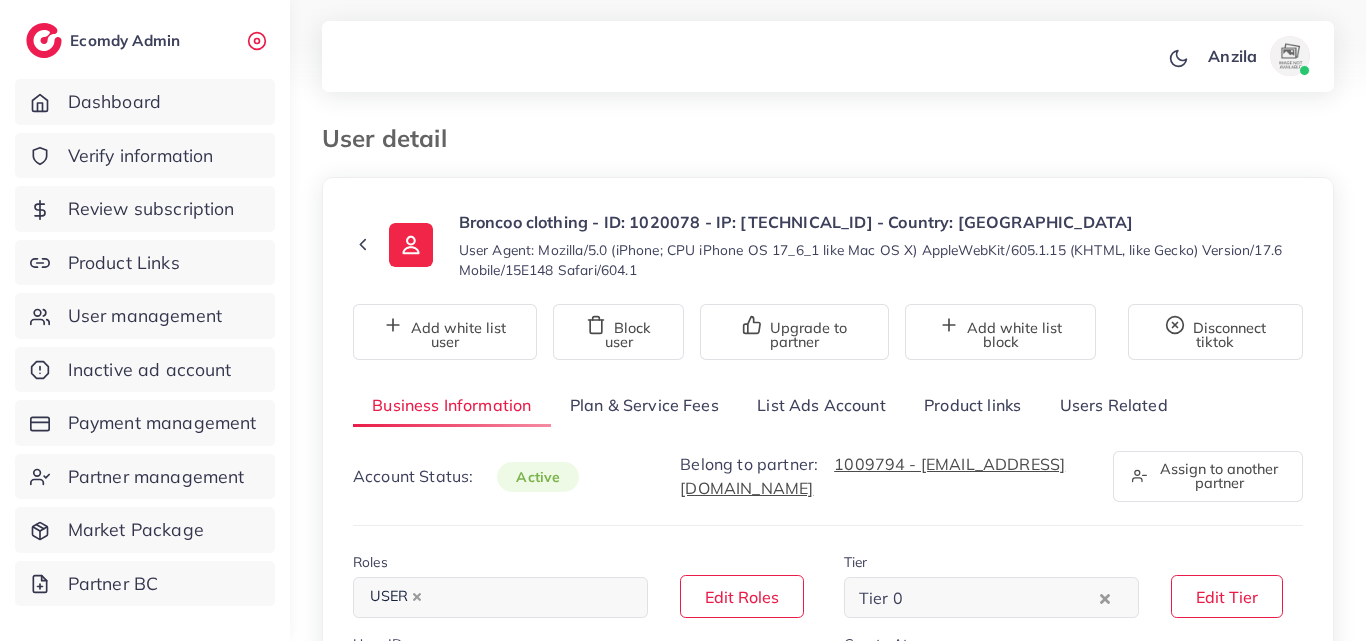 click on "Product links" at bounding box center [972, 405] 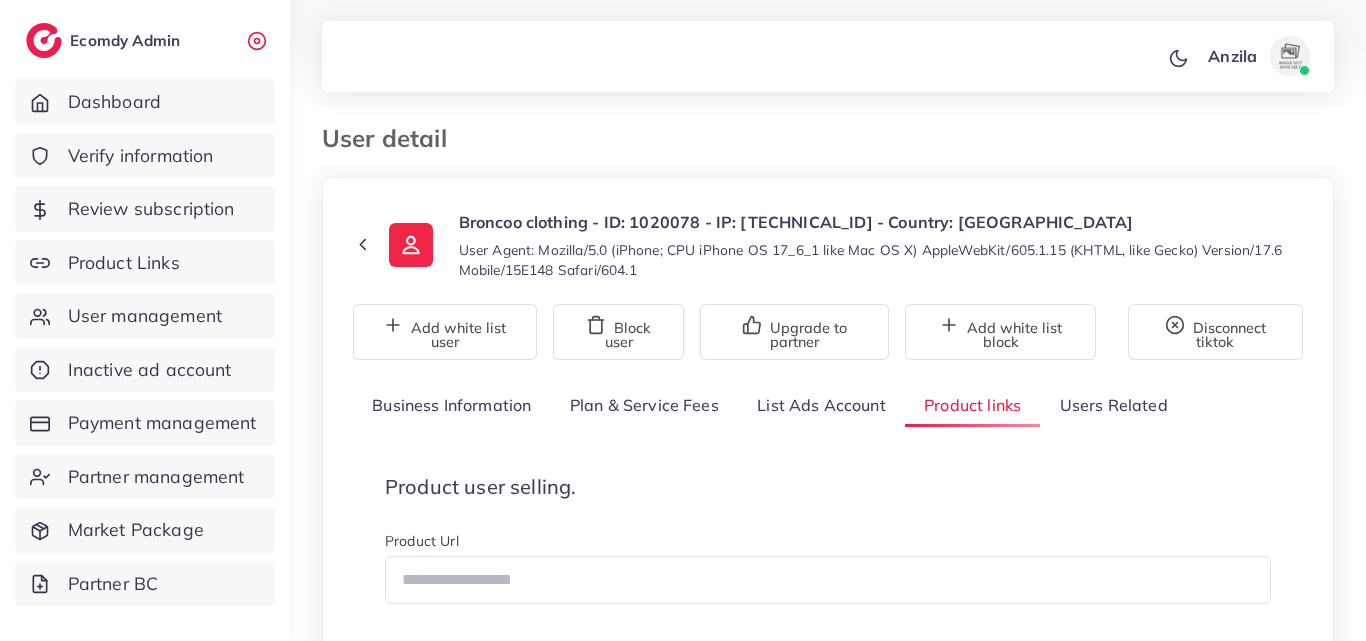 click on "User Agent: Mozilla/5.0 (iPhone; CPU iPhone OS 17_6_1 like Mac OS X) AppleWebKit/605.1.15 (KHTML, like Gecko) Version/17.6 Mobile/15E148 Safari/604.1" at bounding box center [881, 260] 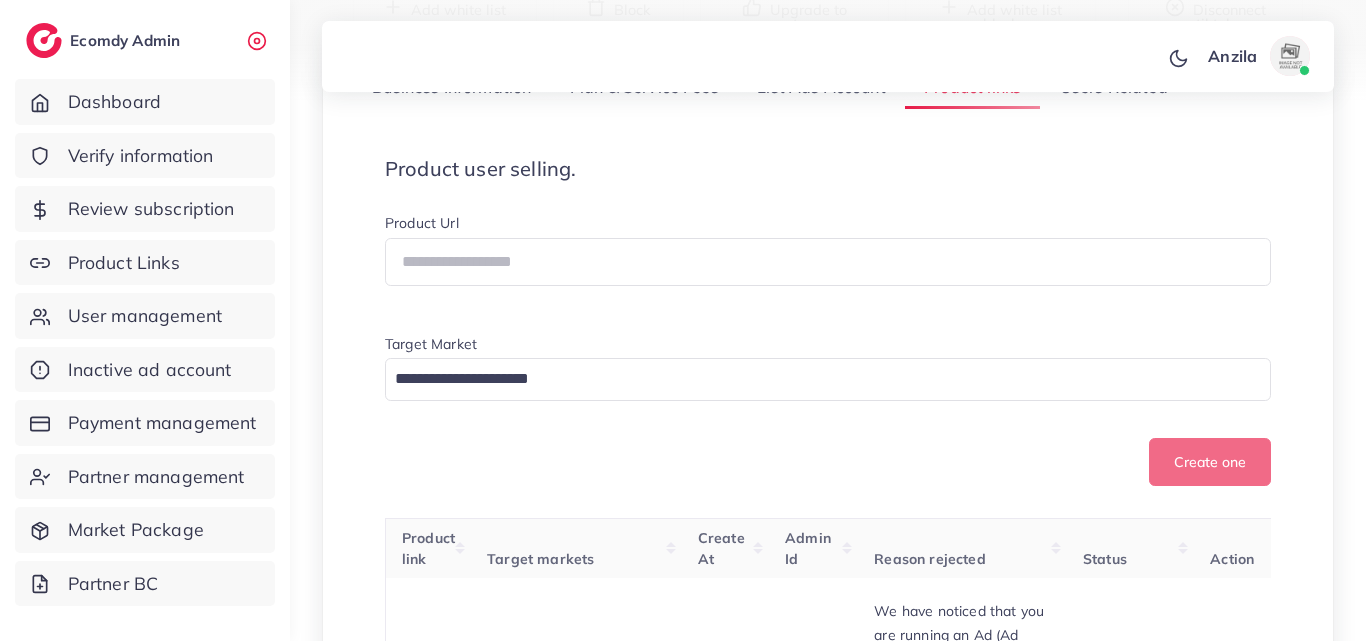 scroll, scrollTop: 320, scrollLeft: 0, axis: vertical 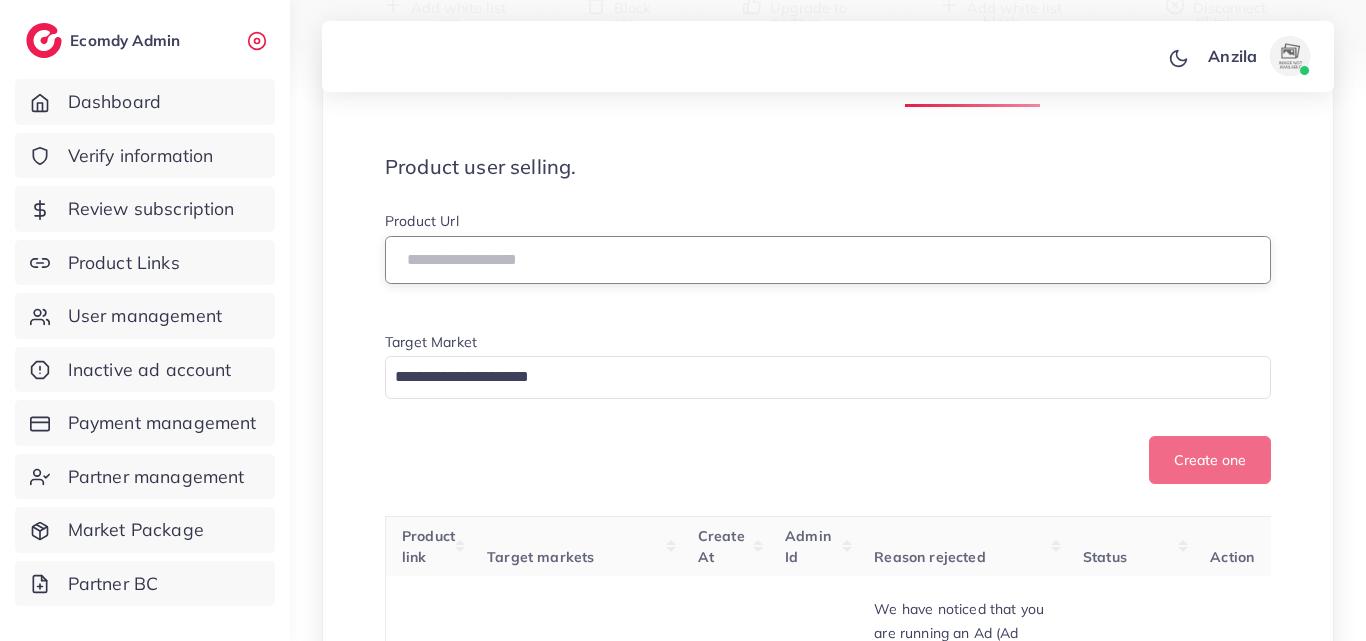 click at bounding box center (828, 260) 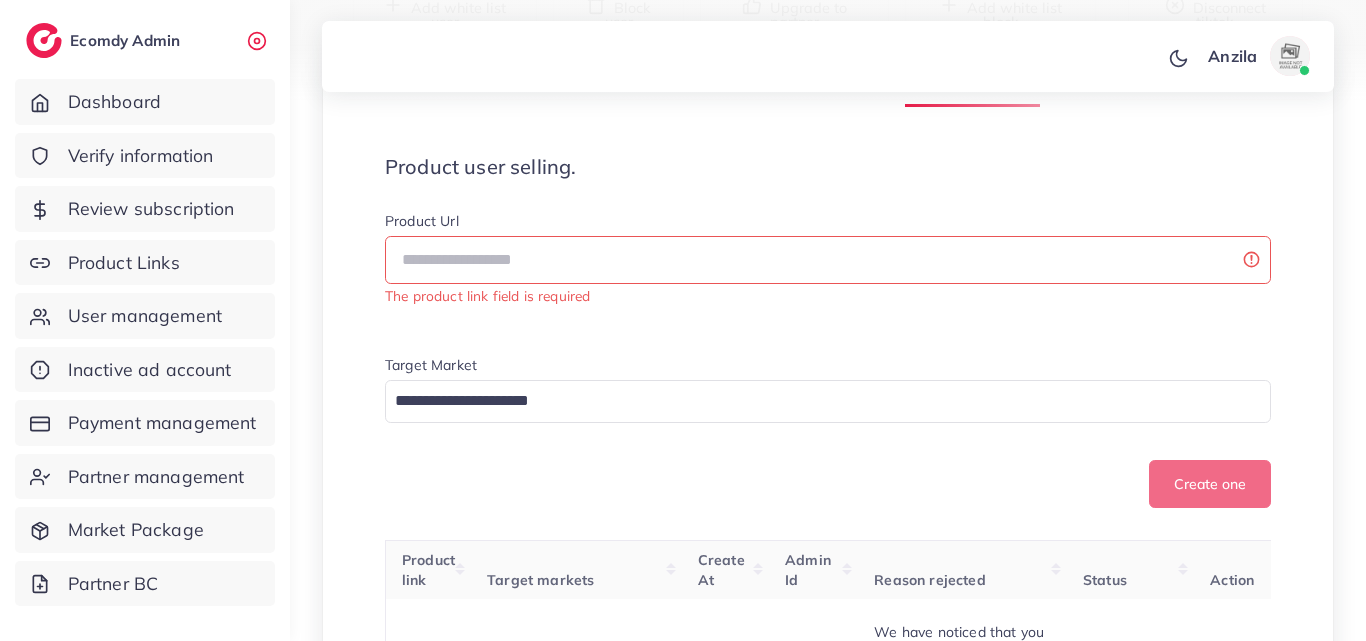 click on "Product user selling." at bounding box center (828, 167) 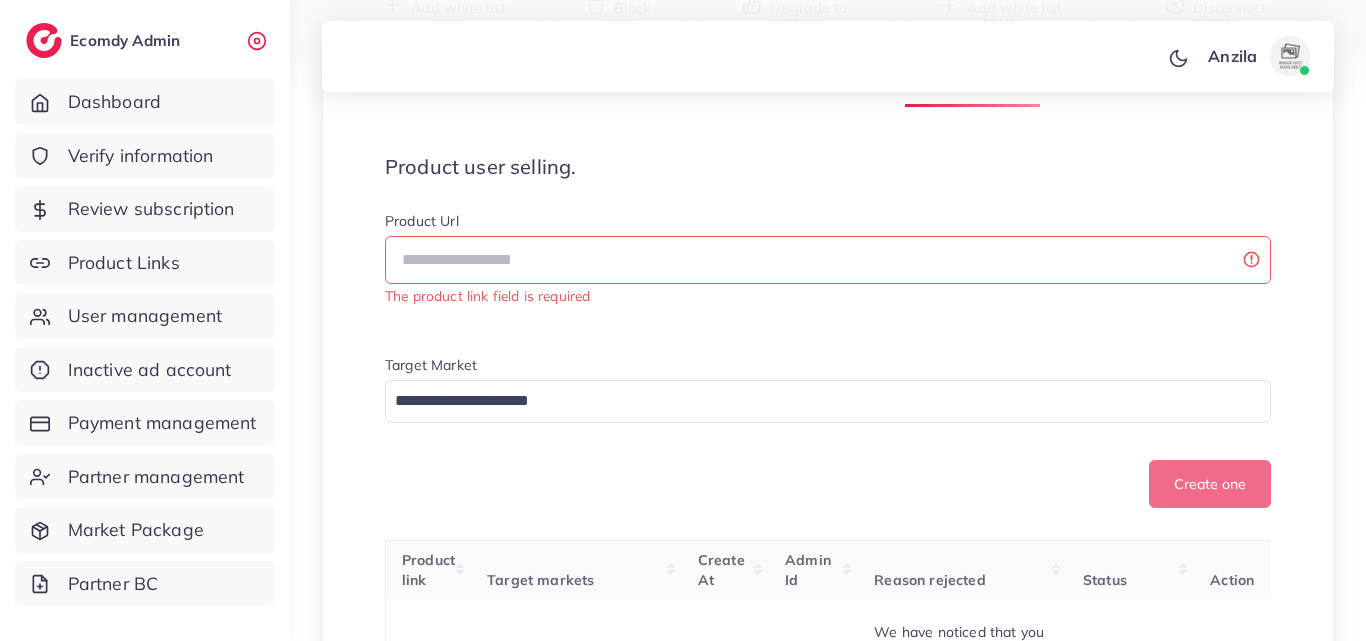 scroll, scrollTop: 3204, scrollLeft: 0, axis: vertical 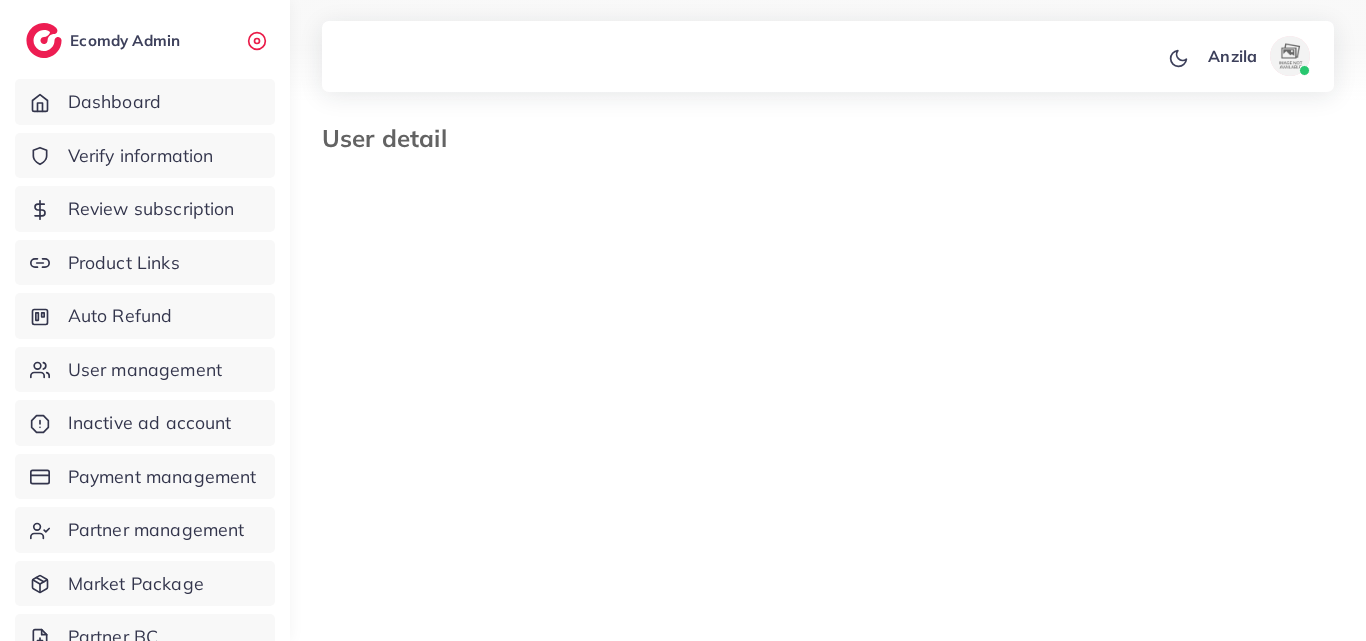 type on "*******" 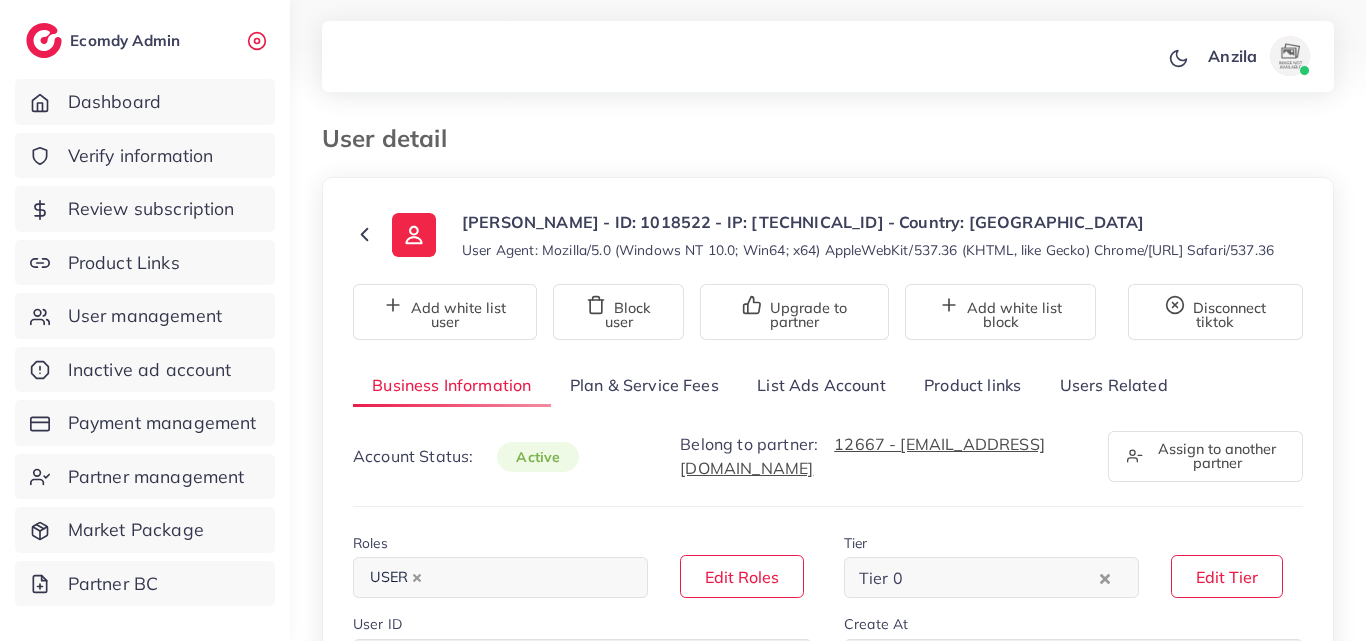 scroll, scrollTop: 0, scrollLeft: 0, axis: both 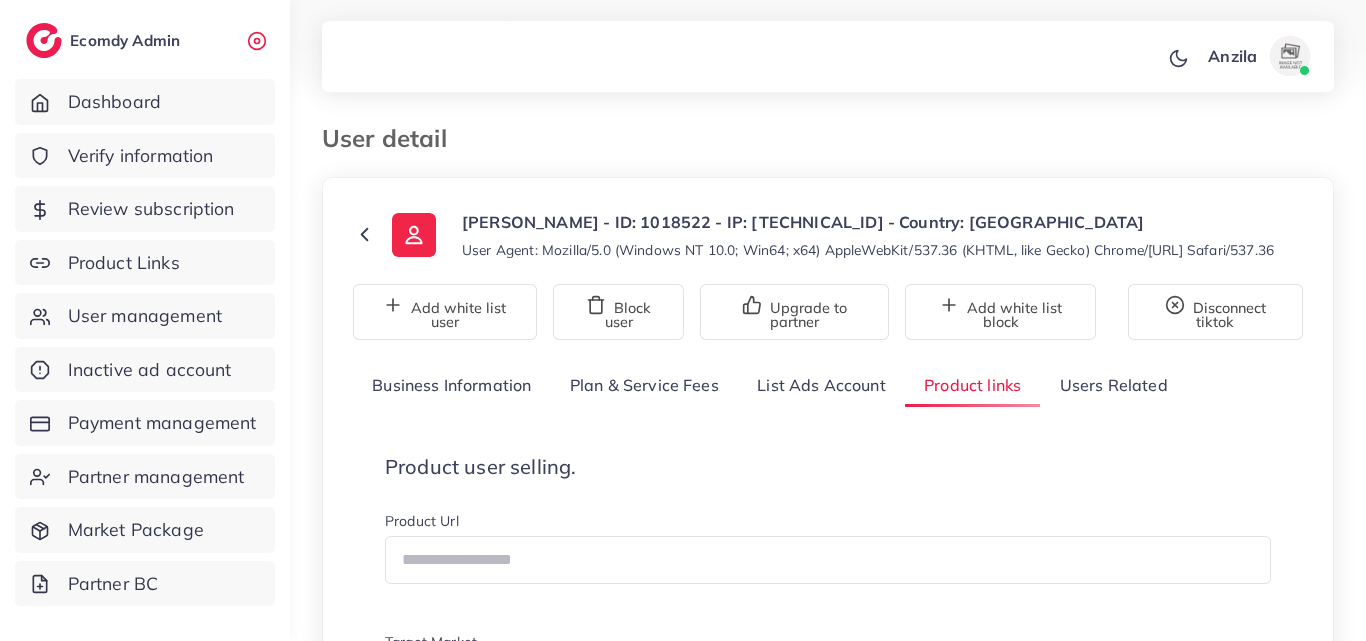 click on "User Agent: Mozilla/5.0 (Windows NT 10.0; Win64; x64) AppleWebKit/537.36 (KHTML, like Gecko) Chrome/128.0.0.0 Safari/537.36" at bounding box center (868, 250) 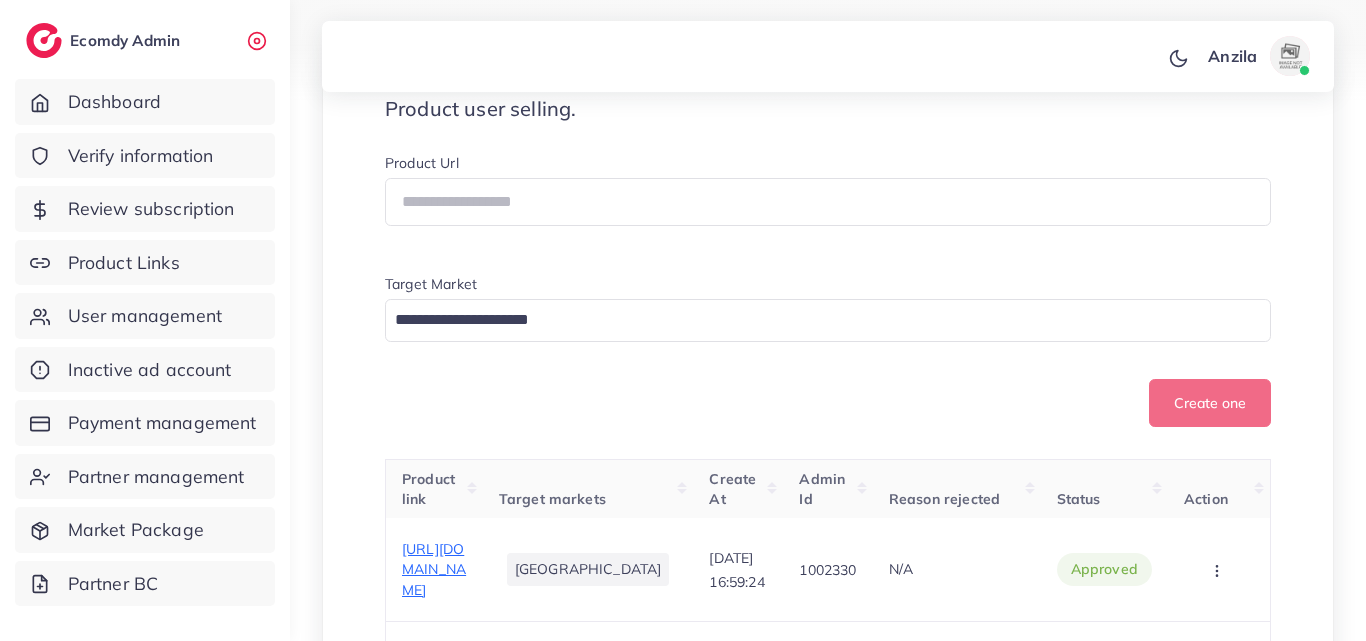 scroll, scrollTop: 360, scrollLeft: 0, axis: vertical 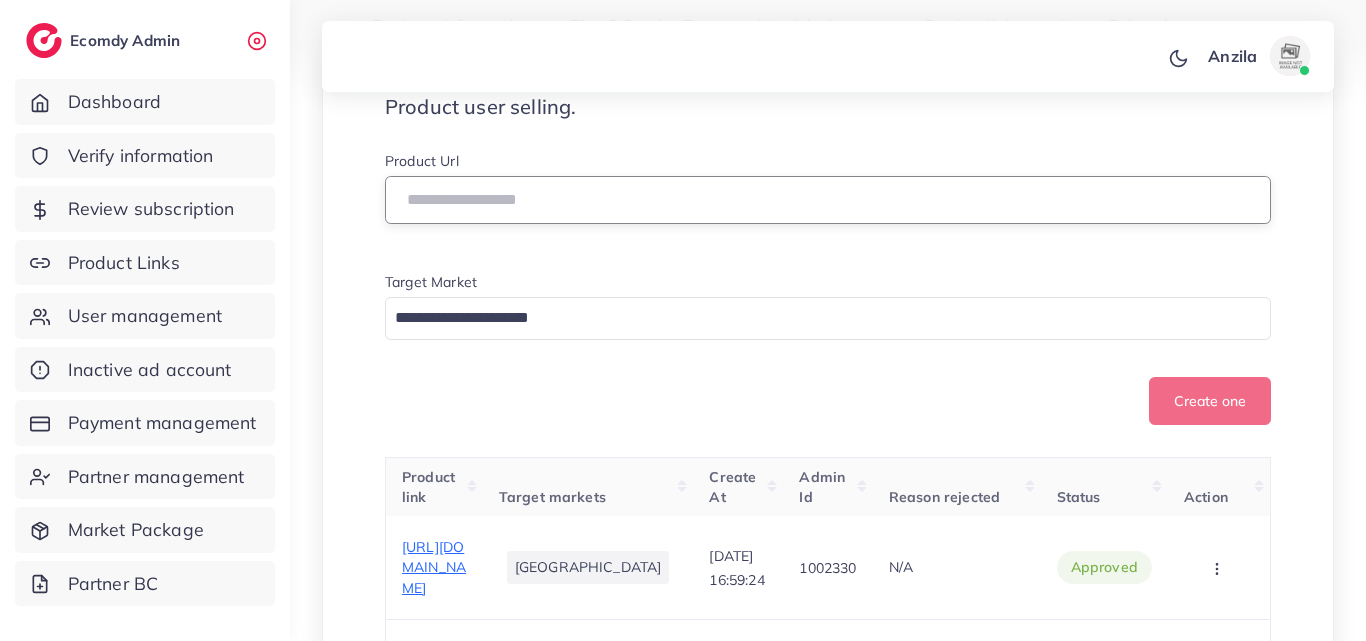 click at bounding box center (828, 200) 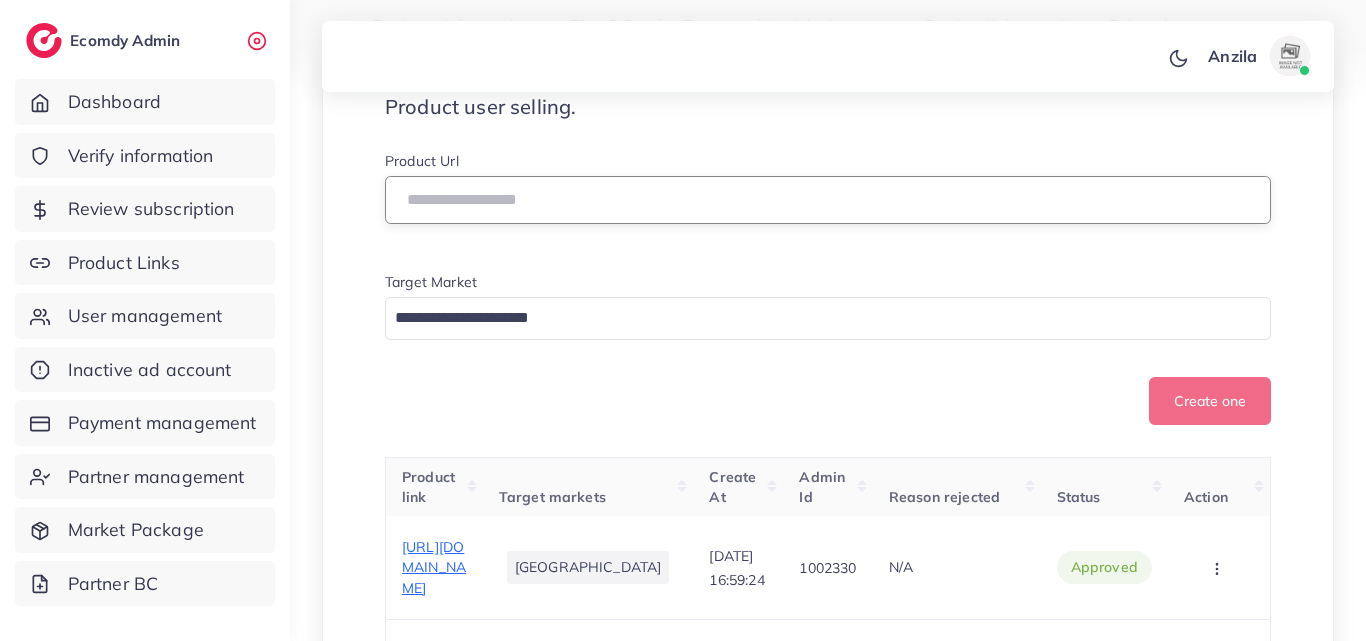 paste on "**********" 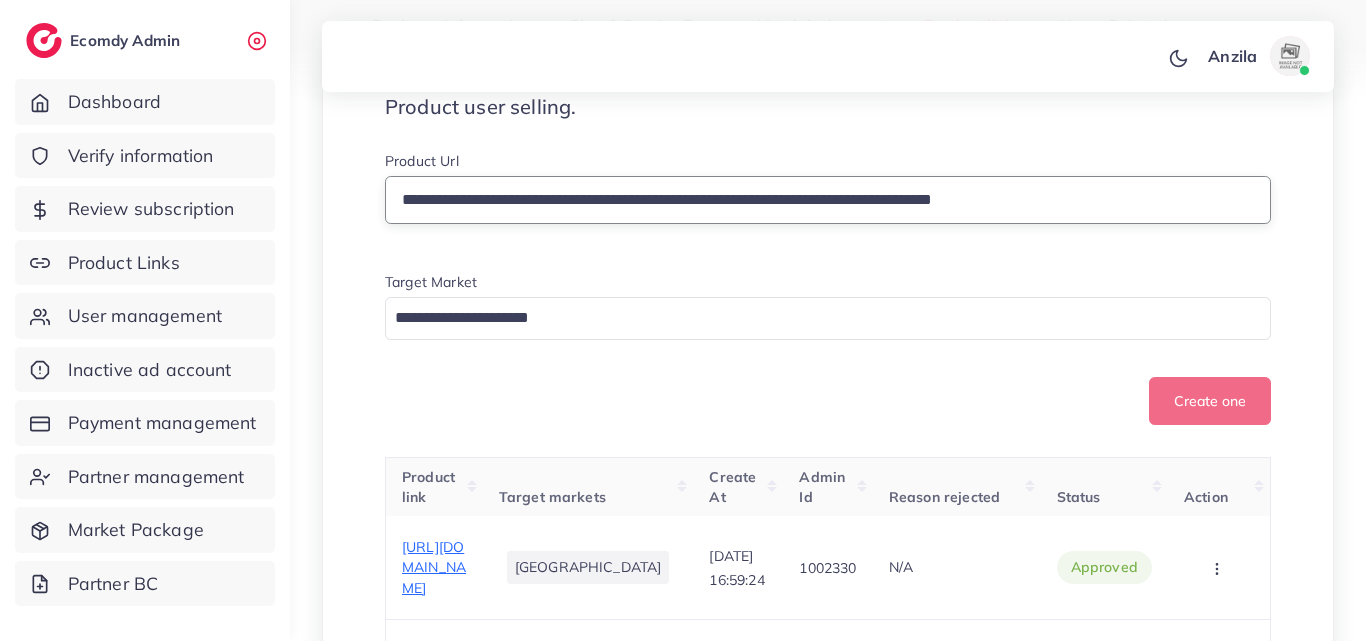 type on "**********" 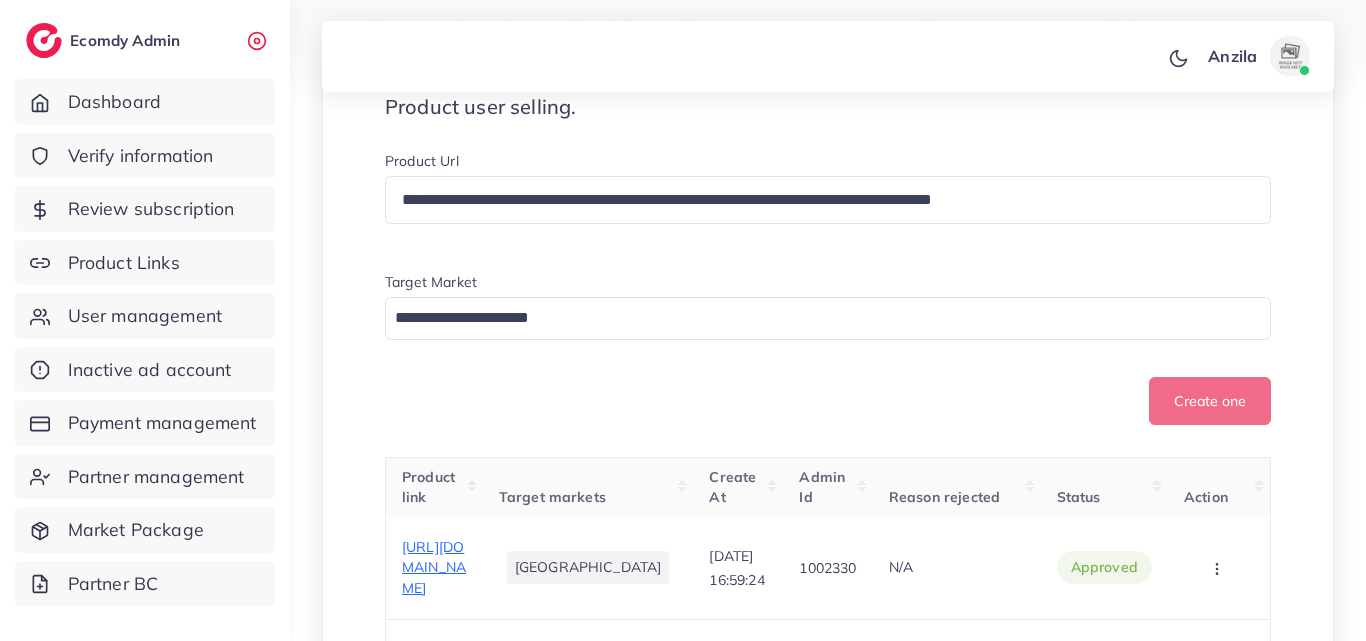 click on "Product Url" at bounding box center [828, 163] 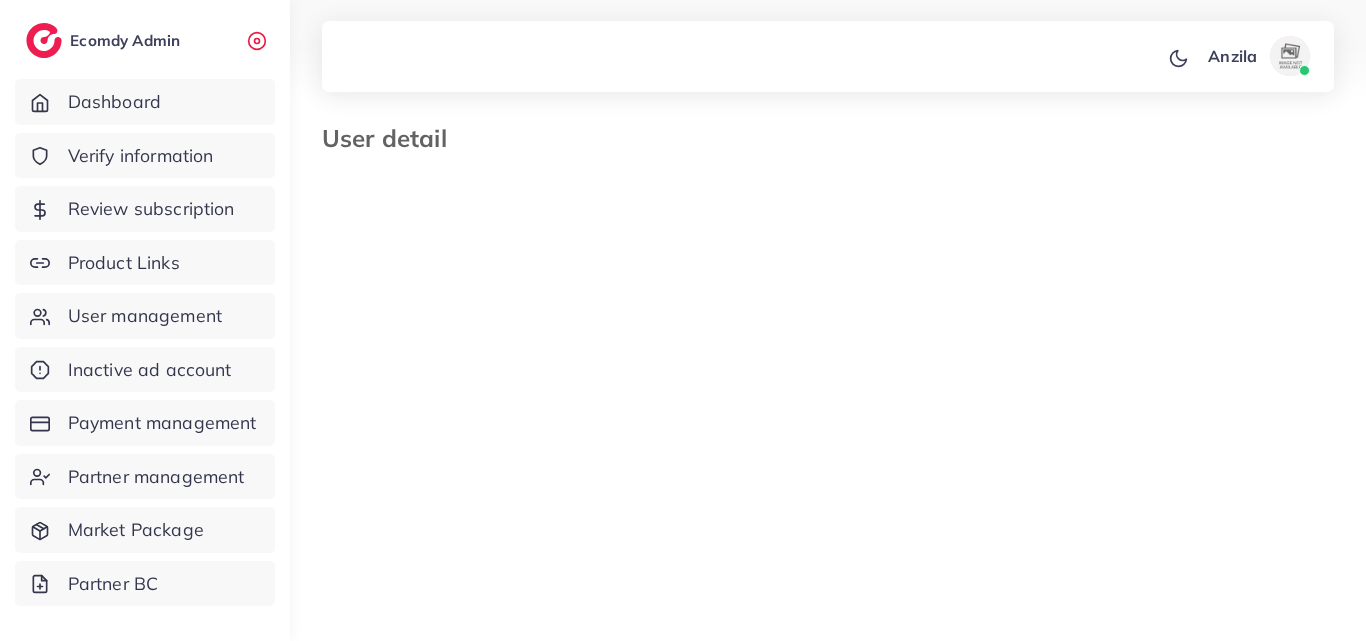 type on "*******" 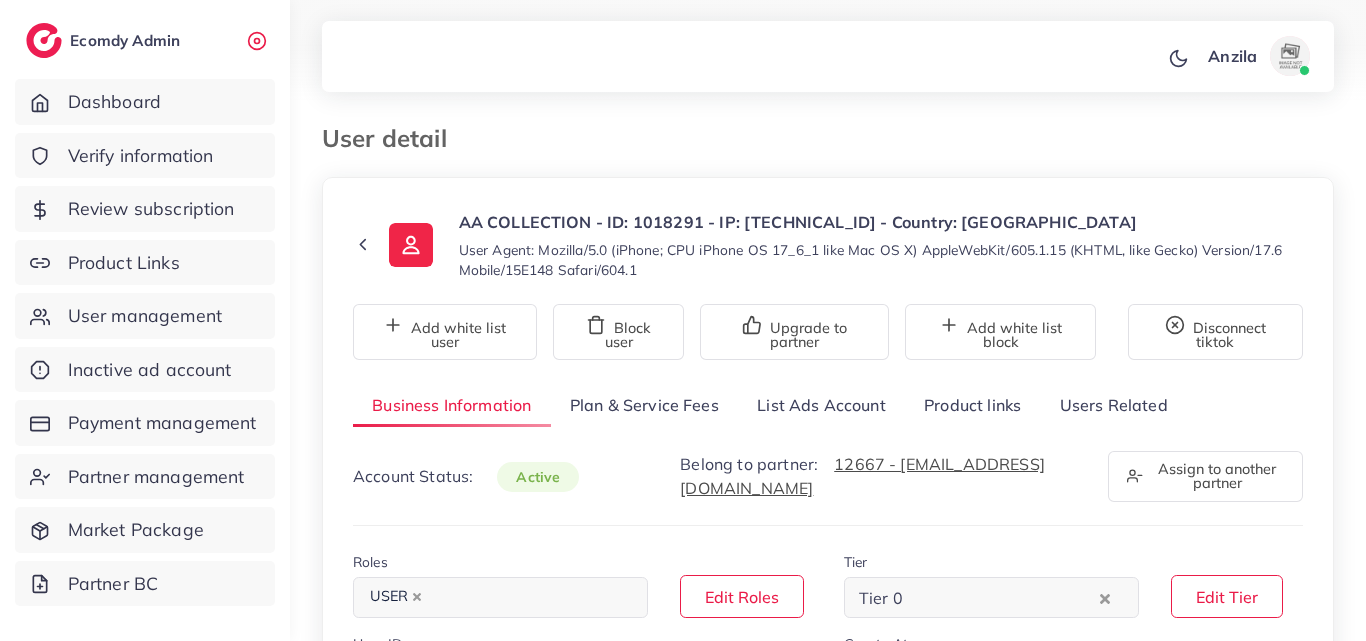 scroll, scrollTop: 0, scrollLeft: 0, axis: both 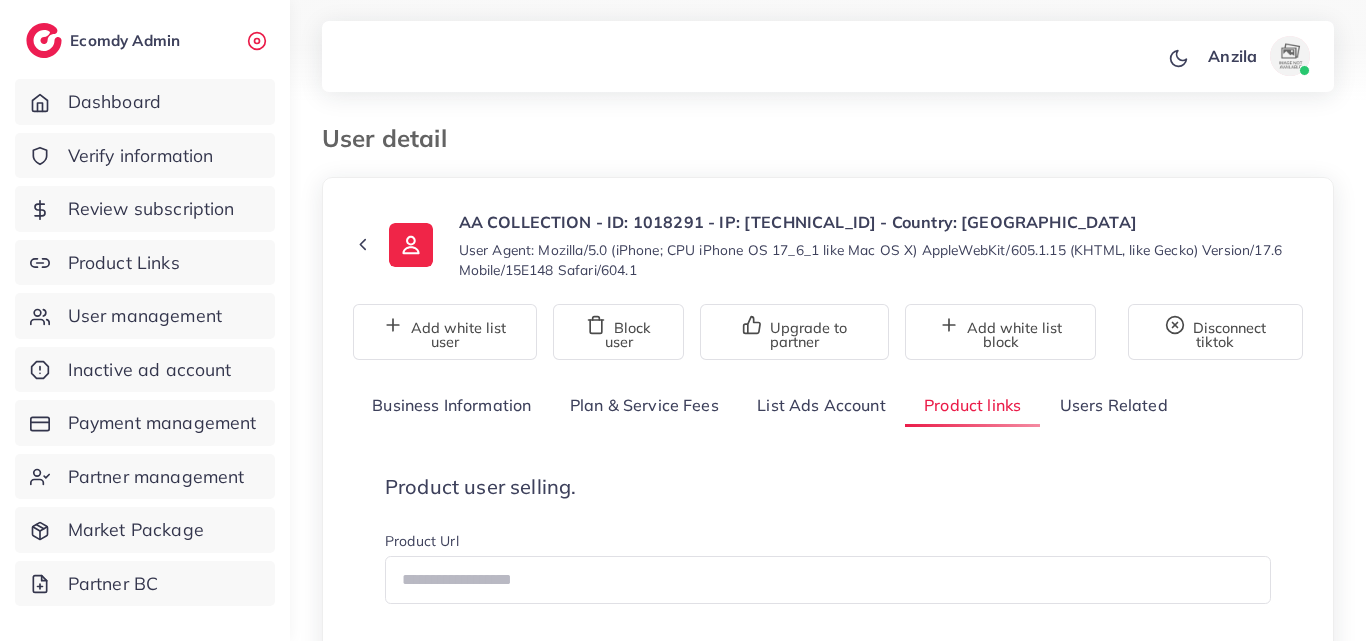 click on "**********" at bounding box center [828, 3378] 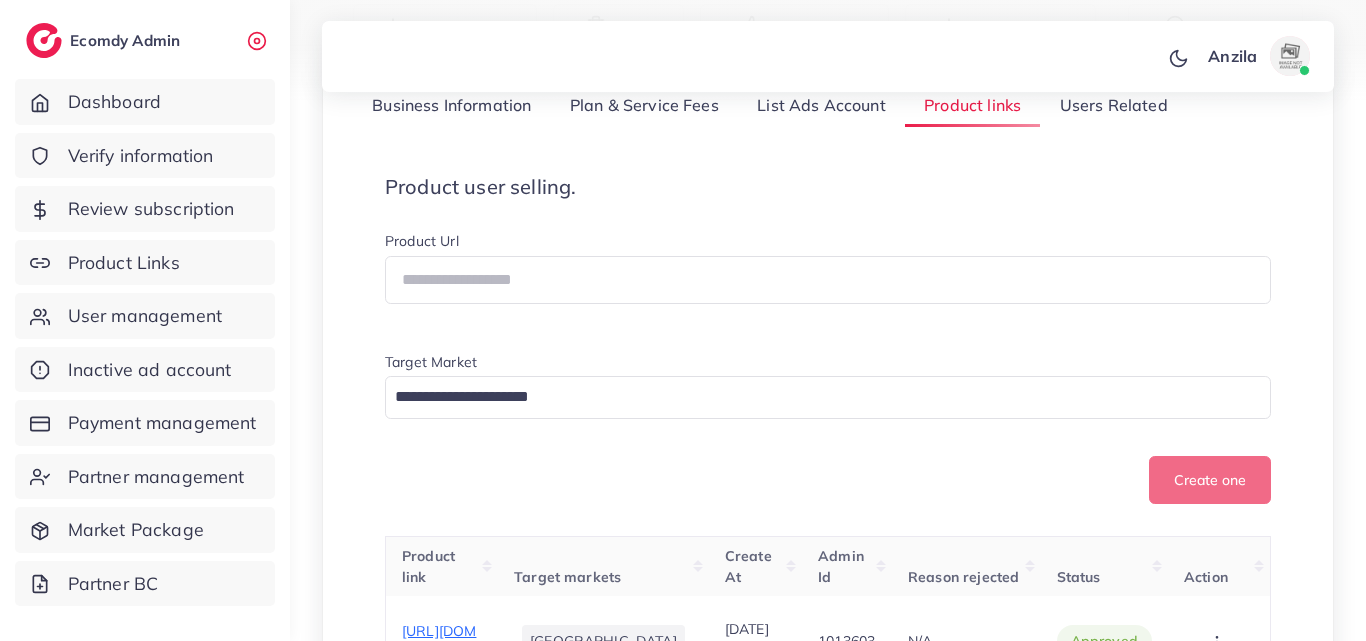 scroll, scrollTop: 320, scrollLeft: 0, axis: vertical 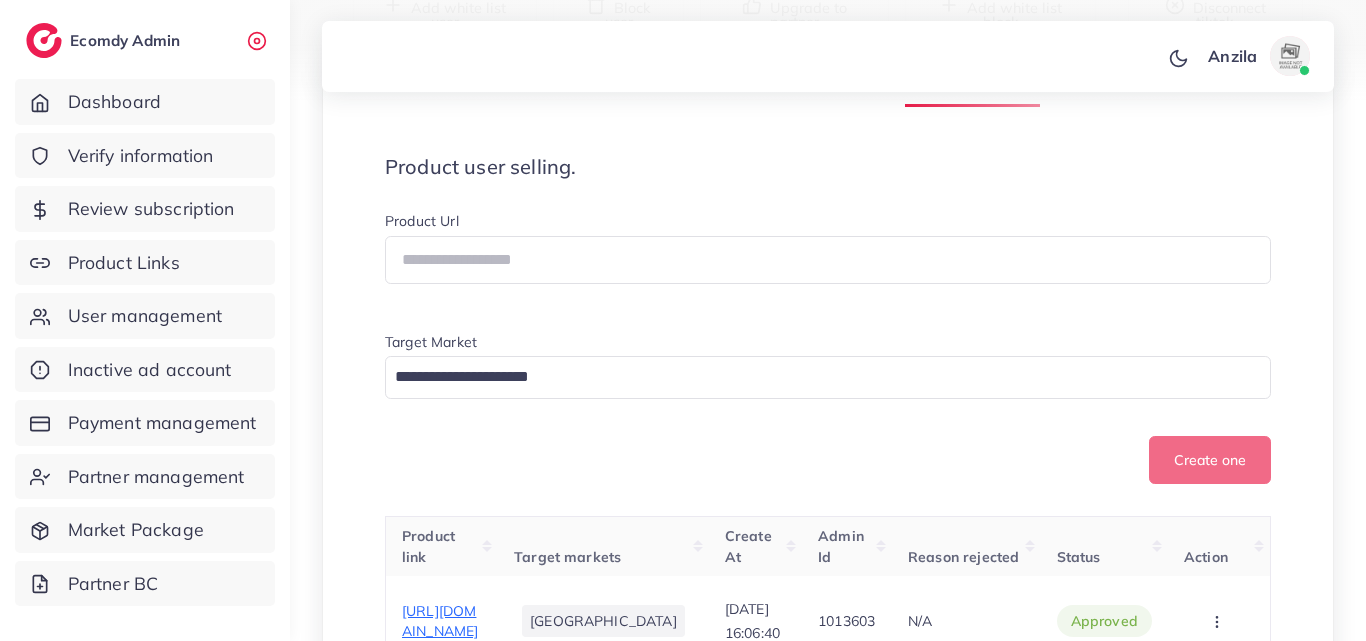 click on "Product user selling.   Product Url   Target Market            Loading...      Create one" at bounding box center [828, 320] 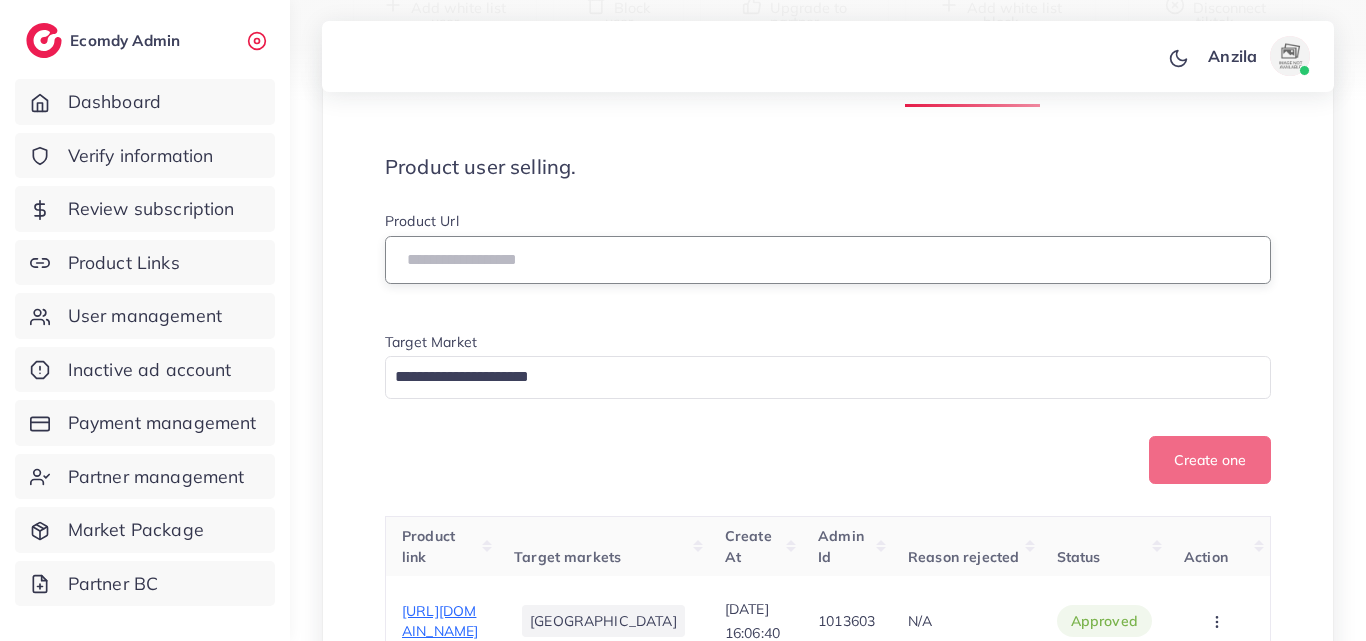 click at bounding box center (828, 260) 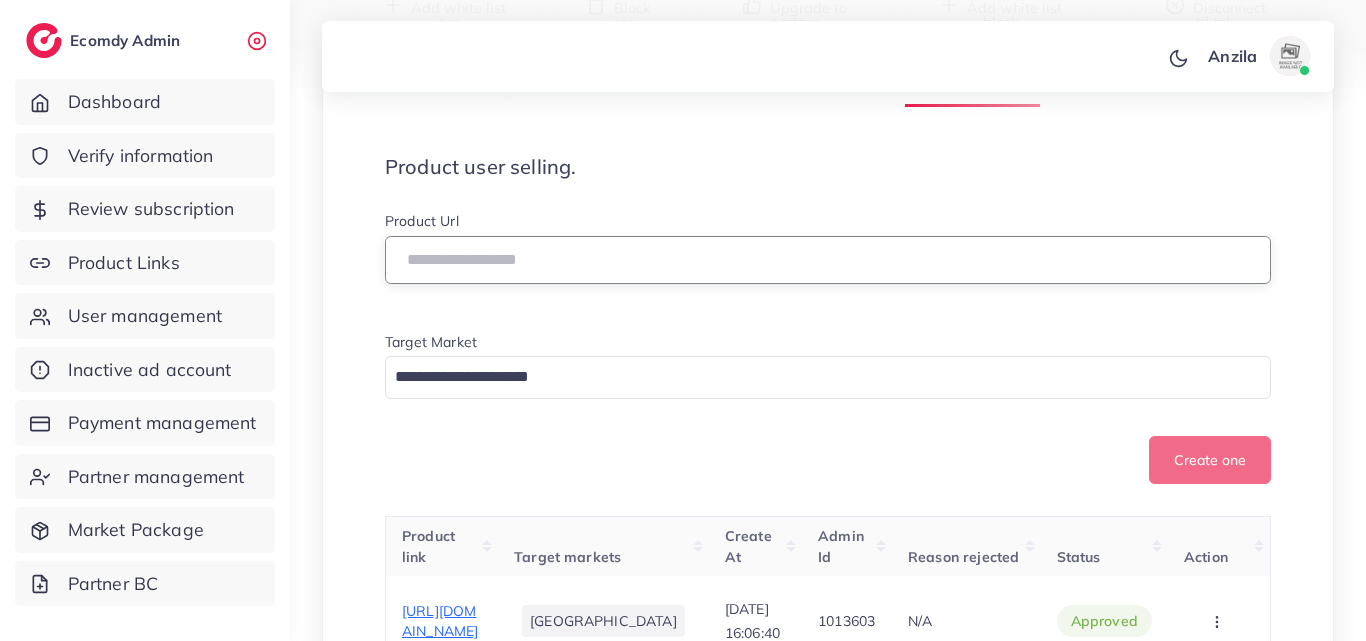 paste on "**********" 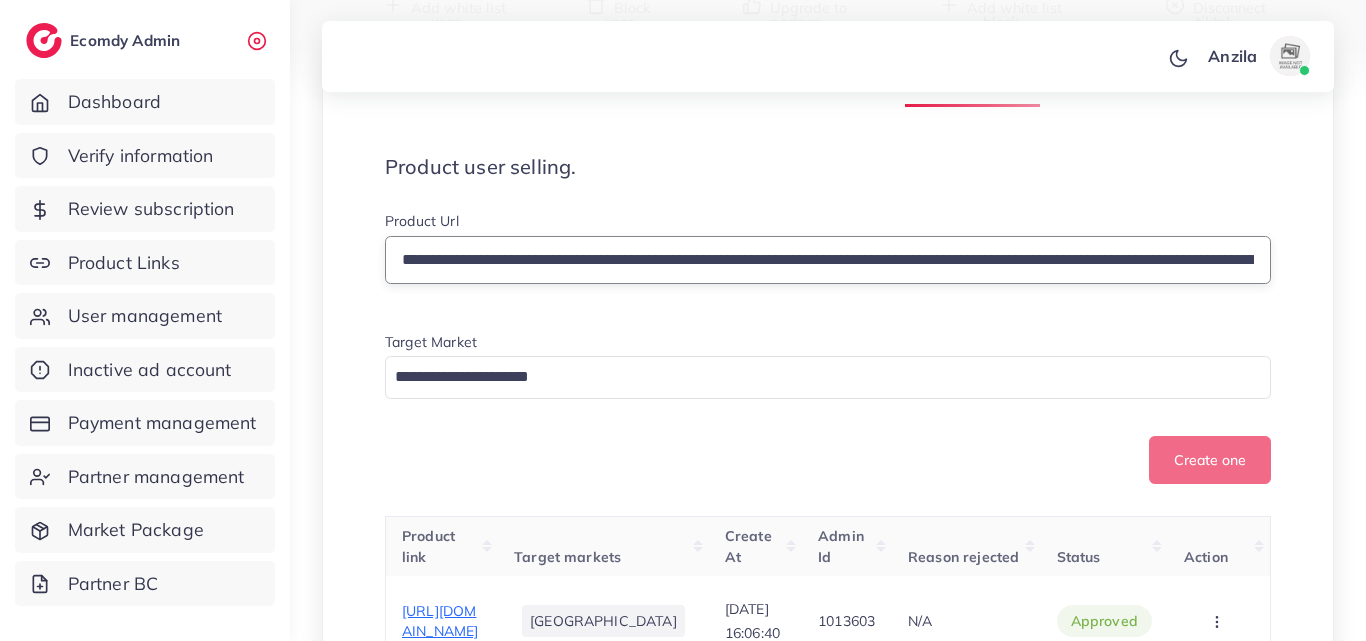 scroll, scrollTop: 0, scrollLeft: 961, axis: horizontal 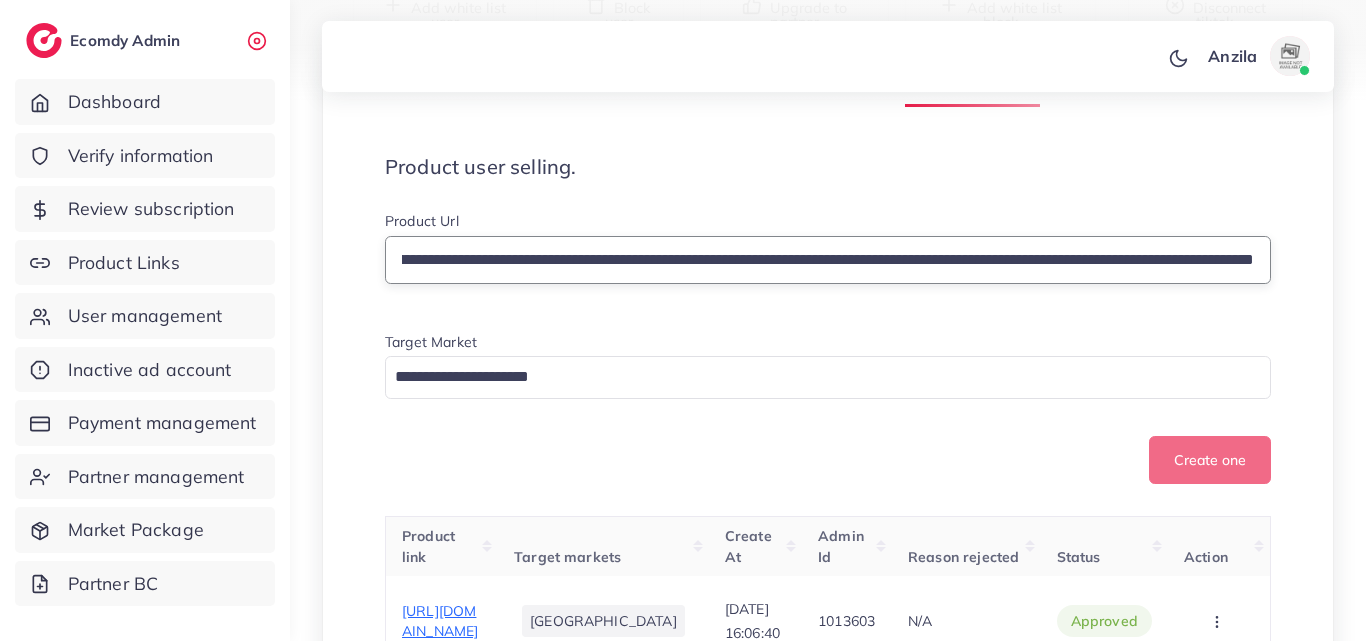 type on "**********" 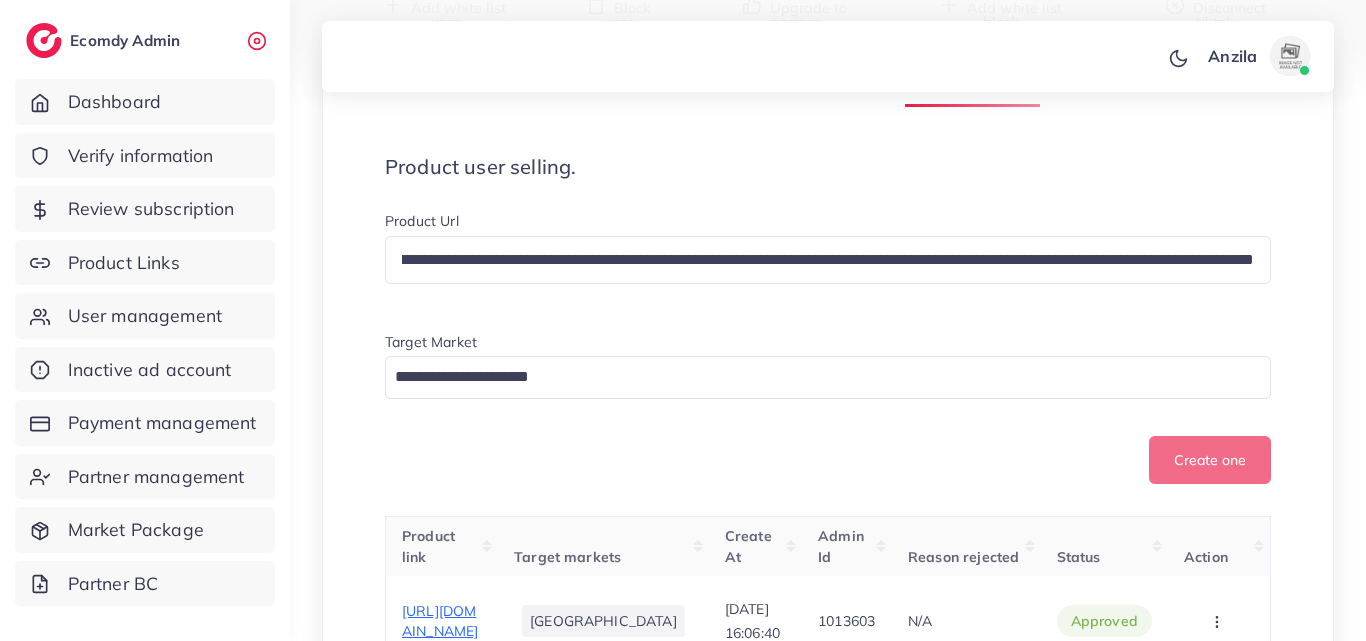 scroll, scrollTop: 0, scrollLeft: 0, axis: both 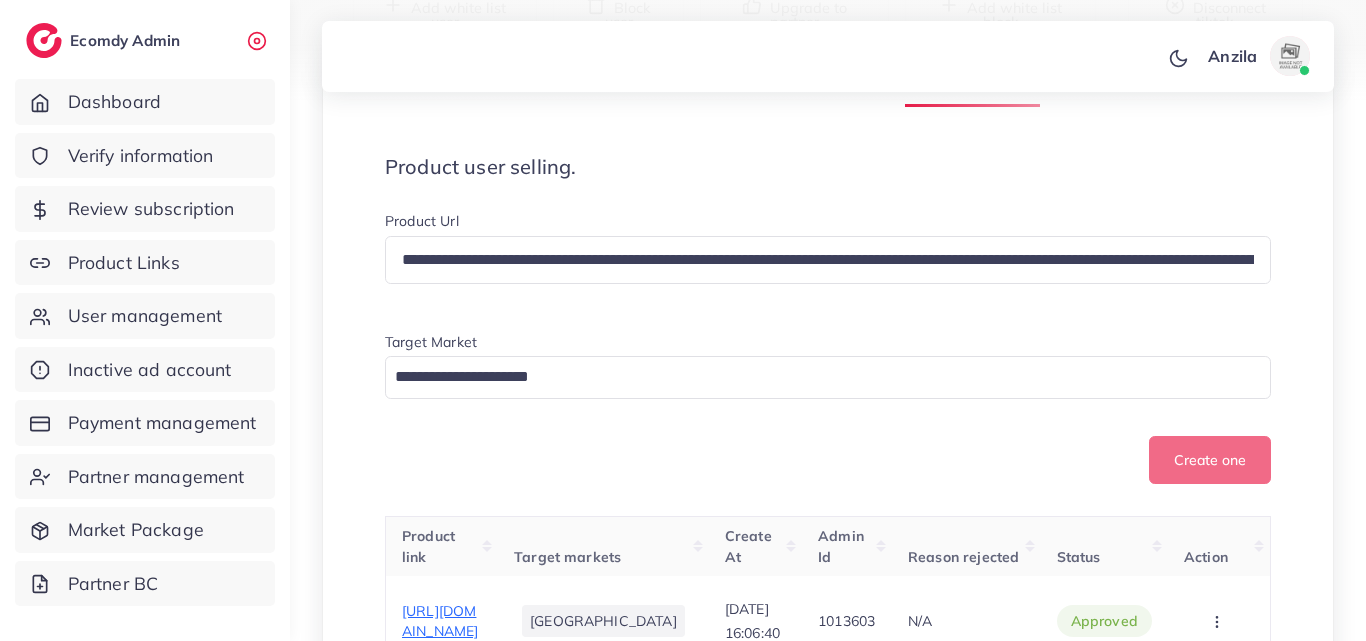click on "Loading..." at bounding box center (828, 377) 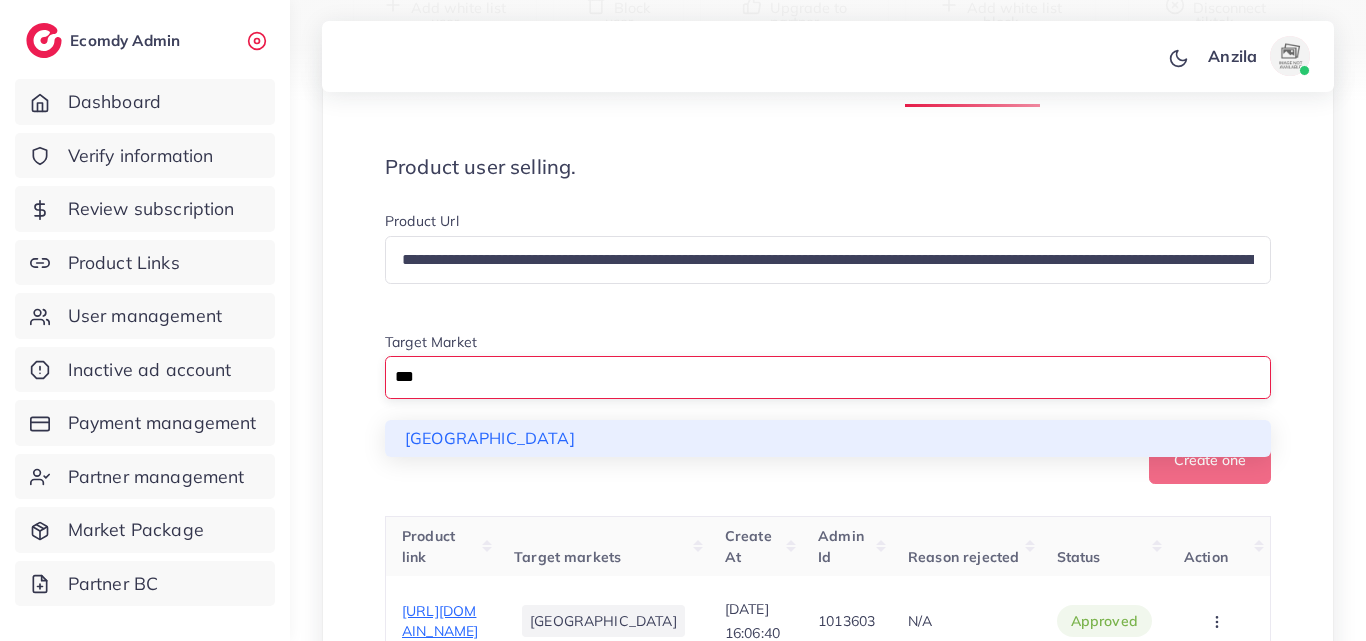 type on "***" 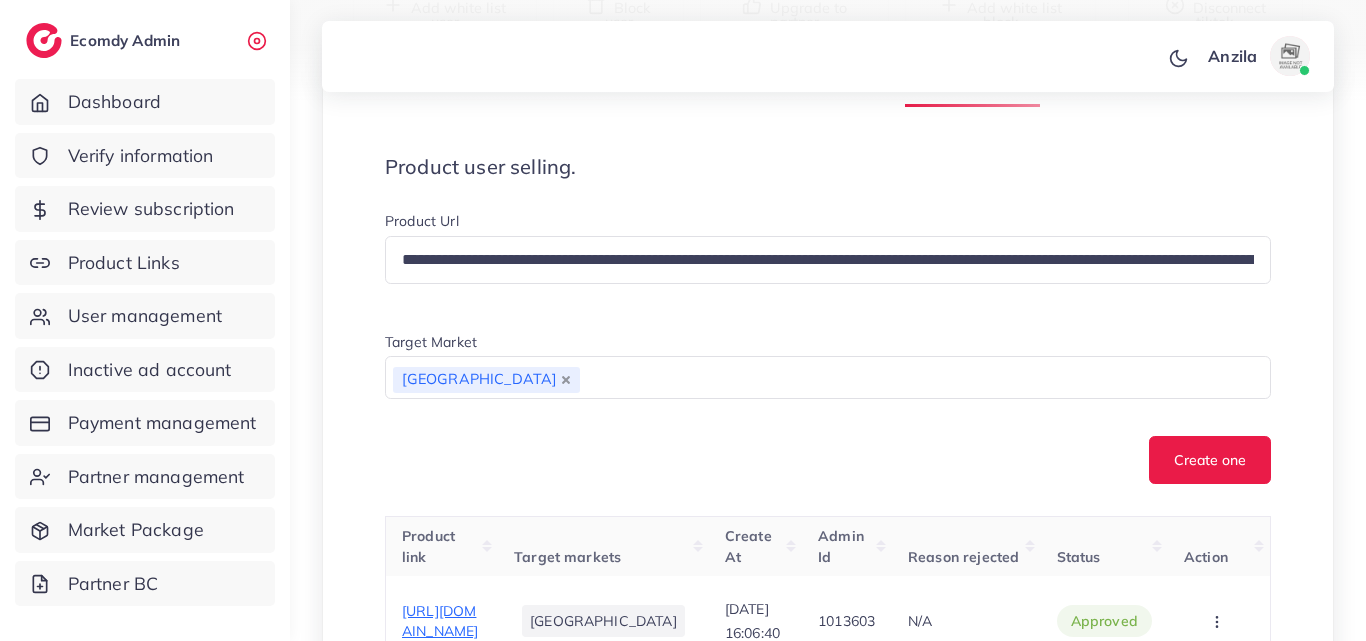 click on "**********" at bounding box center [828, 348] 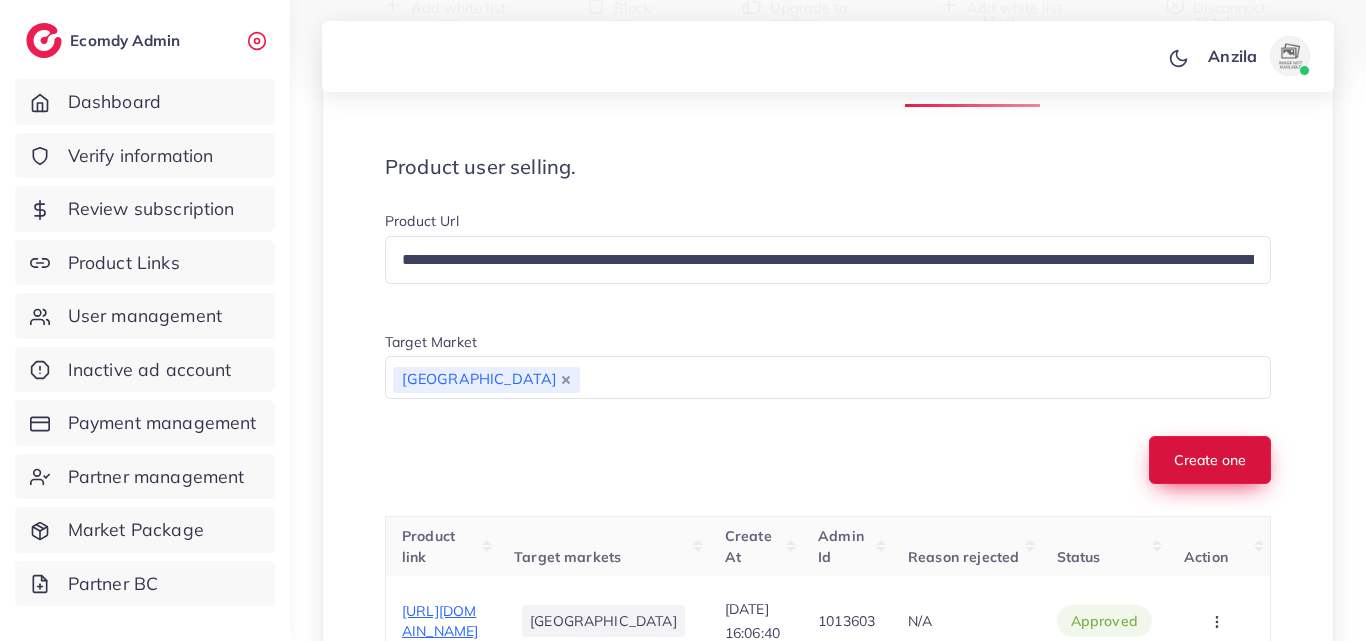 click on "Create one" at bounding box center (1210, 460) 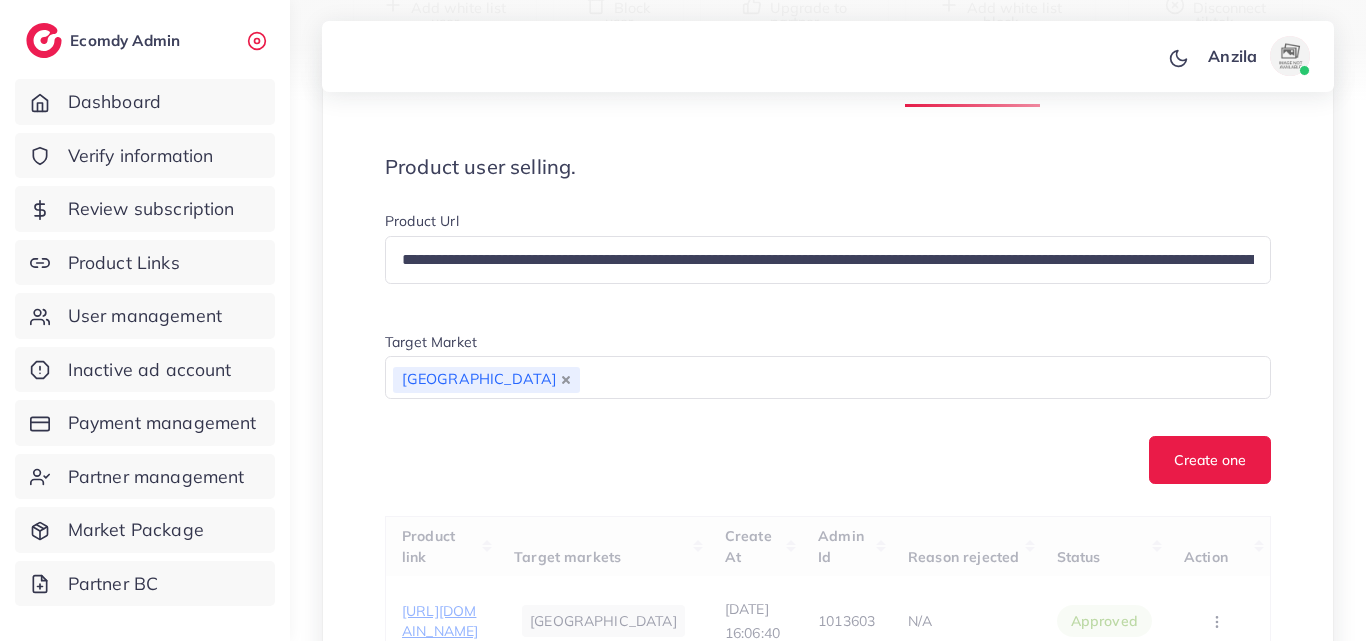click on "Create one" at bounding box center (828, 460) 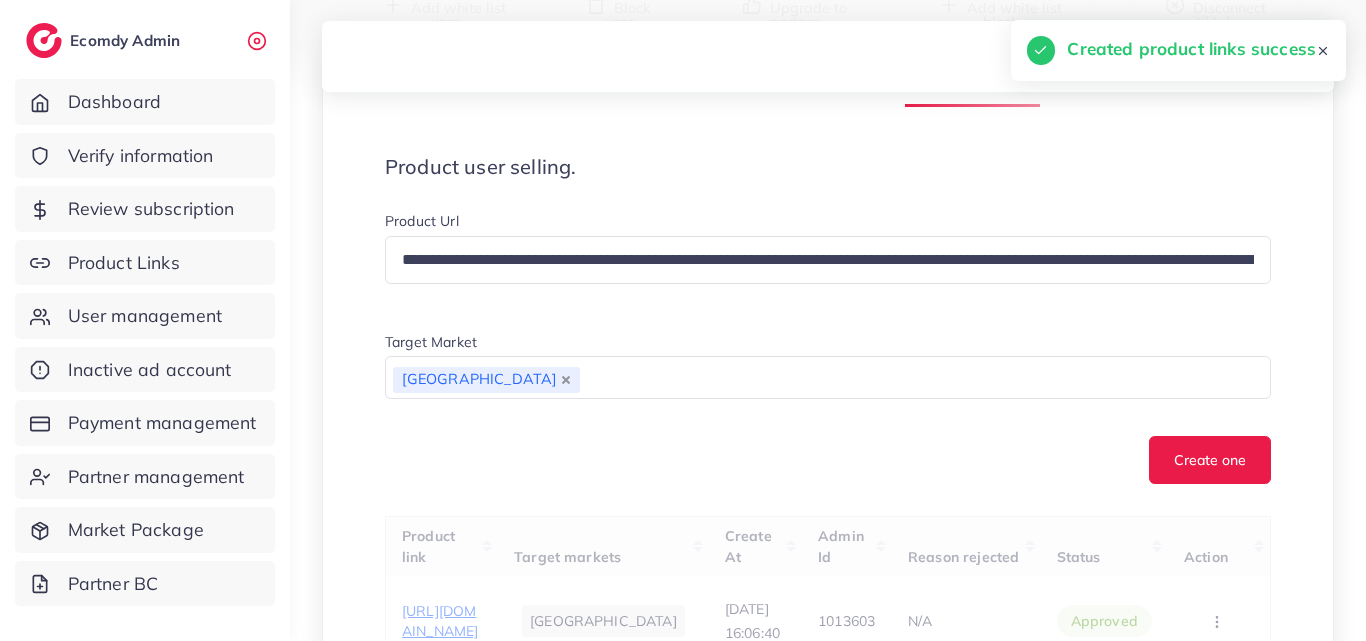 type 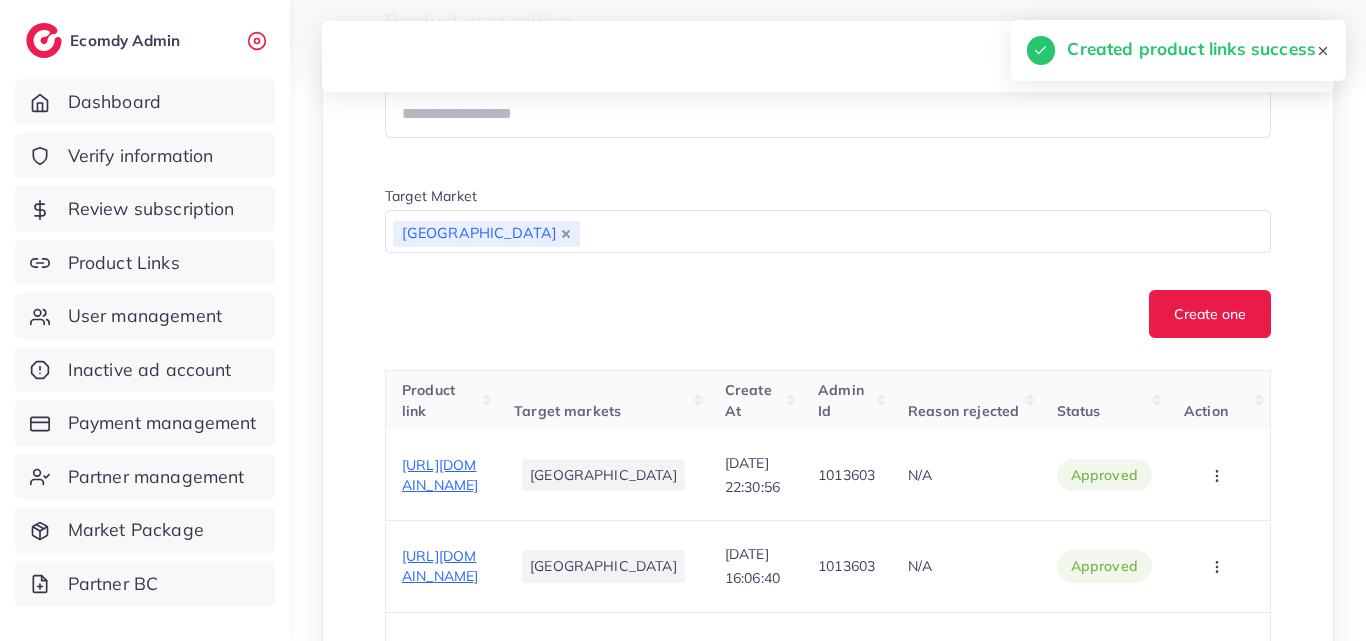 scroll, scrollTop: 720, scrollLeft: 0, axis: vertical 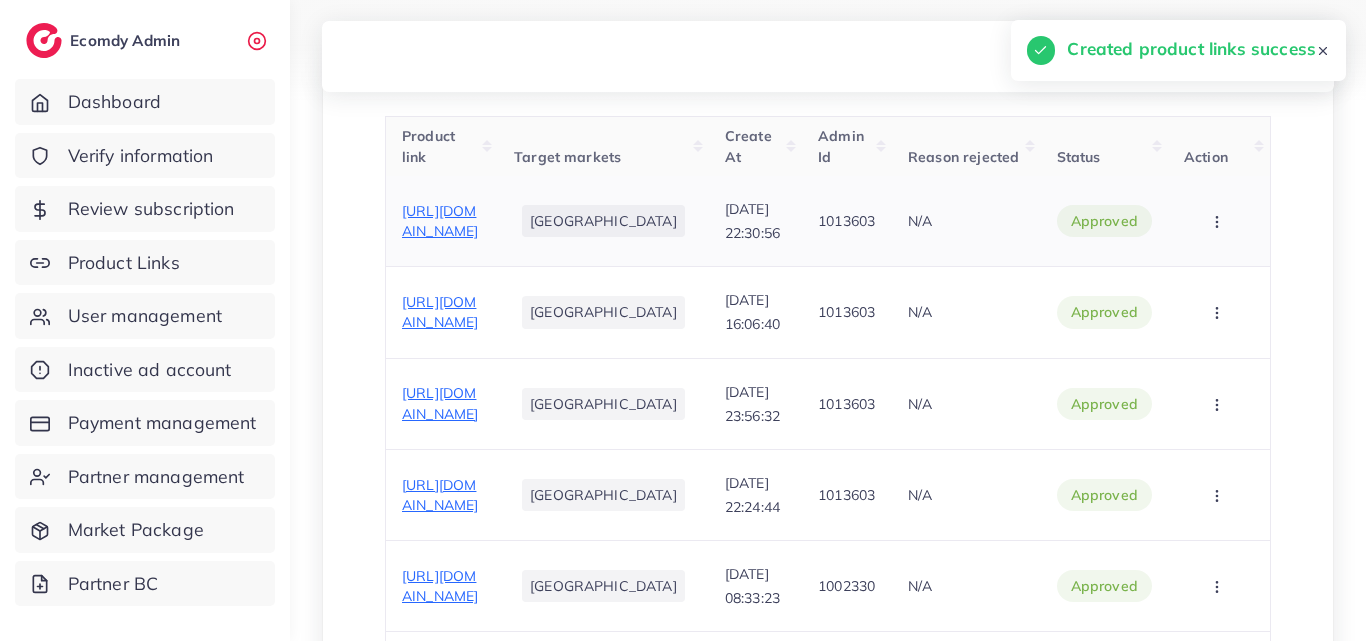 click on "https://flowercitymart.shop/products/black-aura-quartz-watch-stylish-analog-watch-for-men-boys?_pos=1&_psq=watch&_ss=e&_v=1.0&utm_source=tiktok&utm_medium=paid&utm_id=__CAMPAIGN_ID__&utm_campaign=__CAMPAIGN_NAME__" at bounding box center [440, 221] 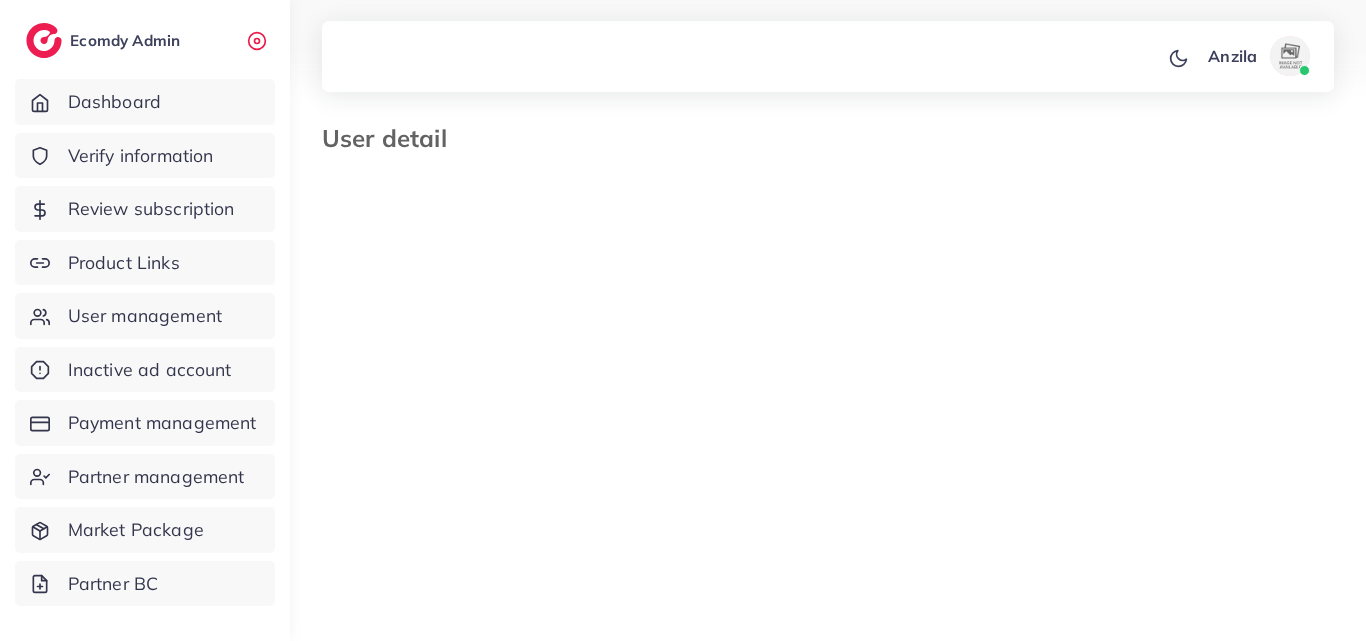 select on "*******" 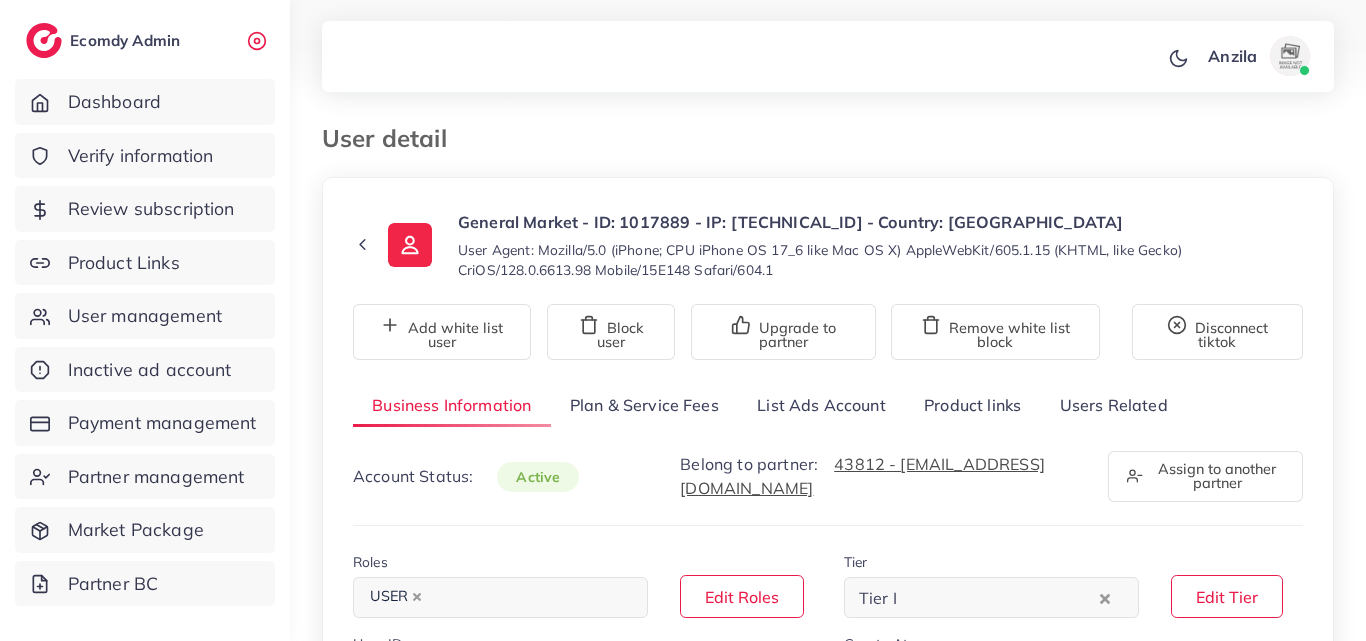 scroll, scrollTop: 0, scrollLeft: 0, axis: both 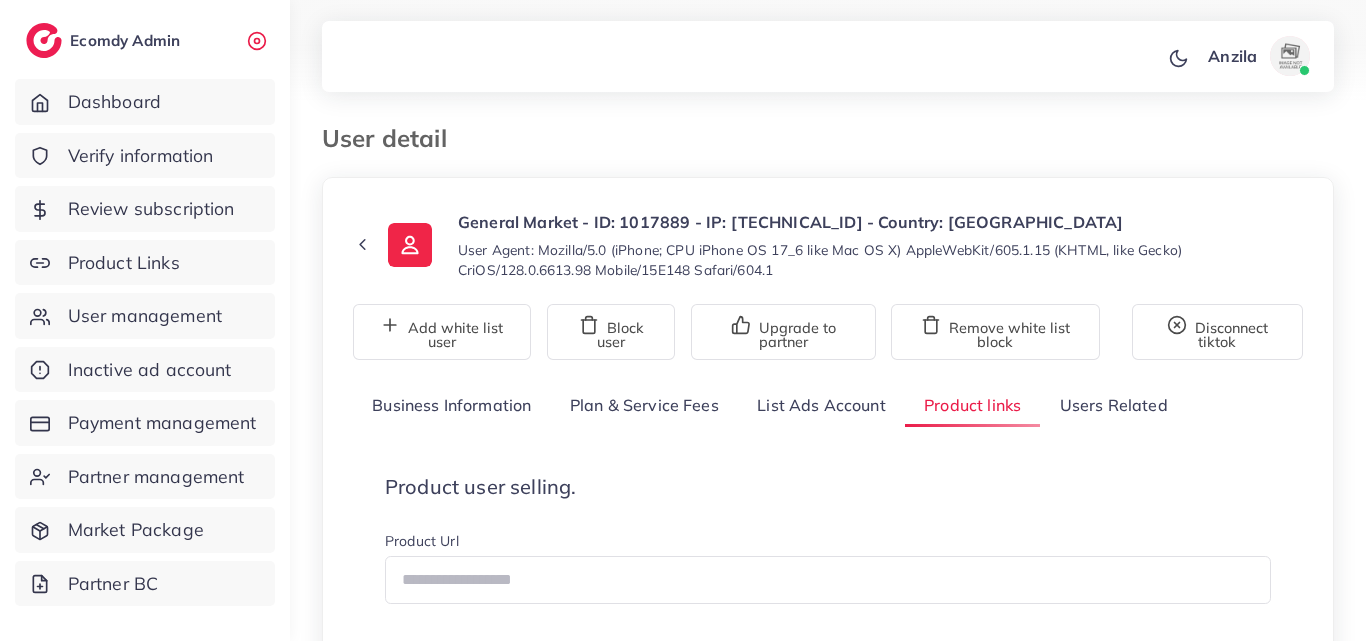 click on "General Market - ID: 1017889 - IP: [TECHNICAL_ID] - Country: [GEOGRAPHIC_DATA]" at bounding box center [880, 222] 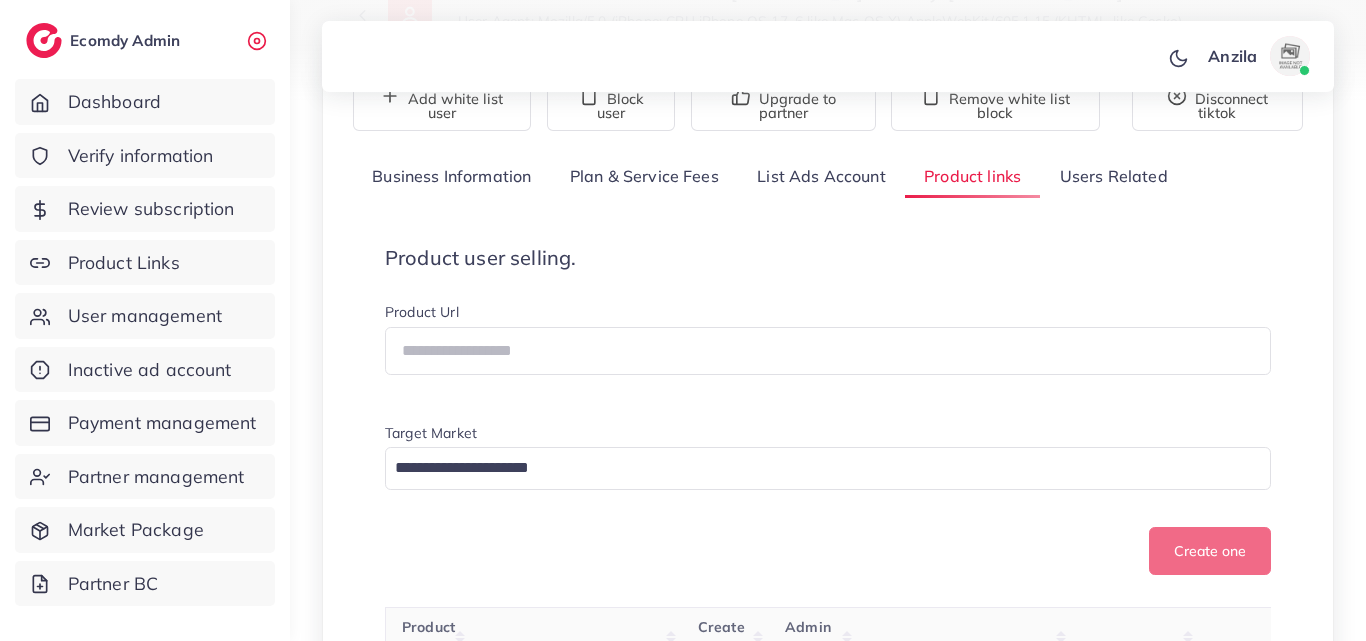 scroll, scrollTop: 320, scrollLeft: 0, axis: vertical 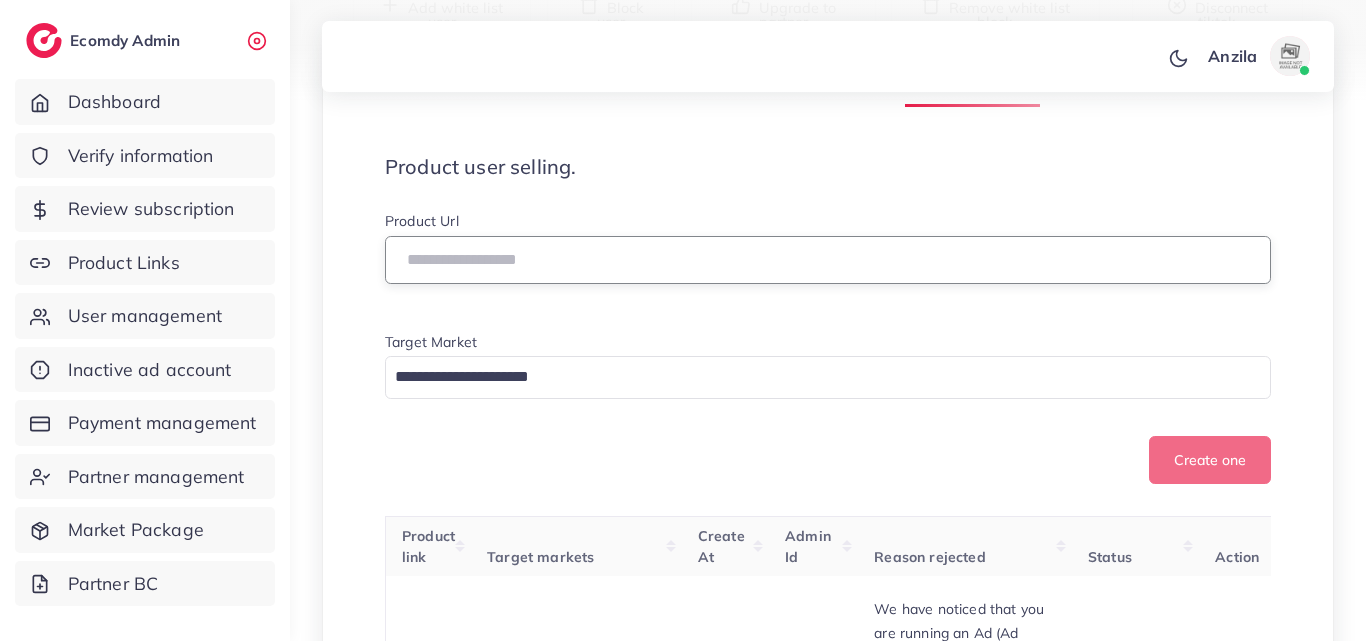 click at bounding box center [828, 260] 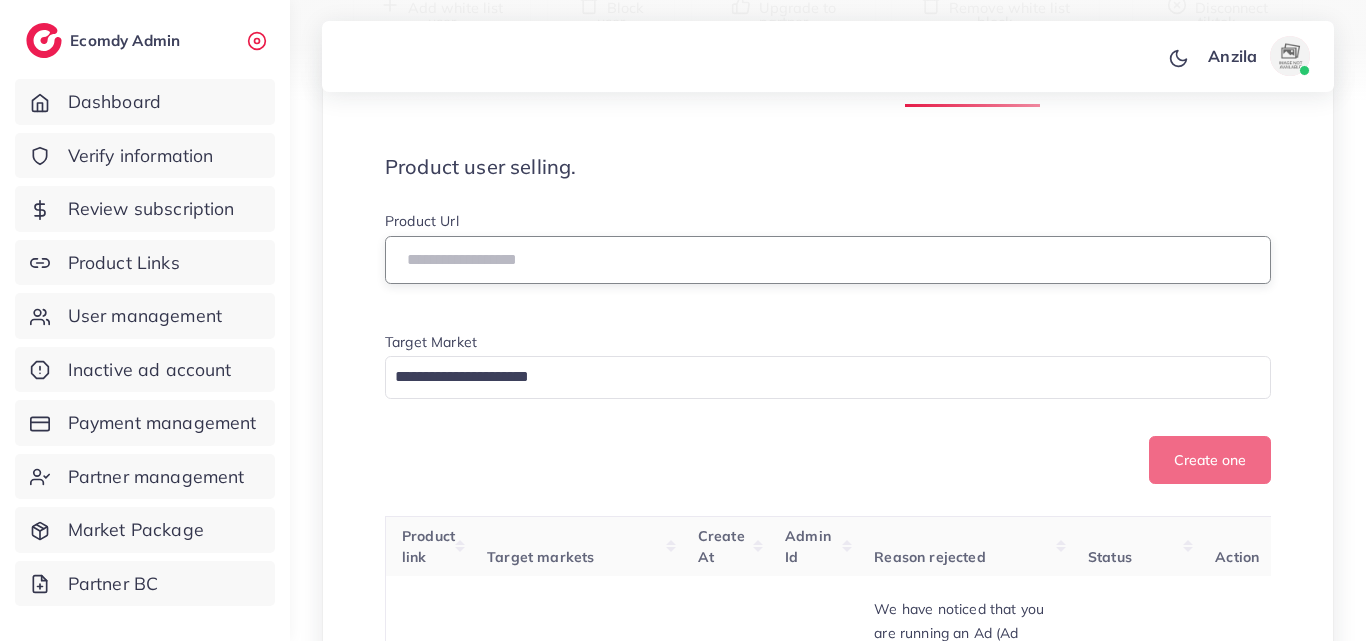 paste on "**********" 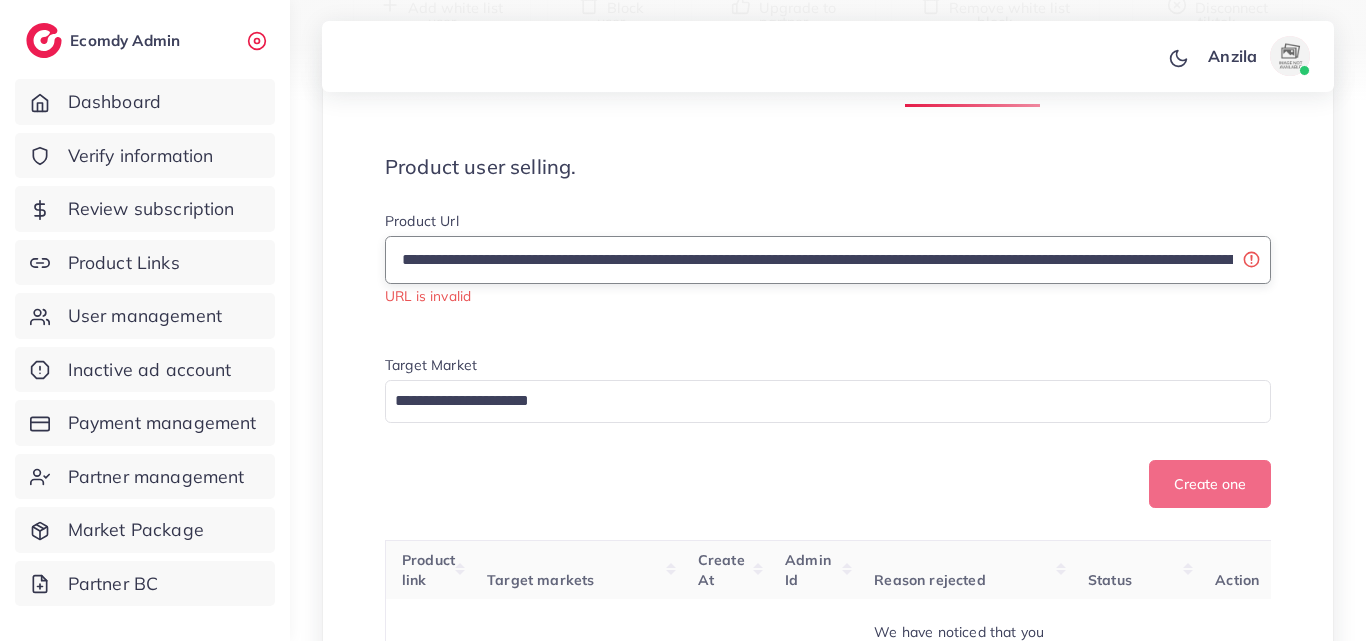 scroll, scrollTop: 0, scrollLeft: 782, axis: horizontal 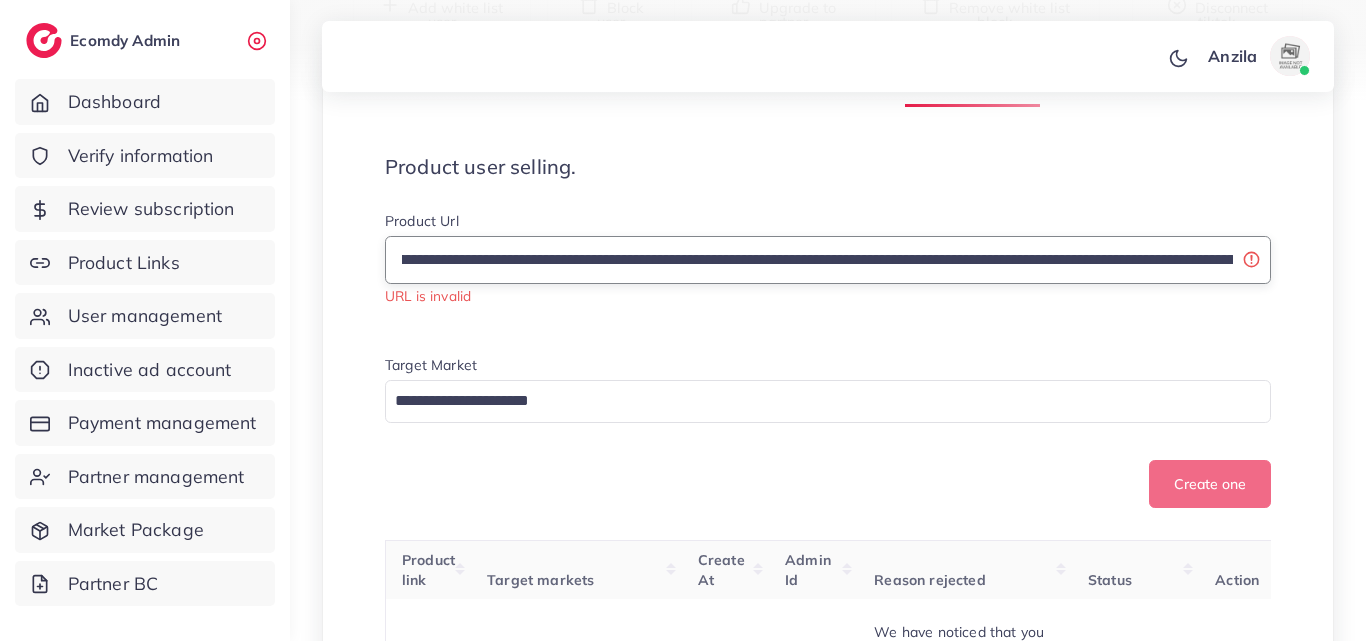 drag, startPoint x: 1230, startPoint y: 259, endPoint x: 503, endPoint y: 262, distance: 727.00616 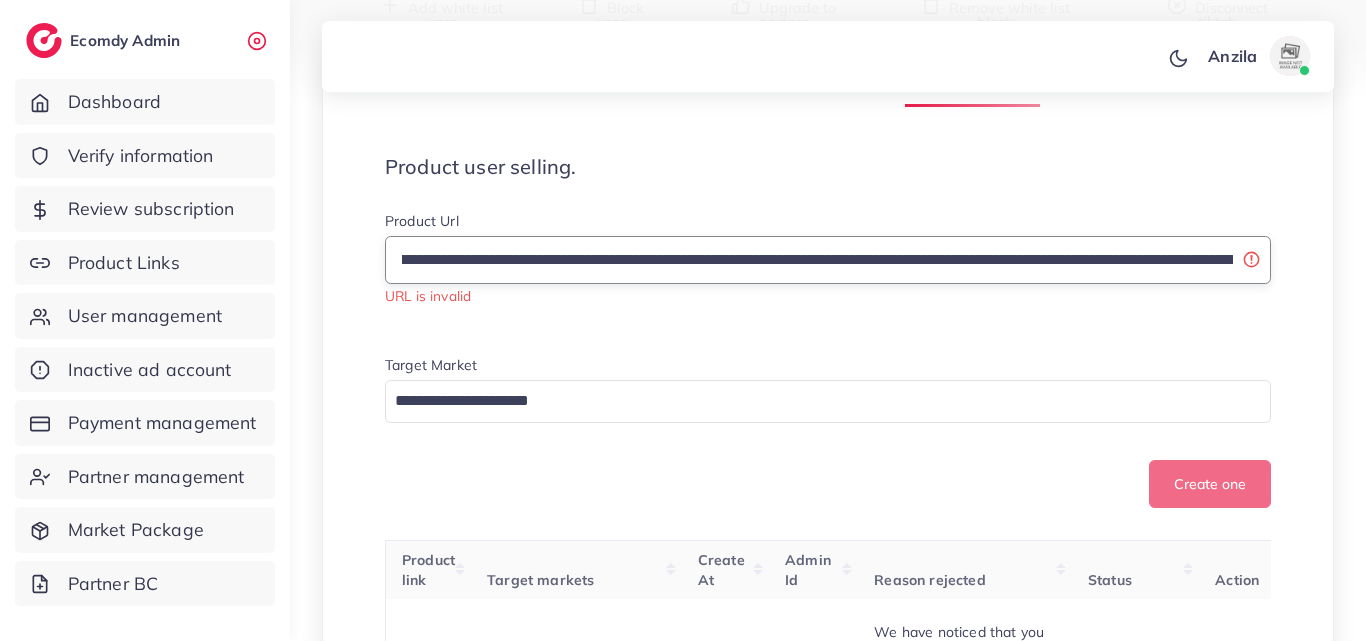 type on "**********" 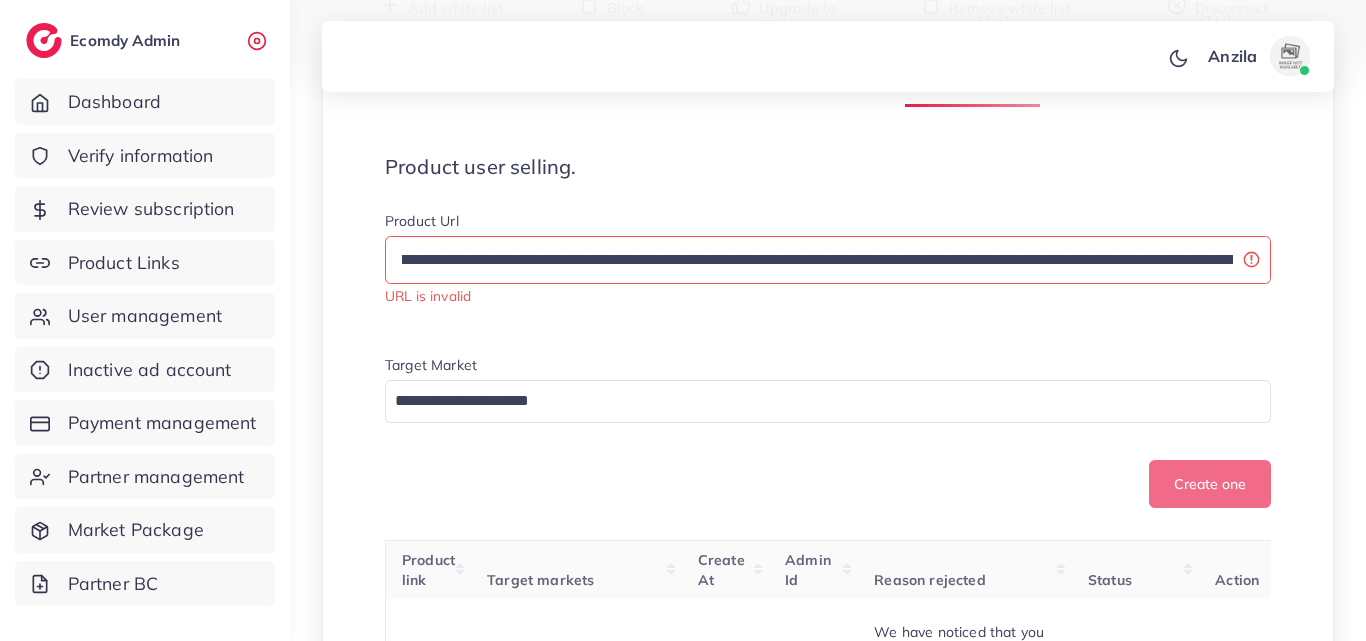 click on "Product user selling." at bounding box center [828, 167] 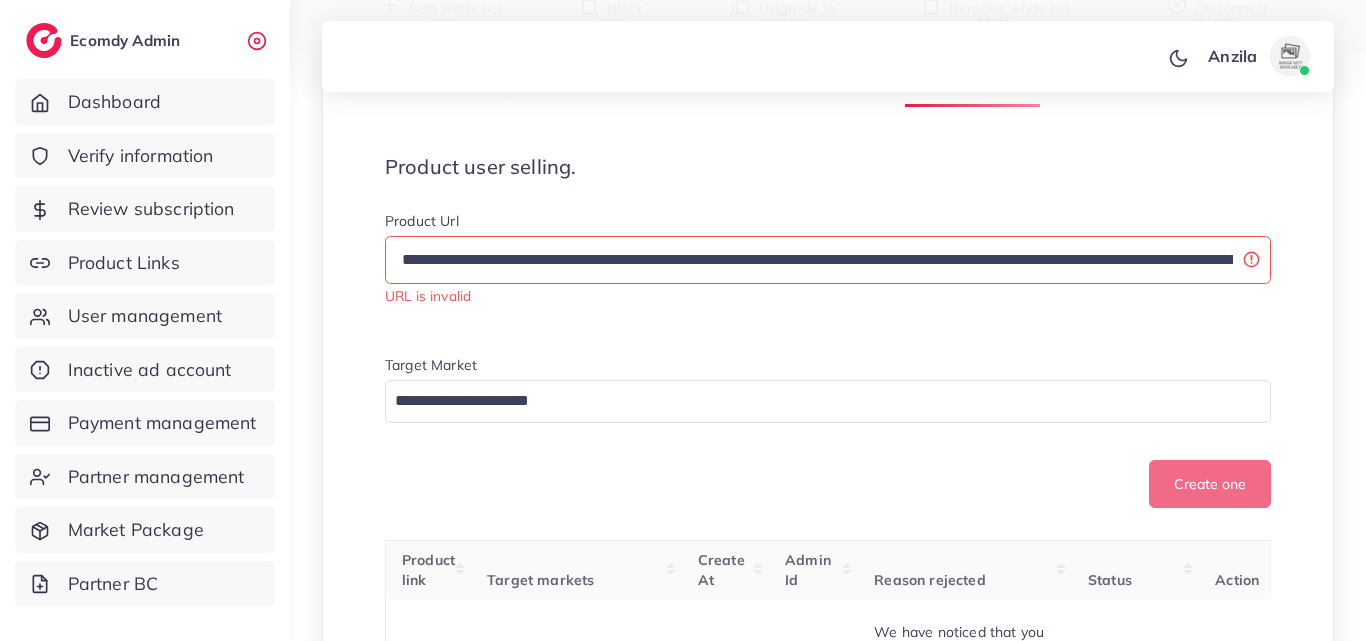 scroll, scrollTop: 0, scrollLeft: 410, axis: horizontal 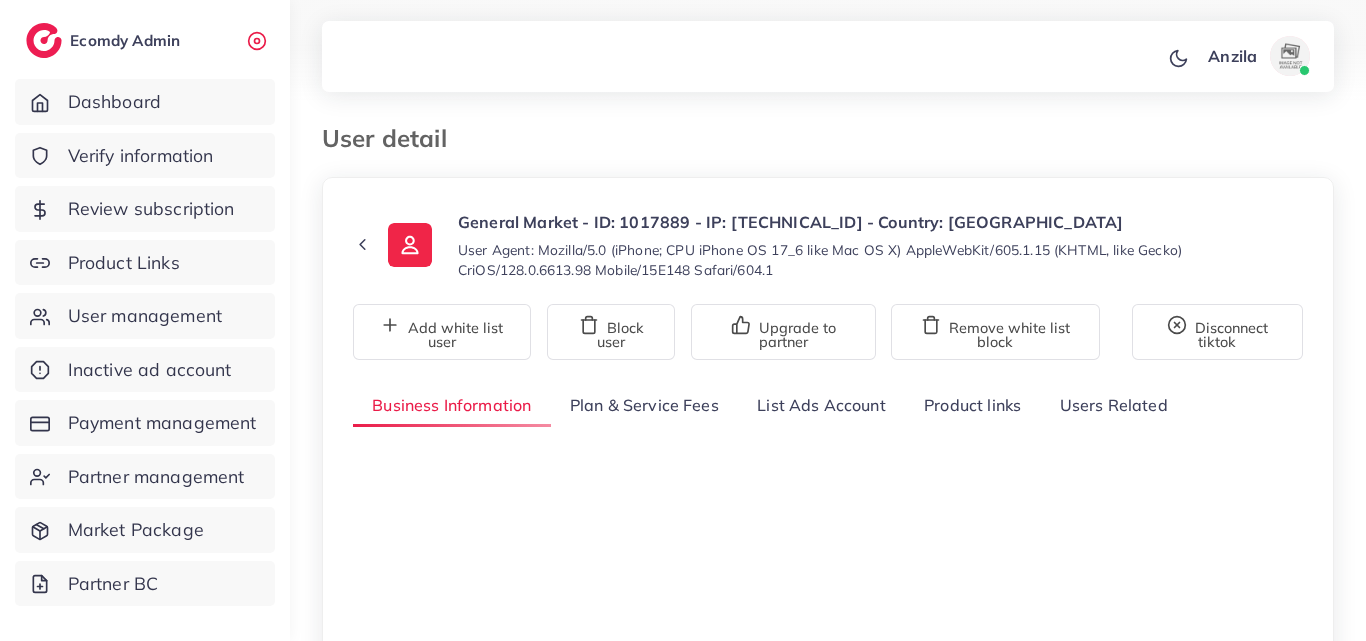 select on "*******" 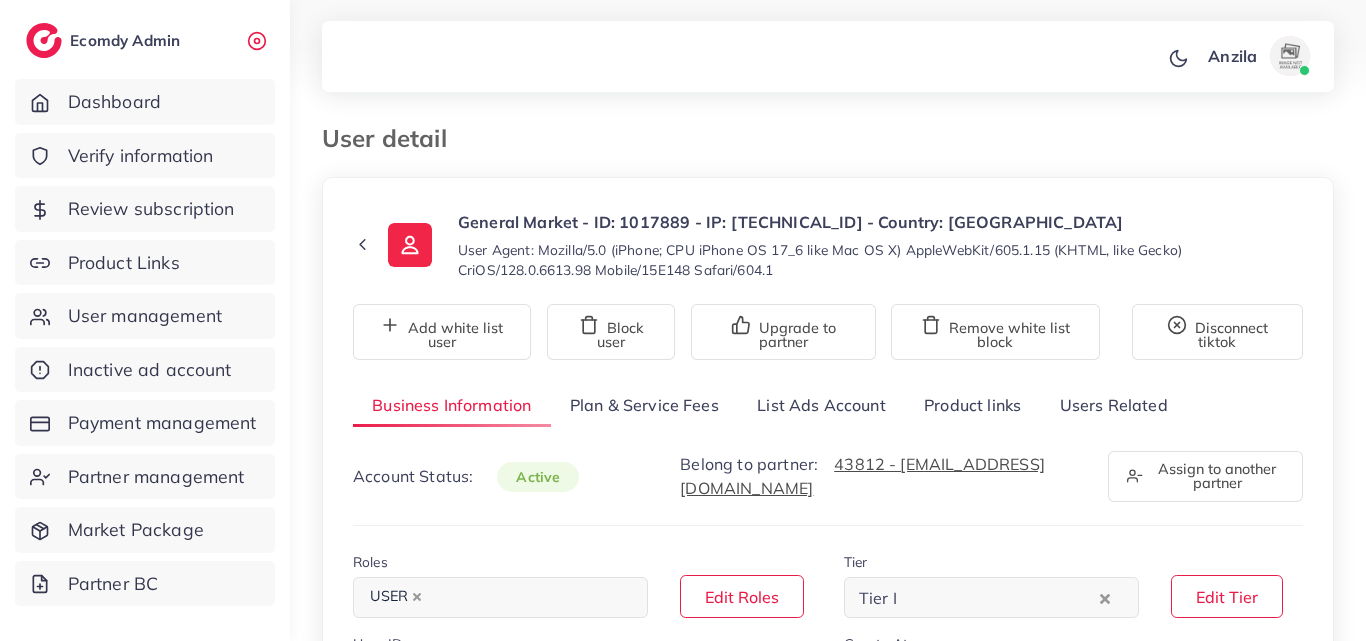 scroll, scrollTop: 0, scrollLeft: 0, axis: both 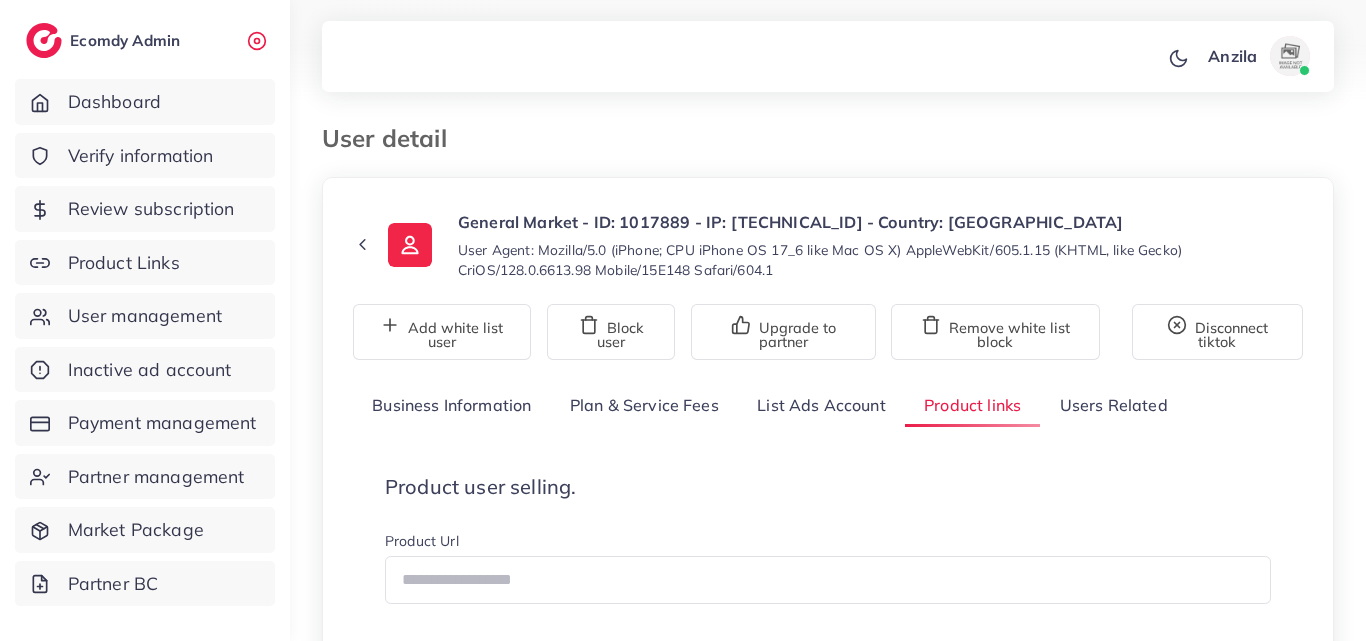 click on "User Agent: Mozilla/5.0 (iPhone; CPU iPhone OS 17_6 like Mac OS X) AppleWebKit/605.1.15 (KHTML, like Gecko) CriOS/128.0.6613.98 Mobile/15E148 Safari/604.1" at bounding box center (880, 260) 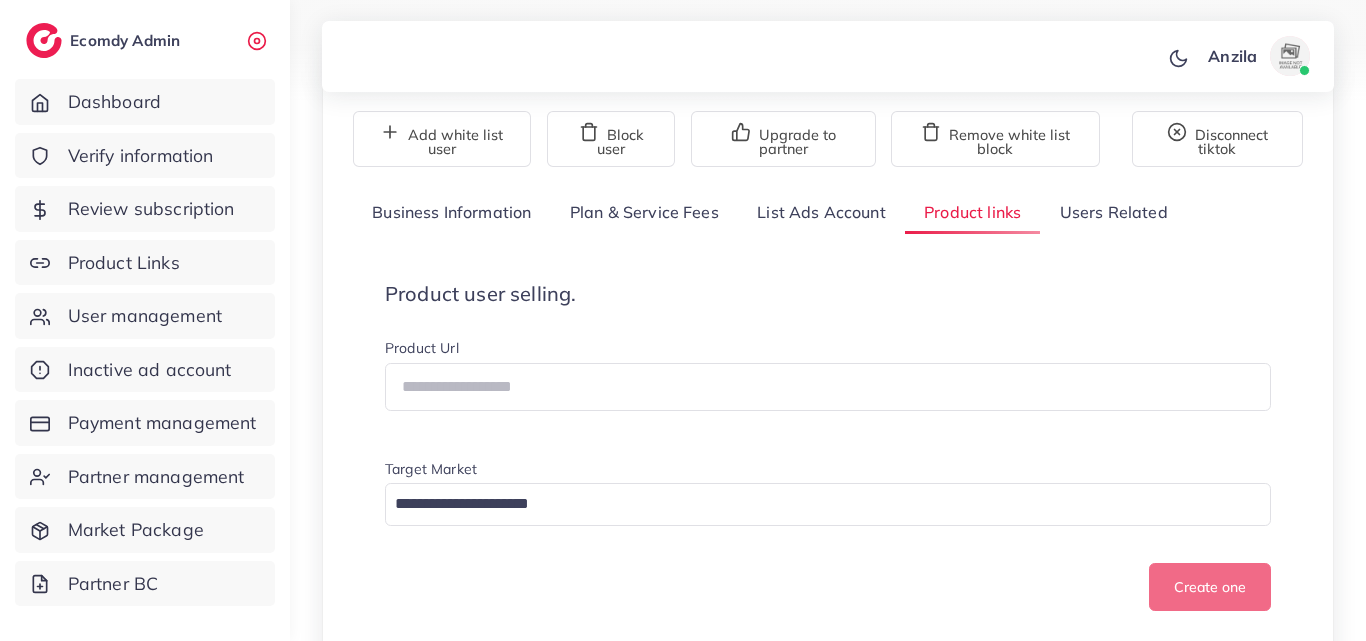 scroll, scrollTop: 360, scrollLeft: 0, axis: vertical 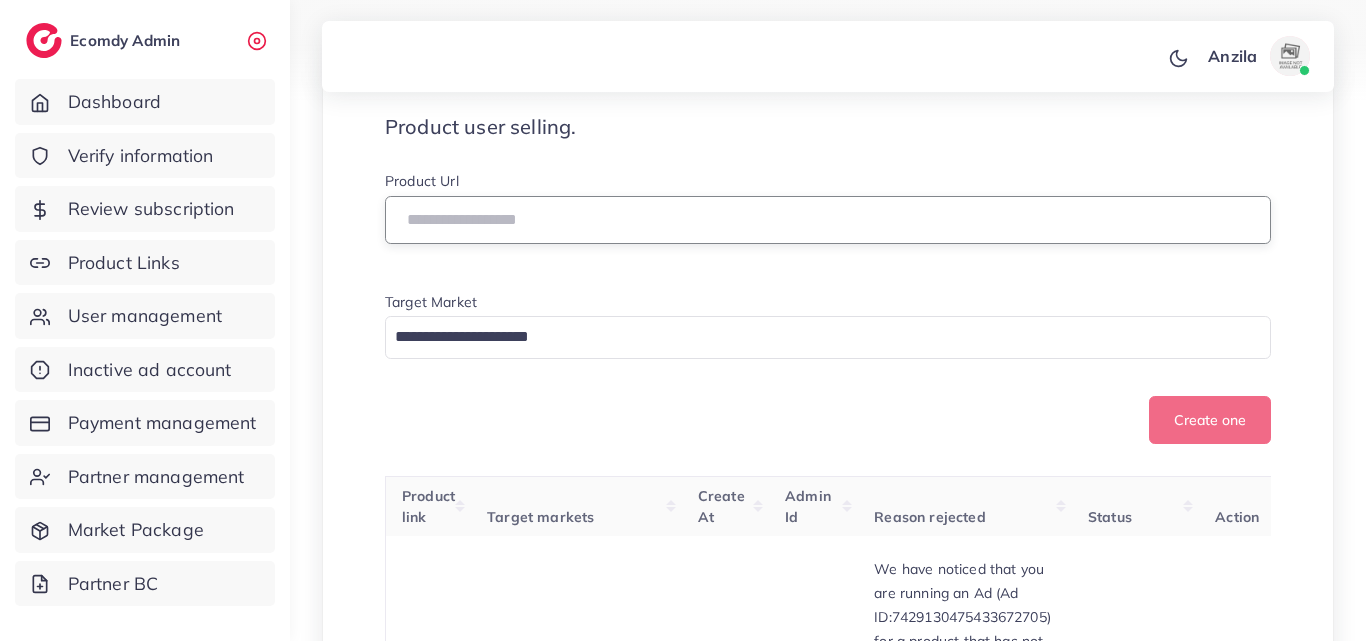 click at bounding box center (828, 220) 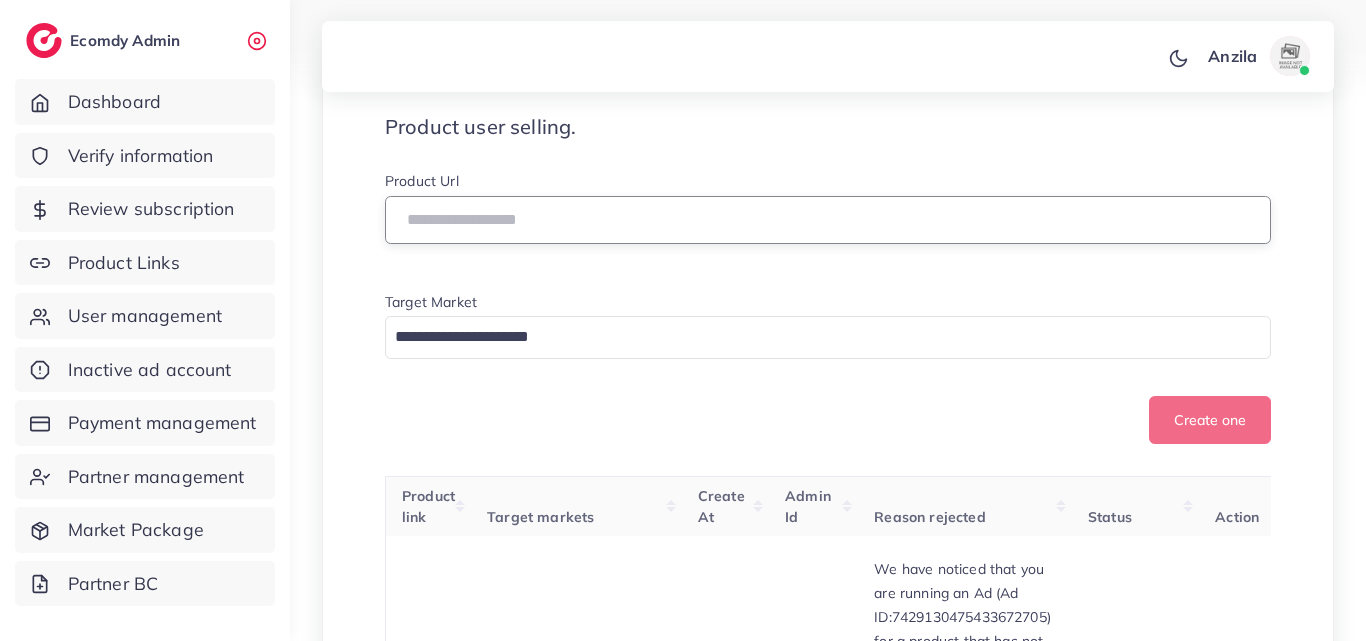 paste on "**********" 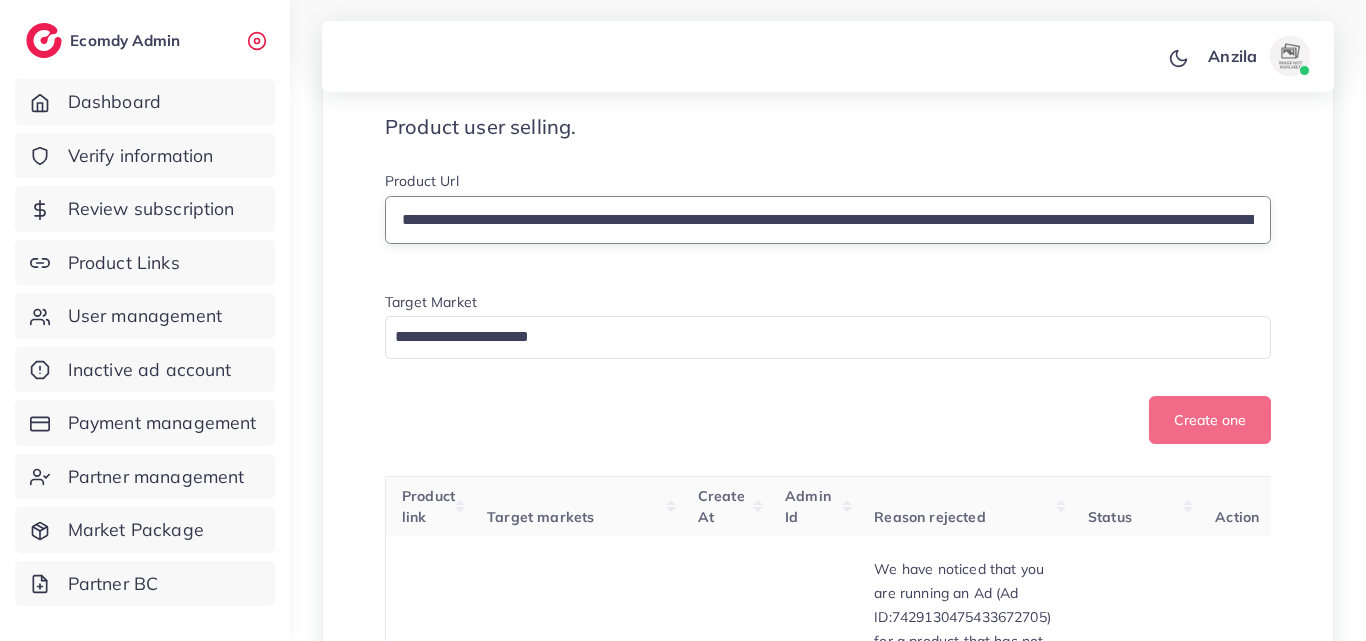scroll, scrollTop: 0, scrollLeft: 1234, axis: horizontal 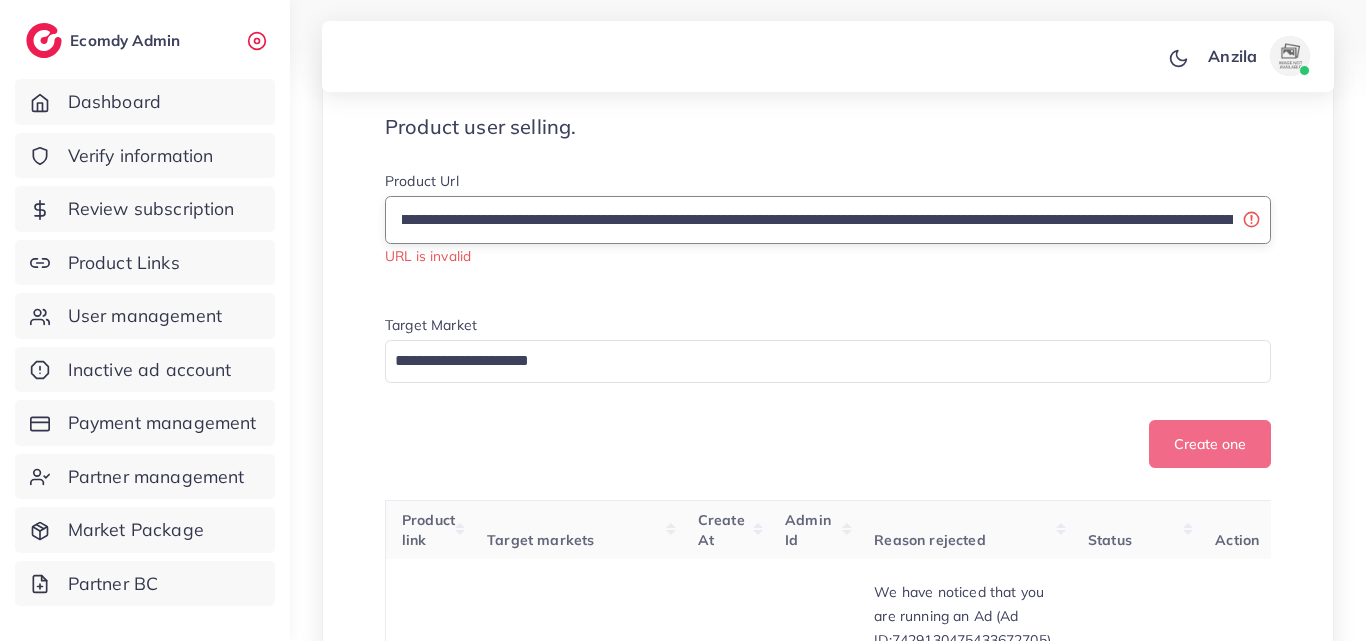 drag, startPoint x: 1226, startPoint y: 215, endPoint x: 711, endPoint y: 198, distance: 515.2805 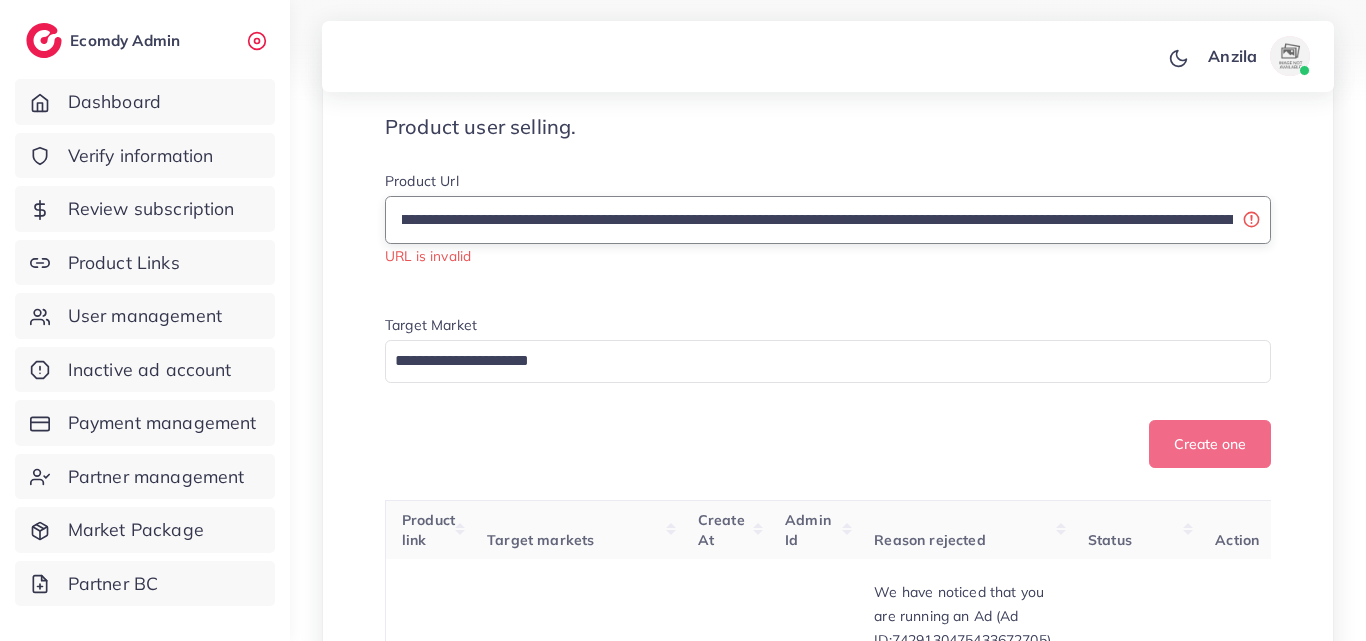 type on "**********" 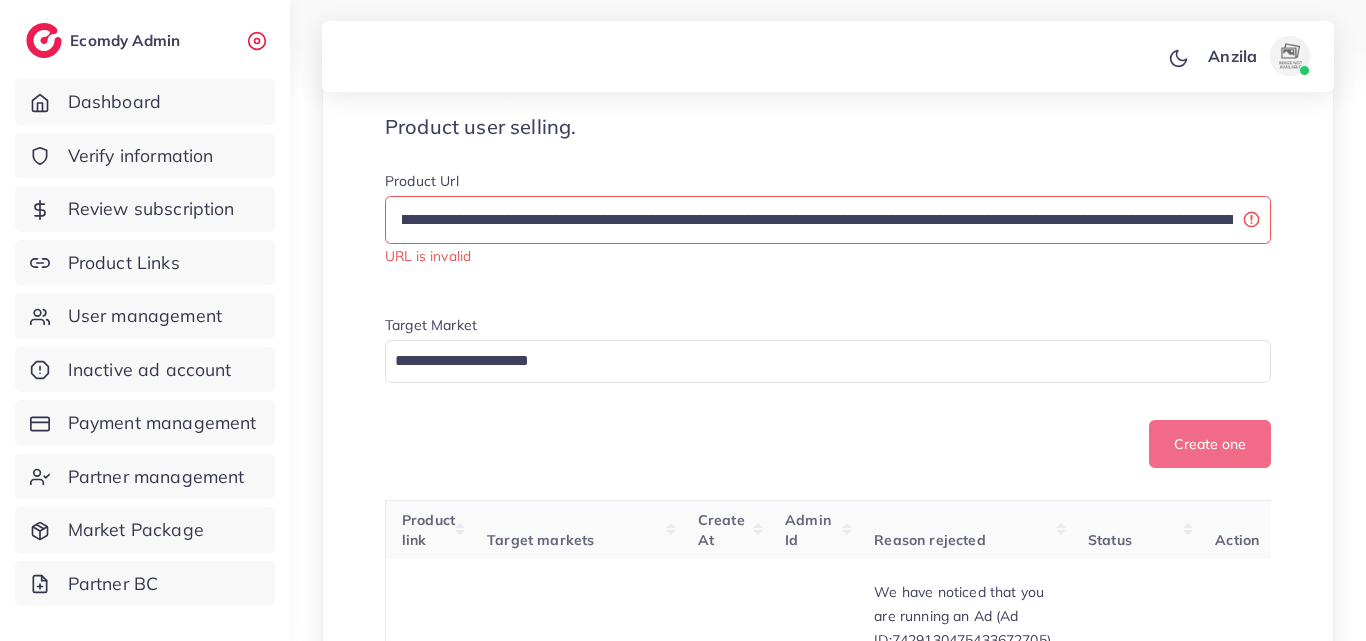 scroll, scrollTop: 0, scrollLeft: 0, axis: both 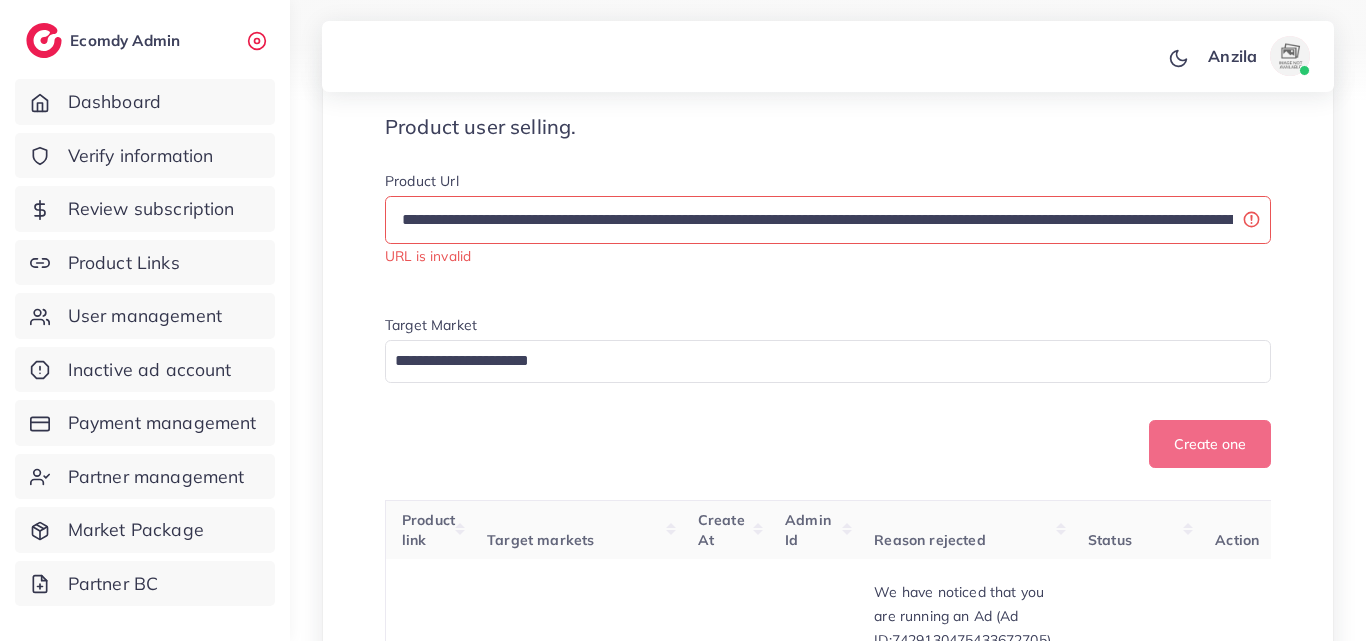 click on "Product user selling." at bounding box center [828, 127] 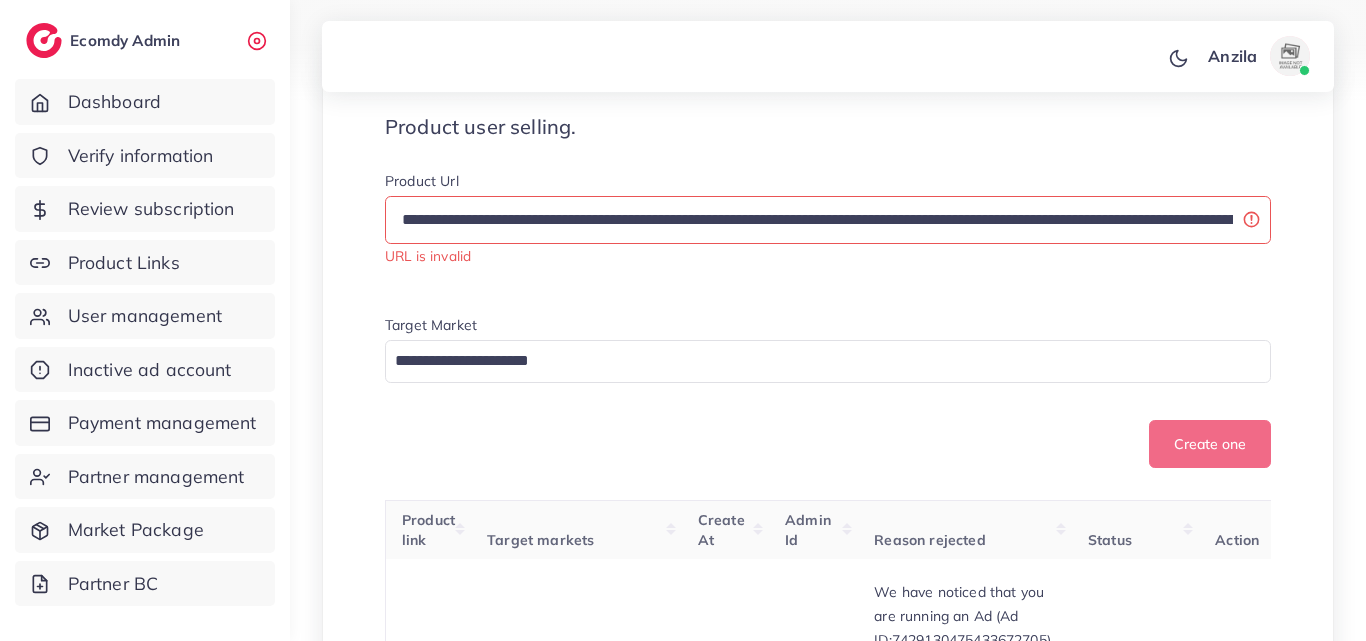 scroll, scrollTop: 0, scrollLeft: 636, axis: horizontal 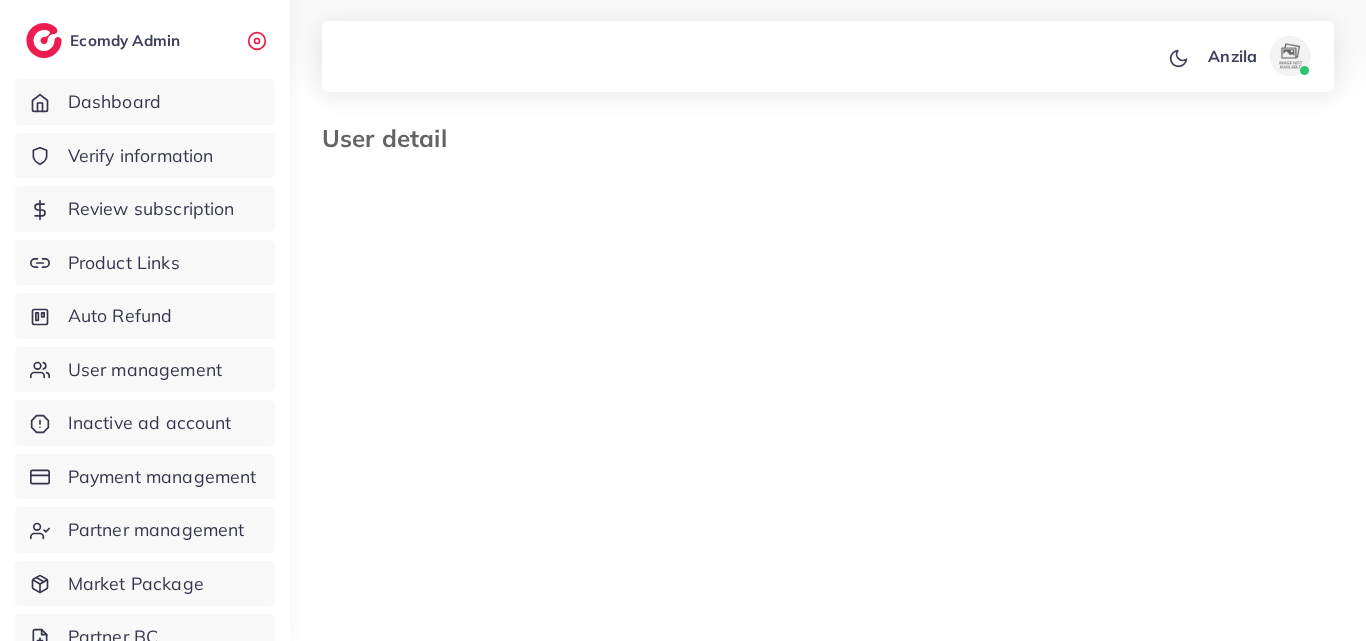 type on "*******" 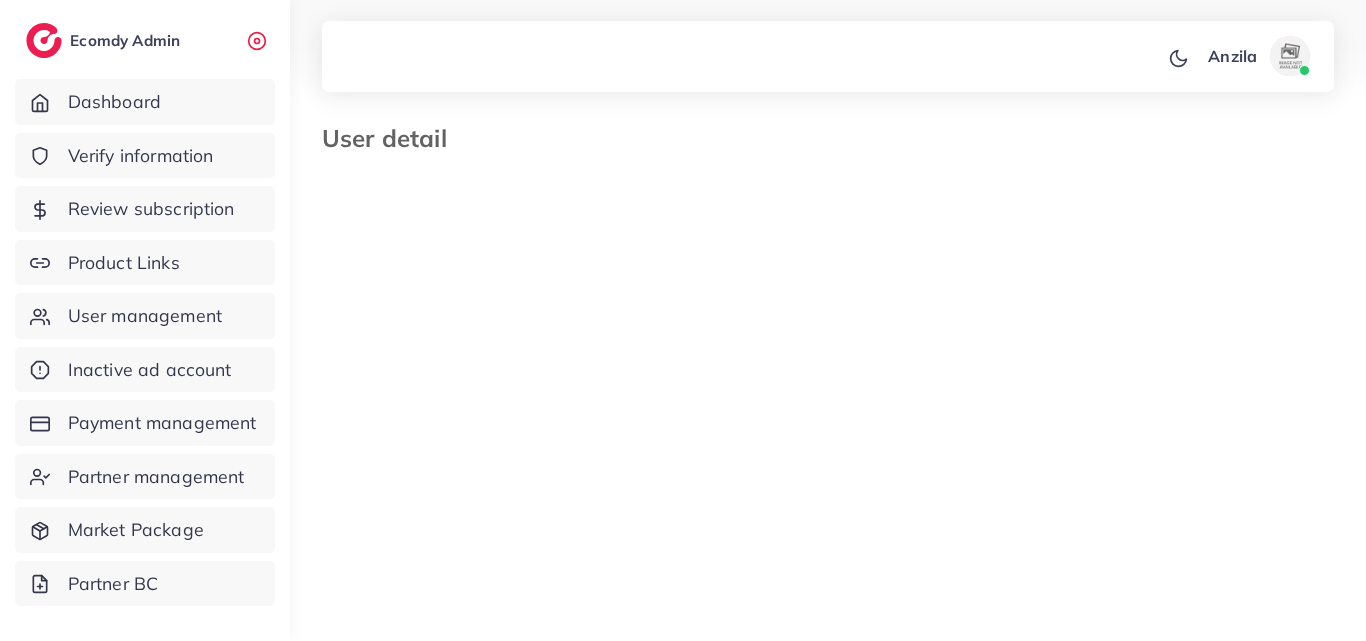scroll, scrollTop: 0, scrollLeft: 0, axis: both 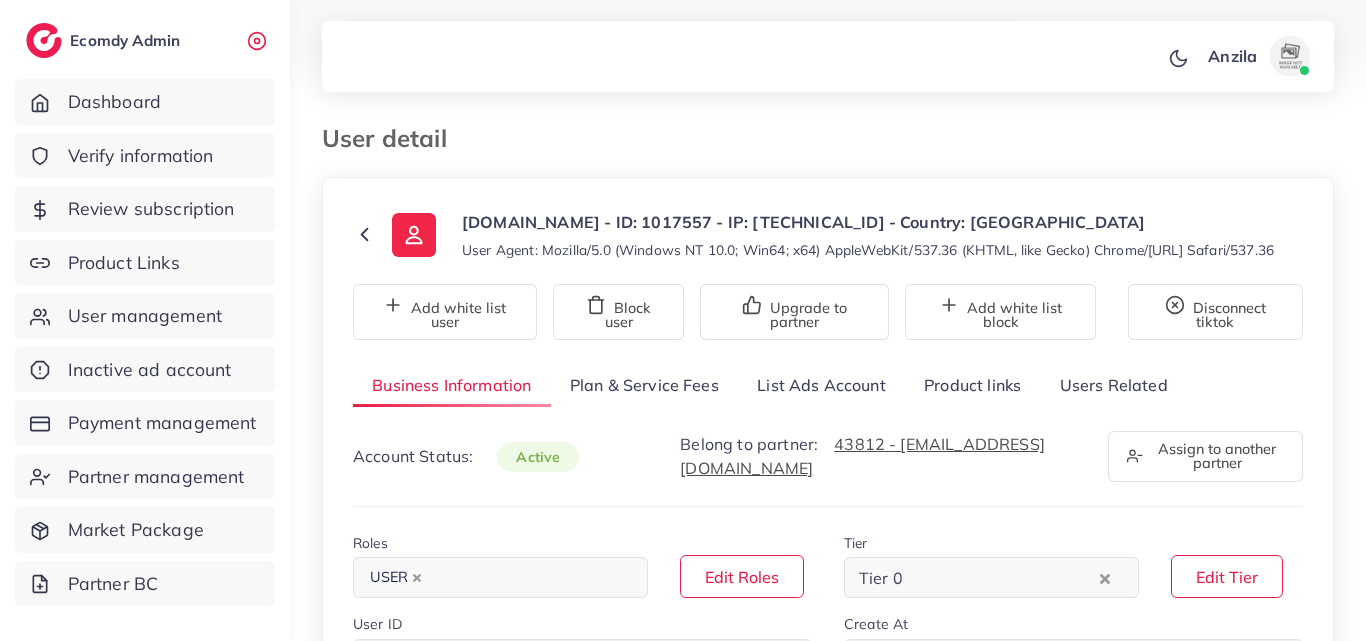 click on "Product links" at bounding box center [972, 385] 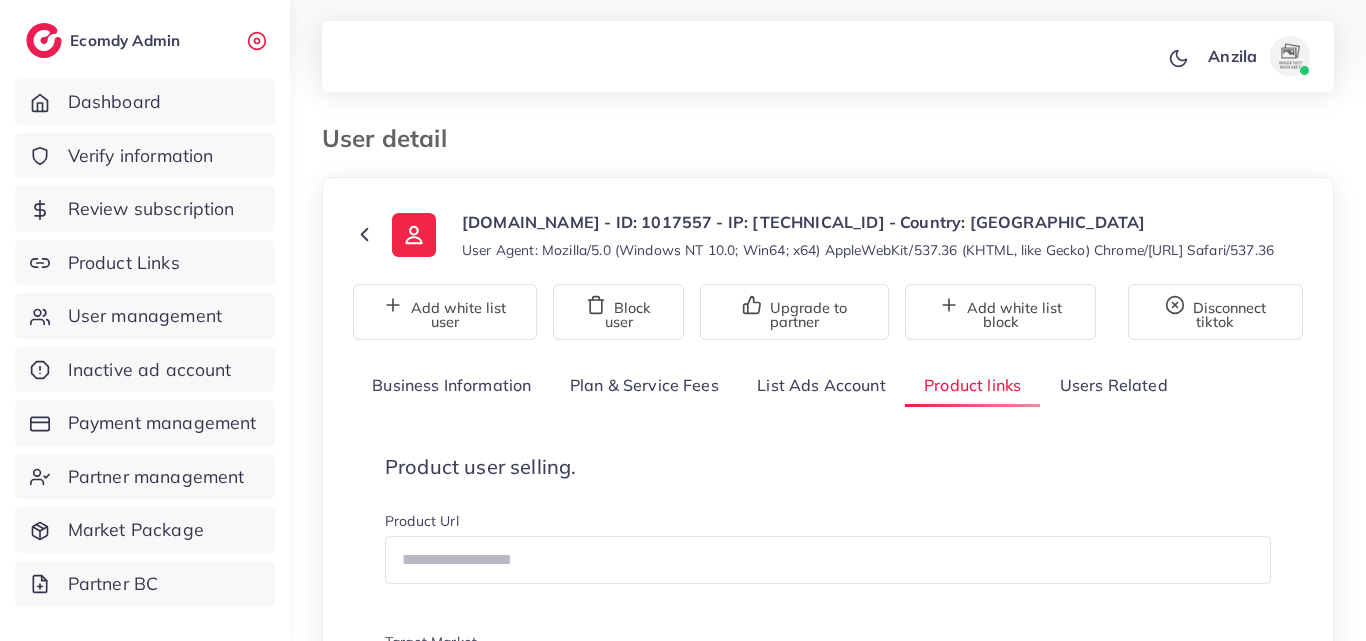 click on "Charming.pk - ID: 1017557 - IP: 210.2.138.91 - Country: Pakistan" at bounding box center [868, 222] 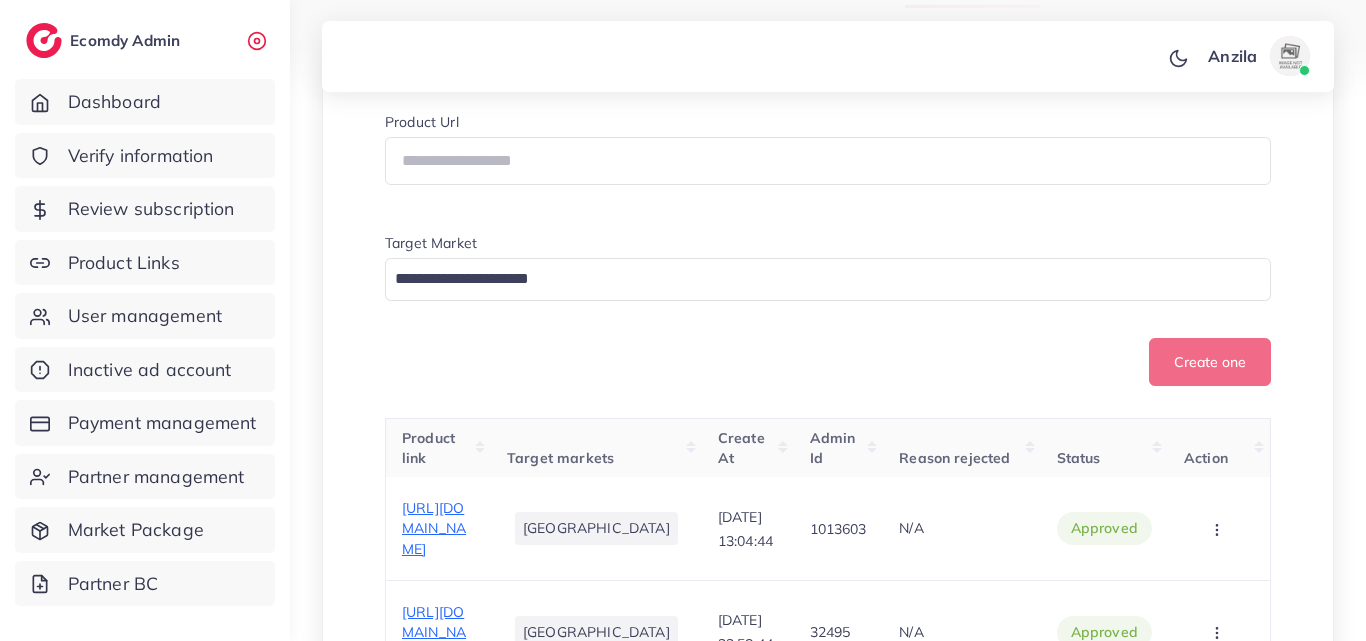 scroll, scrollTop: 400, scrollLeft: 0, axis: vertical 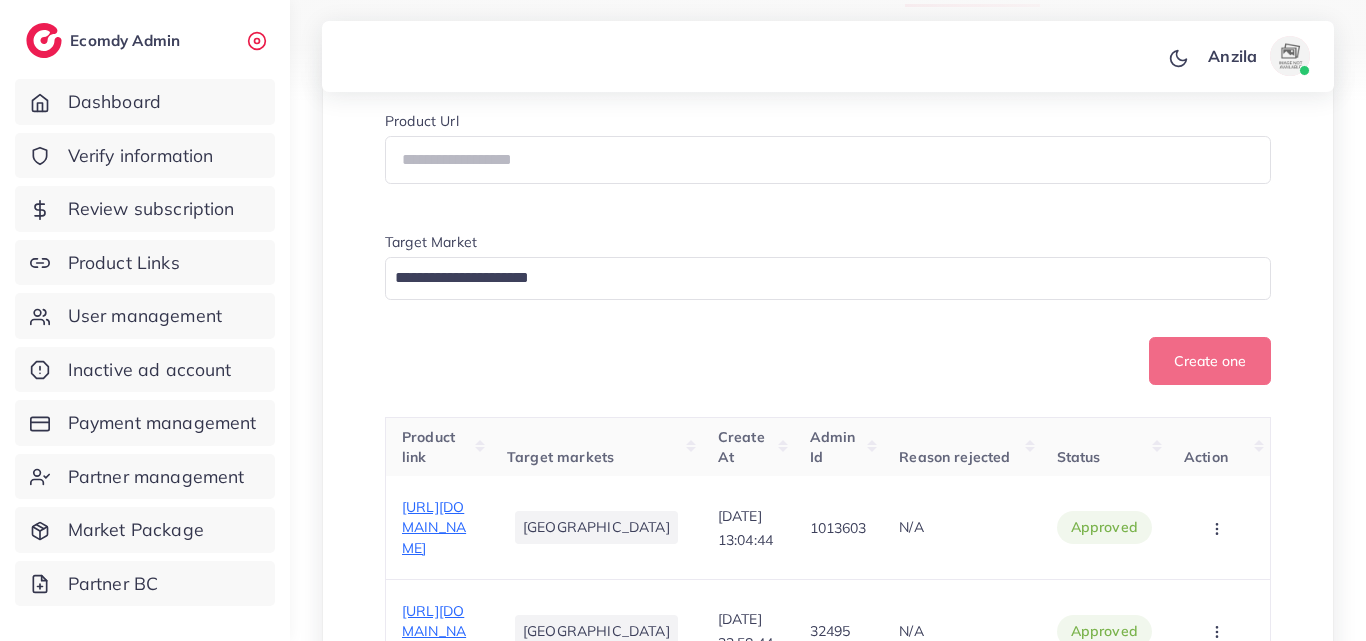 click on "Product user selling.   Product Url   Target Market            Loading...      Create one" at bounding box center (828, 220) 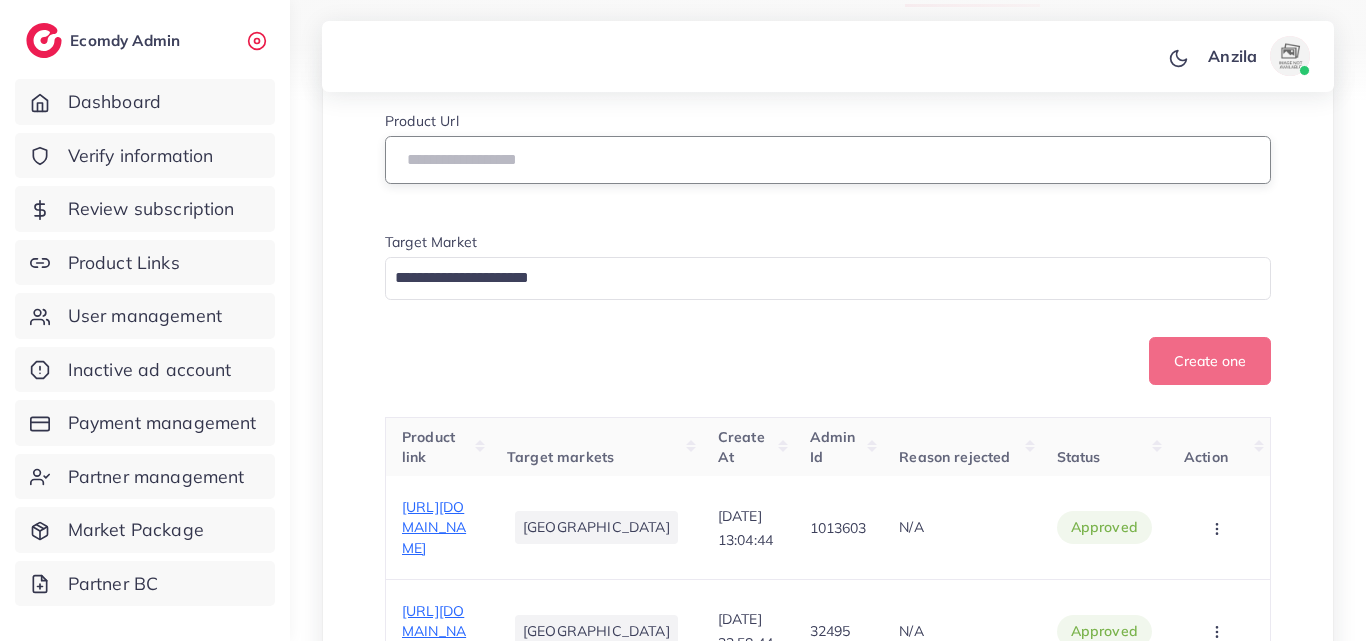 click at bounding box center [828, 160] 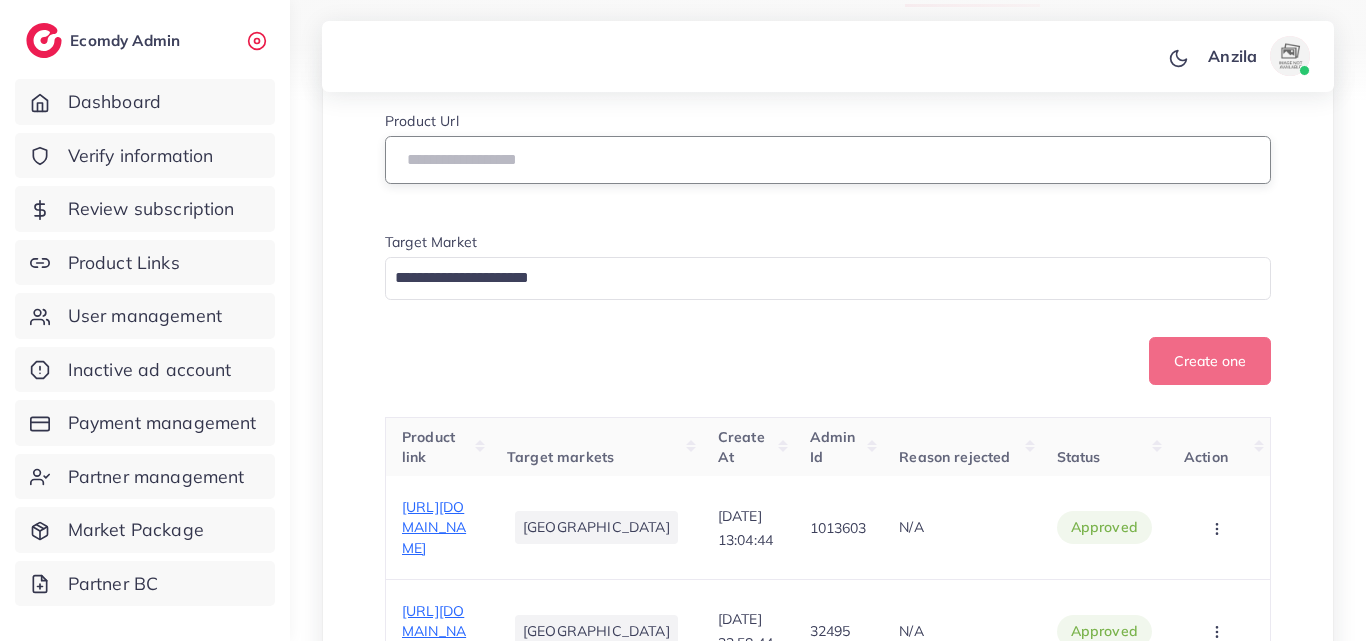 paste on "**********" 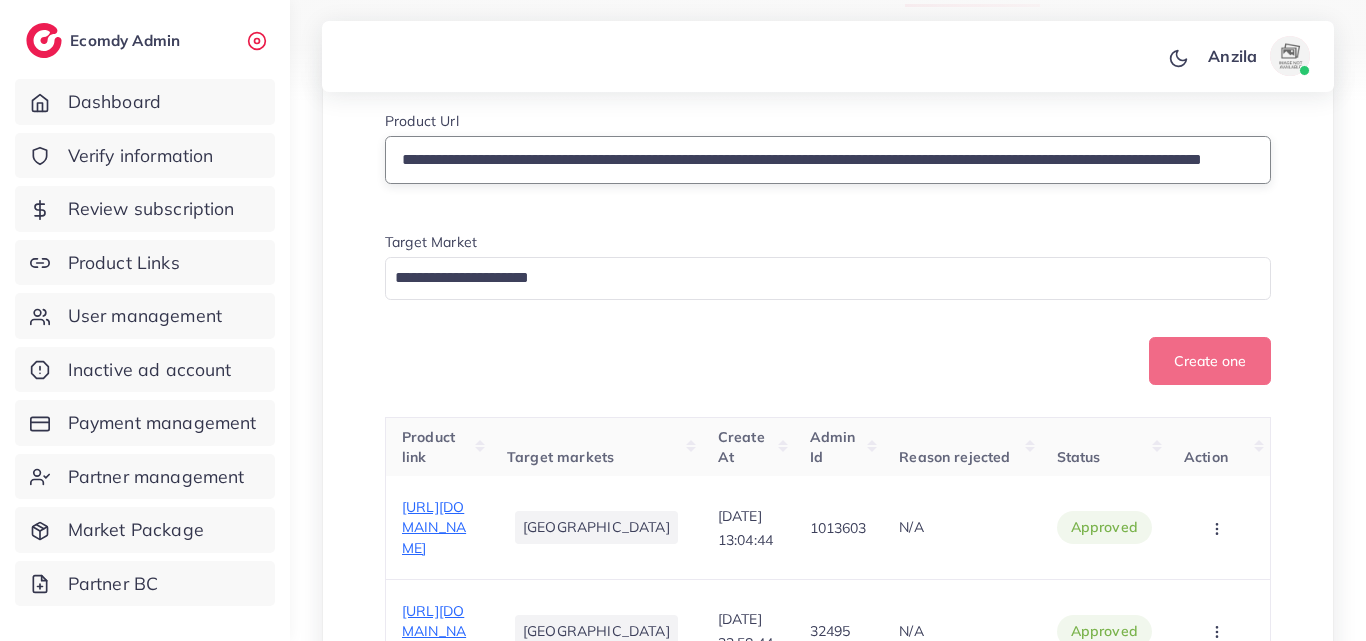 scroll, scrollTop: 0, scrollLeft: 256, axis: horizontal 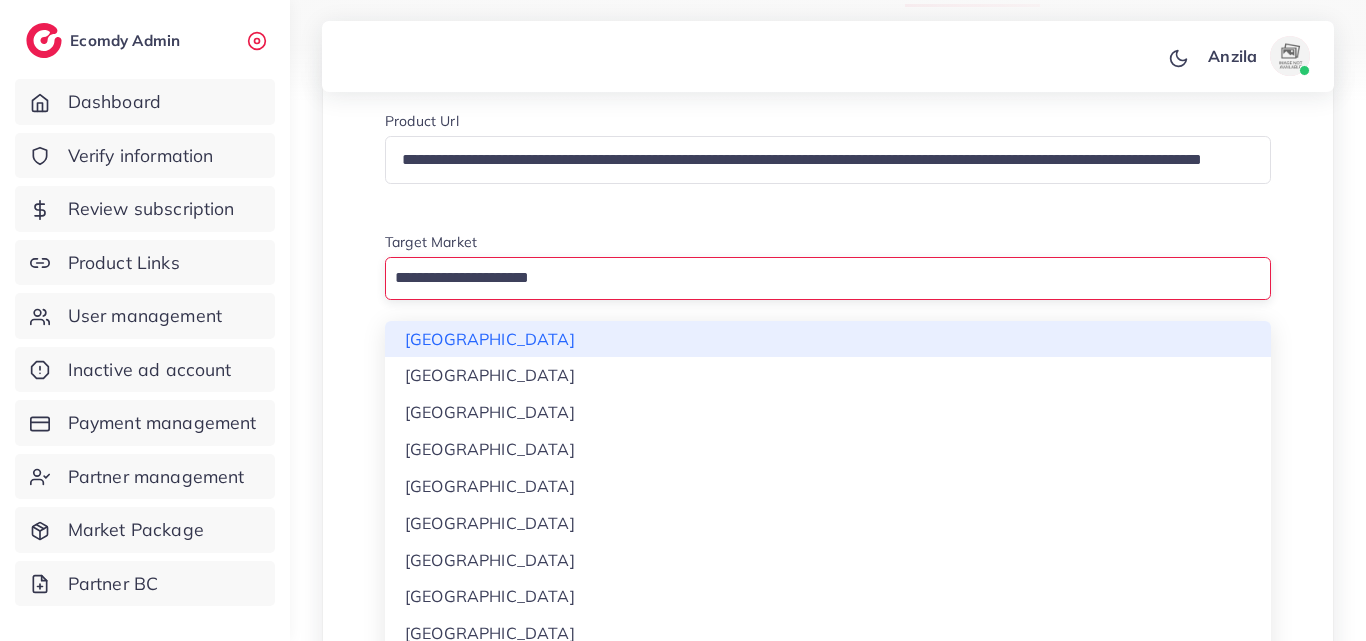 click at bounding box center (816, 278) 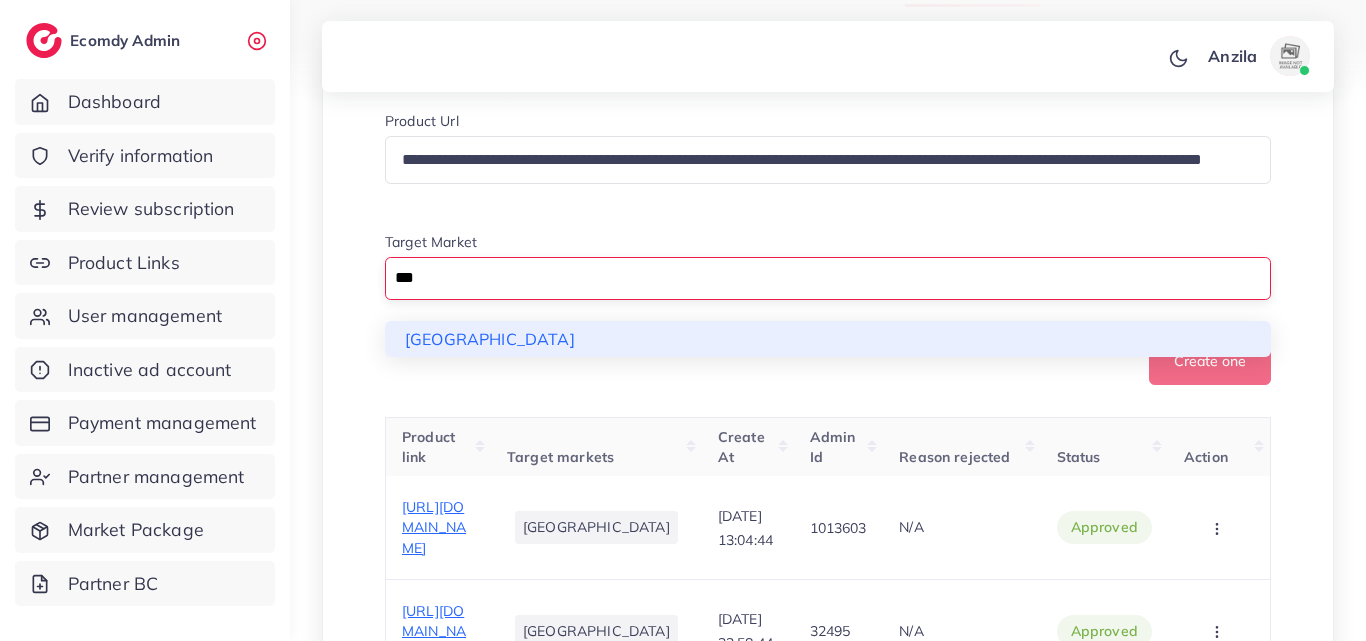 type on "***" 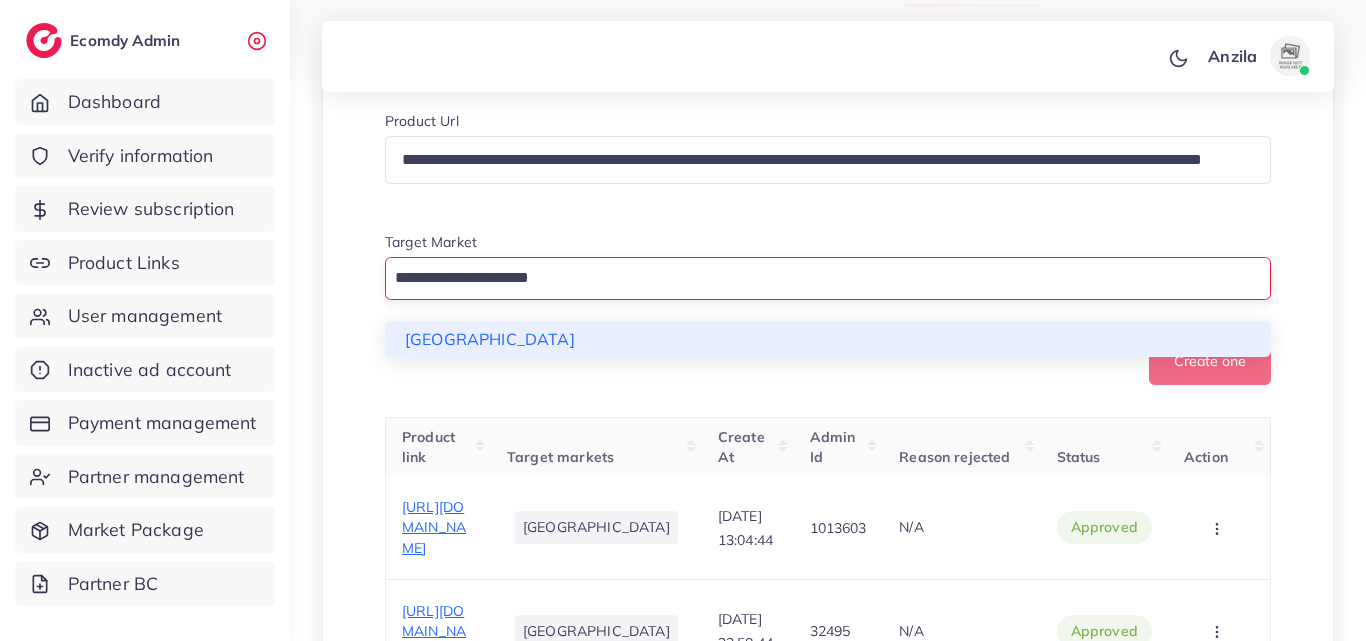 click on "**********" at bounding box center [828, 248] 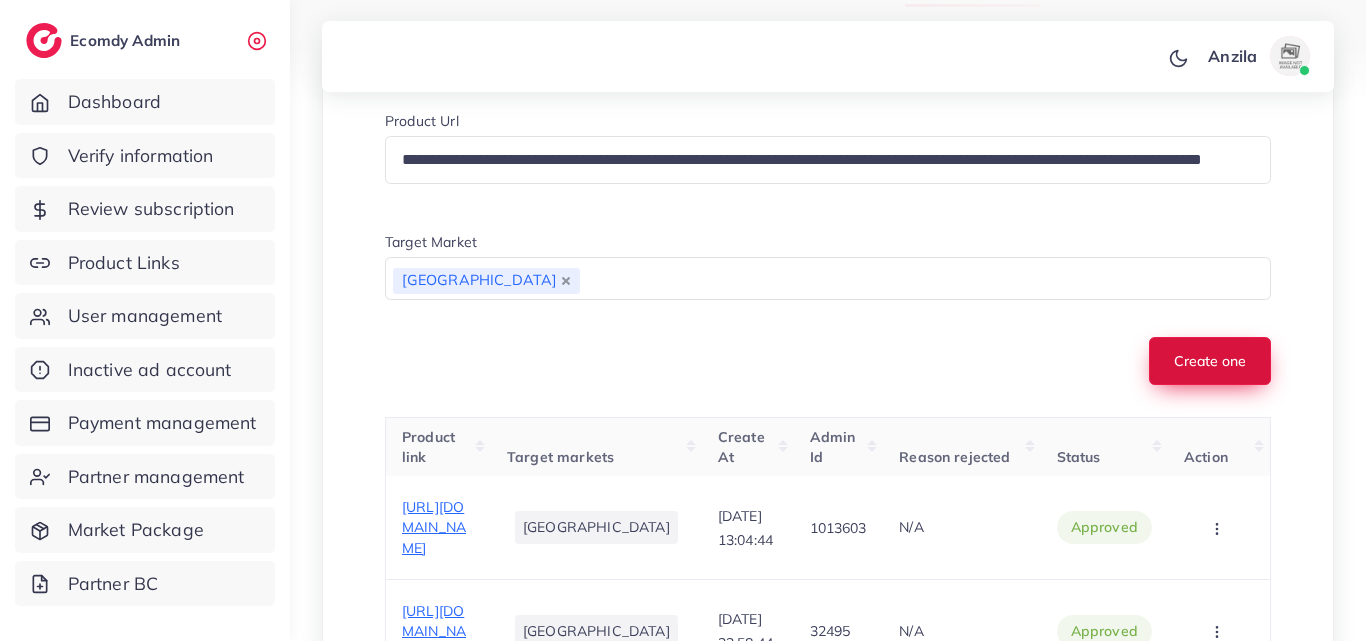 click on "Create one" at bounding box center [1210, 361] 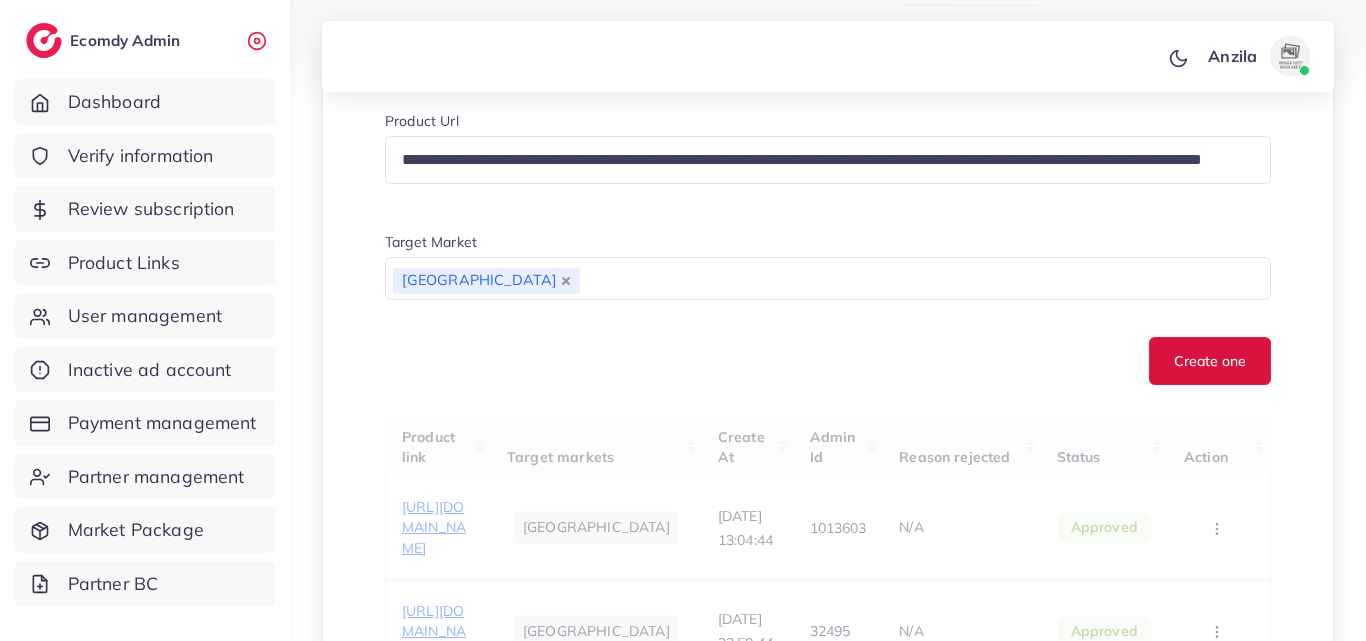 type 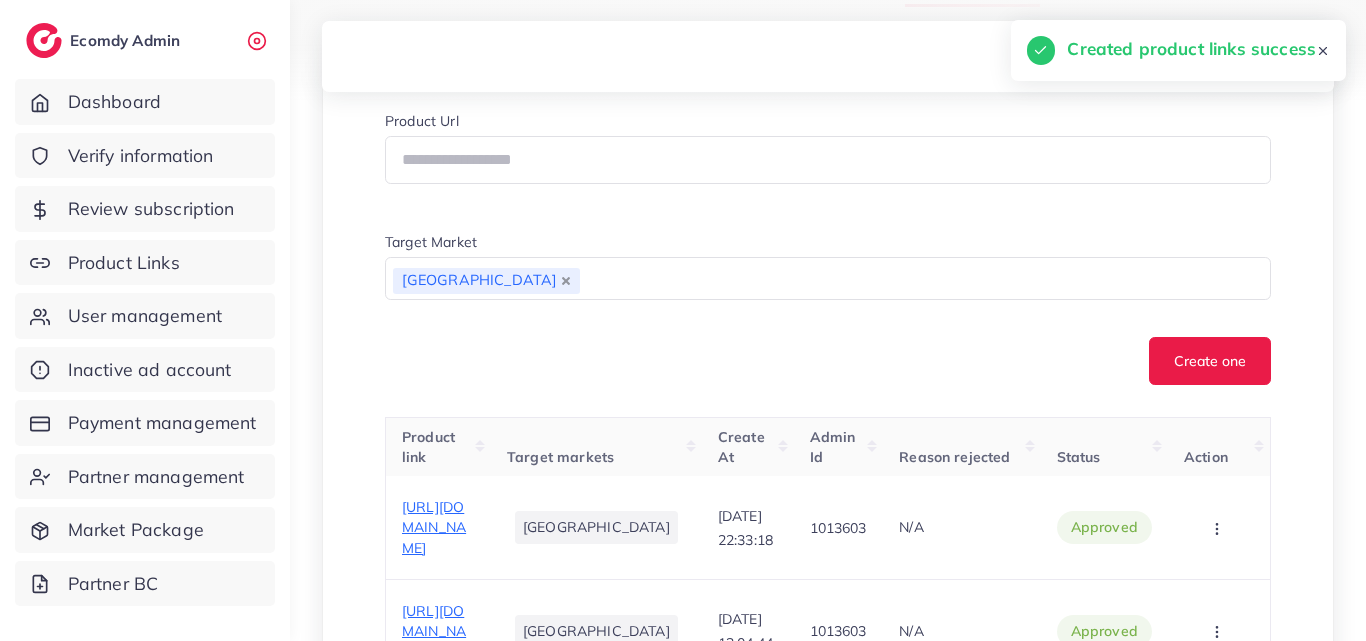 click on "Create one" at bounding box center (828, 361) 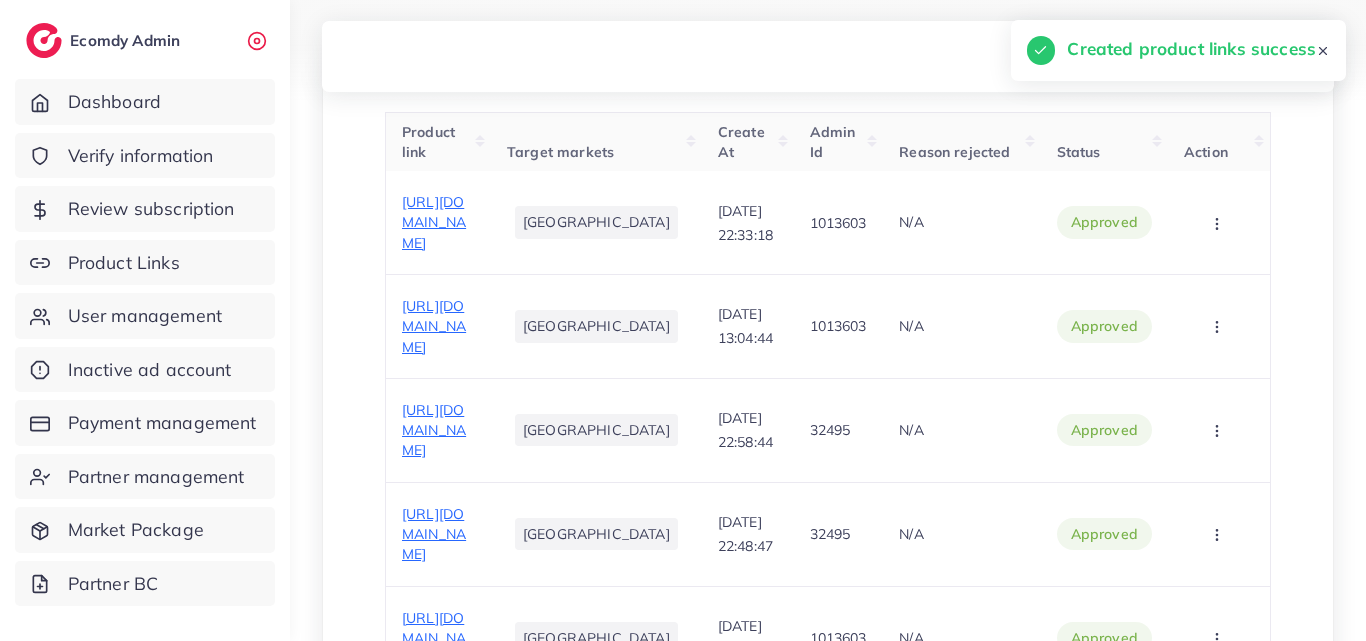 scroll, scrollTop: 720, scrollLeft: 0, axis: vertical 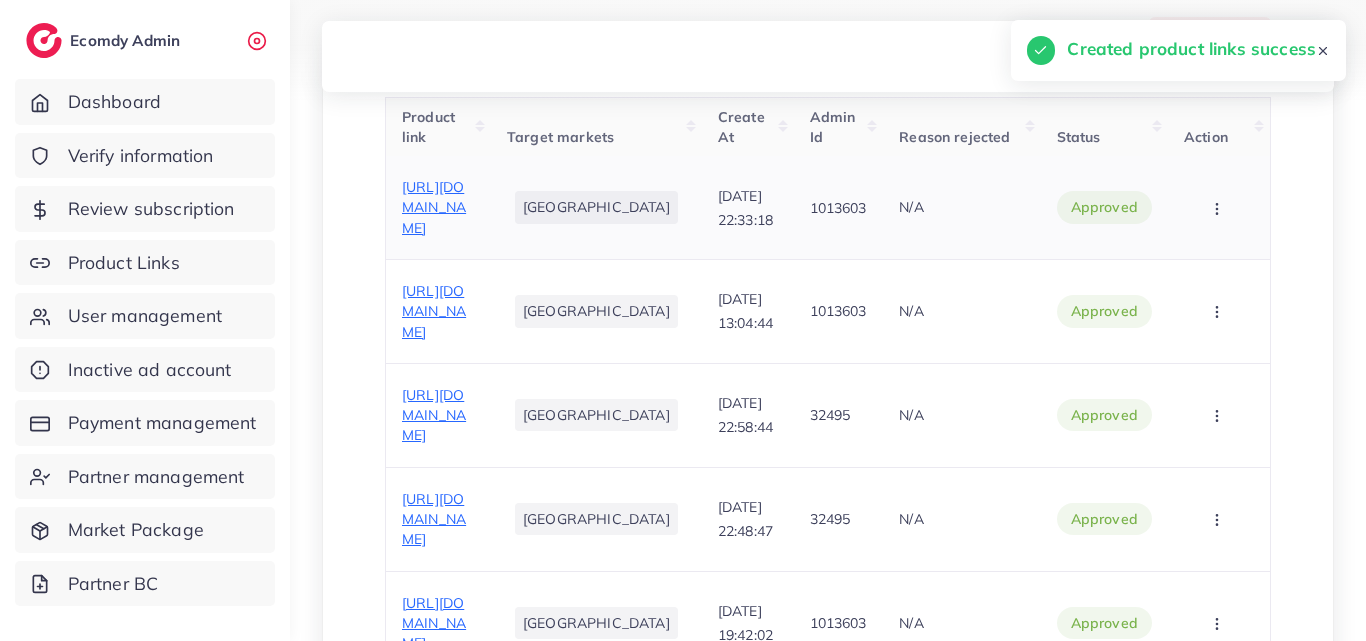 click on "https://littlewear.pk/collections/best-seller?utm_source=tiktok&utm_medium=paid&utm_id=__CAMPAIGN_ID__&utm_campaign=__CAMPAIGN_NAME__" at bounding box center (434, 207) 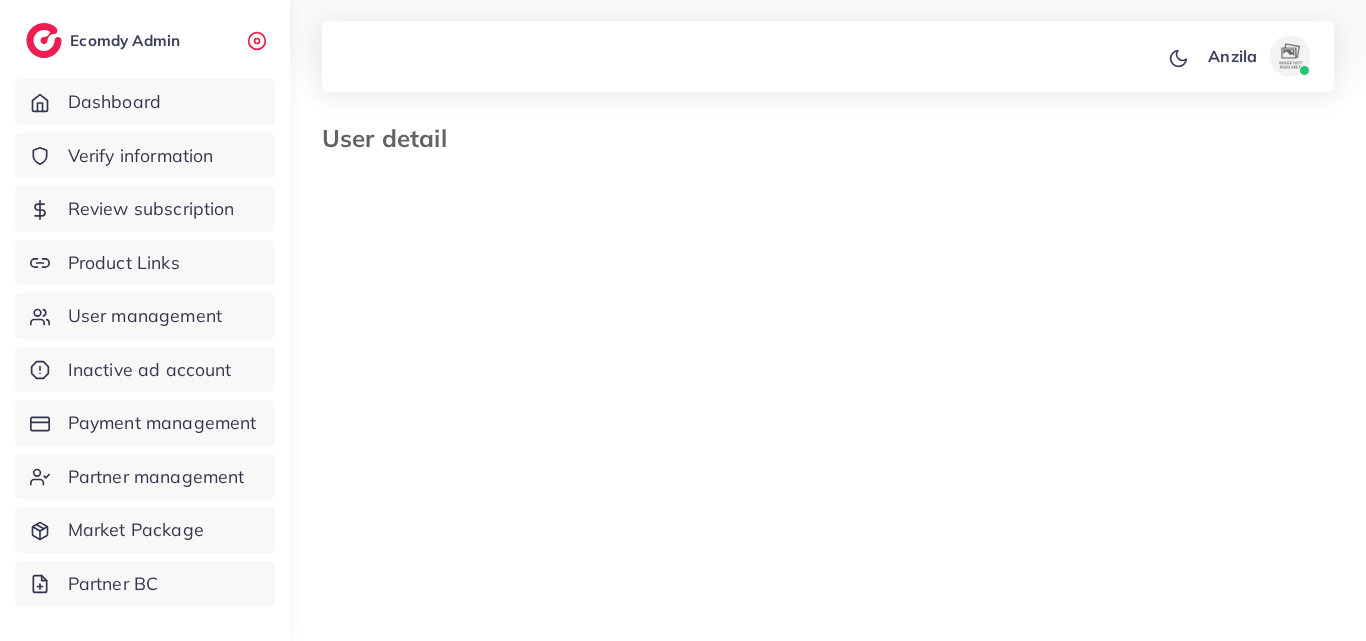 select on "********" 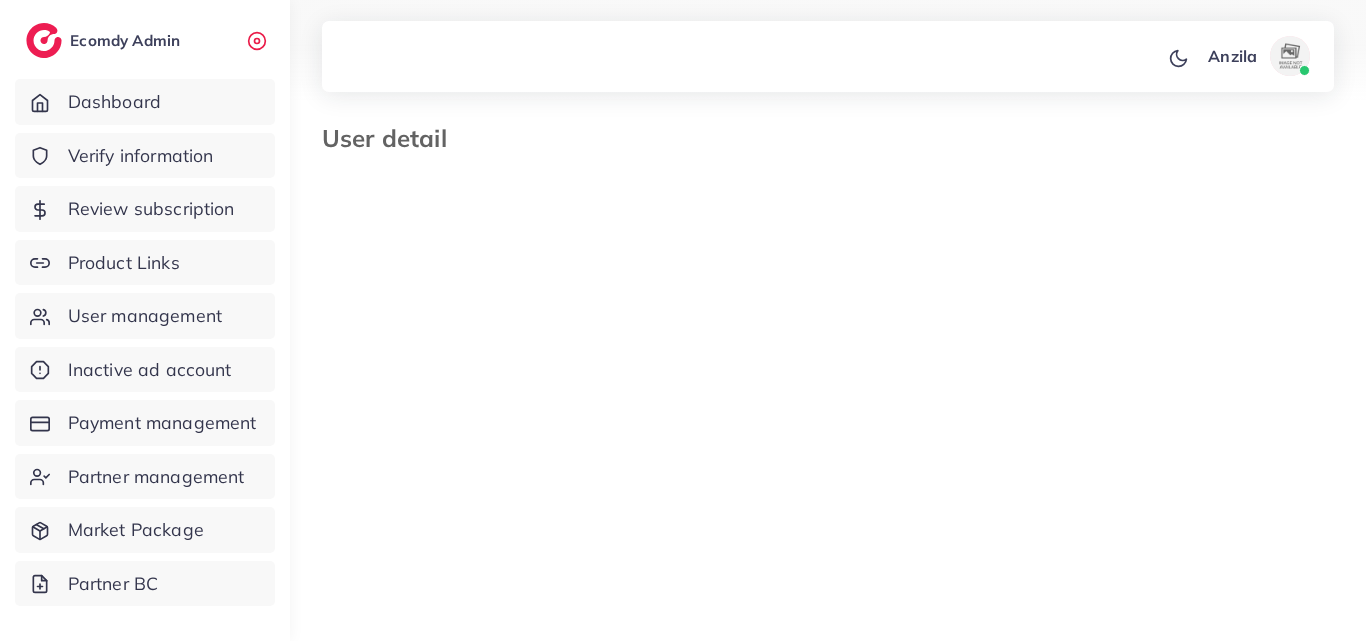 scroll, scrollTop: 0, scrollLeft: 0, axis: both 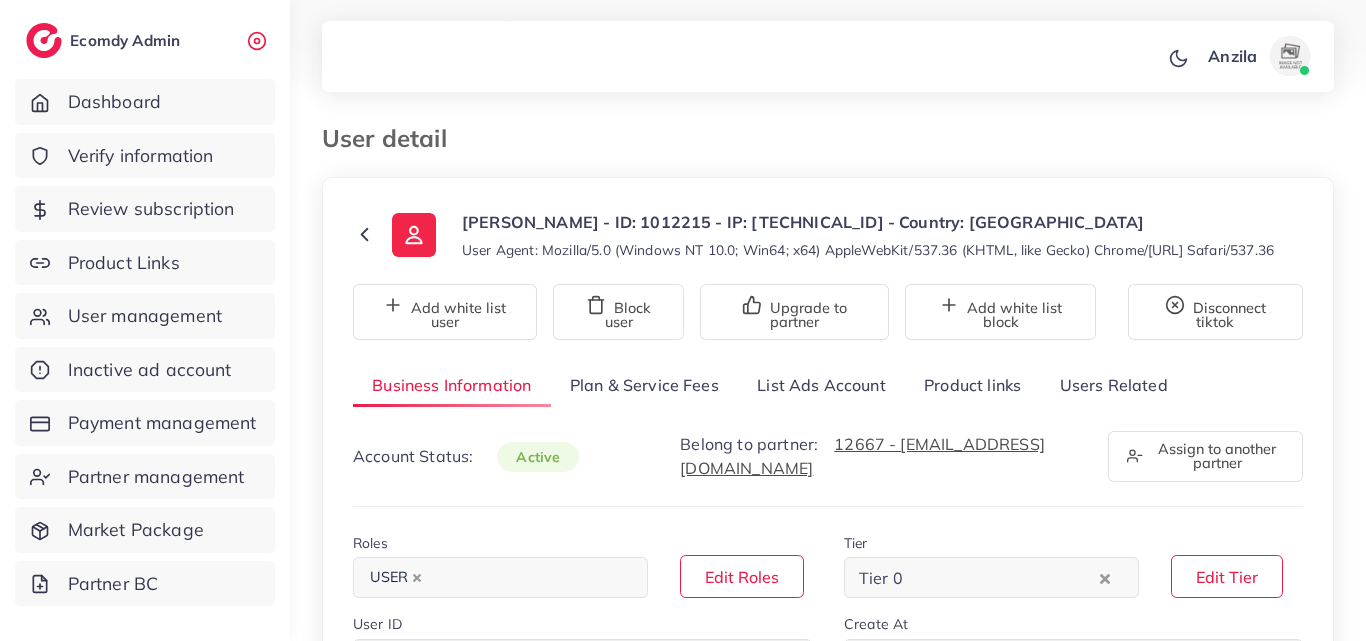 click on "Product links" at bounding box center [972, 385] 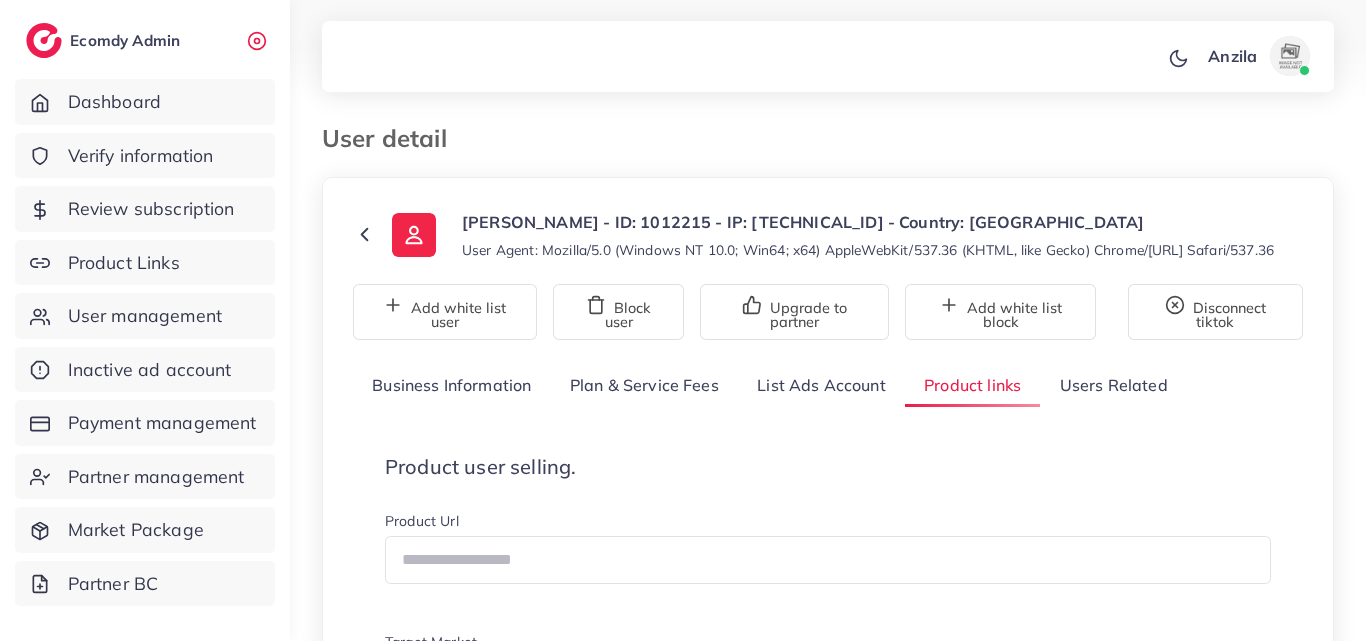 click on "**********" at bounding box center (828, 4799) 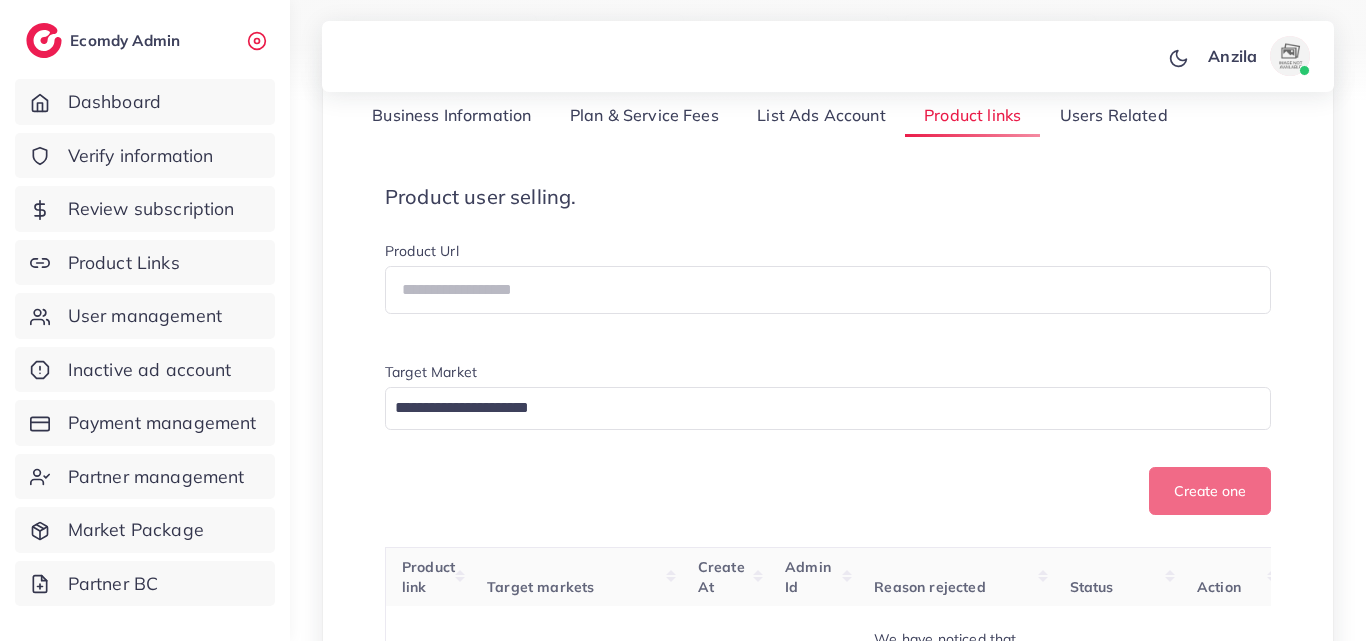 scroll, scrollTop: 360, scrollLeft: 0, axis: vertical 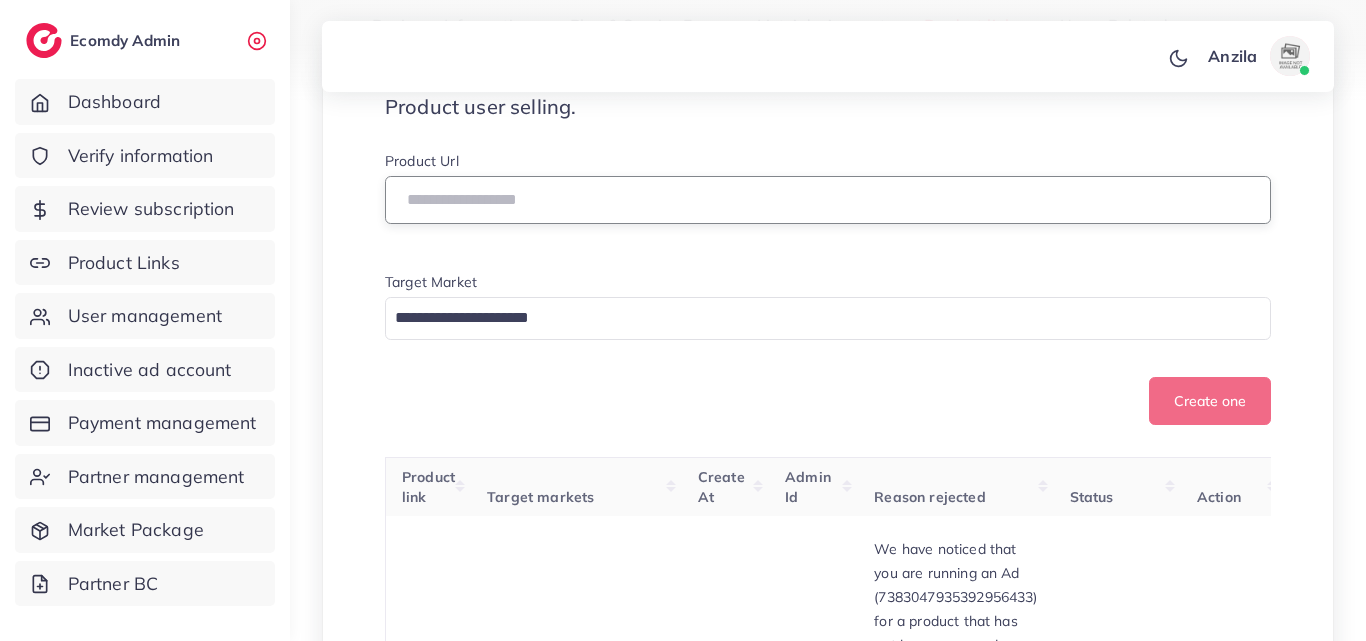 click at bounding box center (828, 200) 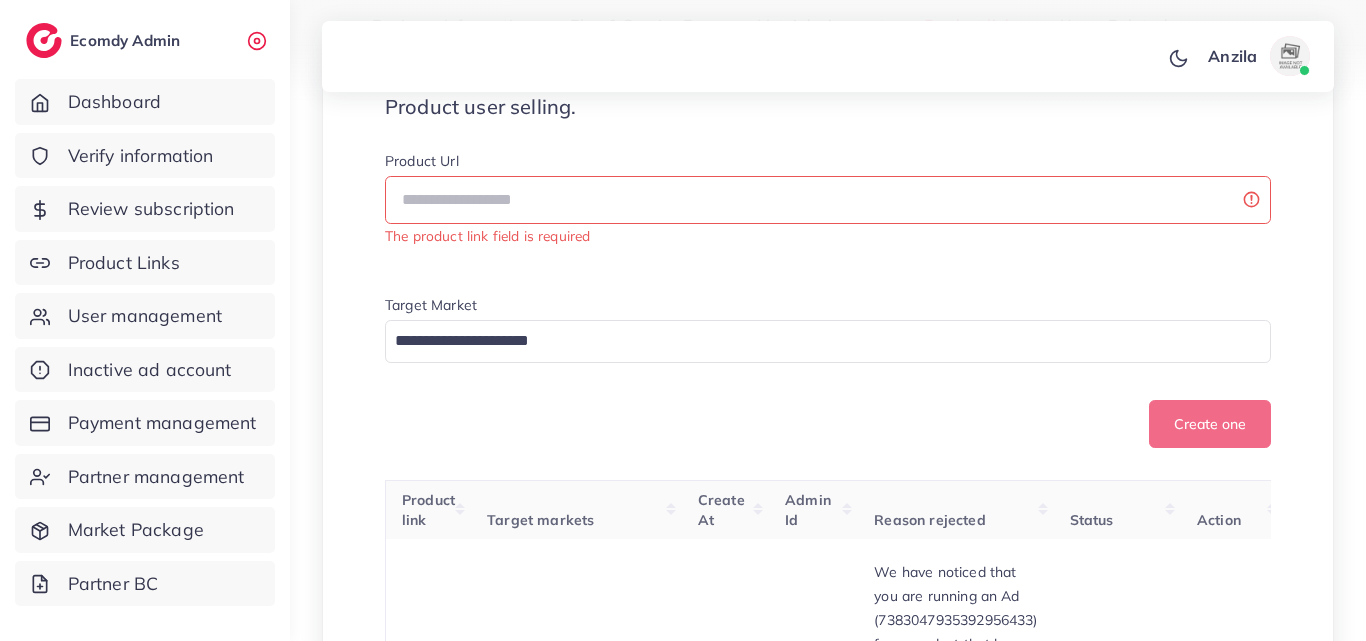 click on "Product user selling.   Product Url  The product link field is required  Target Market            Loading...      Create one" at bounding box center [828, 271] 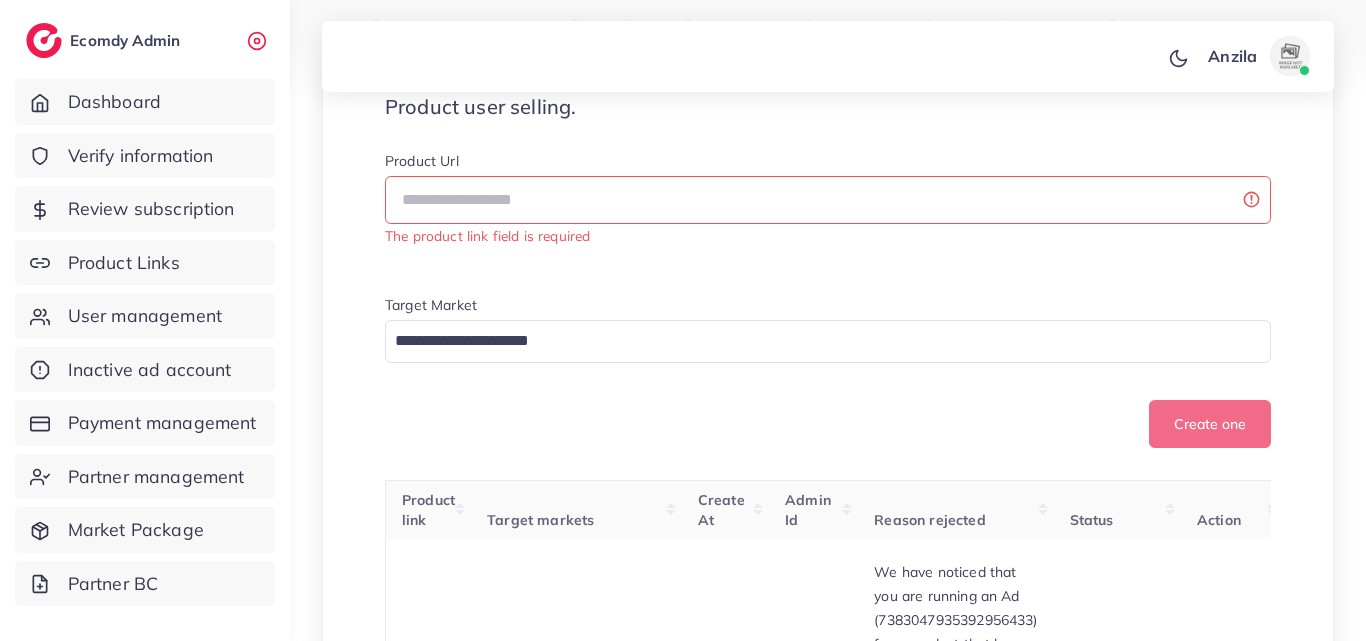 scroll, scrollTop: 1635, scrollLeft: 0, axis: vertical 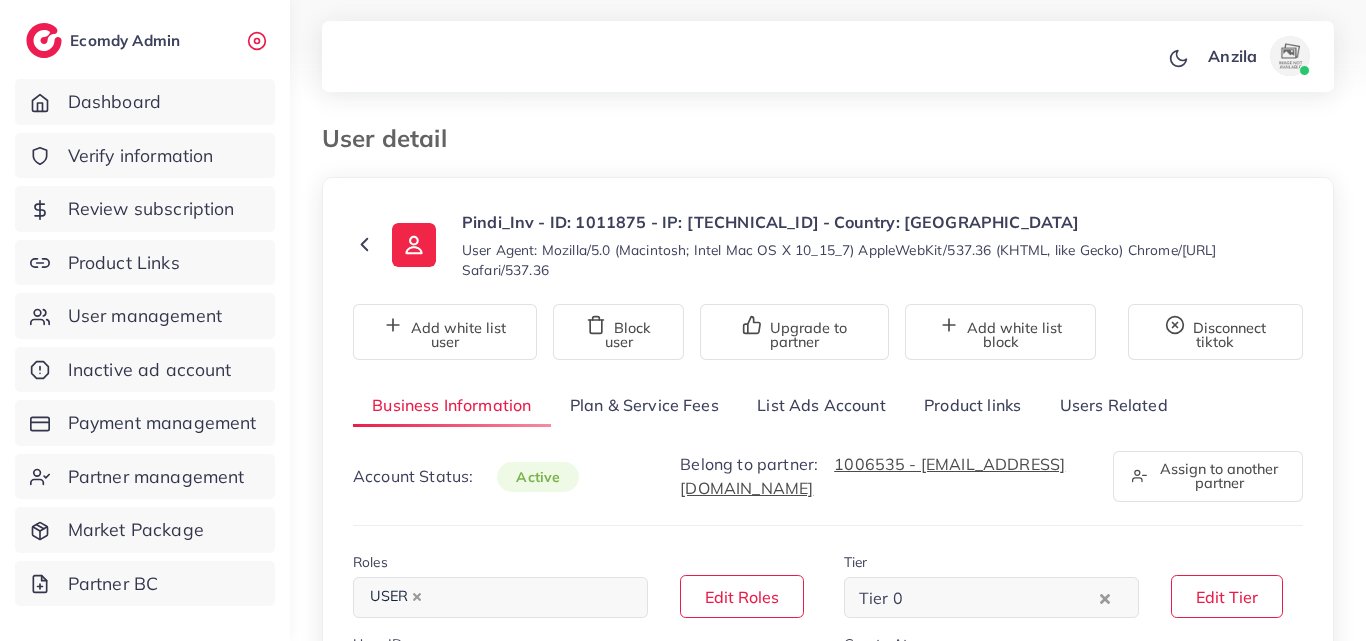 select on "********" 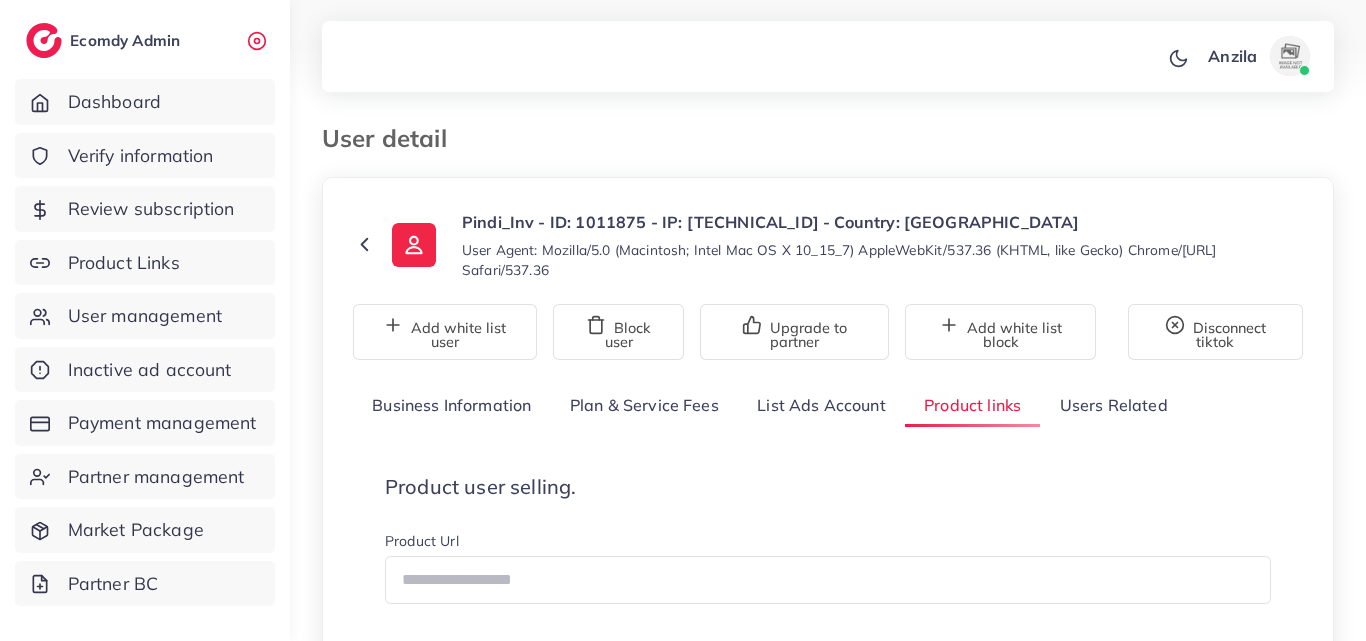 click on "**********" at bounding box center (828, 9630) 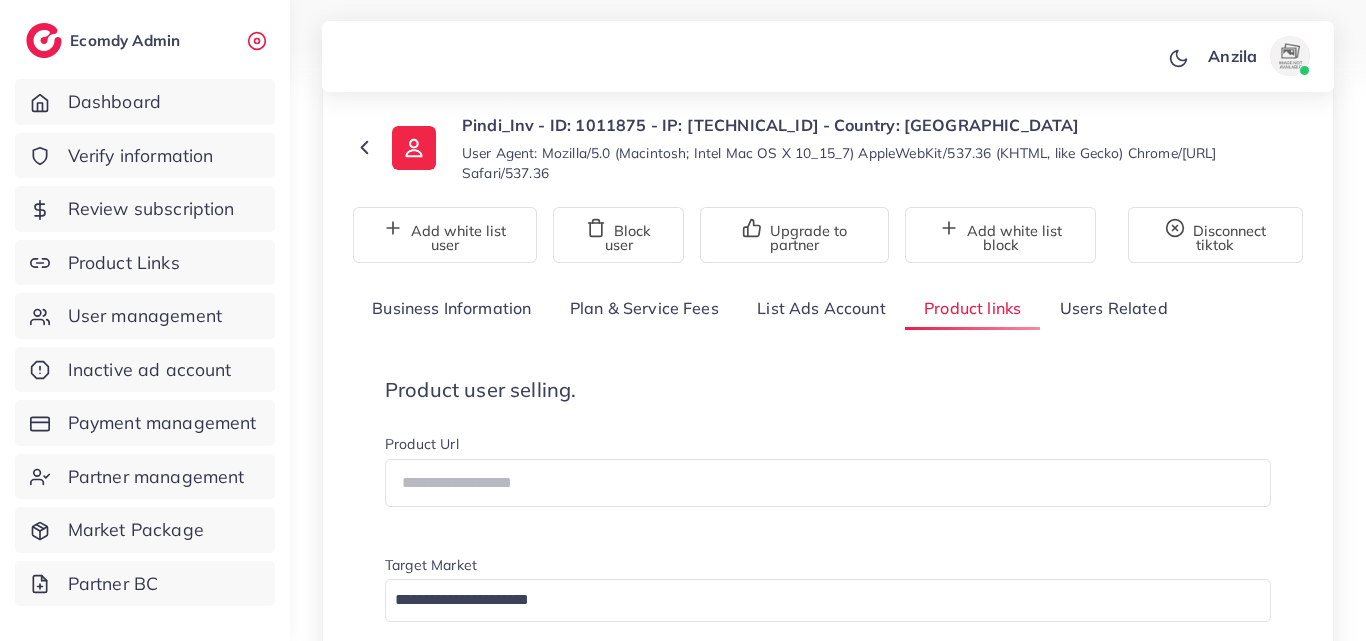 scroll, scrollTop: 320, scrollLeft: 0, axis: vertical 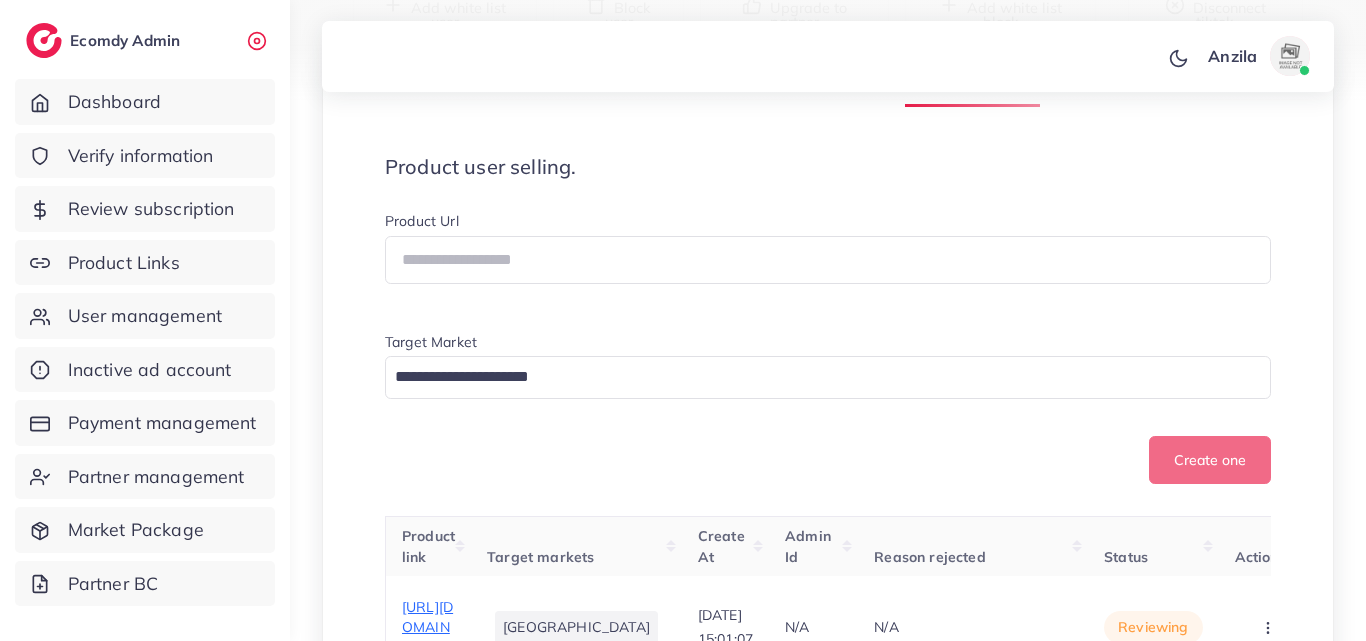 click on "Product Url" at bounding box center (828, 223) 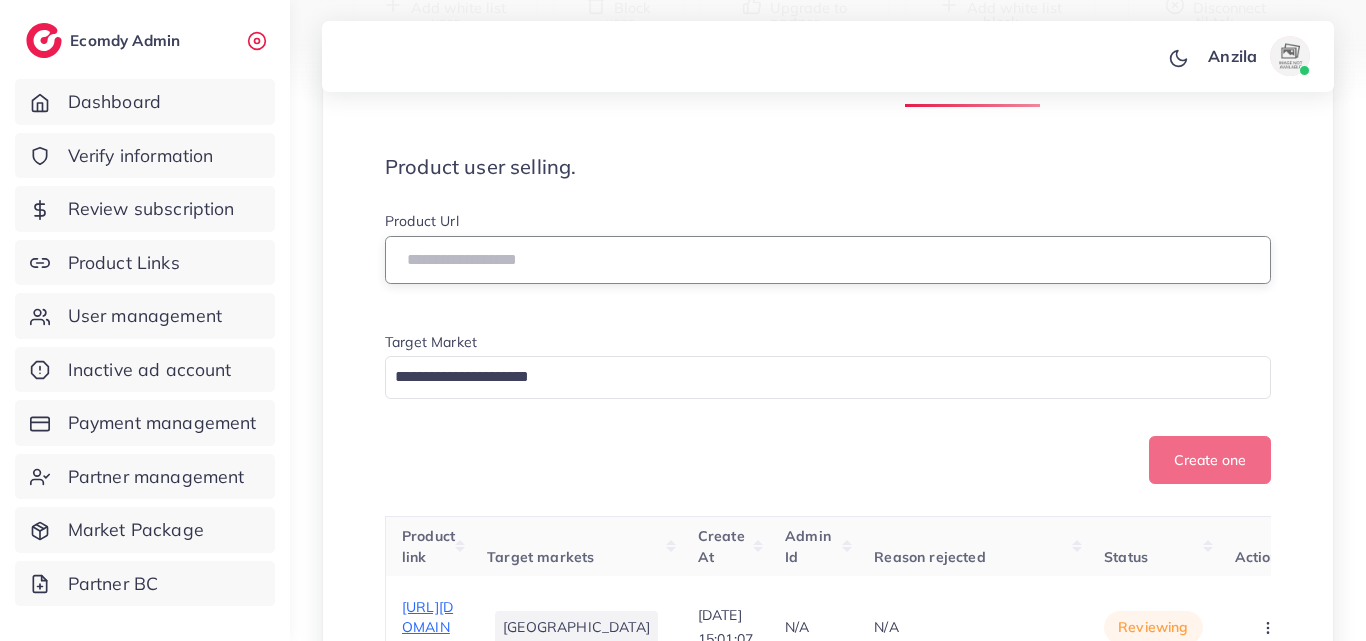 click at bounding box center (828, 260) 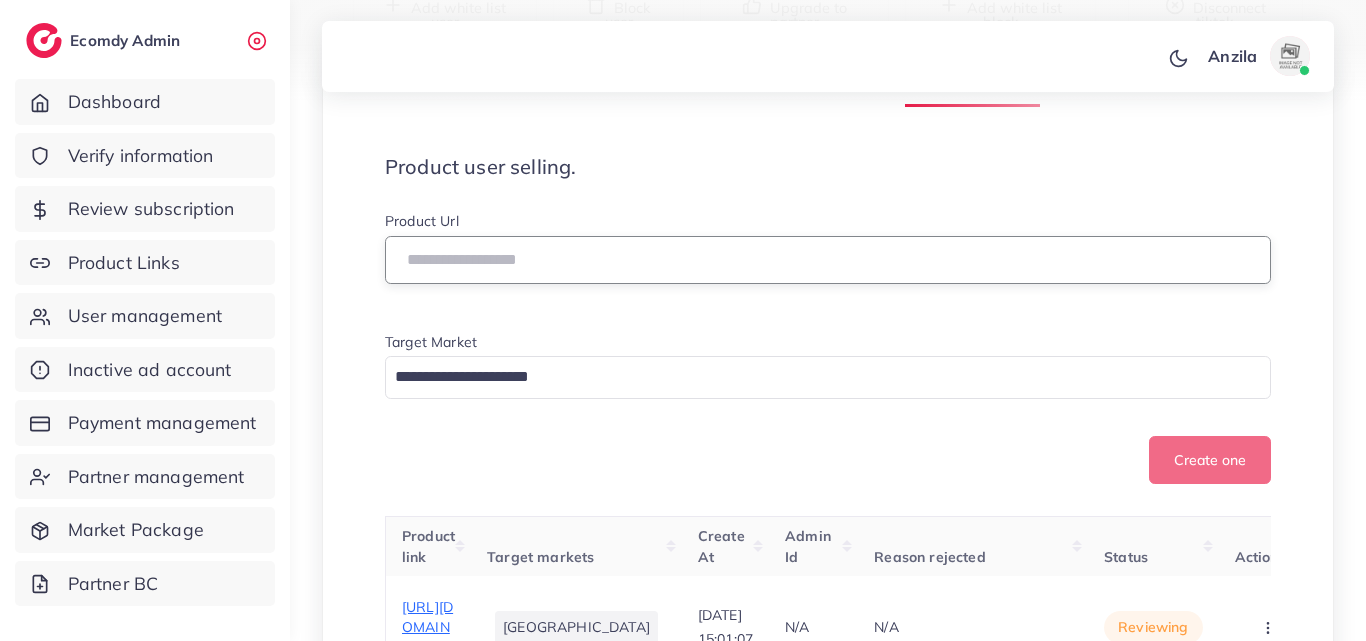paste on "**********" 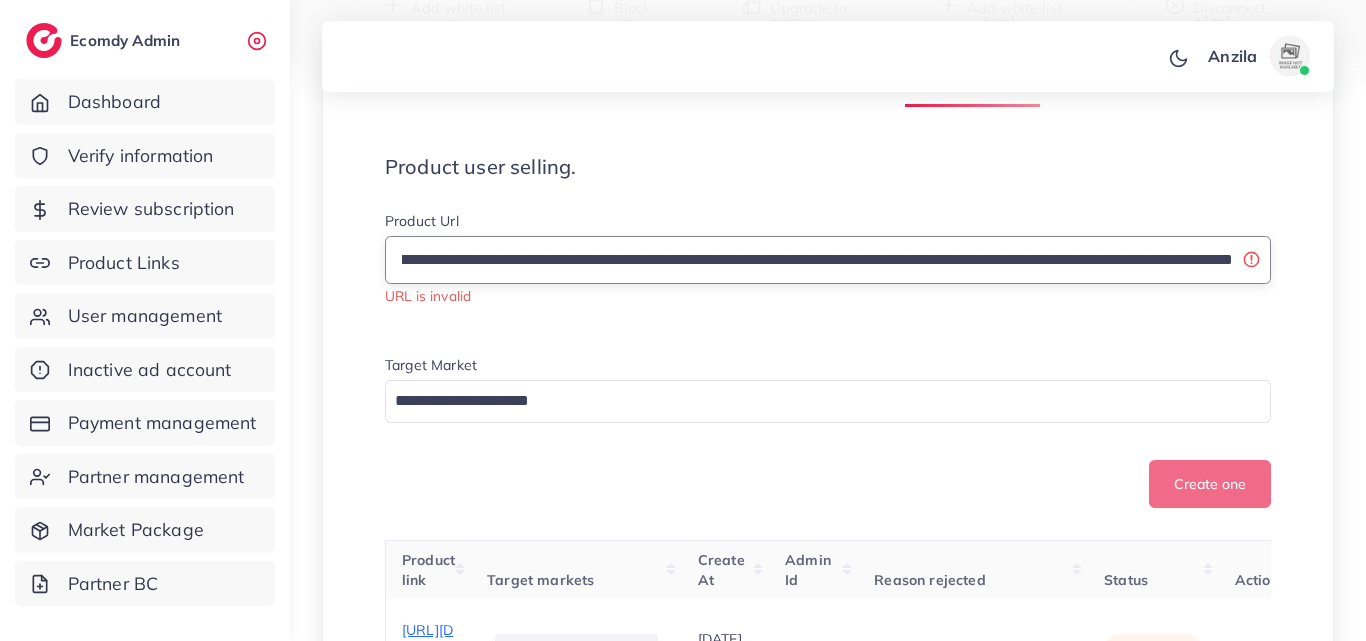 scroll, scrollTop: 0, scrollLeft: 2235, axis: horizontal 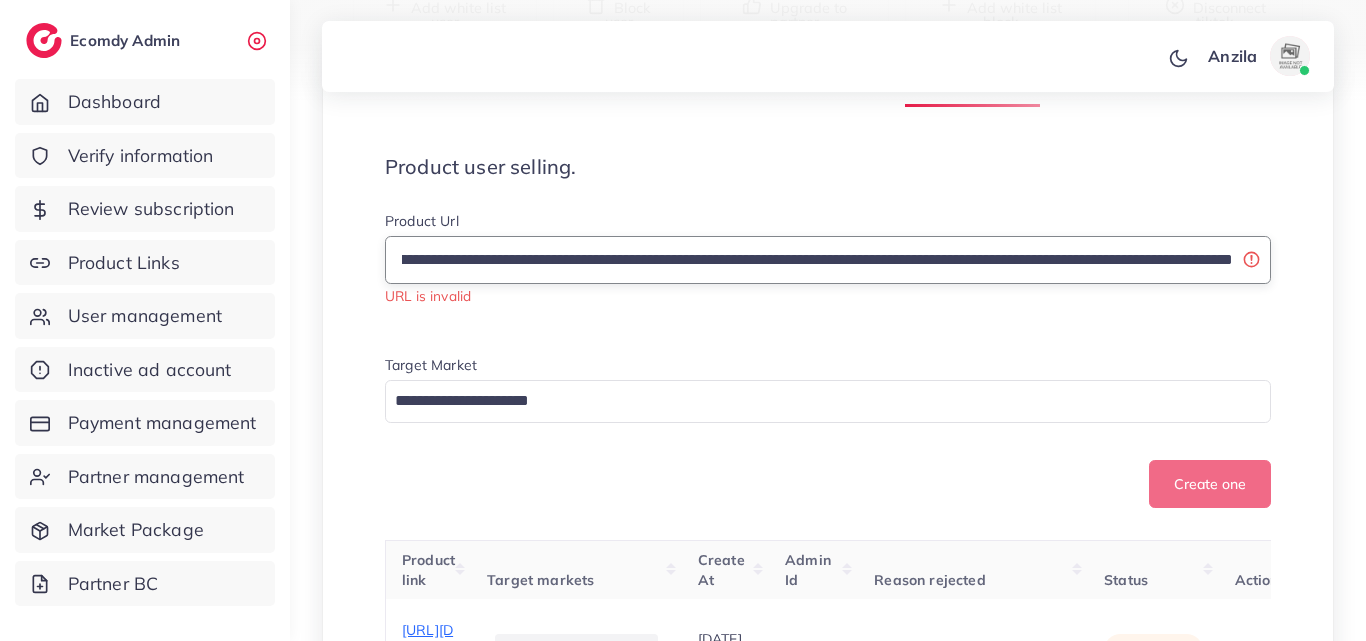 type on "**********" 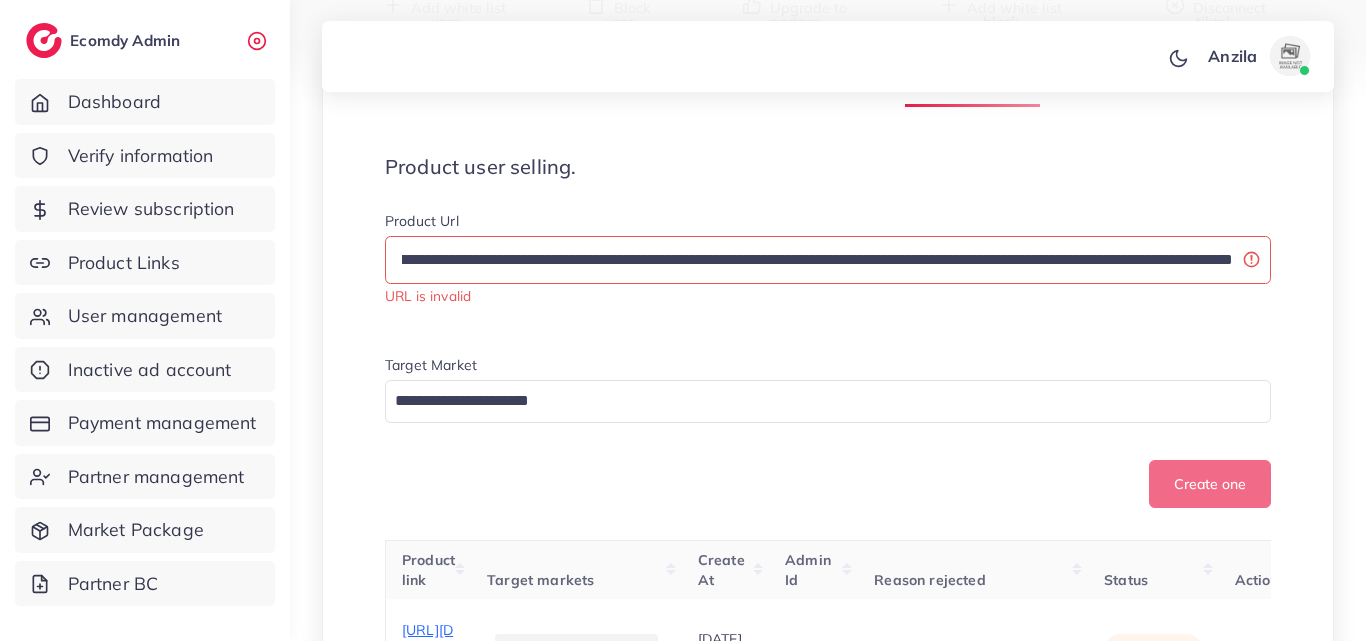 scroll, scrollTop: 0, scrollLeft: 0, axis: both 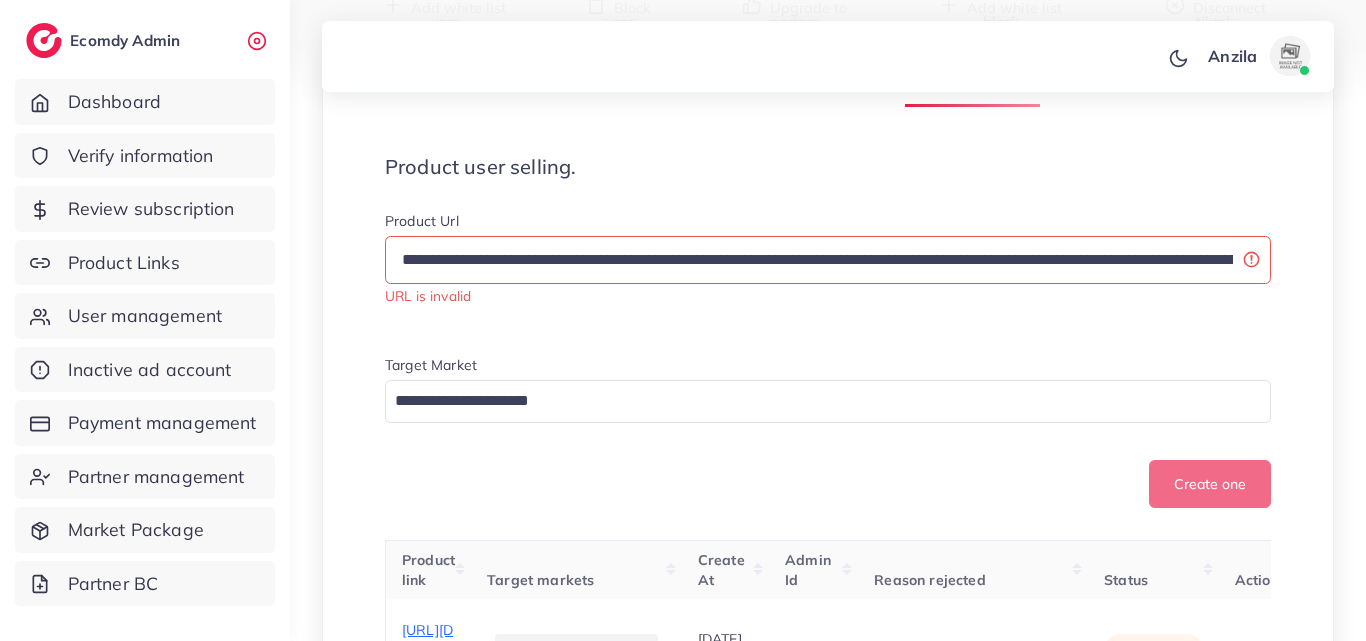 click on "**********" at bounding box center (828, 9465) 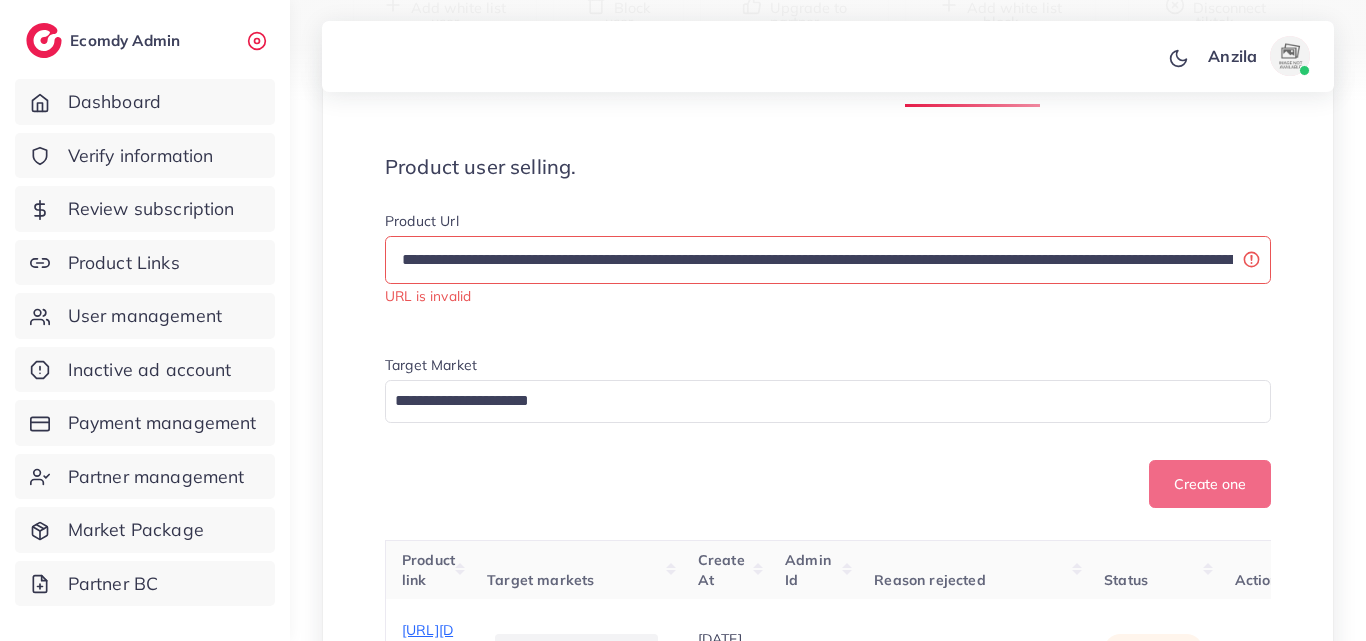 scroll, scrollTop: 0, scrollLeft: 1886, axis: horizontal 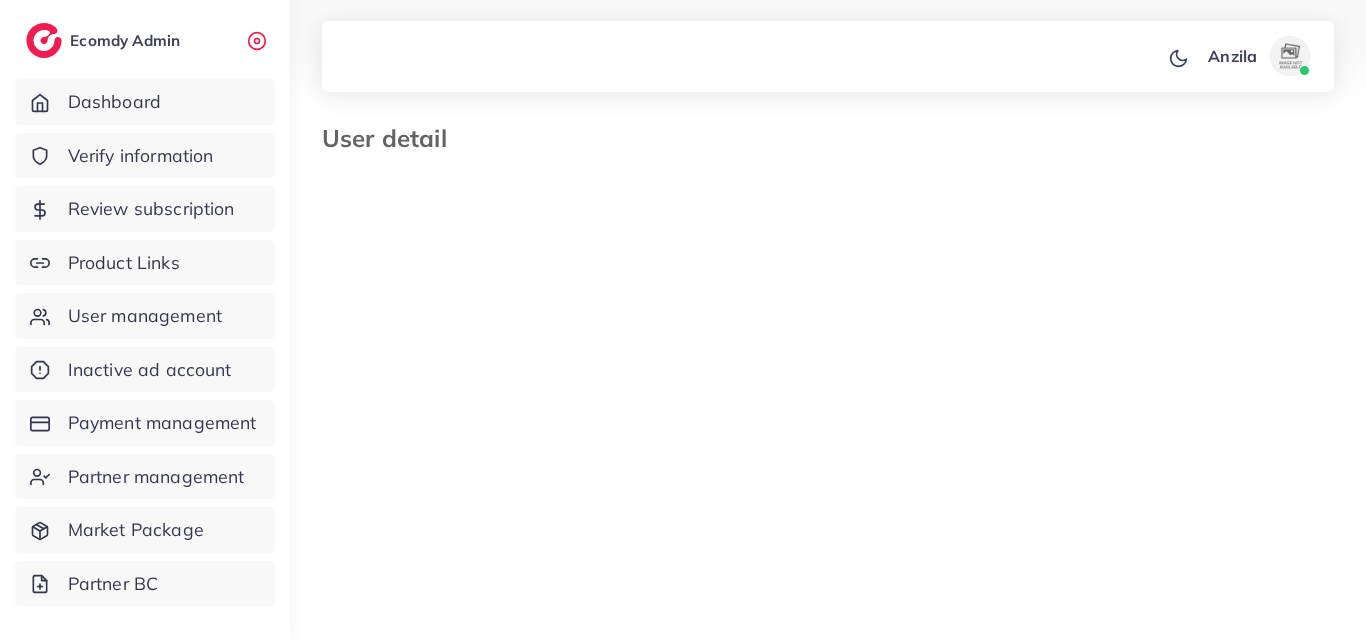 select on "********" 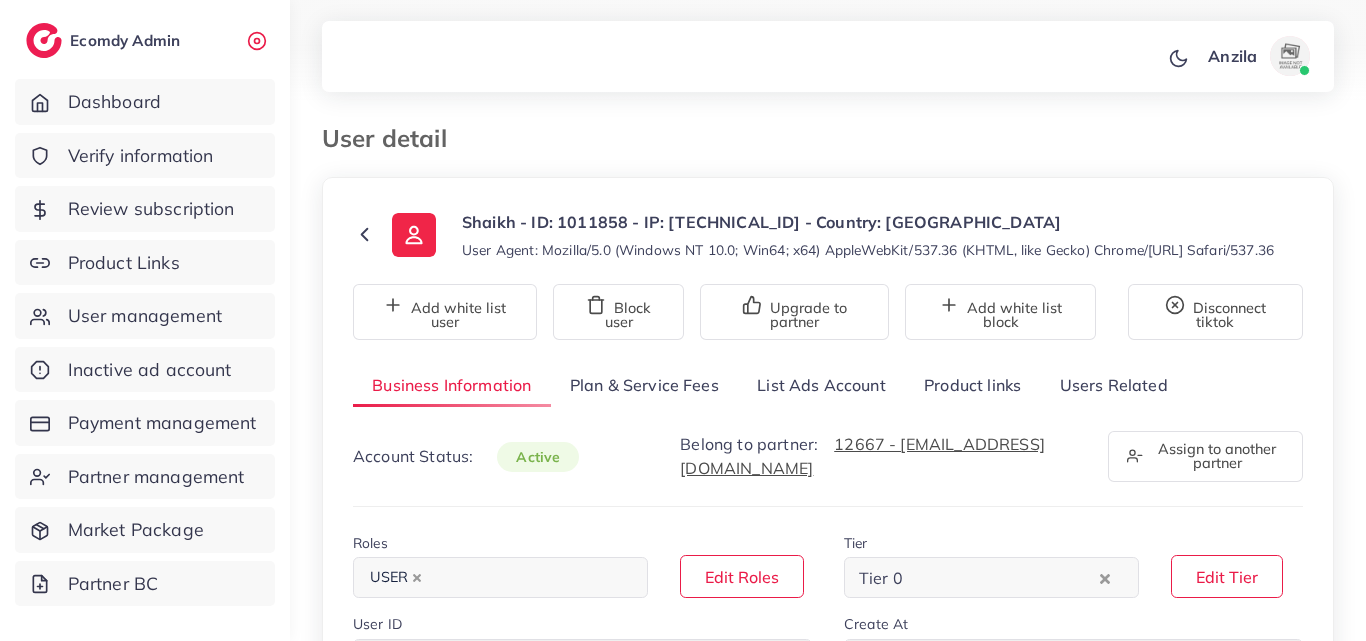 scroll, scrollTop: 0, scrollLeft: 0, axis: both 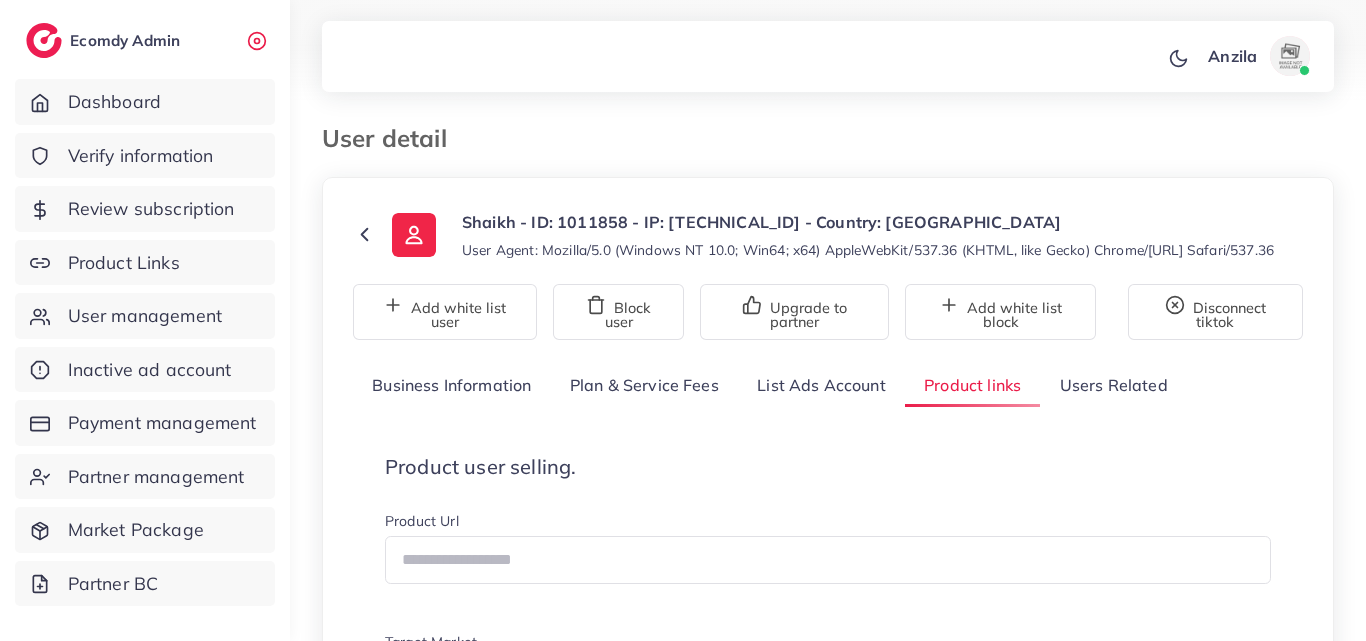 click on "User Agent: Mozilla/5.0 (Windows NT 10.0; Win64; x64) AppleWebKit/537.36 (KHTML, like Gecko) Chrome/[URL] Safari/537.36" at bounding box center (868, 250) 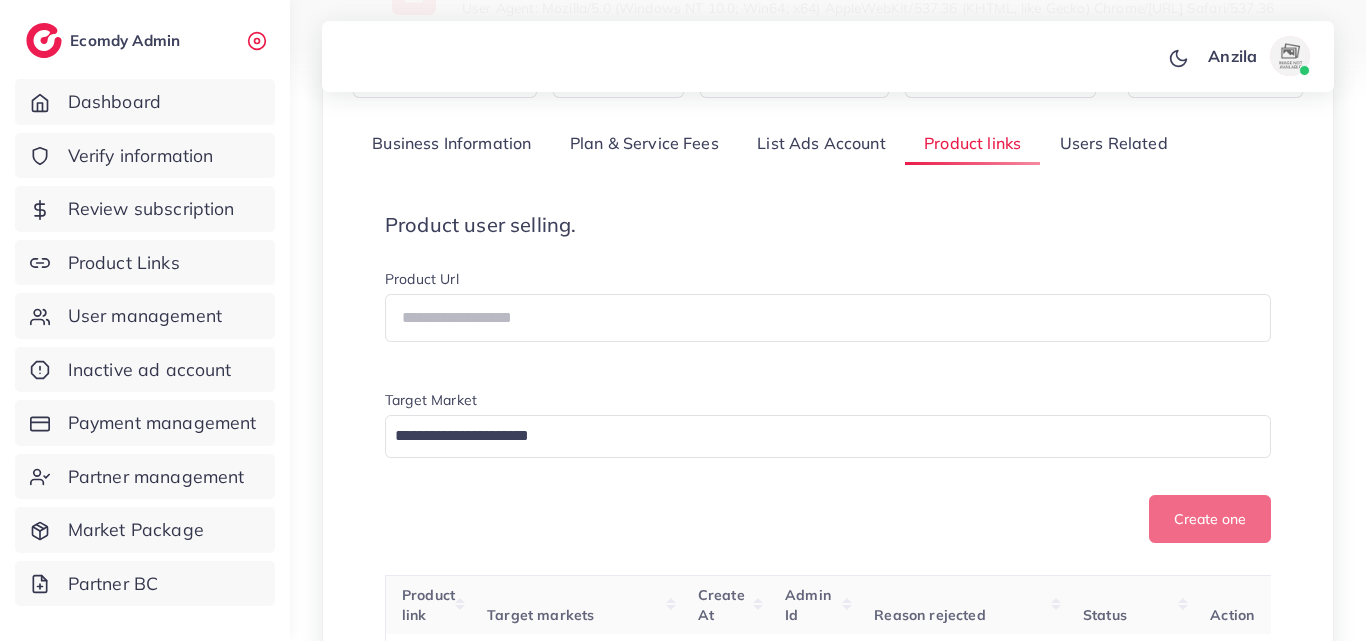 scroll, scrollTop: 320, scrollLeft: 0, axis: vertical 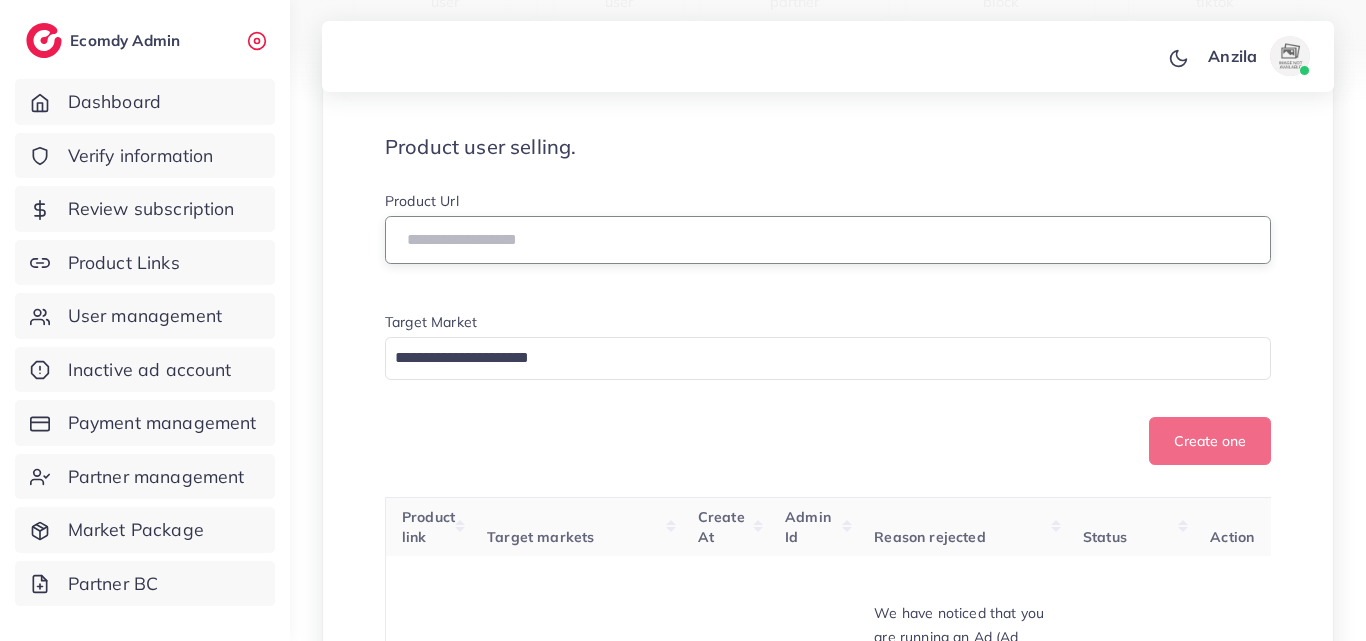 click at bounding box center (828, 240) 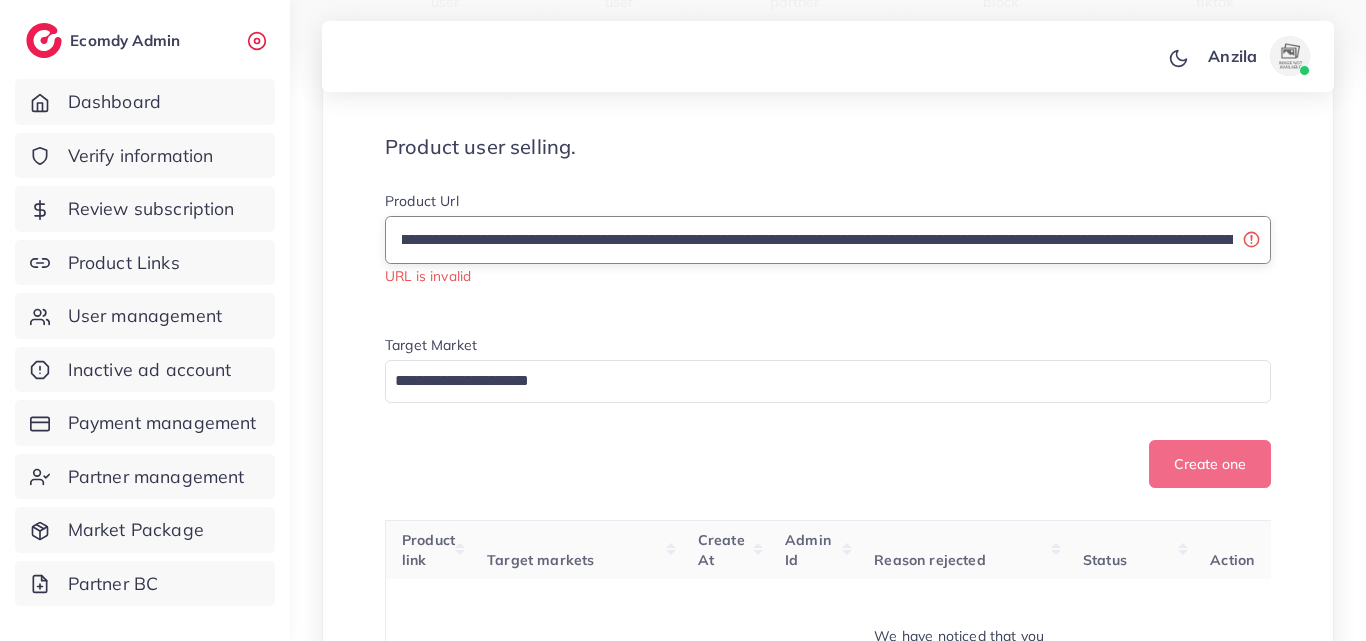 scroll, scrollTop: 0, scrollLeft: 0, axis: both 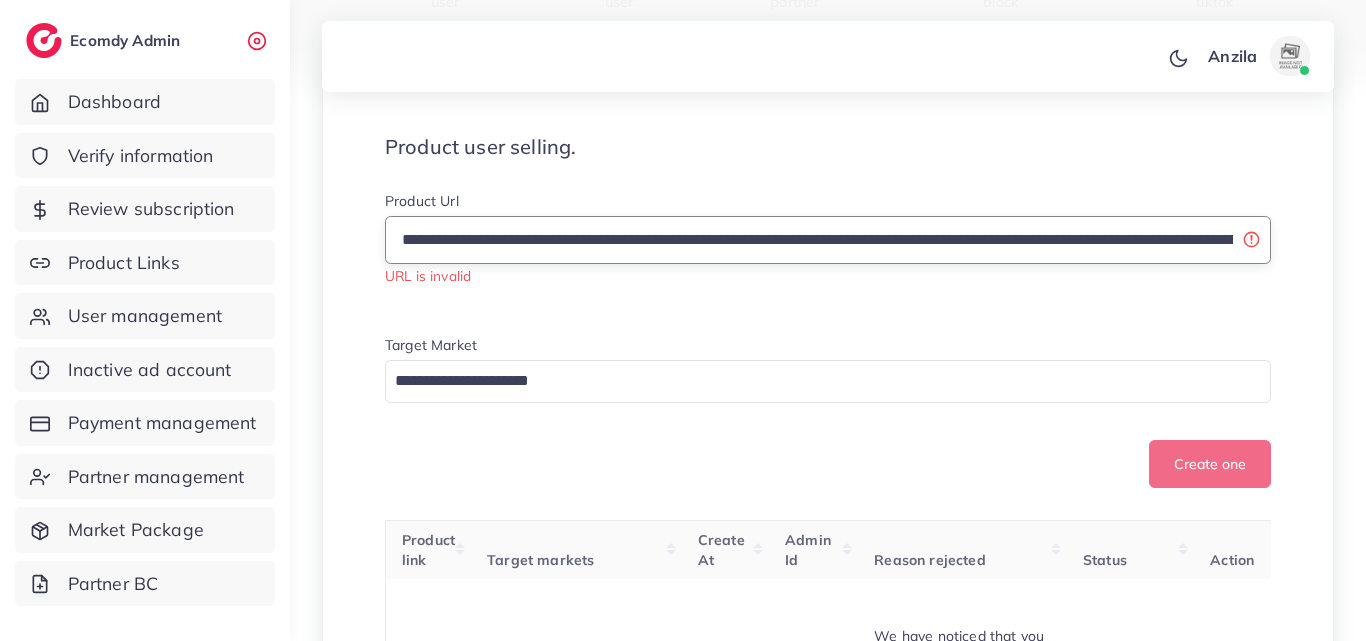 drag, startPoint x: 693, startPoint y: 265, endPoint x: 294, endPoint y: 287, distance: 399.60605 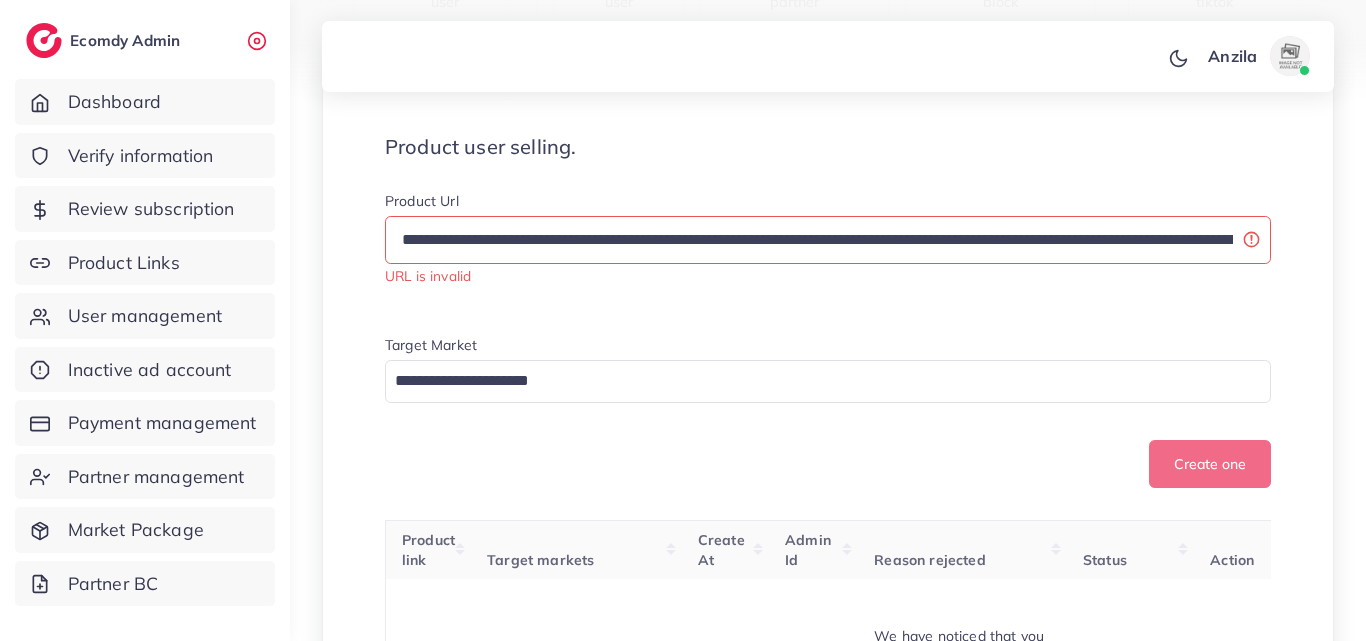 click on "Create one" at bounding box center (828, 464) 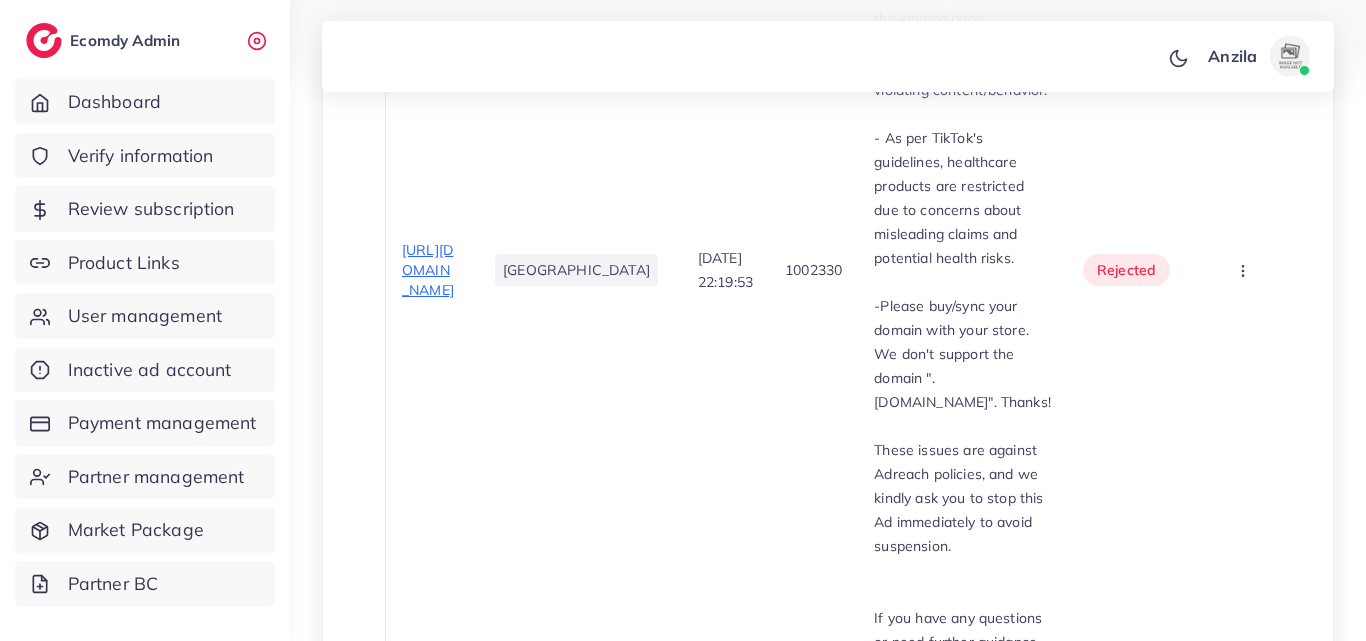 scroll, scrollTop: 1120, scrollLeft: 0, axis: vertical 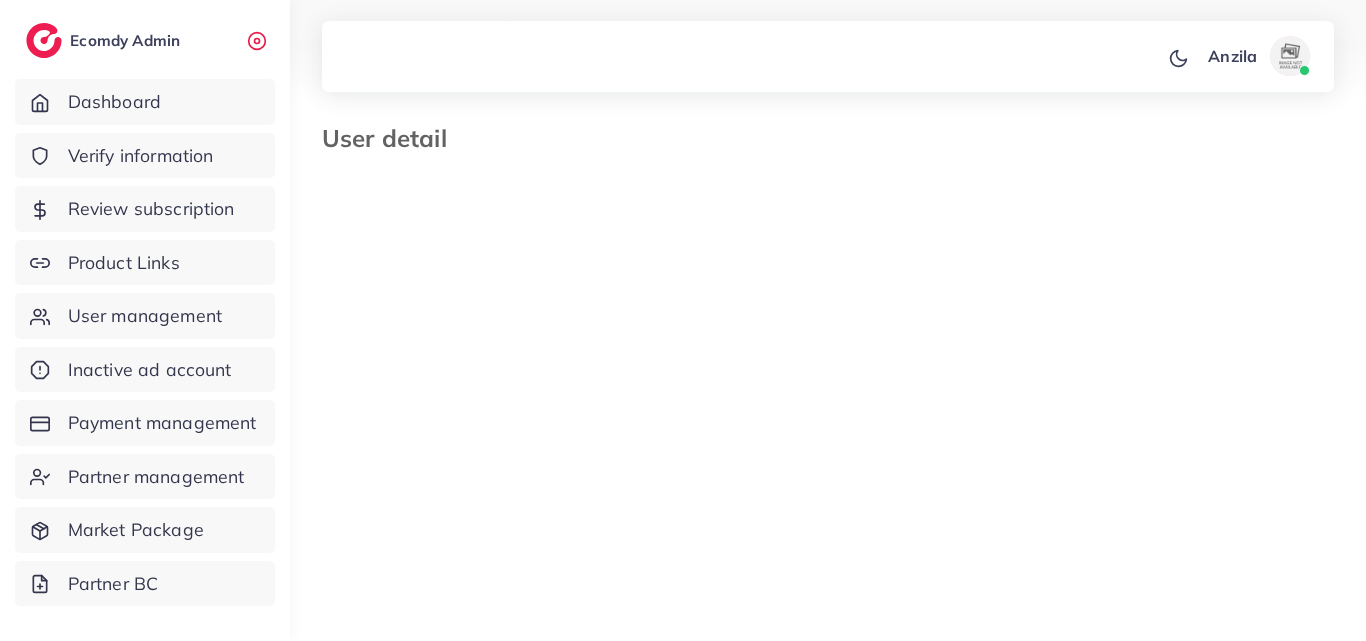 select on "********" 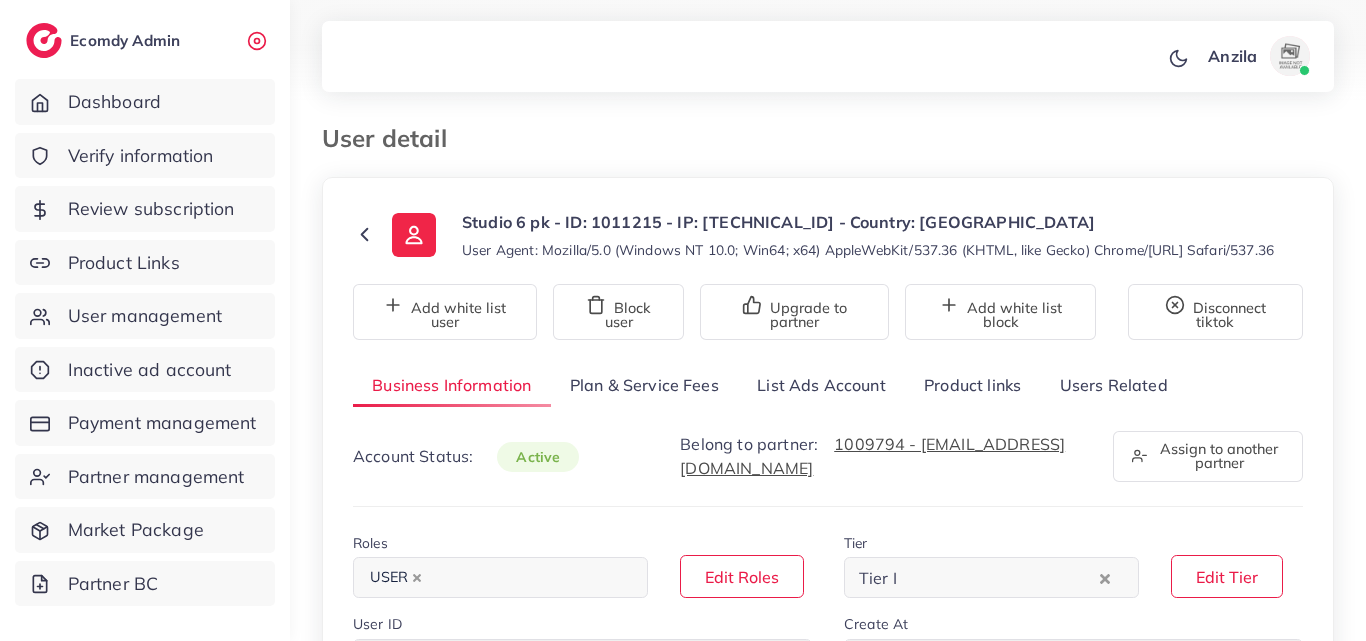 scroll, scrollTop: 0, scrollLeft: 0, axis: both 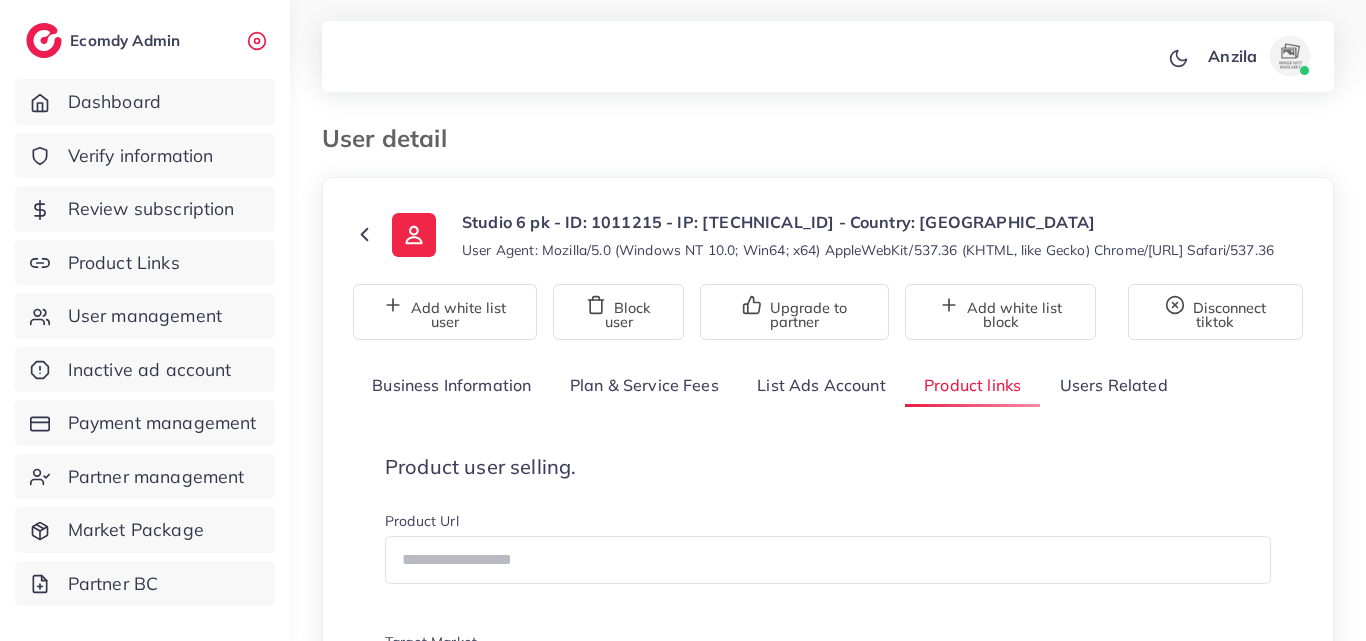 click on "User detail" at bounding box center [828, 150] 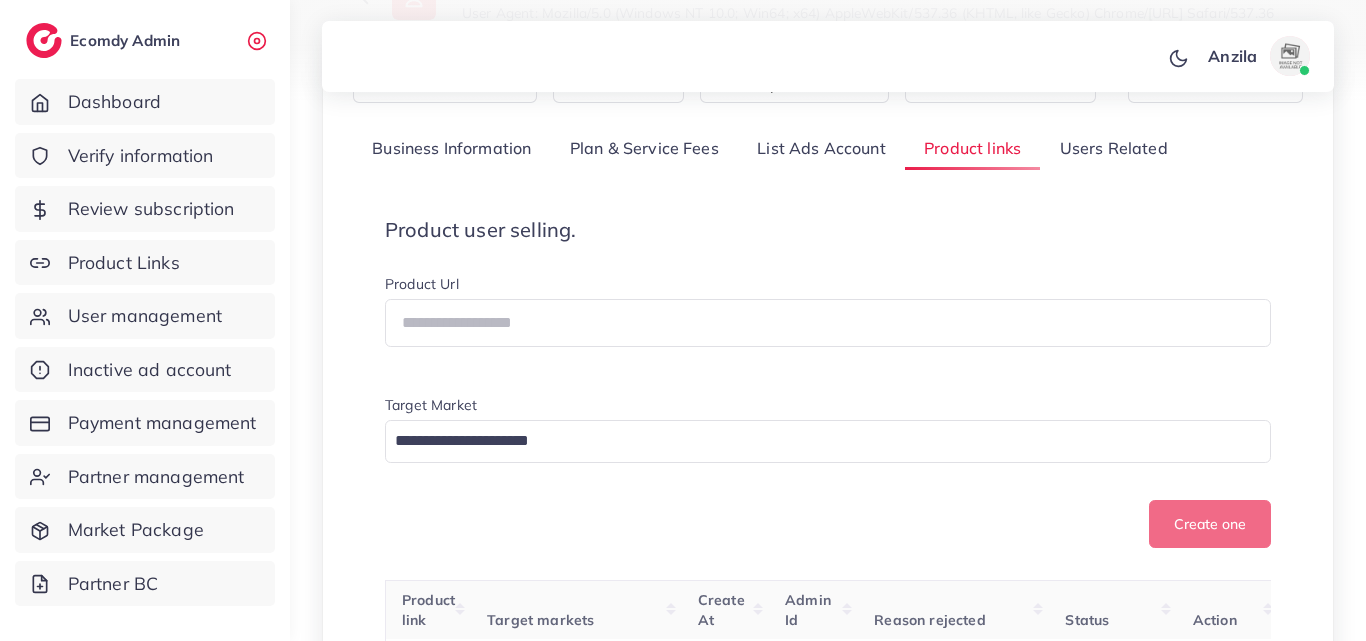 scroll, scrollTop: 360, scrollLeft: 0, axis: vertical 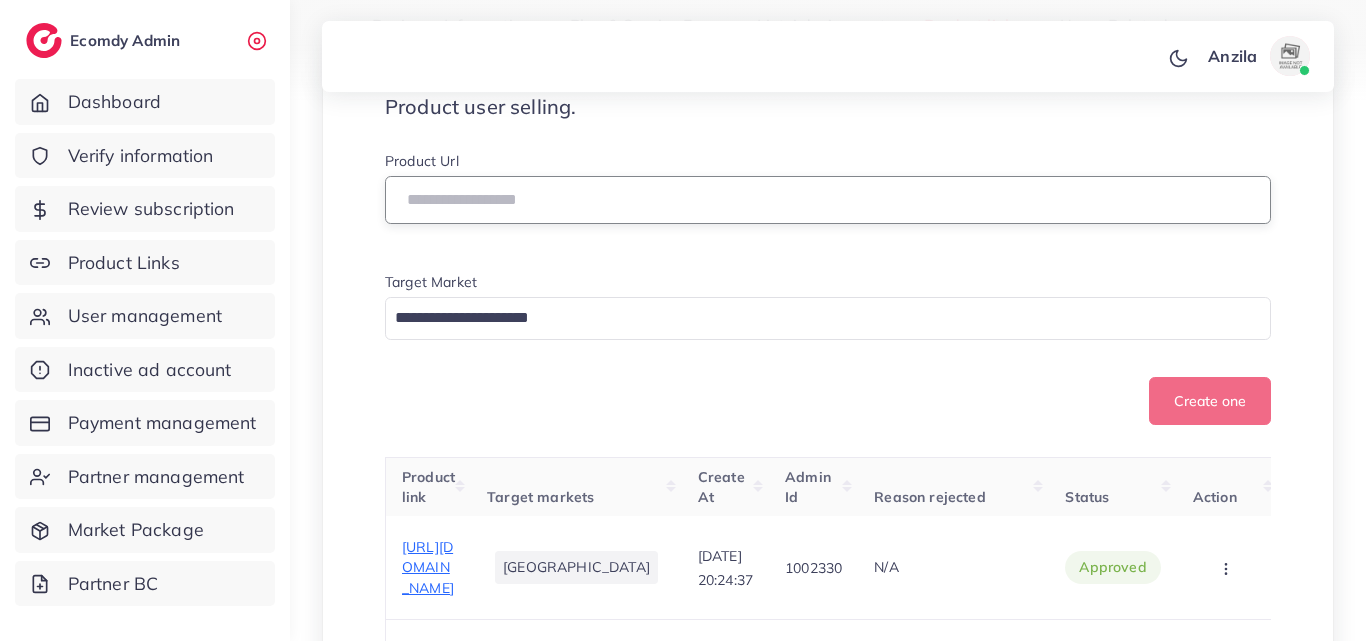 click at bounding box center [828, 200] 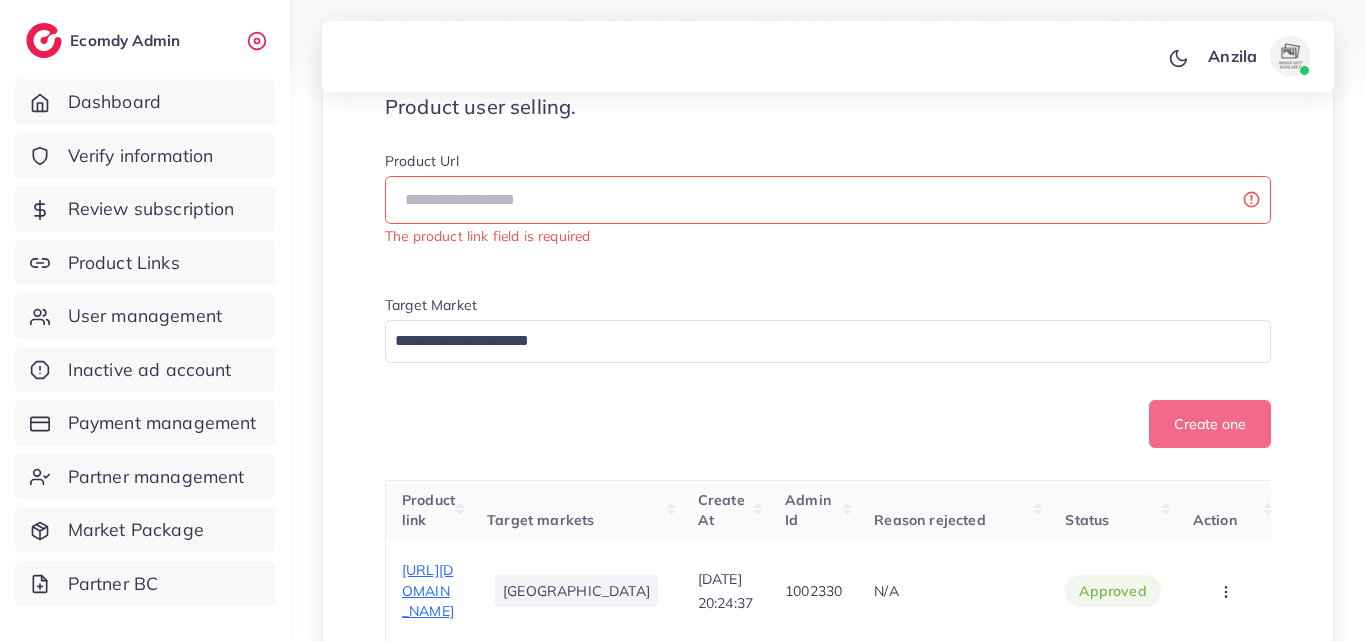 drag, startPoint x: 620, startPoint y: 201, endPoint x: 607, endPoint y: 154, distance: 48.76474 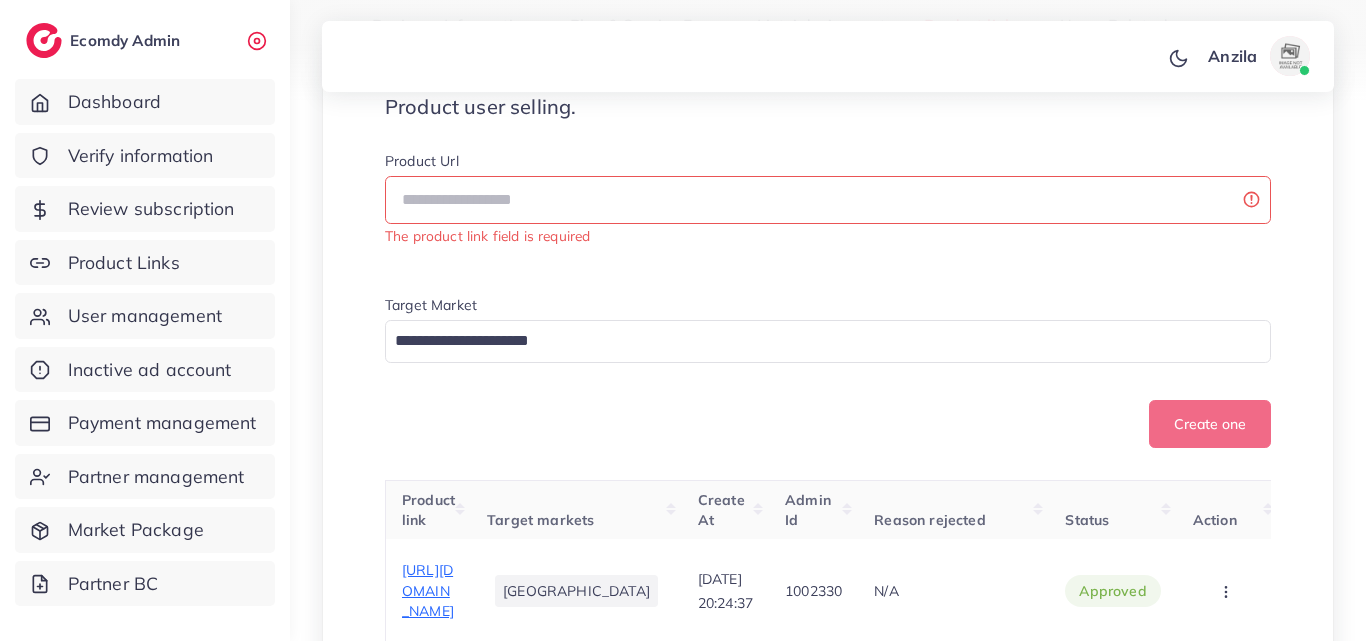 click on "Product user selling.   Product Url  The product link field is required  Target Market            Loading...      Create one" at bounding box center (828, 271) 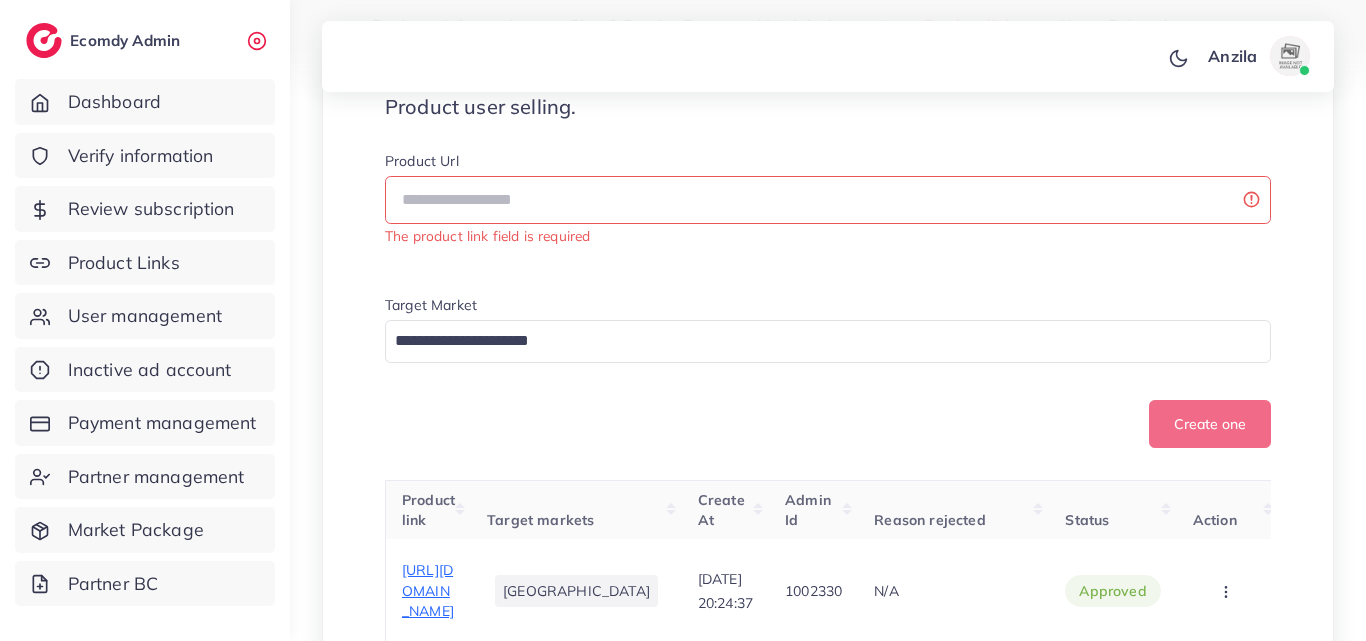 click on "Product Url  The product link field is required" at bounding box center [828, 199] 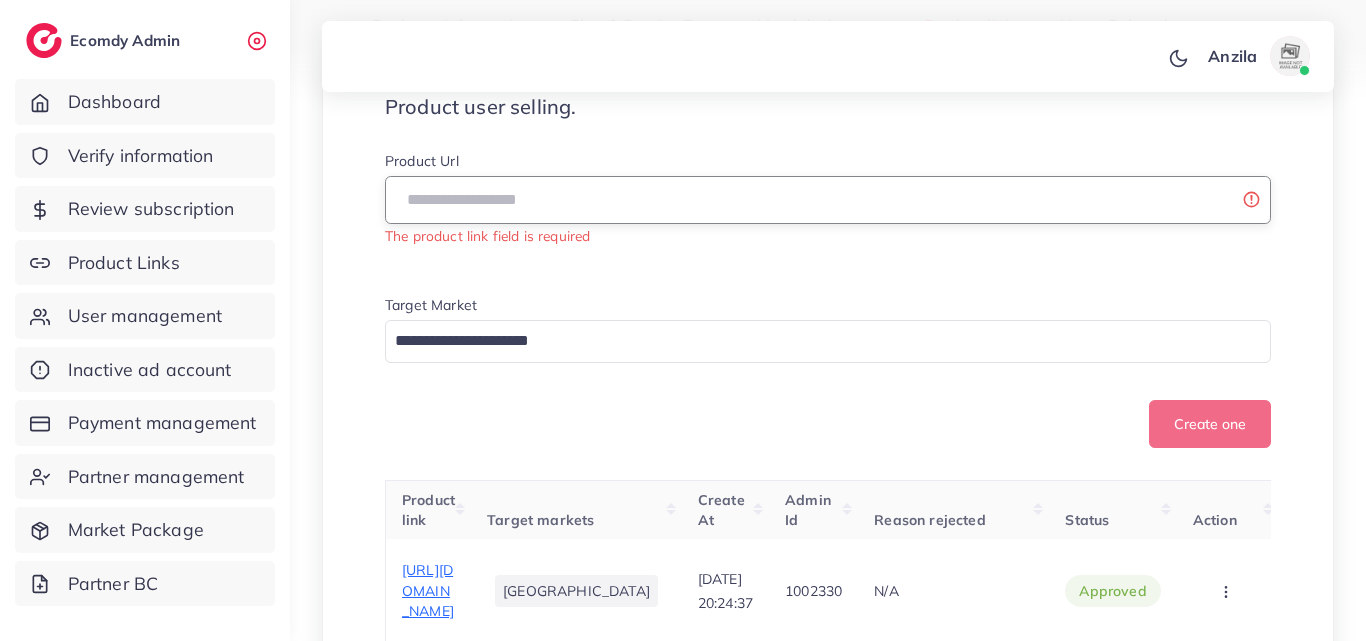 click at bounding box center [828, 200] 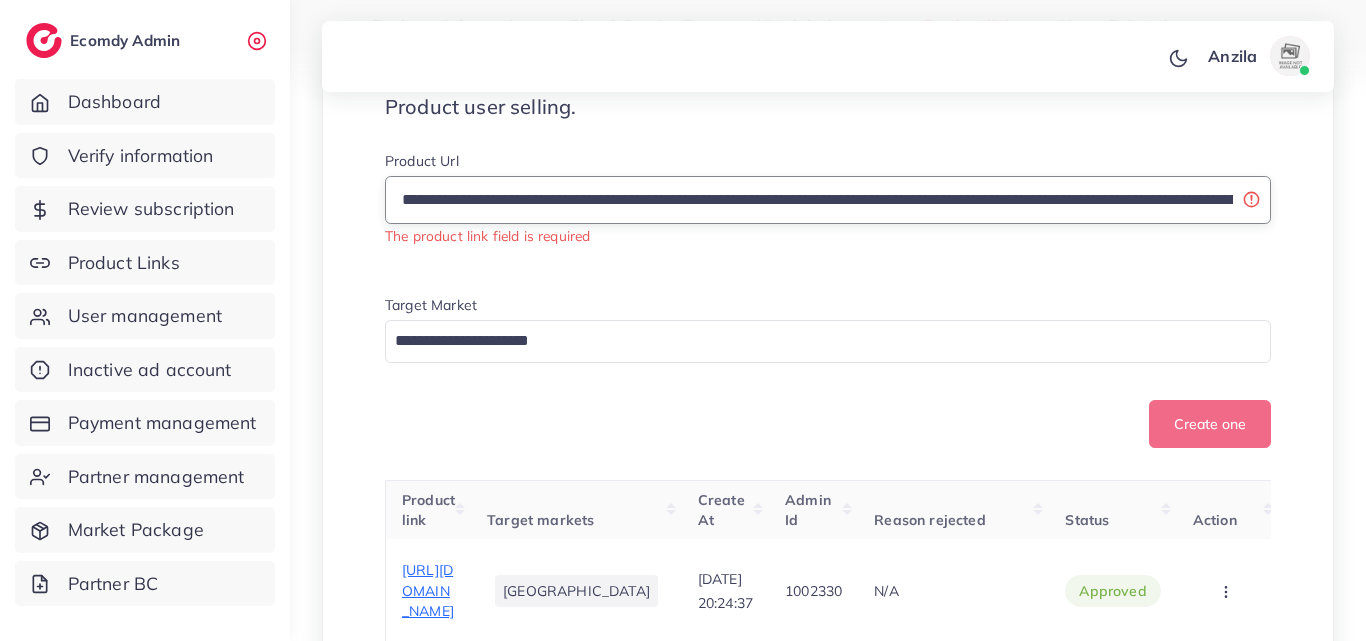 scroll, scrollTop: 0, scrollLeft: 638, axis: horizontal 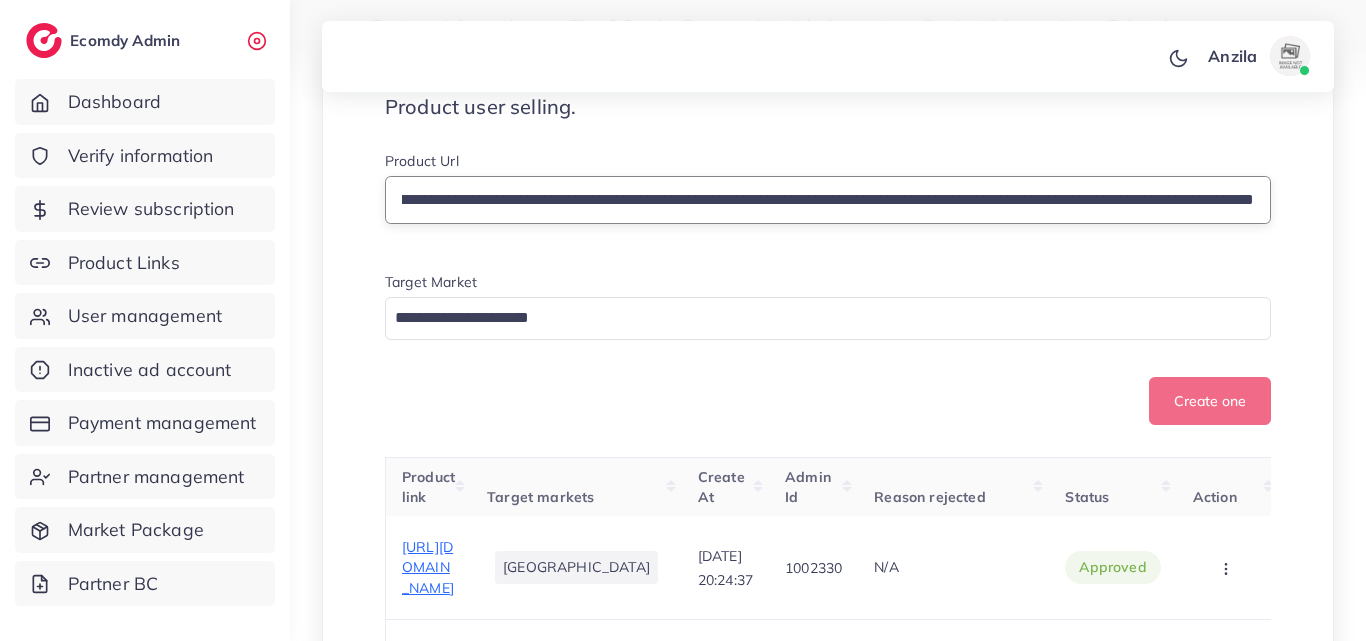 type on "**********" 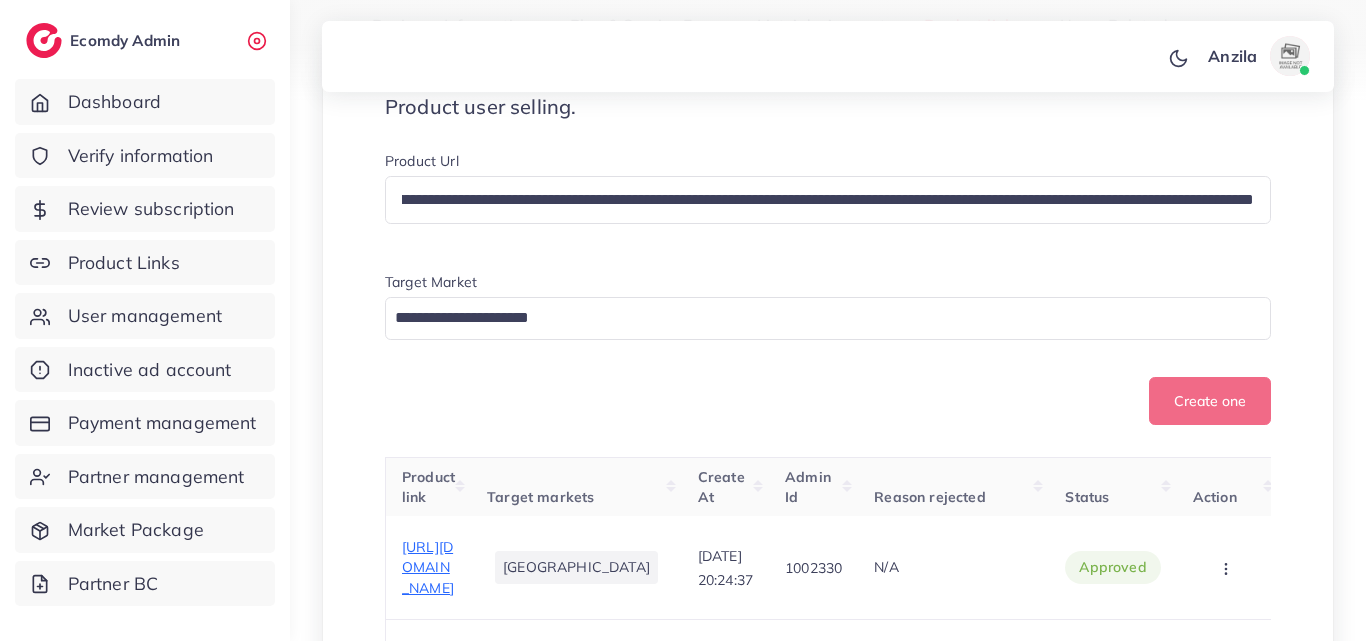 scroll, scrollTop: 0, scrollLeft: 0, axis: both 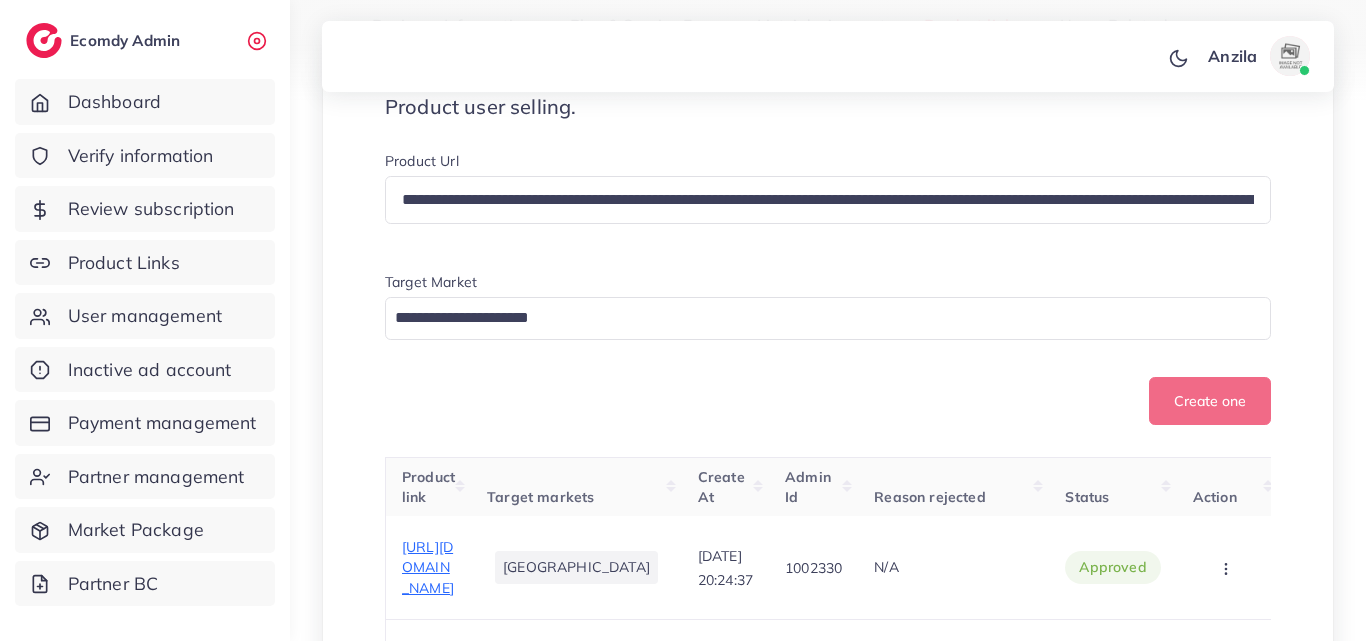 click at bounding box center (816, 318) 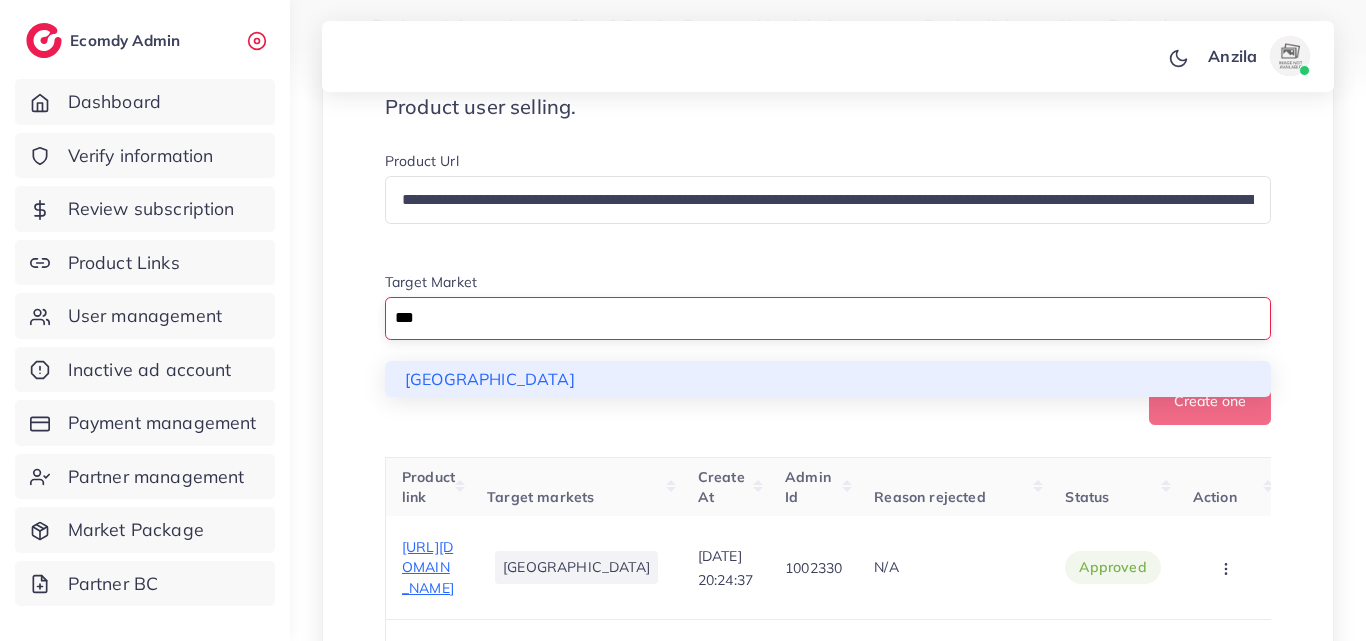 type on "***" 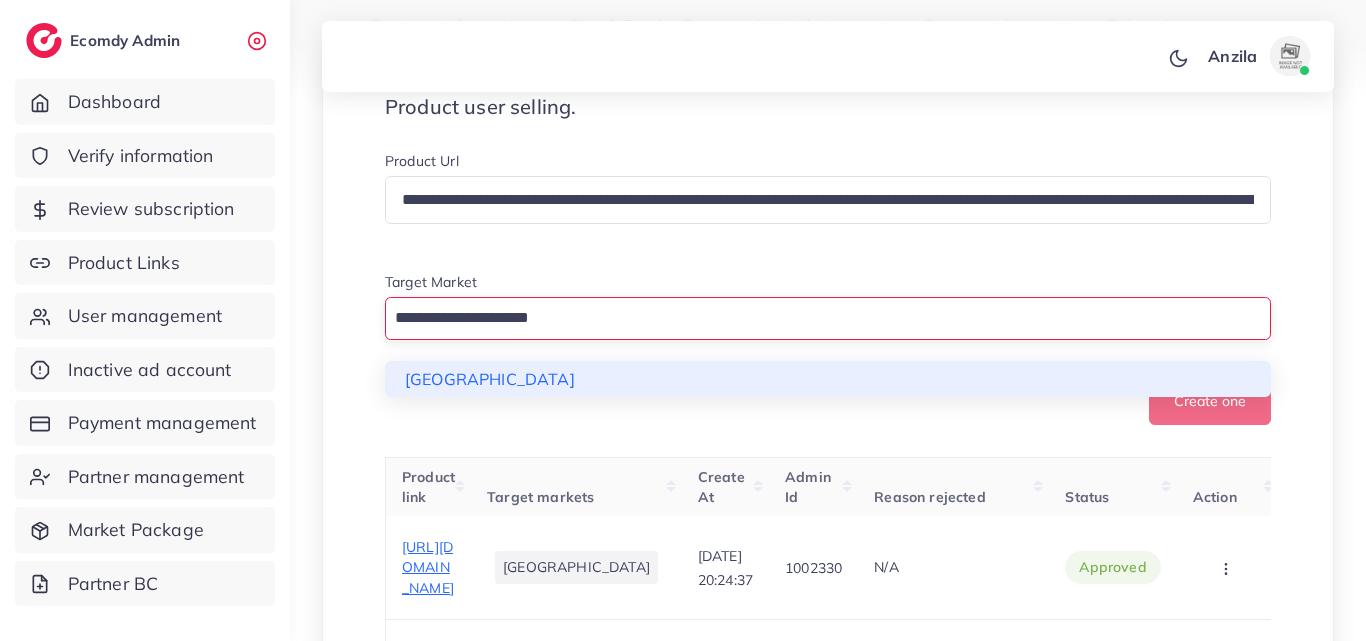 click on "**********" at bounding box center [828, 288] 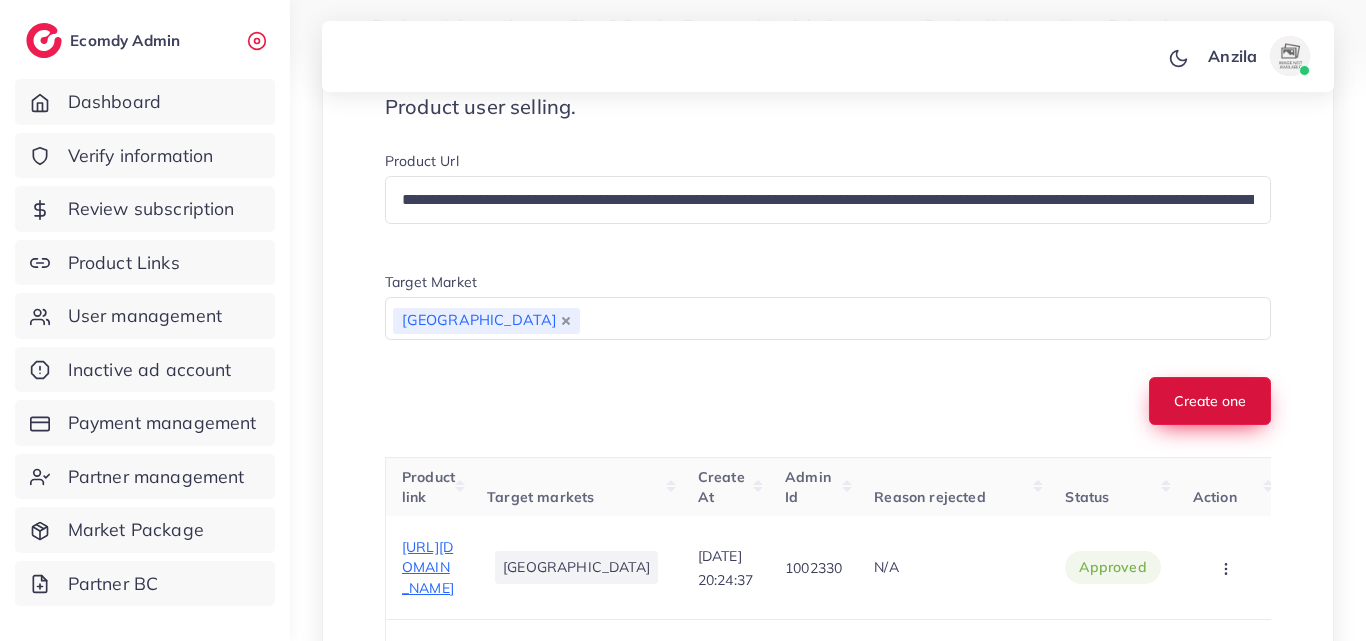 click on "Create one" at bounding box center (1210, 401) 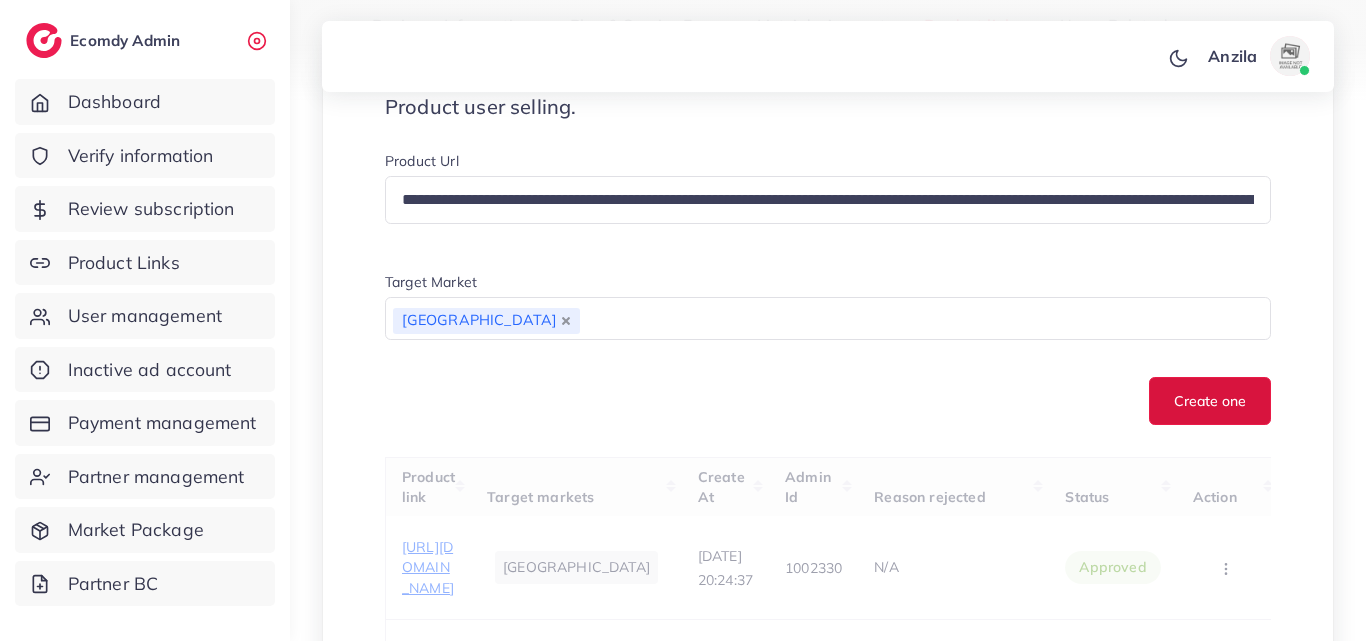 type 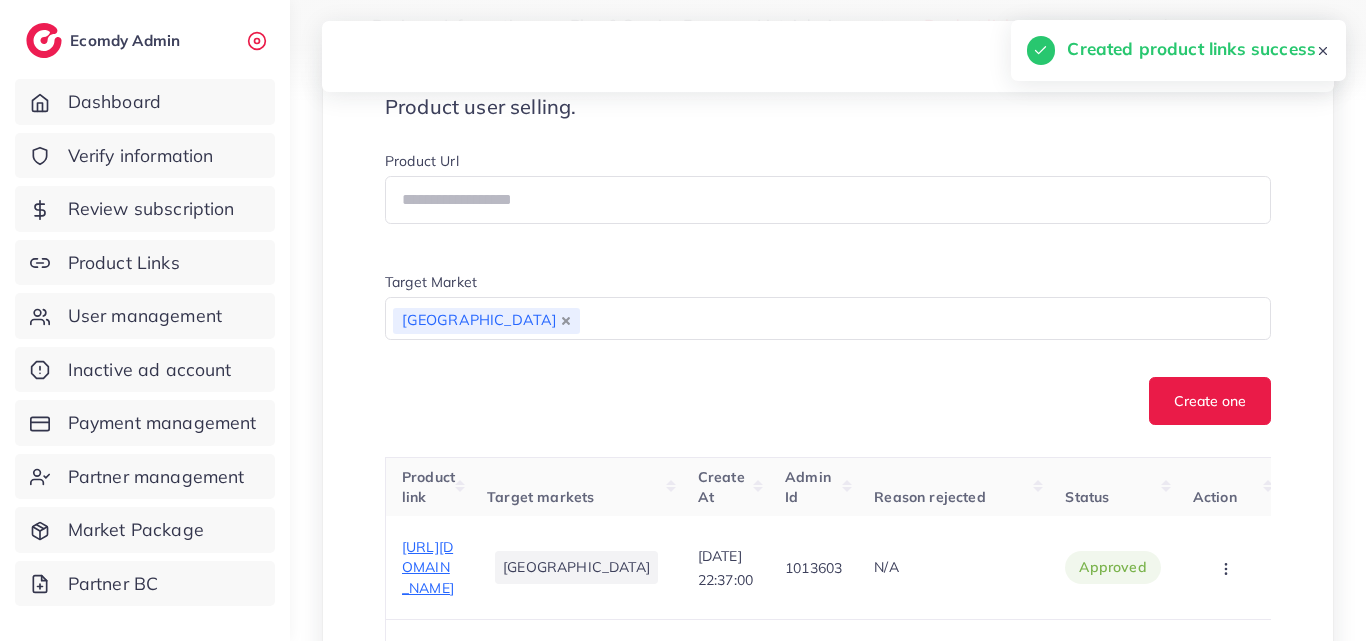 click on "Create one" at bounding box center (828, 401) 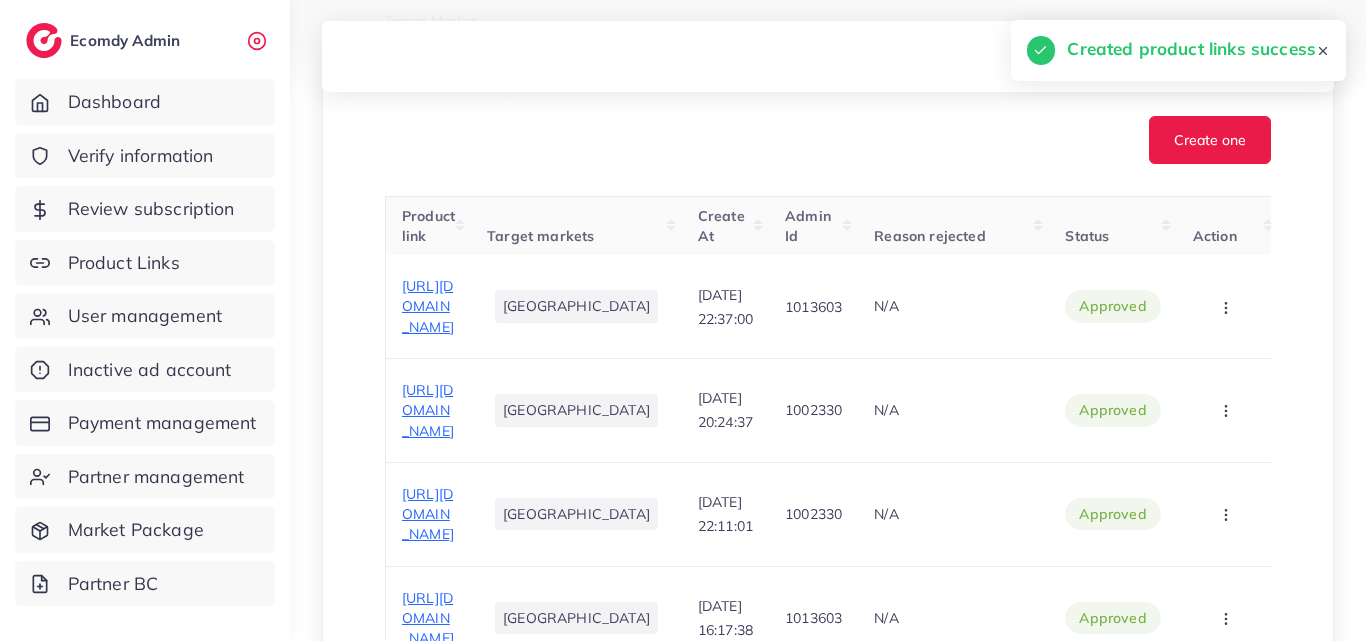 scroll, scrollTop: 680, scrollLeft: 0, axis: vertical 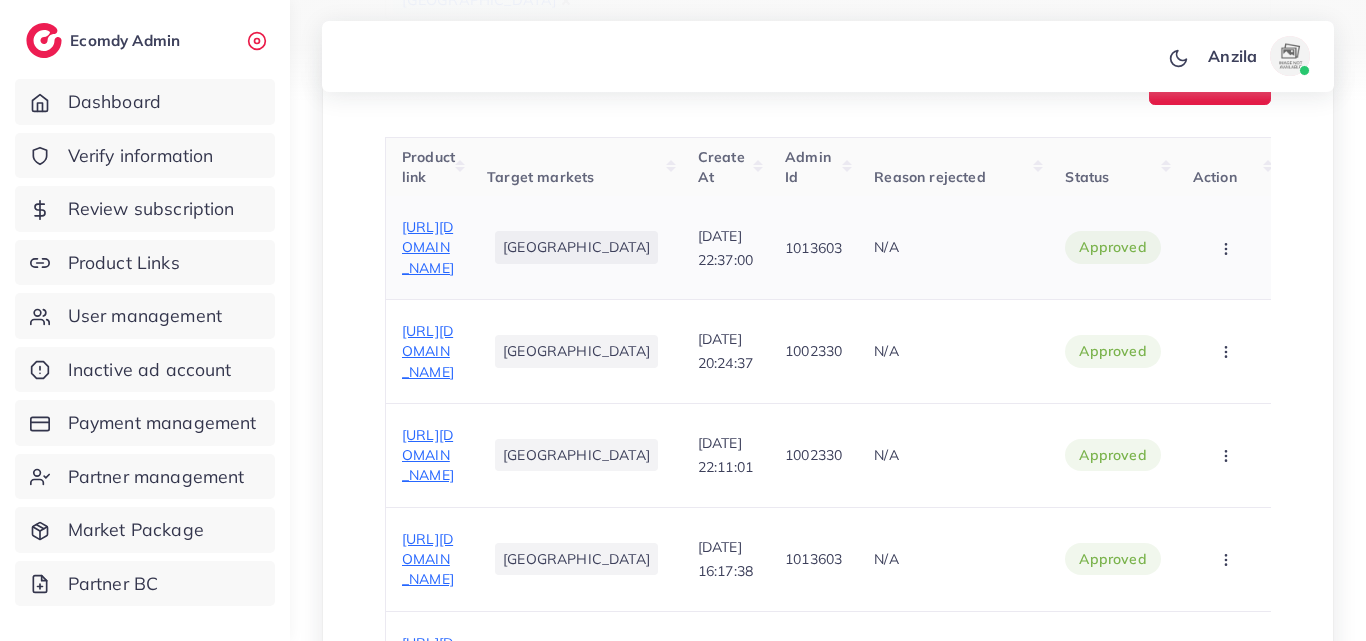 click on "https://studio6pk.com/products/turkish-style-sofa-covers-maroon?utm_source=tiktok&utm_medium=paid&utm_id=__CAMPAIGN_ID__&utm_campaign=__CAMPAIGN_NAME__&variant=49304366186790" at bounding box center [428, 247] 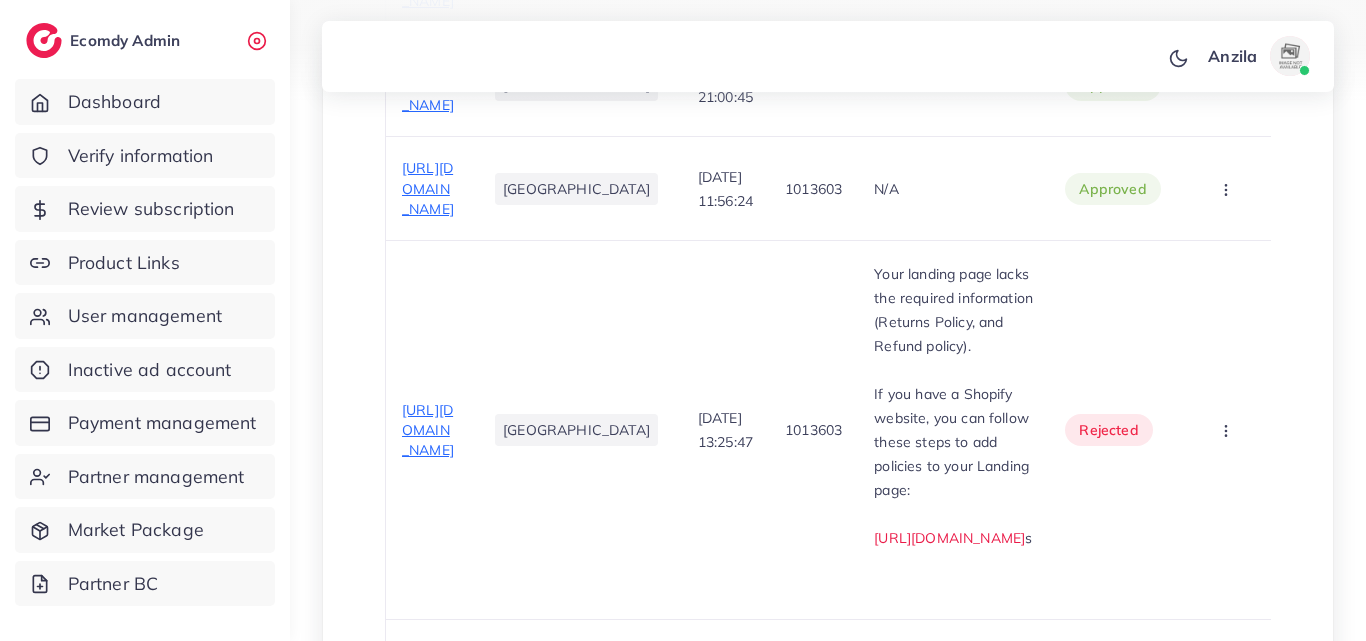 scroll, scrollTop: 6000, scrollLeft: 0, axis: vertical 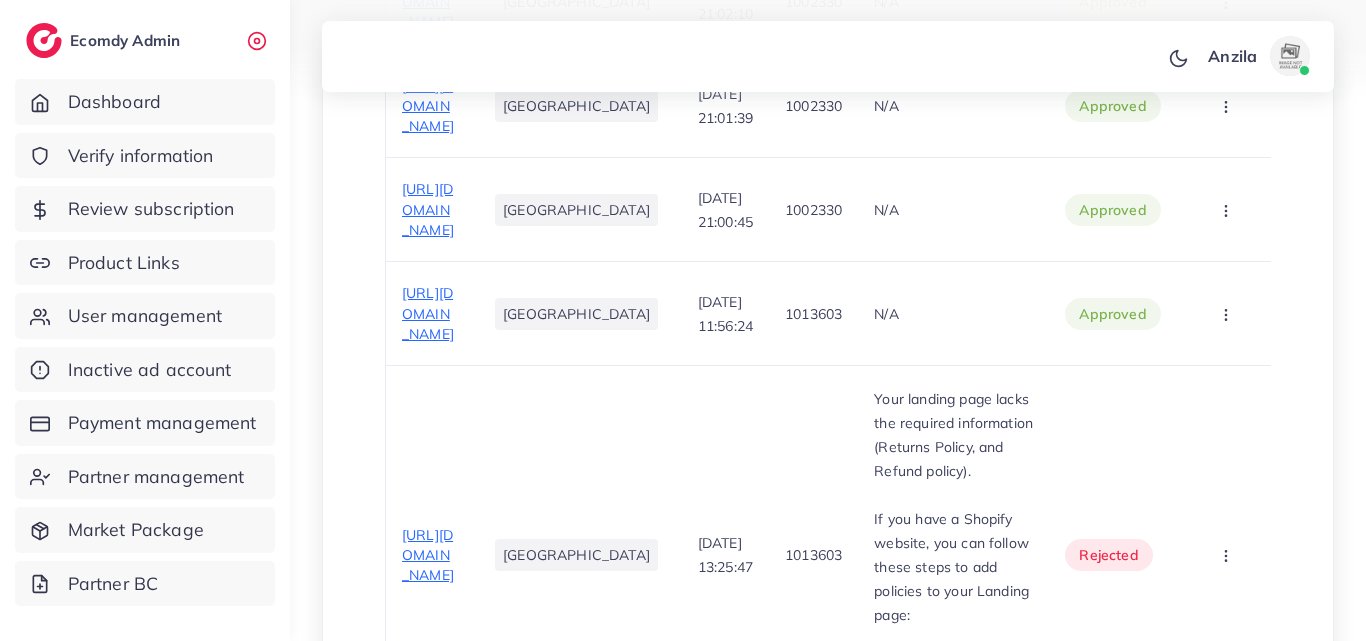 drag, startPoint x: 810, startPoint y: 144, endPoint x: 968, endPoint y: 556, distance: 441.2573 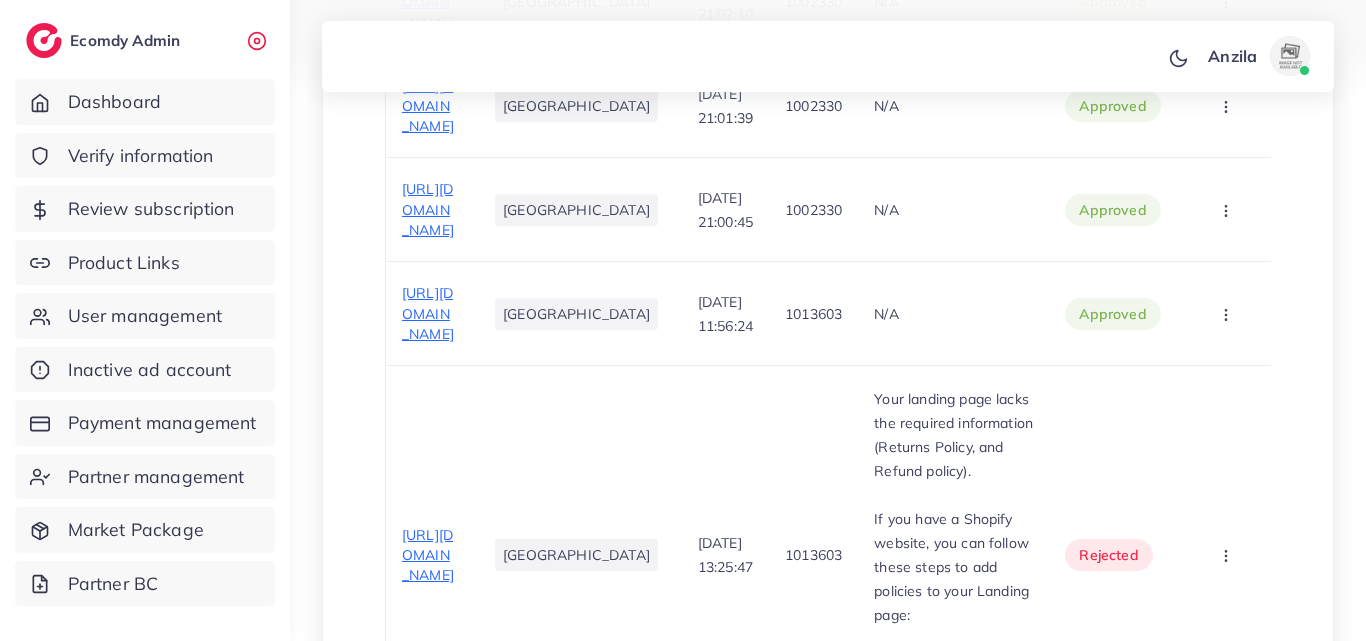 copy on "We have noticed that you are running an Ad (Ad ID: 7496471071940444168) for a product that has not been approved through TikTok policy Additionally, the landing page associated with this Ad contains the following violating content/behavior: -More than 50% discount is not allowed according to Tiktok's policy, Please update the discounted amount. Thankyou ! These issues are against Adreach policies, and we kindly ask you to stop this Ad immediately to avoid suspension. If you have any questions or need further guidance, feel free to reach out to   Adreach Support" 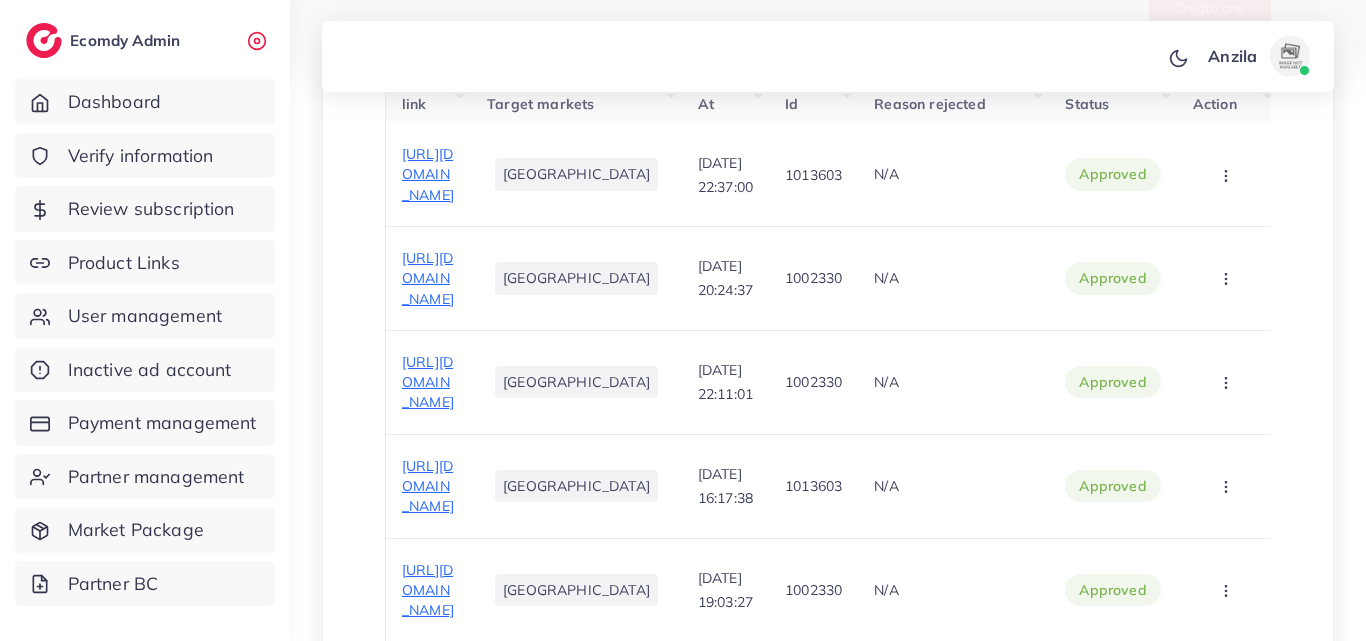 scroll, scrollTop: 800, scrollLeft: 0, axis: vertical 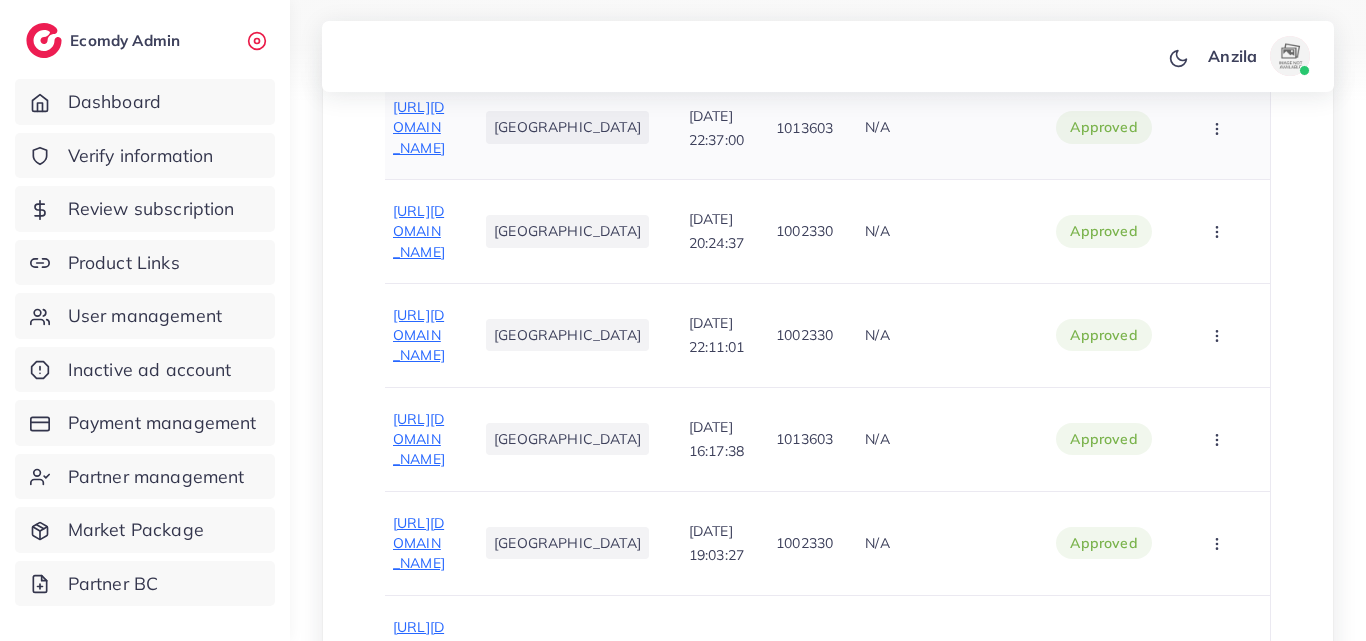 click at bounding box center [1219, 127] 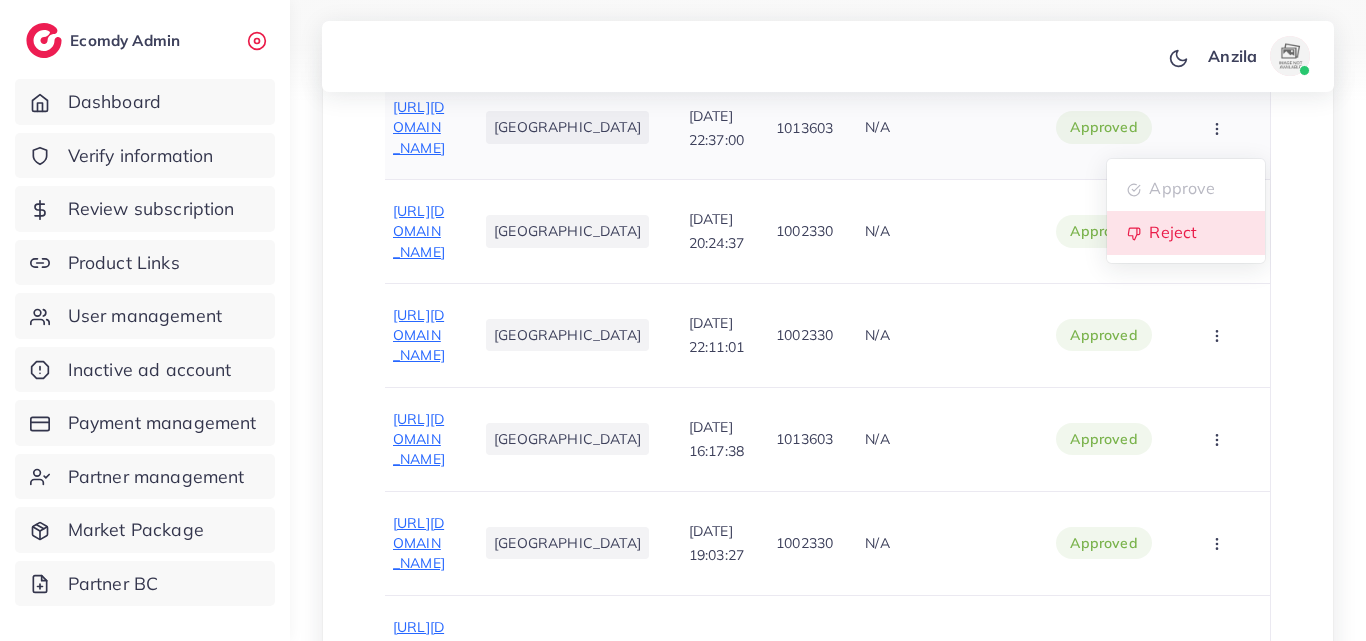 click on "Reject" at bounding box center [1173, 232] 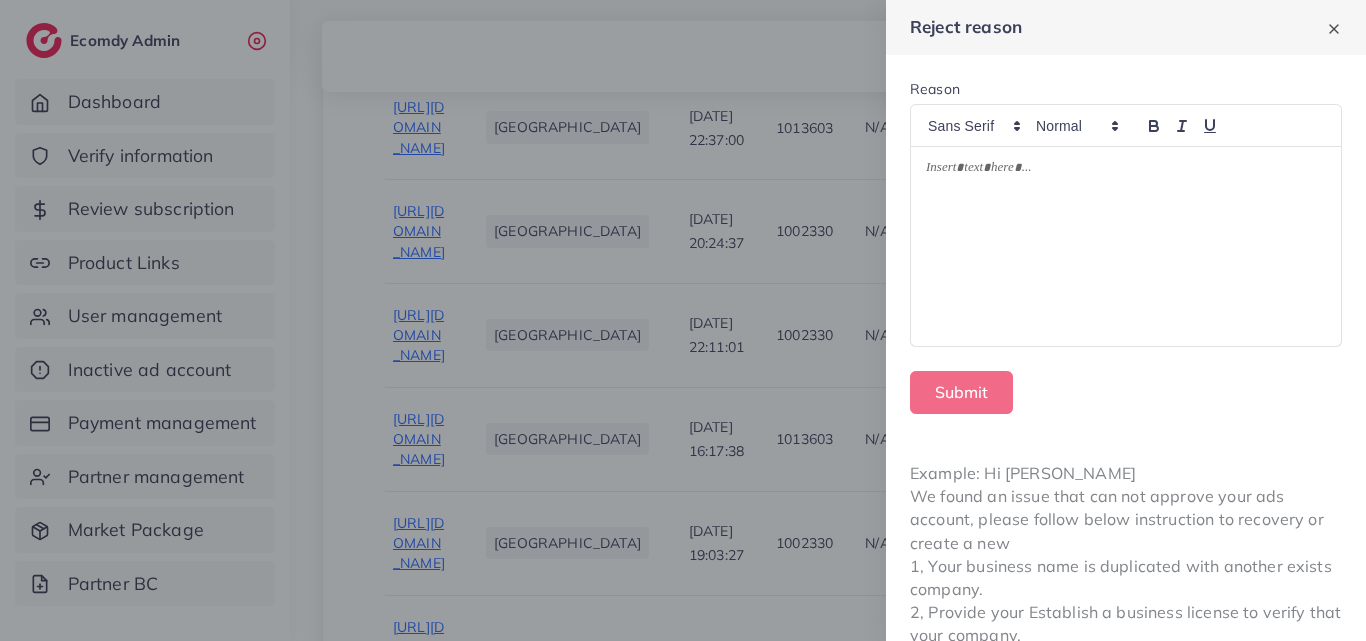 click at bounding box center [1126, 247] 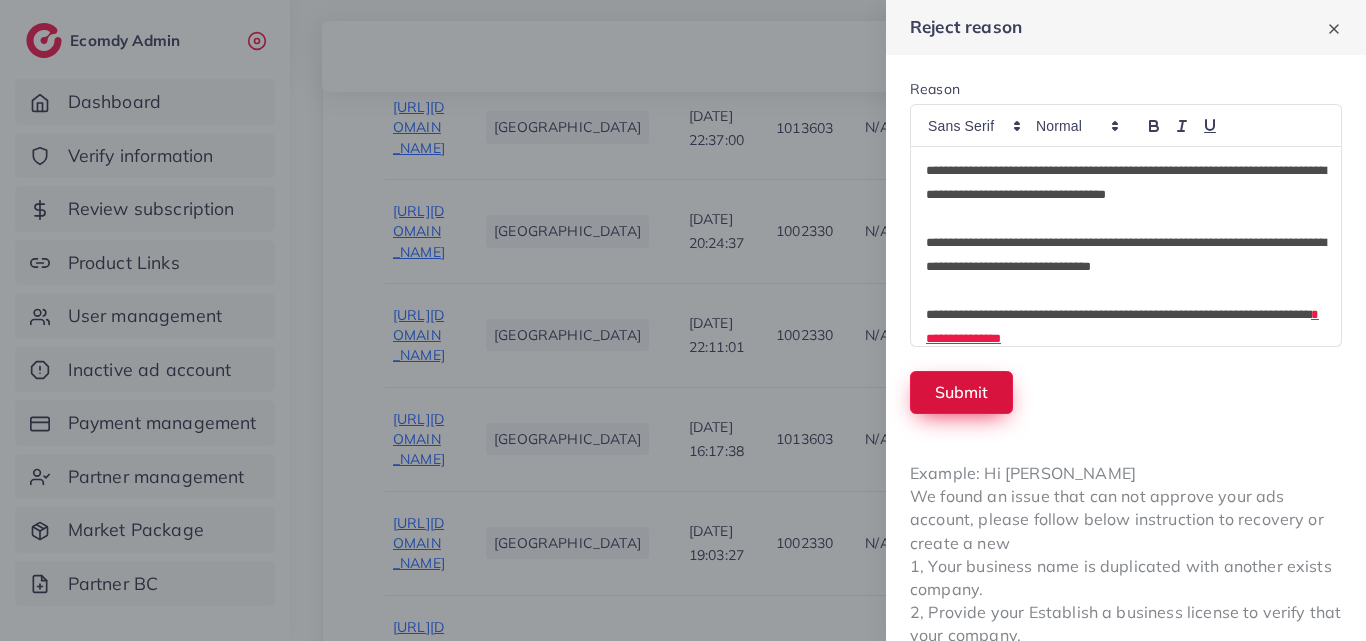 click on "Submit" at bounding box center [961, 392] 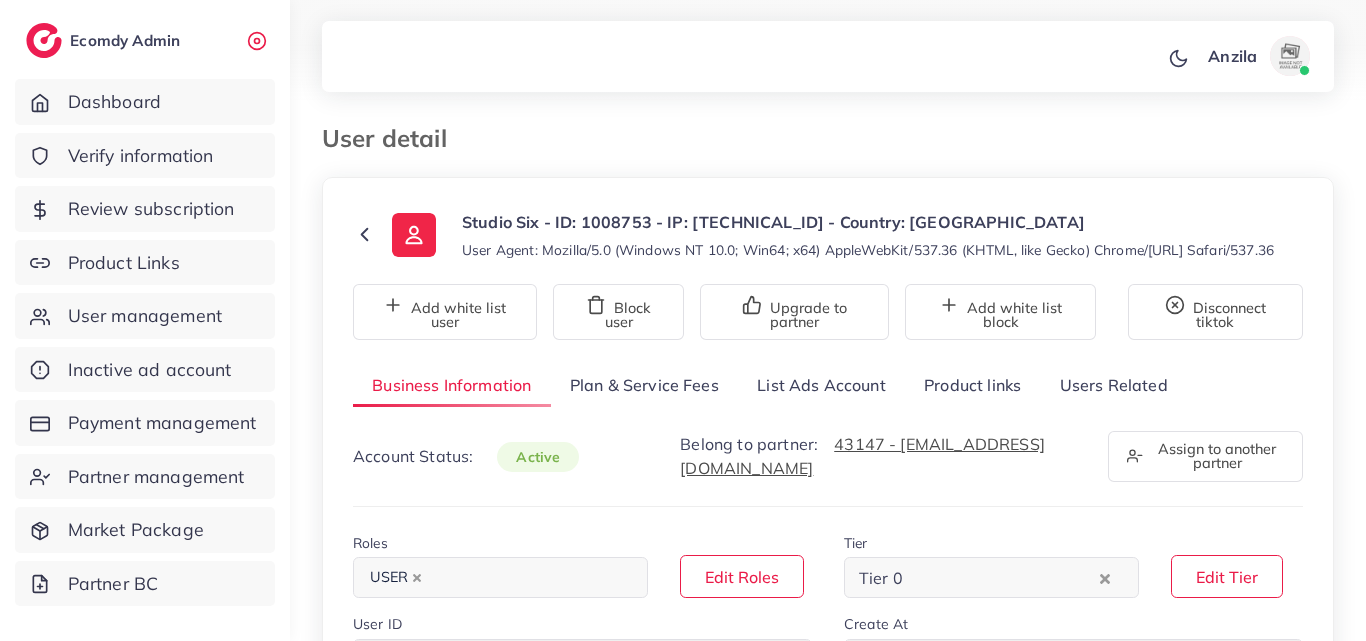 select on "********" 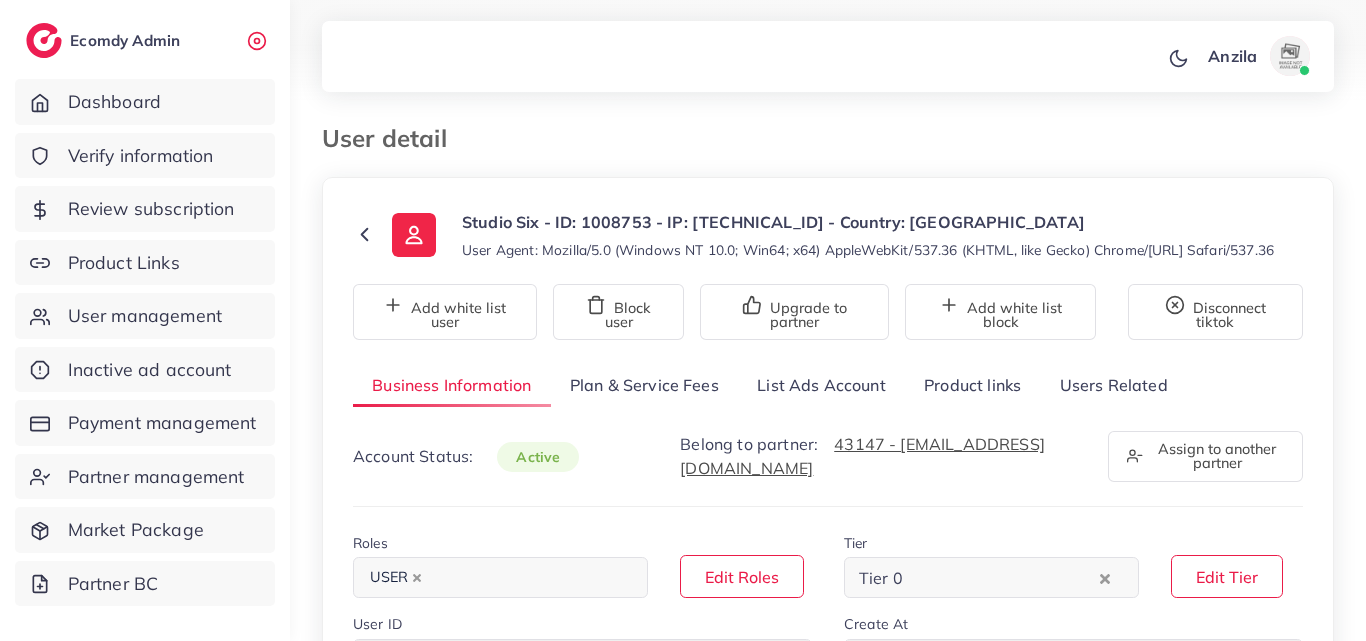 scroll, scrollTop: 0, scrollLeft: 0, axis: both 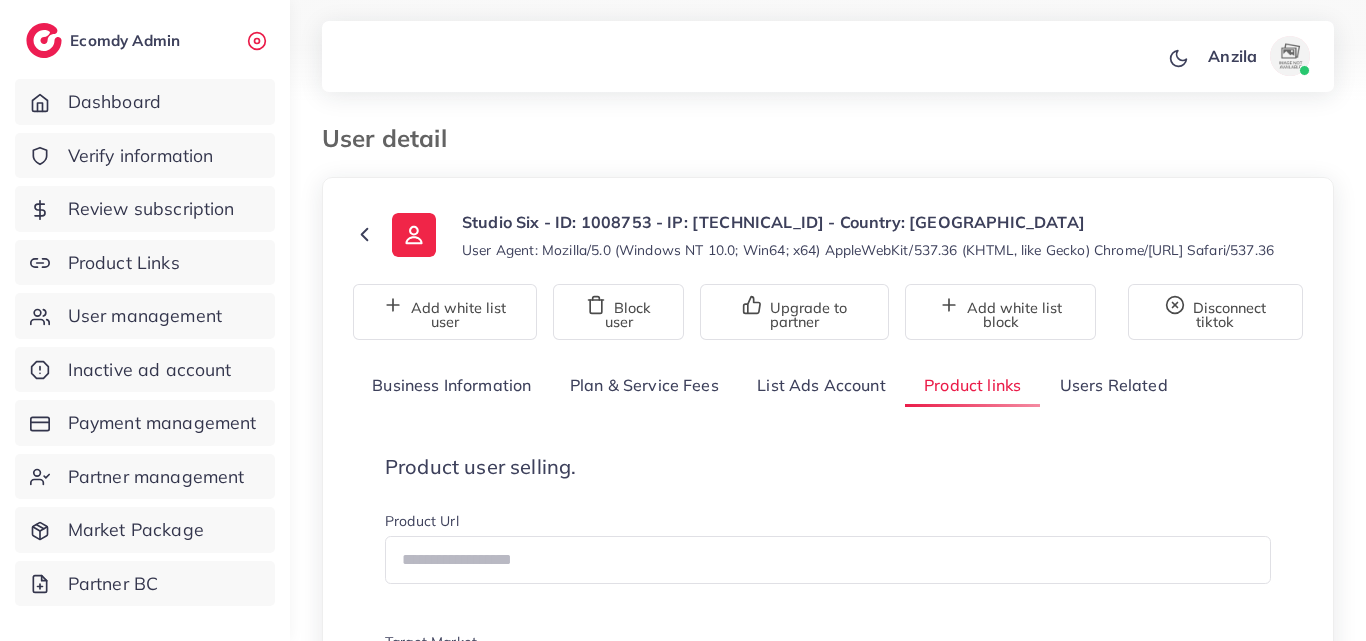 click on "User Agent: Mozilla/5.0 (Windows NT 10.0; Win64; x64) AppleWebKit/537.36 (KHTML, like Gecko) Chrome/[URL] Safari/537.36" at bounding box center [868, 250] 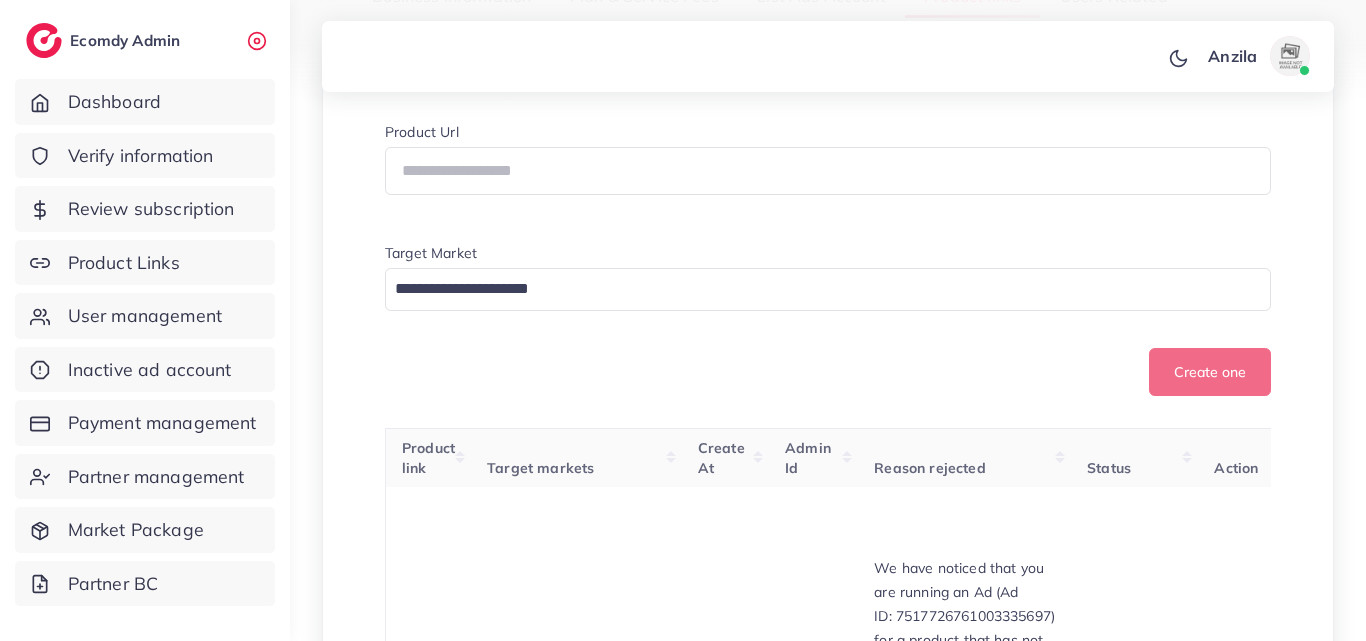 scroll, scrollTop: 400, scrollLeft: 0, axis: vertical 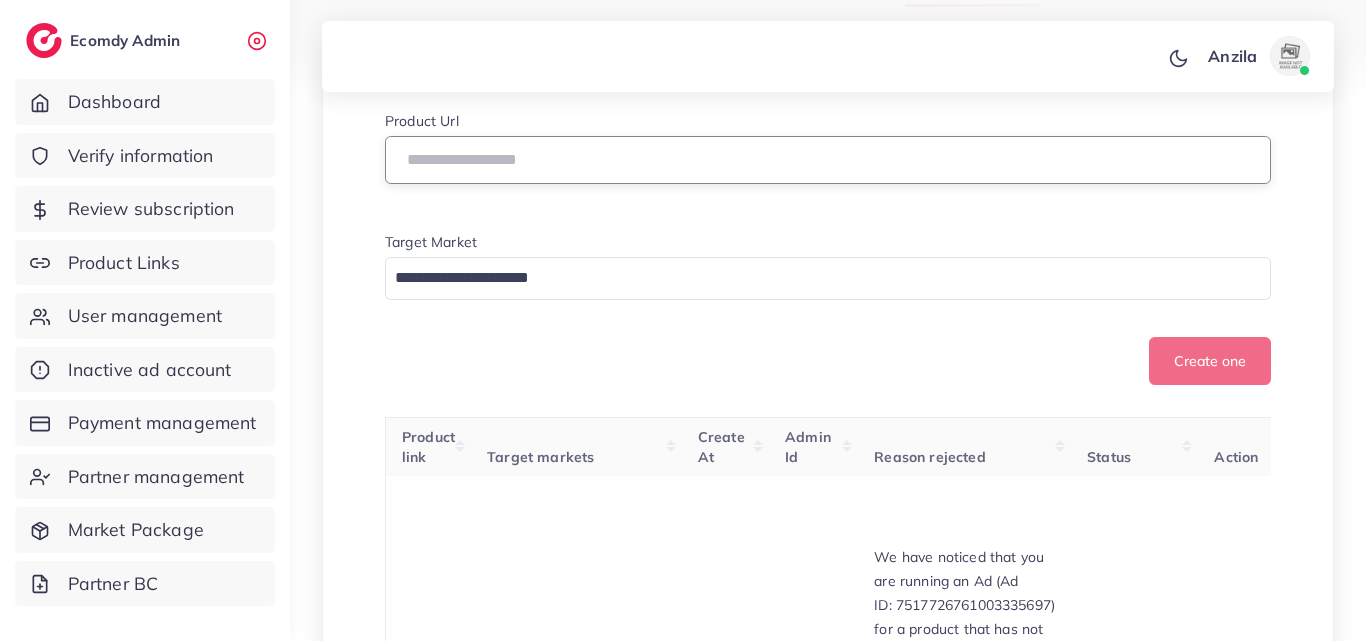 click at bounding box center (828, 160) 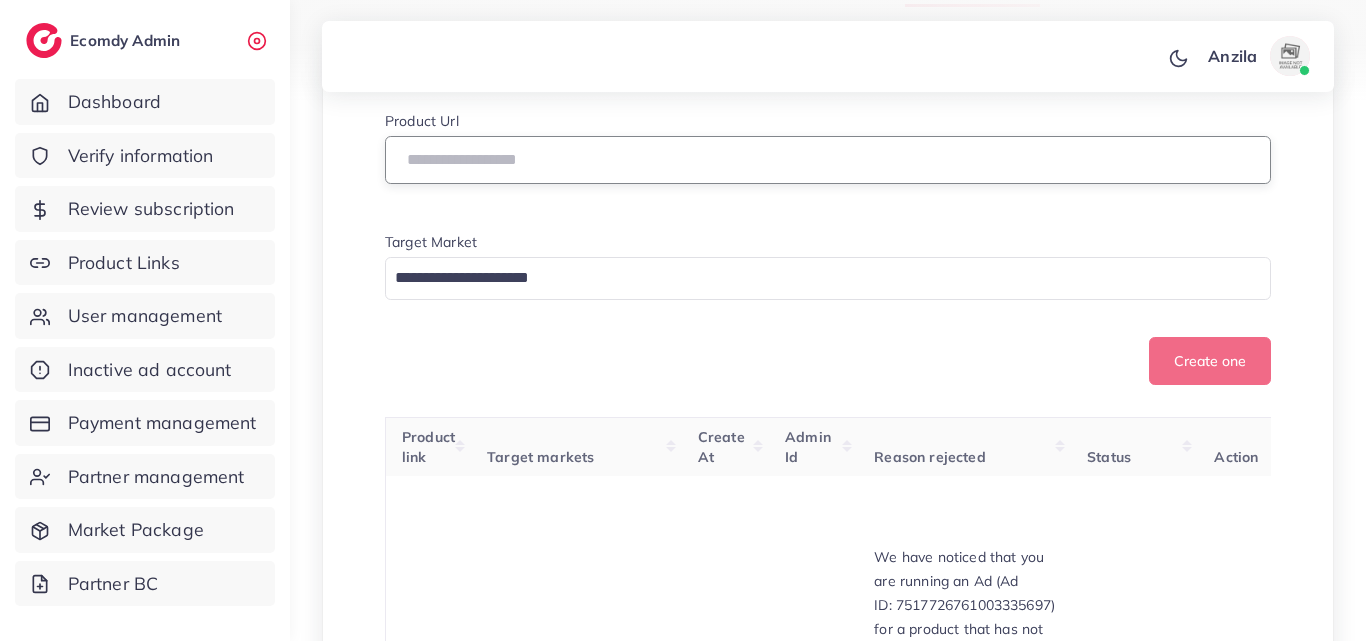 paste on "**********" 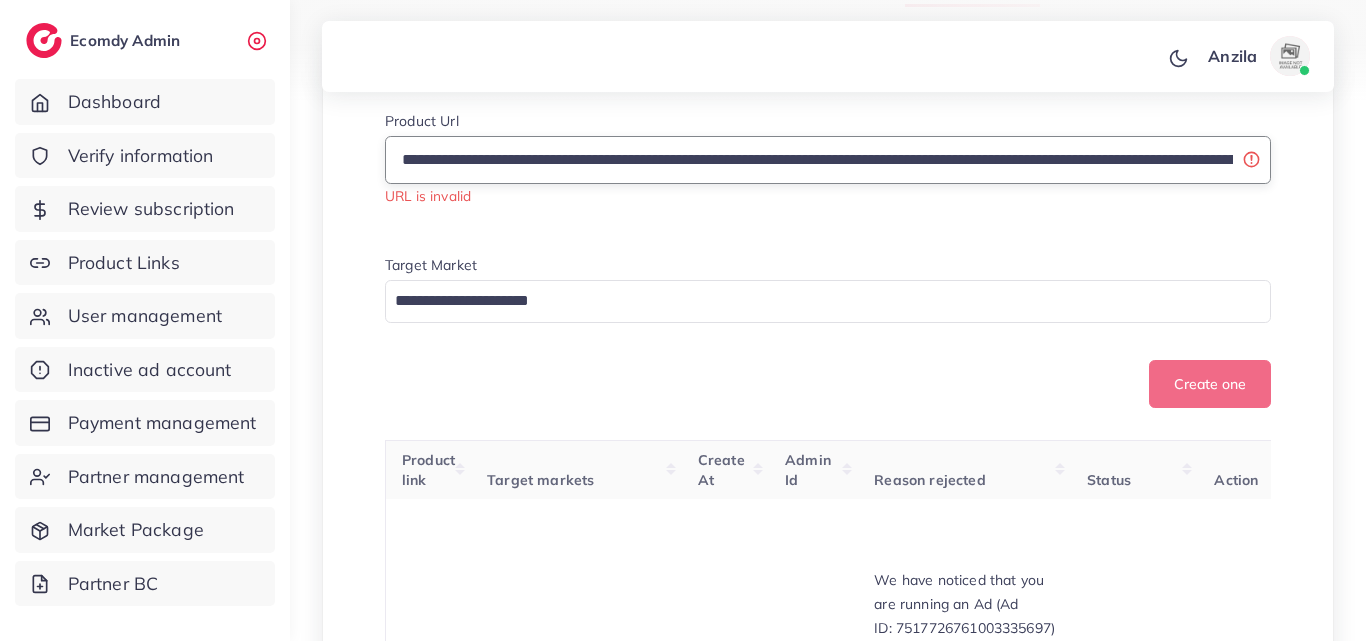 scroll, scrollTop: 0, scrollLeft: 5707, axis: horizontal 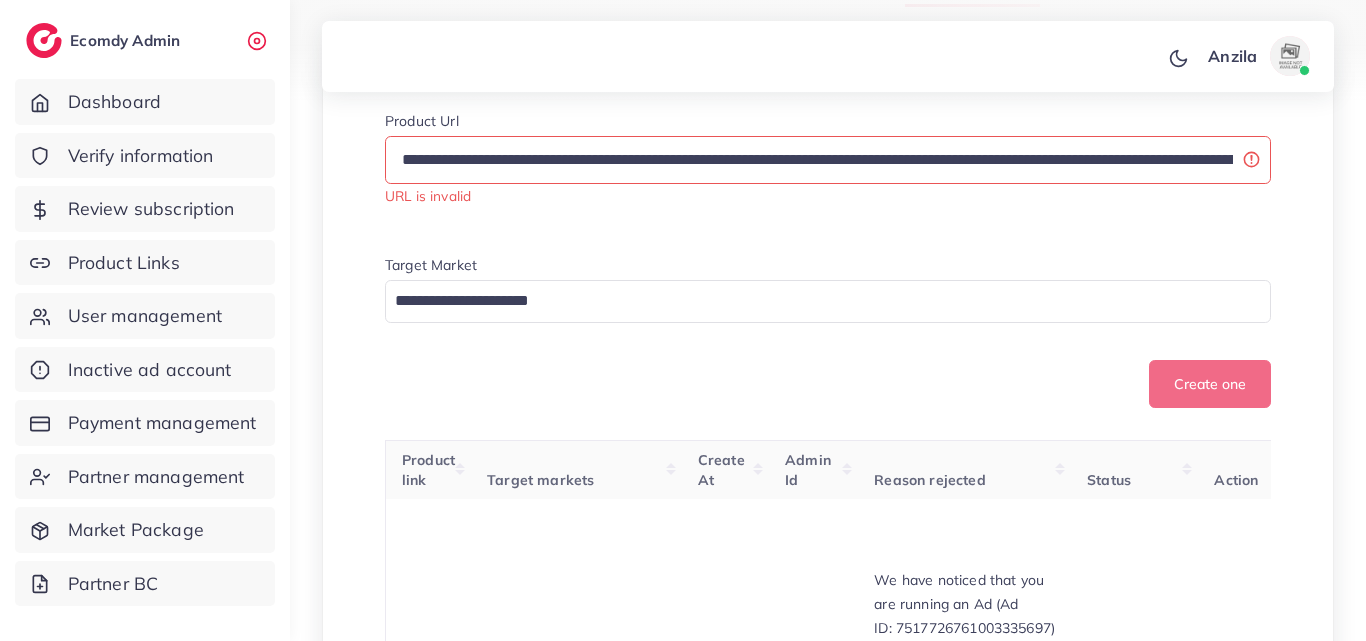 click on "**********" at bounding box center [828, 219] 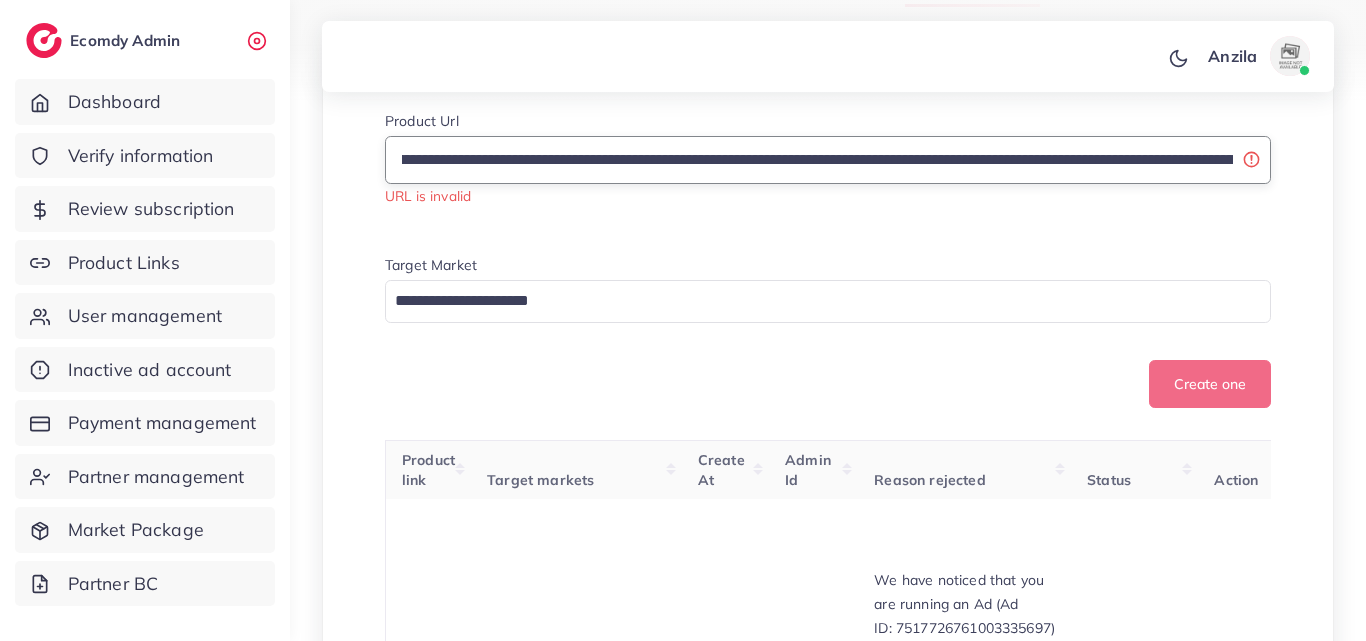 scroll, scrollTop: 0, scrollLeft: 845, axis: horizontal 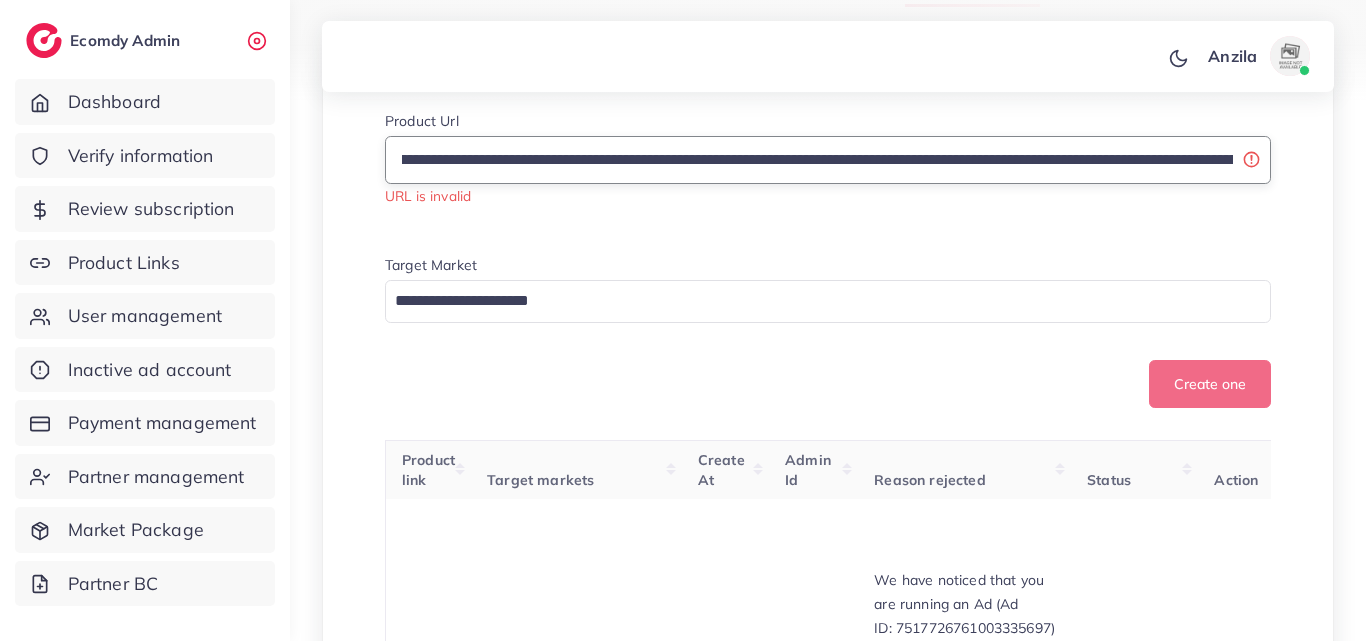 drag, startPoint x: 408, startPoint y: 186, endPoint x: 1031, endPoint y: 181, distance: 623.0201 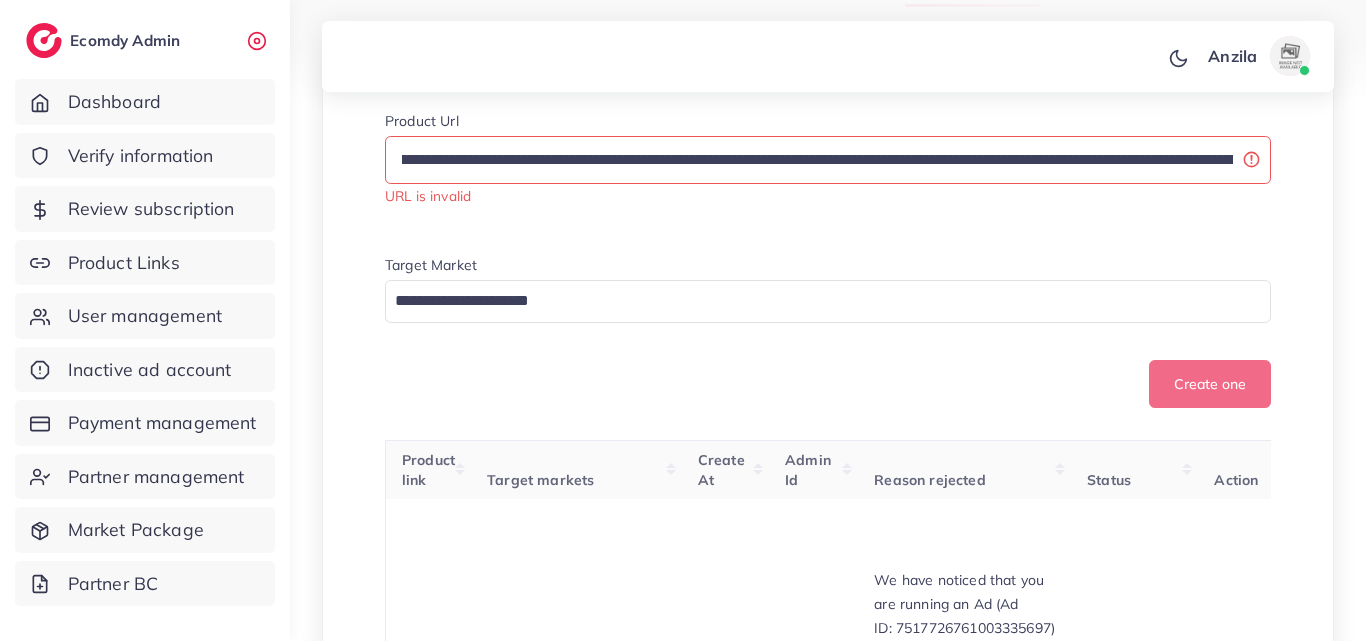 scroll, scrollTop: 0, scrollLeft: 0, axis: both 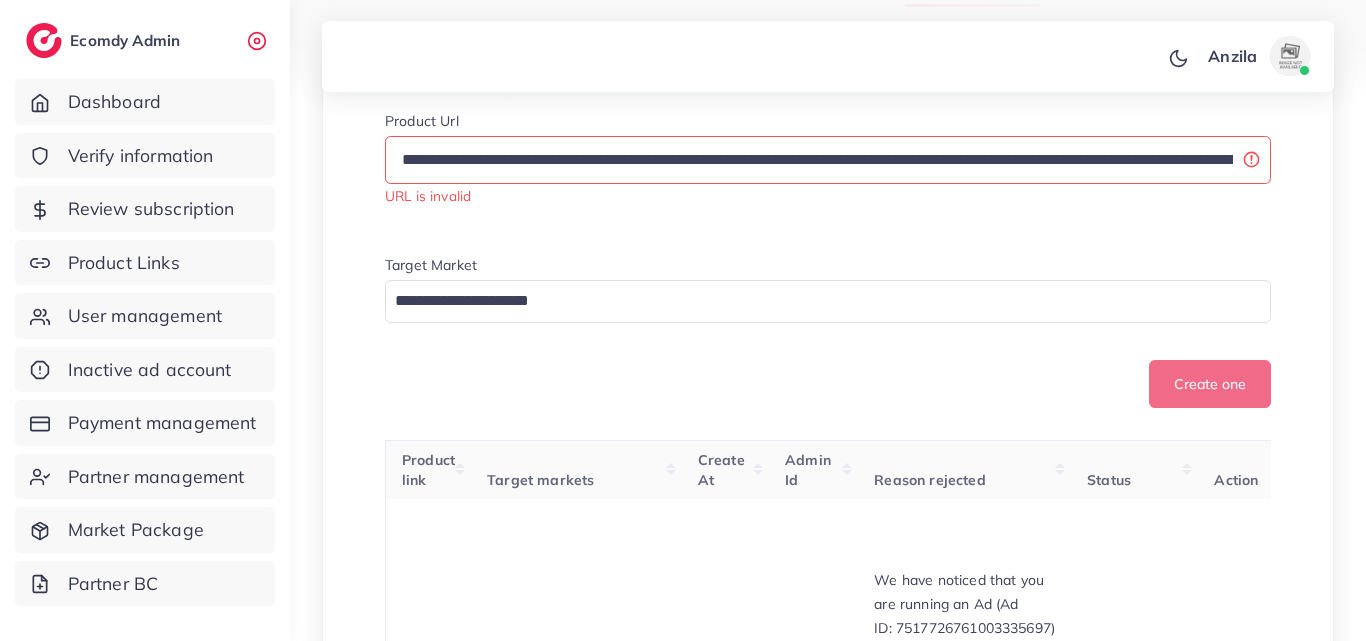 click on "**********" at bounding box center (828, 219) 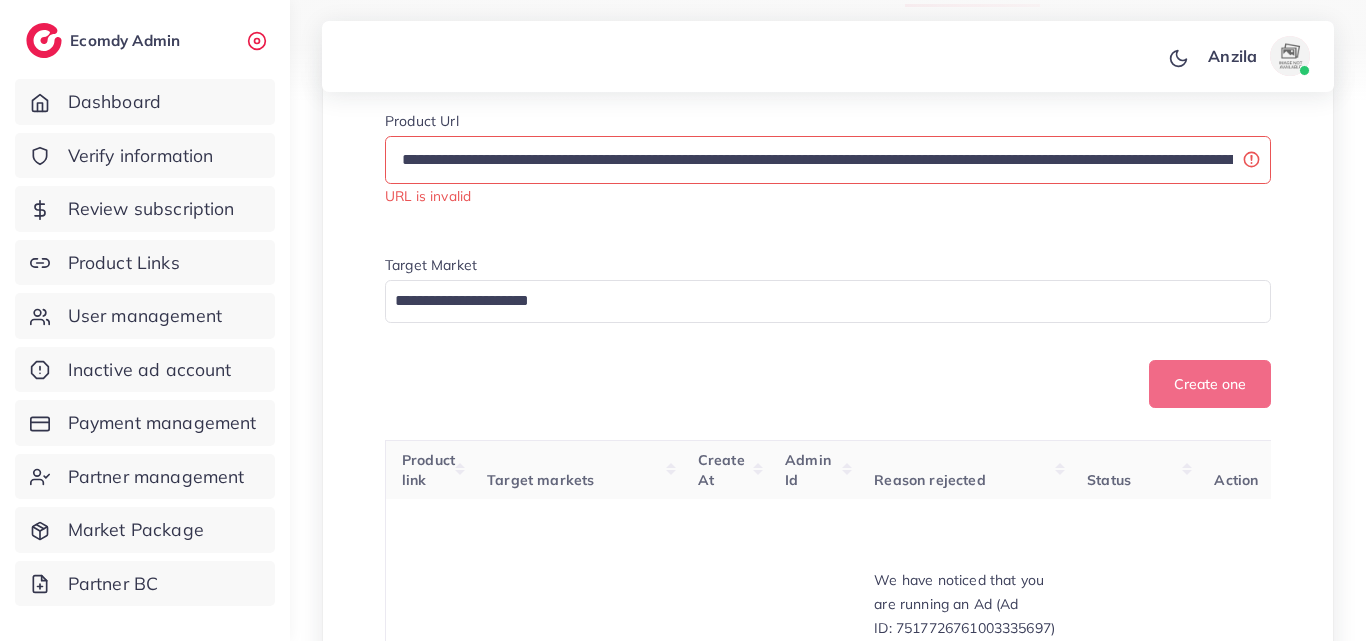 scroll, scrollTop: 0, scrollLeft: 6, axis: horizontal 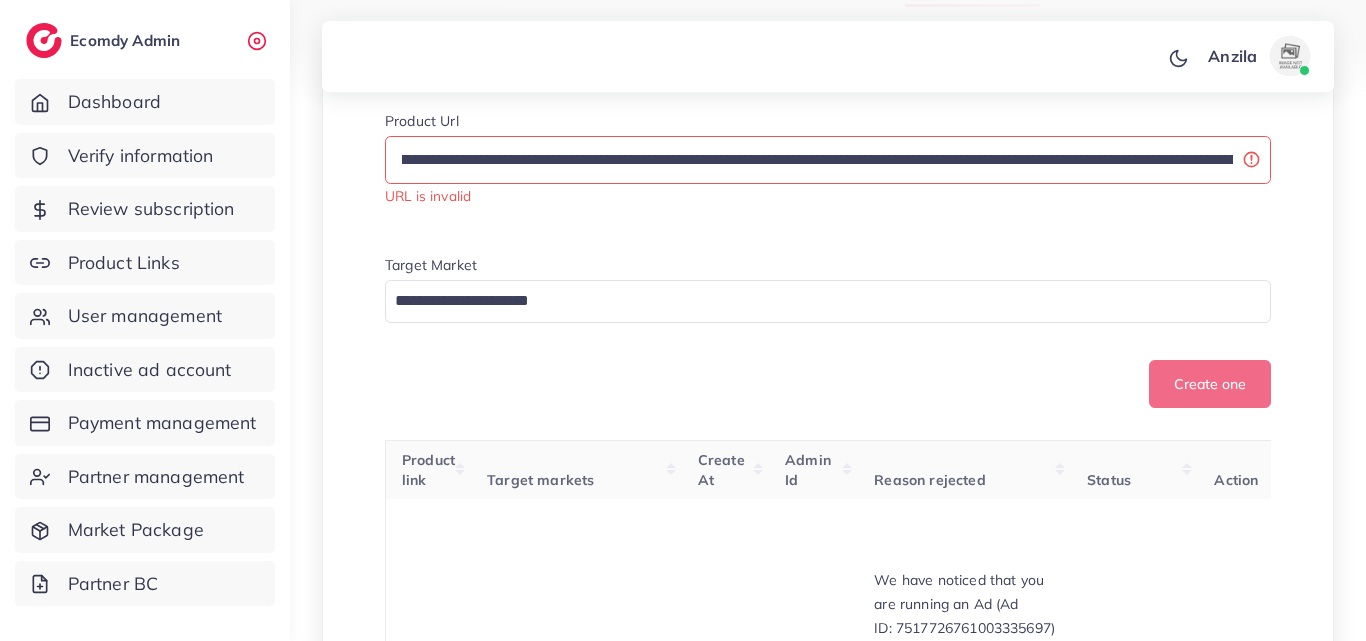 click on "Create one" at bounding box center (828, 384) 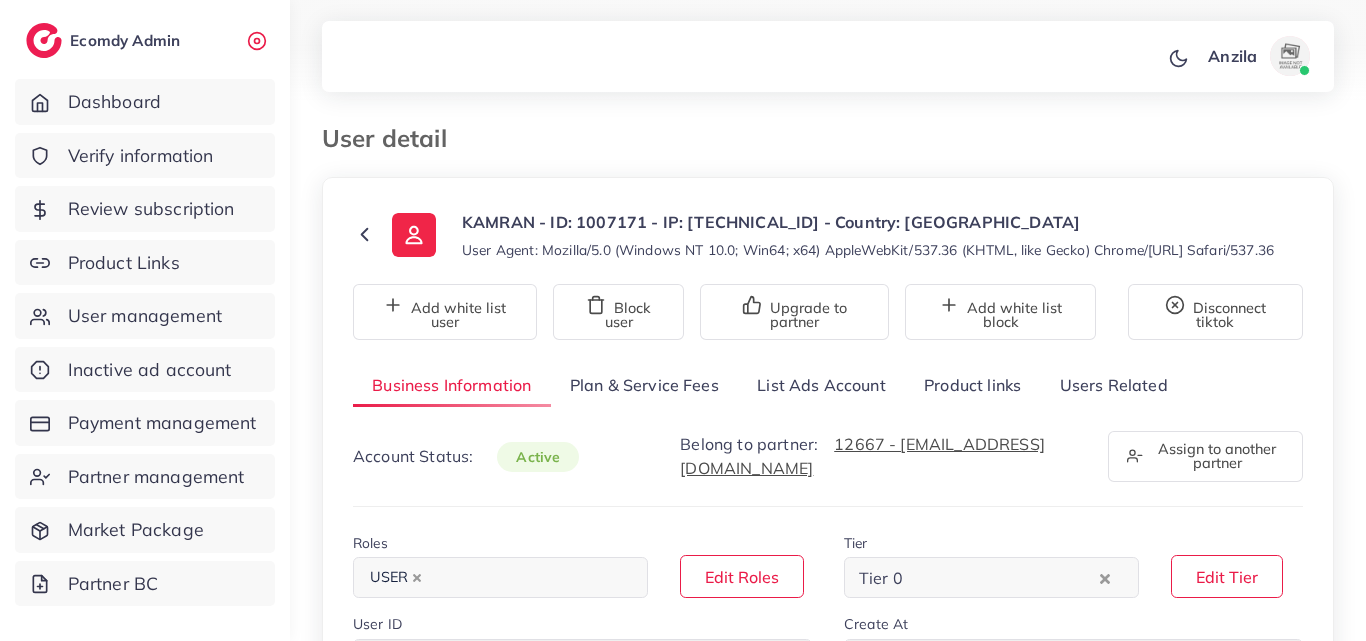 select on "********" 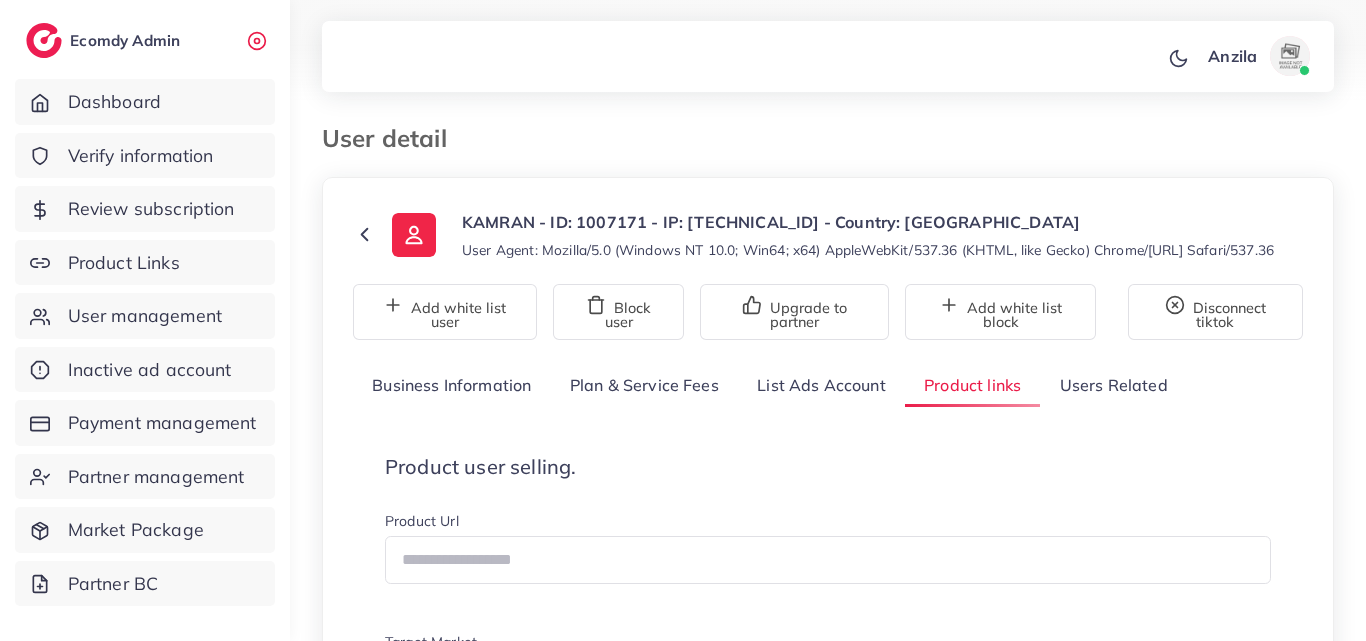click on "User detail" at bounding box center (828, 150) 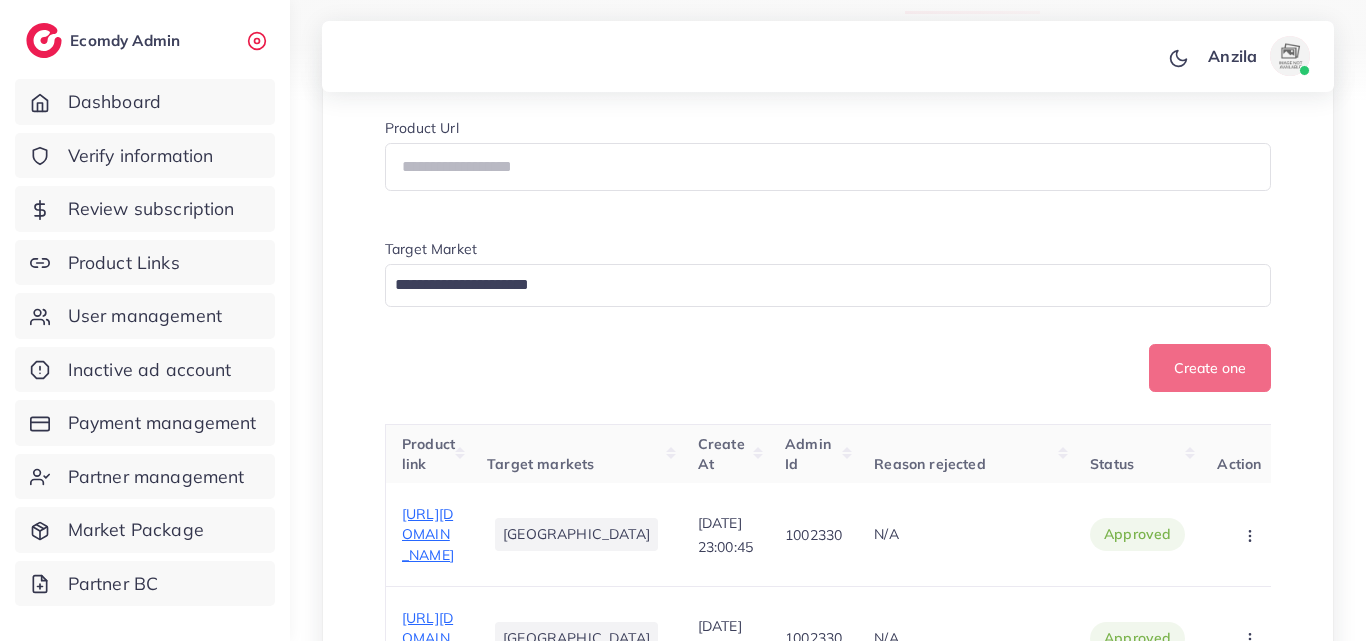 scroll, scrollTop: 400, scrollLeft: 0, axis: vertical 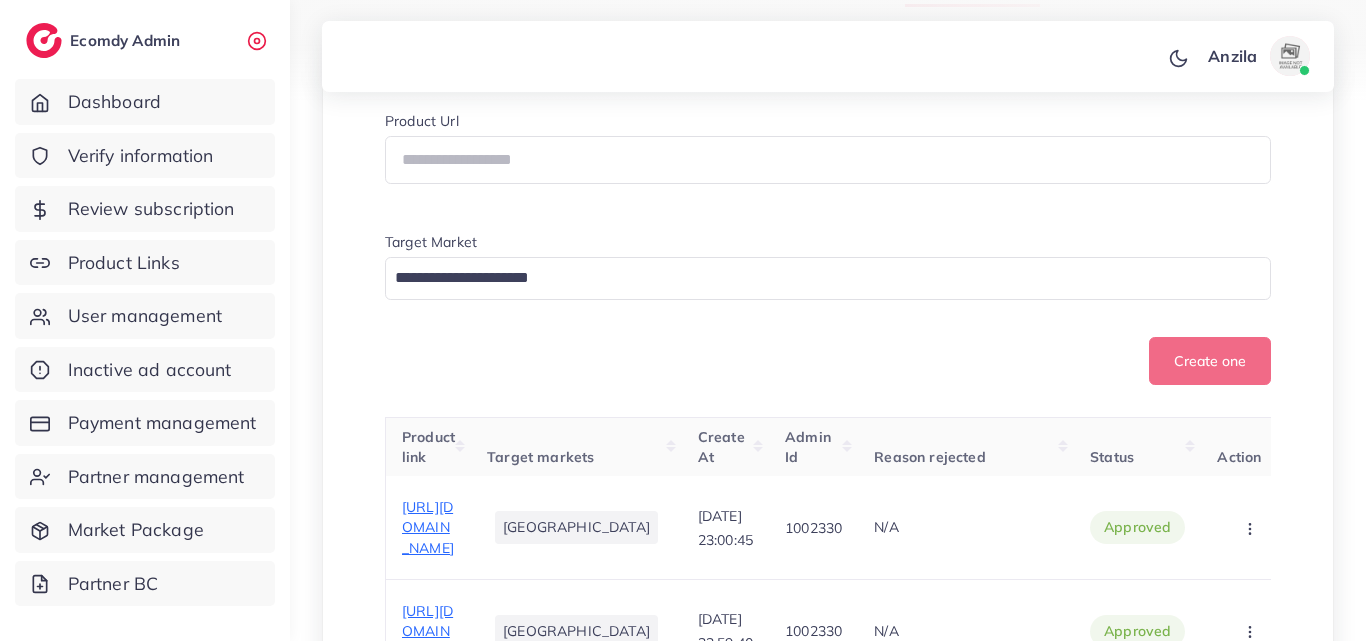 click on "Product Url" 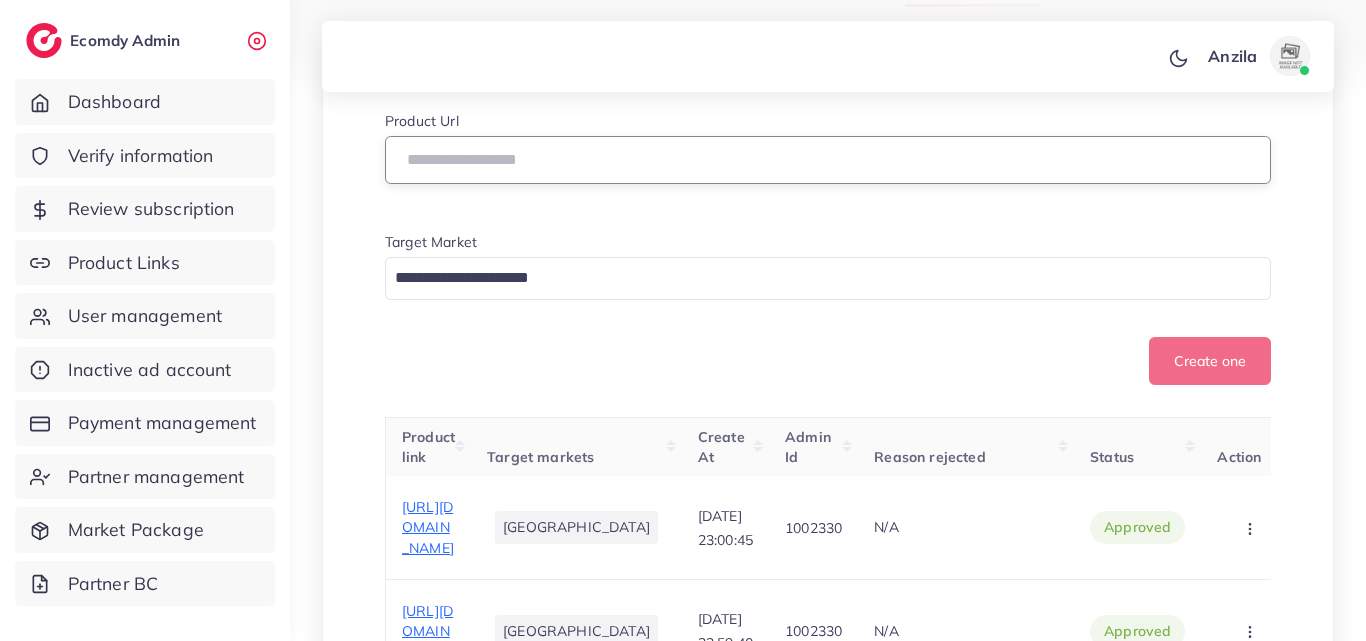 click 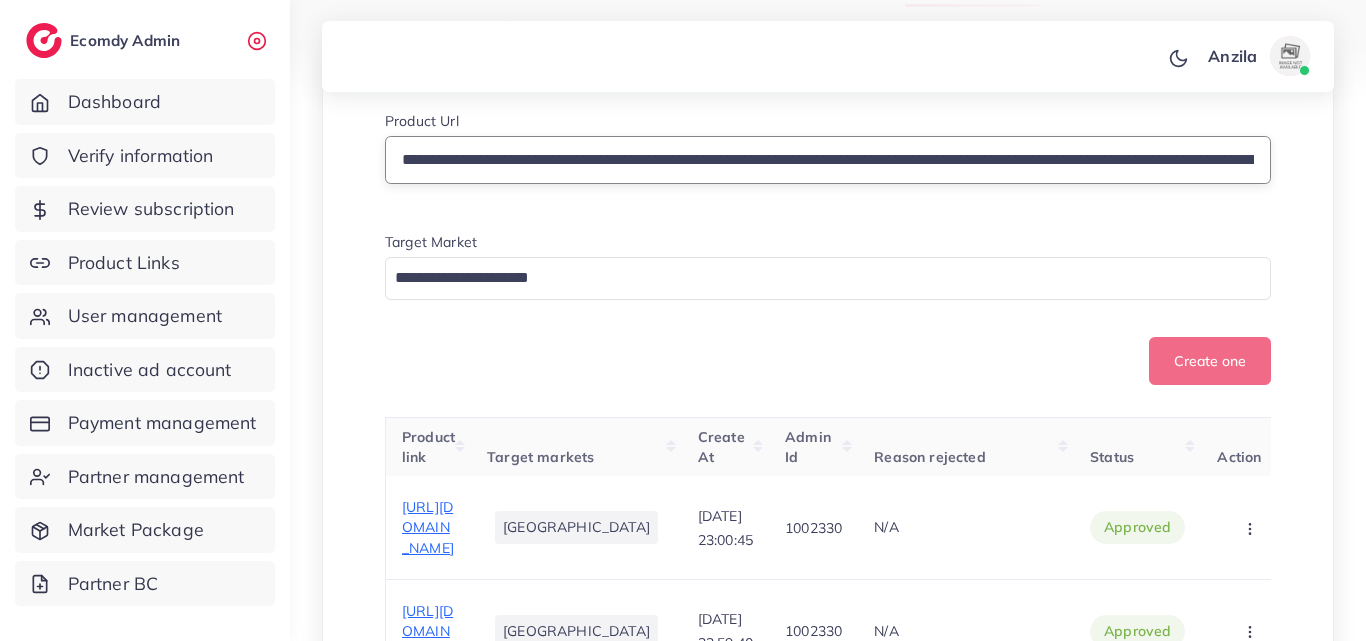 scroll, scrollTop: 0, scrollLeft: 1705, axis: horizontal 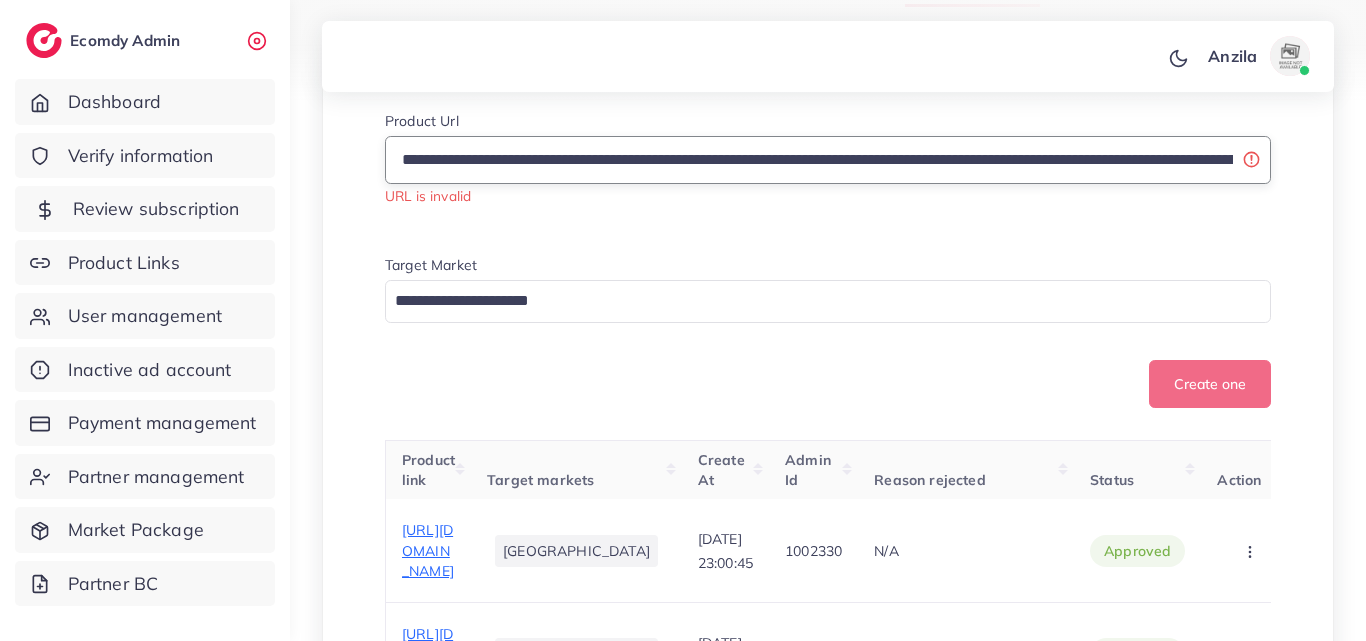 drag, startPoint x: 731, startPoint y: 199, endPoint x: 154, endPoint y: 201, distance: 577.0035 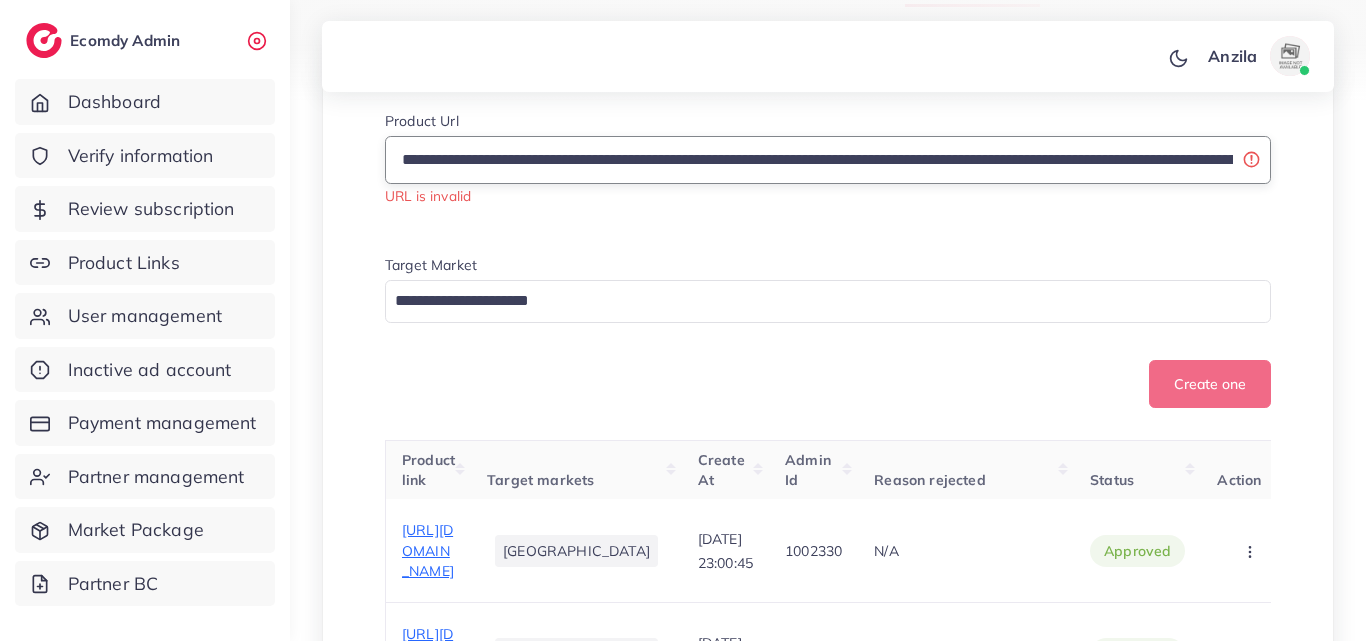 click on "**********" 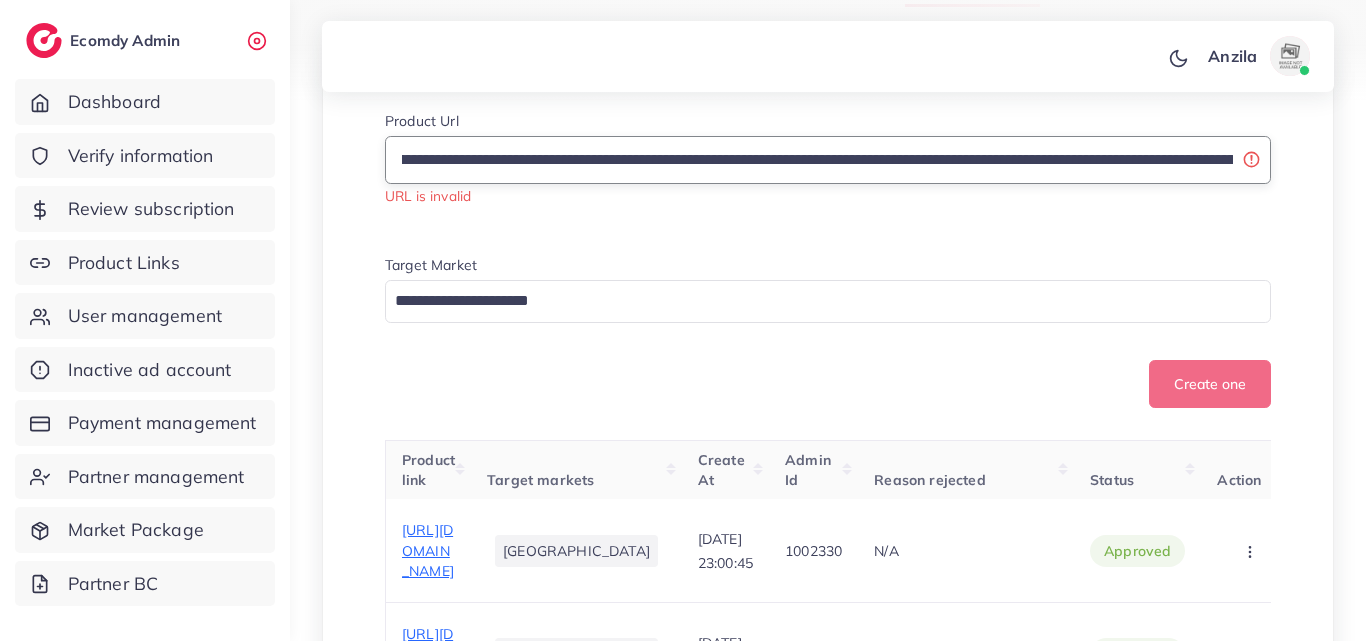 scroll, scrollTop: 0, scrollLeft: 850, axis: horizontal 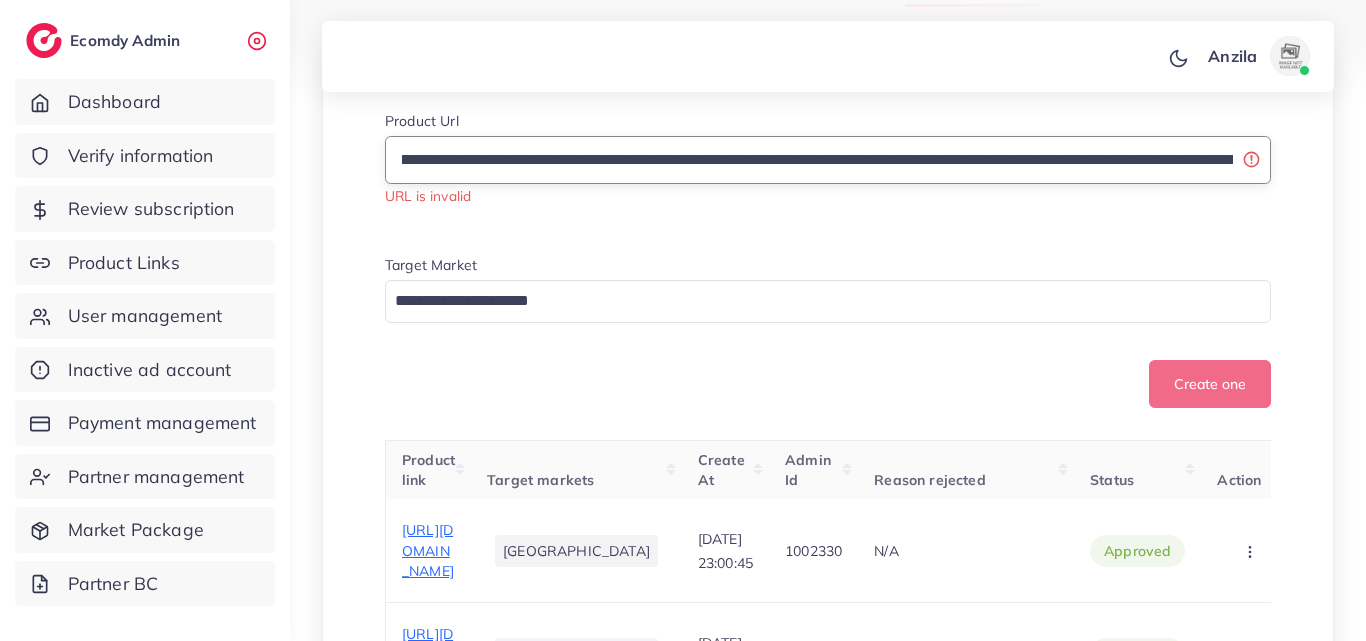 drag, startPoint x: 408, startPoint y: 184, endPoint x: 891, endPoint y: 170, distance: 483.20285 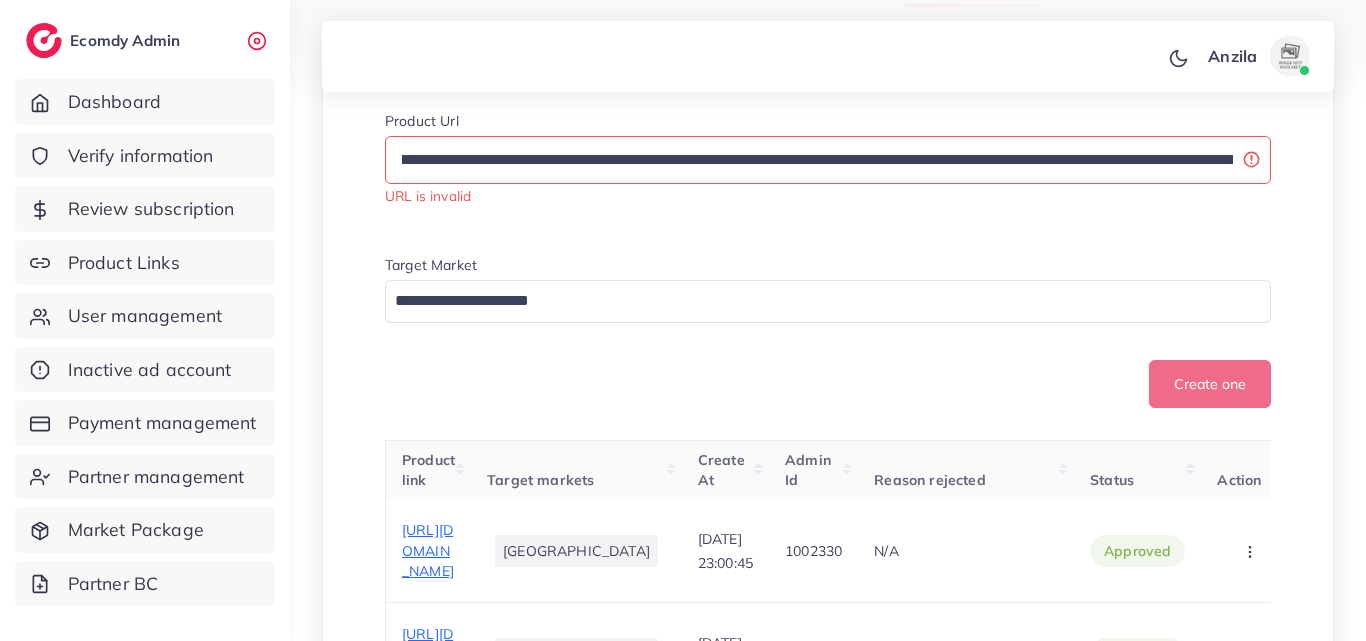 scroll, scrollTop: 0, scrollLeft: 0, axis: both 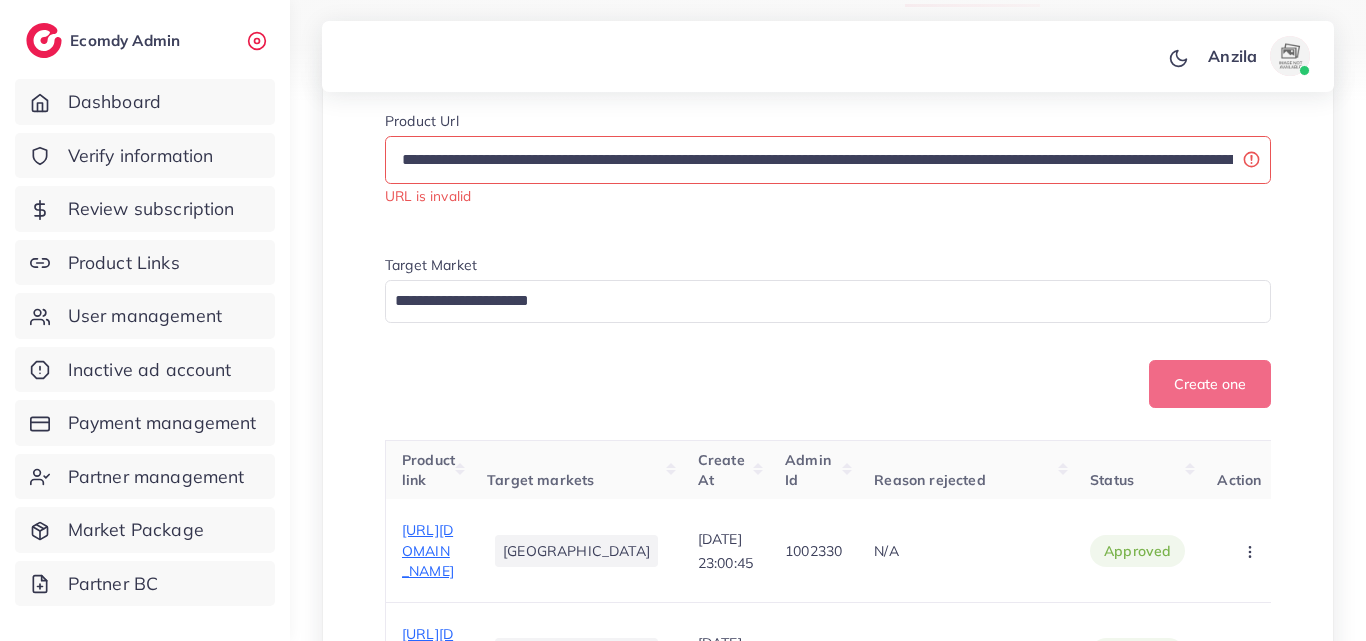 click on "Target Market" 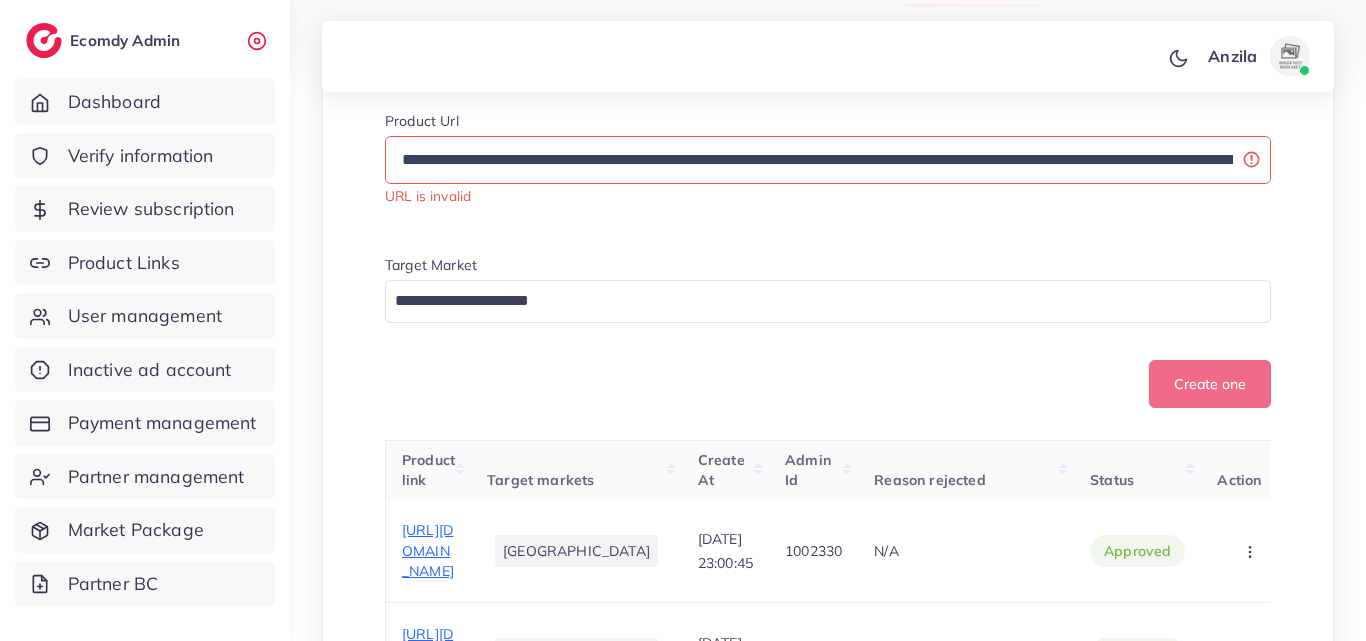 scroll, scrollTop: 0, scrollLeft: 6, axis: horizontal 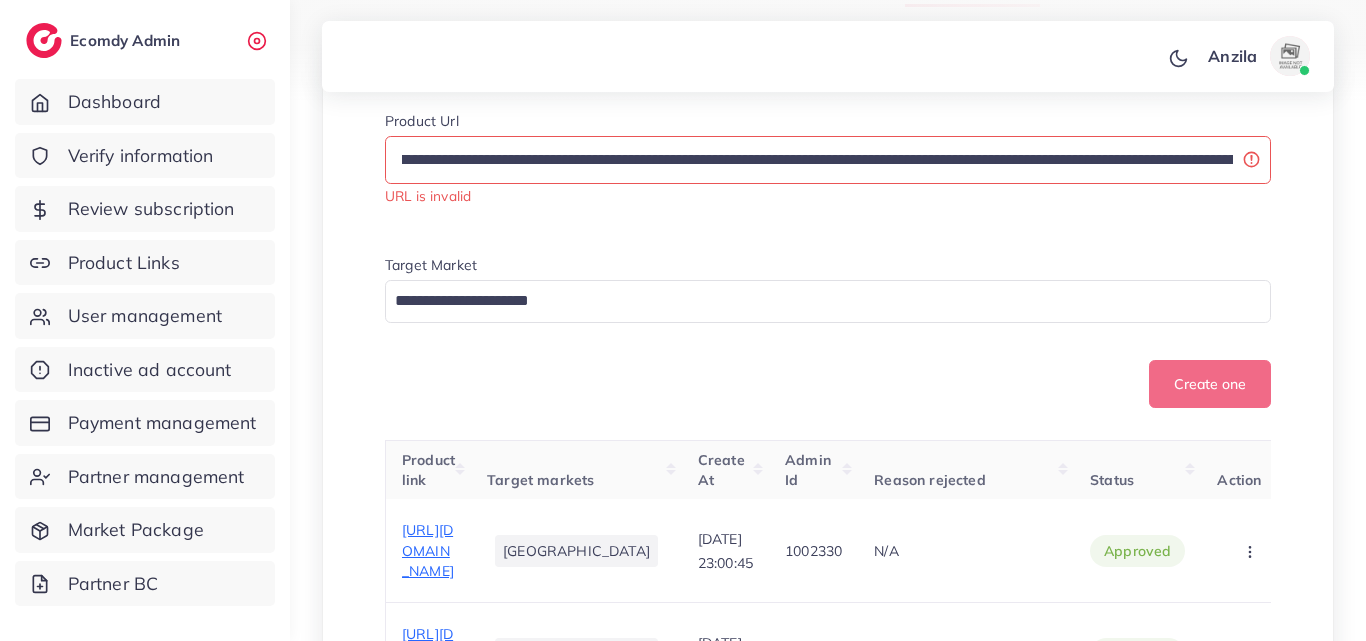 click on "**********" 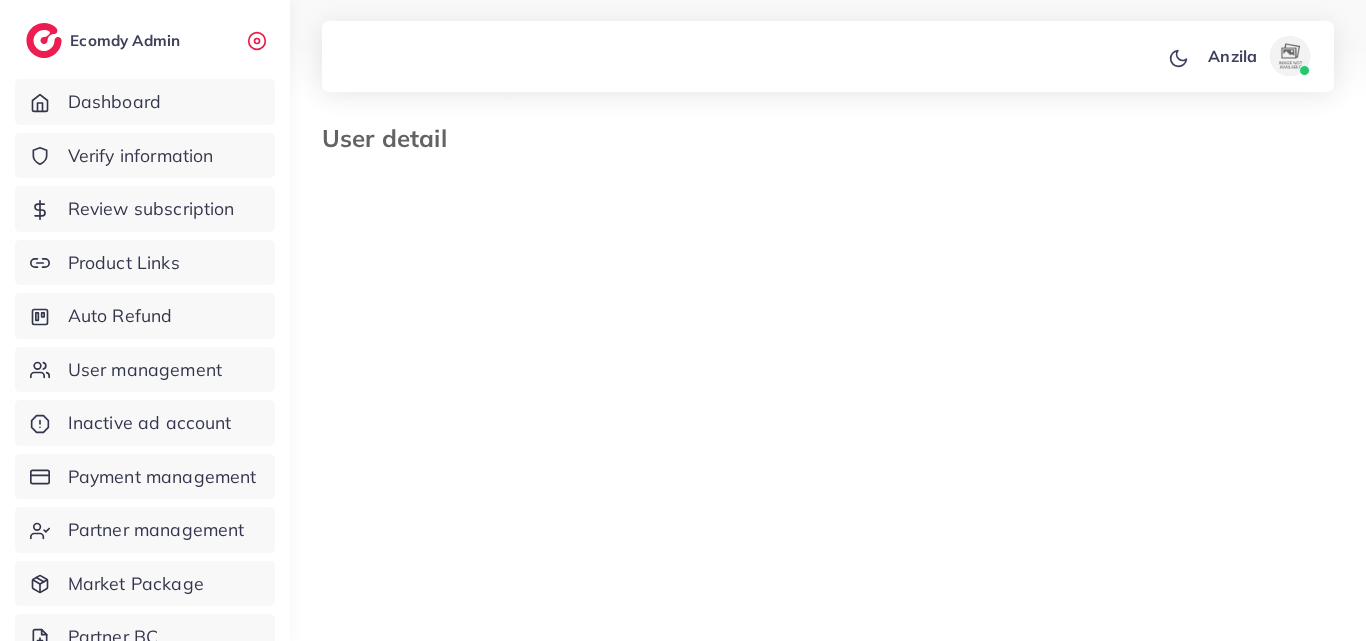 type on "*******" 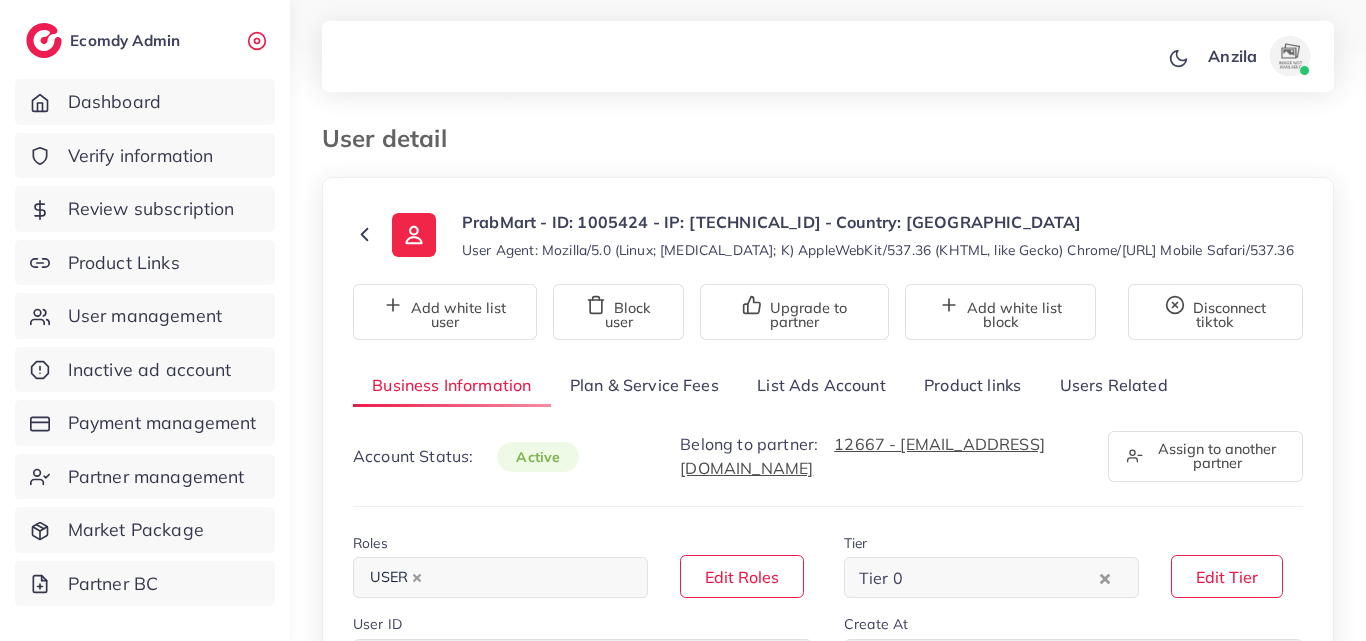 scroll, scrollTop: 0, scrollLeft: 0, axis: both 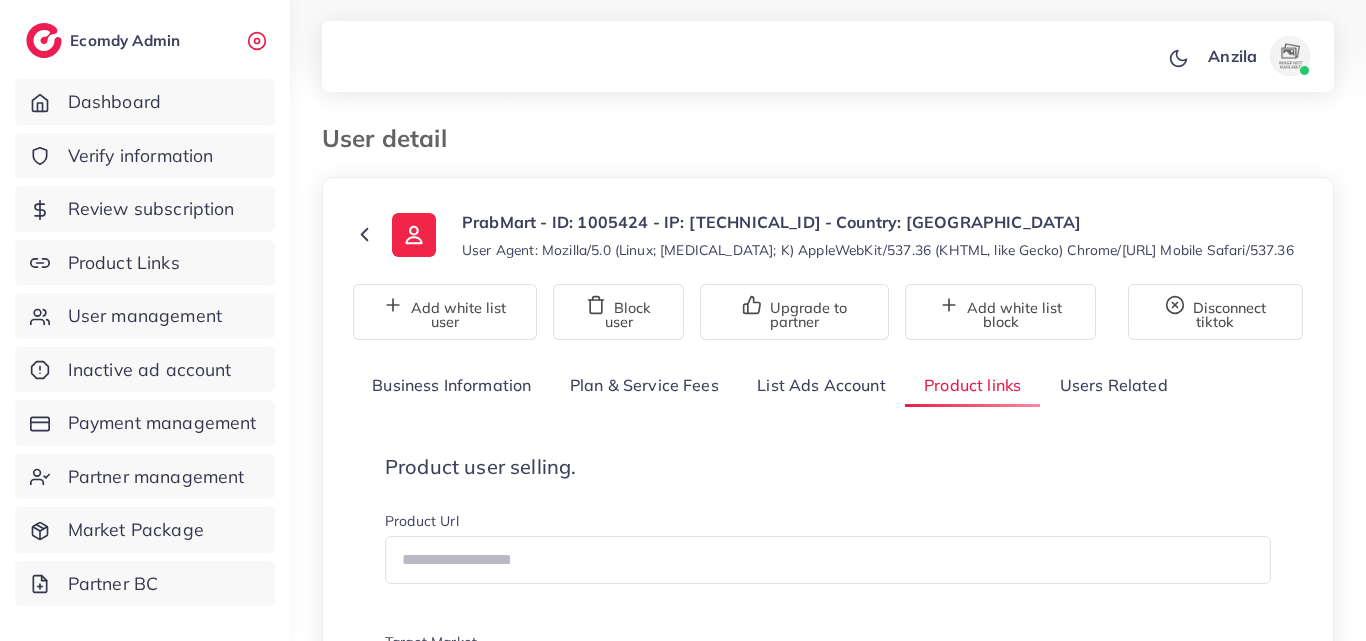 click on "User Agent: Mozilla/5.0 (Linux; [MEDICAL_DATA]; K) AppleWebKit/537.36 (KHTML, like Gecko) Chrome/[URL] Mobile Safari/537.36" at bounding box center (878, 250) 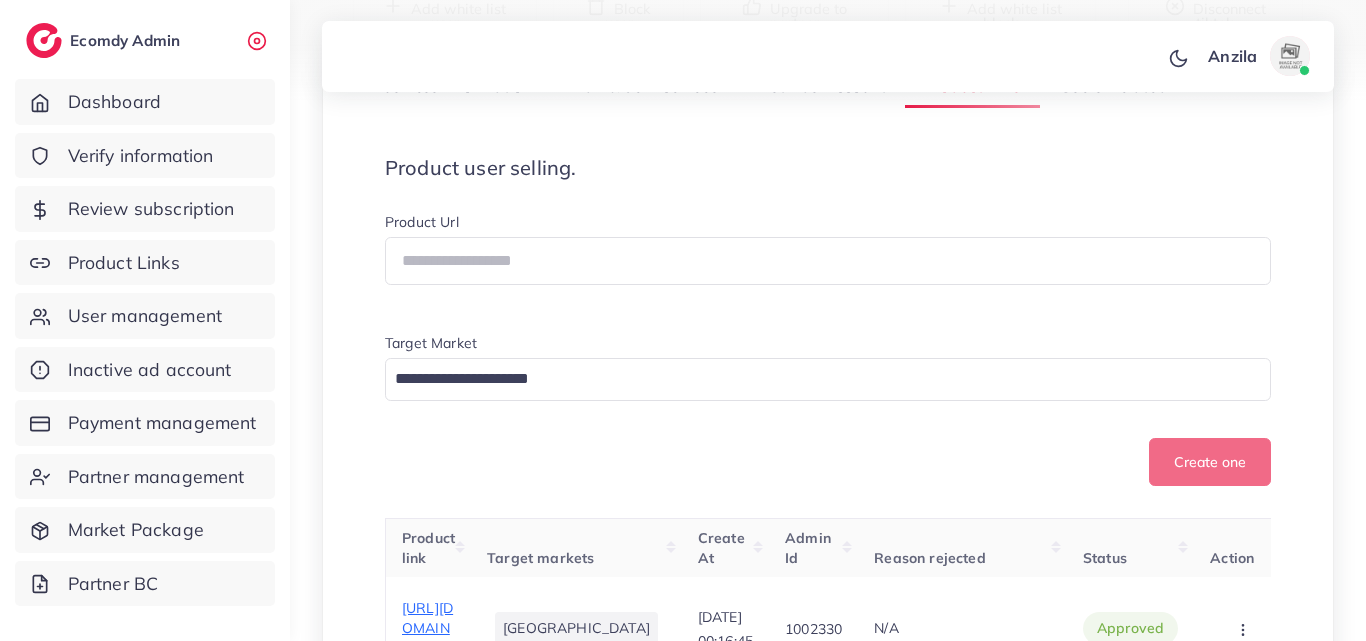 scroll, scrollTop: 400, scrollLeft: 0, axis: vertical 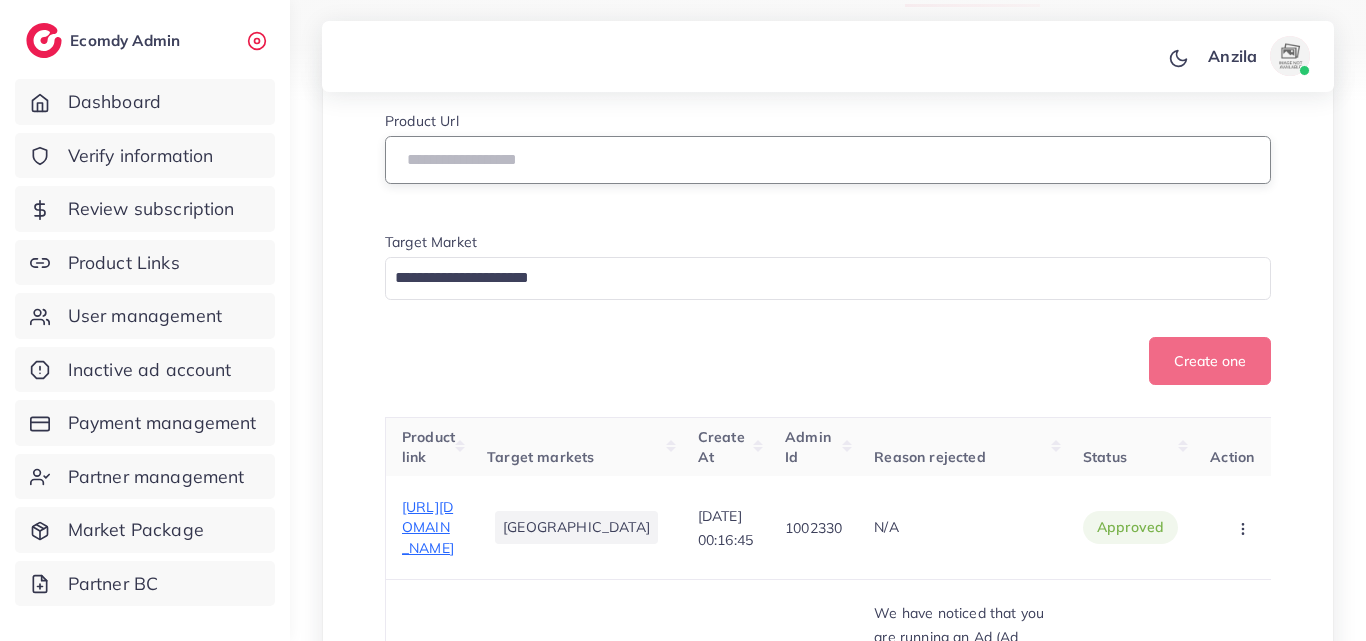 click at bounding box center [828, 160] 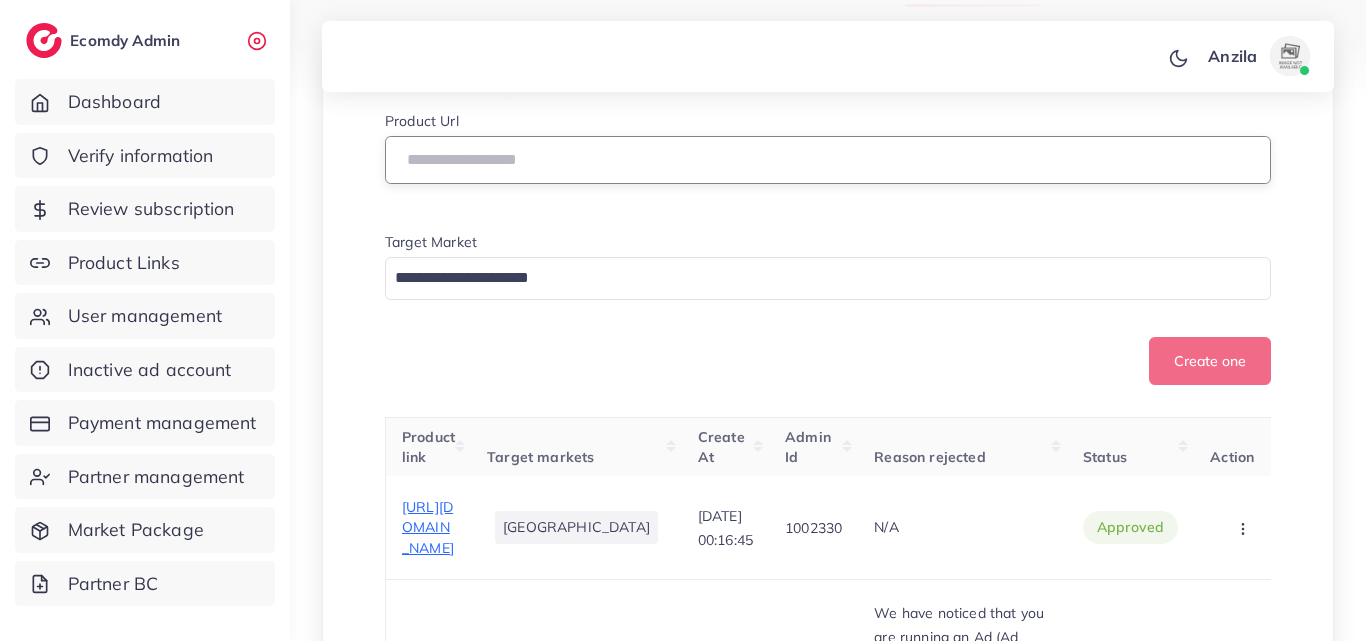 paste on "**********" 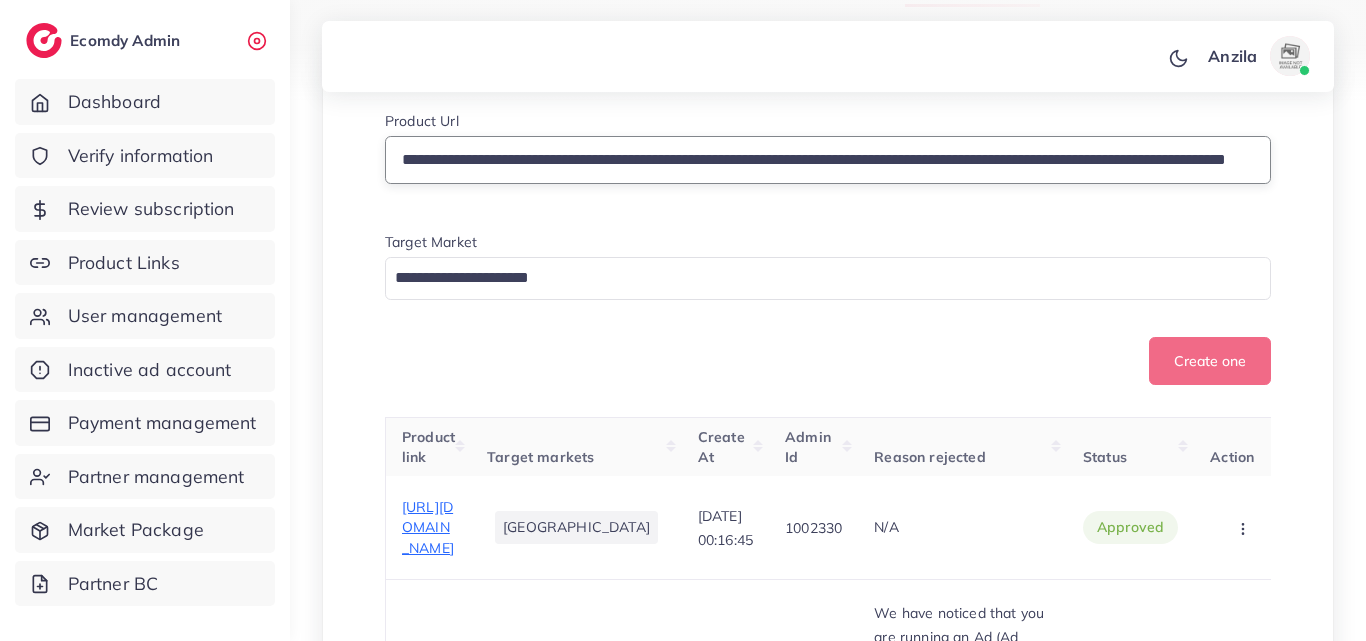 scroll, scrollTop: 0, scrollLeft: 327, axis: horizontal 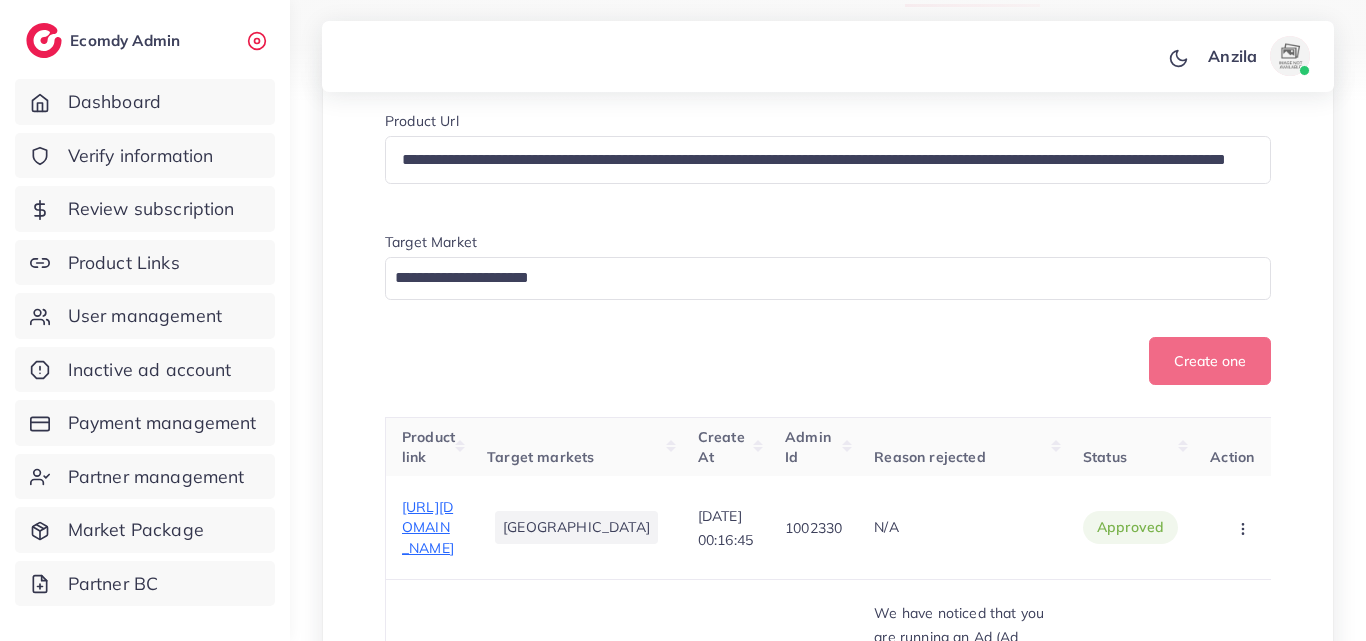 click on "**********" at bounding box center [828, 3707] 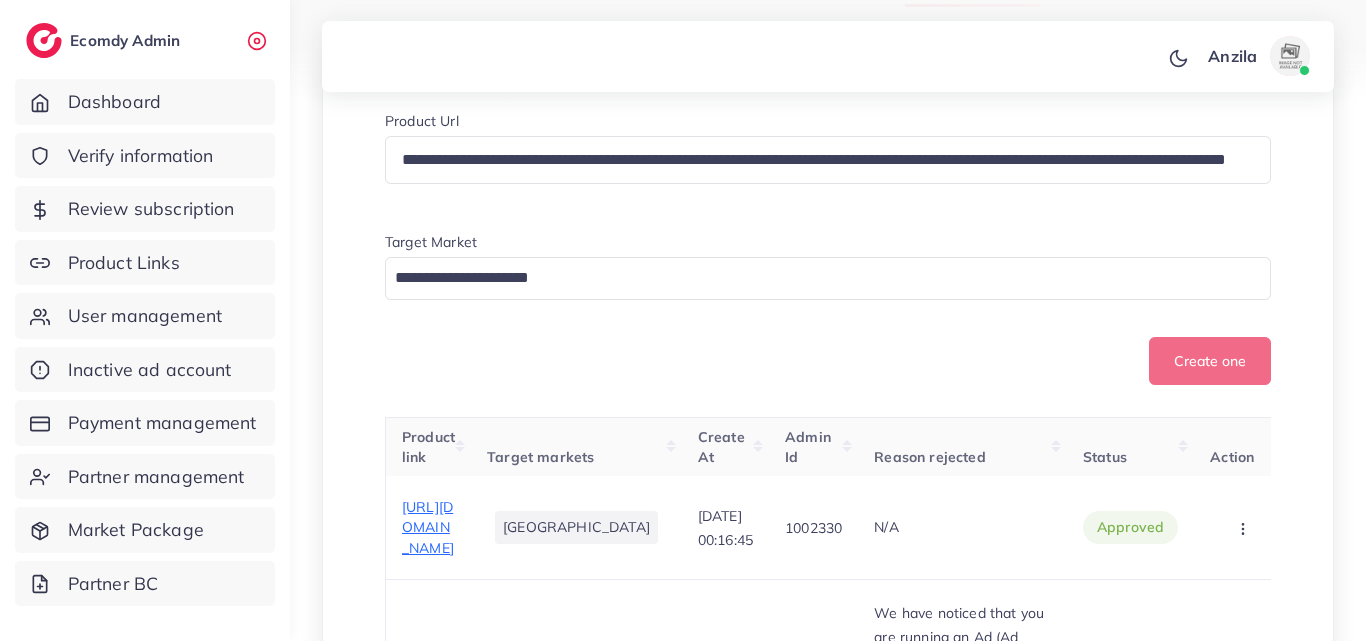 click on "Create one" at bounding box center (828, 361) 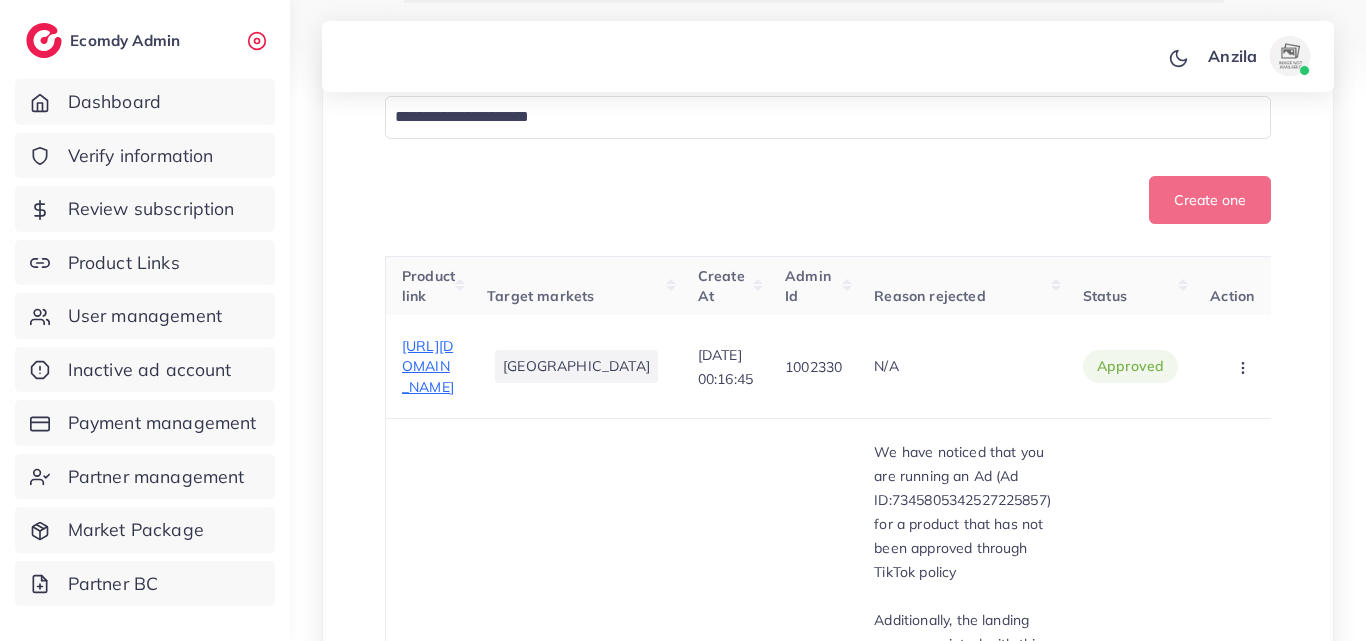 scroll, scrollTop: 400, scrollLeft: 0, axis: vertical 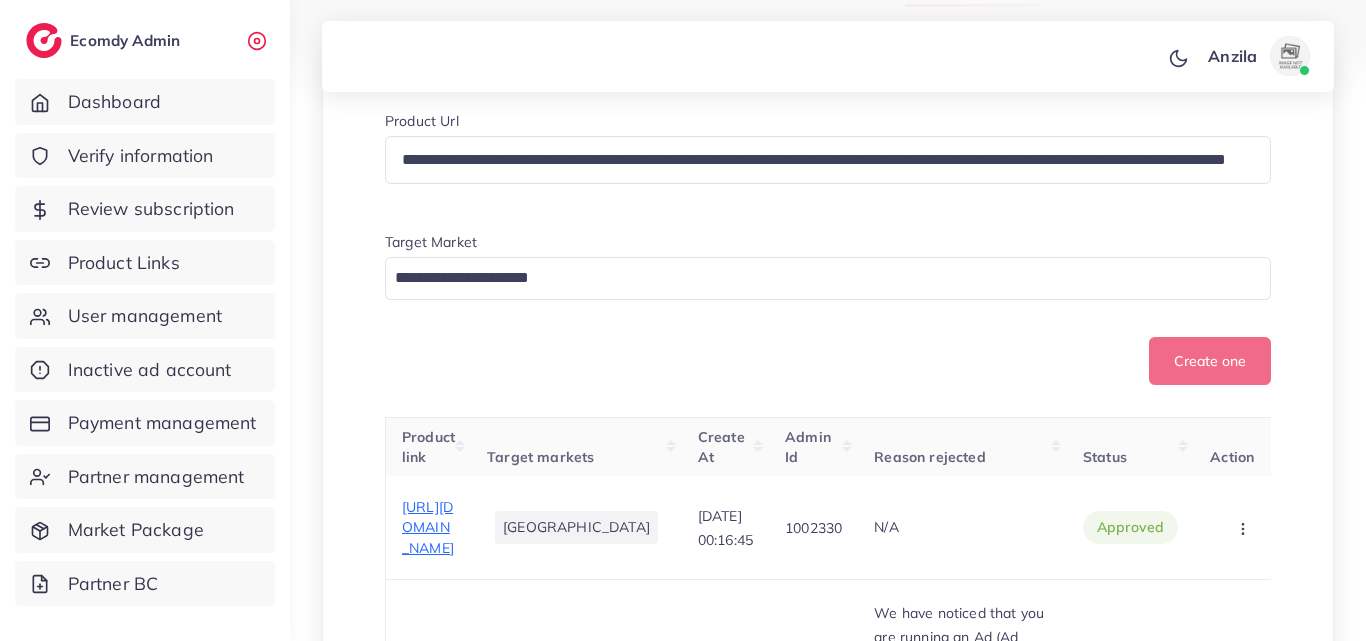 click on "**********" at bounding box center [828, 208] 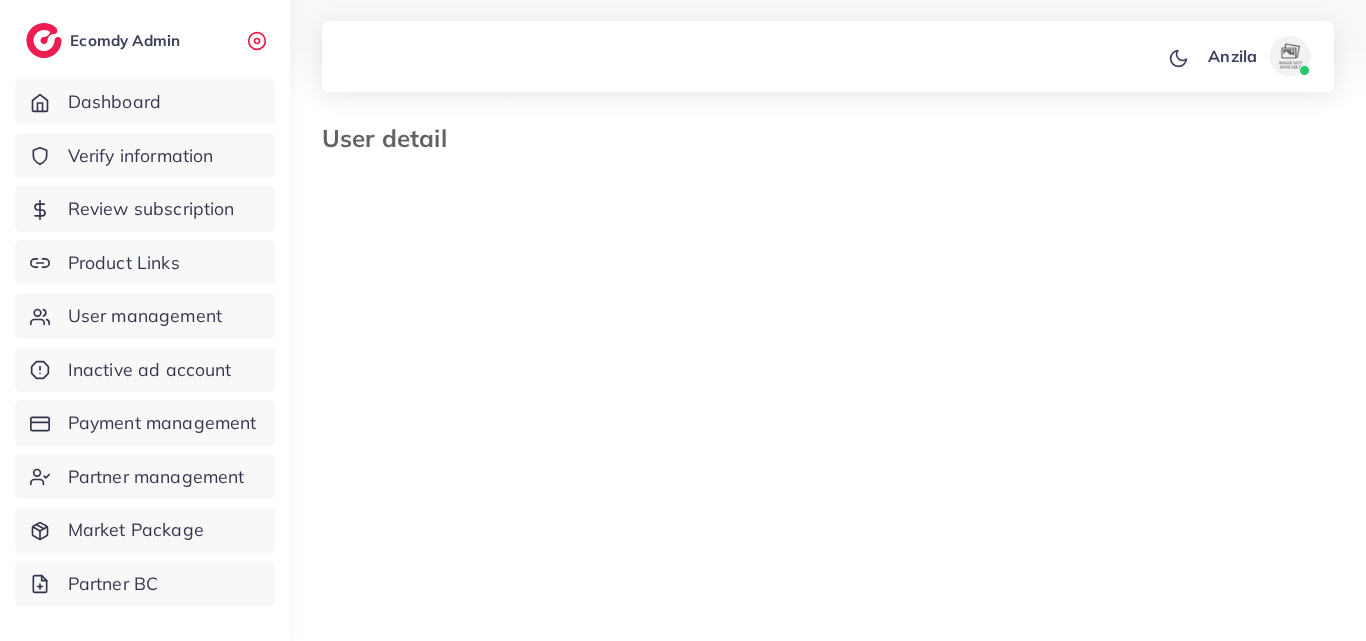 select on "********" 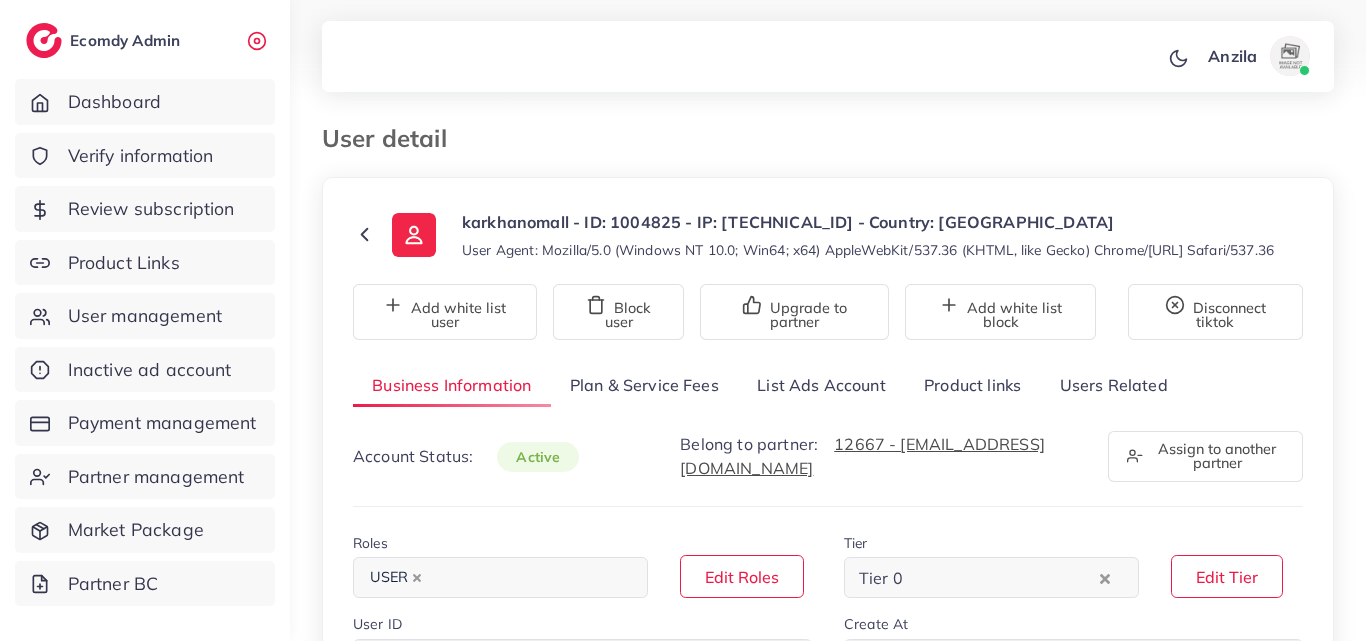 scroll, scrollTop: 0, scrollLeft: 0, axis: both 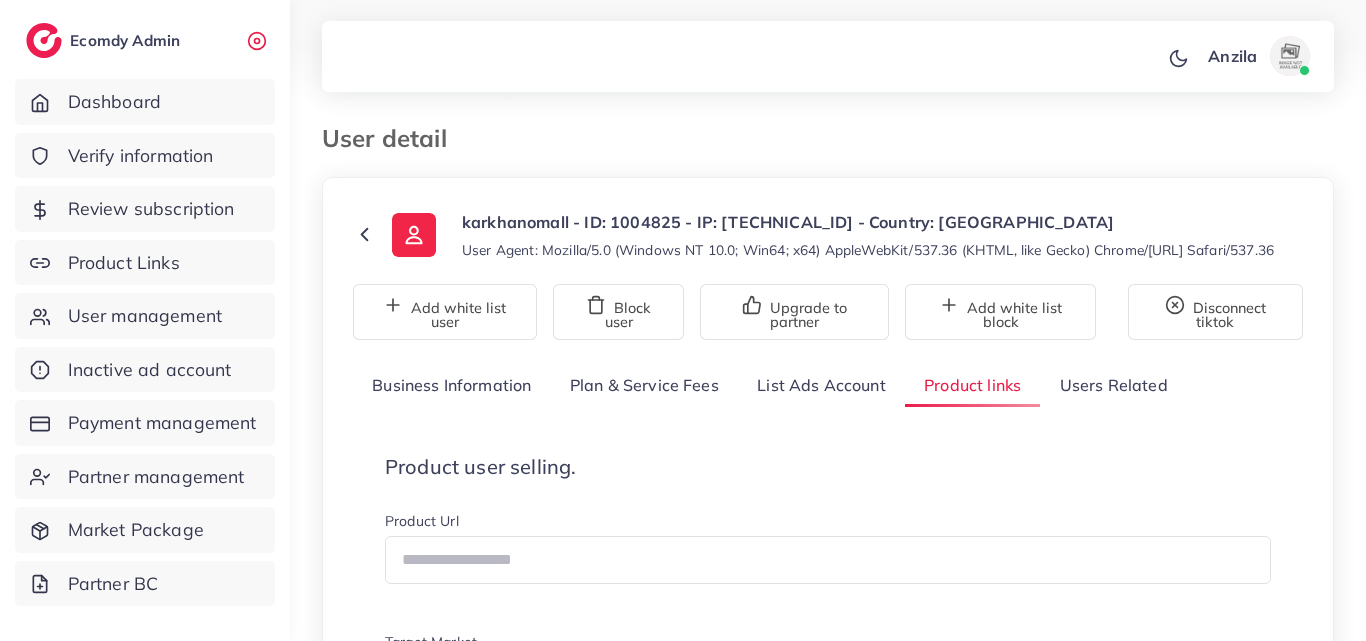 click on "User detail" at bounding box center [697, 138] 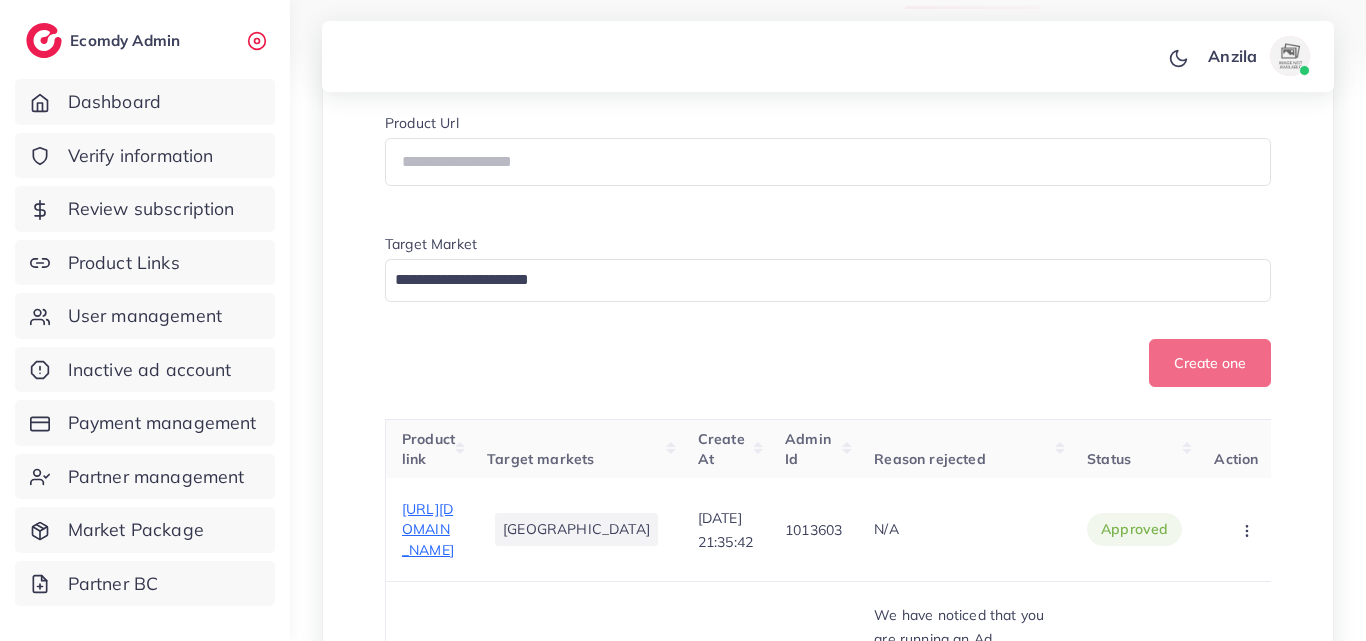 scroll, scrollTop: 400, scrollLeft: 0, axis: vertical 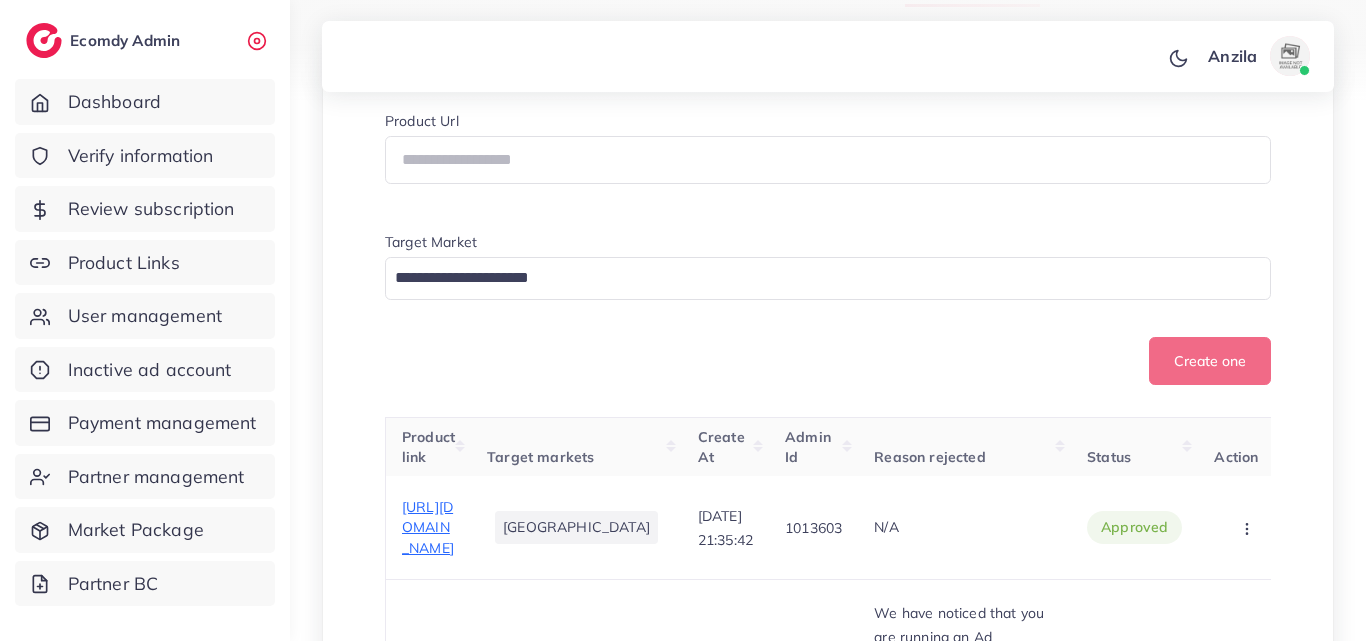 click on "Product user selling.   Product Url   Target Market            Loading...      Create one" at bounding box center (828, 220) 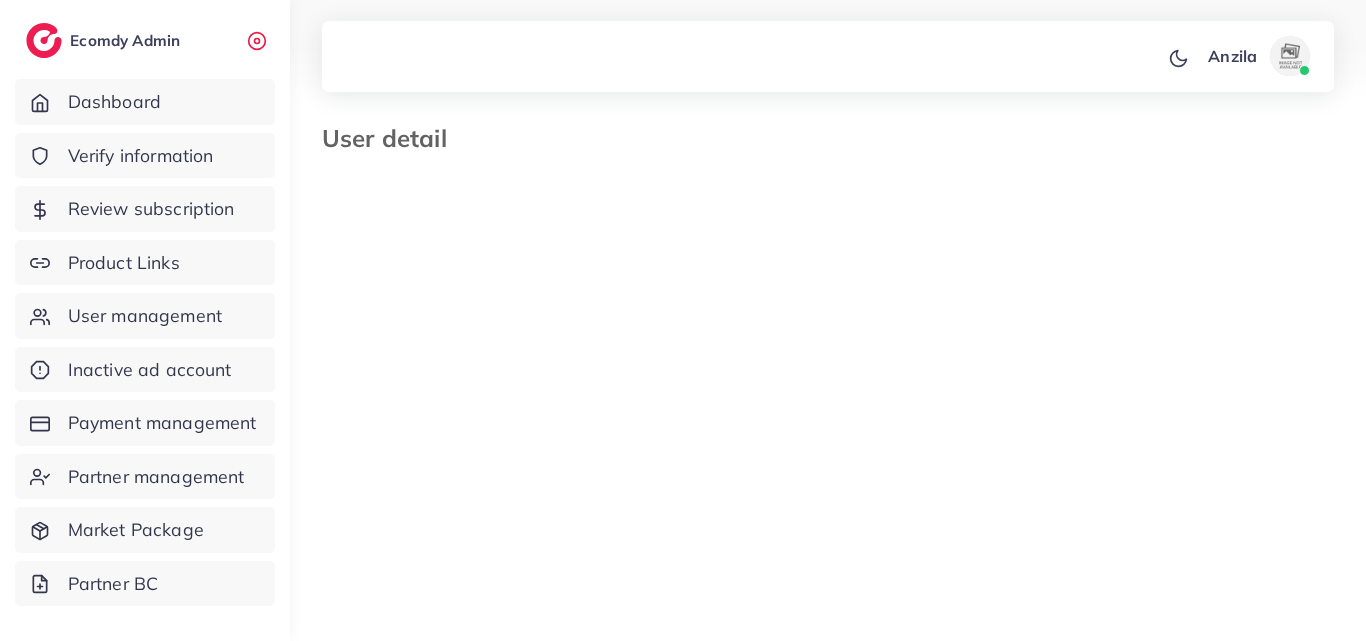select on "********" 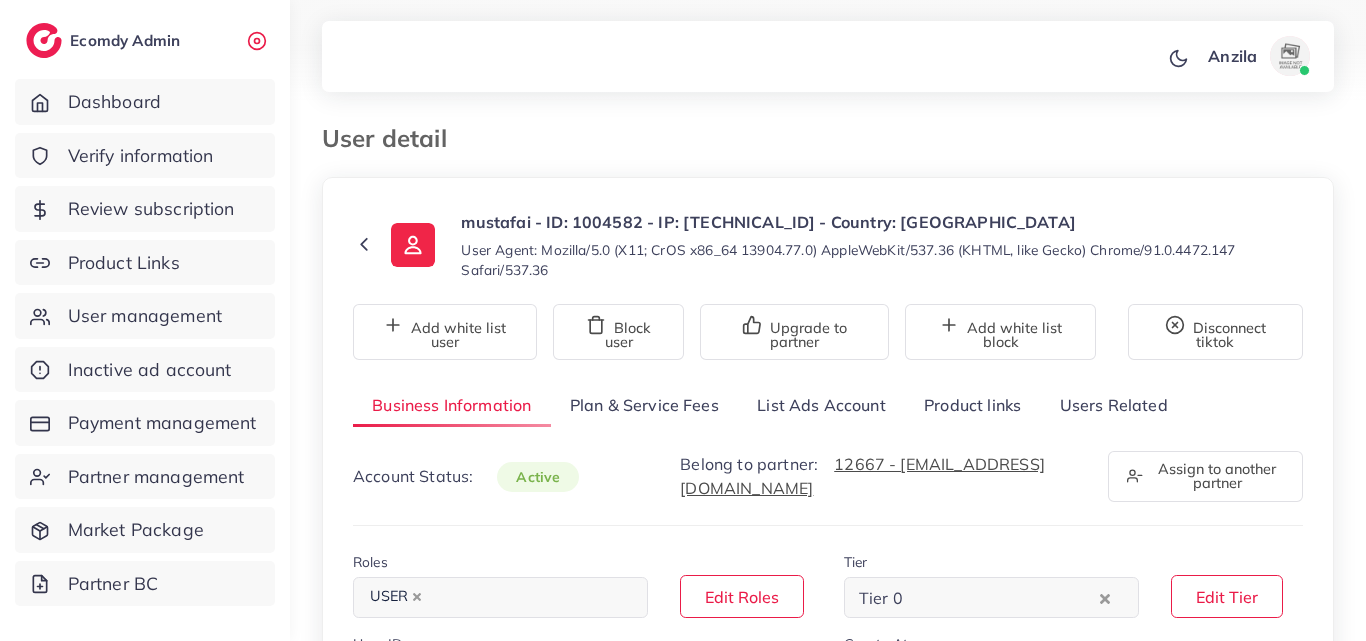 click on "Product links" at bounding box center (972, 405) 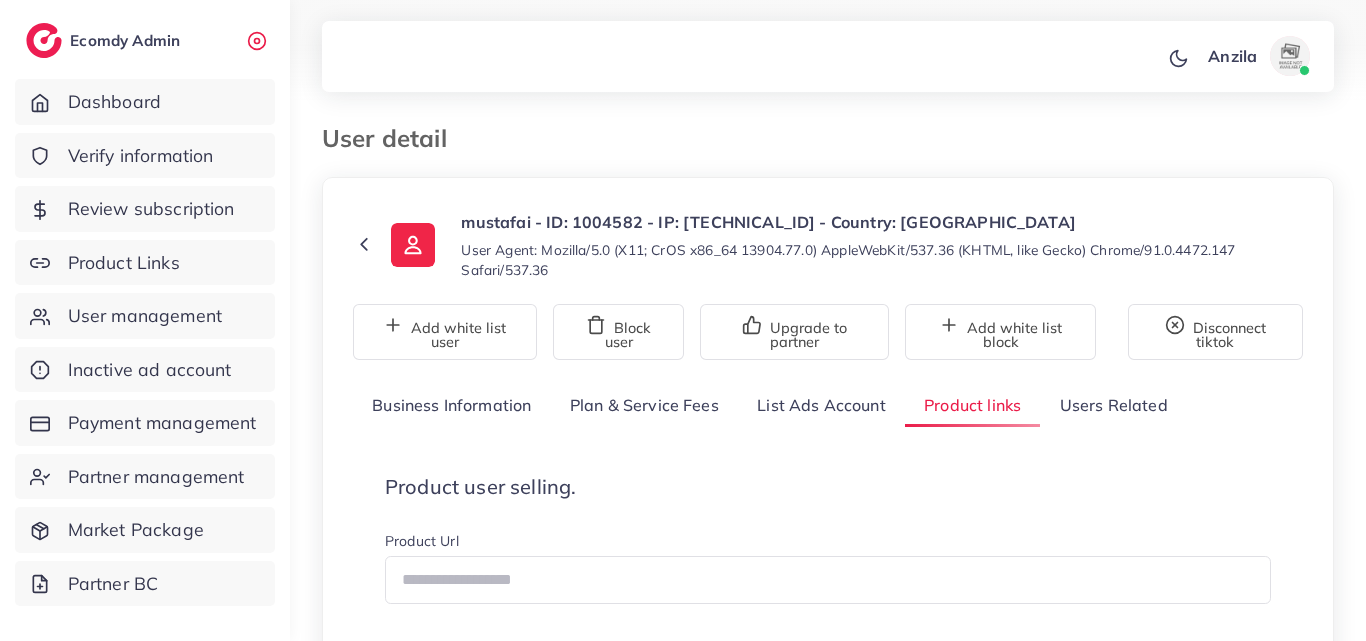 click on "**********" at bounding box center [828, 2520] 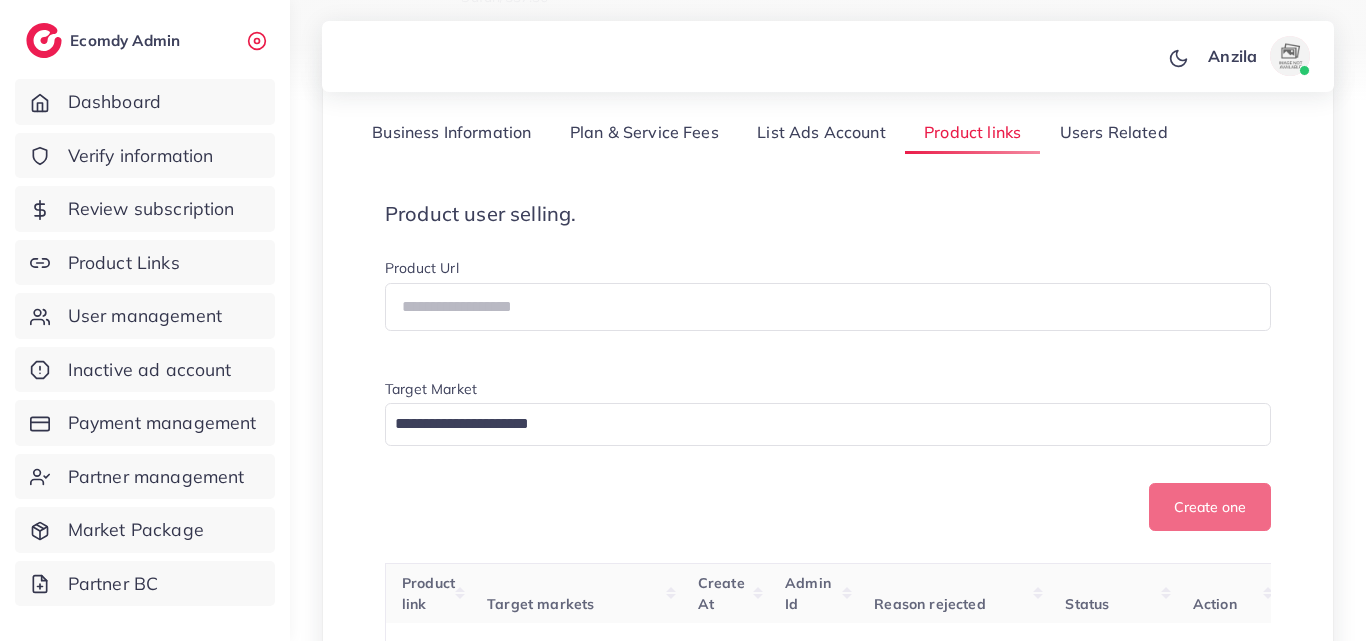 scroll, scrollTop: 280, scrollLeft: 0, axis: vertical 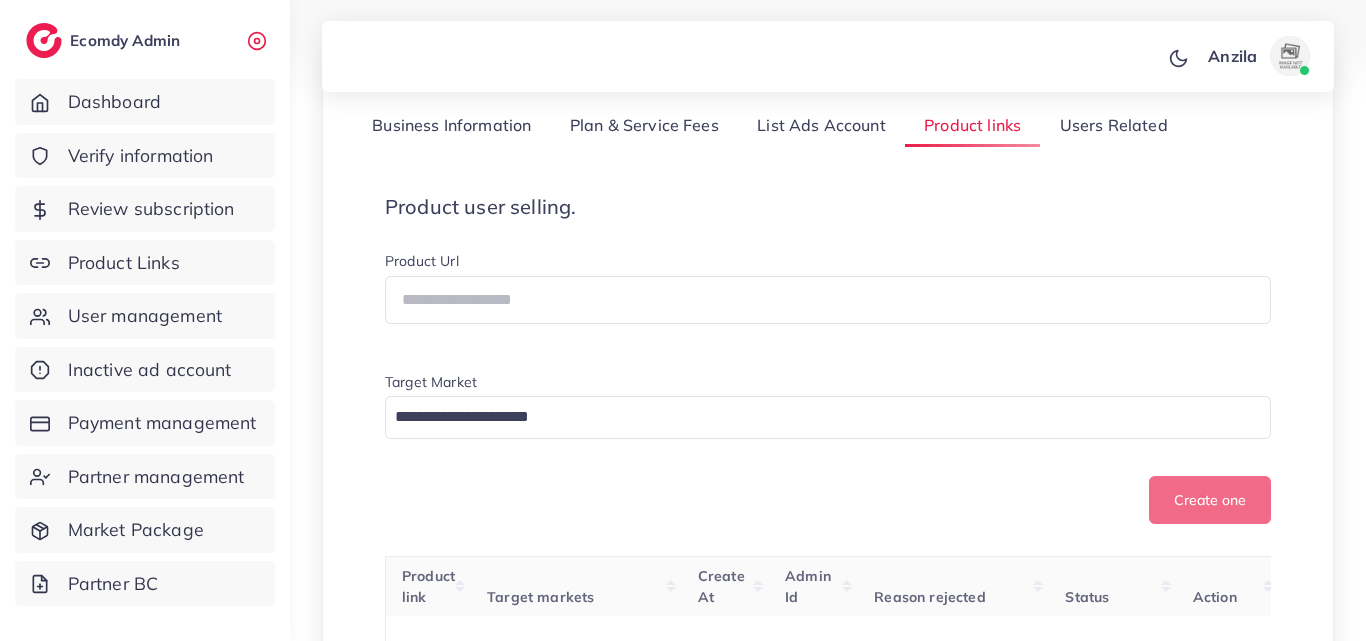 click on "Product user selling." at bounding box center [828, 207] 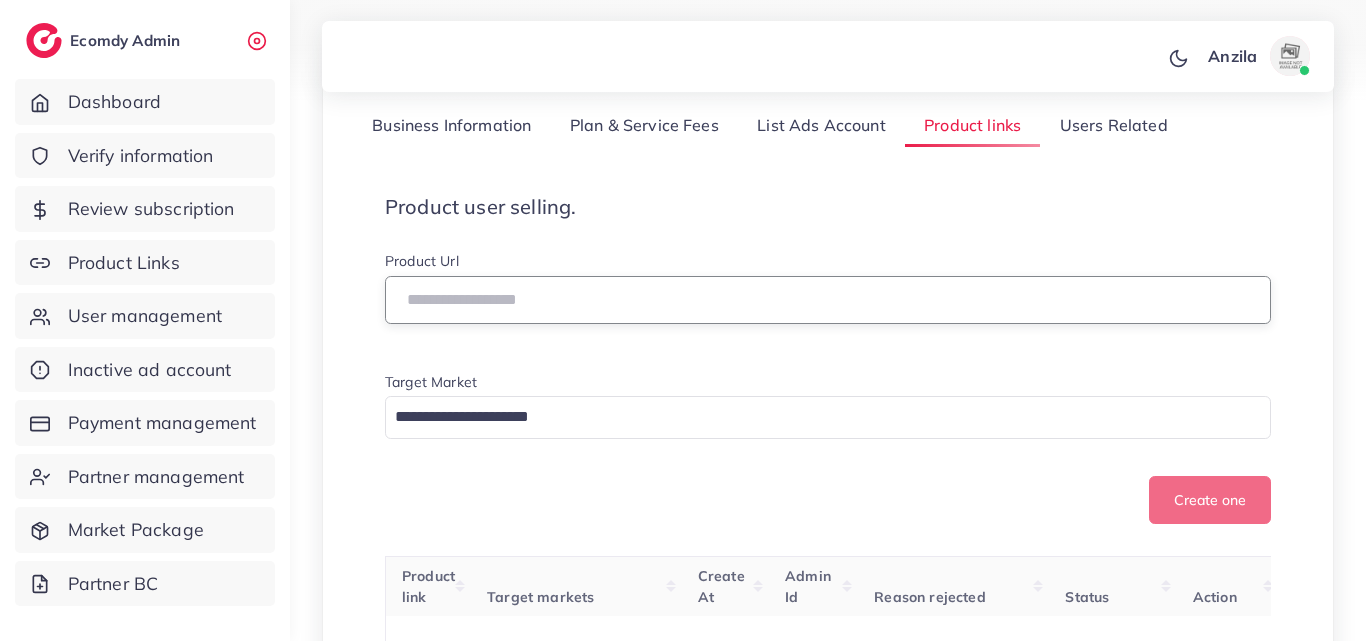 click at bounding box center (828, 300) 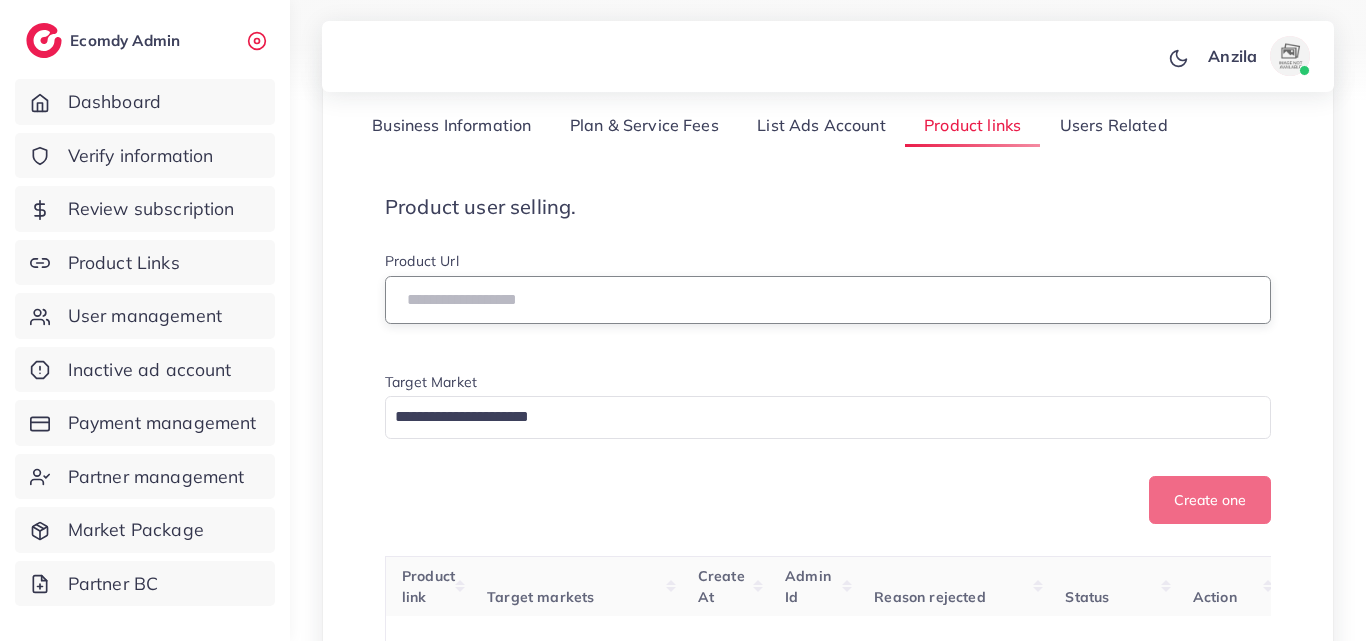 paste on "**********" 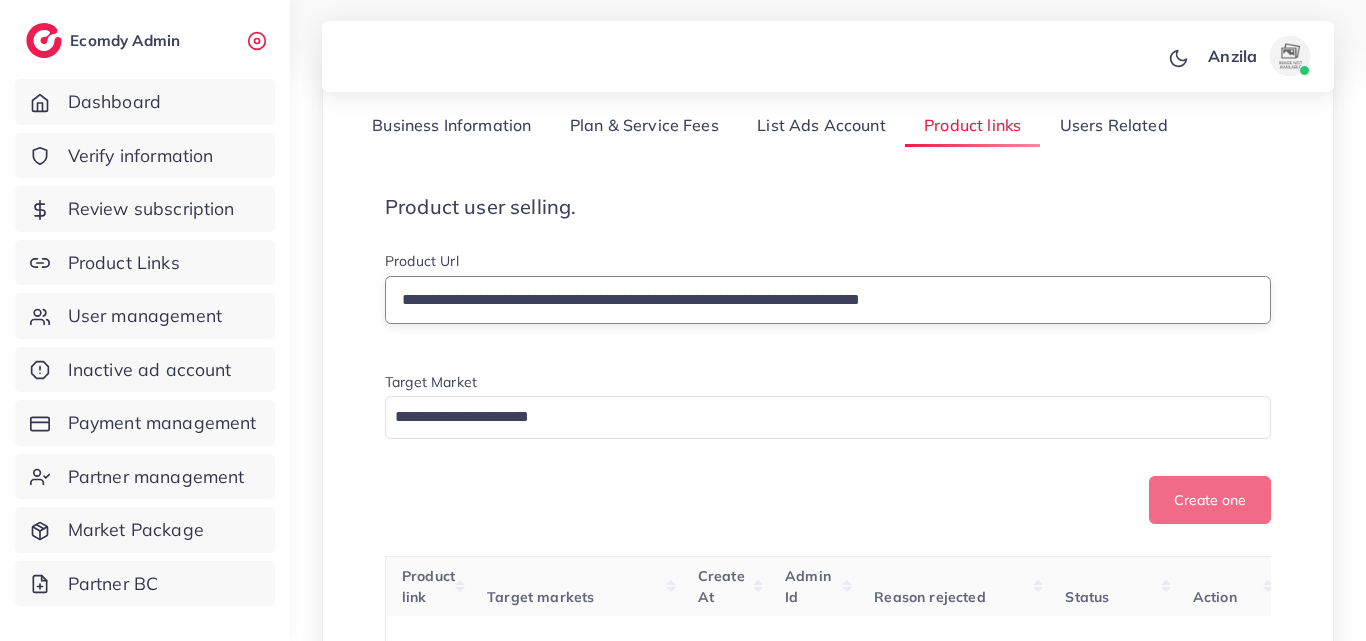 type on "**********" 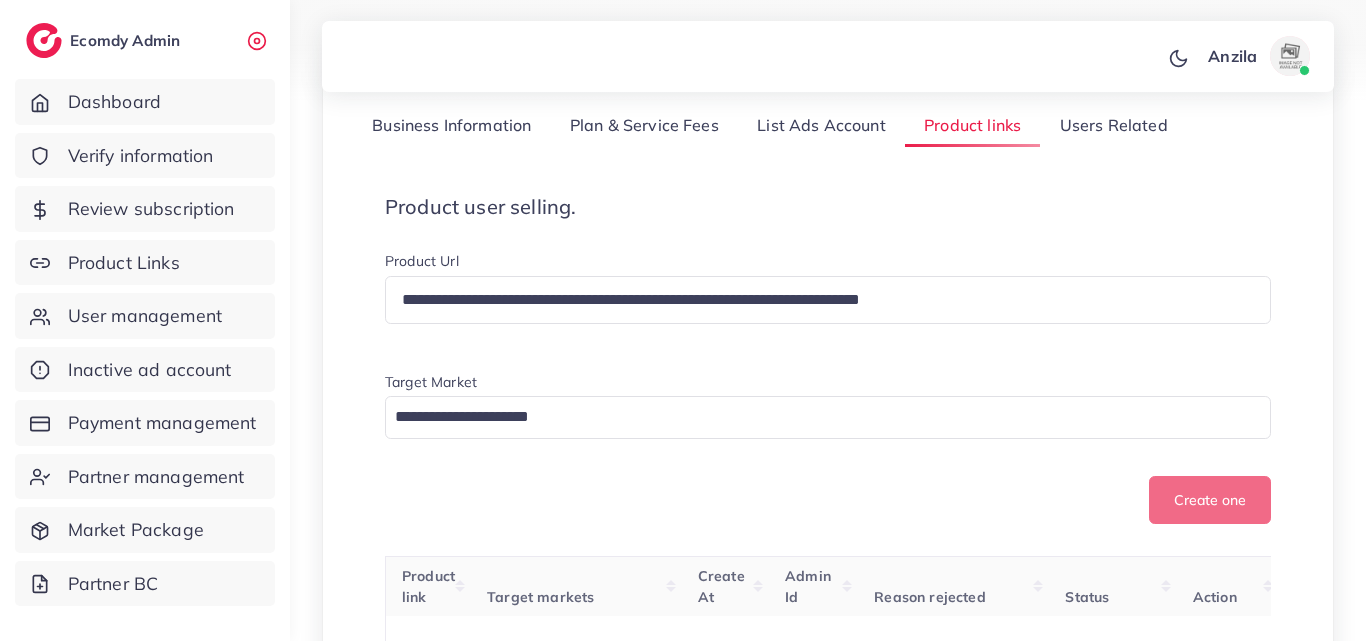 click on "Create one" at bounding box center [828, 500] 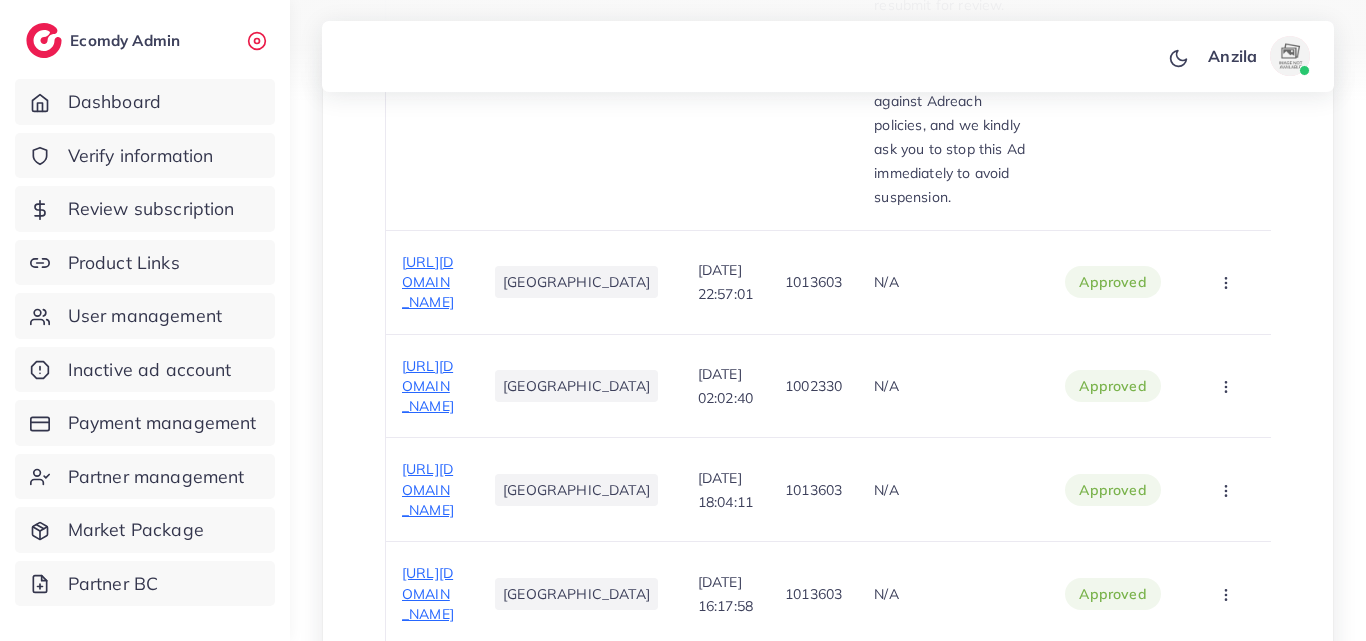 scroll, scrollTop: 2000, scrollLeft: 0, axis: vertical 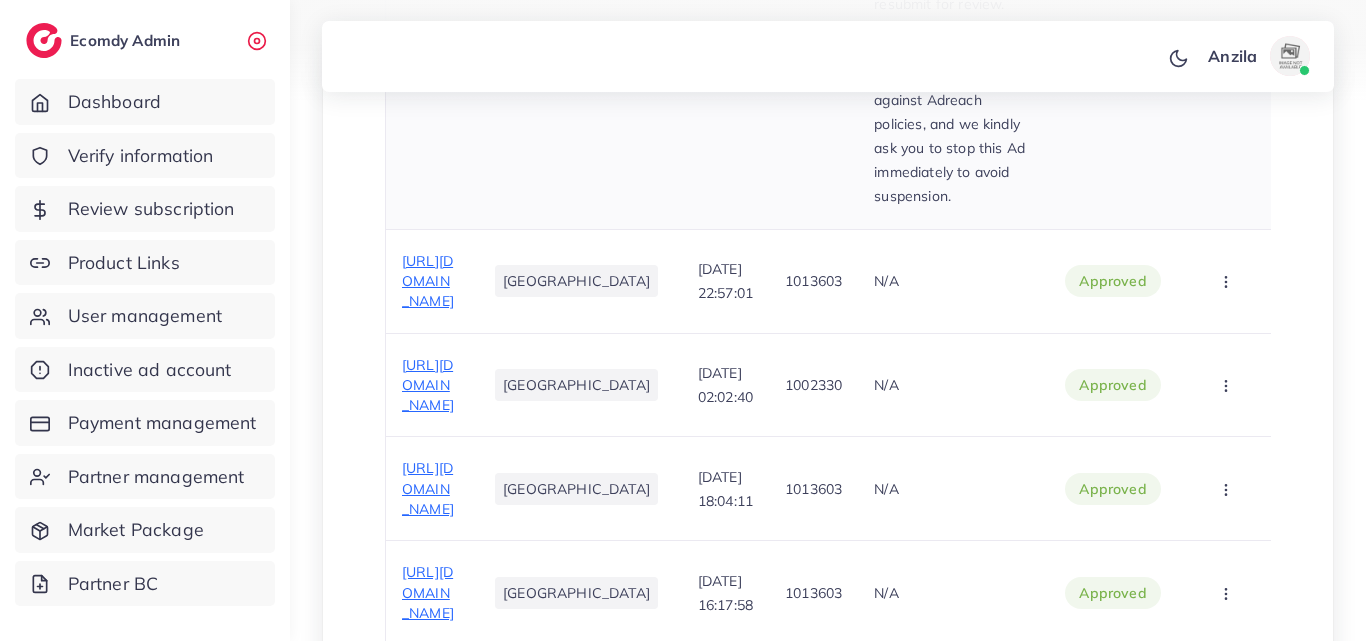 drag, startPoint x: 804, startPoint y: 202, endPoint x: 945, endPoint y: 453, distance: 287.89233 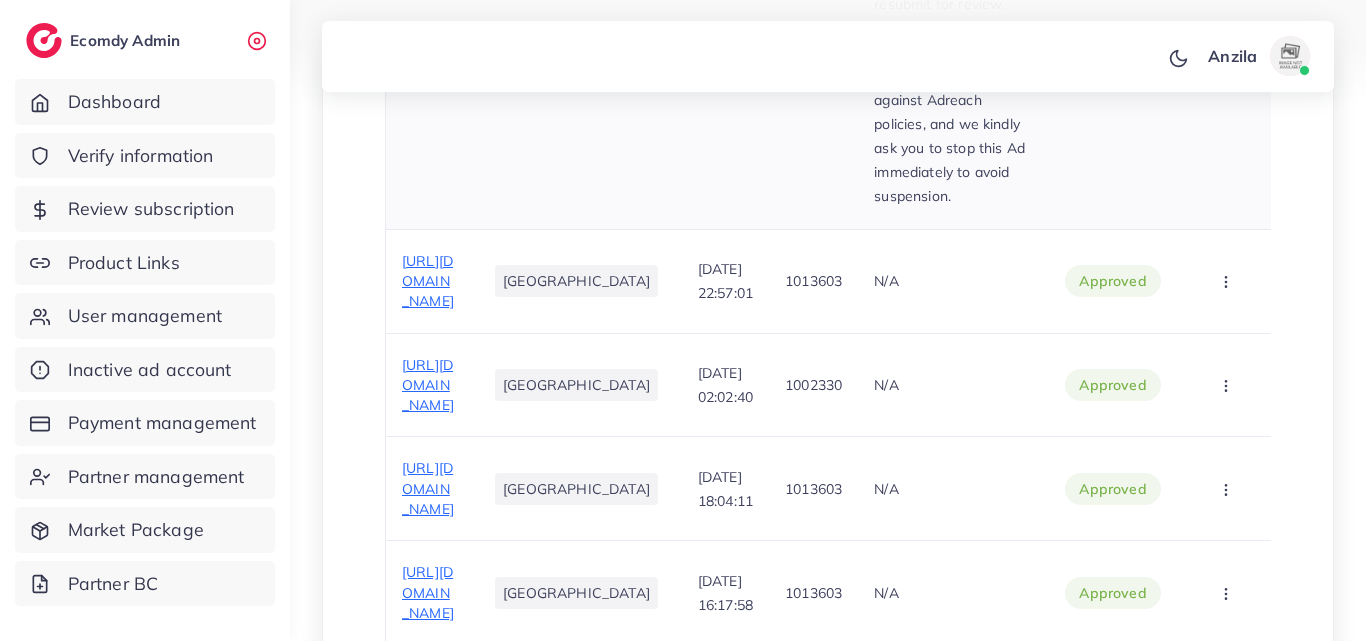 click on "18/03/2025, 21:59:34" at bounding box center (725, -153) 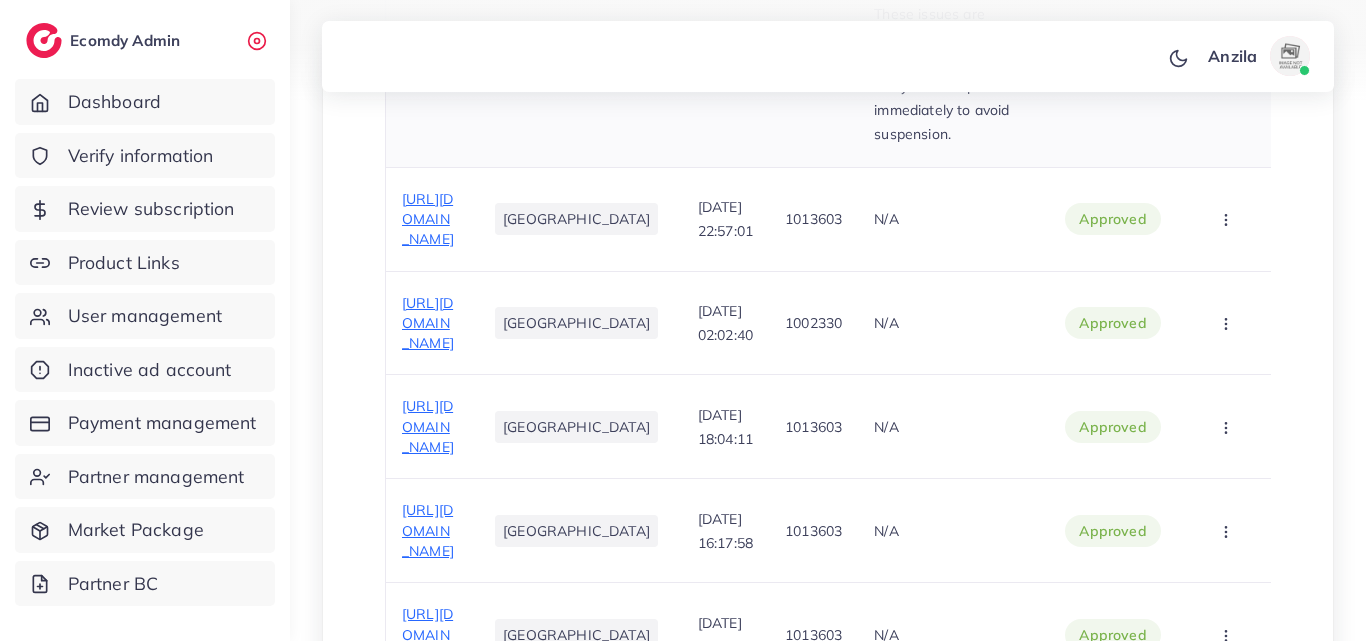 scroll, scrollTop: 2000, scrollLeft: 0, axis: vertical 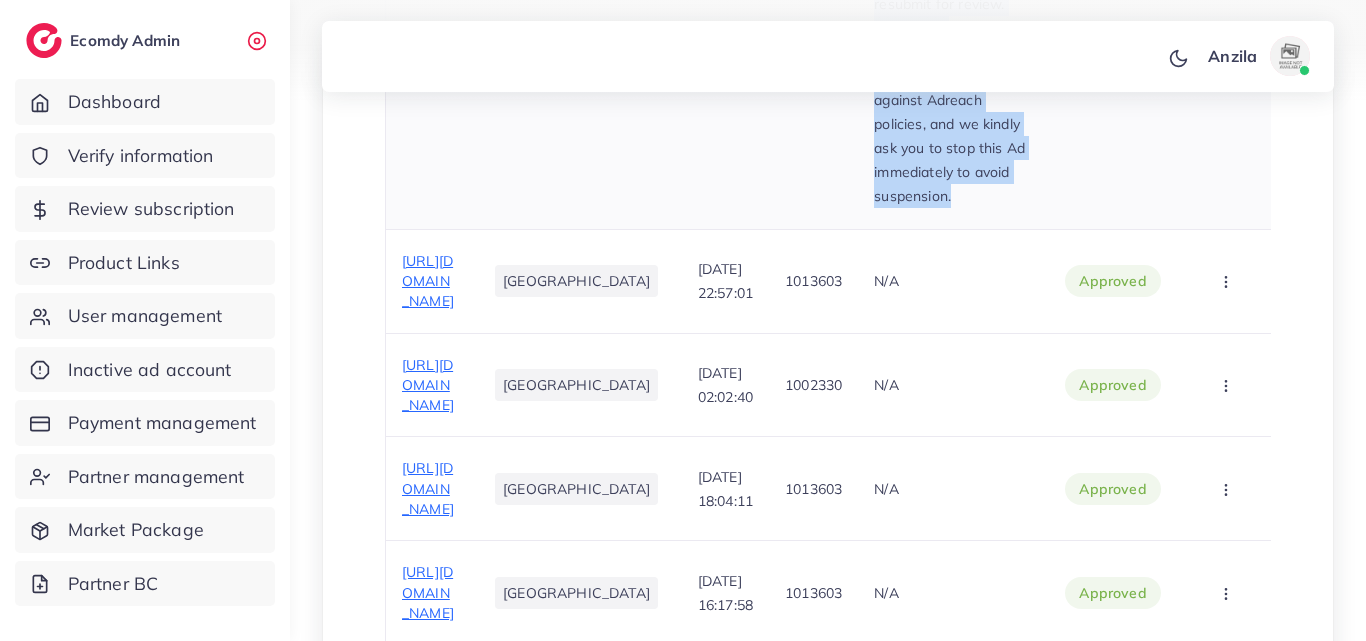 drag, startPoint x: 807, startPoint y: 195, endPoint x: 1077, endPoint y: 597, distance: 484.25613 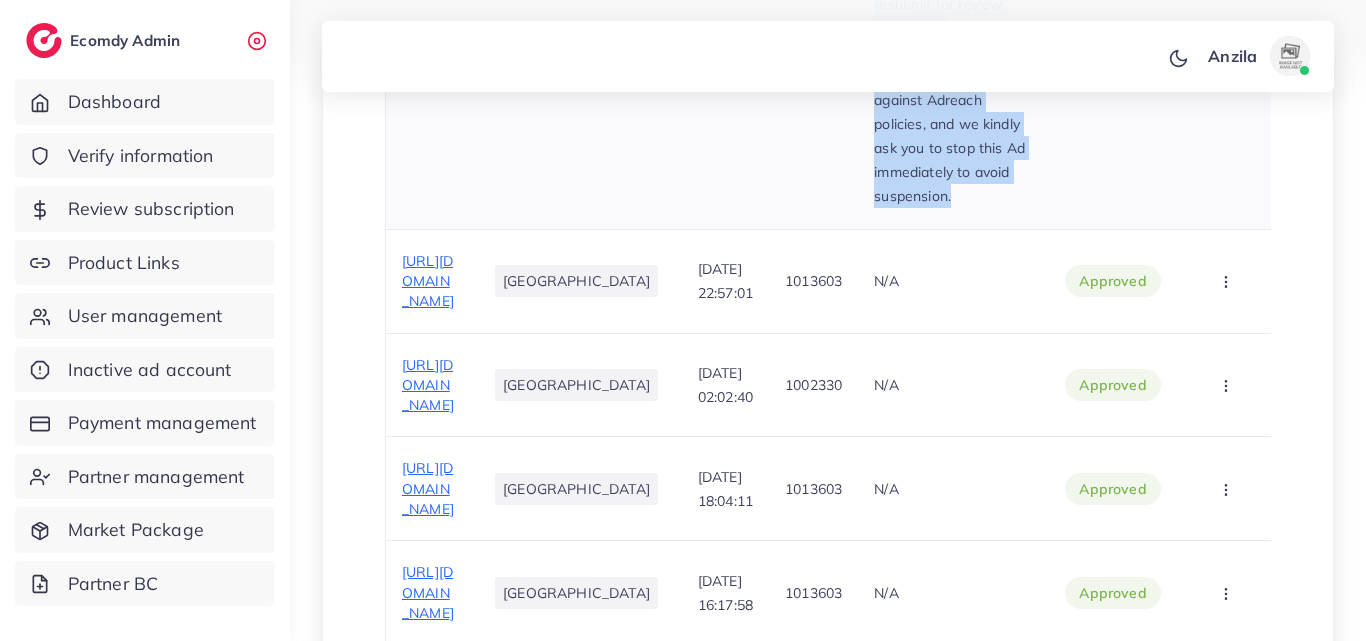 drag, startPoint x: 815, startPoint y: 215, endPoint x: 1057, endPoint y: 572, distance: 431.29224 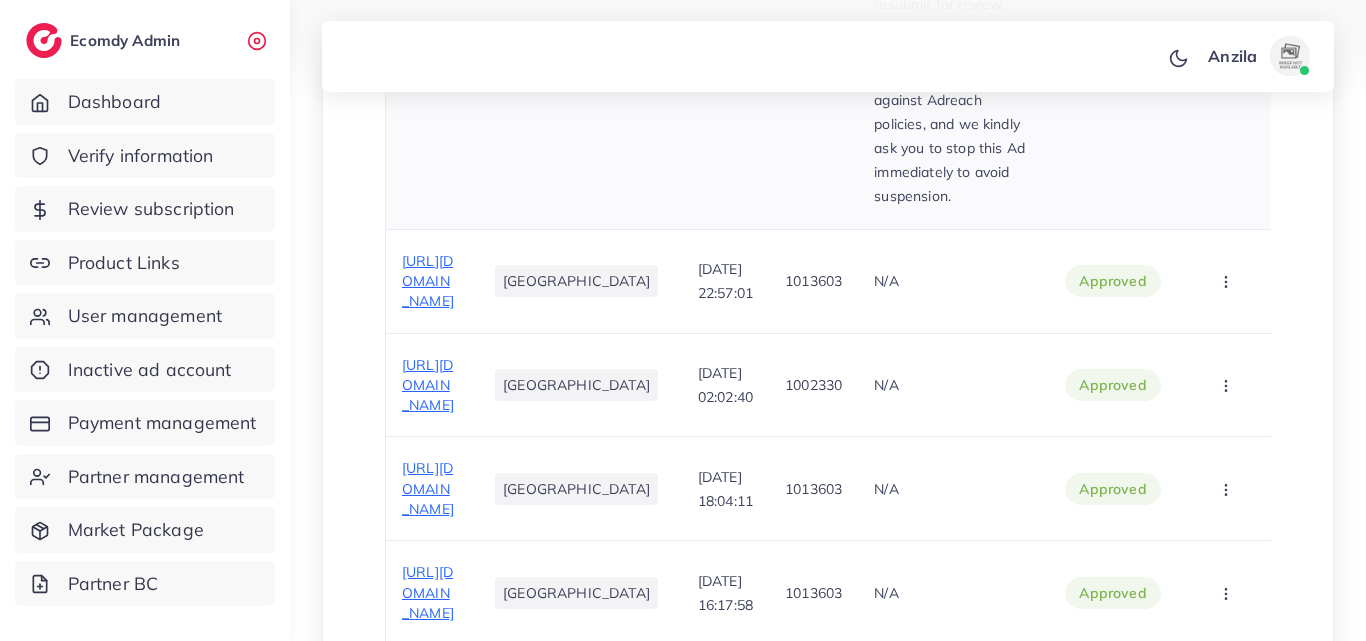 click on "1002330" at bounding box center [813, -153] 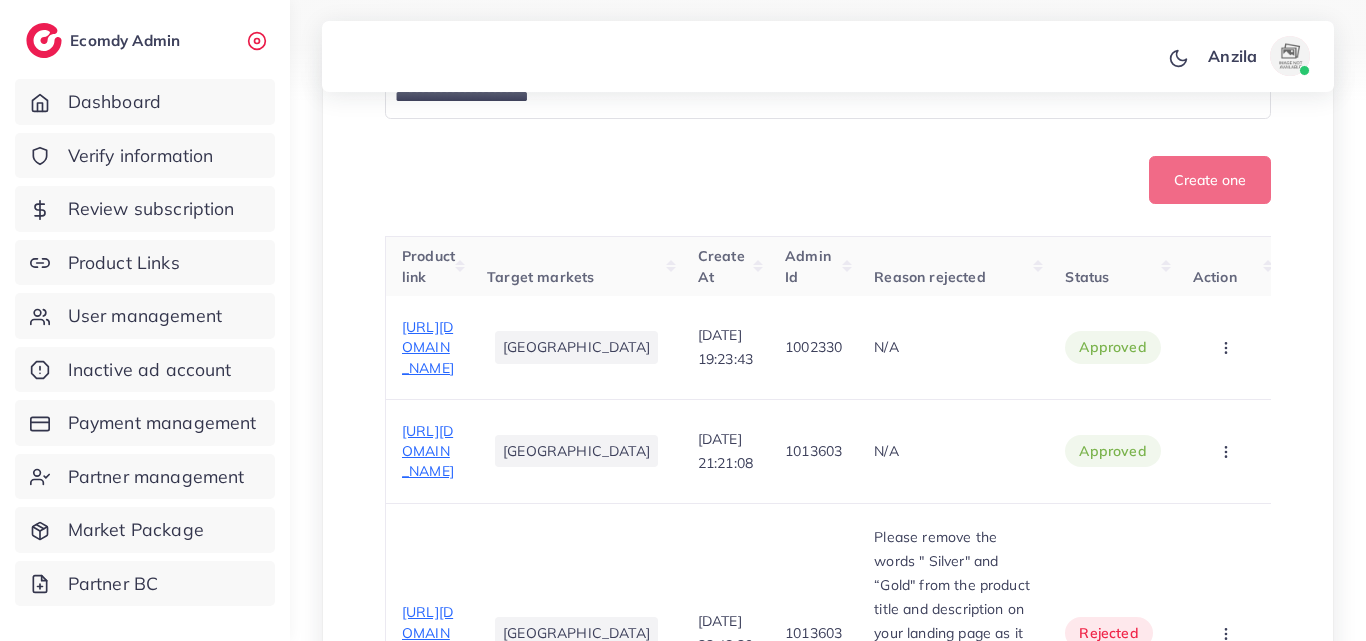 scroll, scrollTop: 640, scrollLeft: 0, axis: vertical 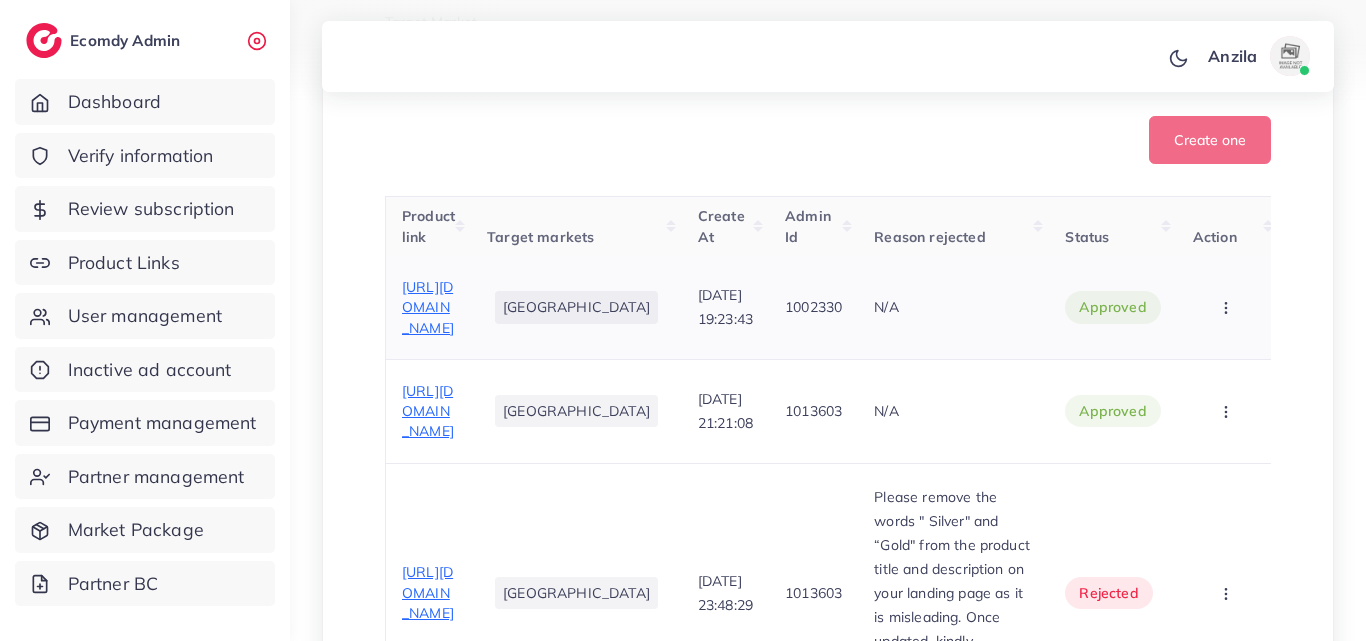 click on "https://shop360.com.pk/products/custom-name-cufflinks-for-men" at bounding box center [428, 307] 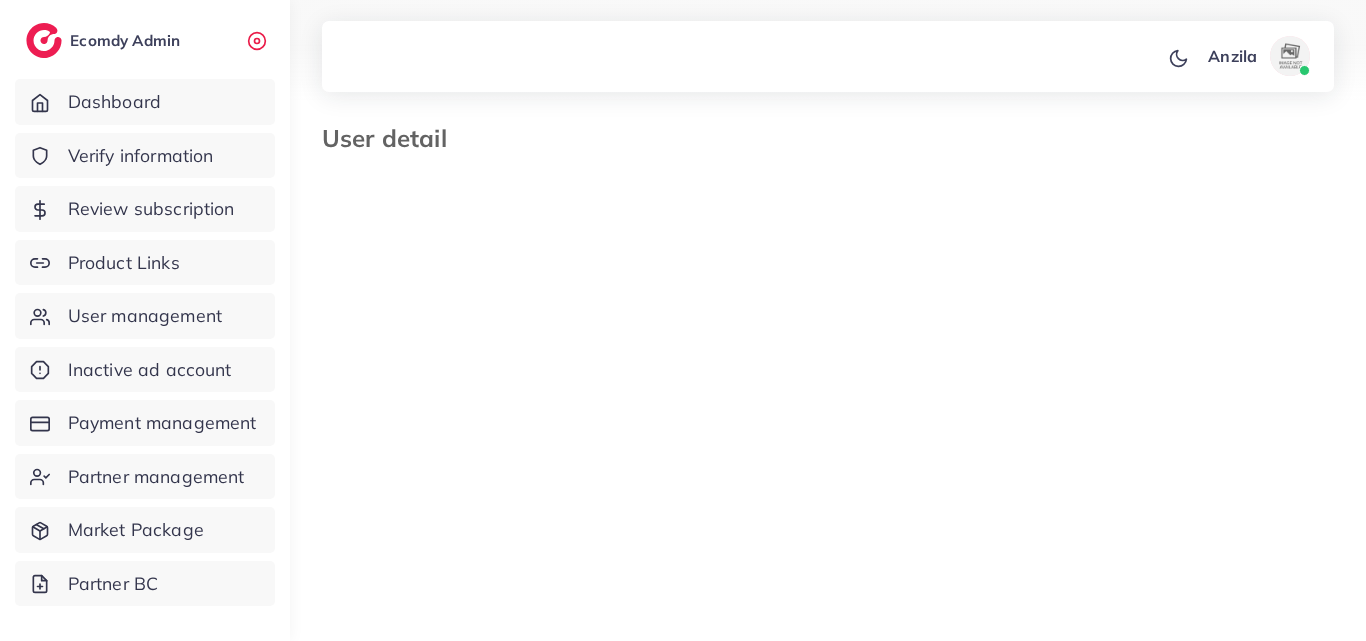 select on "********" 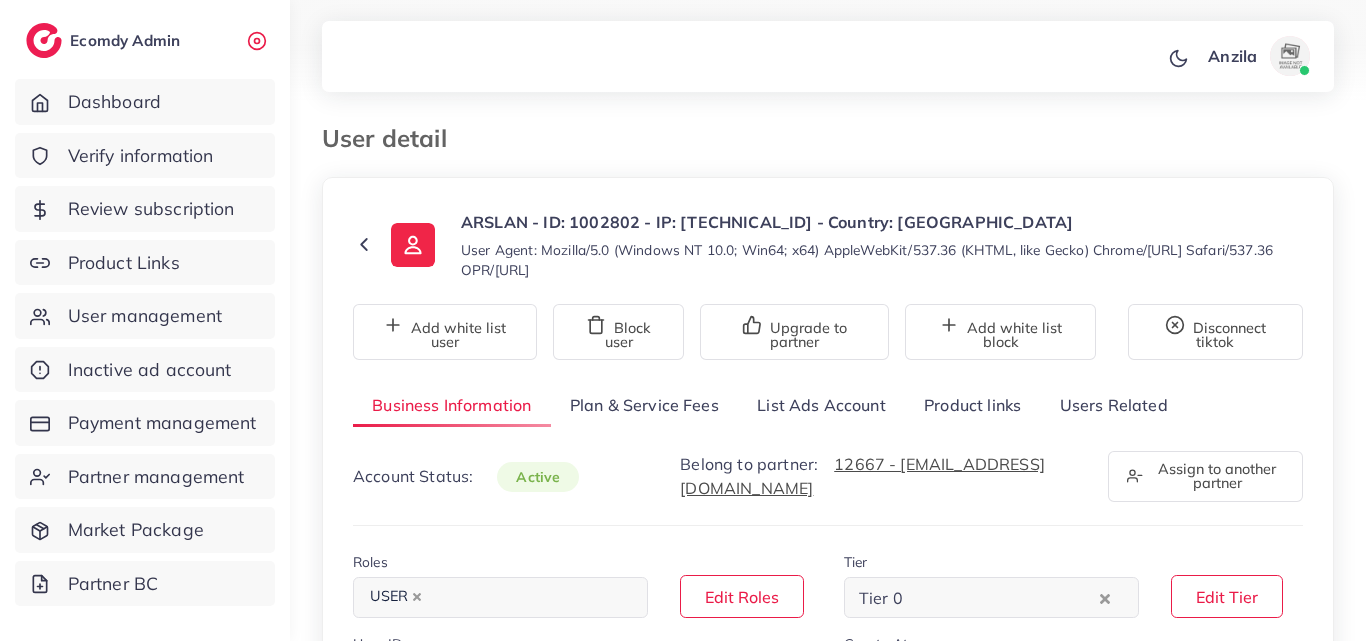 scroll, scrollTop: 0, scrollLeft: 0, axis: both 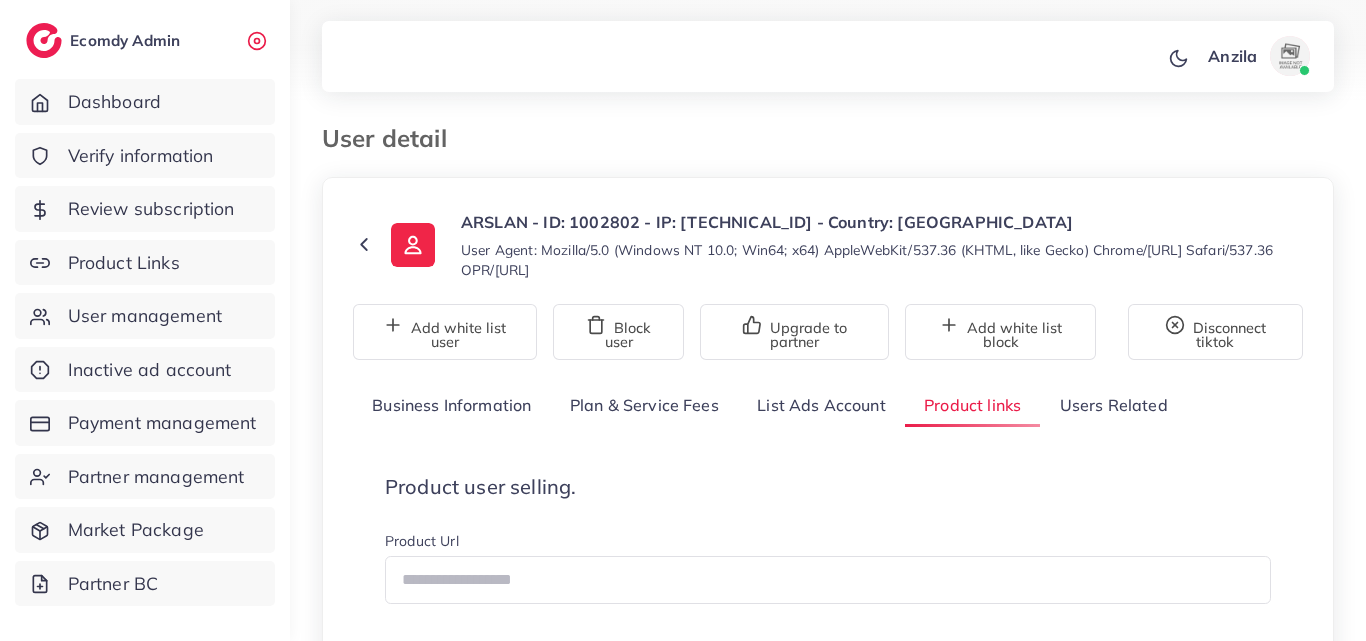 click on "**********" at bounding box center (828, 7836) 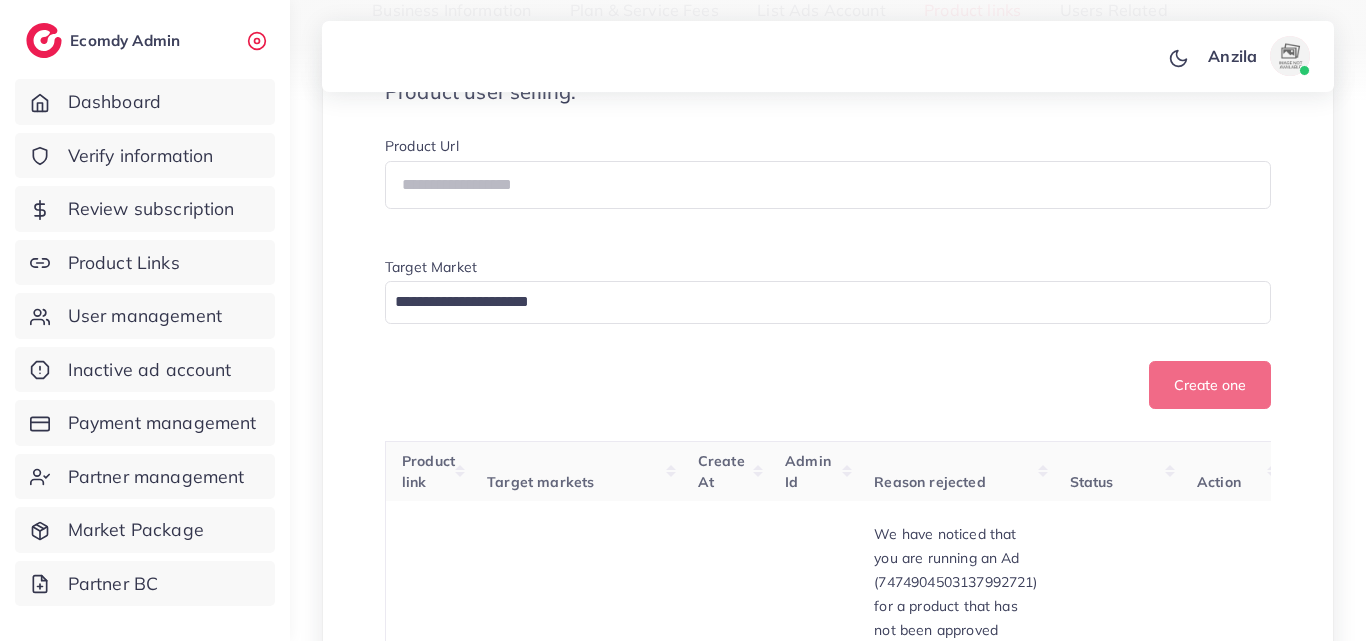 scroll, scrollTop: 400, scrollLeft: 0, axis: vertical 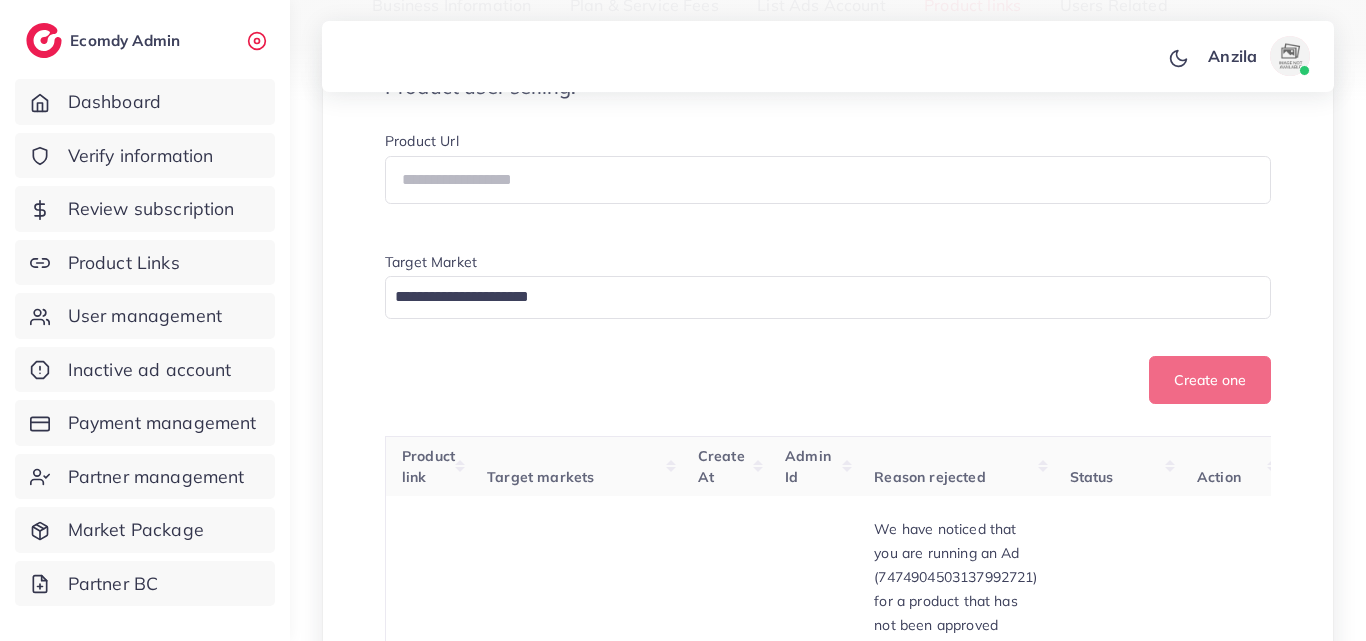 click on "Admin Id" at bounding box center [813, 466] 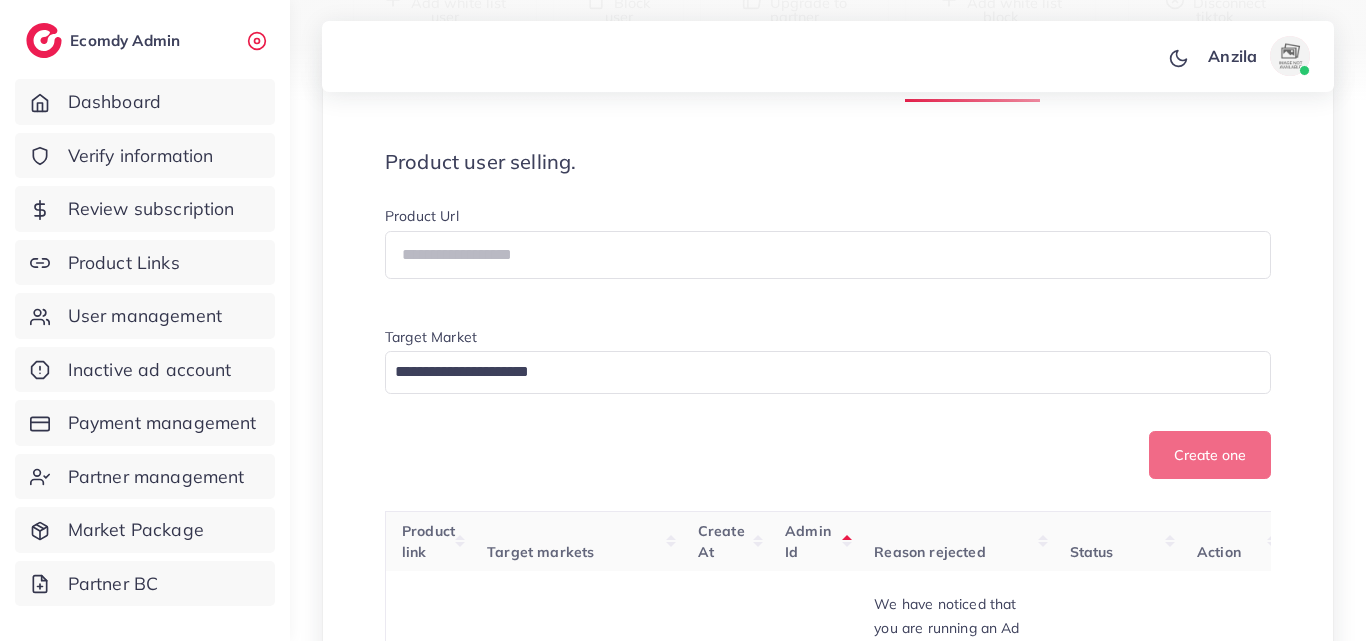 scroll, scrollTop: 280, scrollLeft: 0, axis: vertical 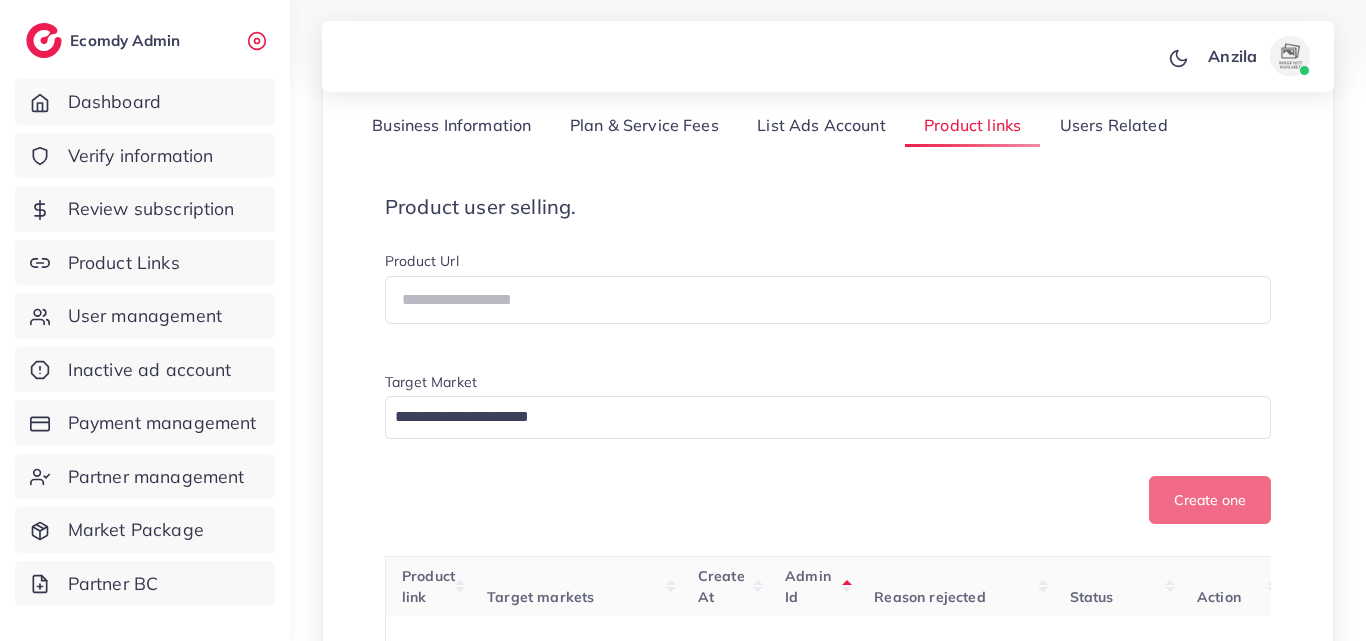 click on "Product Url   Target Market            Loading..." at bounding box center (828, 348) 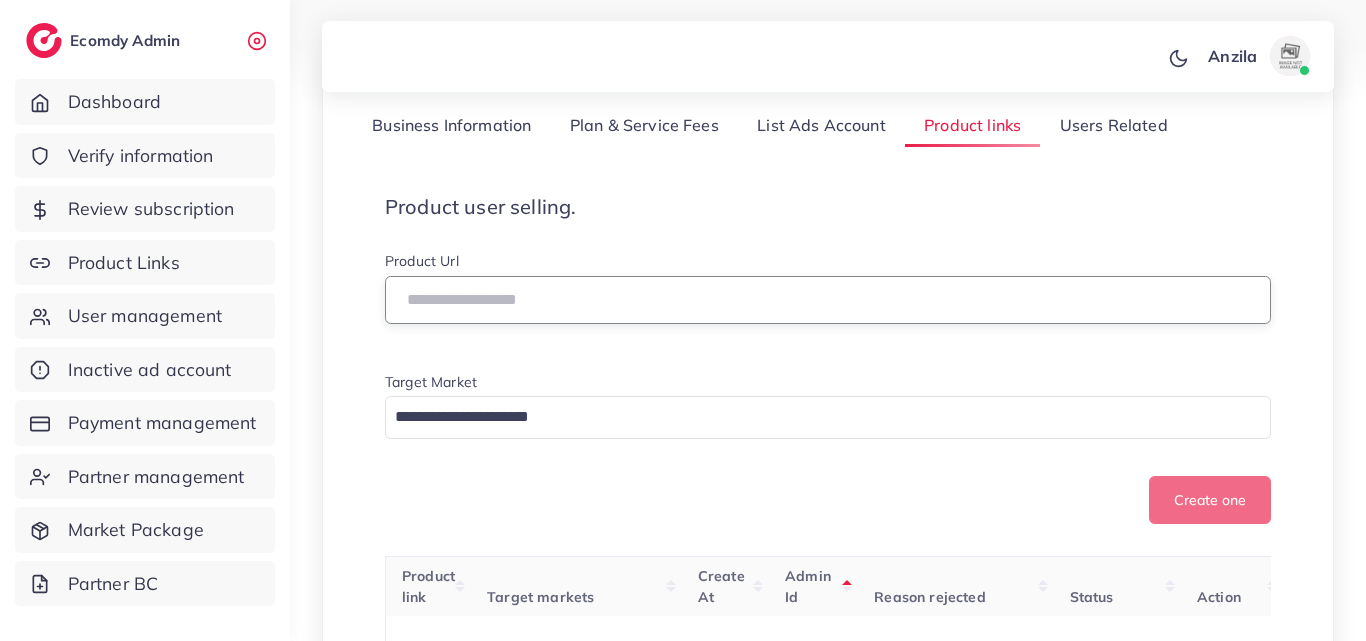 click at bounding box center (828, 300) 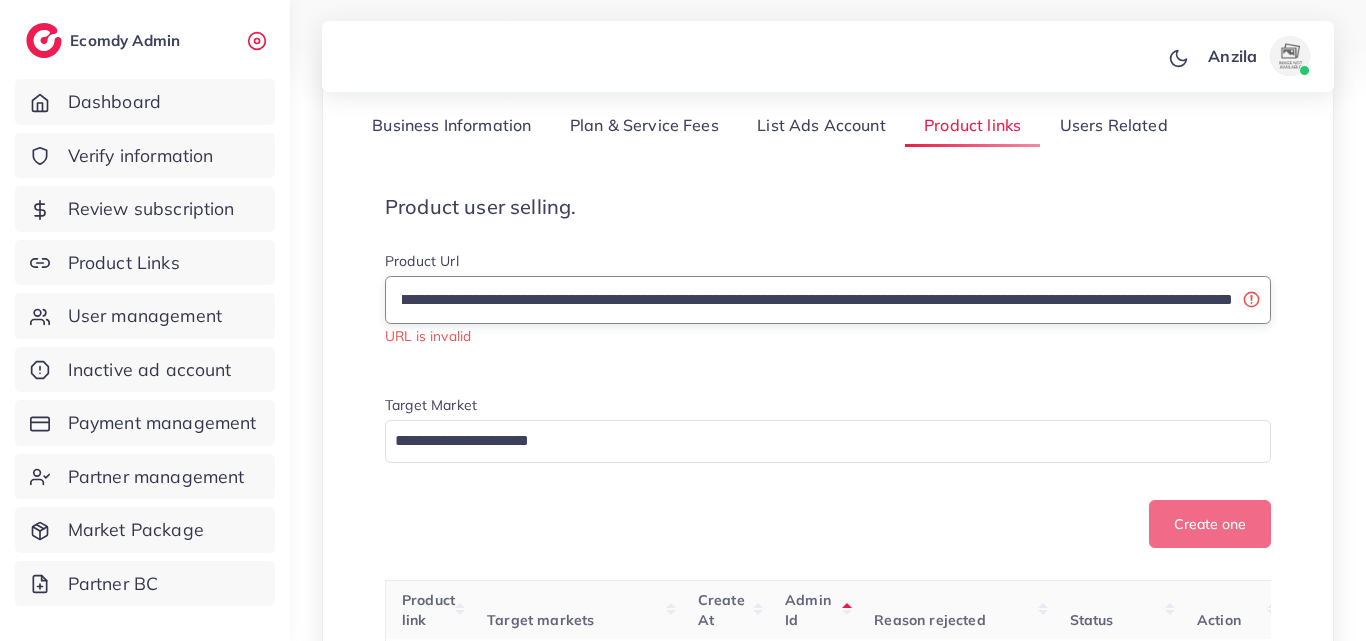 scroll, scrollTop: 0, scrollLeft: 2404, axis: horizontal 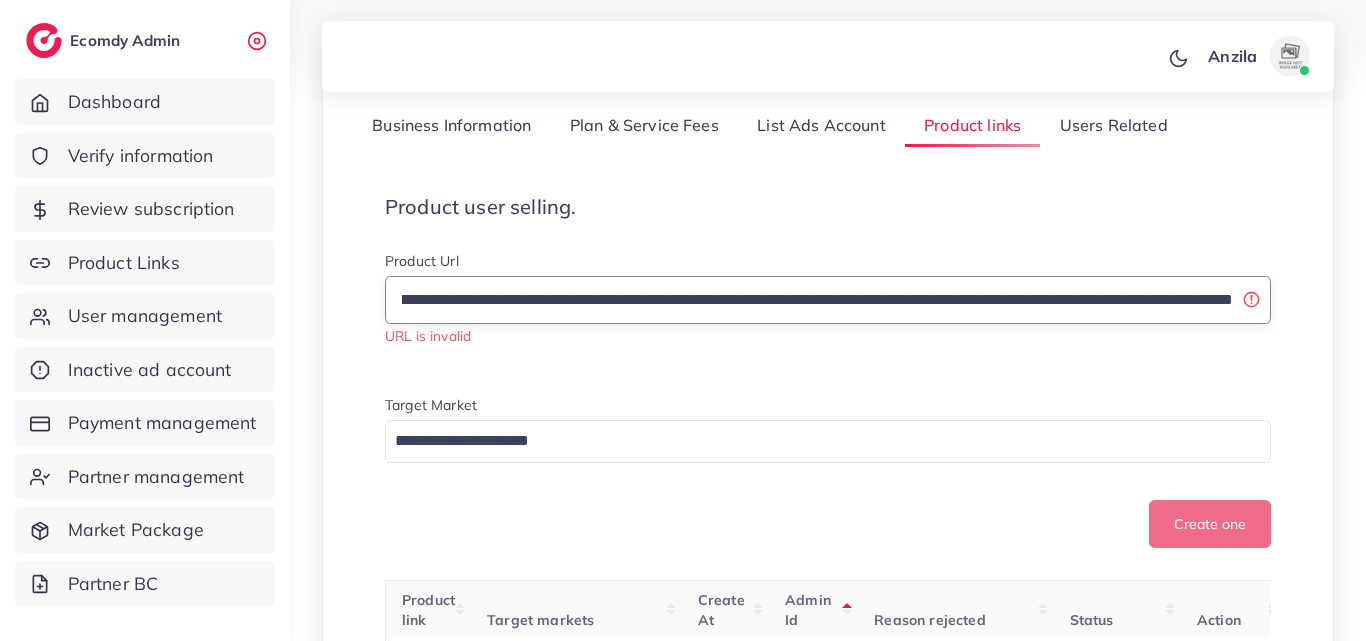 drag, startPoint x: 1236, startPoint y: 298, endPoint x: 428, endPoint y: 302, distance: 808.0099 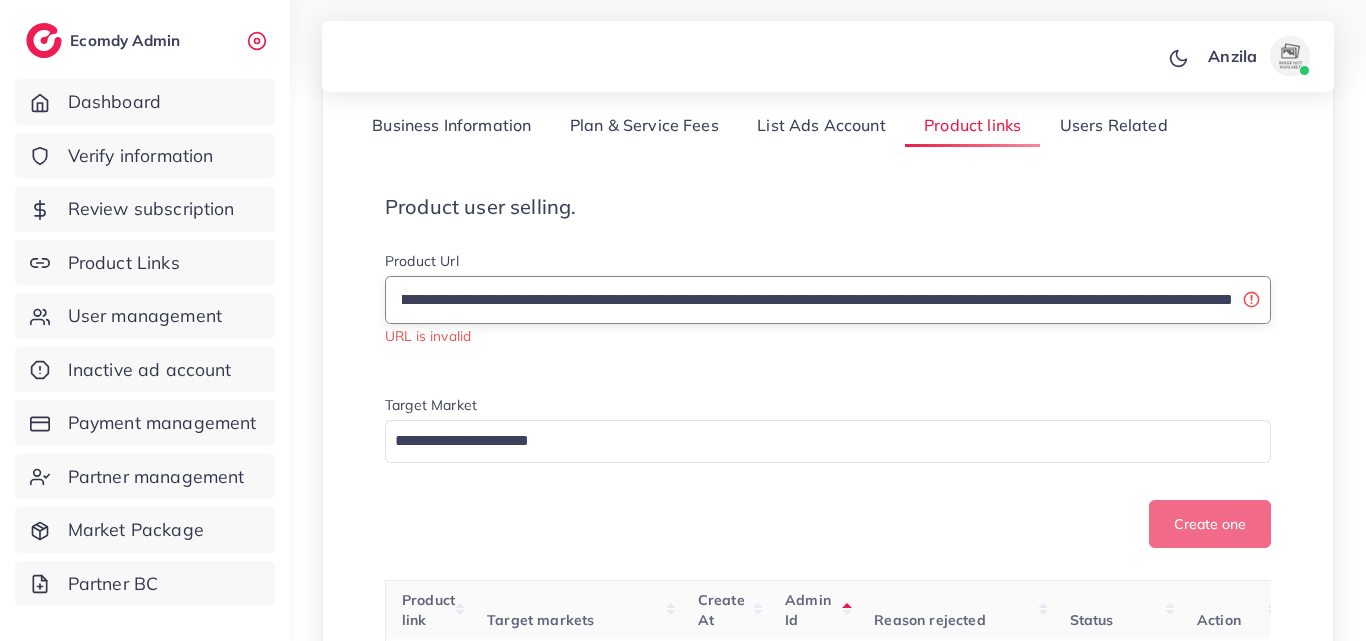 type on "**********" 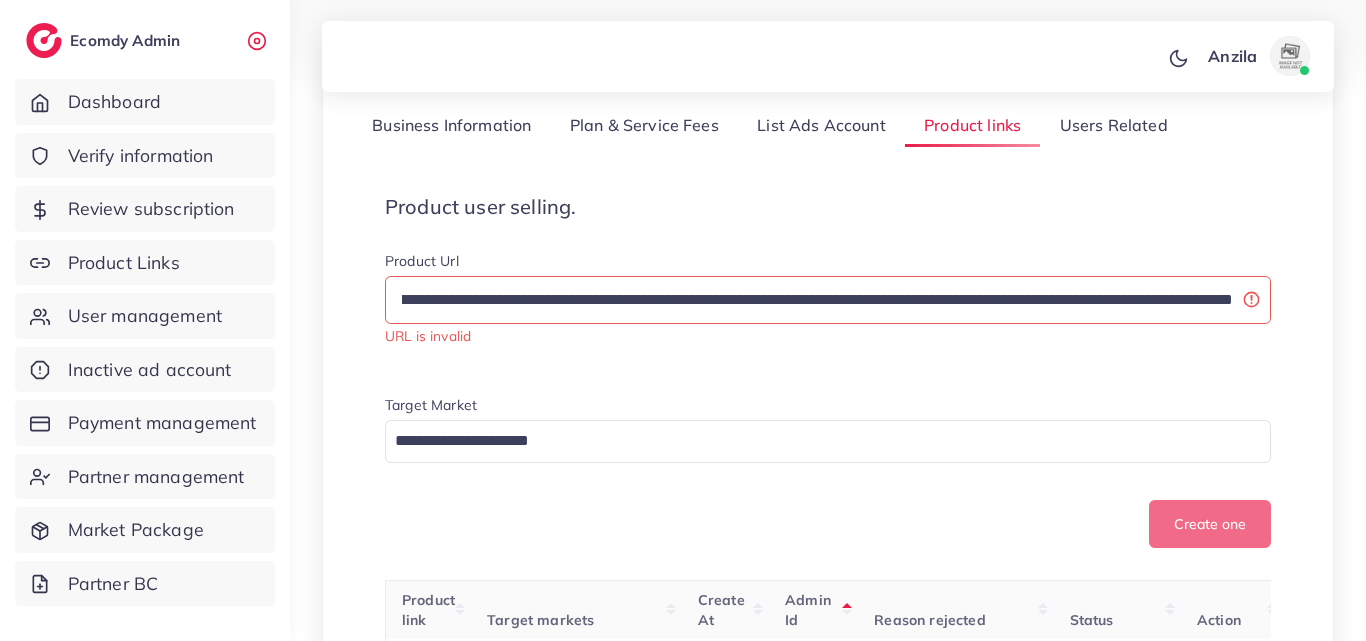scroll, scrollTop: 0, scrollLeft: 0, axis: both 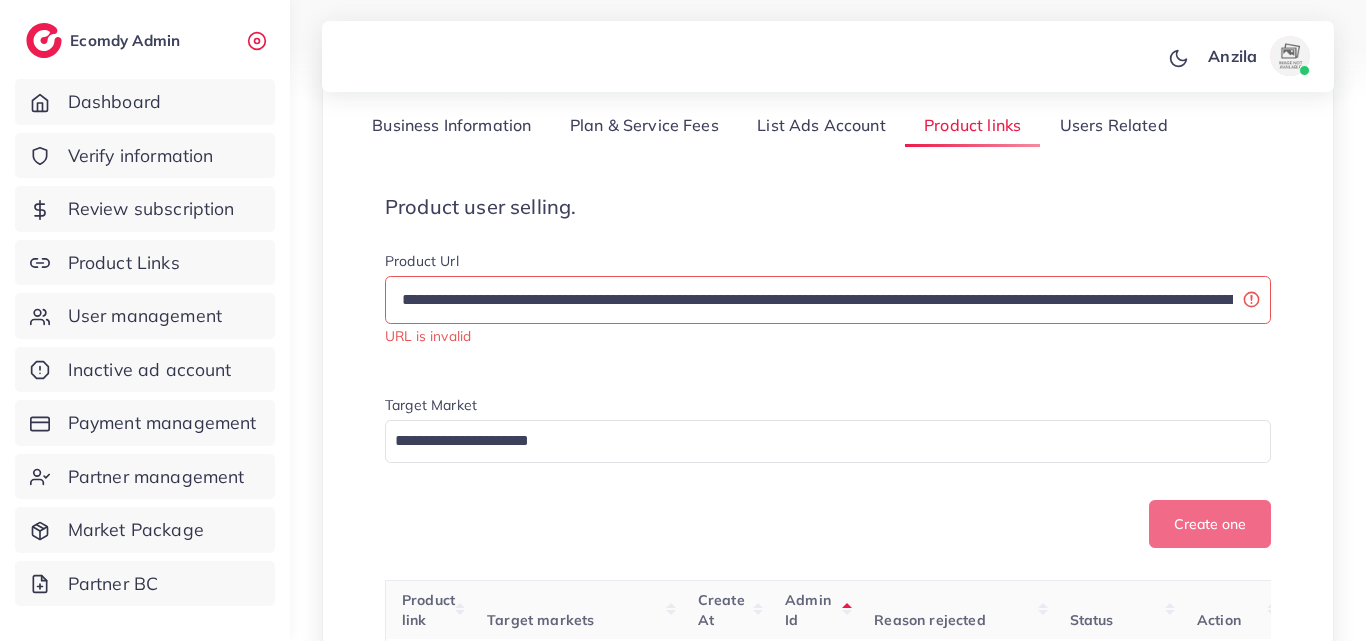 click on "**********" at bounding box center (828, 371) 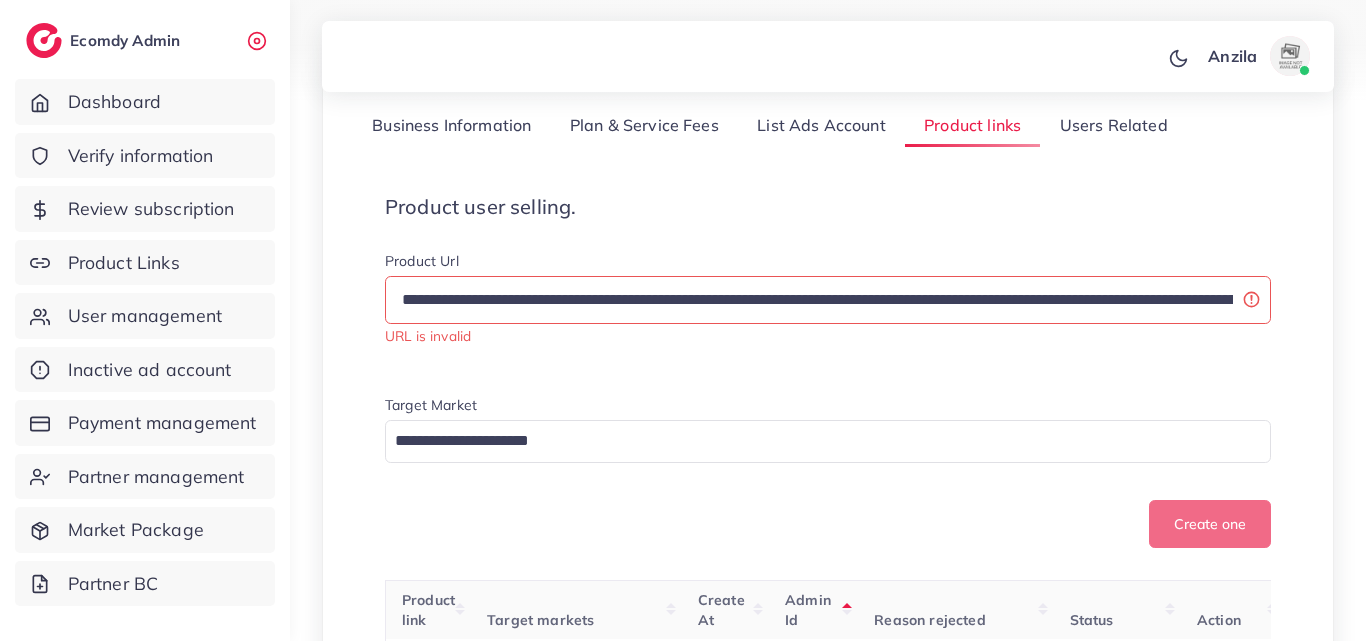 scroll, scrollTop: 0, scrollLeft: 1969, axis: horizontal 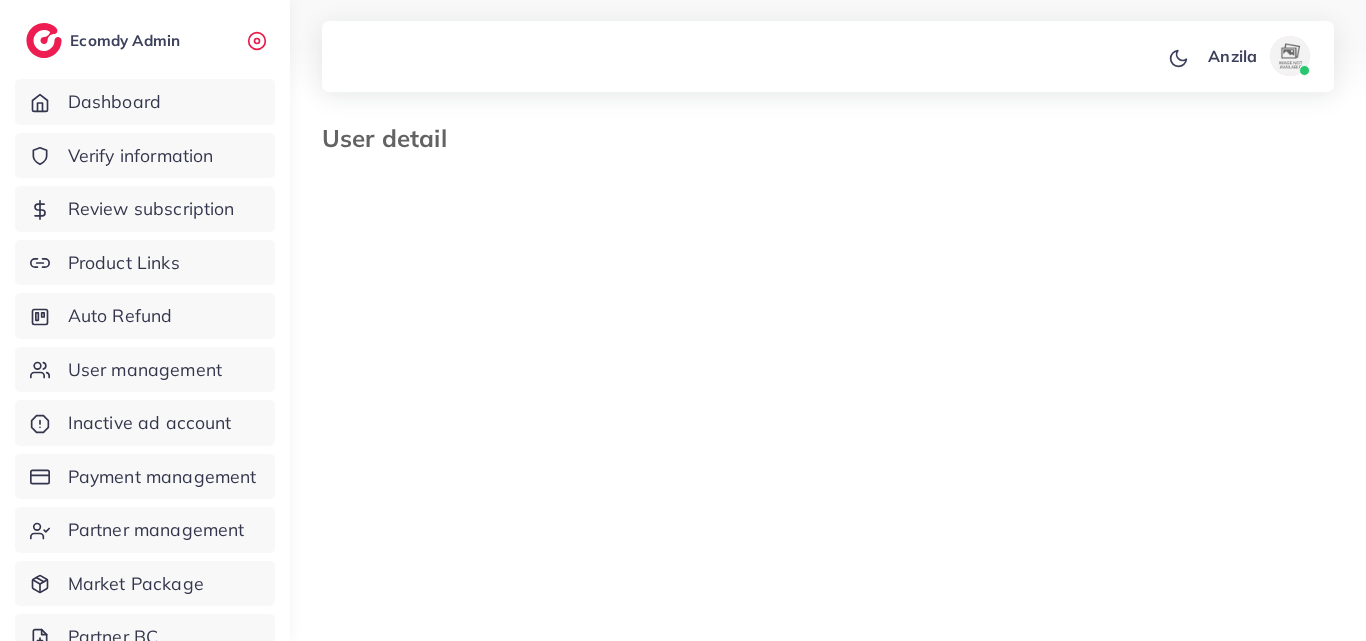 type on "*******" 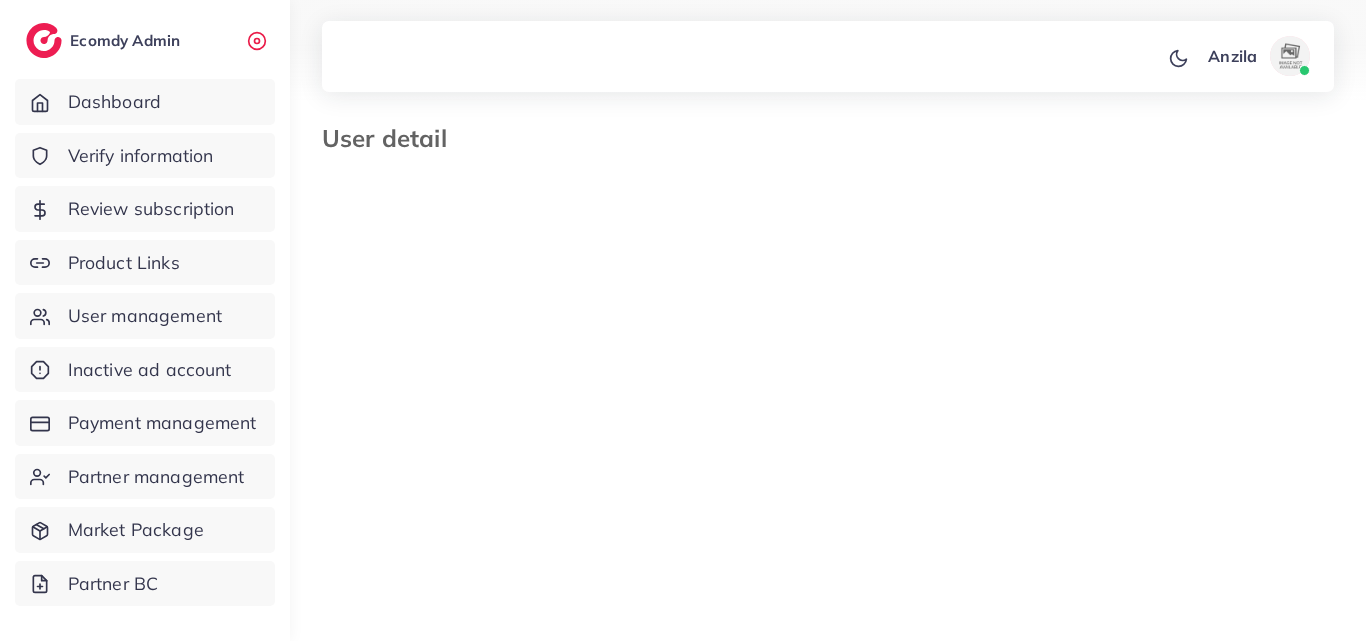 scroll, scrollTop: 0, scrollLeft: 0, axis: both 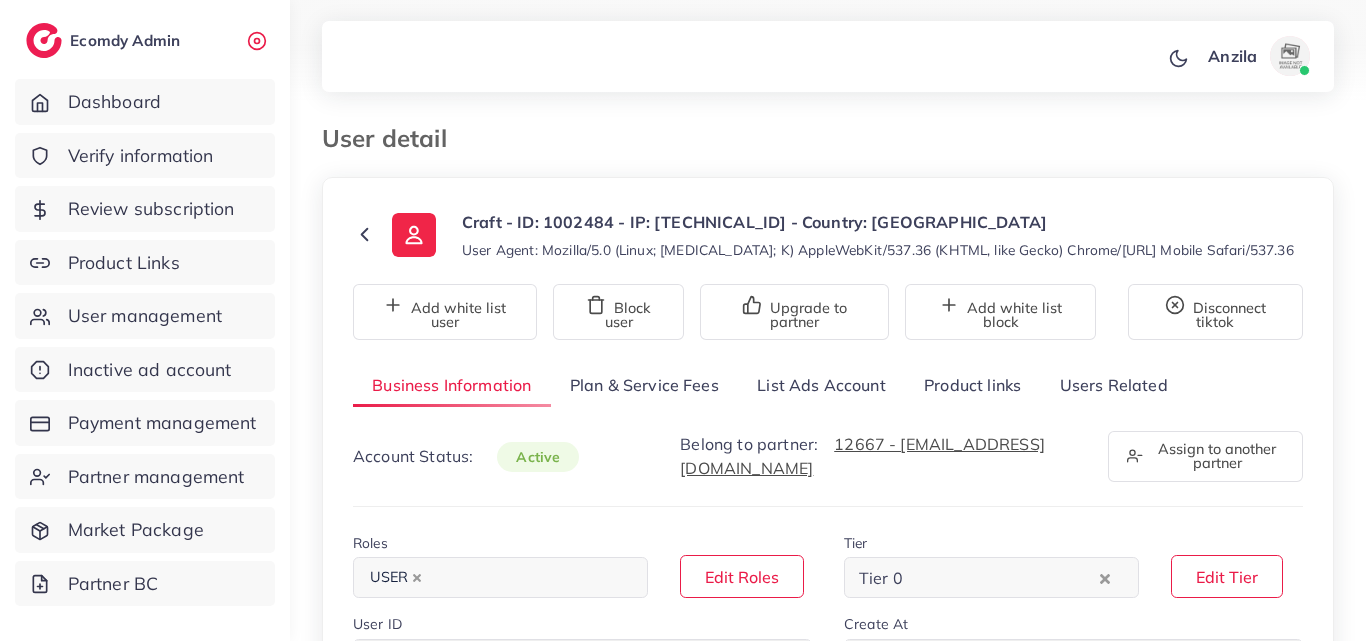click on "Product links" at bounding box center (972, 385) 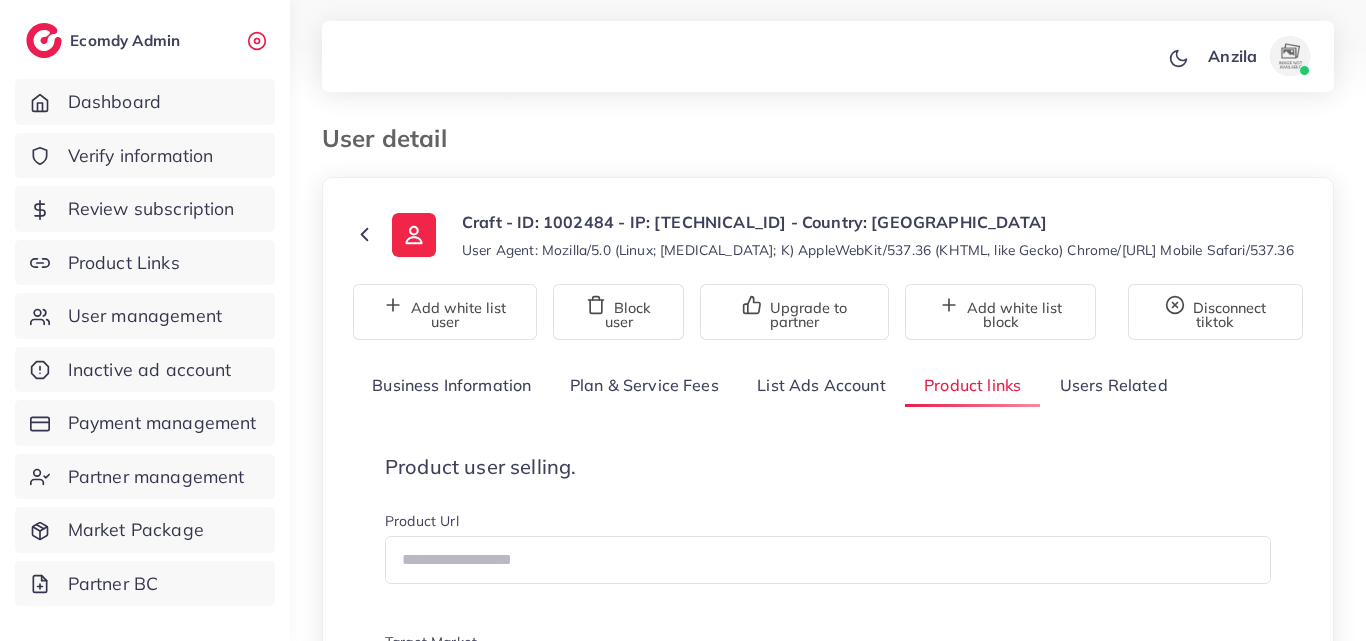 click on "Craft - ID: 1002484 - IP: [TECHNICAL_ID] - Country: [GEOGRAPHIC_DATA]" at bounding box center (878, 222) 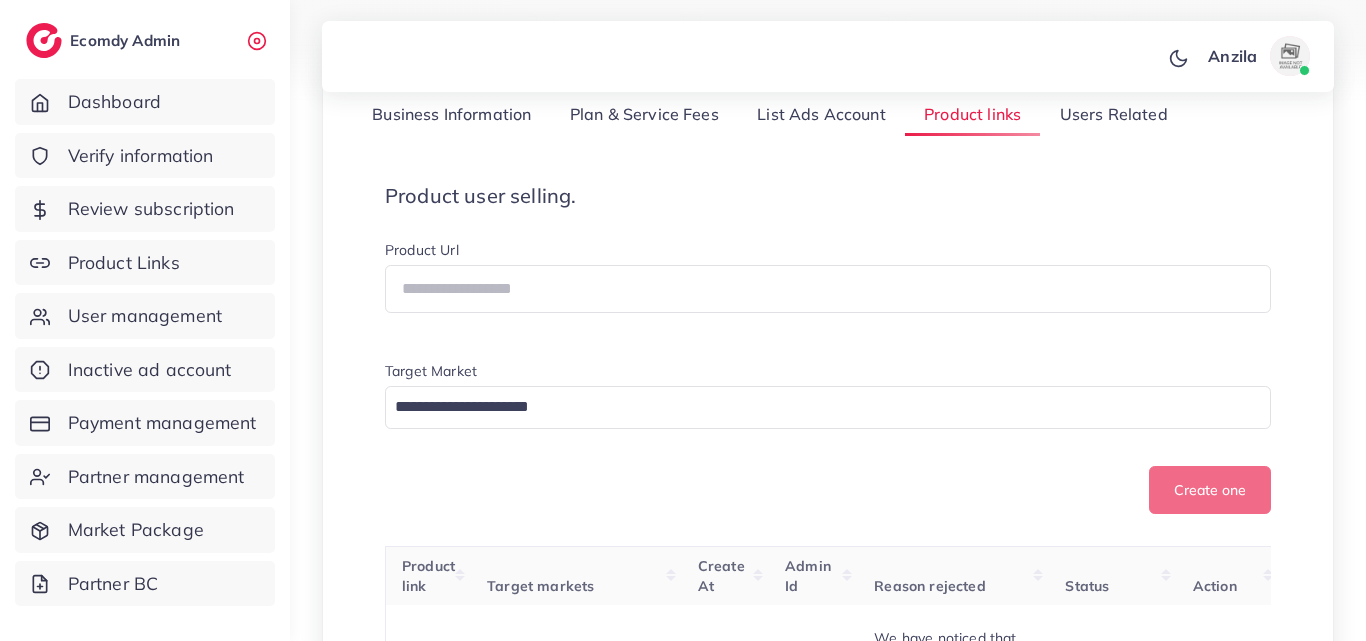 scroll, scrollTop: 400, scrollLeft: 0, axis: vertical 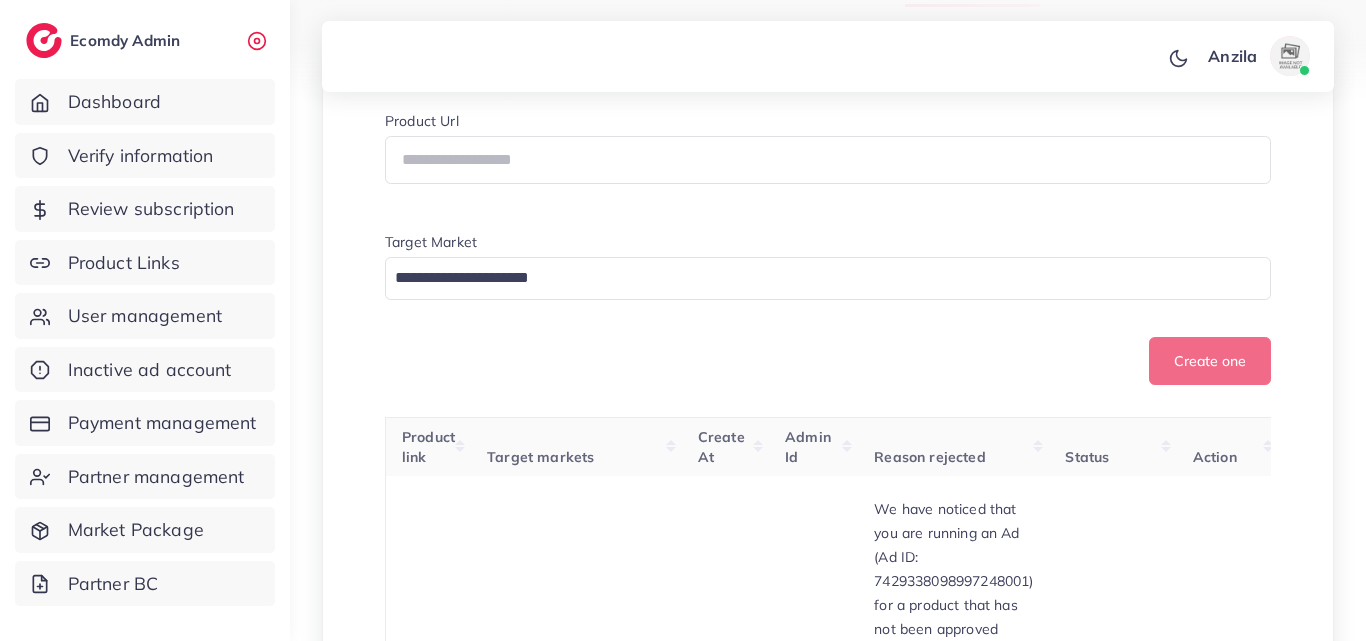 click on "Product Url   Target Market            Loading..." at bounding box center [828, 208] 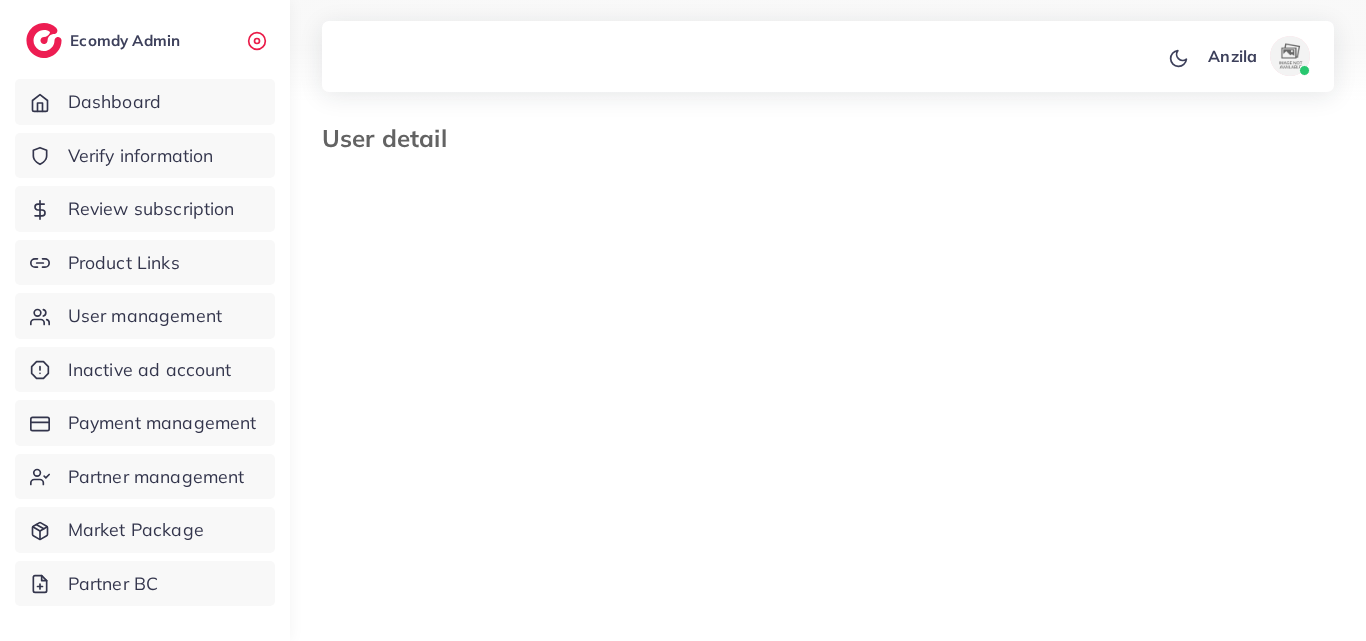 select on "********" 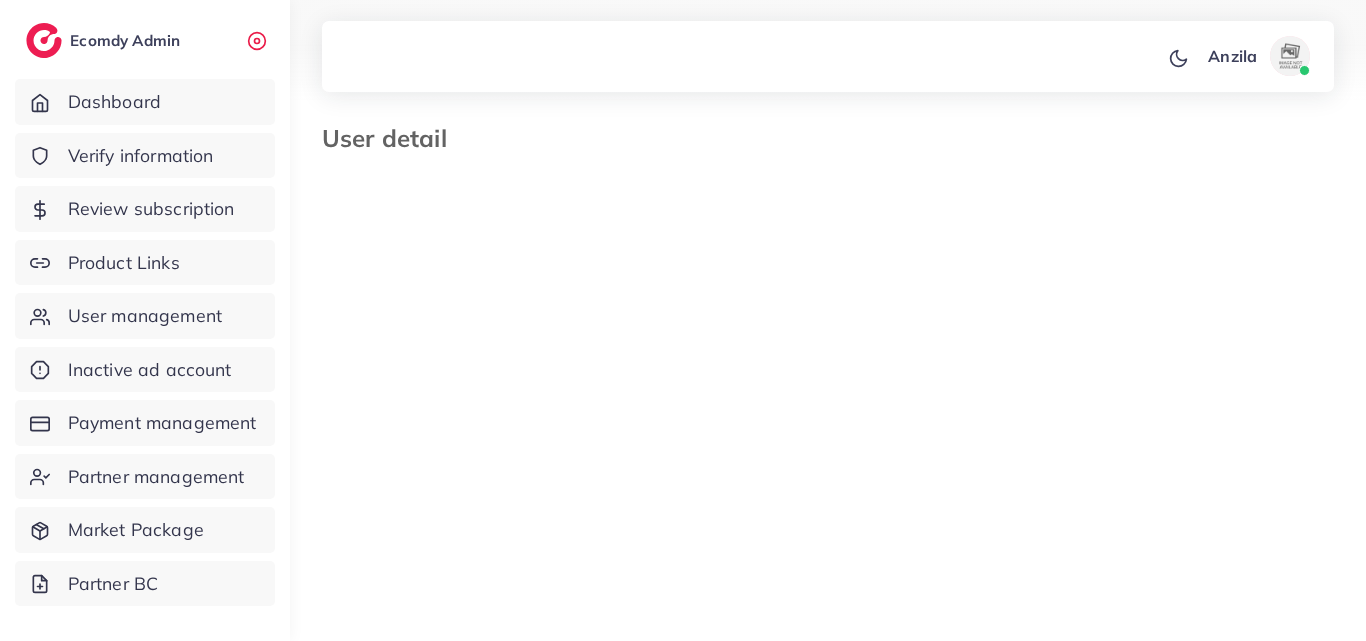 scroll, scrollTop: 0, scrollLeft: 0, axis: both 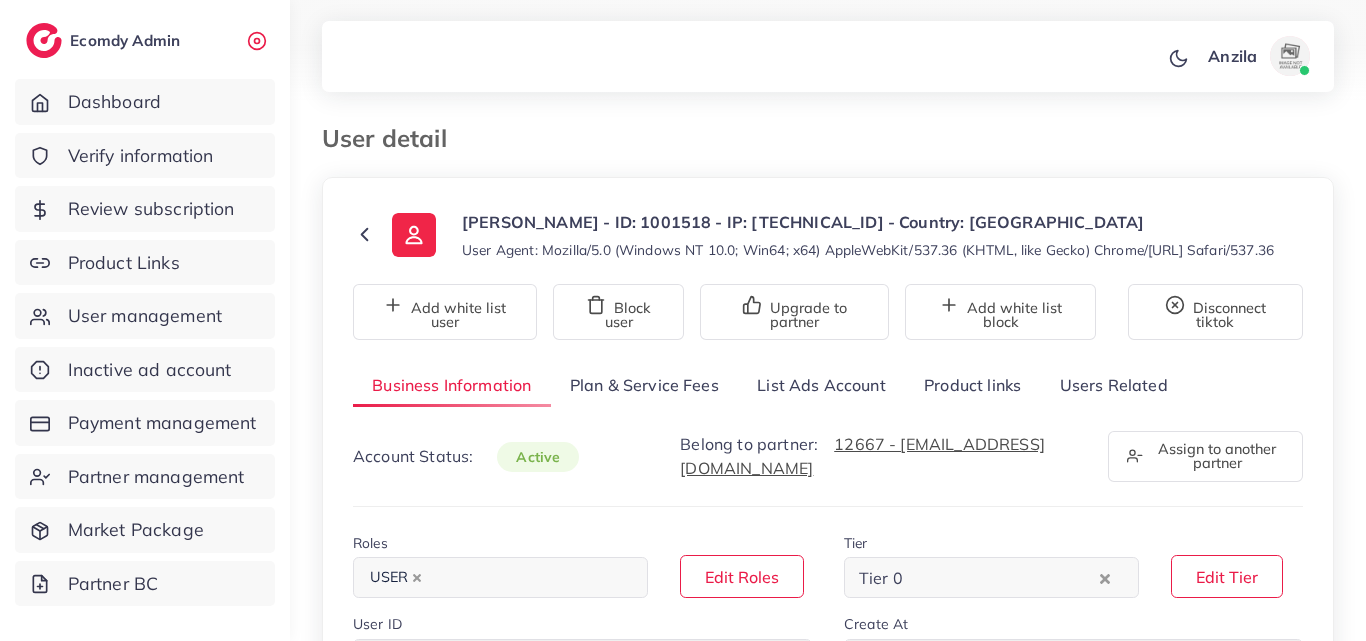click on "Product links" at bounding box center (972, 385) 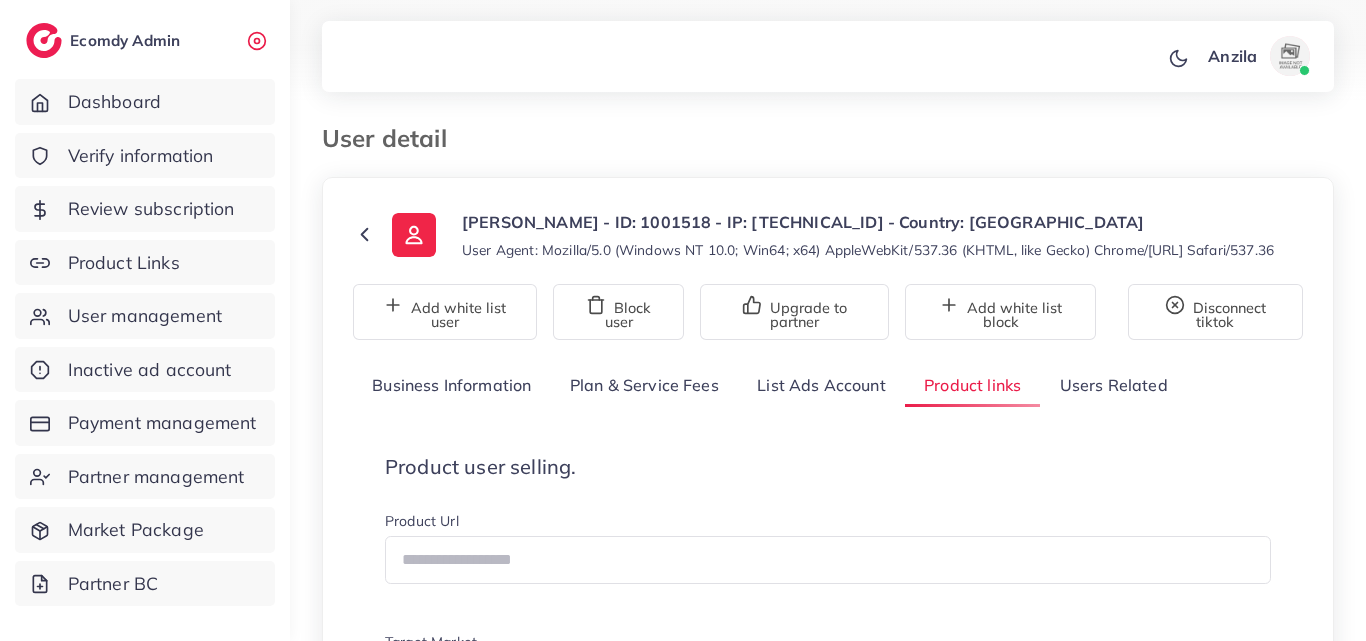 click on "User detail" at bounding box center [697, 138] 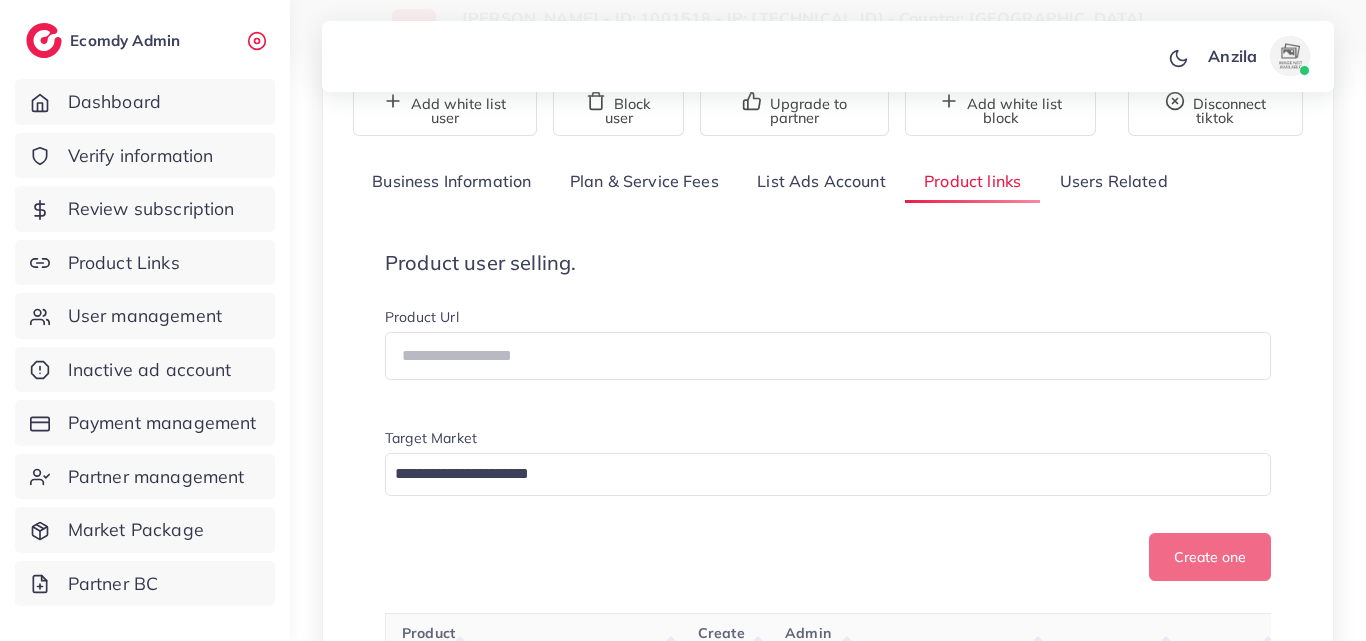 scroll, scrollTop: 400, scrollLeft: 0, axis: vertical 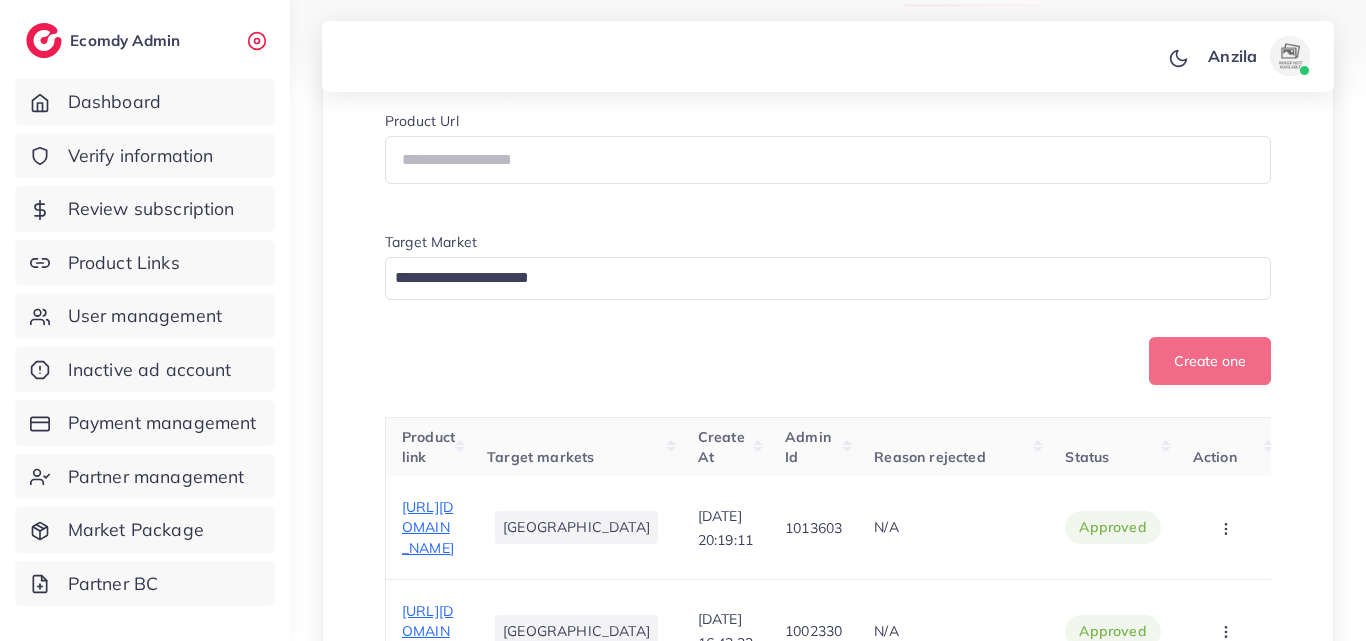 click on "Product user selling.   Product Url   Target Market            Loading...      Create one" at bounding box center [828, 220] 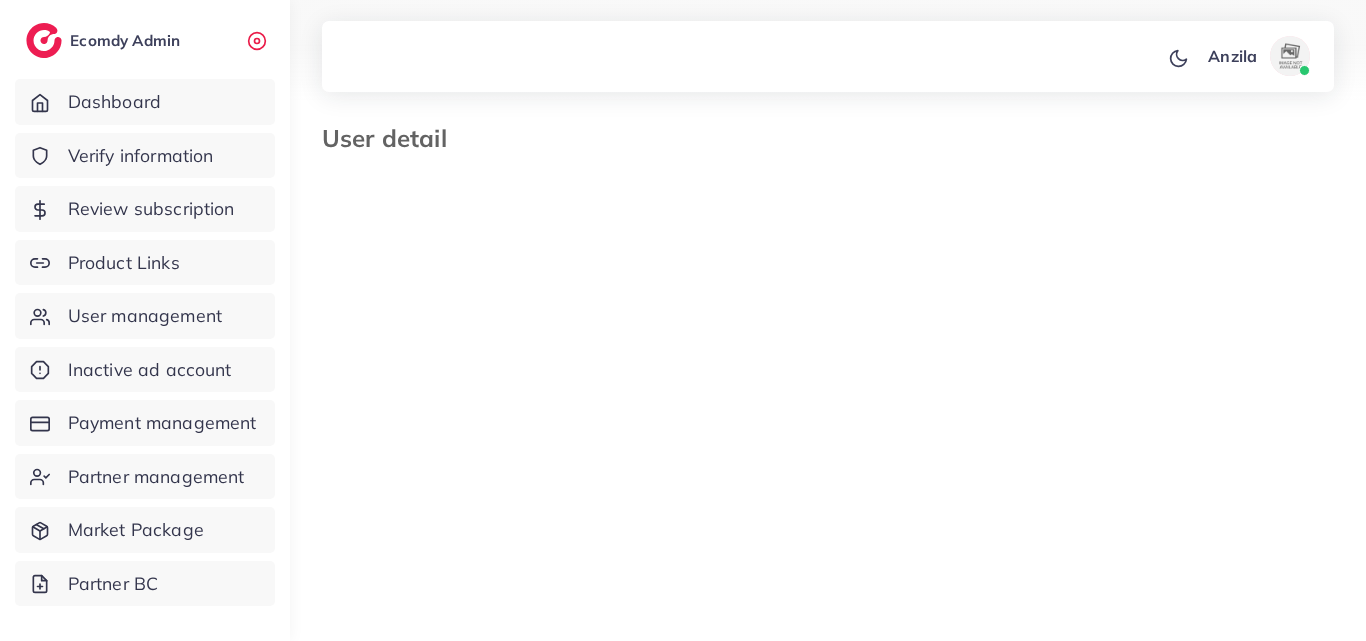 type on "*******" 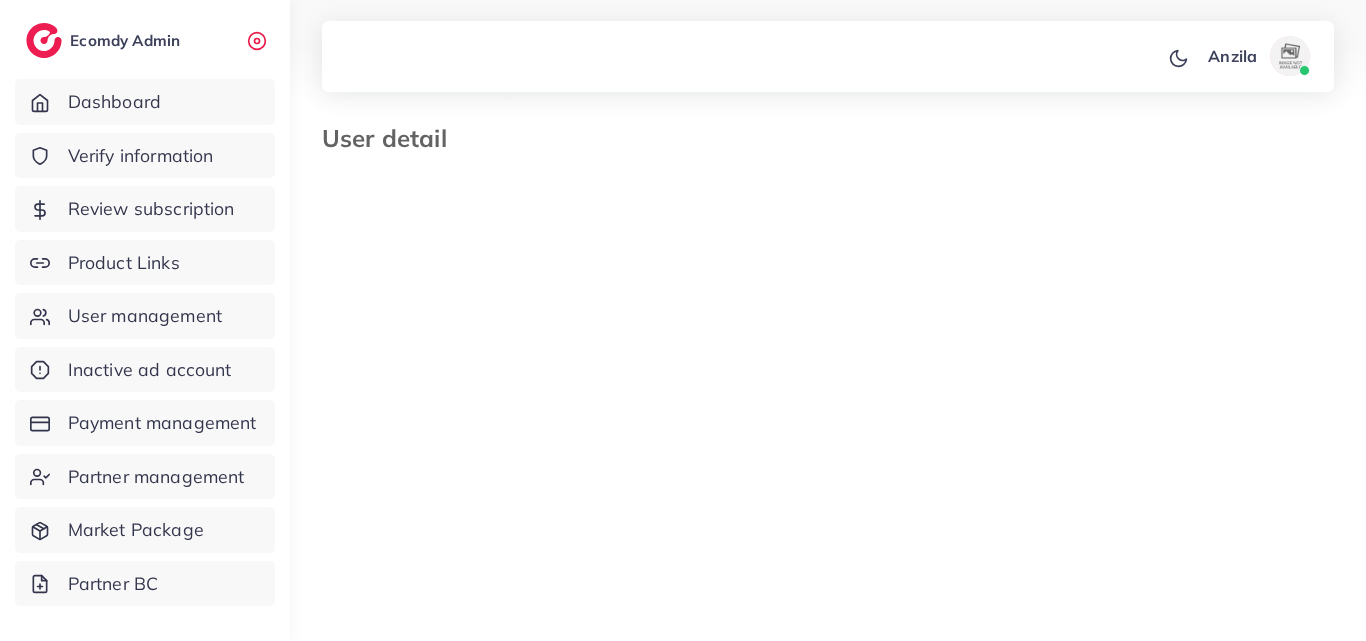 scroll, scrollTop: 0, scrollLeft: 0, axis: both 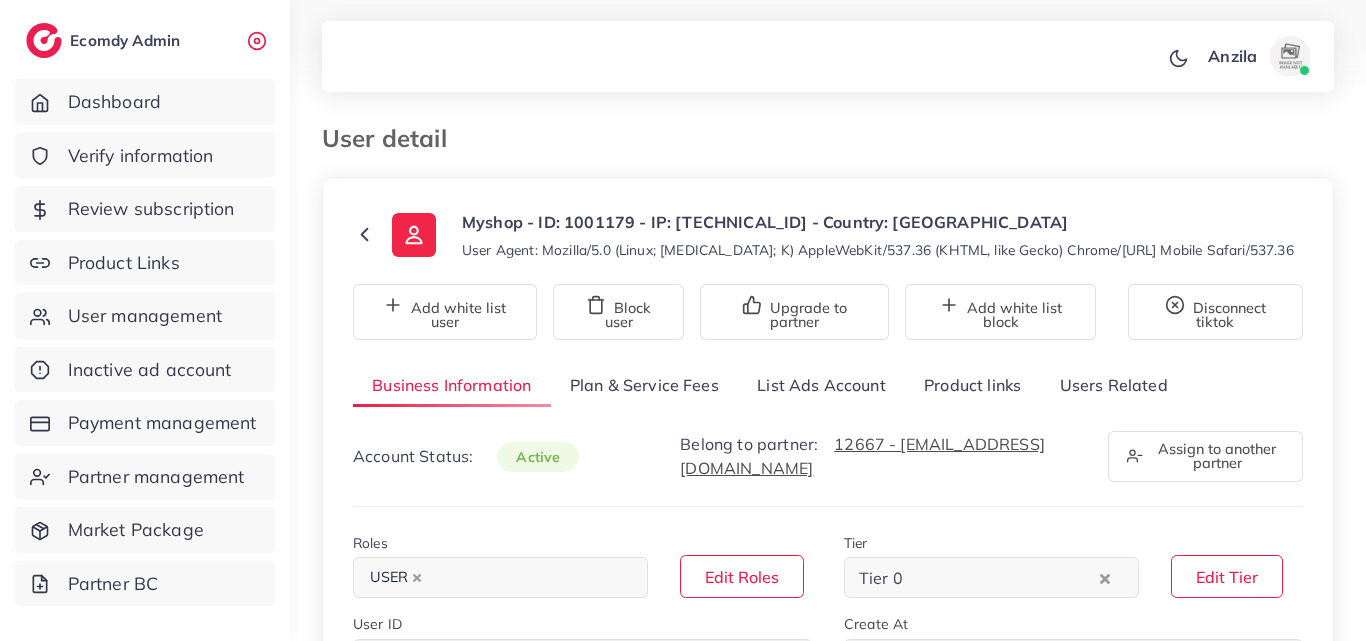 click on "Product links" at bounding box center (972, 385) 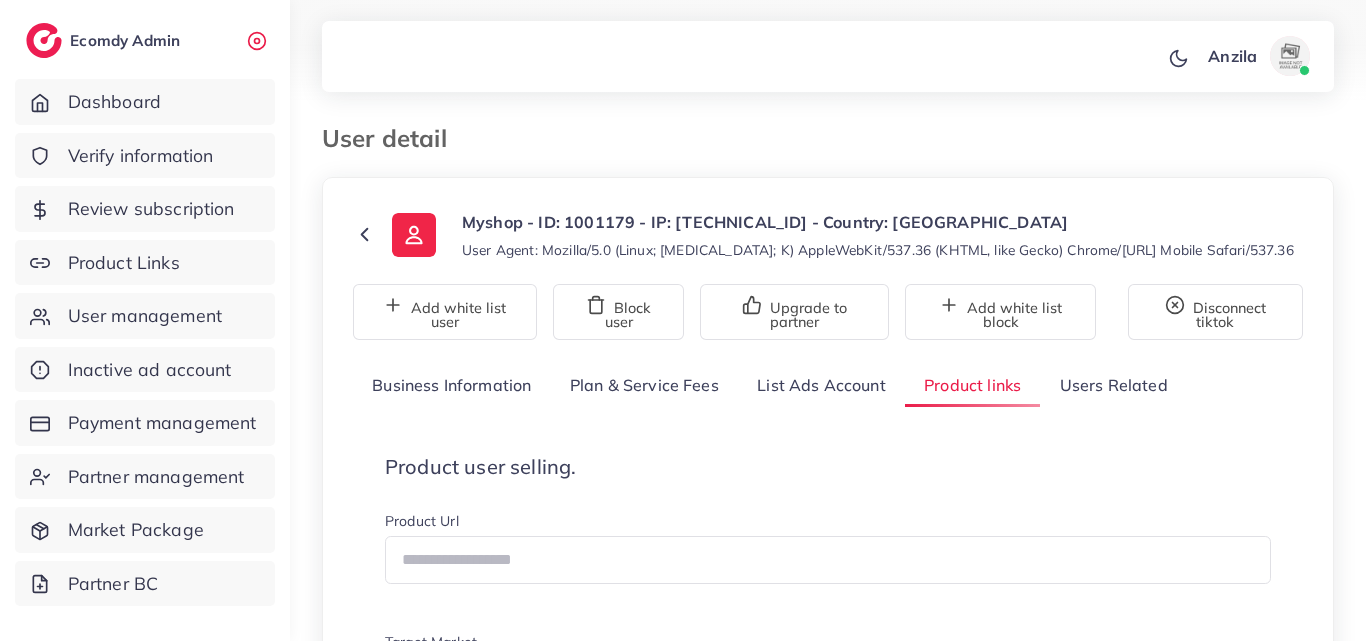 click on "**********" at bounding box center (828, 8722) 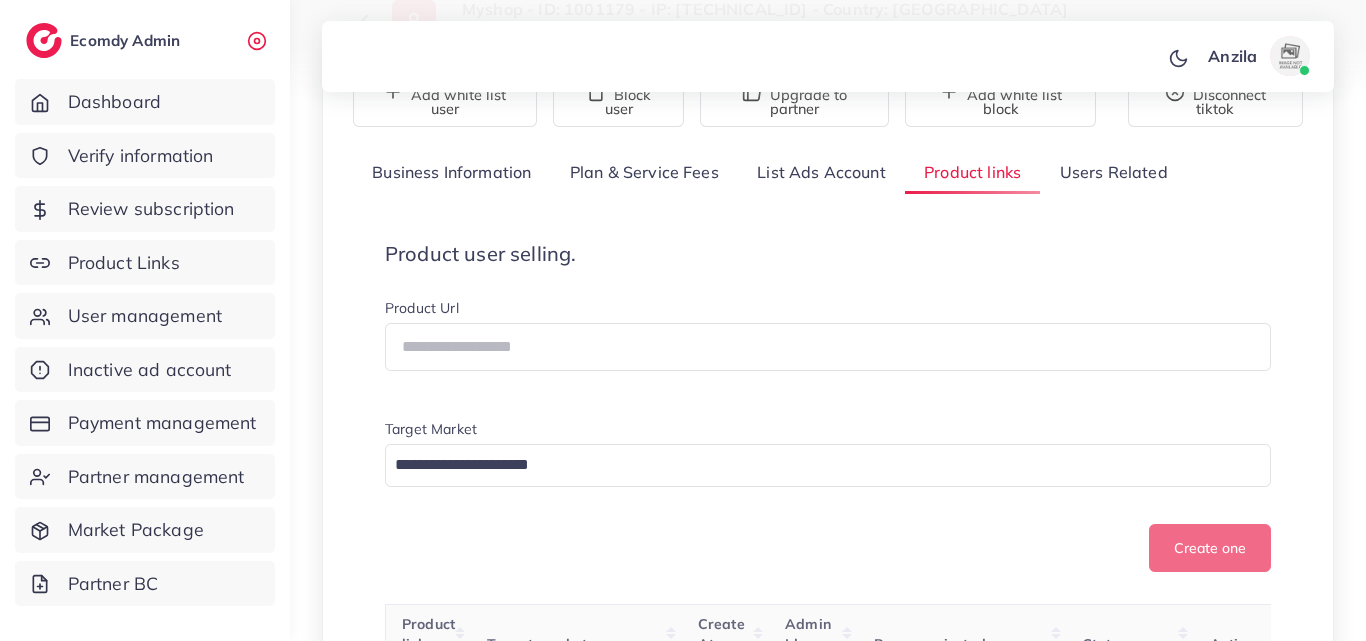 scroll, scrollTop: 320, scrollLeft: 0, axis: vertical 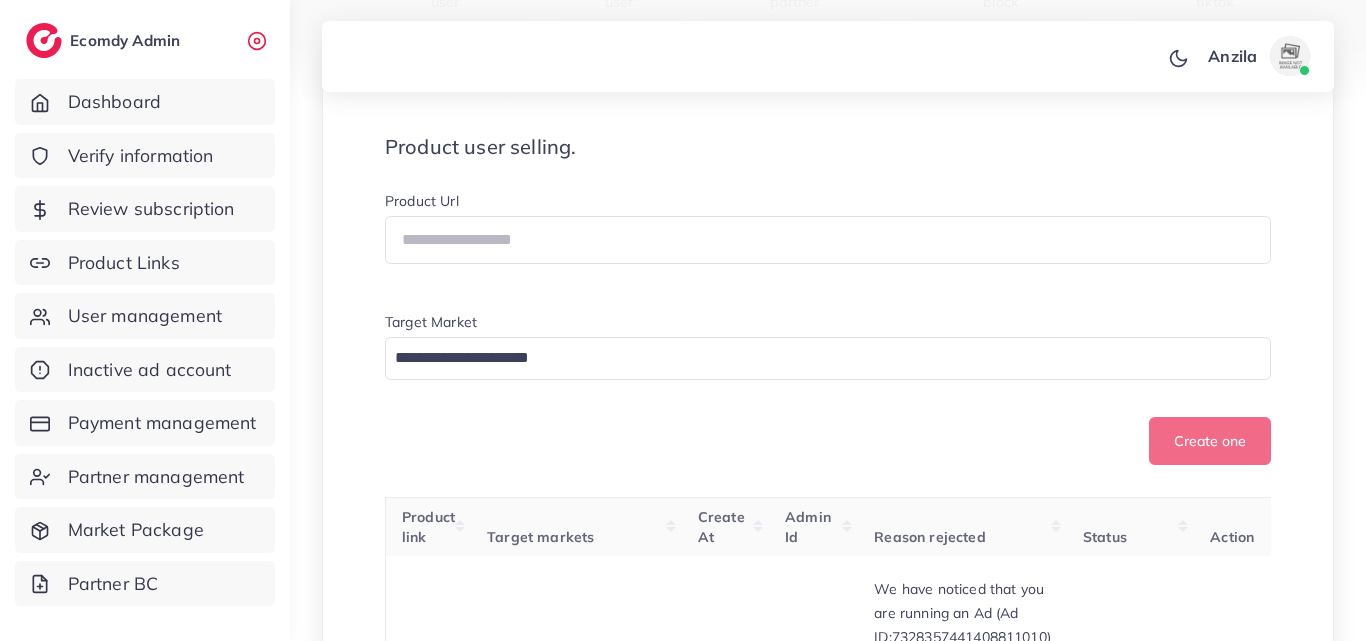 click on "Product Url" at bounding box center [828, 203] 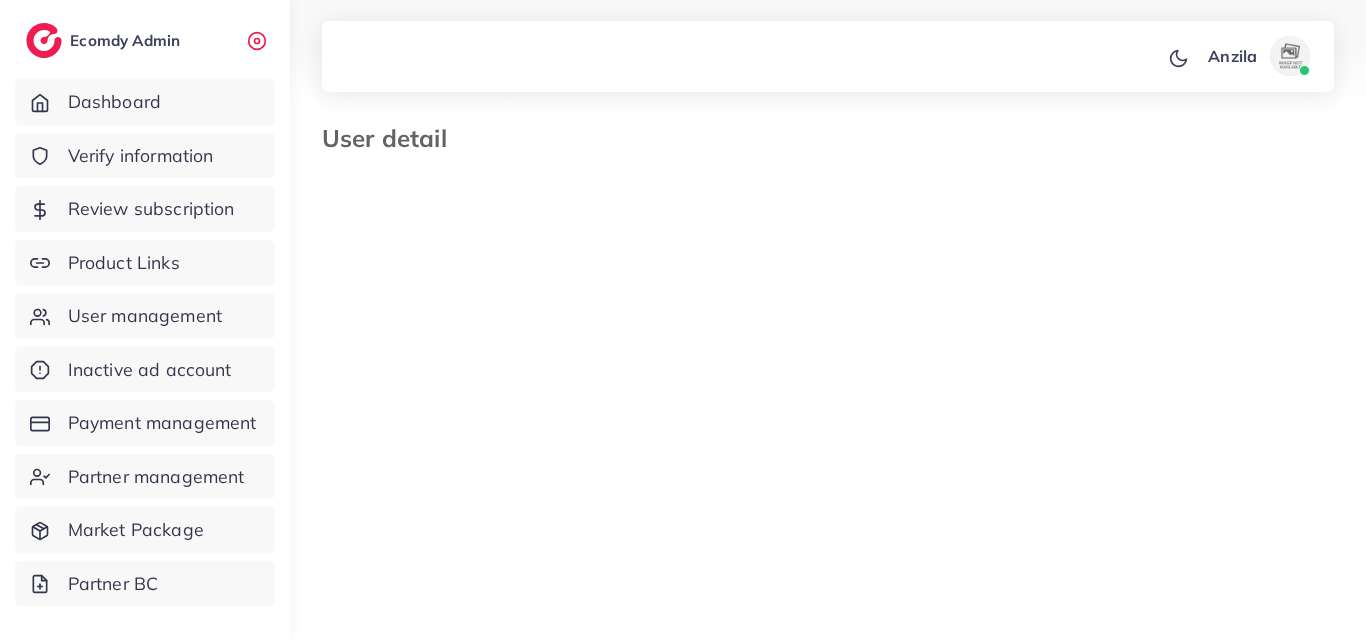 select on "********" 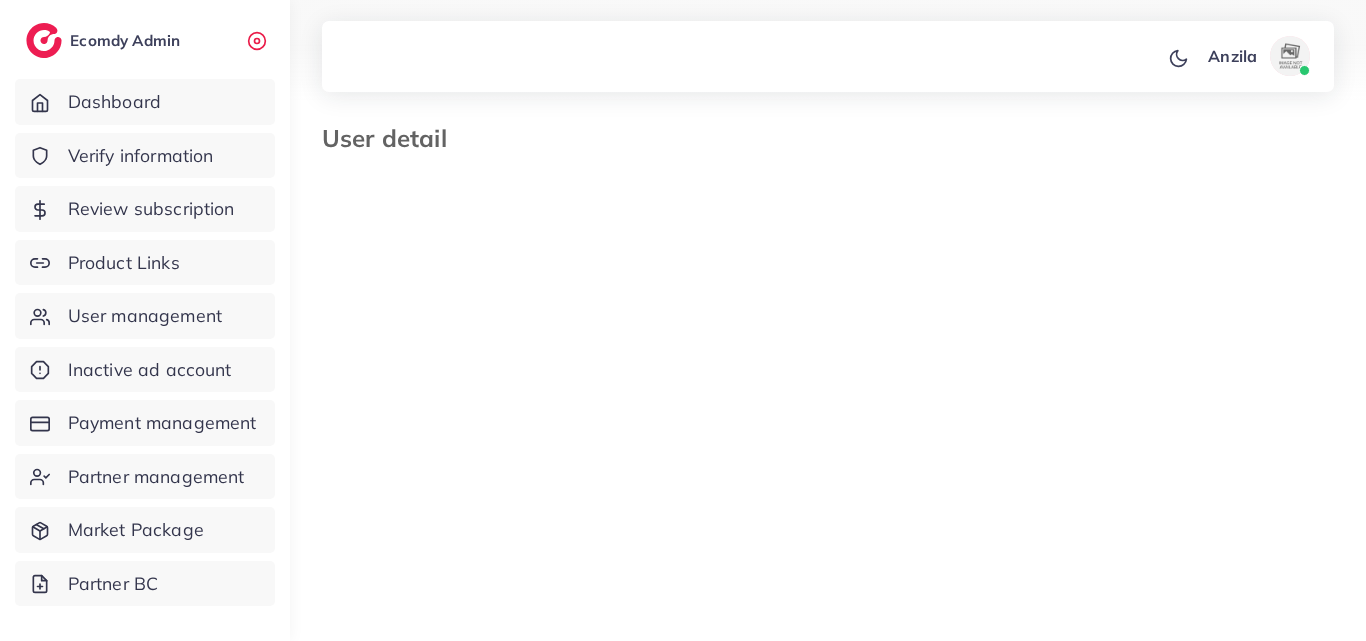 type on "*****" 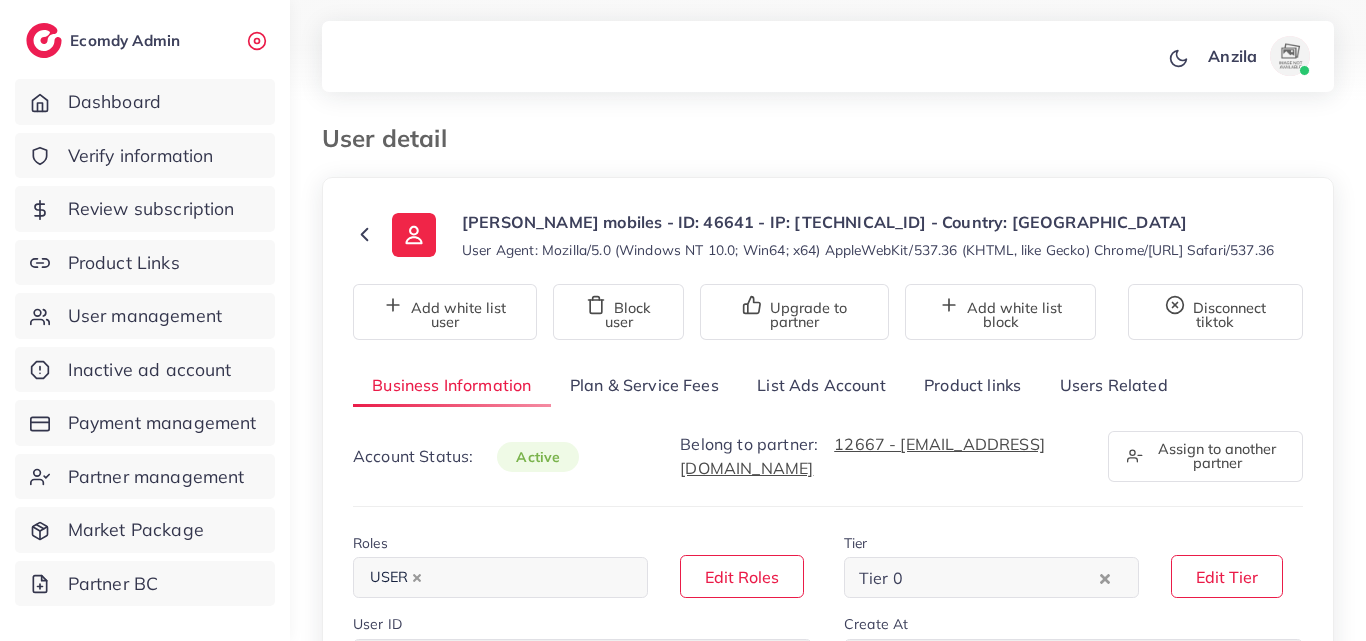 click on "Product links" at bounding box center [972, 385] 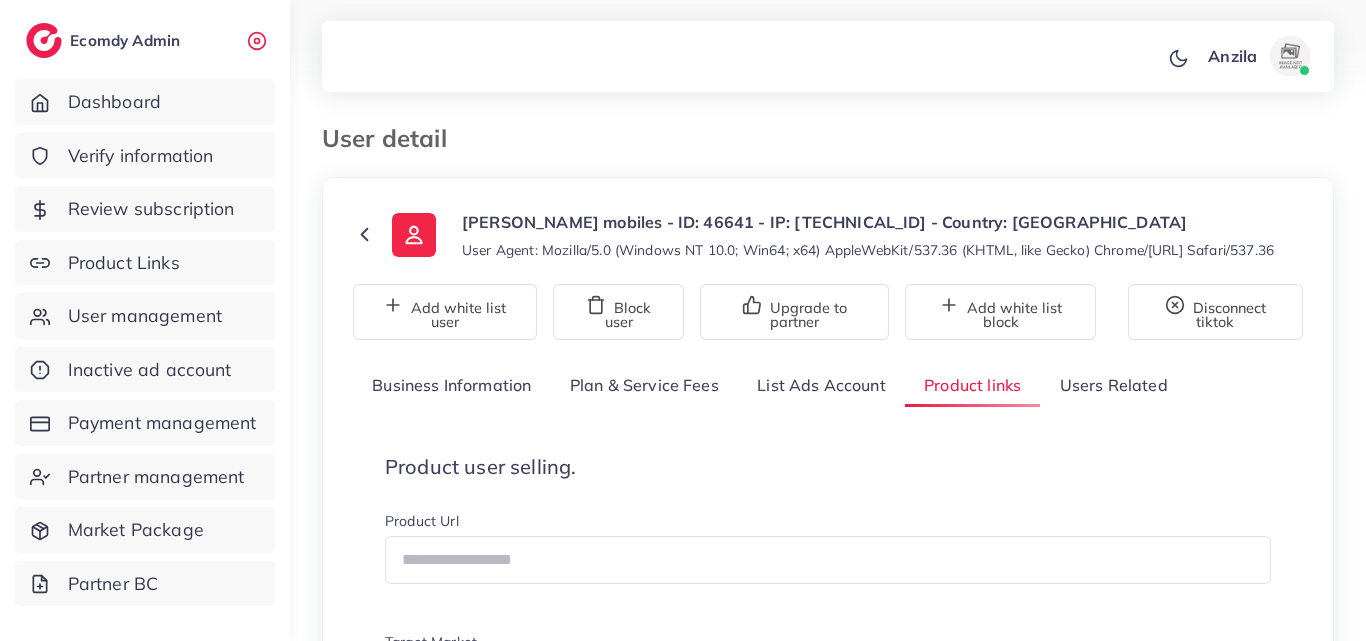 click on "User detail" at bounding box center [828, 150] 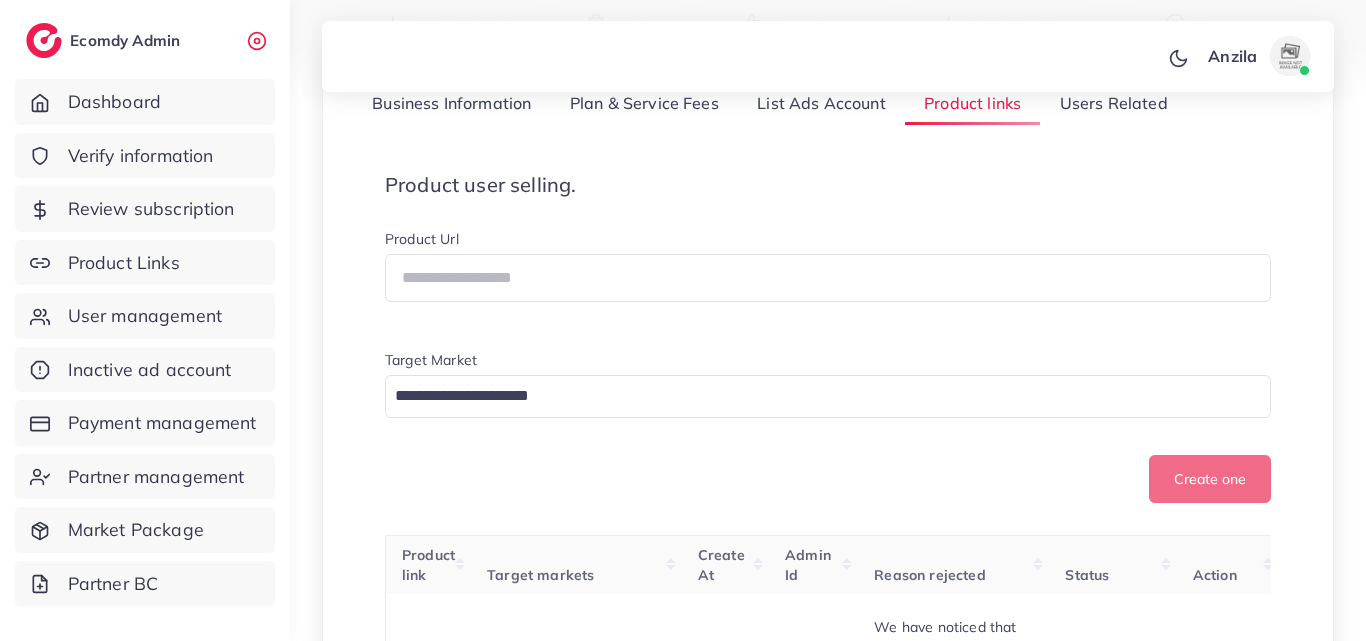 scroll, scrollTop: 360, scrollLeft: 0, axis: vertical 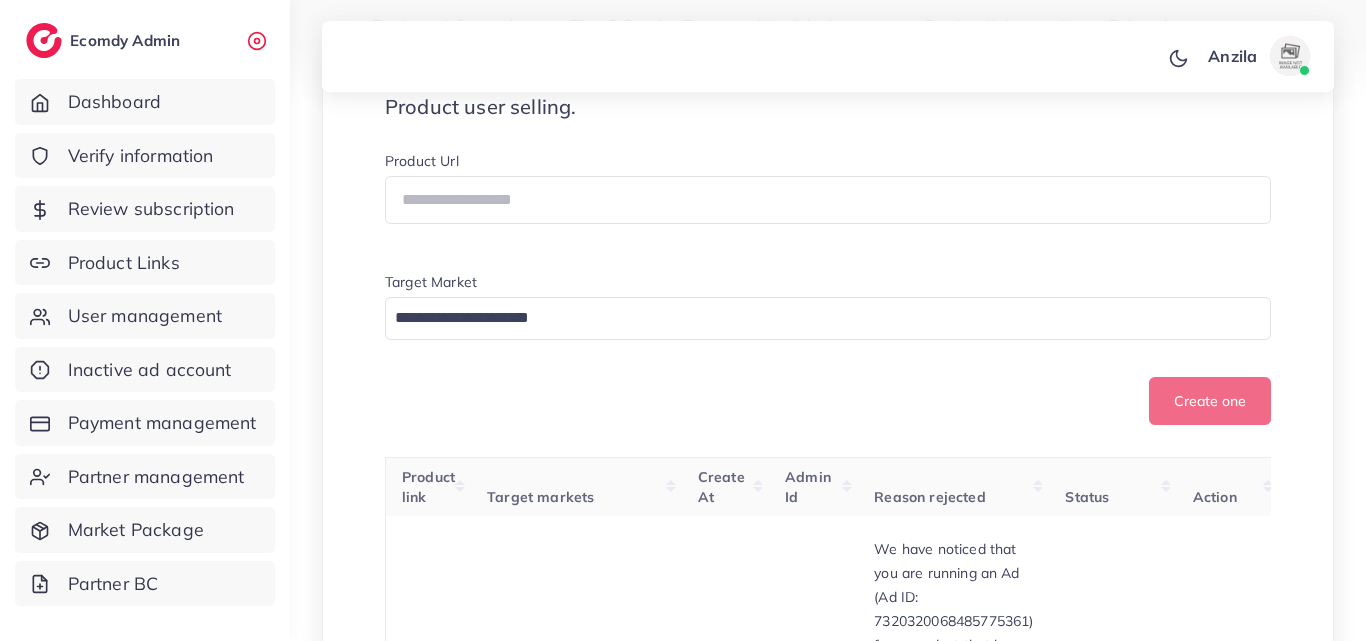 click on "Product user selling." at bounding box center (828, 107) 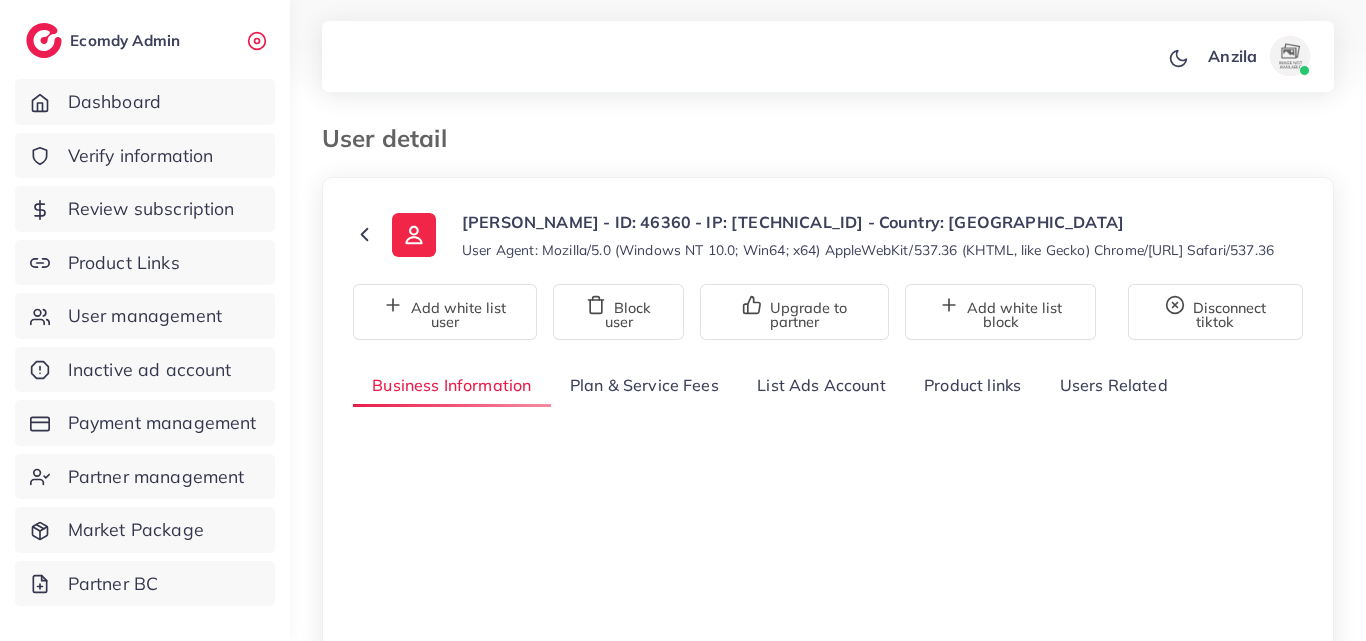select on "**********" 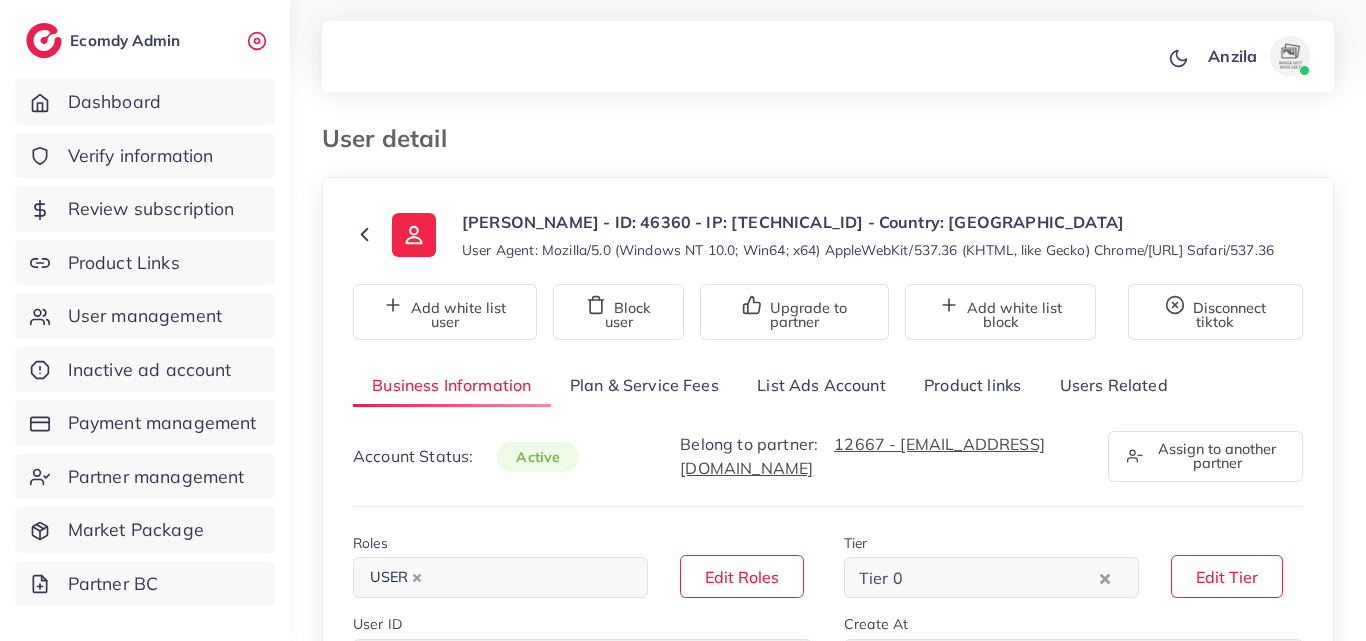 scroll, scrollTop: 0, scrollLeft: 0, axis: both 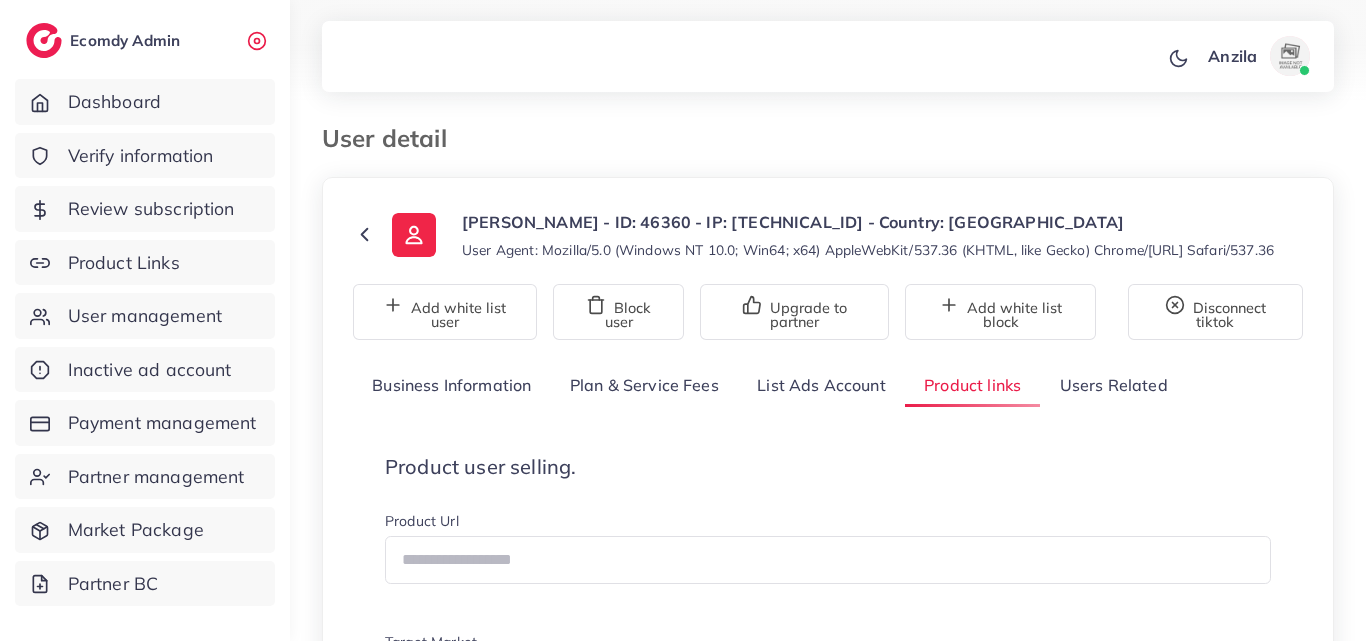 click on "User Agent: Mozilla/5.0 (Windows NT 10.0; Win64; x64) AppleWebKit/537.36 (KHTML, like Gecko) Chrome/[URL] Safari/537.36" at bounding box center [868, 250] 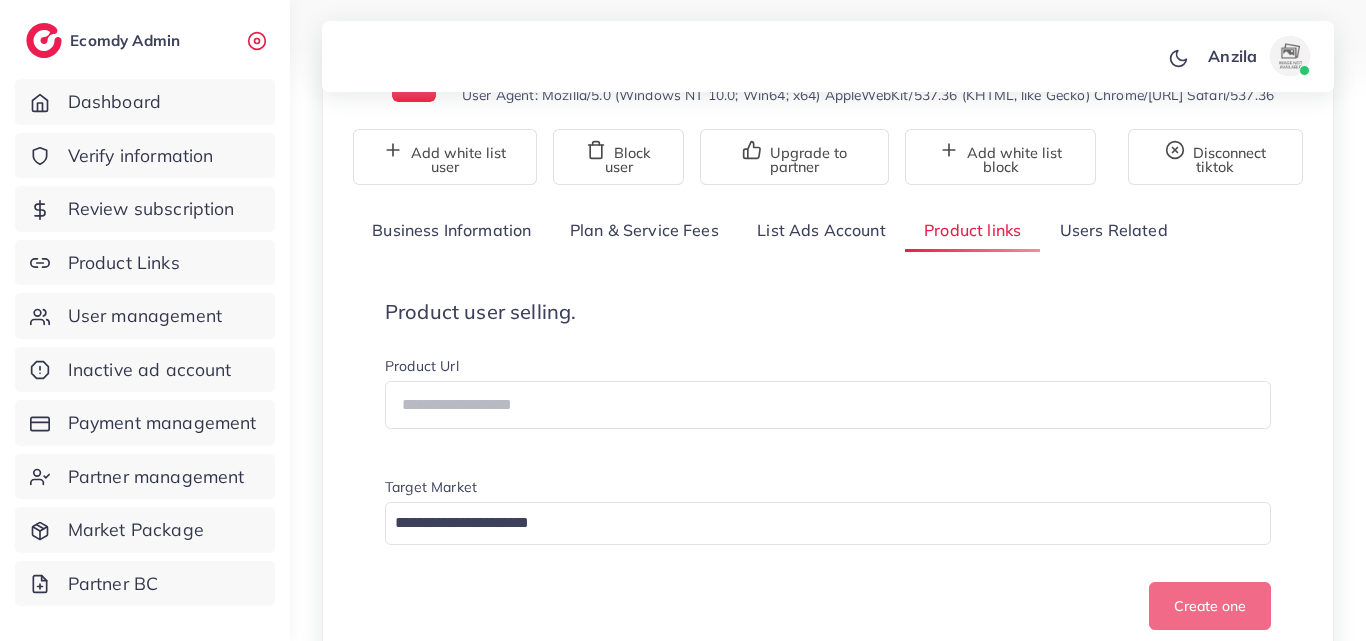 scroll, scrollTop: 360, scrollLeft: 0, axis: vertical 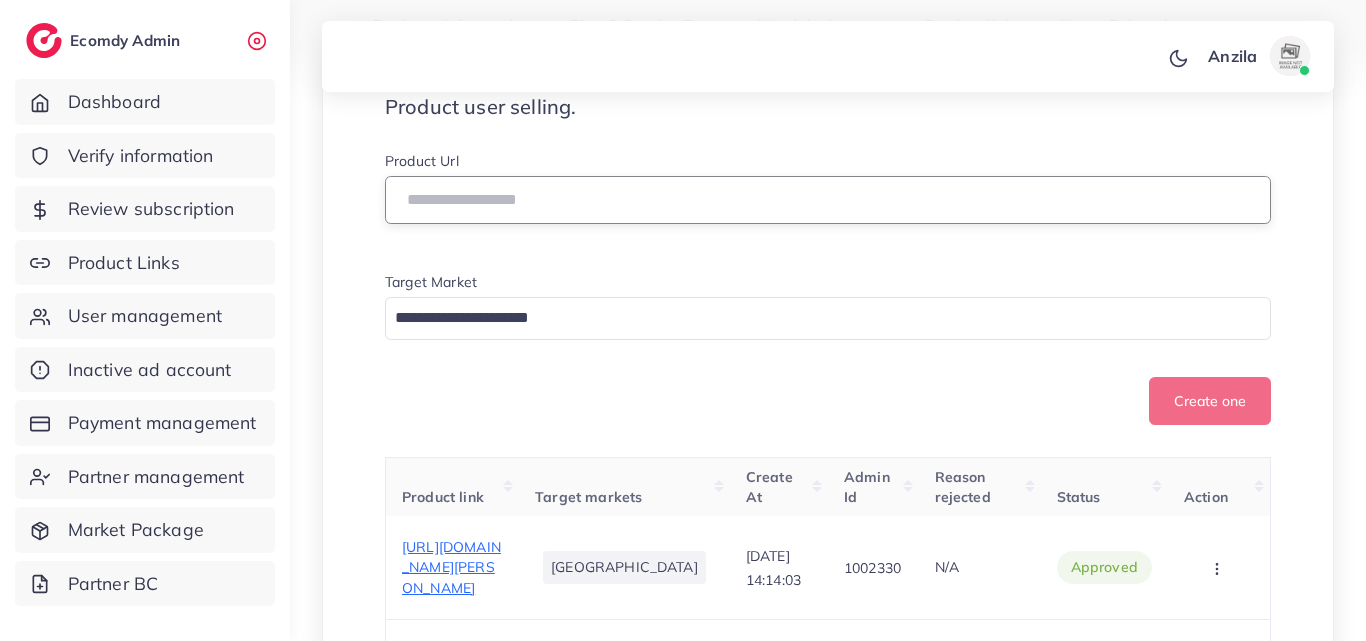 click at bounding box center (828, 200) 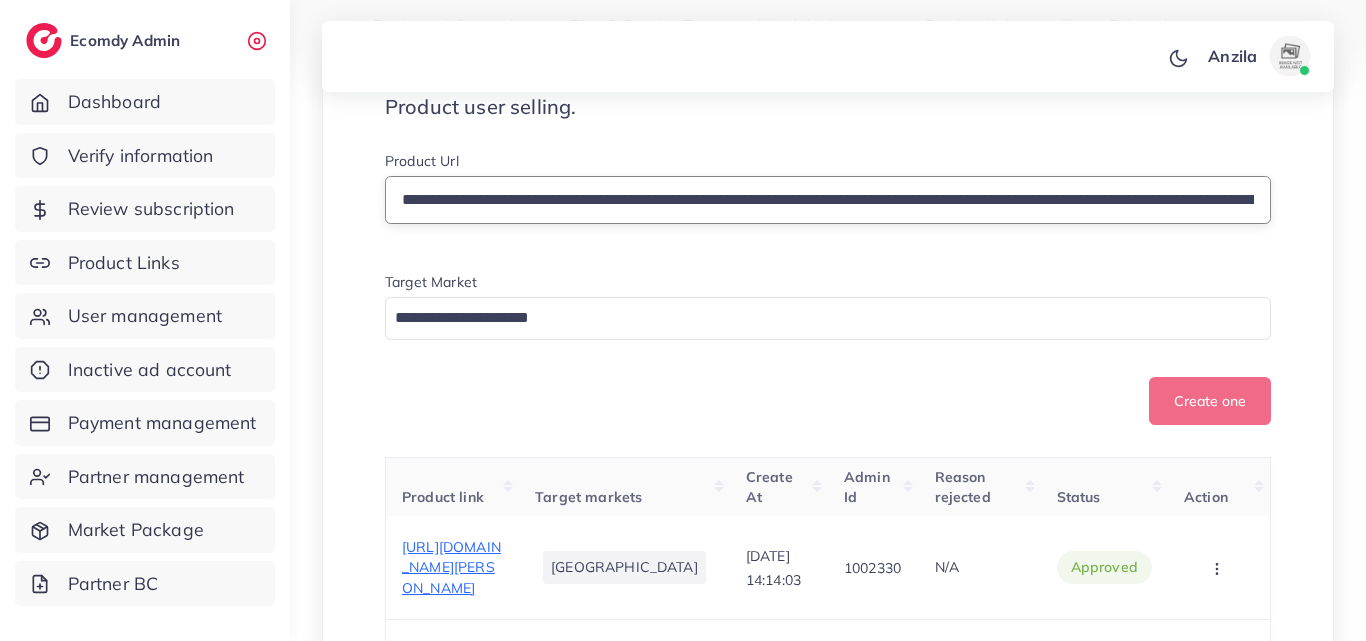 scroll, scrollTop: 0, scrollLeft: 1685, axis: horizontal 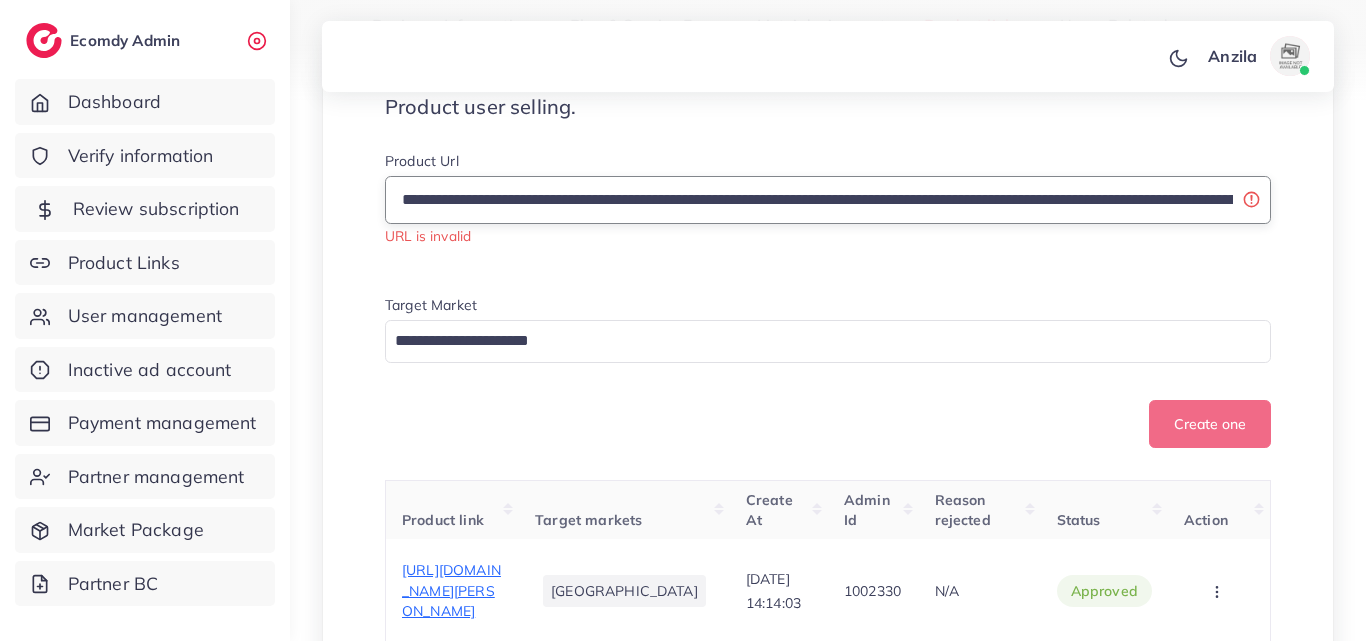 drag, startPoint x: 673, startPoint y: 213, endPoint x: 251, endPoint y: 227, distance: 422.23218 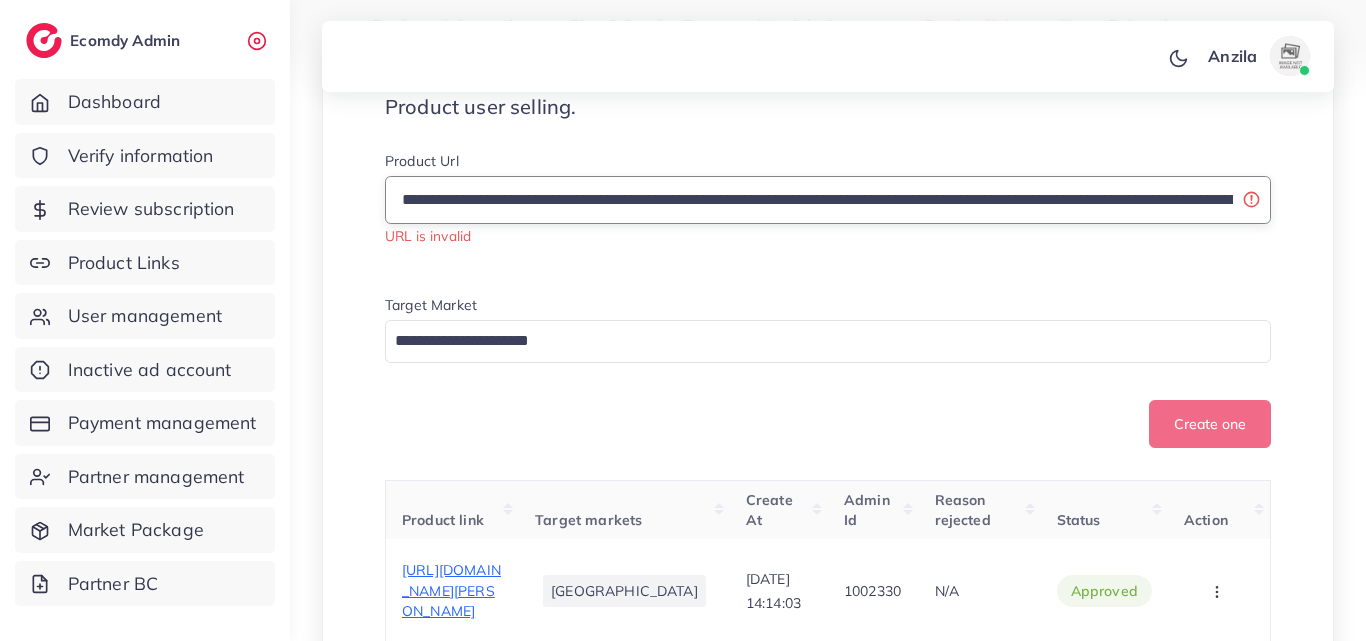 click on "**********" at bounding box center (828, 200) 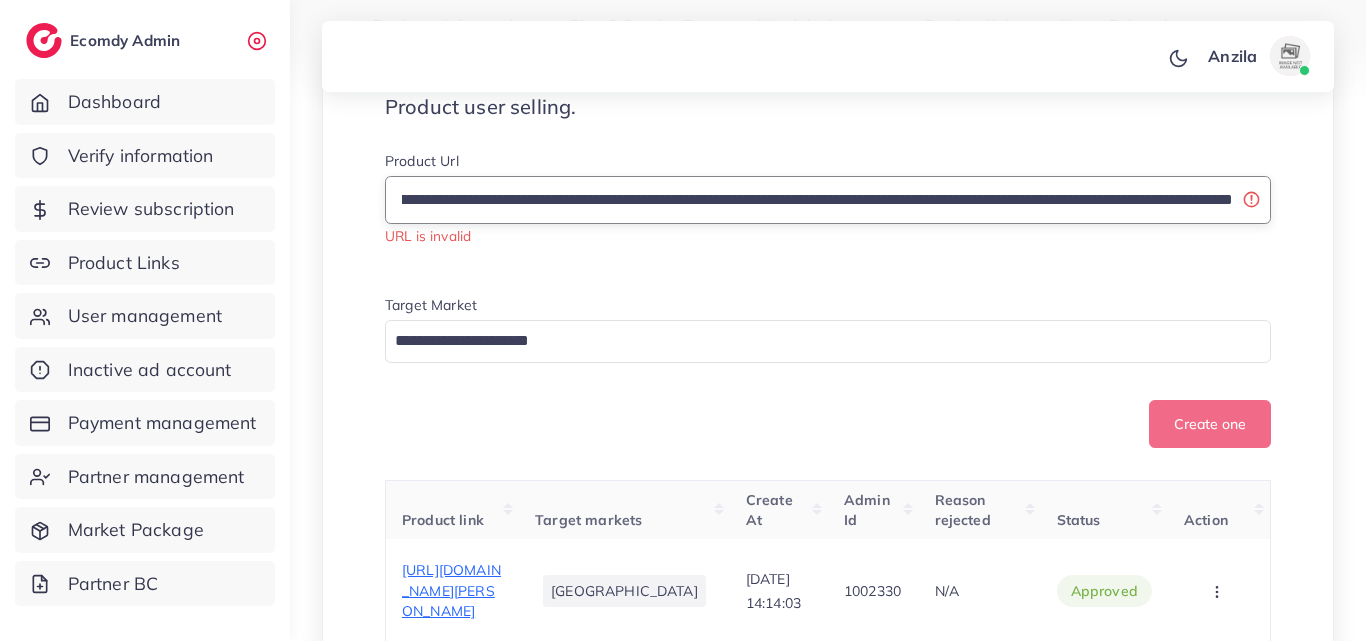 scroll, scrollTop: 0, scrollLeft: 1192, axis: horizontal 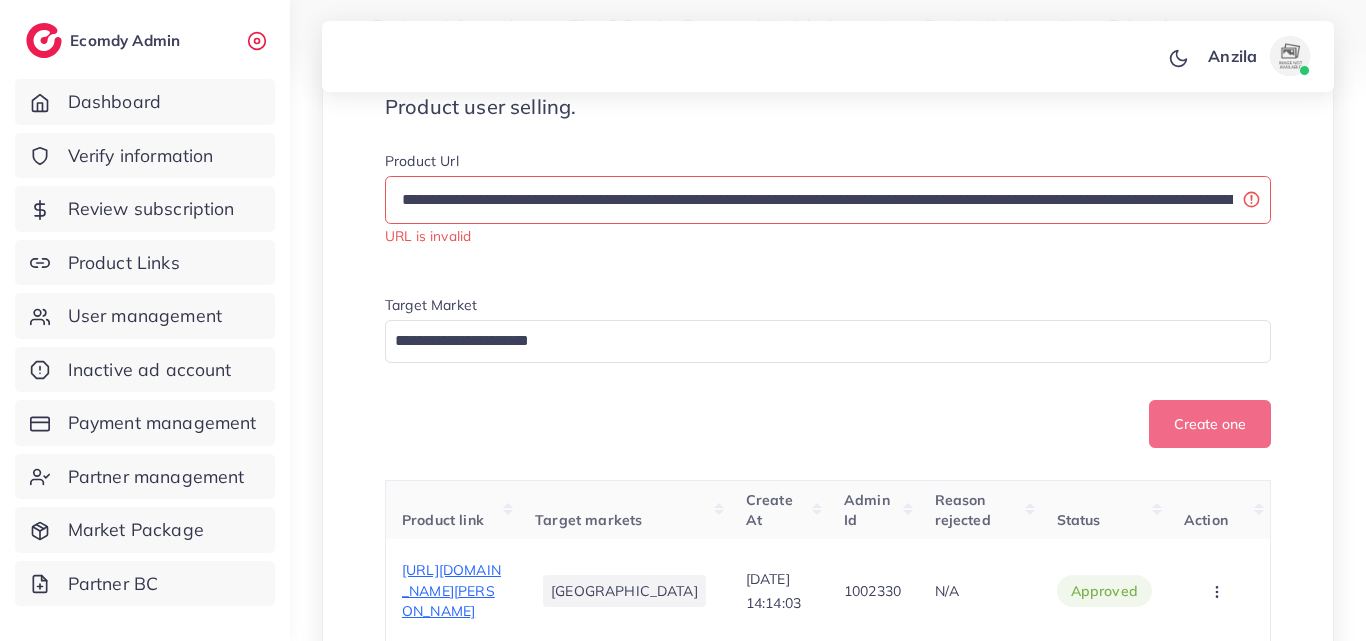 click on "**********" at bounding box center (828, 1637) 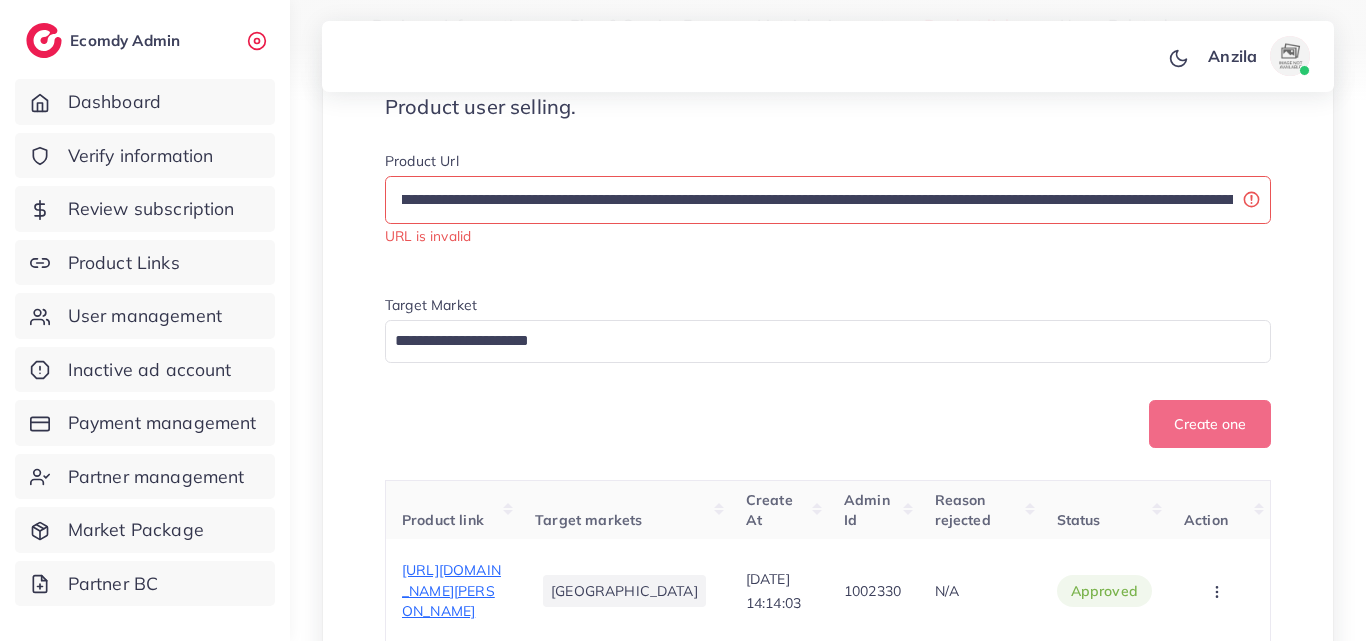 click on "**********" at bounding box center [828, 259] 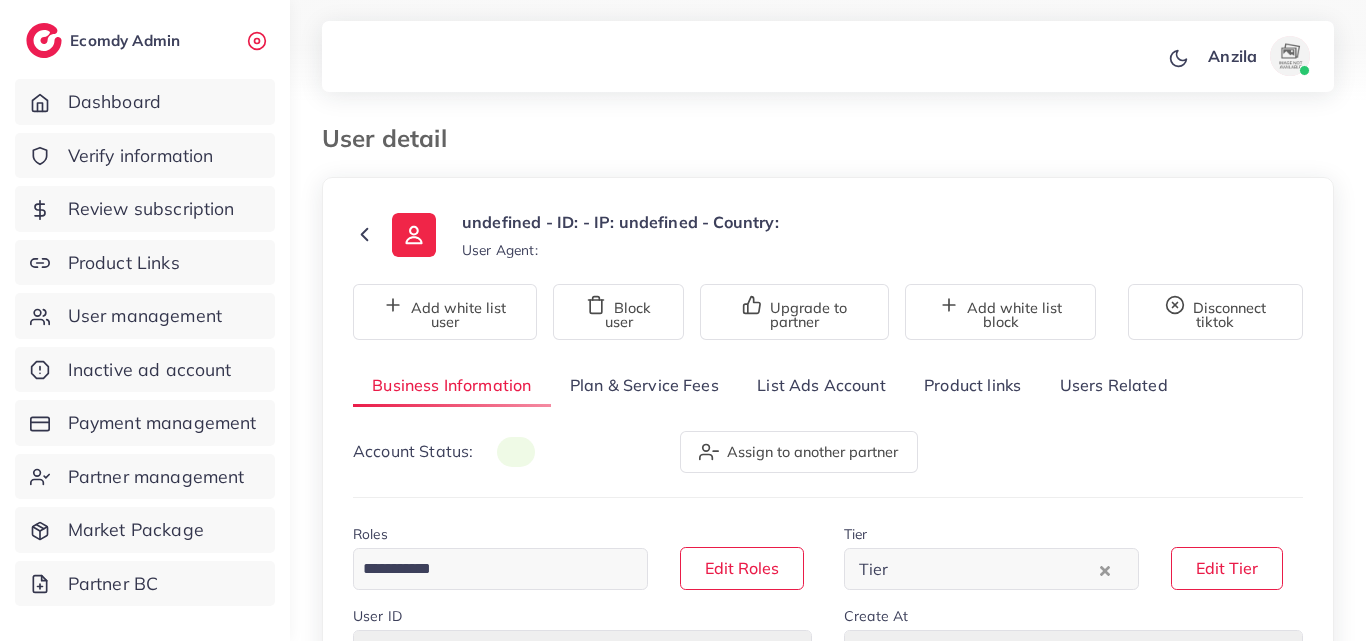 scroll, scrollTop: 0, scrollLeft: 0, axis: both 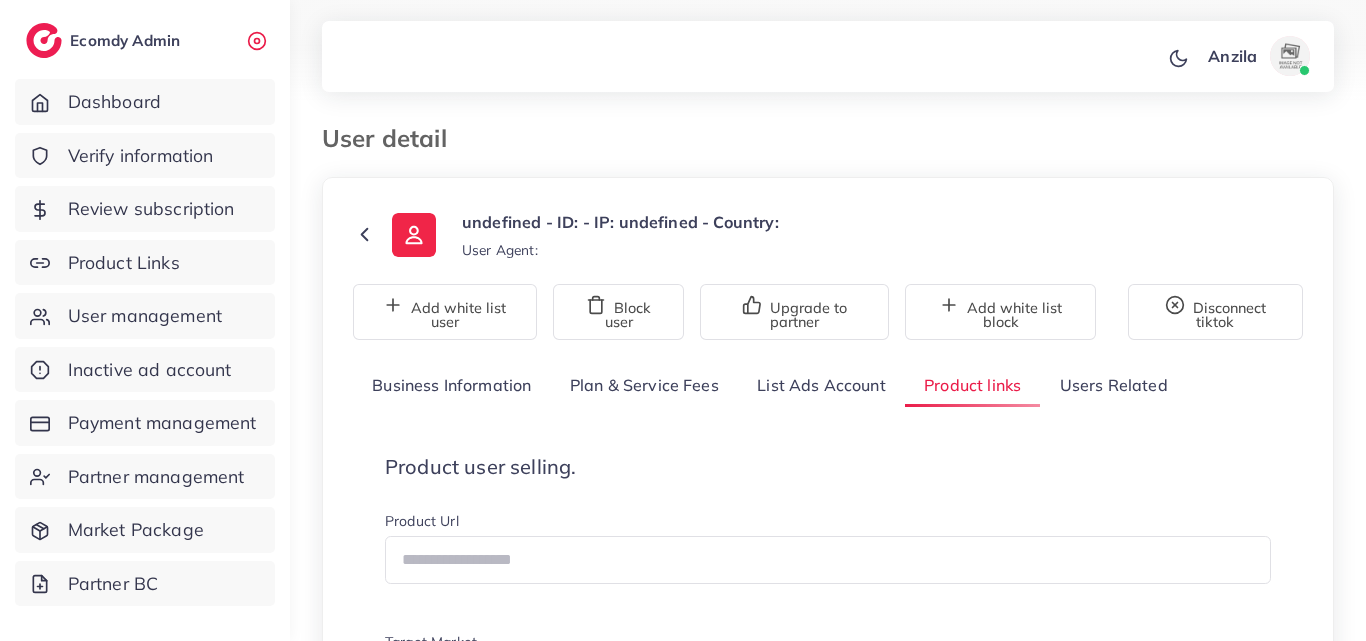click on "undefined - ID:  - IP: undefined - Country:   User Agent:   Add white list user   Block user   Upgrade to partner   Add white list block   Disconnect tiktok  Business Information Plan & Service Fees List Ads Account Product links Users Related  Account Status:   Assign to another partner   Roles            Loading...      Edit Roles   Tier
Tier
Loading...      Edit Tier   User ID  ***  Create At  ***  Full Name  ***  Register from service  ***  Email  ***  Phone Number  * ****** A B C D E F G H I J K L M N O P Q R S T U V W X Y Z search no result Afghanistan (‫افغانستان‬‎) +93 Albania (Shqipëri) +355 Algeria (‫الجزائر‬‎) +213 American Samoa +1684 Andorra +376 Angola +244 Anguilla +1264 Antigua and Barbuda +1268 Argentina +54 Armenia (Հայաստան) +374 Aruba +297 Australia +61 Austria (Österreich) +43 Azerbaijan (Azərbaycan) +994 Bahamas +1242 Bahrain (‫البحرين‬‎) +973 Bangladesh (বাংলাদেশ) +880 Barbados +375" at bounding box center [828, 570] 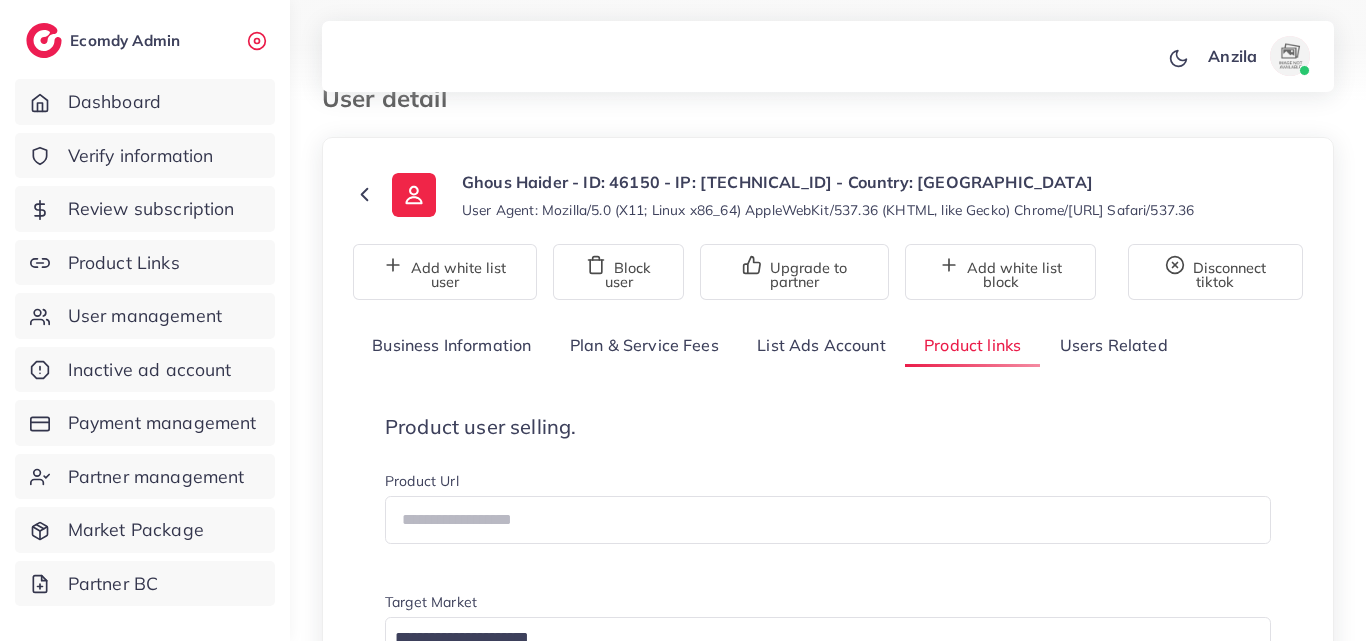 scroll, scrollTop: 360, scrollLeft: 0, axis: vertical 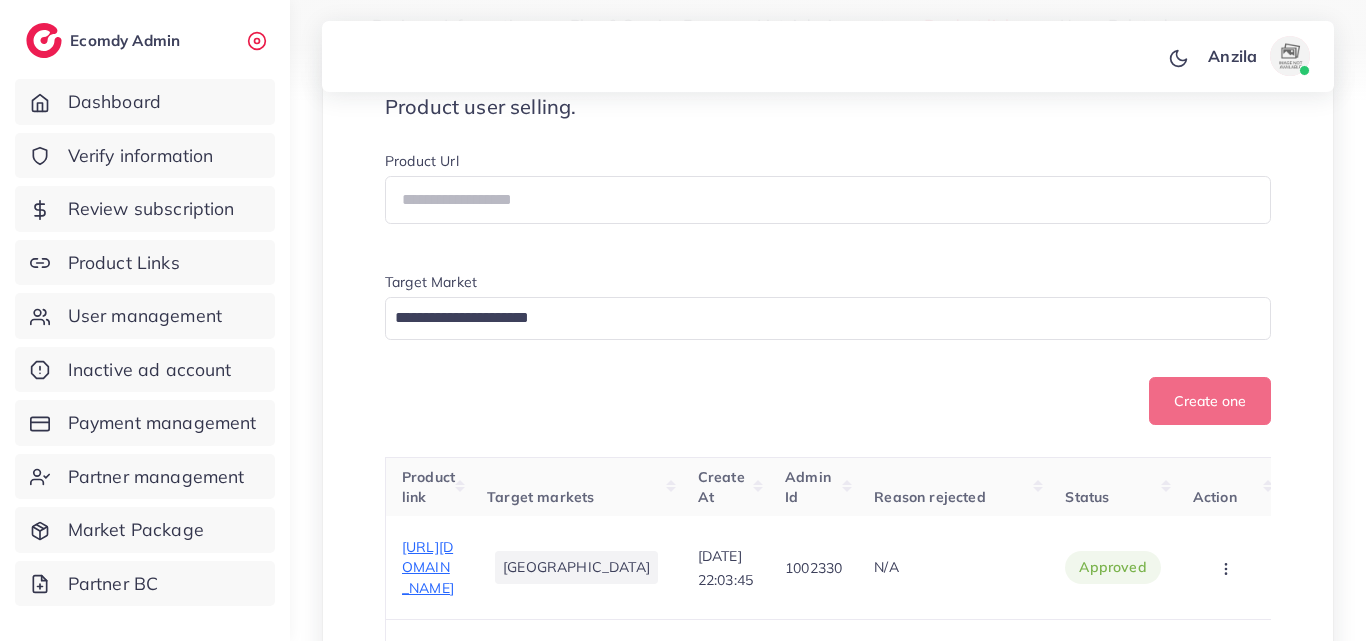 click on "Product user selling." at bounding box center [828, 107] 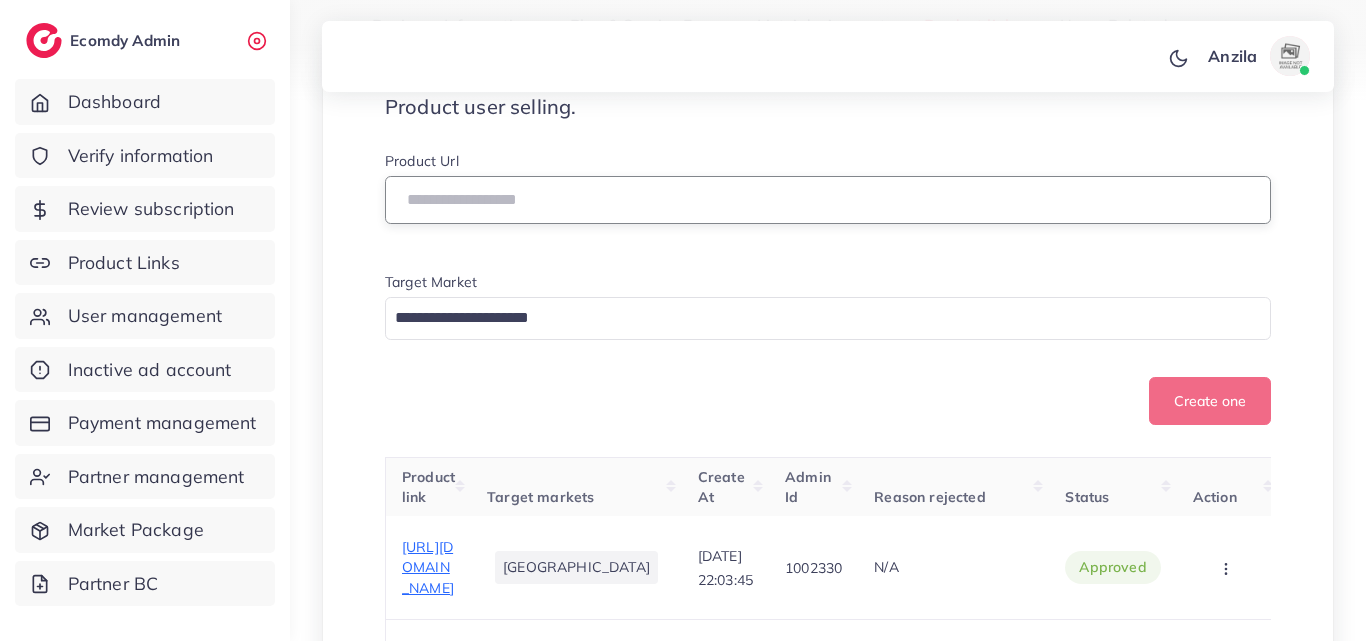 click at bounding box center (828, 200) 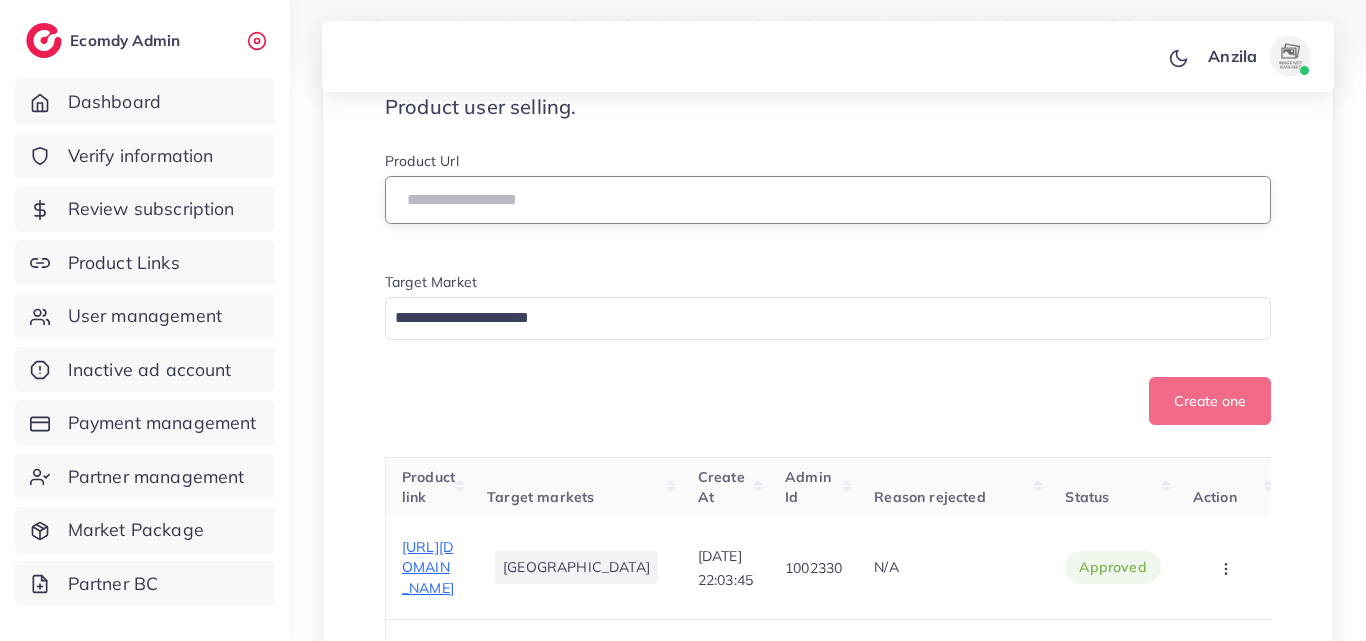paste on "**********" 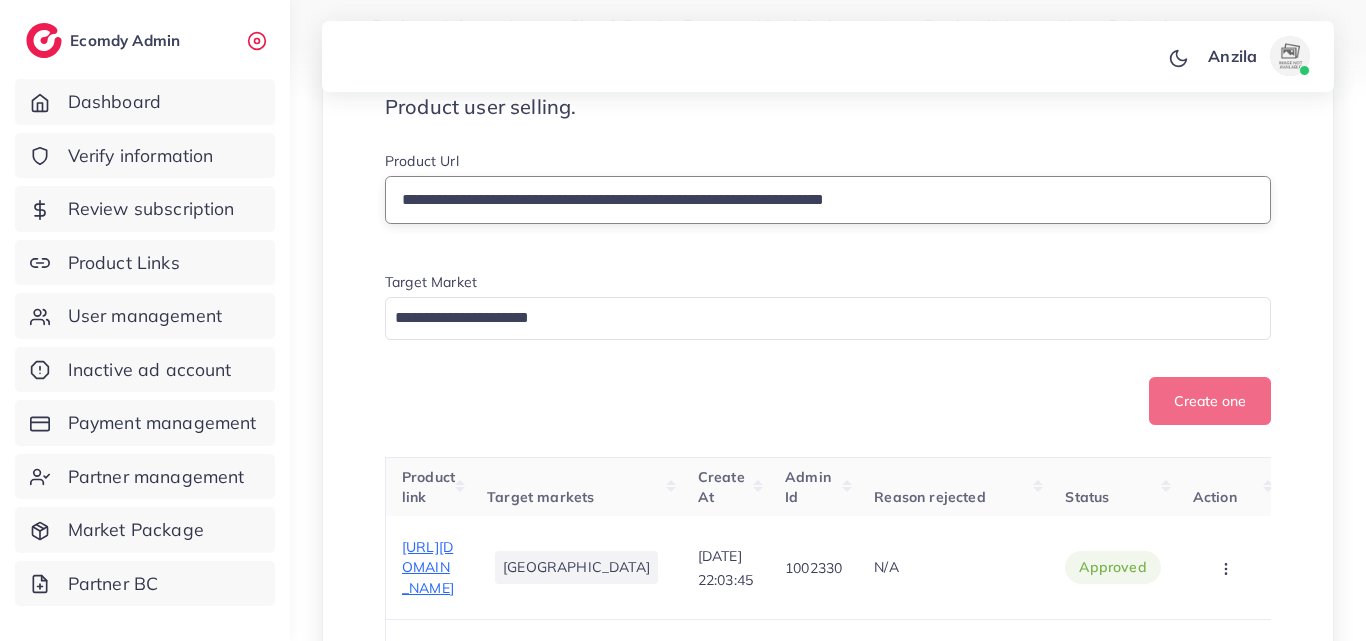 type on "**********" 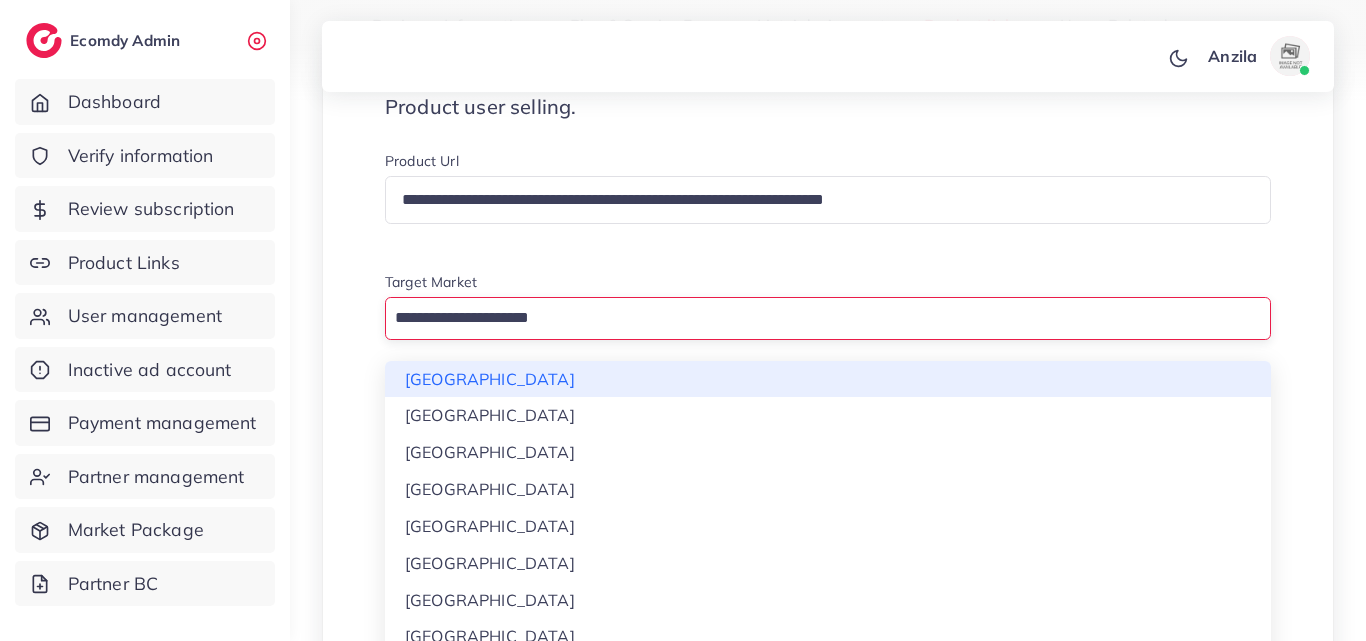 click at bounding box center (816, 318) 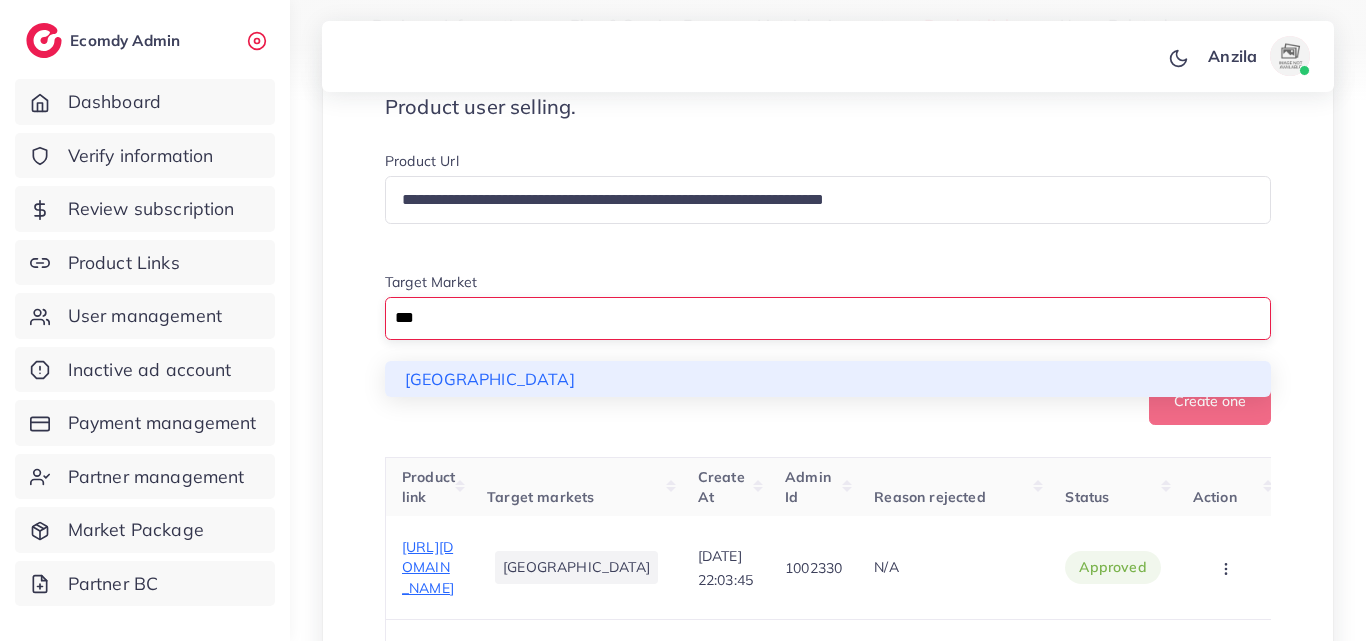 type on "***" 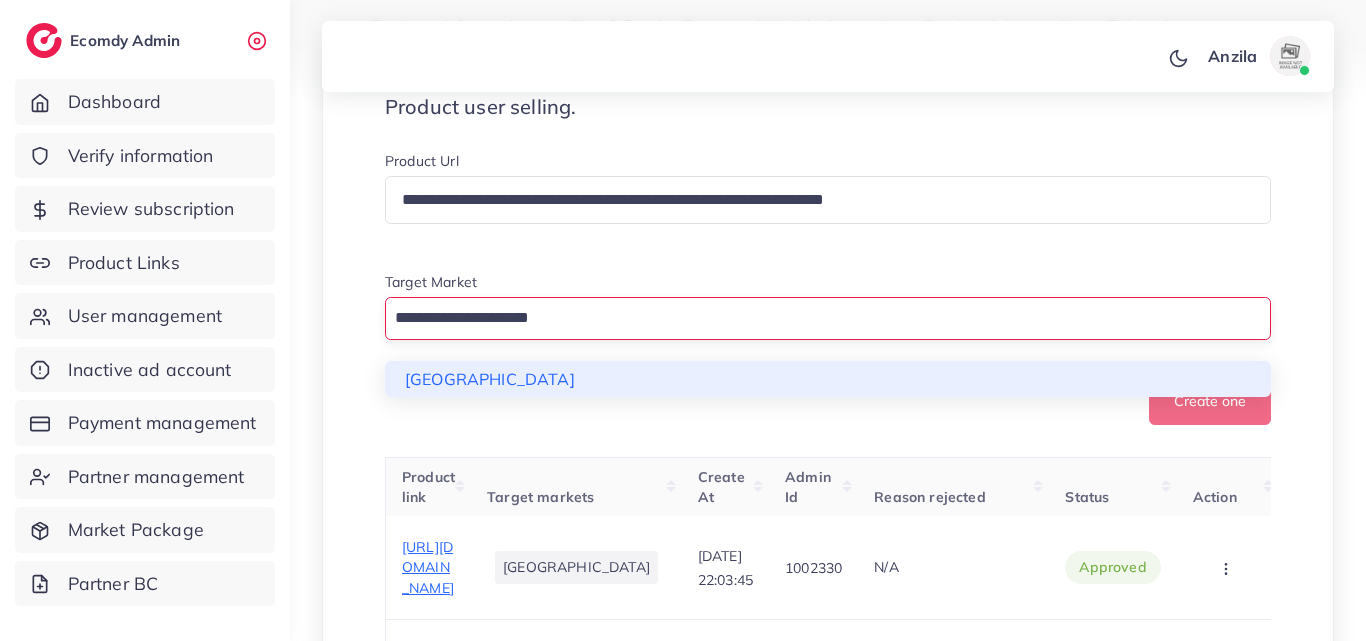 click on "**********" at bounding box center [828, 288] 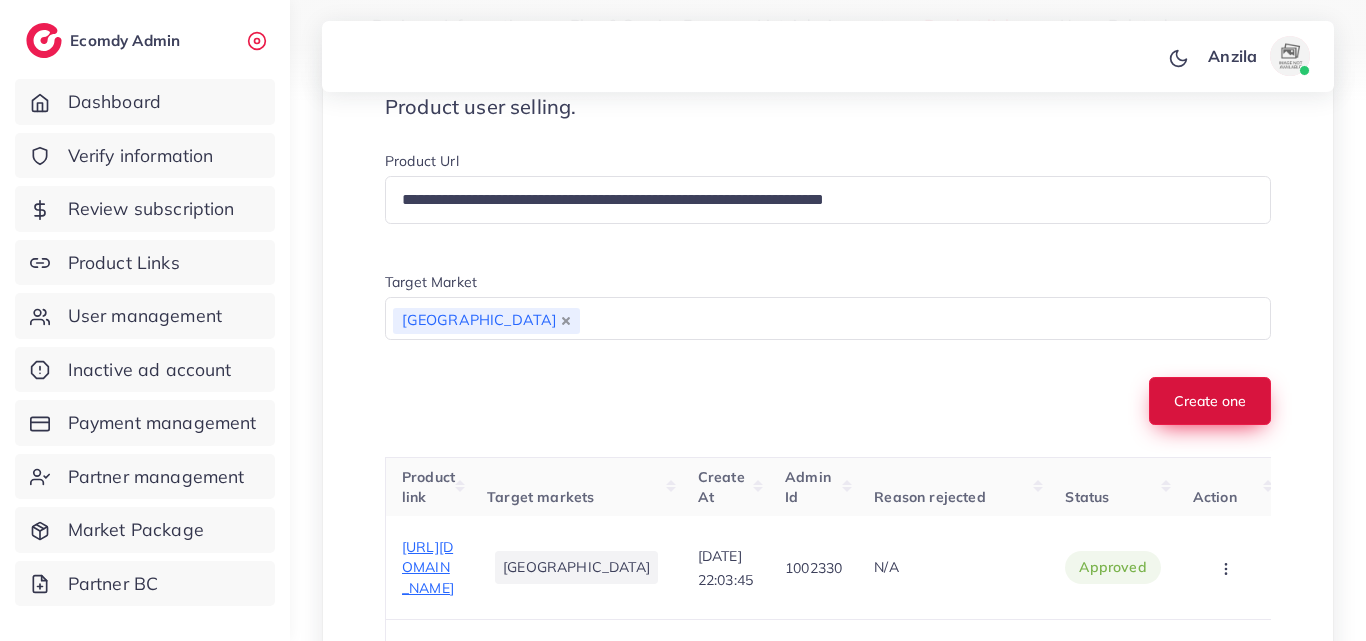 click on "Create one" at bounding box center (1210, 401) 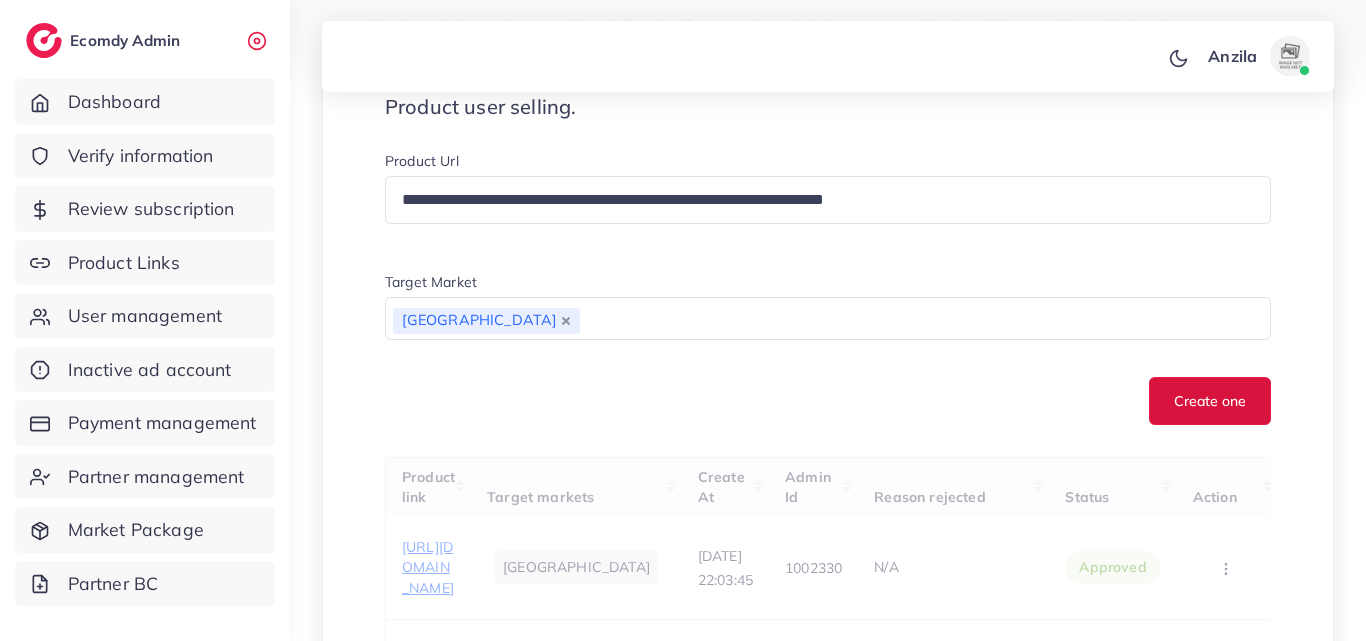 type 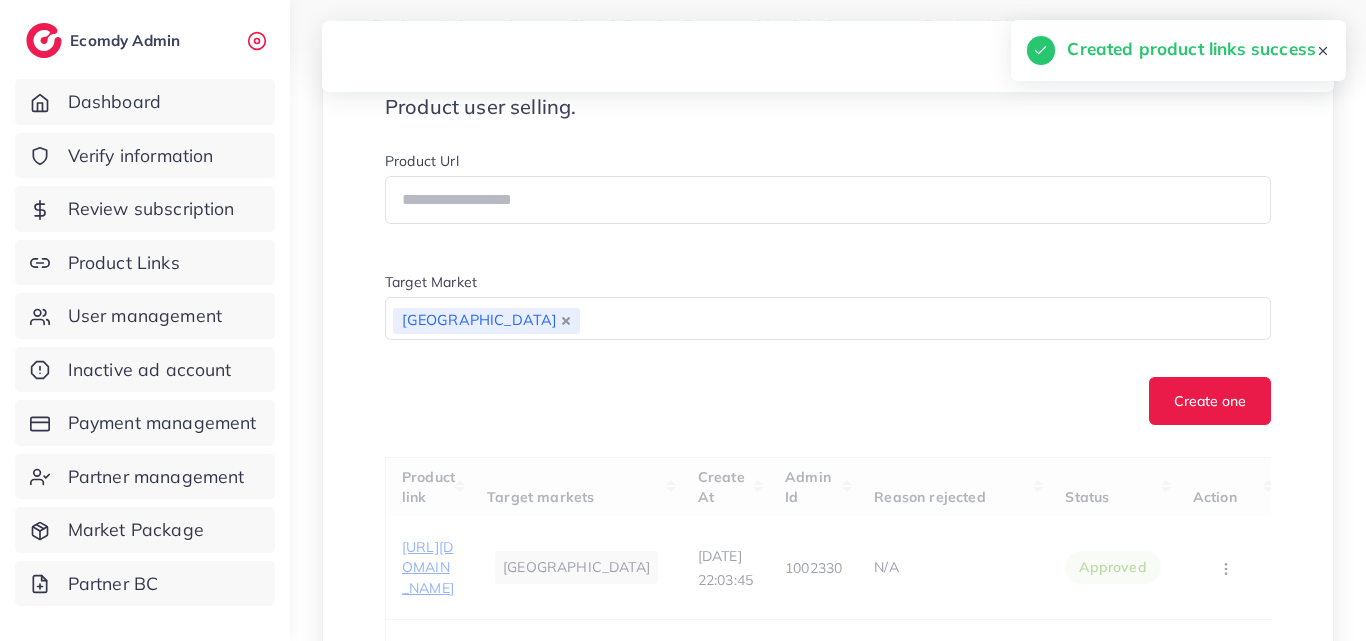 click on "Product Url   Target Market
Pakistan
Loading...      Create one" at bounding box center [828, 288] 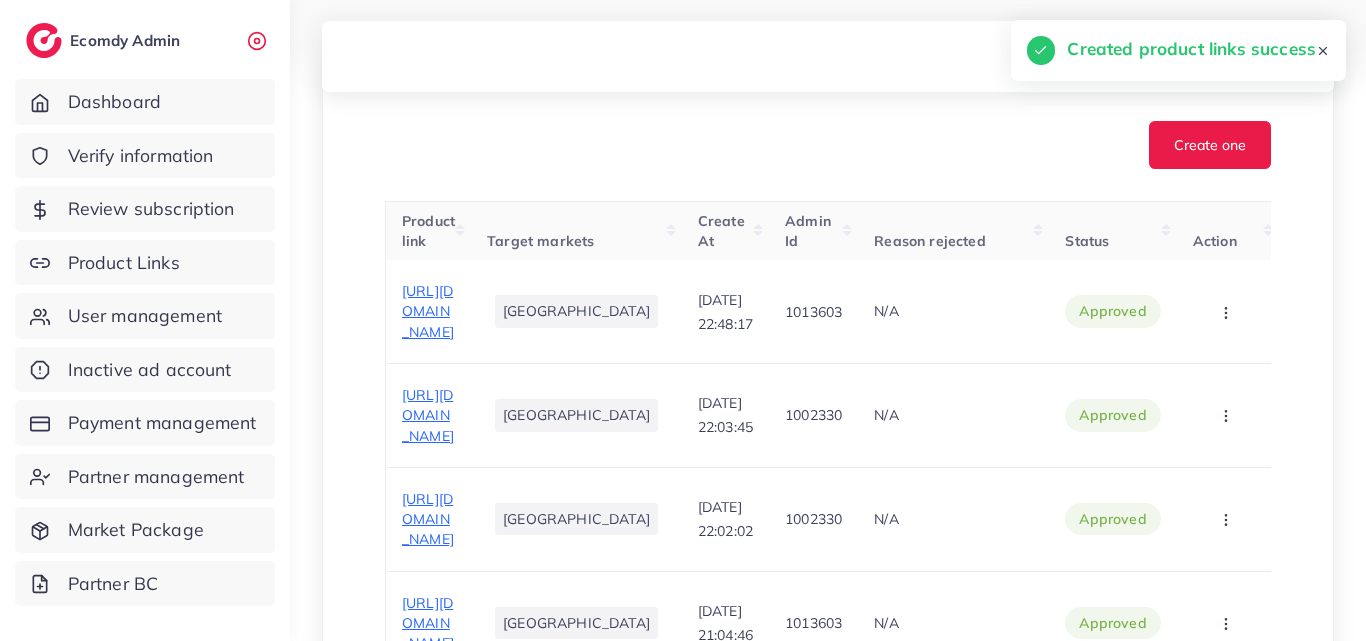 scroll, scrollTop: 720, scrollLeft: 0, axis: vertical 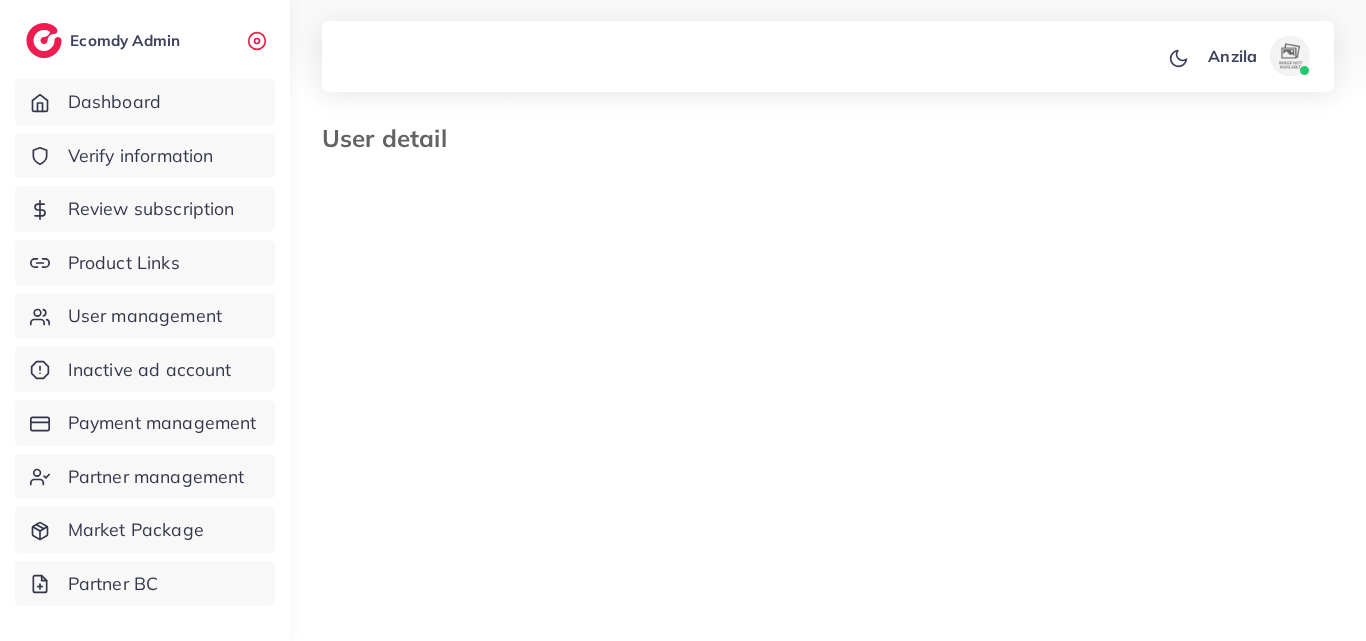 select on "**********" 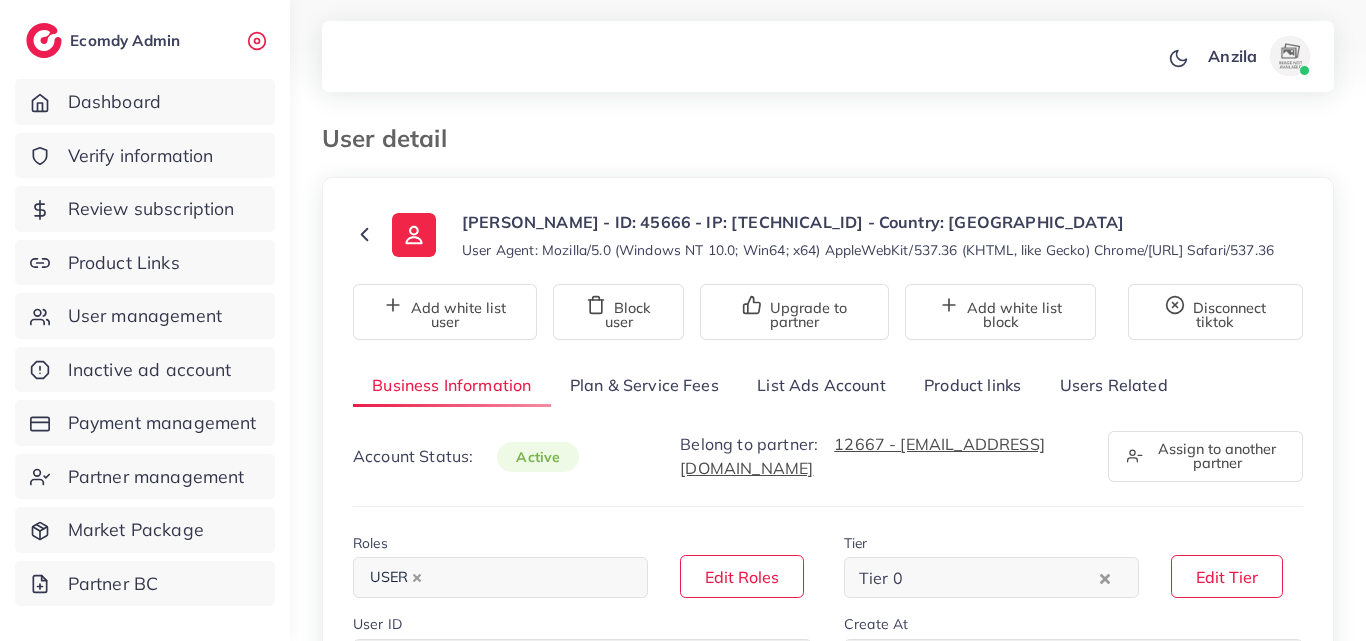 scroll, scrollTop: 0, scrollLeft: 0, axis: both 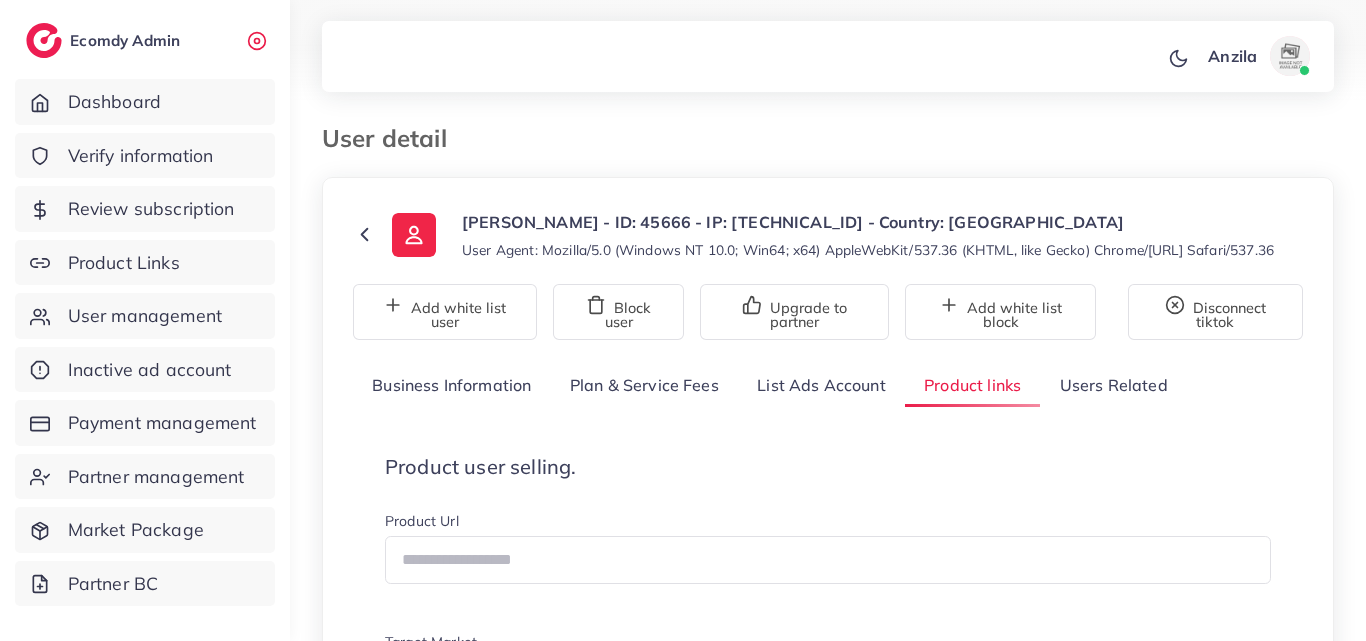 click on "**********" at bounding box center (828, 6384) 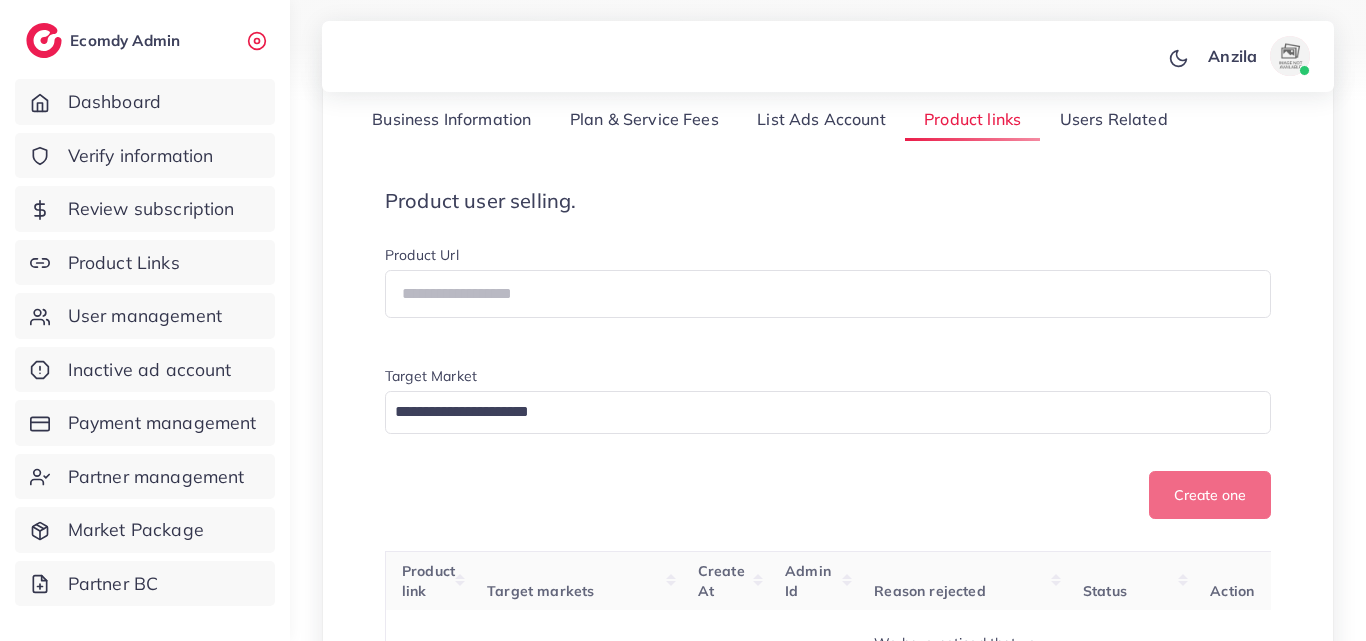scroll, scrollTop: 400, scrollLeft: 0, axis: vertical 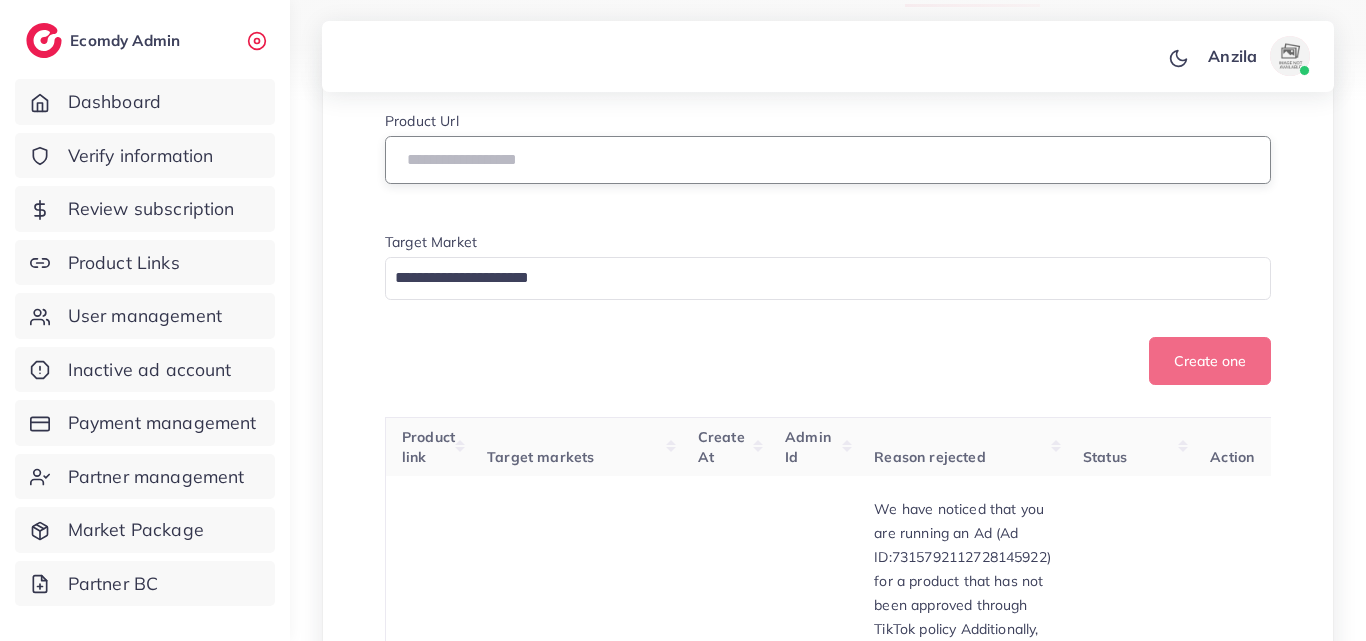 click at bounding box center (828, 160) 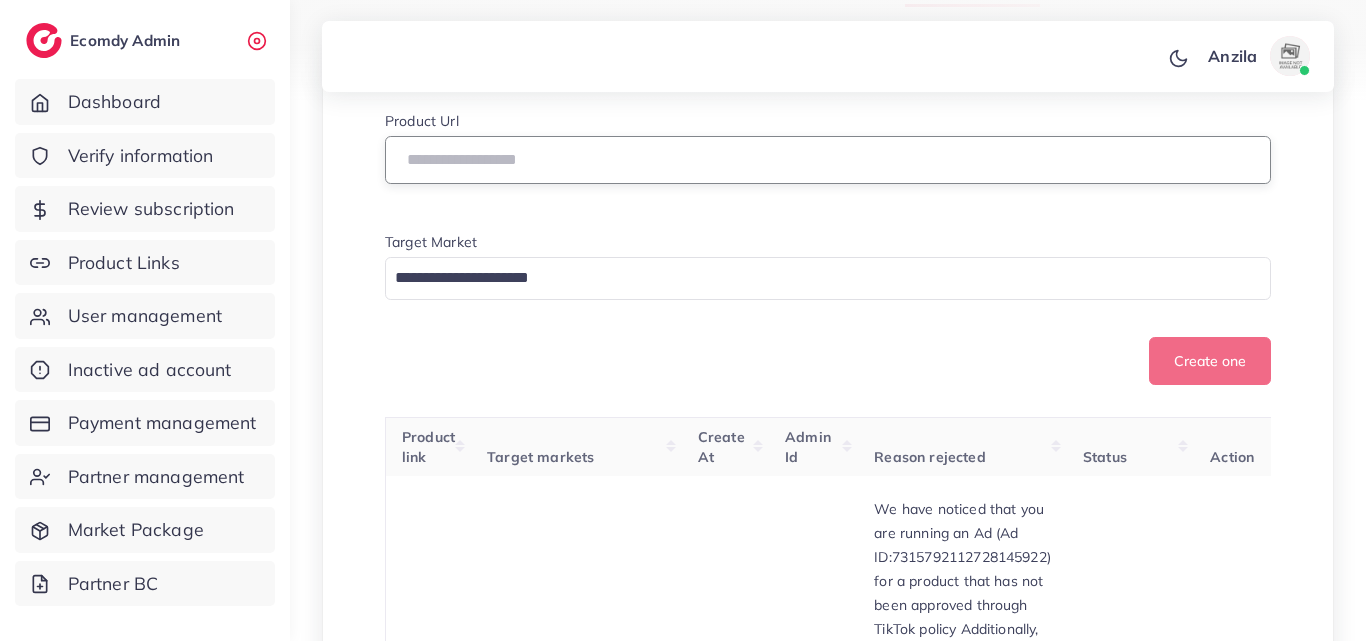 paste on "**********" 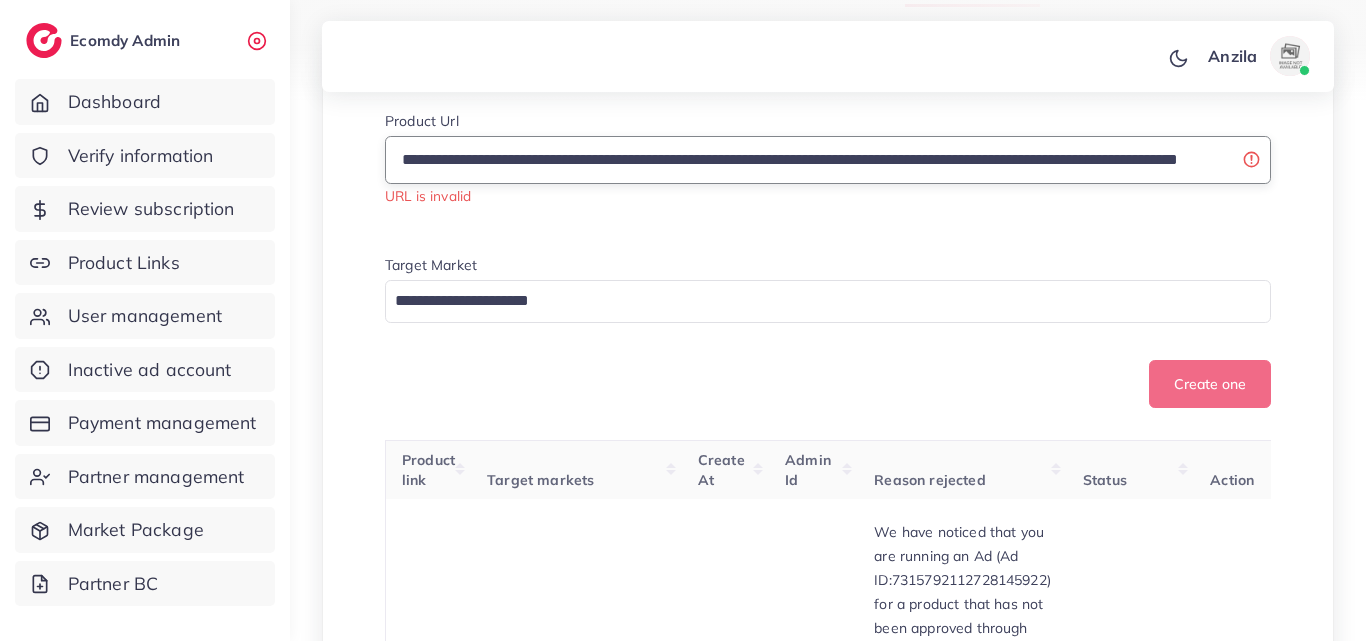 scroll, scrollTop: 0, scrollLeft: 117, axis: horizontal 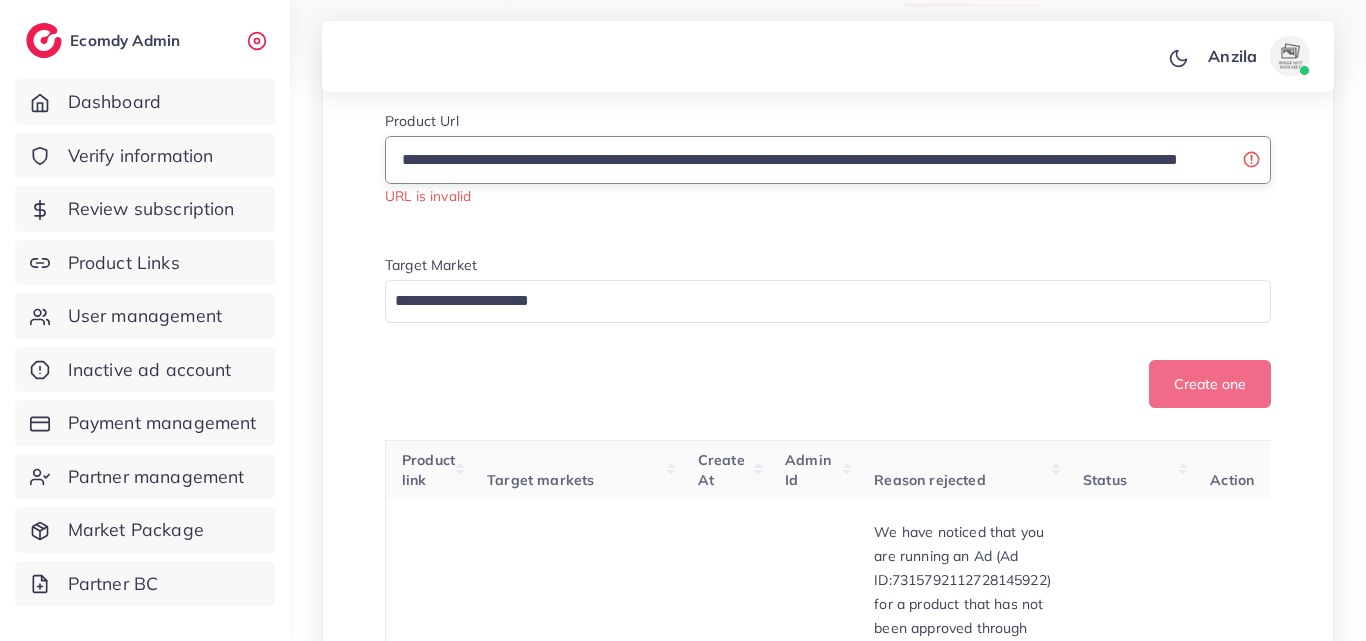 click on "**********" at bounding box center (828, 160) 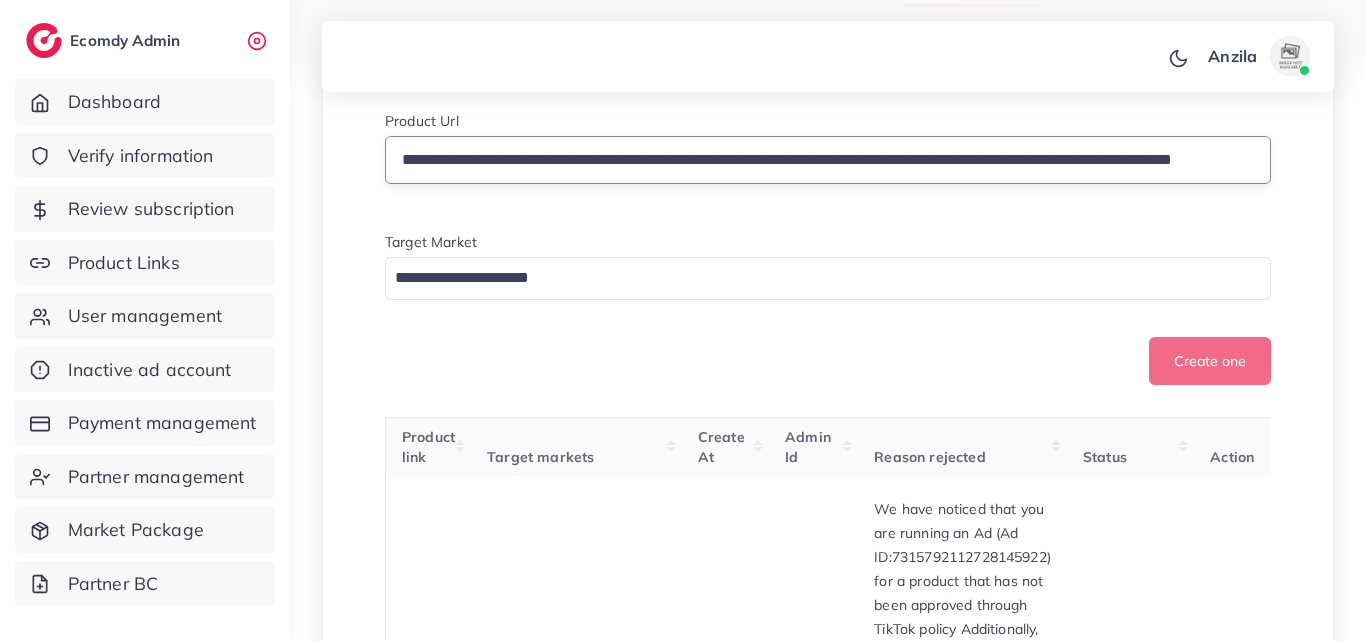 scroll, scrollTop: 0, scrollLeft: 90, axis: horizontal 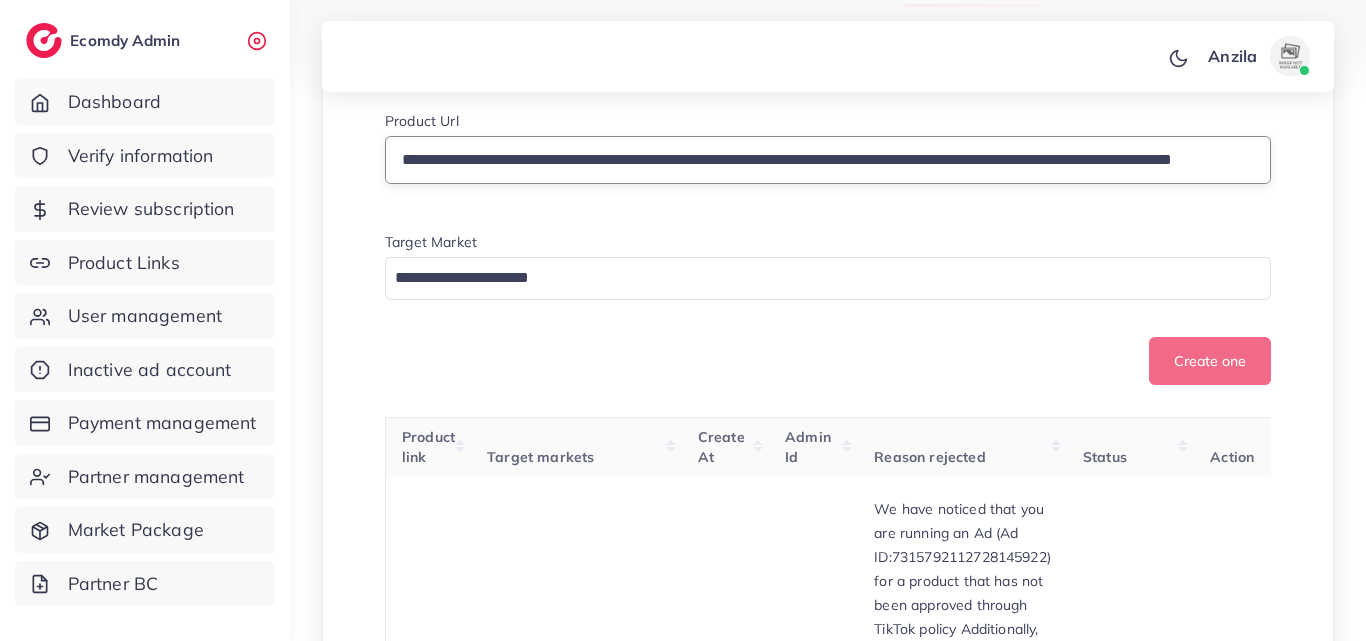 click on "**********" at bounding box center (828, 160) 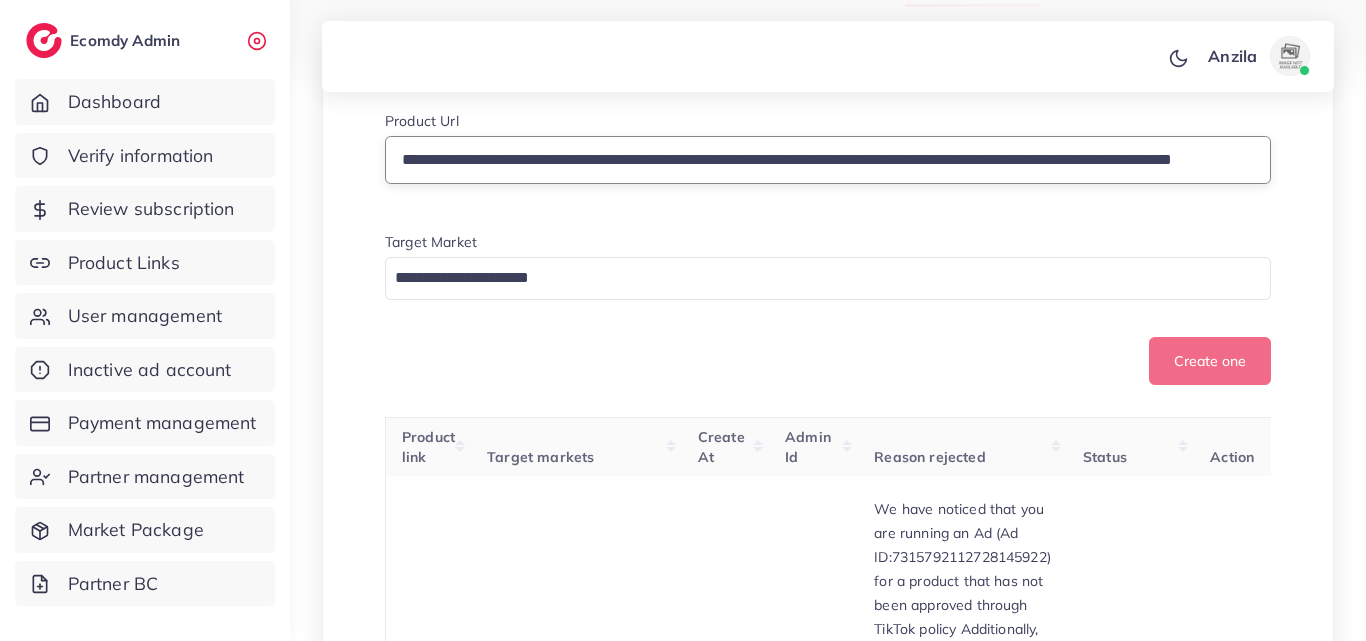 drag, startPoint x: 915, startPoint y: 178, endPoint x: 344, endPoint y: 177, distance: 571.00085 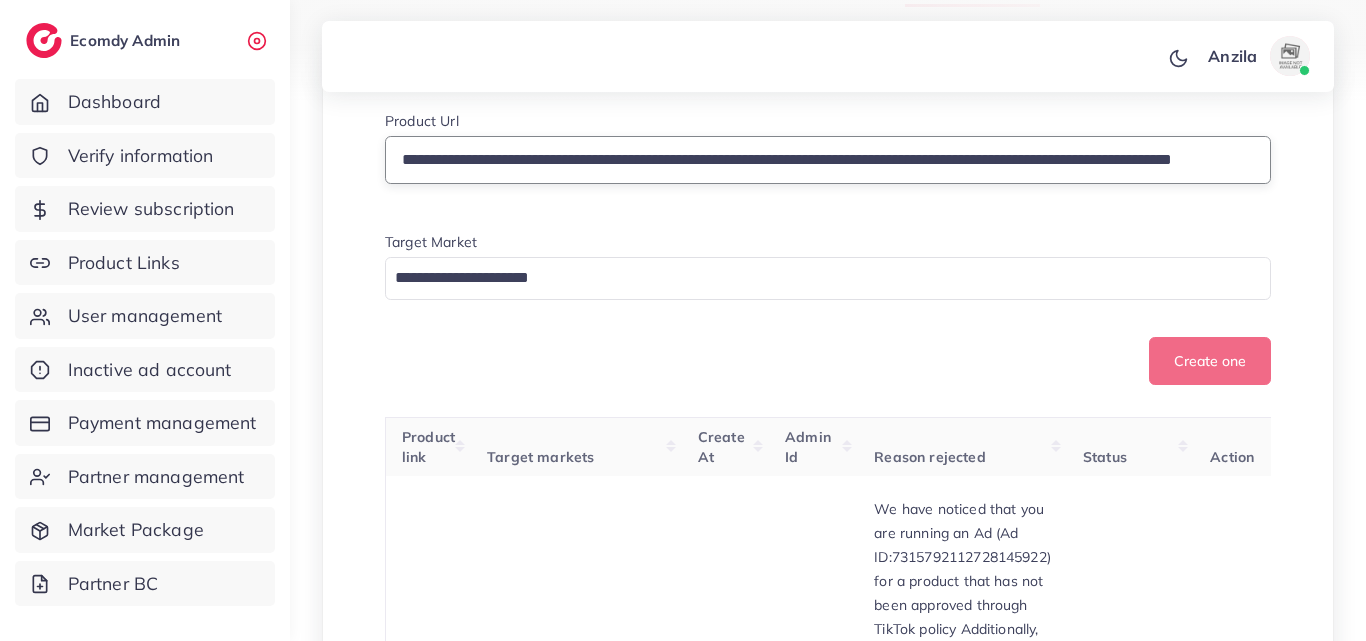 click on "**********" at bounding box center [828, 160] 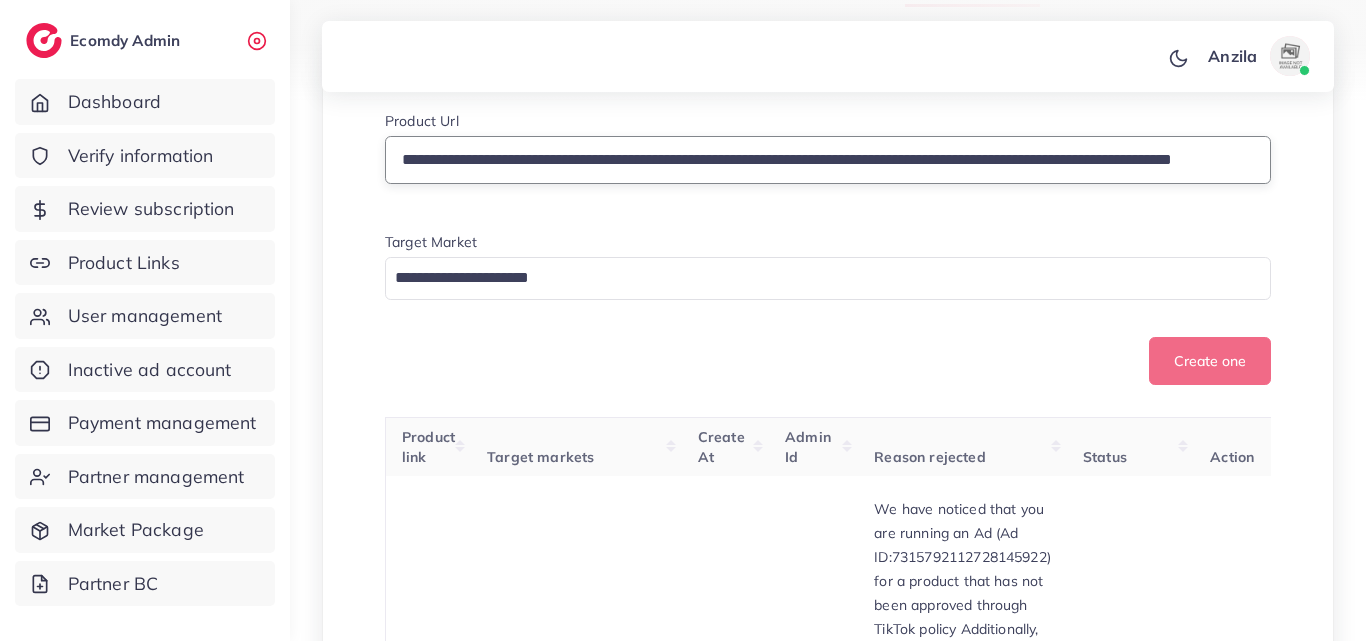 scroll, scrollTop: 0, scrollLeft: 90, axis: horizontal 